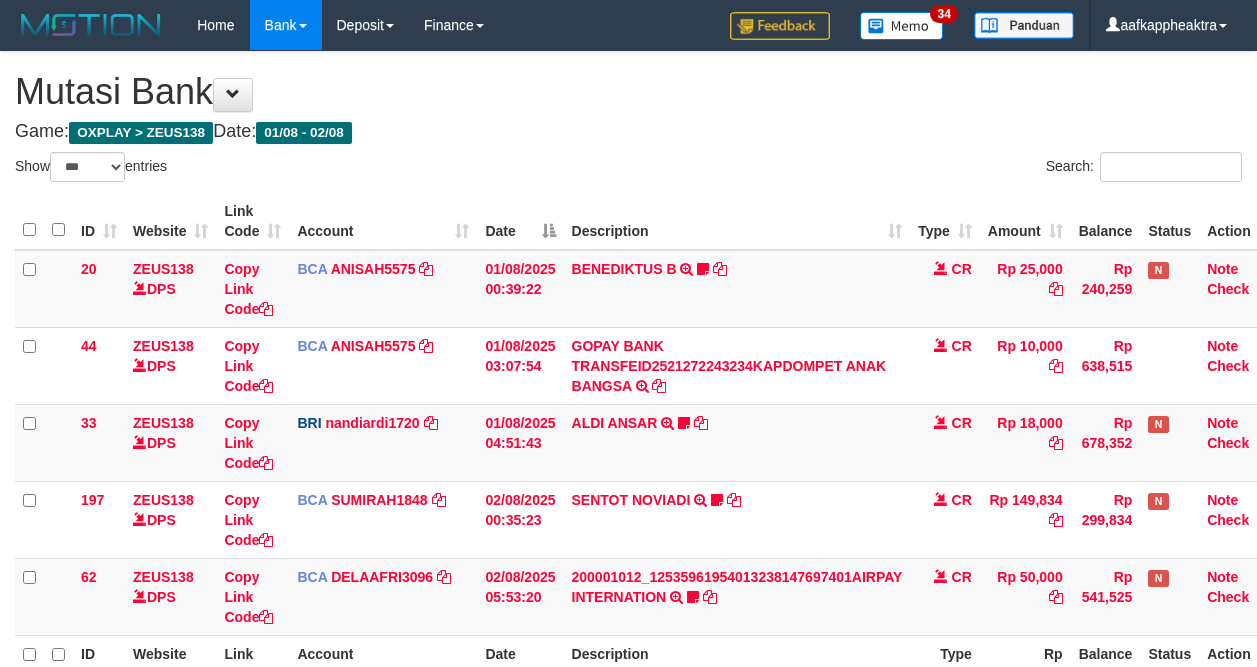 select on "***" 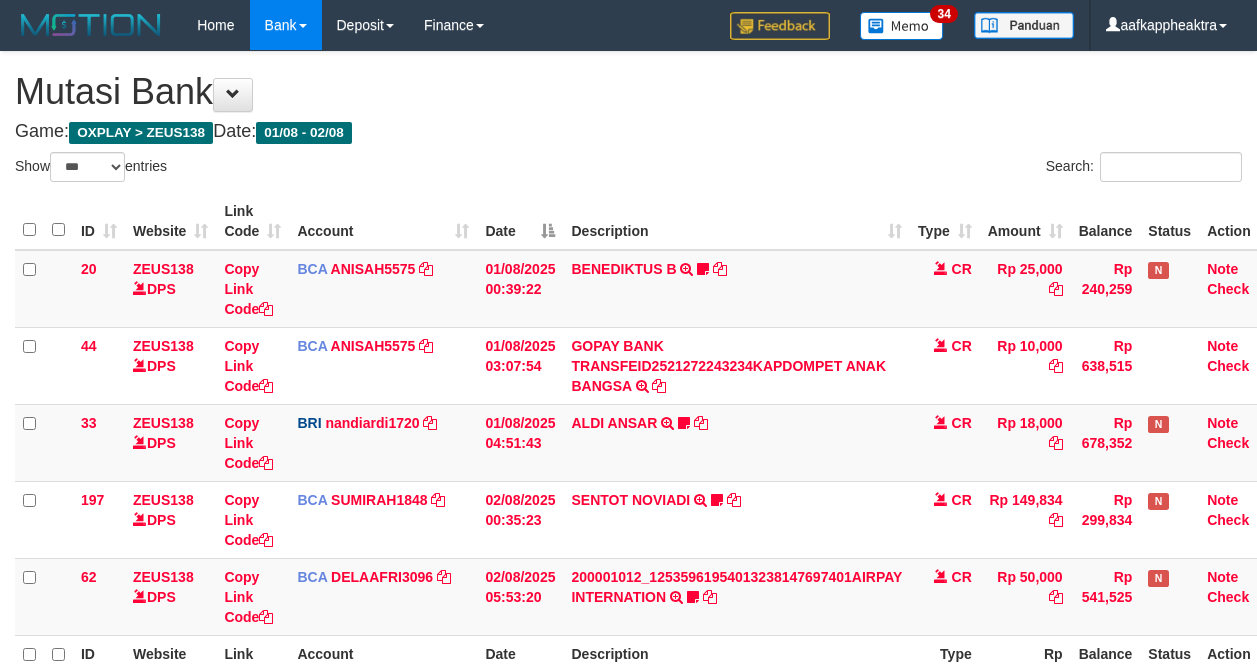 scroll, scrollTop: 120, scrollLeft: 0, axis: vertical 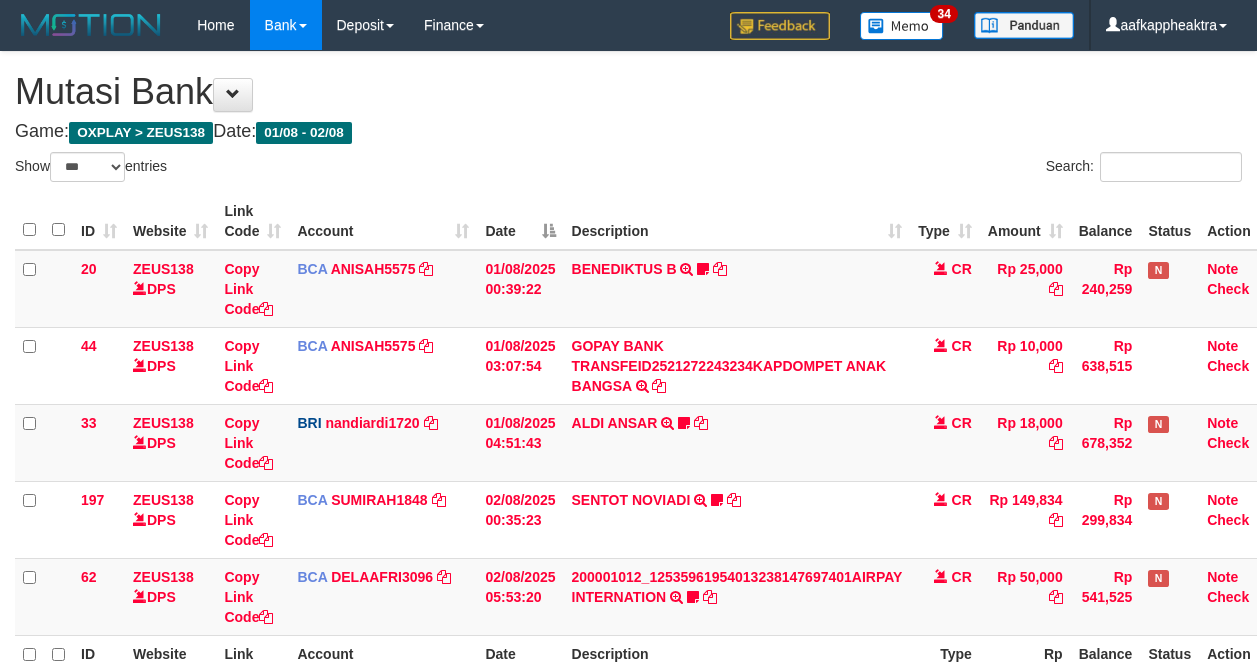 select on "***" 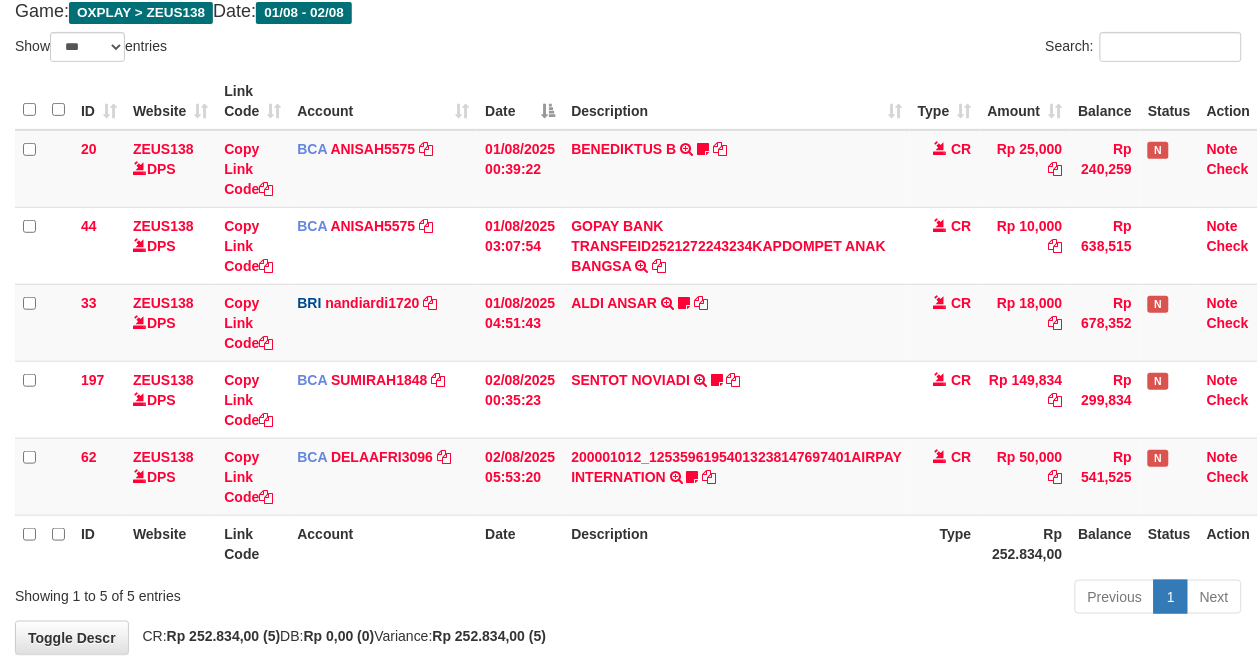 drag, startPoint x: 916, startPoint y: 421, endPoint x: 1260, endPoint y: 463, distance: 346.55447 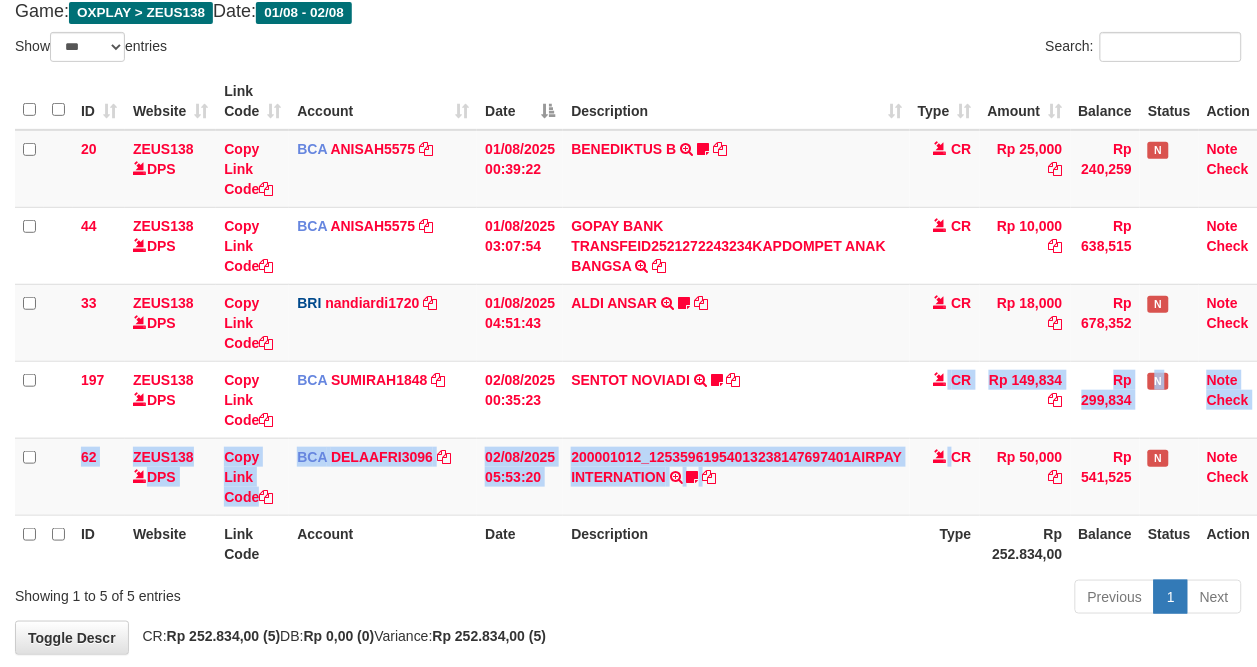 scroll, scrollTop: 147, scrollLeft: 0, axis: vertical 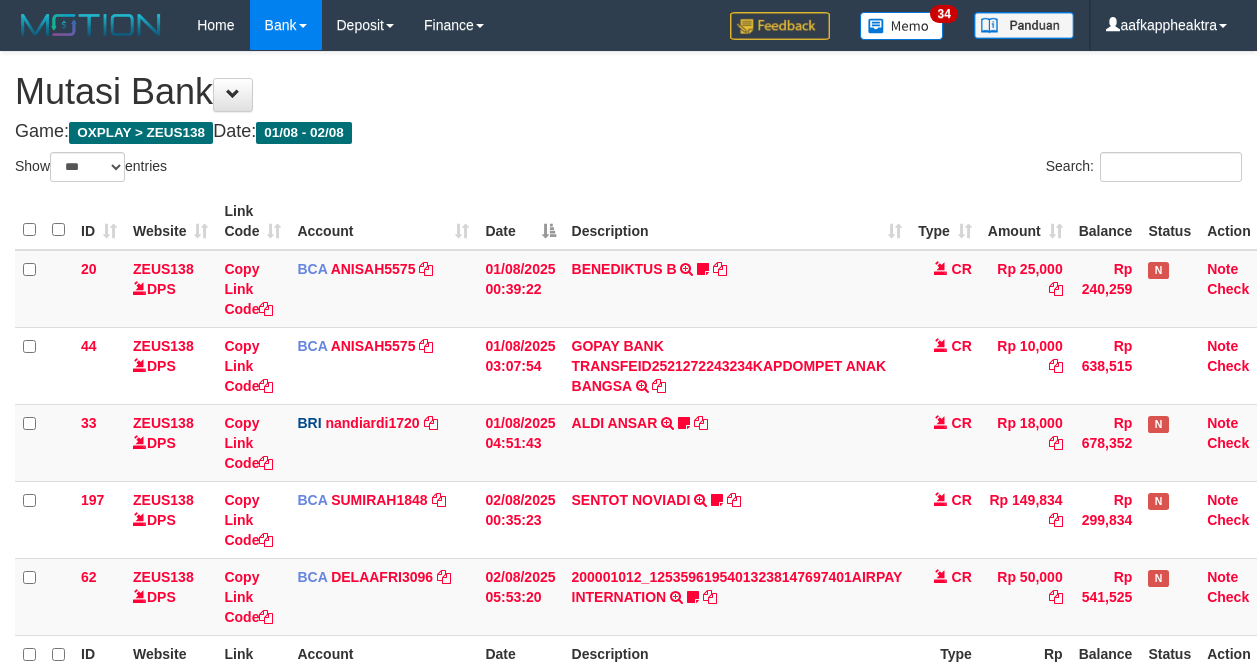 select on "***" 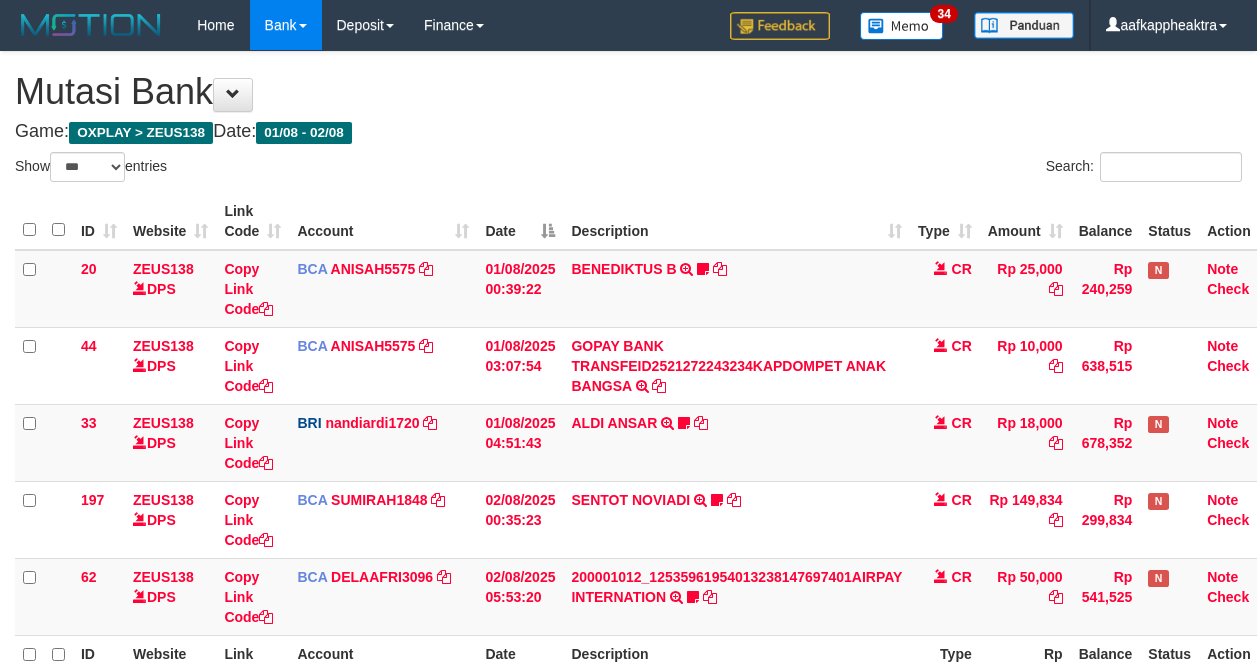 scroll, scrollTop: 120, scrollLeft: 0, axis: vertical 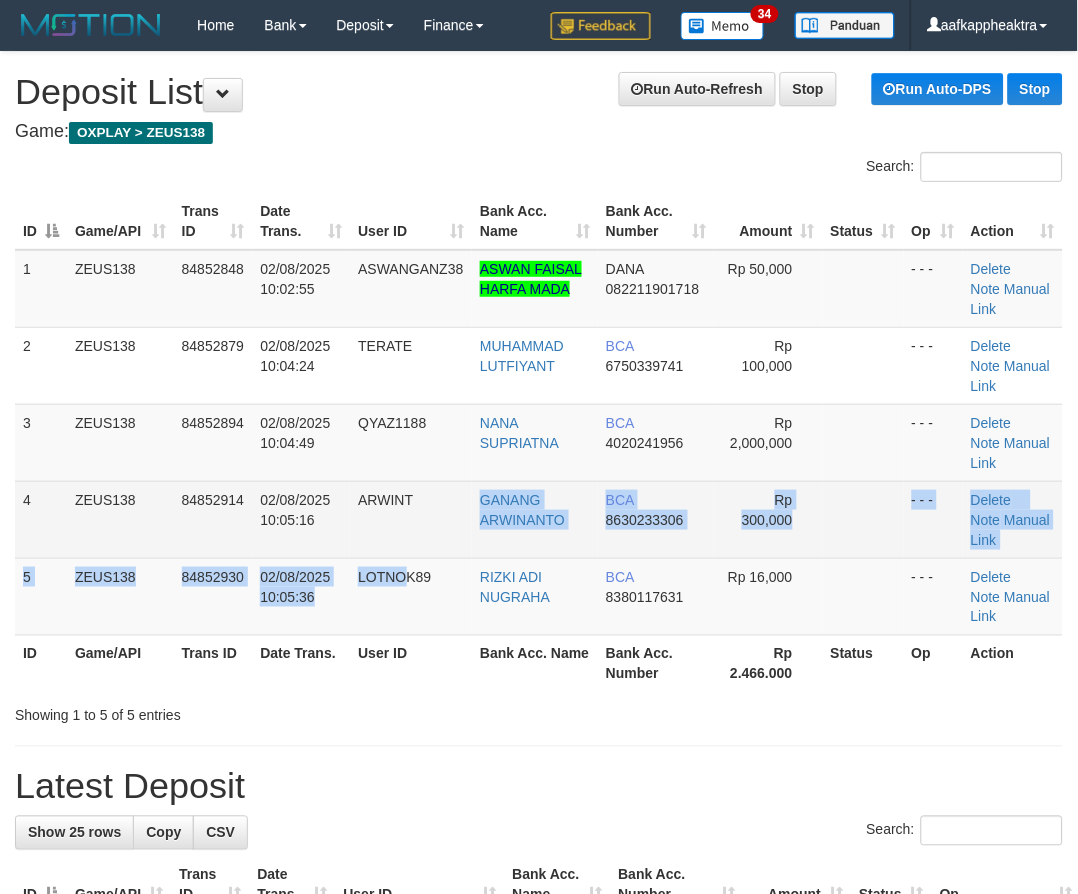 drag, startPoint x: 428, startPoint y: 562, endPoint x: 408, endPoint y: 531, distance: 36.891735 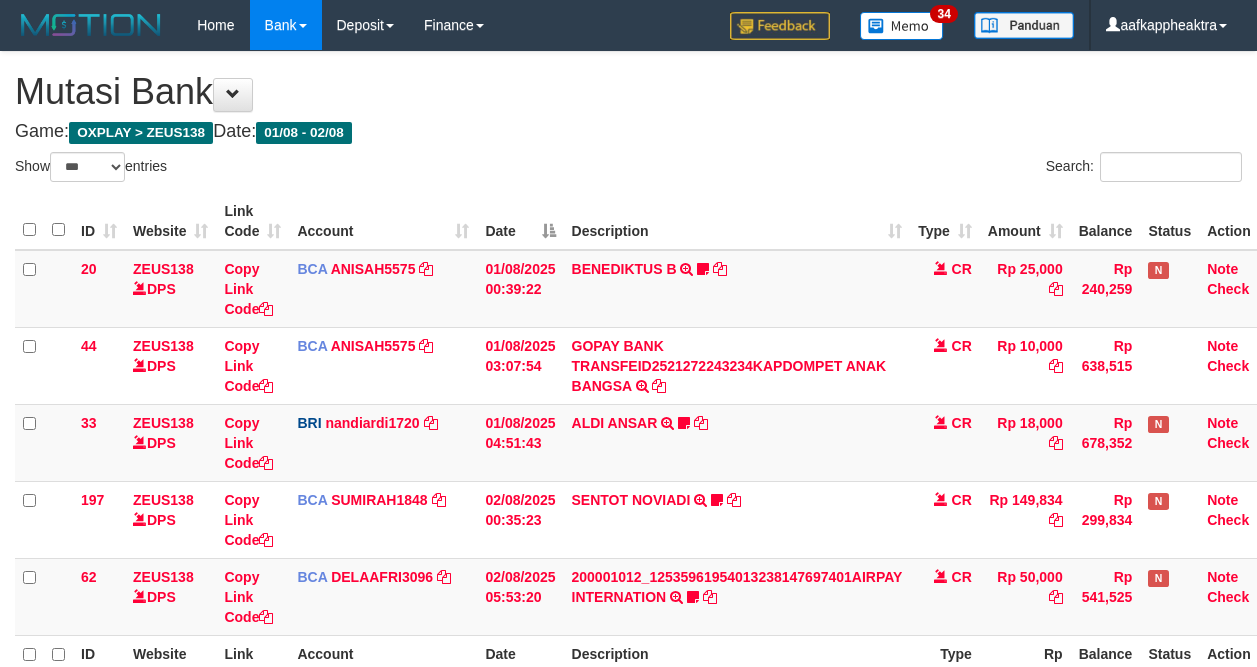 select on "***" 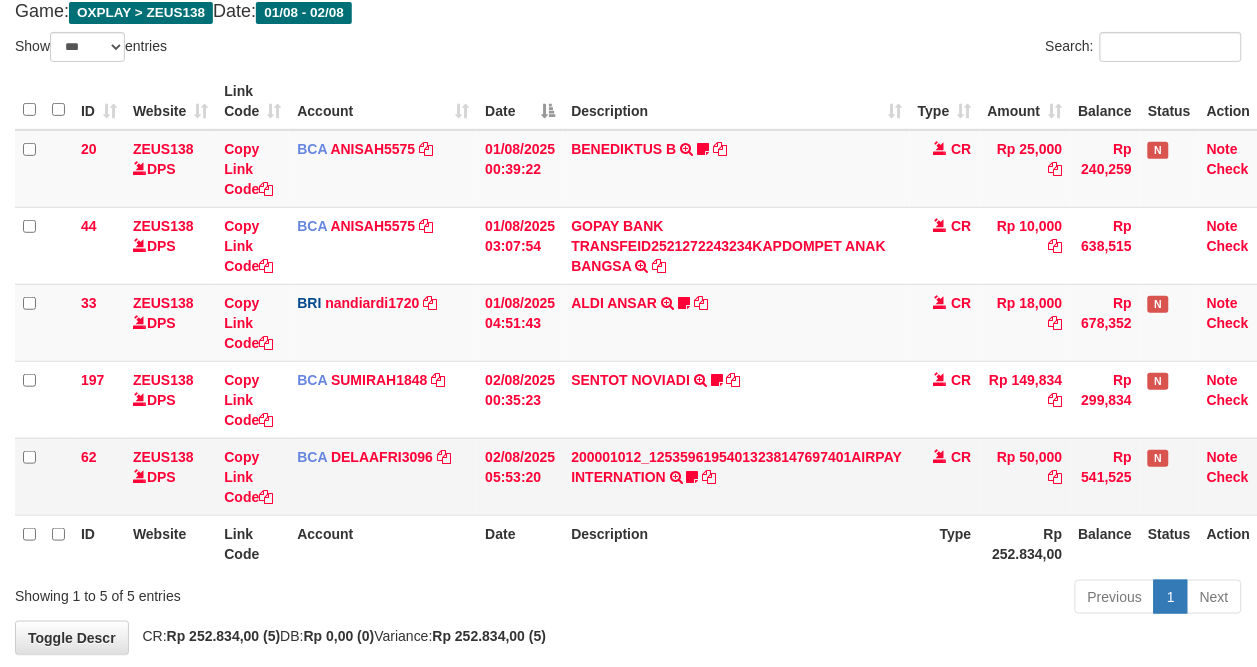 scroll, scrollTop: 147, scrollLeft: 0, axis: vertical 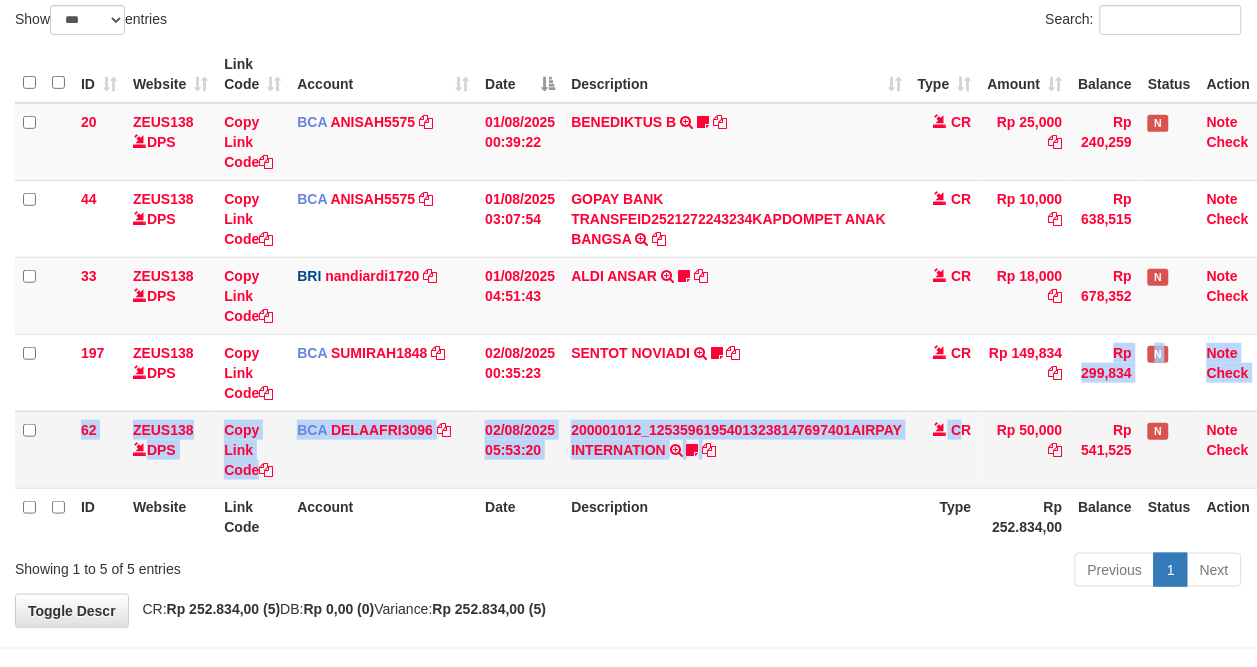 click on "20
ZEUS138    DPS
Copy Link Code
BCA
ANISAH5575
DPS
ANISAH
mutasi_20250801_3827 | 20
mutasi_20250801_3827 | 20
01/08/2025 00:39:22
BENEDIKTUS B            TRSF E-BANKING CR 0108/FTSCY/WS95051
25000.002025080185043947 TRFDN-[NAME] BESPAY DEBIT INDONE    Asuk86 bantu bukti tf
CR
Rp 25,000
Rp 240,259
N
Note
Check
44
ZEUS138    DPS
Copy Link Code
BCA
ANISAH5575
DPS
ANISAH
mutasi_20250801_3827 | 44" at bounding box center (648, 296) 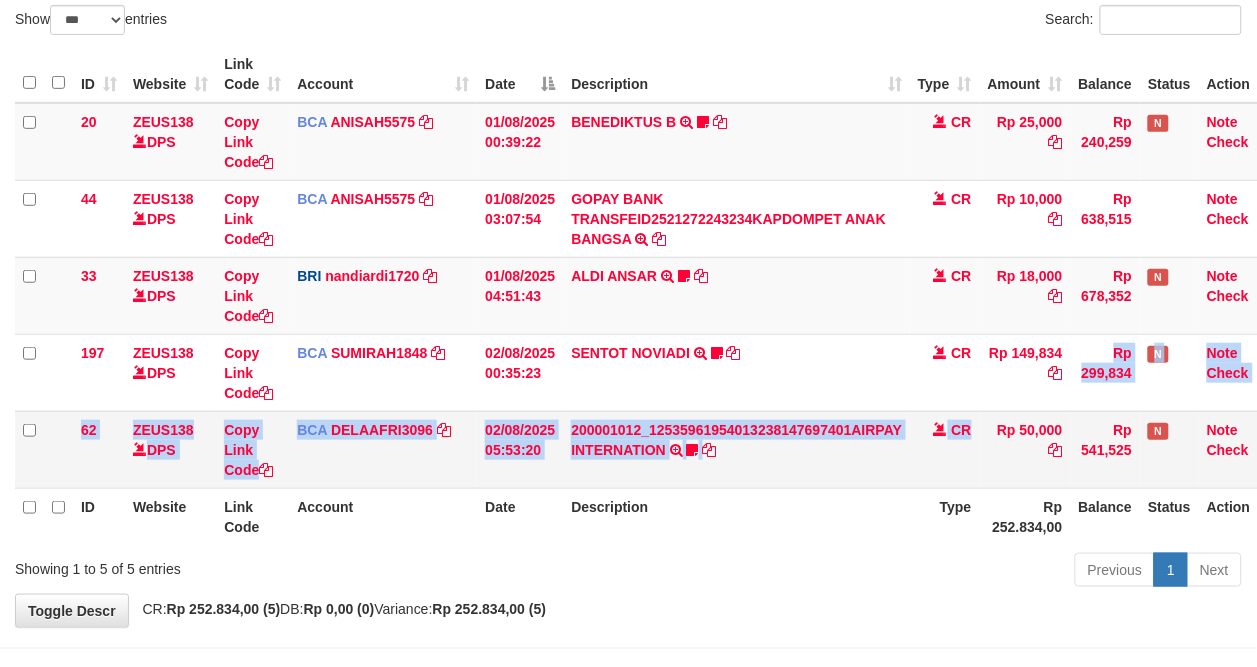 drag, startPoint x: 972, startPoint y: 374, endPoint x: 917, endPoint y: 417, distance: 69.81404 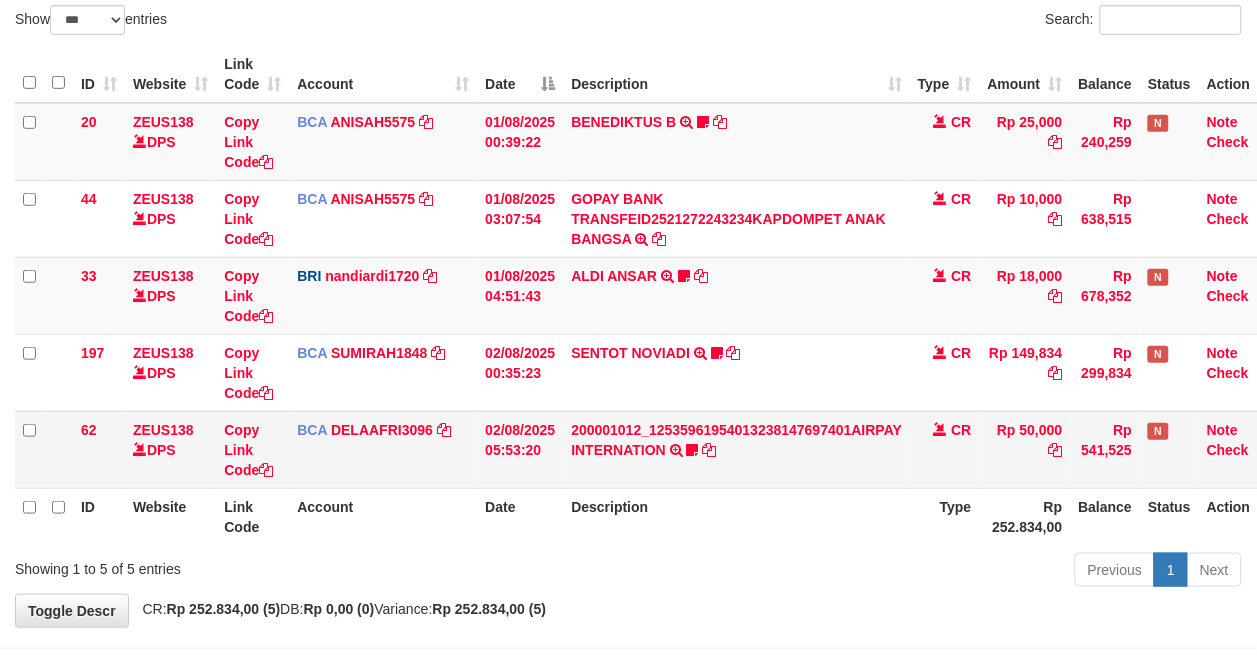 click on "CR" at bounding box center [945, 372] 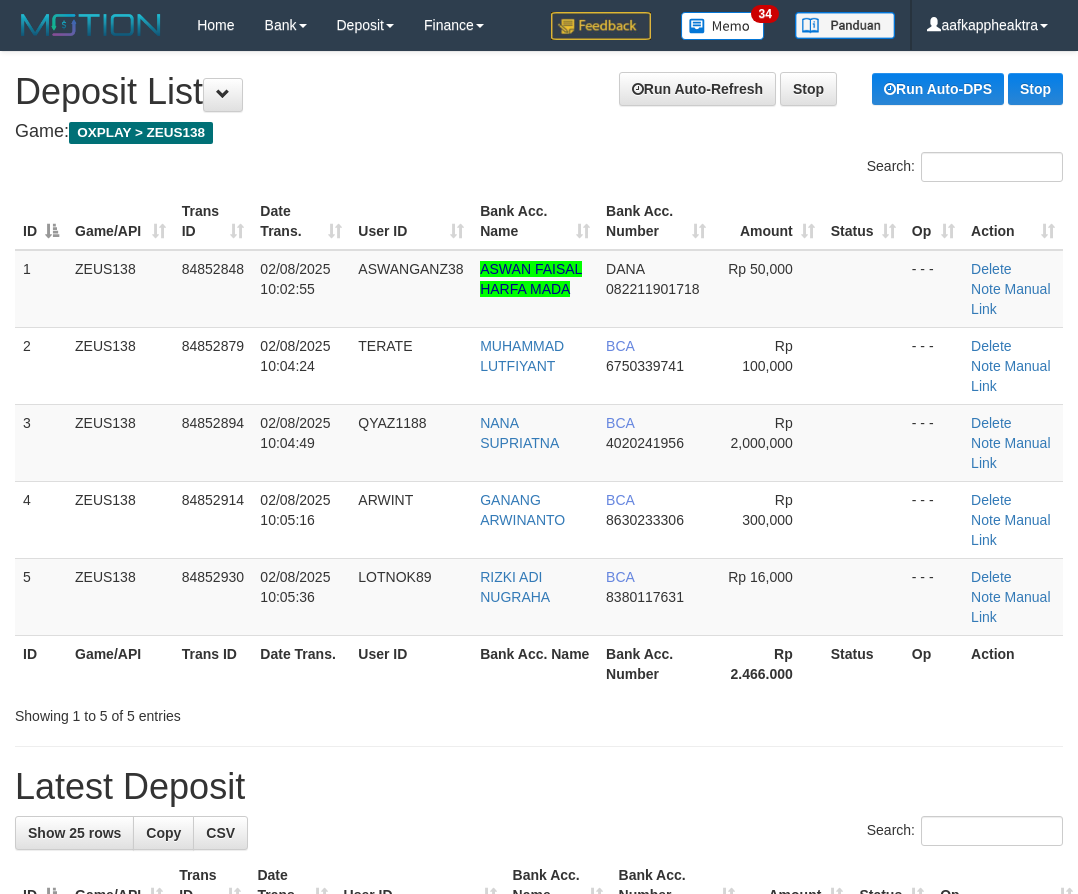 scroll, scrollTop: 0, scrollLeft: 0, axis: both 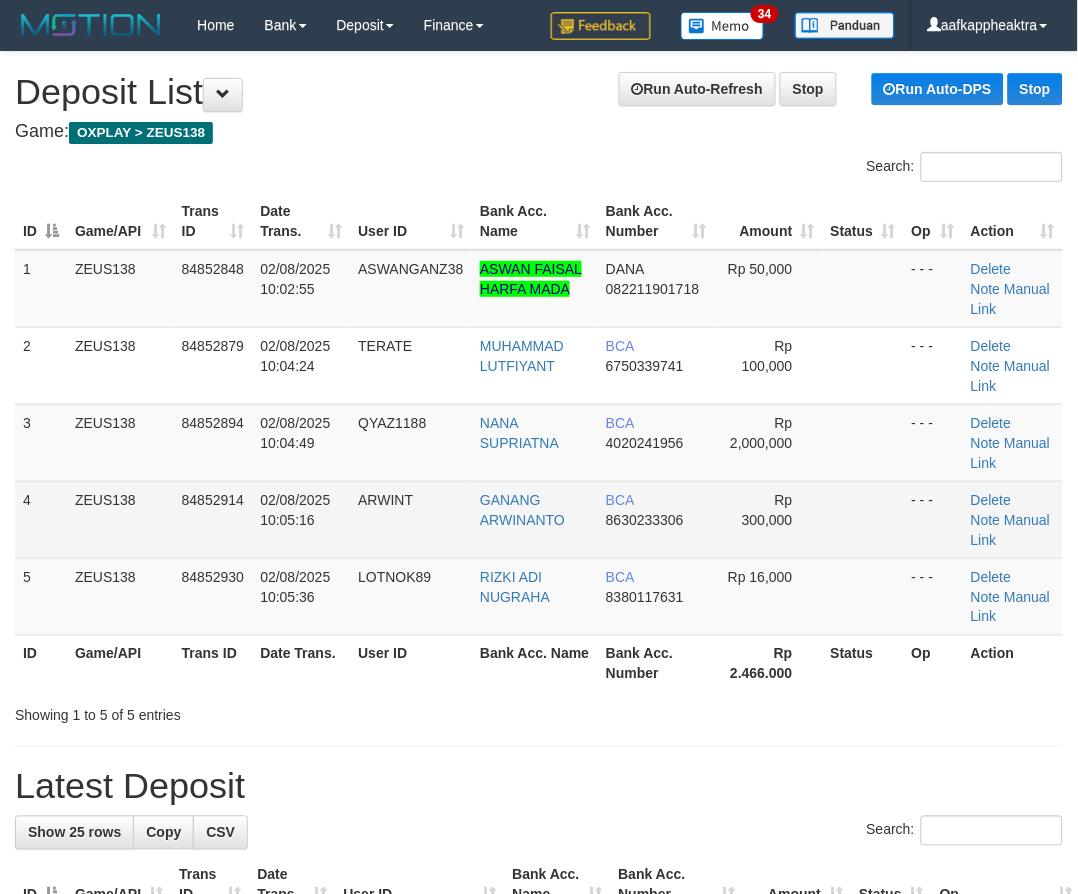 drag, startPoint x: 435, startPoint y: 504, endPoint x: 415, endPoint y: 537, distance: 38.587563 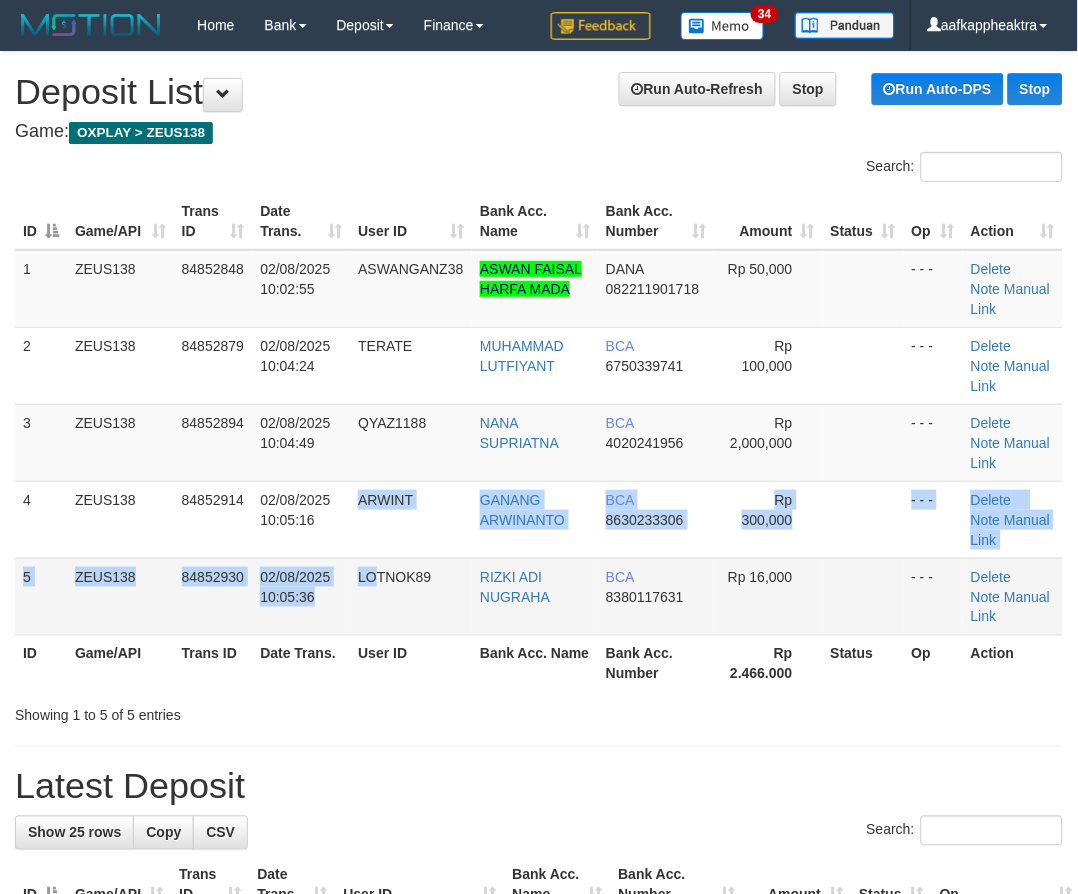 click on "1
ZEUS138
84852848
02/08/2025 10:02:55
ASWANGANZ38
ASWAN FAISAL HARFA MADA
DANA
082211901718
Rp 50,000
- - -
Delete
Note
Manual Link
2
ZEUS138
84852879
02/08/2025 10:04:24
TERATE
MUHAMMAD LUTFIYANT
BCA
6750339741
Rp 100,000
- - -
Delete
Note
Manual Link
3" at bounding box center (539, 443) 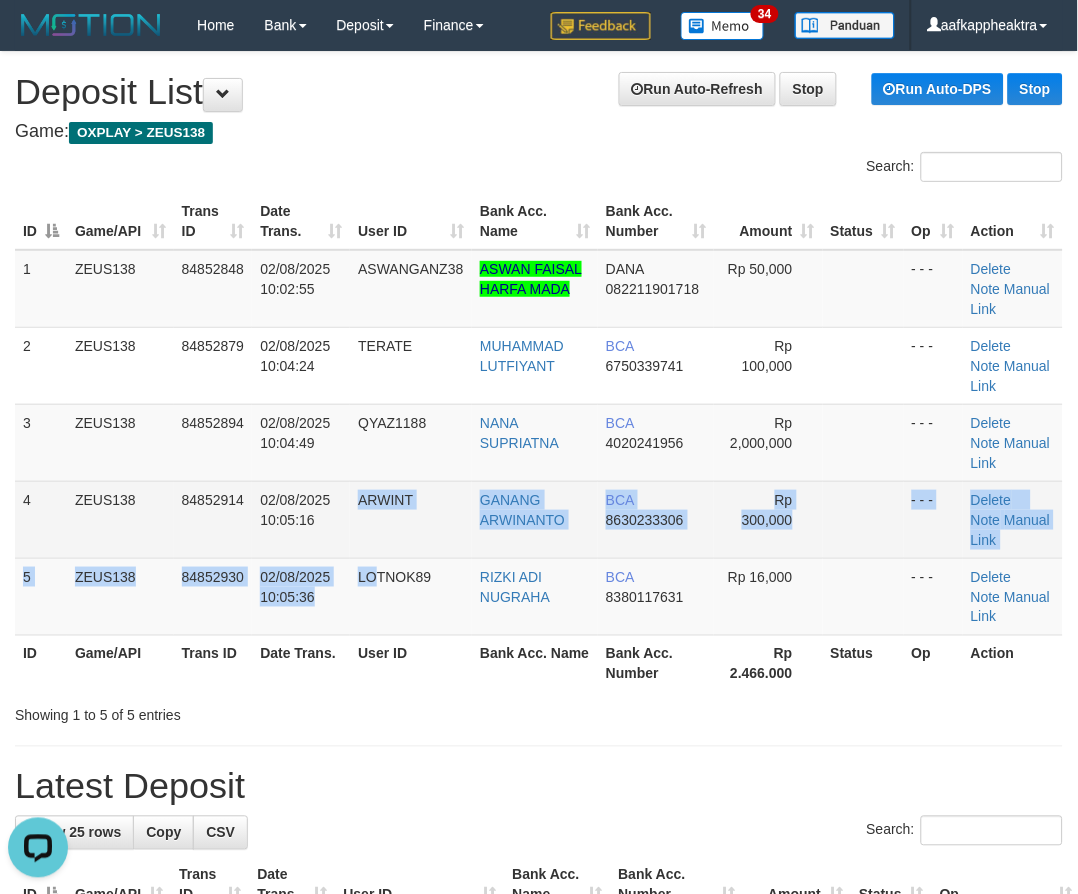 scroll, scrollTop: 0, scrollLeft: 0, axis: both 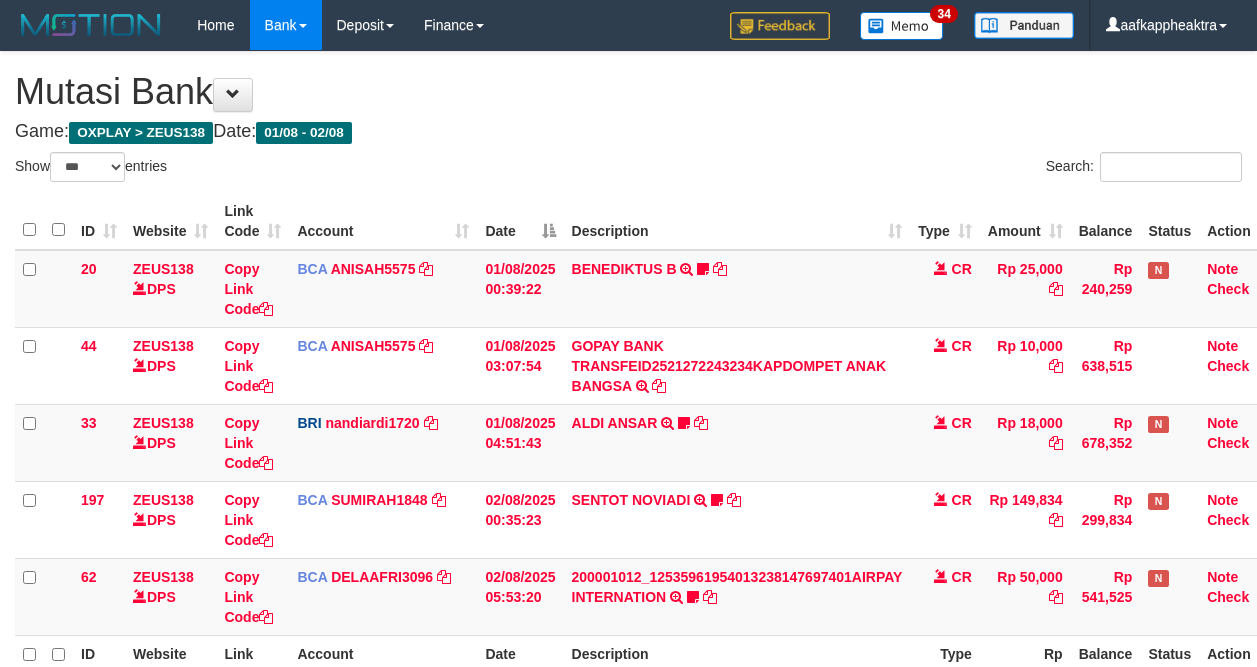 select on "***" 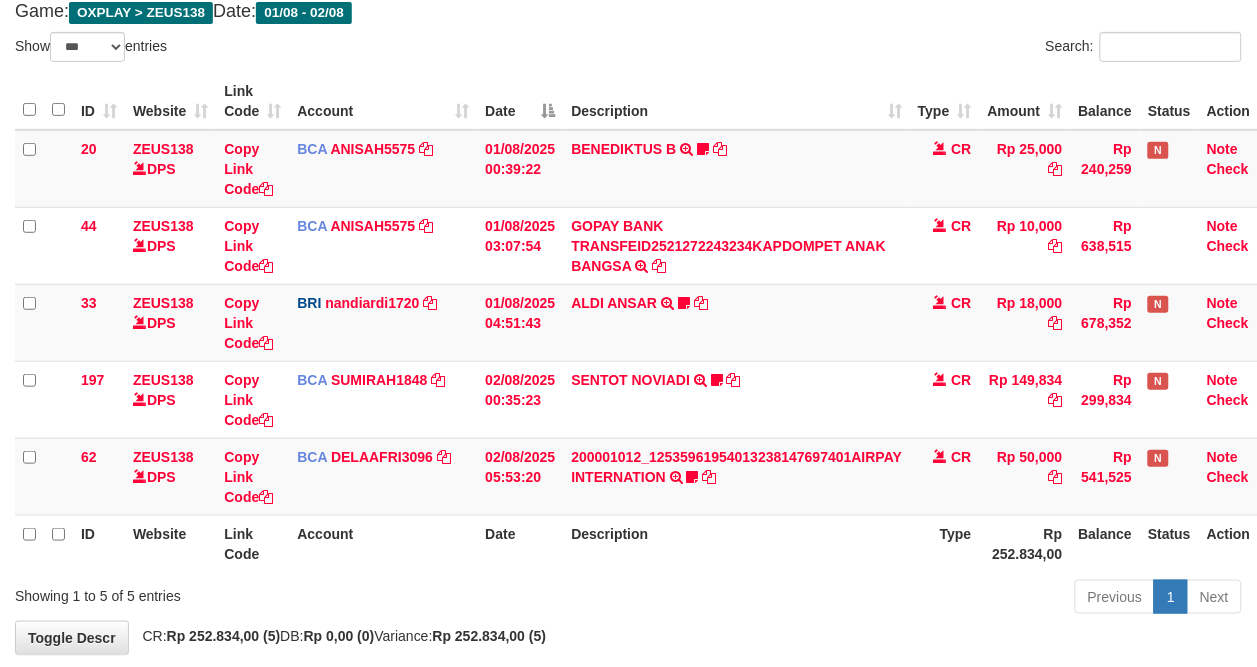 click on "Description" at bounding box center (736, 543) 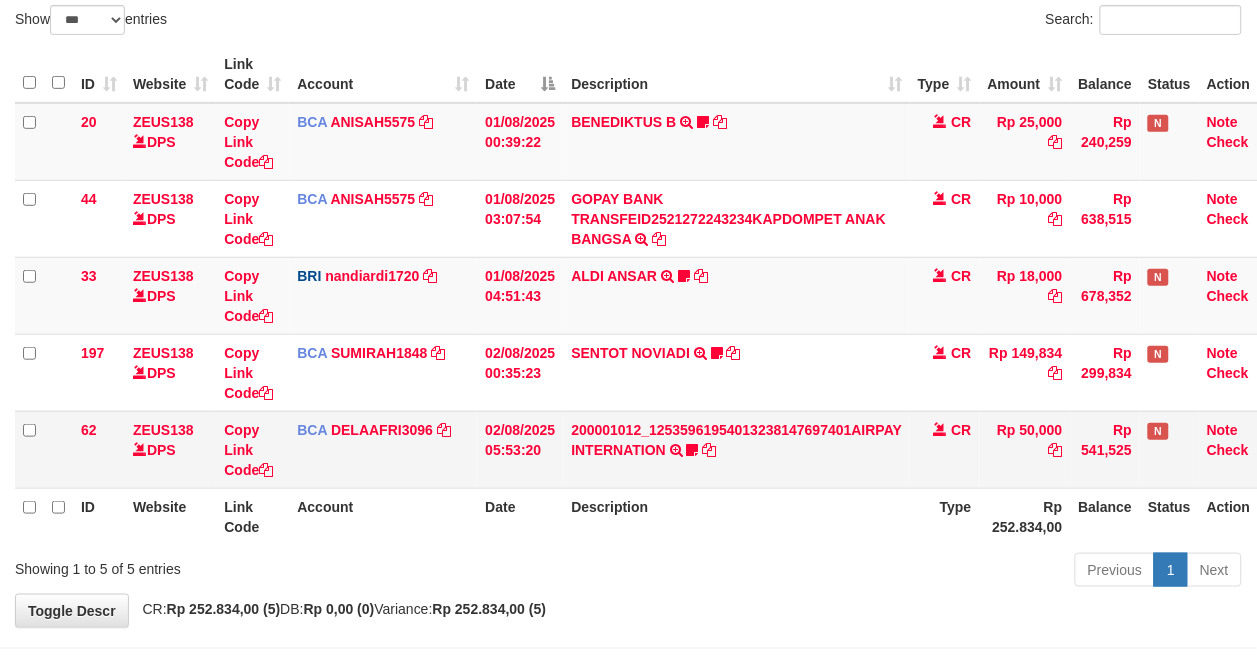 click on "Description" at bounding box center [736, 516] 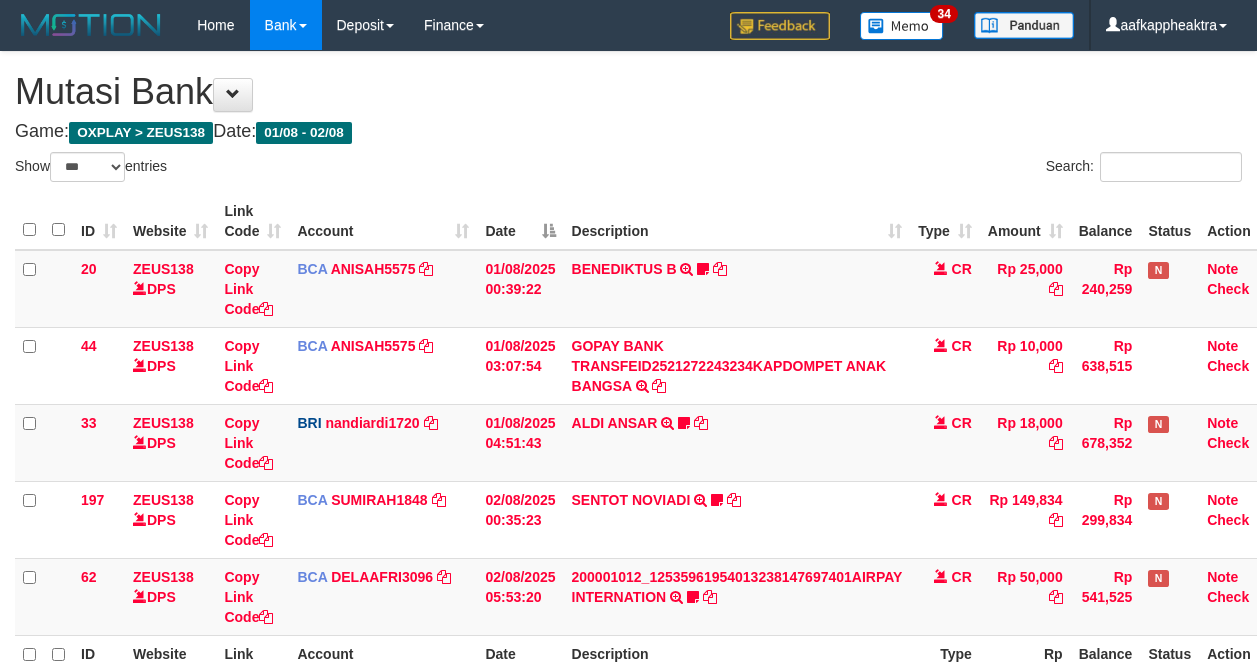 select on "***" 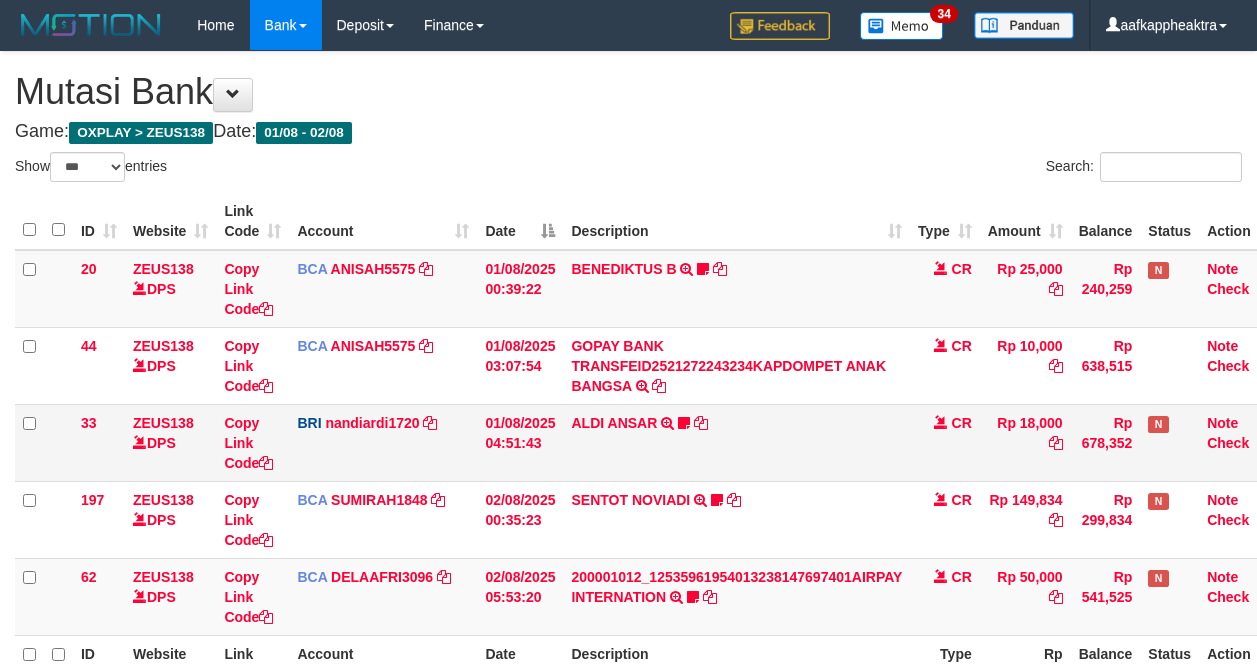 scroll, scrollTop: 120, scrollLeft: 0, axis: vertical 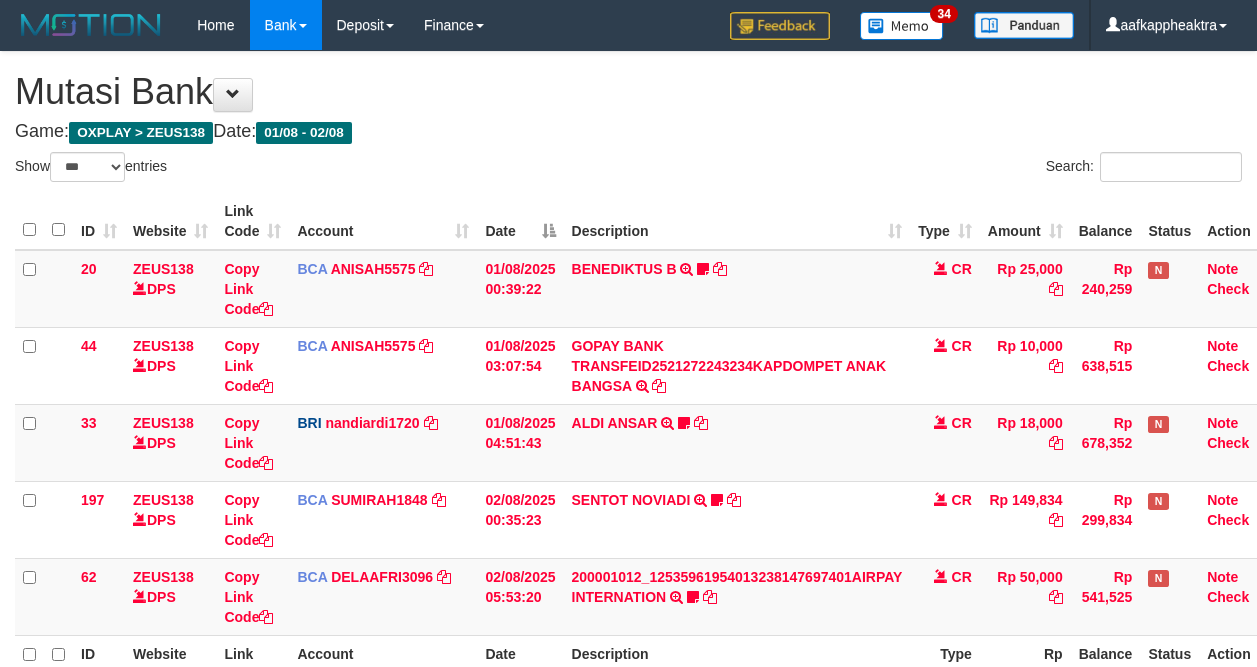 select on "***" 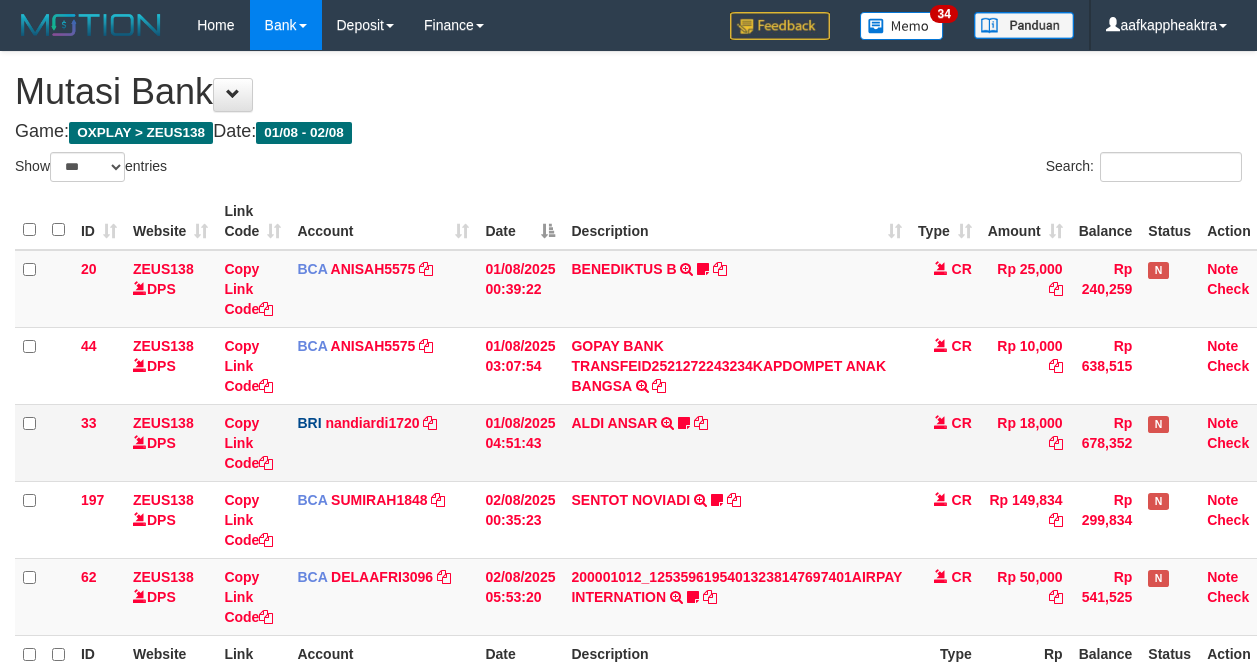 scroll, scrollTop: 120, scrollLeft: 0, axis: vertical 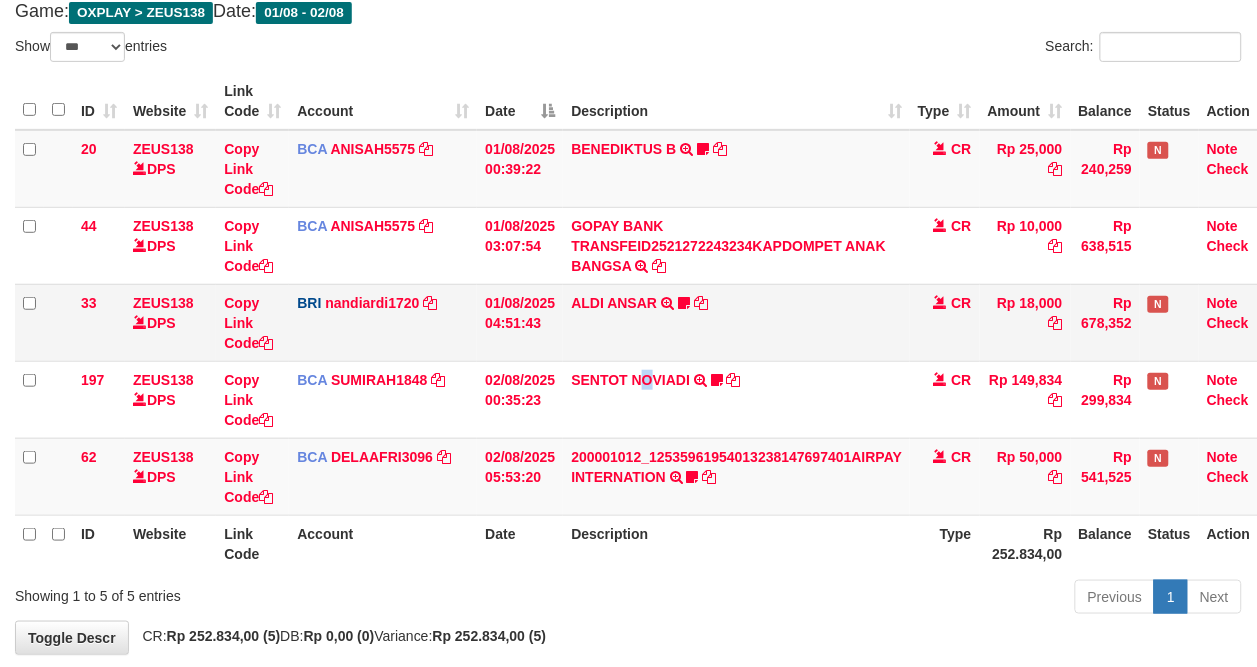 click on "SENTOT NOVIADI            TRSF E-BANKING CR 0208/FTSCY/WS95271
149834.00SENTOT NOVIADI    Seno2023" at bounding box center (736, 399) 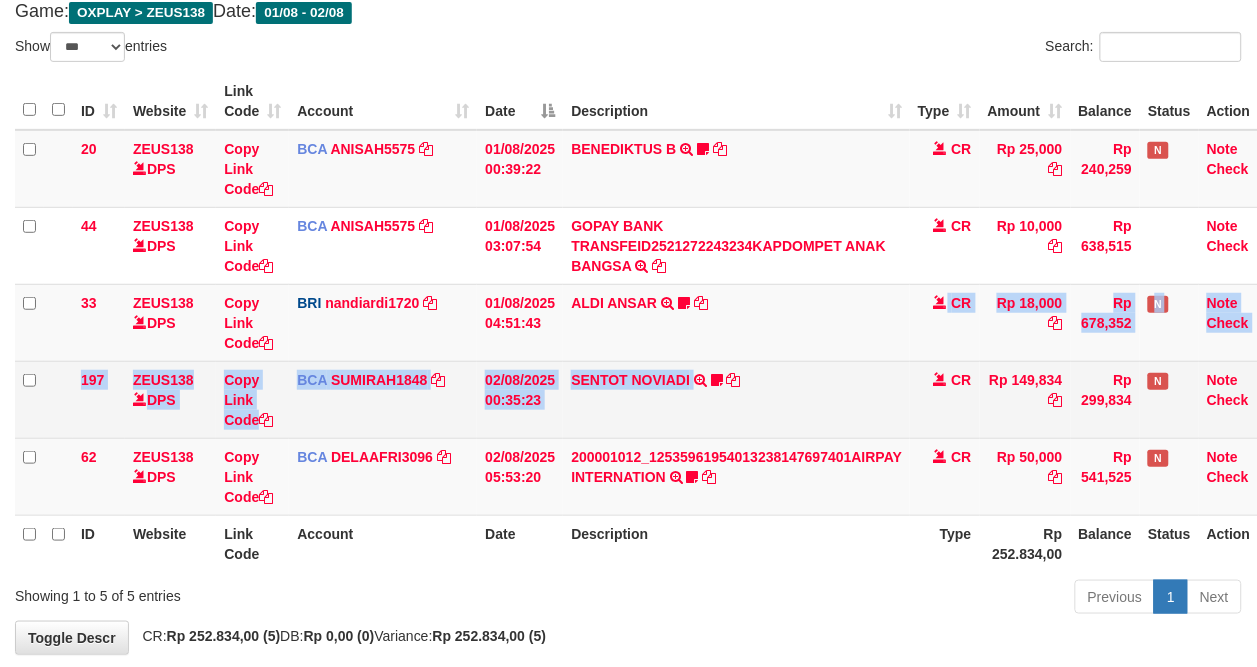 drag, startPoint x: 698, startPoint y: 387, endPoint x: 693, endPoint y: 411, distance: 24.5153 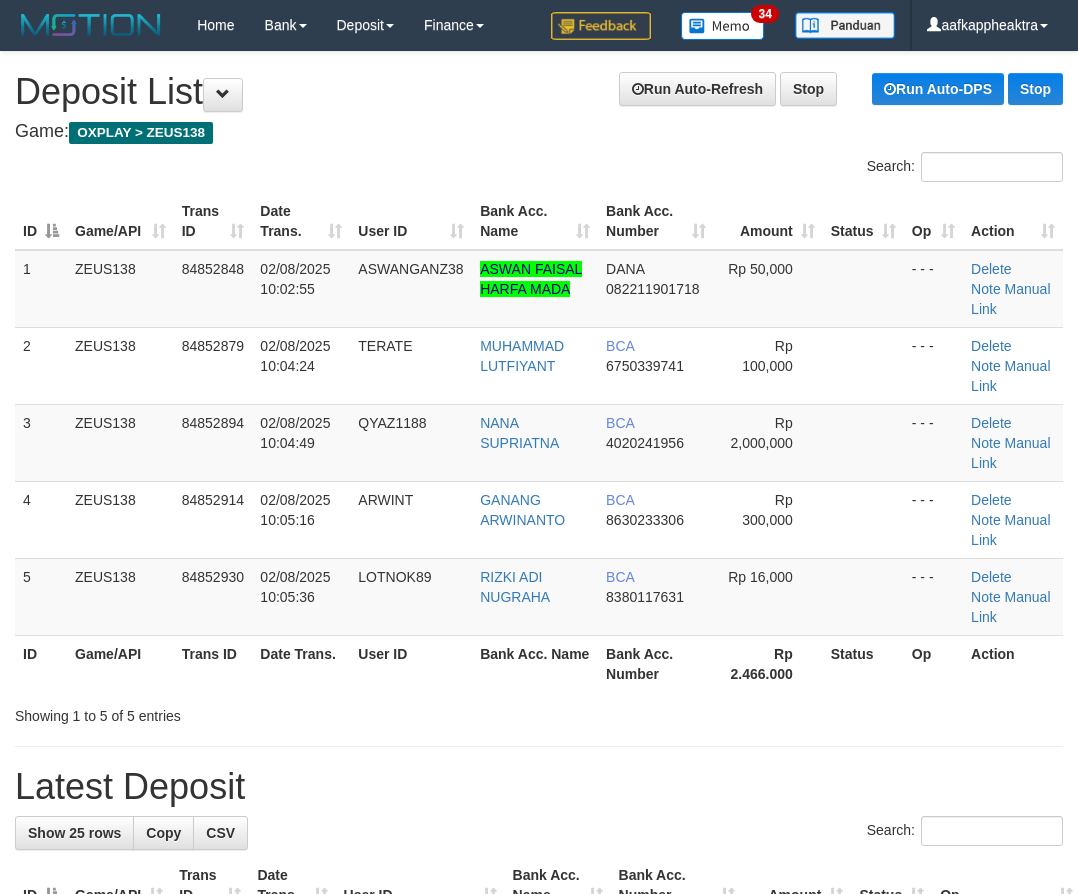 scroll, scrollTop: 0, scrollLeft: 0, axis: both 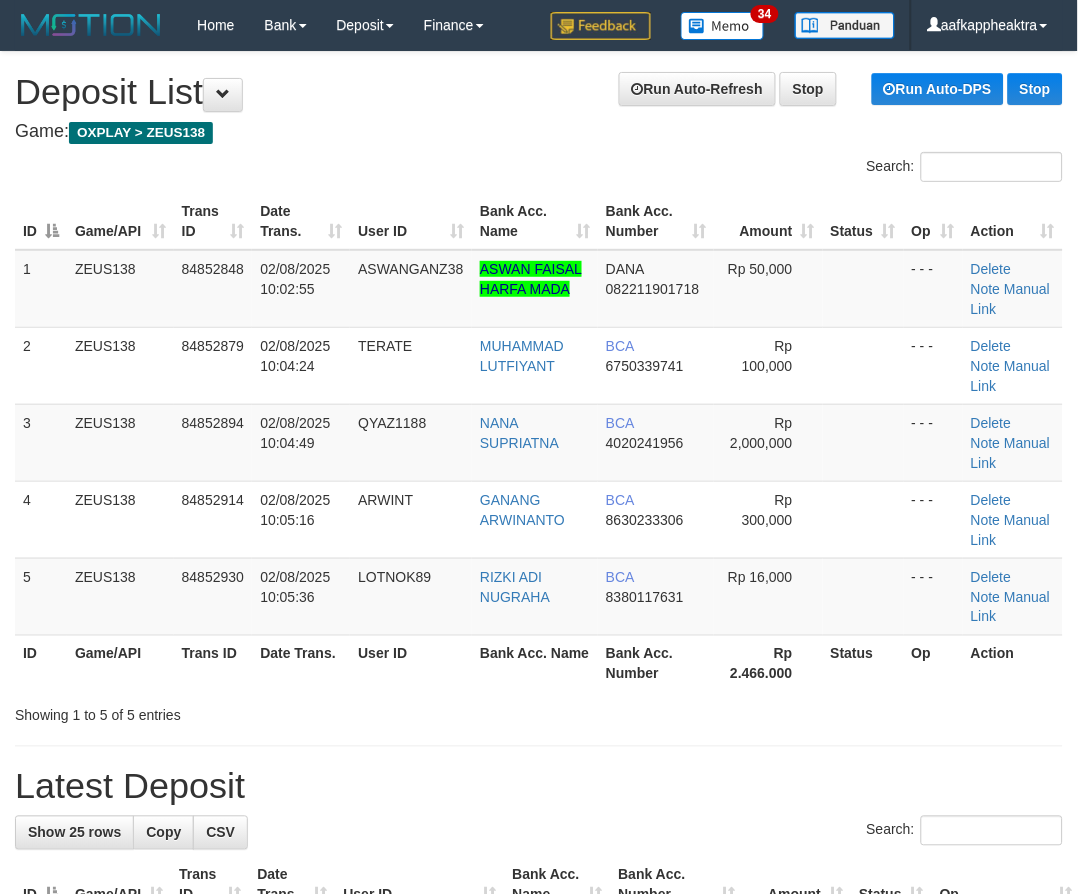 drag, startPoint x: 0, startPoint y: 0, endPoint x: 264, endPoint y: 648, distance: 699.71423 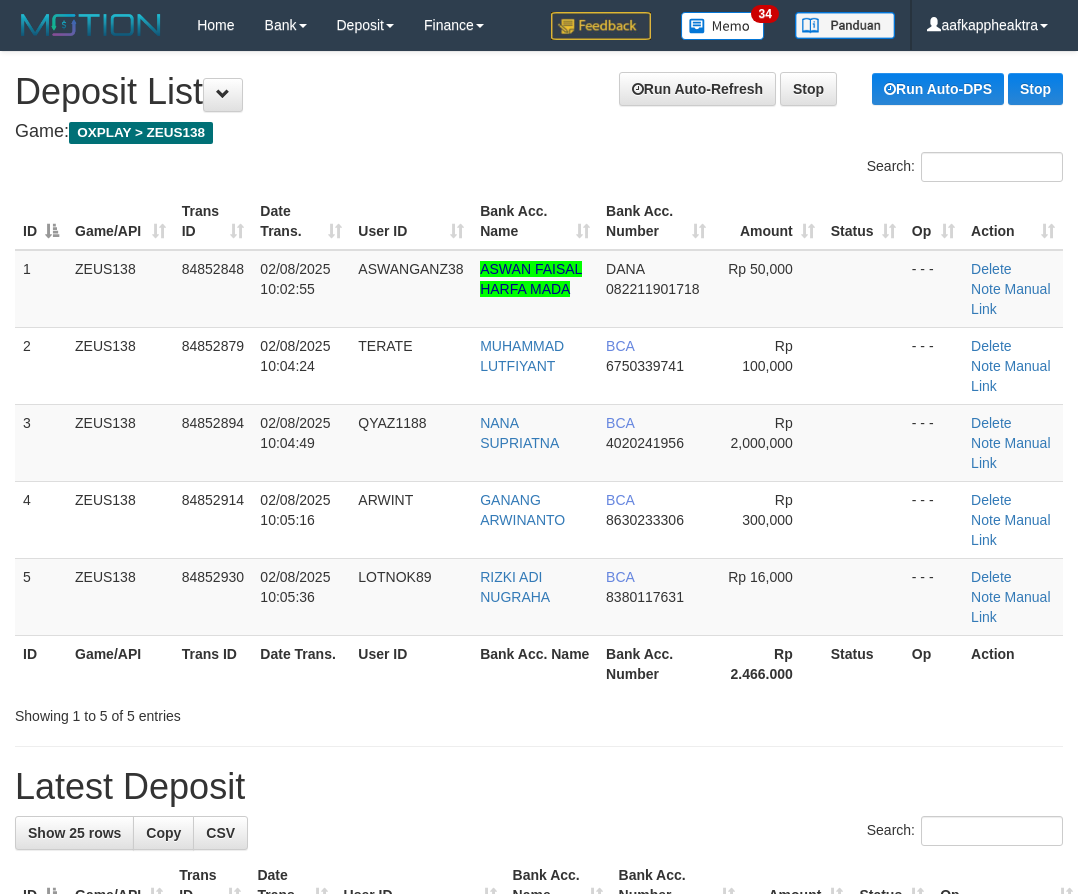scroll, scrollTop: 0, scrollLeft: 0, axis: both 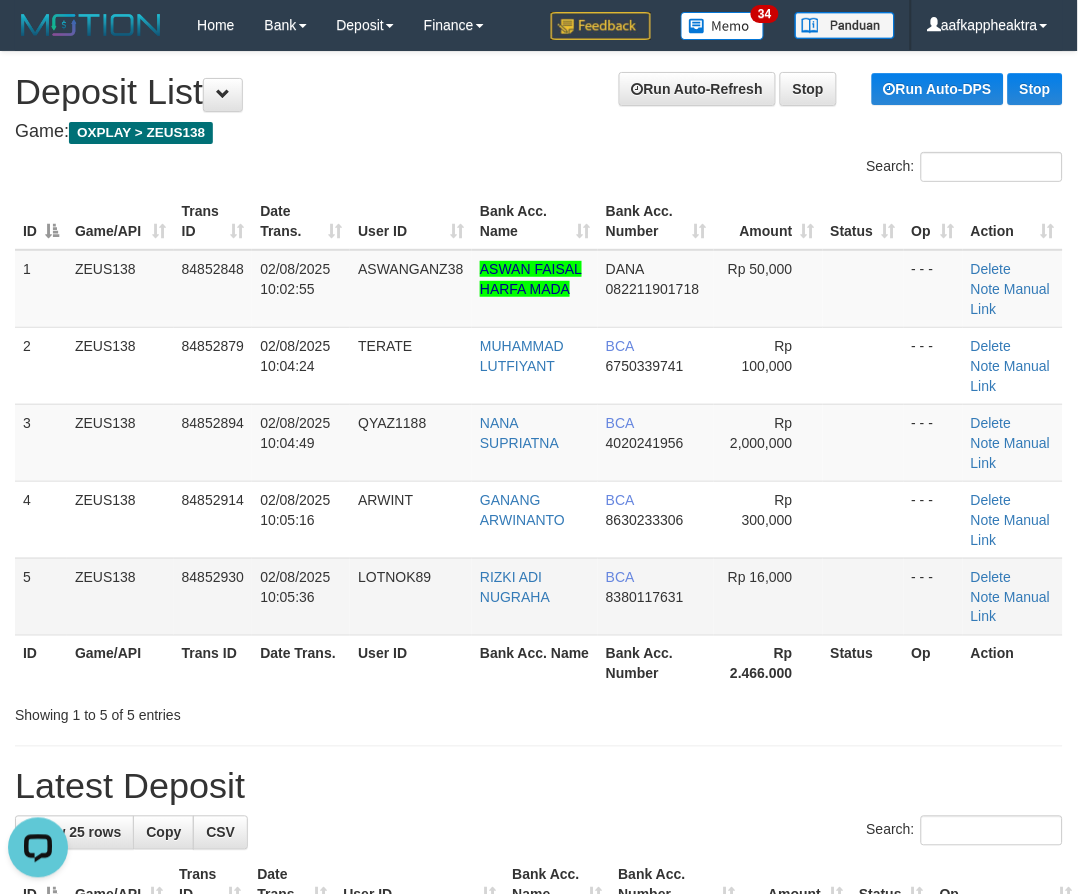 click on "BCA
8380117631" at bounding box center [656, 596] 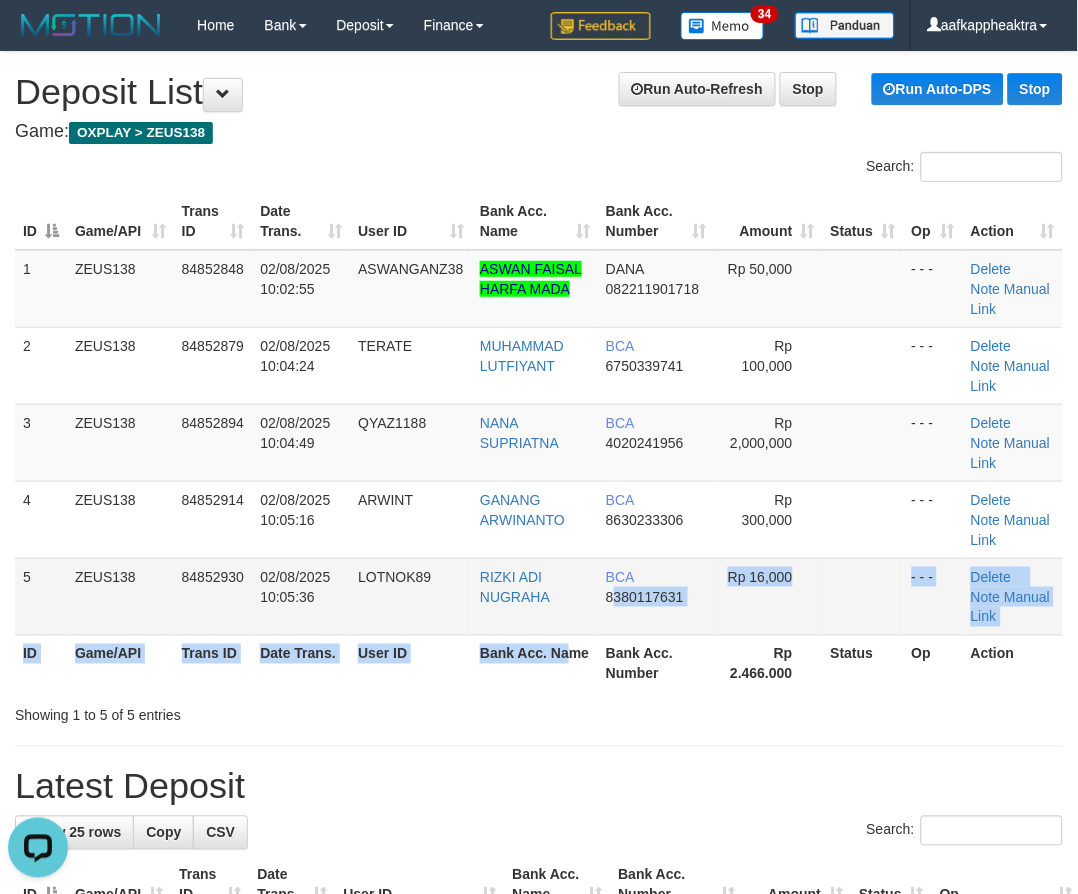 drag, startPoint x: 570, startPoint y: 660, endPoint x: 747, endPoint y: 578, distance: 195.07178 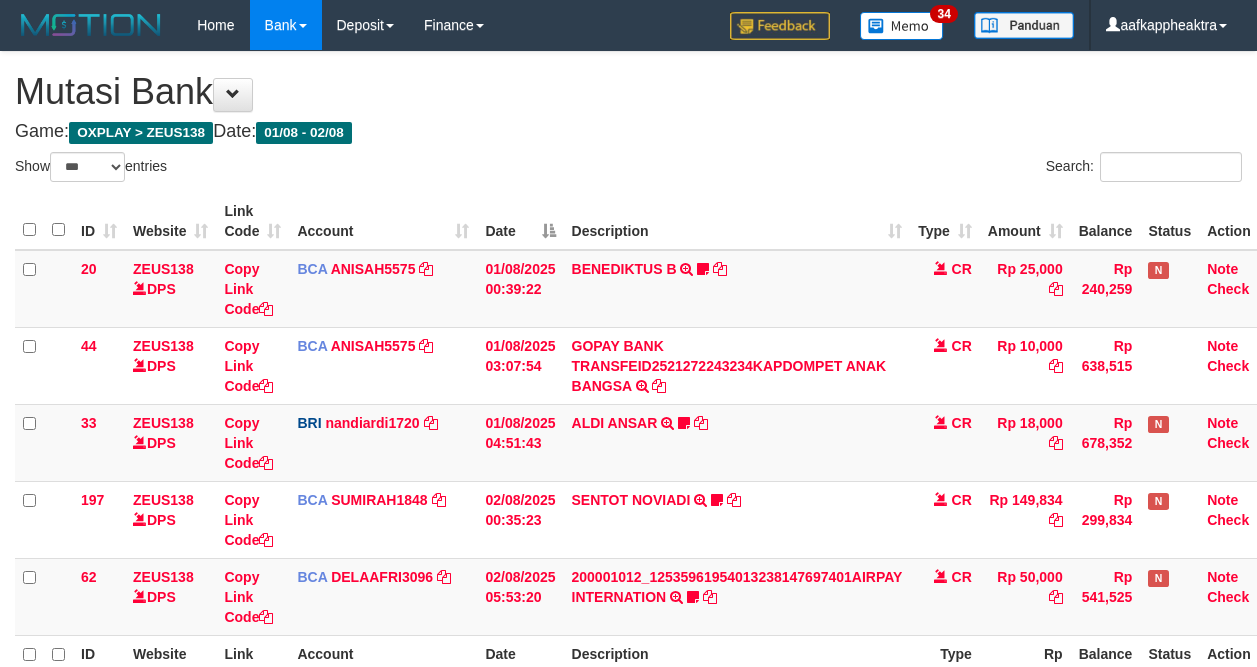 select on "***" 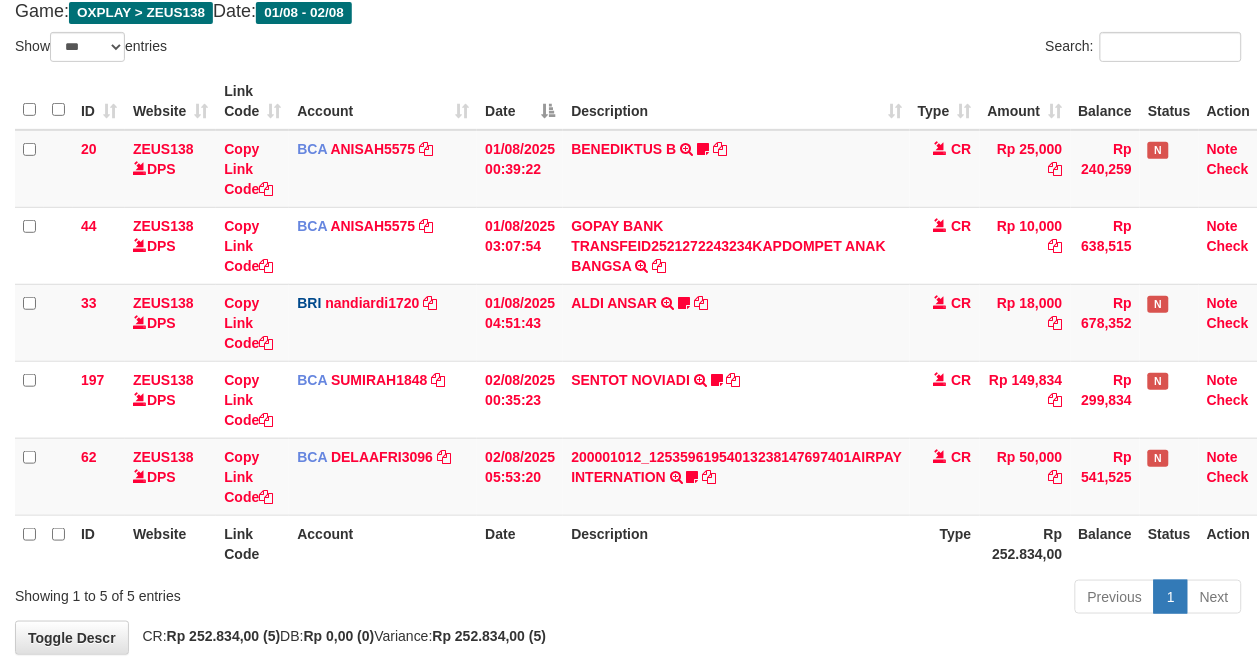 drag, startPoint x: 728, startPoint y: 555, endPoint x: 1266, endPoint y: 533, distance: 538.44965 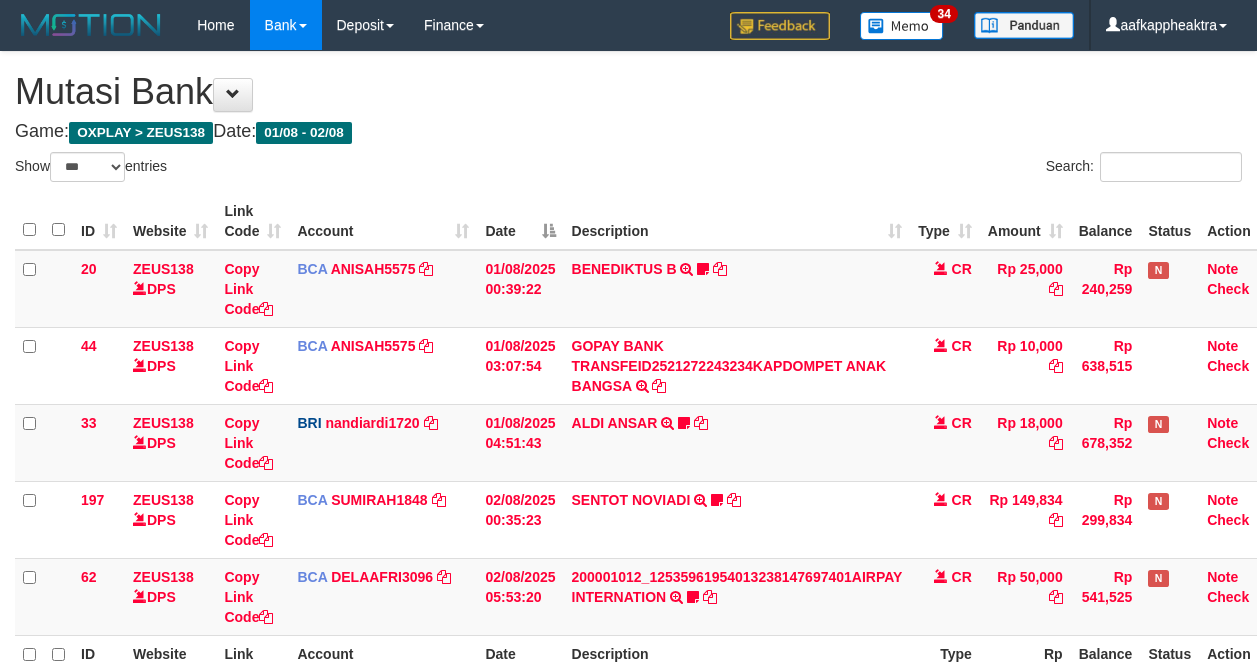 select on "***" 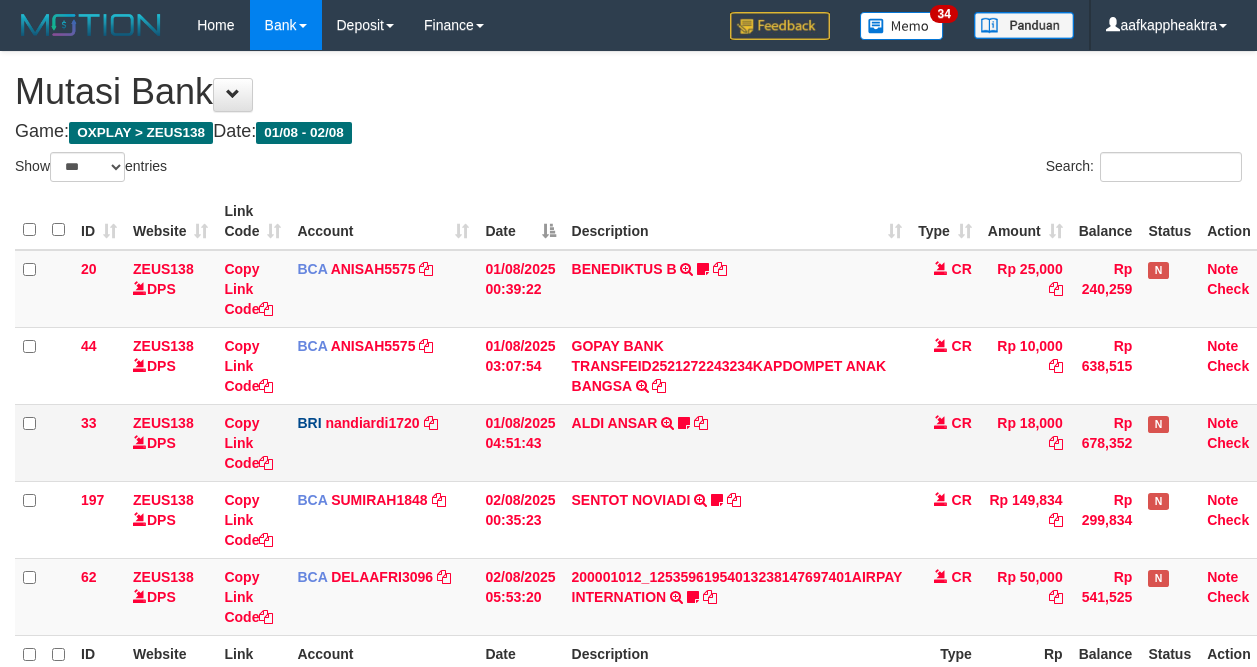 drag, startPoint x: 0, startPoint y: 0, endPoint x: 923, endPoint y: 317, distance: 975.91907 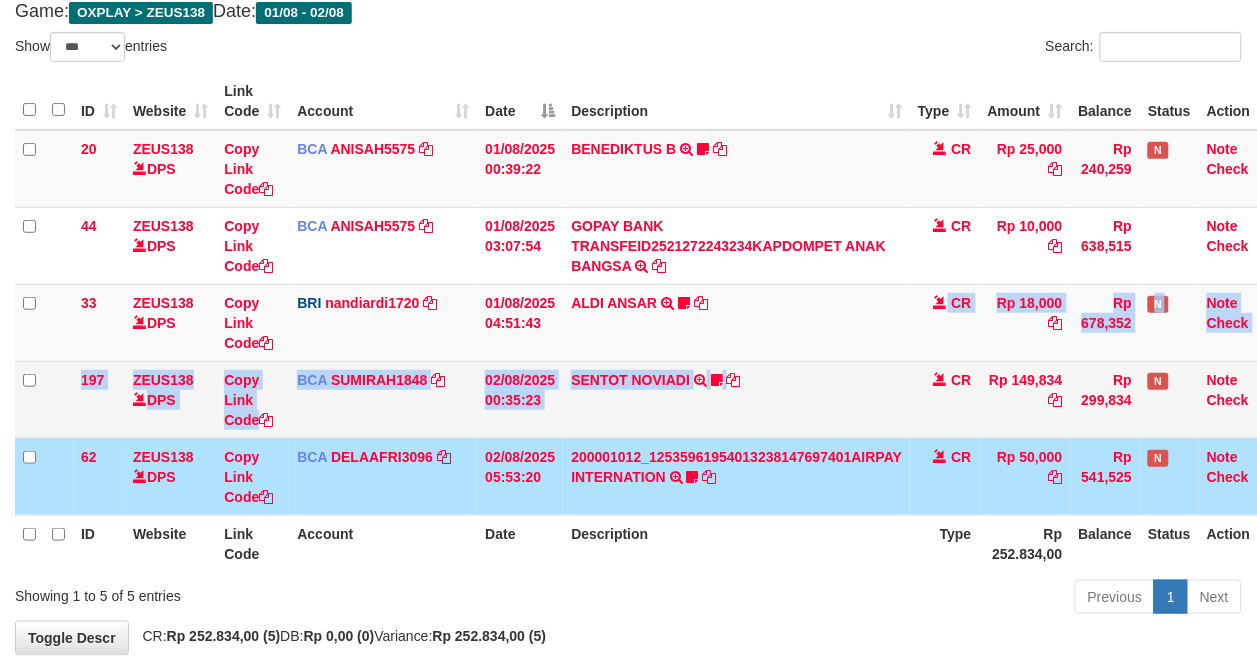 click on "20
ZEUS138    DPS
Copy Link Code
BCA
ANISAH5575
DPS
ANISAH
mutasi_20250801_3827 | 20
mutasi_20250801_3827 | 20
01/08/2025 00:39:22
BENEDIKTUS B            TRSF E-BANKING CR 0108/FTSCY/WS95051
25000.002025080185043947 TRFDN-BENEDIKTUS BESPAY DEBIT INDONE    Asuk86 bantu bukti tf
CR
Rp 25,000
Rp 240,259
N
Note
Check
44
ZEUS138    DPS
Copy Link Code
BCA
ANISAH5575
DPS
ANISAH
mutasi_20250801_3827 | 44" at bounding box center [648, 323] 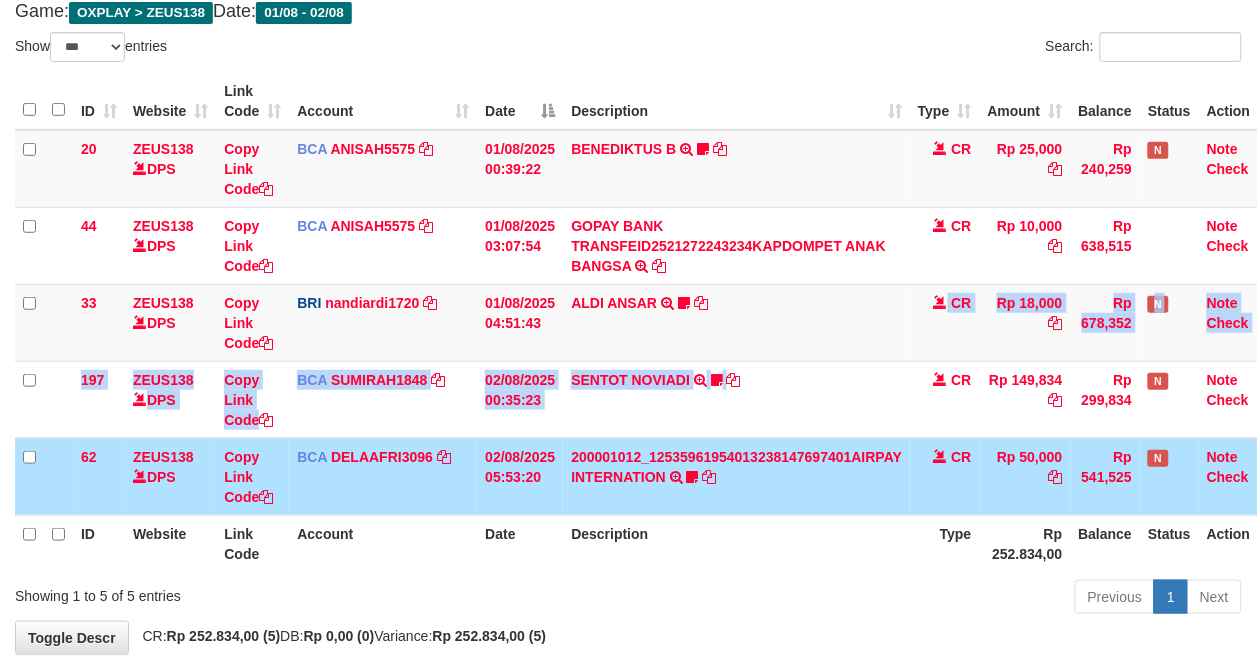 scroll, scrollTop: 147, scrollLeft: 0, axis: vertical 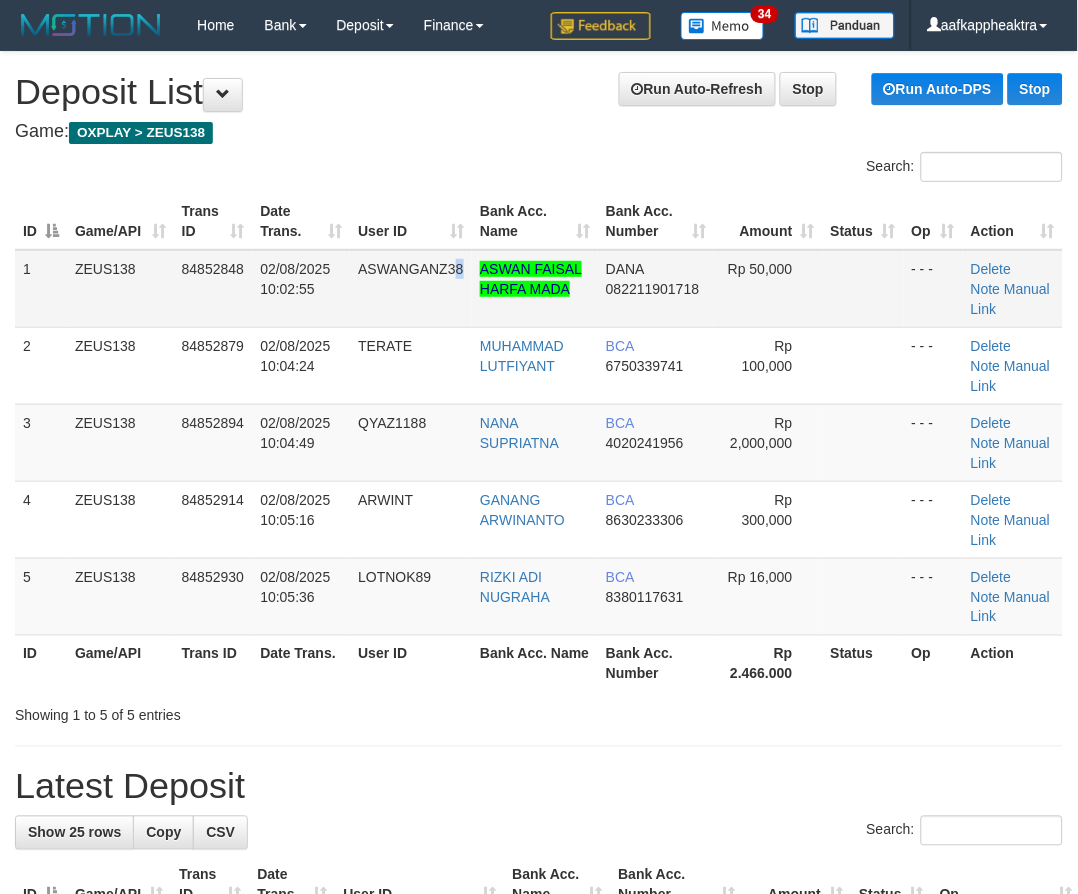 drag, startPoint x: 455, startPoint y: 293, endPoint x: 456, endPoint y: 264, distance: 29.017237 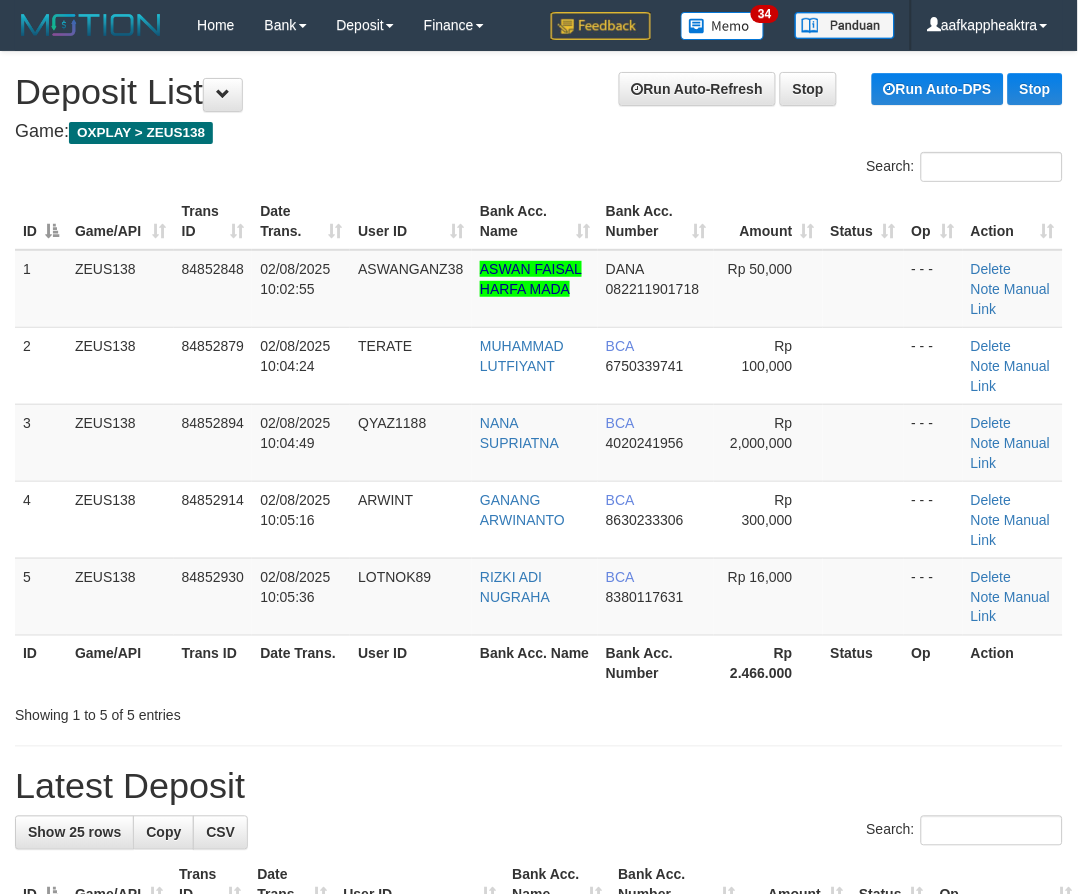 drag, startPoint x: 426, startPoint y: 163, endPoint x: 411, endPoint y: 64, distance: 100.12991 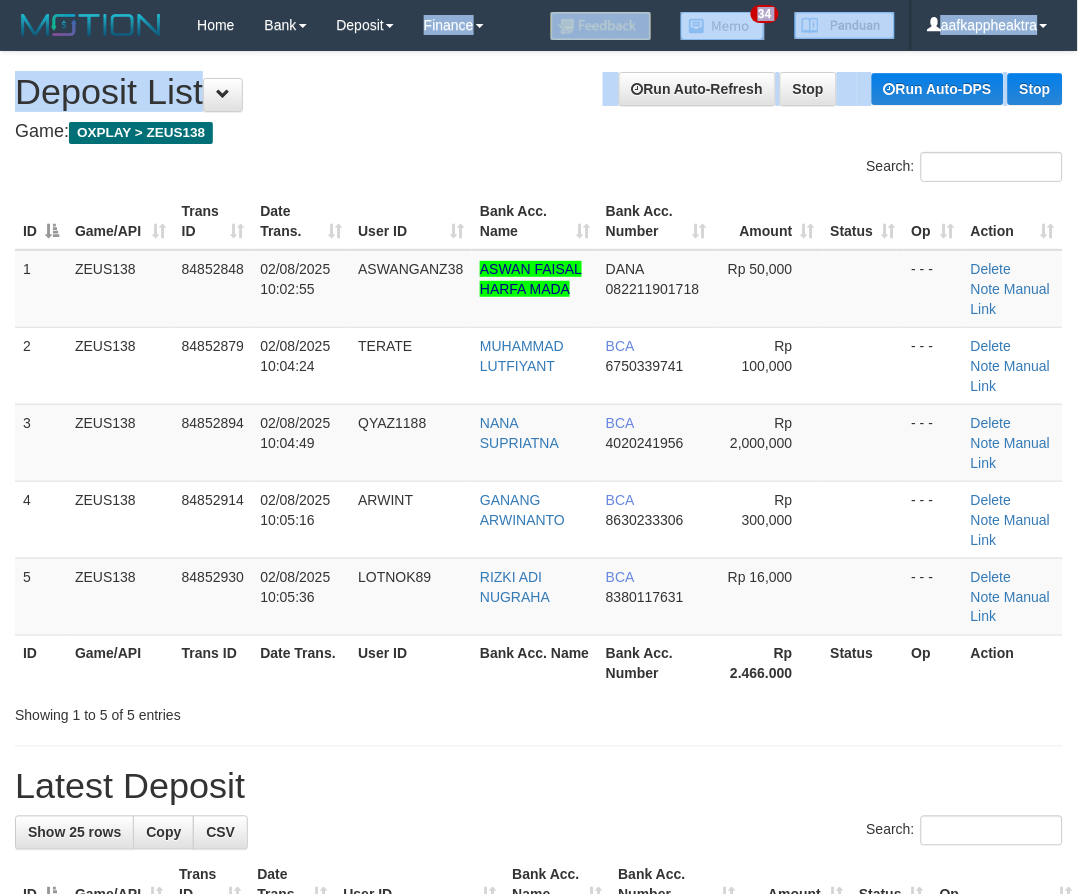 drag, startPoint x: 411, startPoint y: 64, endPoint x: 417, endPoint y: -22, distance: 86.209045 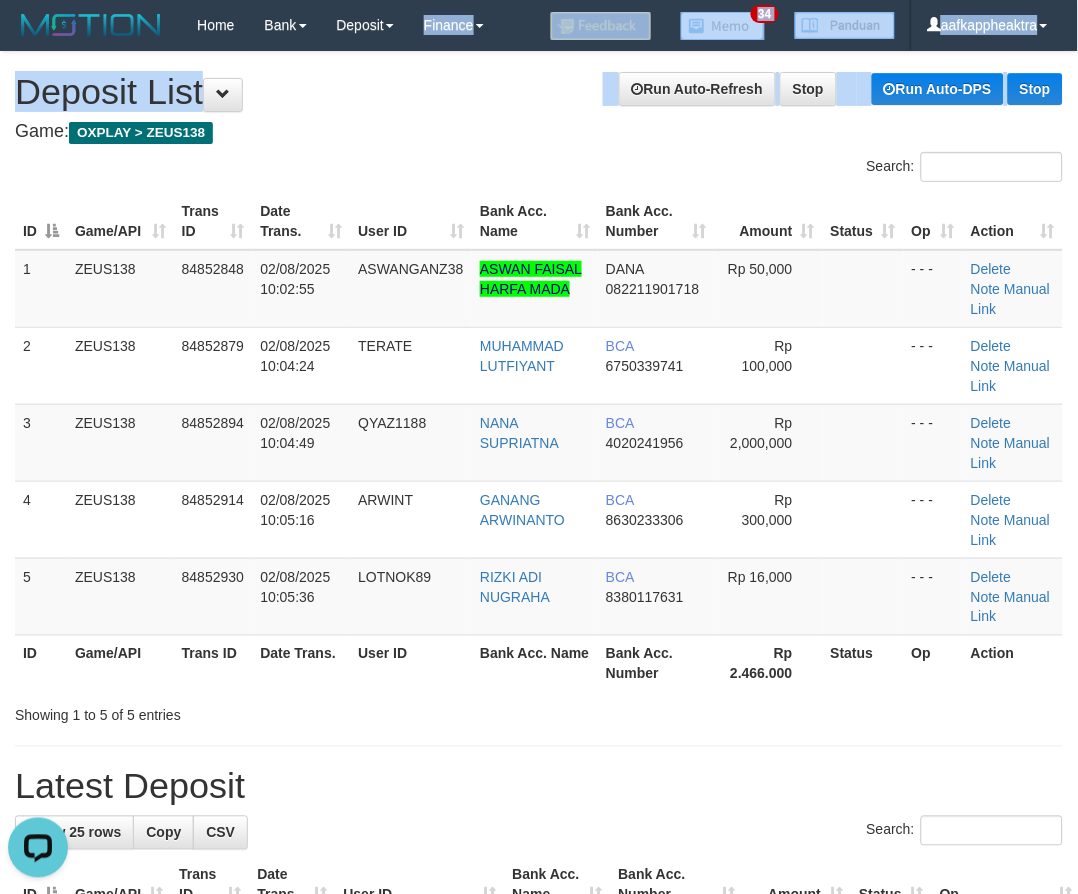 scroll, scrollTop: 0, scrollLeft: 0, axis: both 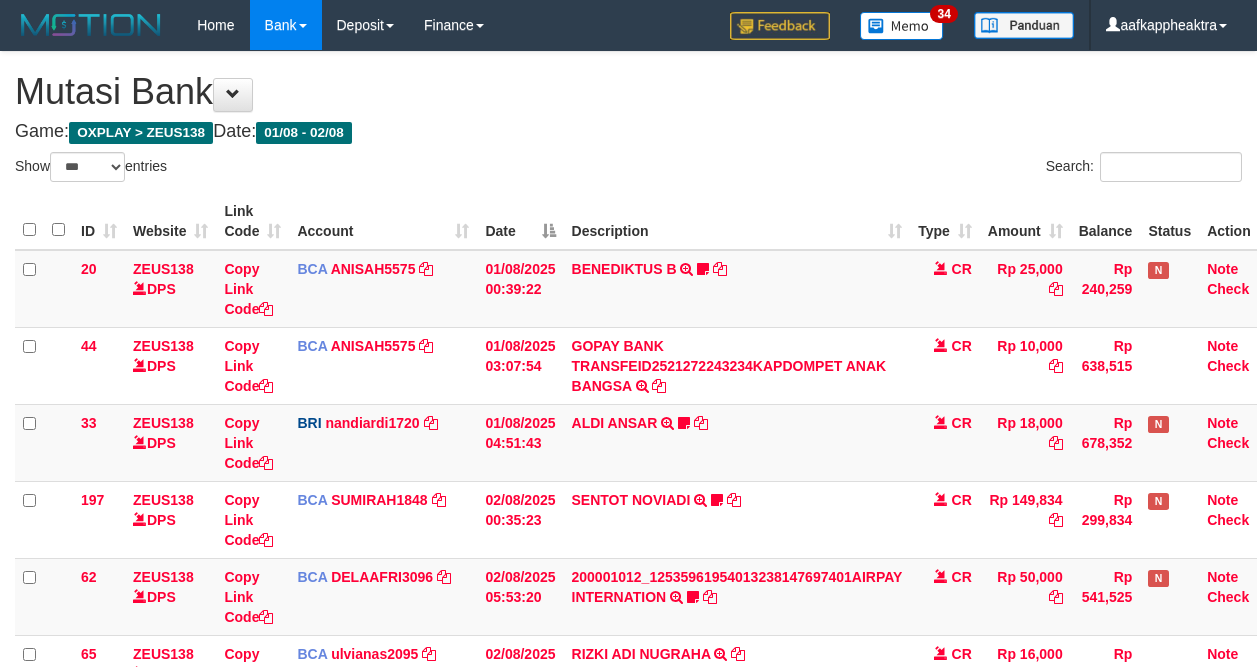 select on "***" 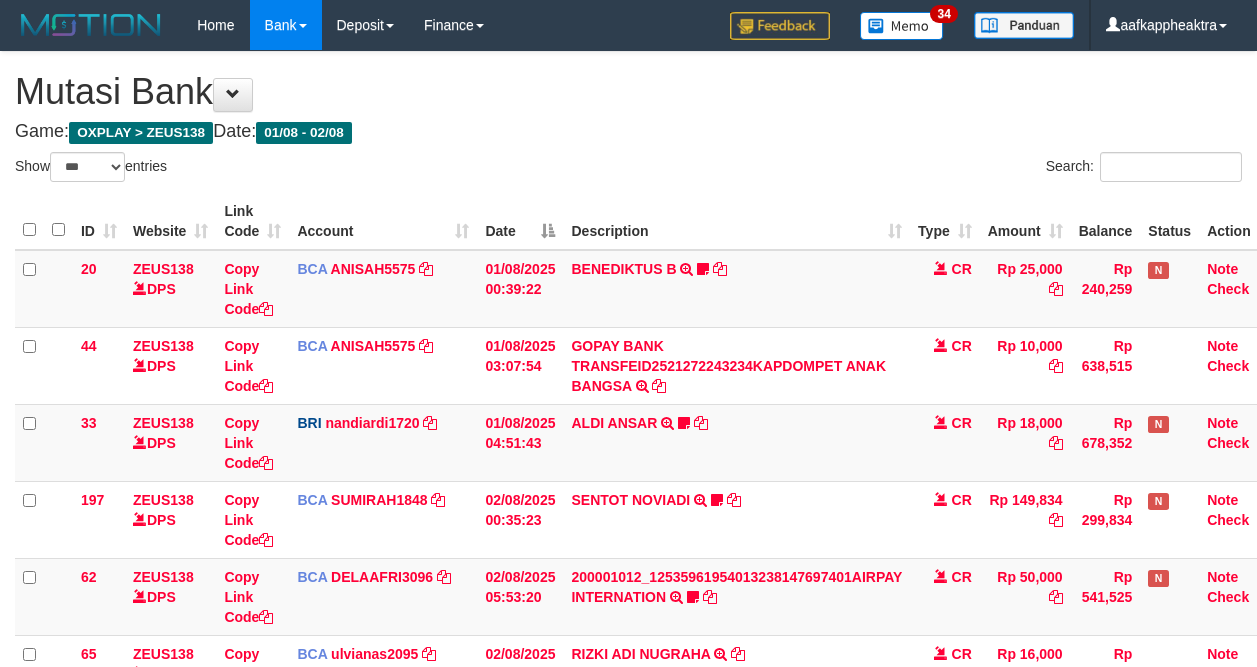 scroll, scrollTop: 147, scrollLeft: 0, axis: vertical 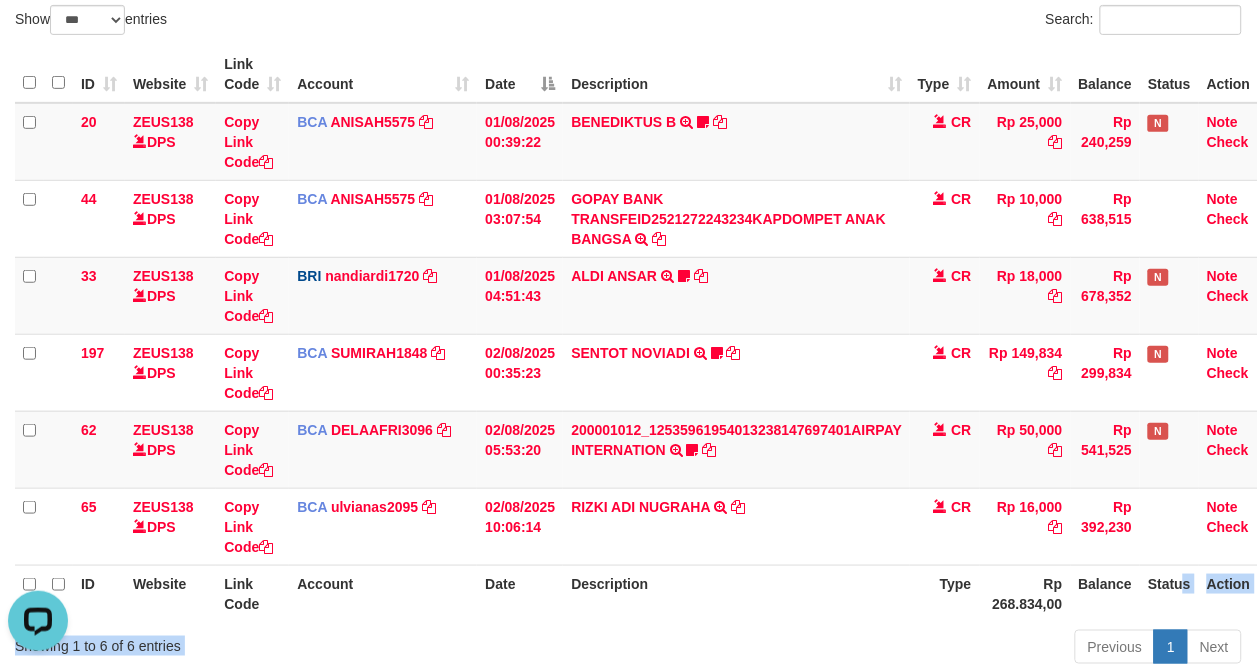 drag, startPoint x: 985, startPoint y: 637, endPoint x: 987, endPoint y: 602, distance: 35.057095 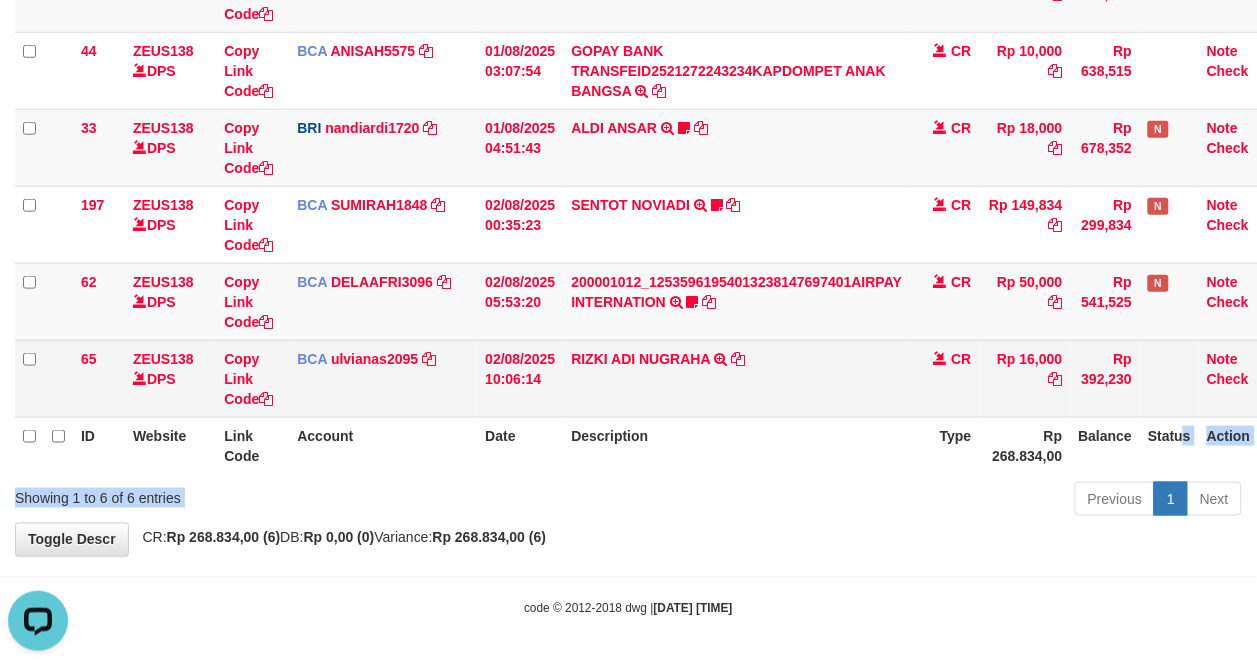 scroll, scrollTop: 296, scrollLeft: 0, axis: vertical 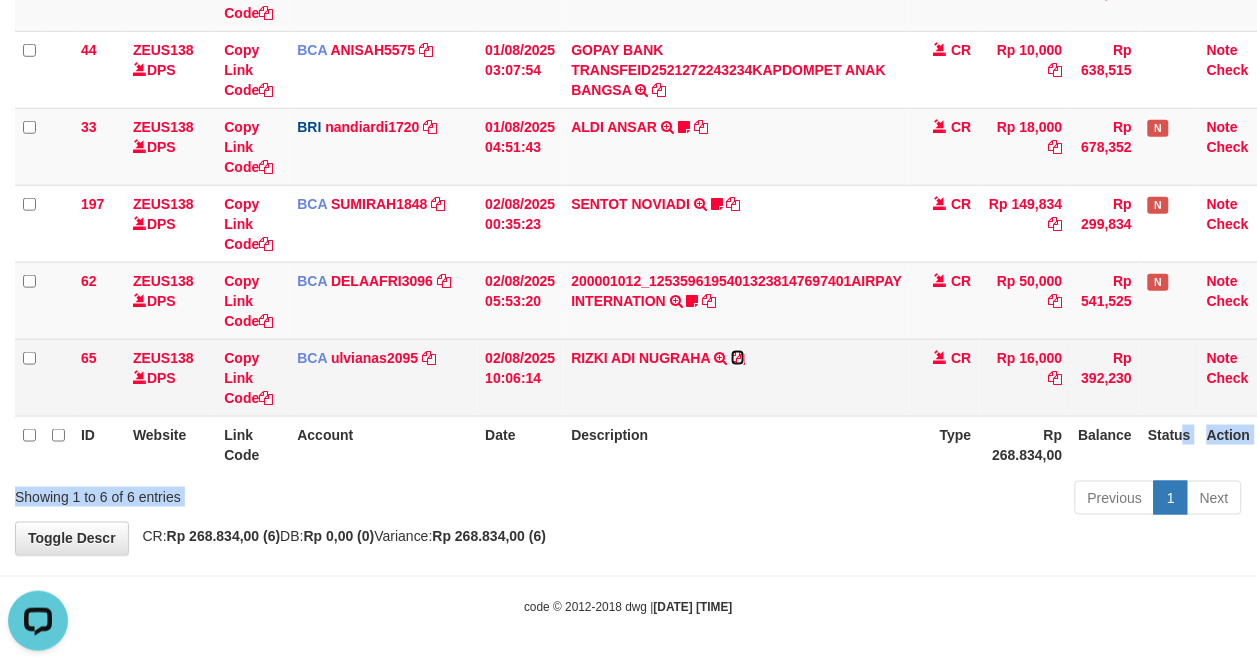 click at bounding box center (738, 358) 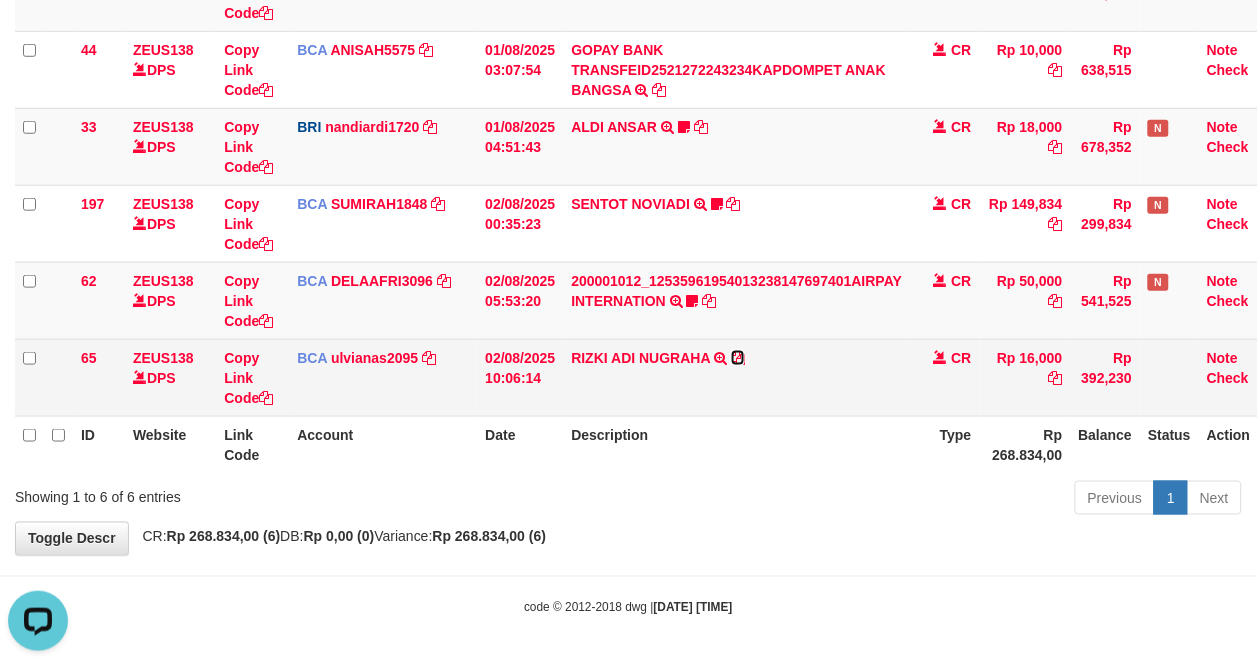 drag, startPoint x: 735, startPoint y: 356, endPoint x: 751, endPoint y: 357, distance: 16.03122 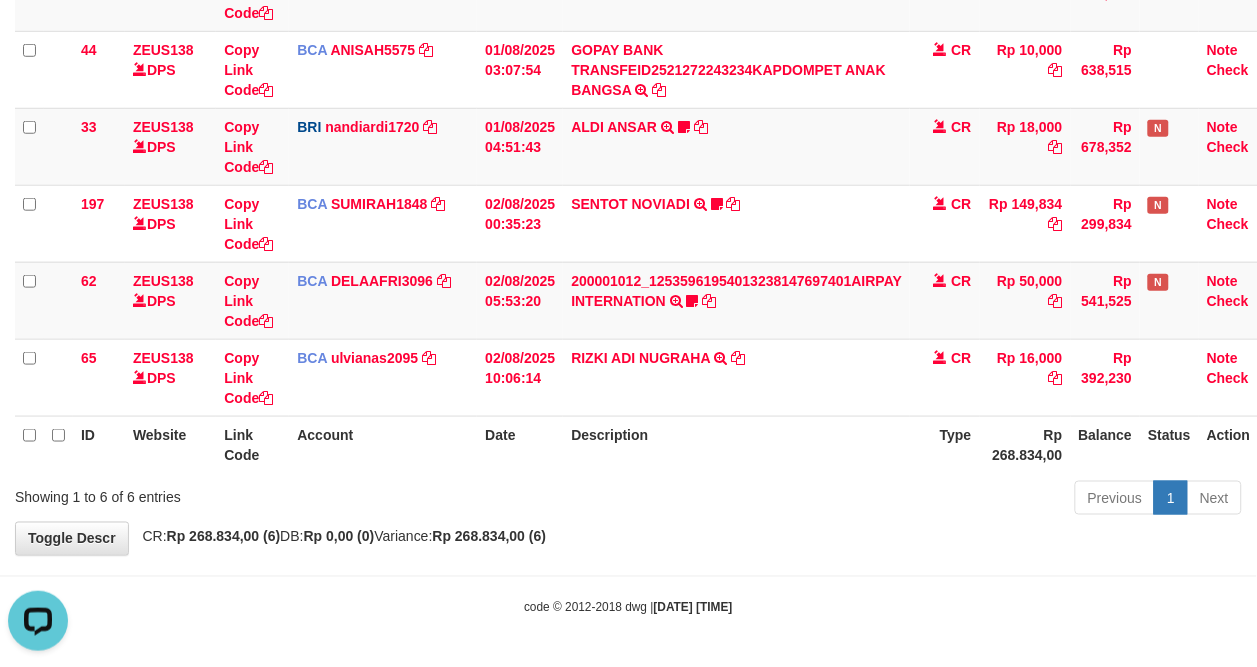 drag, startPoint x: 897, startPoint y: 547, endPoint x: 896, endPoint y: 536, distance: 11.045361 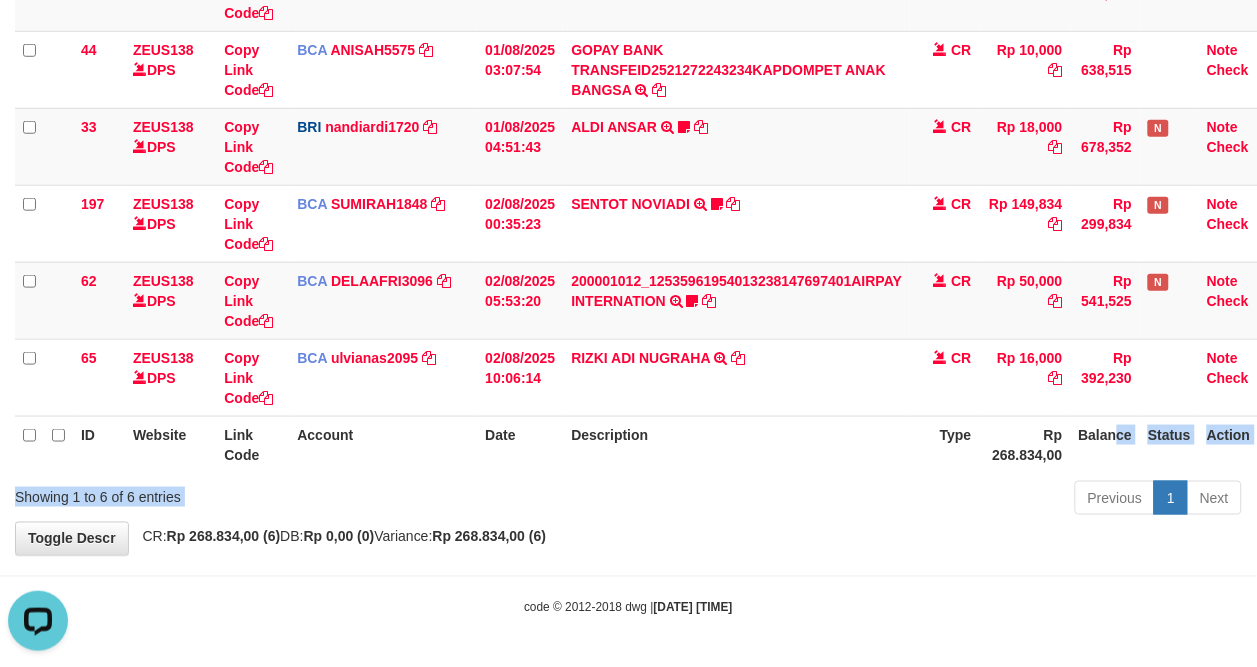 drag, startPoint x: 1117, startPoint y: 435, endPoint x: 1013, endPoint y: 511, distance: 128.80994 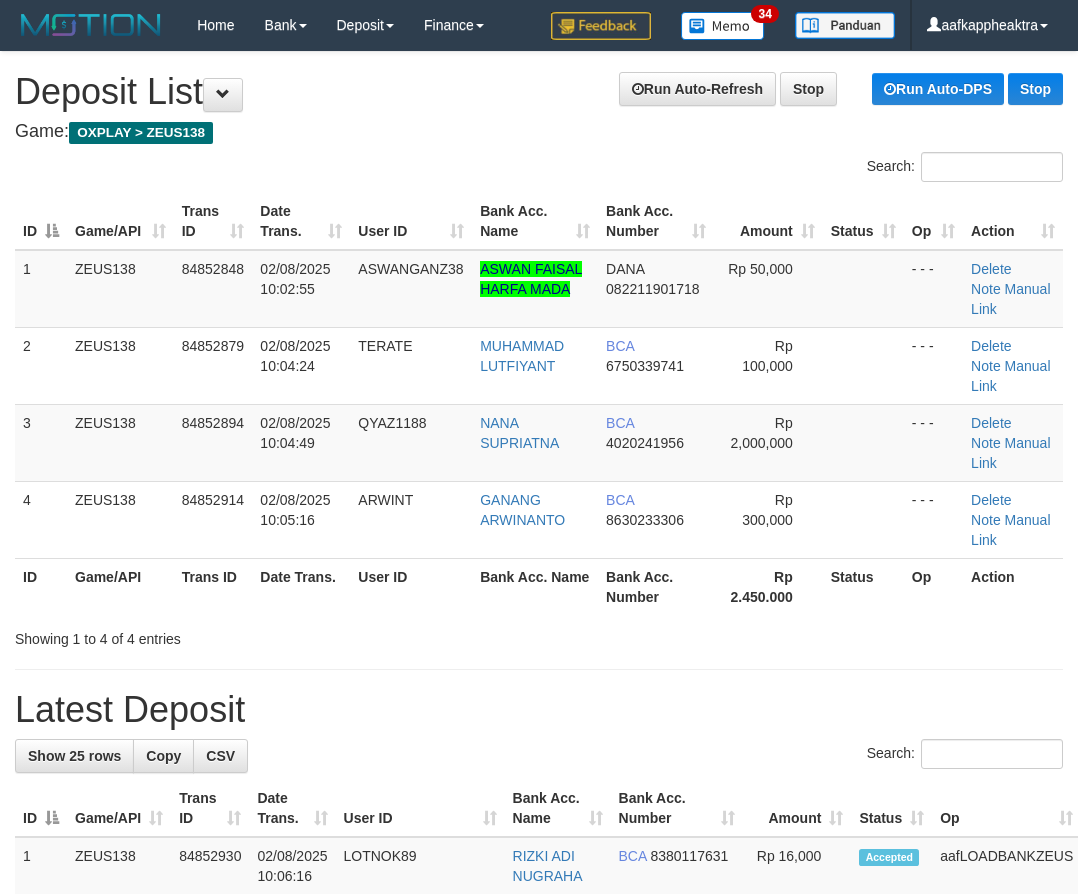 scroll, scrollTop: 0, scrollLeft: 0, axis: both 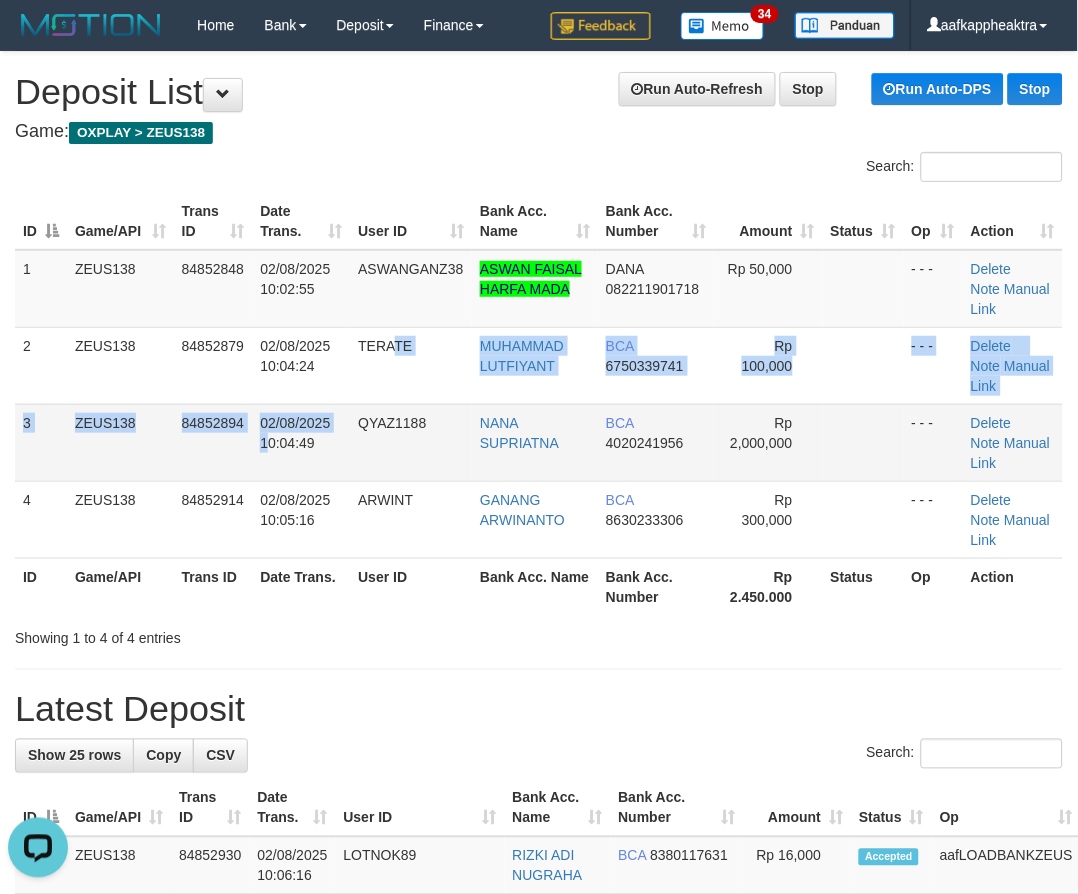 drag, startPoint x: 385, startPoint y: 374, endPoint x: 265, endPoint y: 443, distance: 138.42326 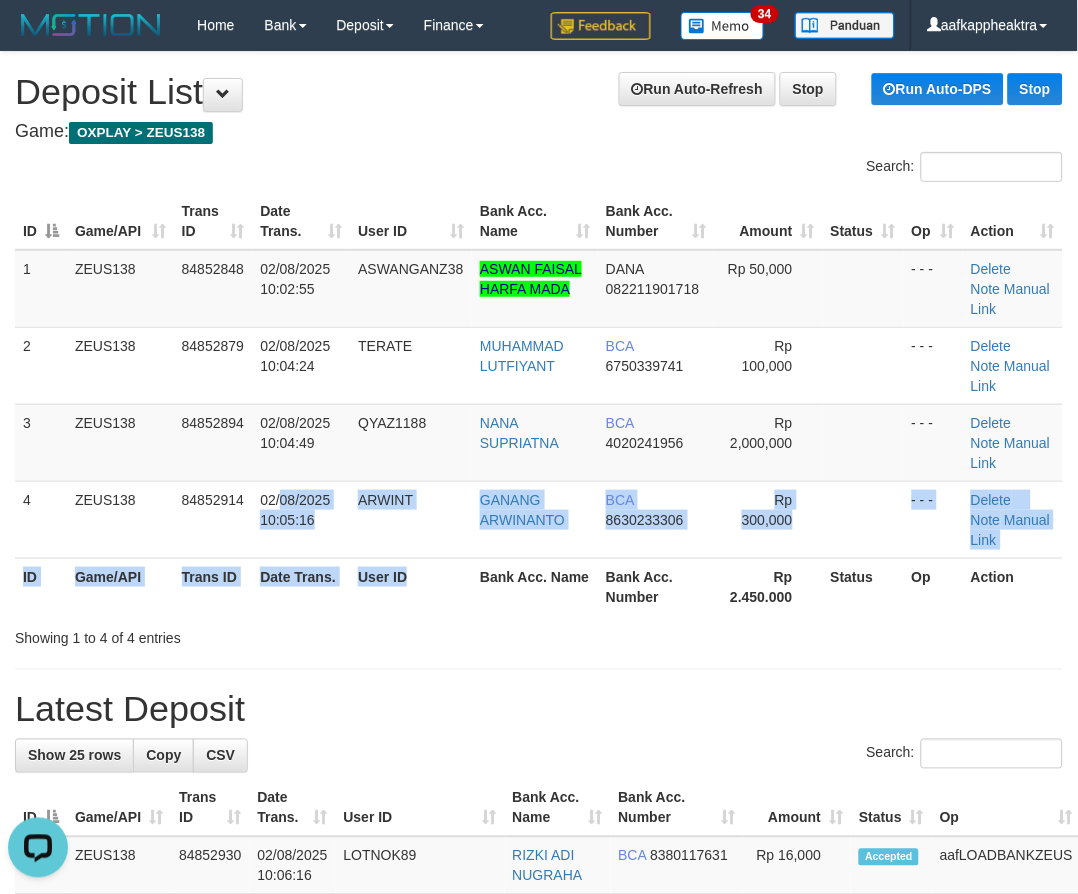 drag, startPoint x: 406, startPoint y: 554, endPoint x: 303, endPoint y: 583, distance: 107.00467 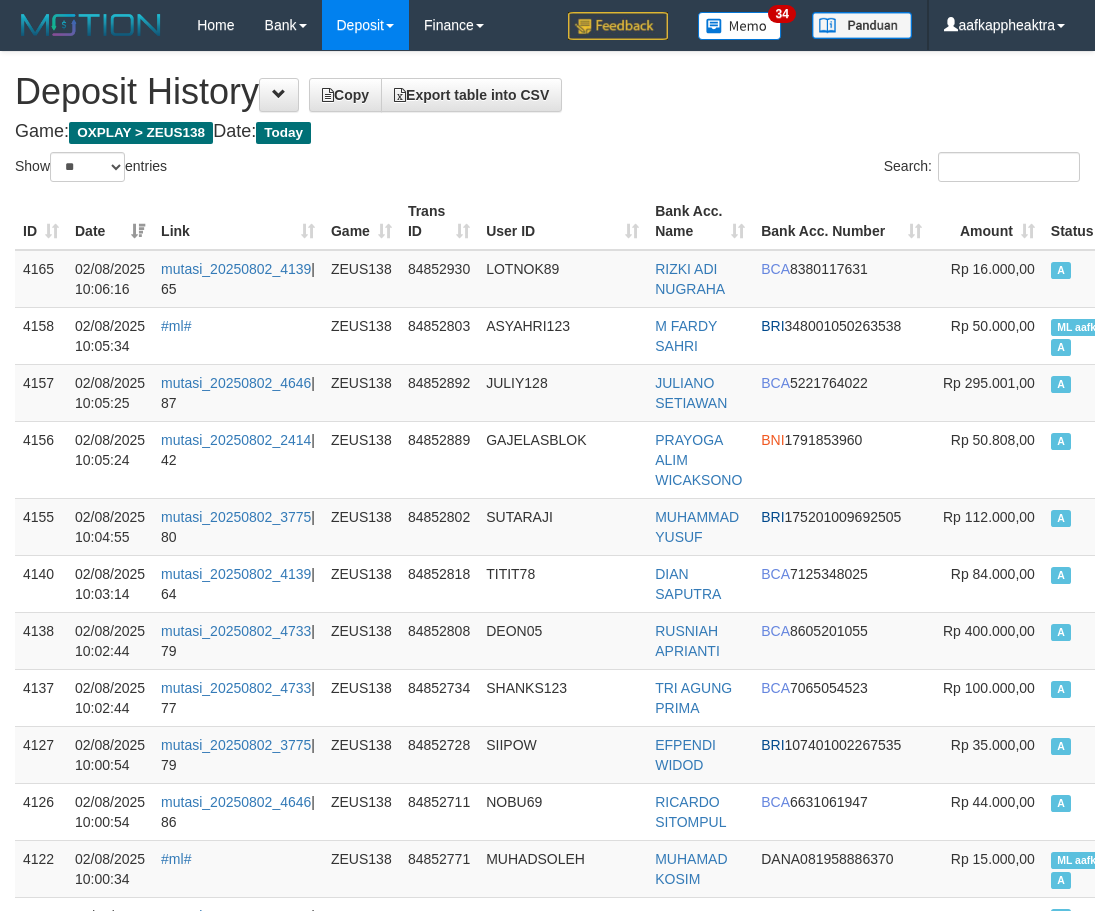 select on "**" 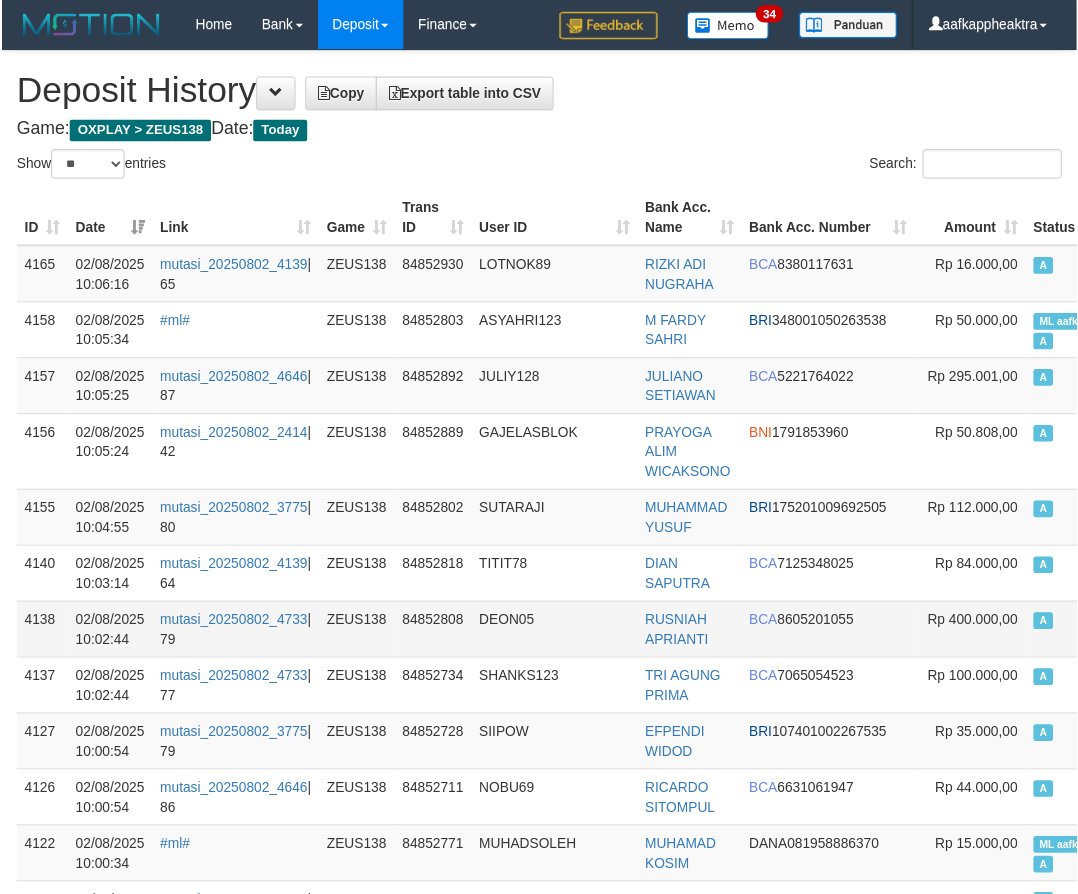 scroll, scrollTop: 0, scrollLeft: 0, axis: both 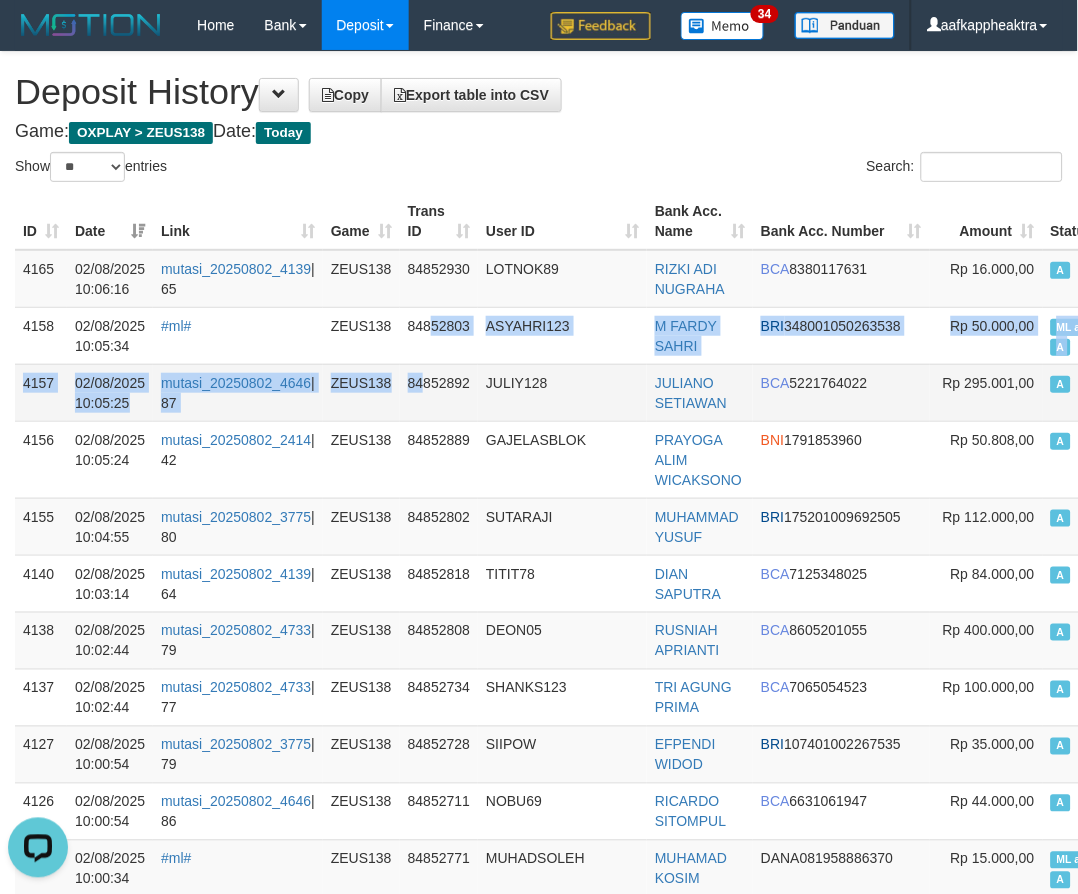 drag, startPoint x: 417, startPoint y: 390, endPoint x: 395, endPoint y: 405, distance: 26.627054 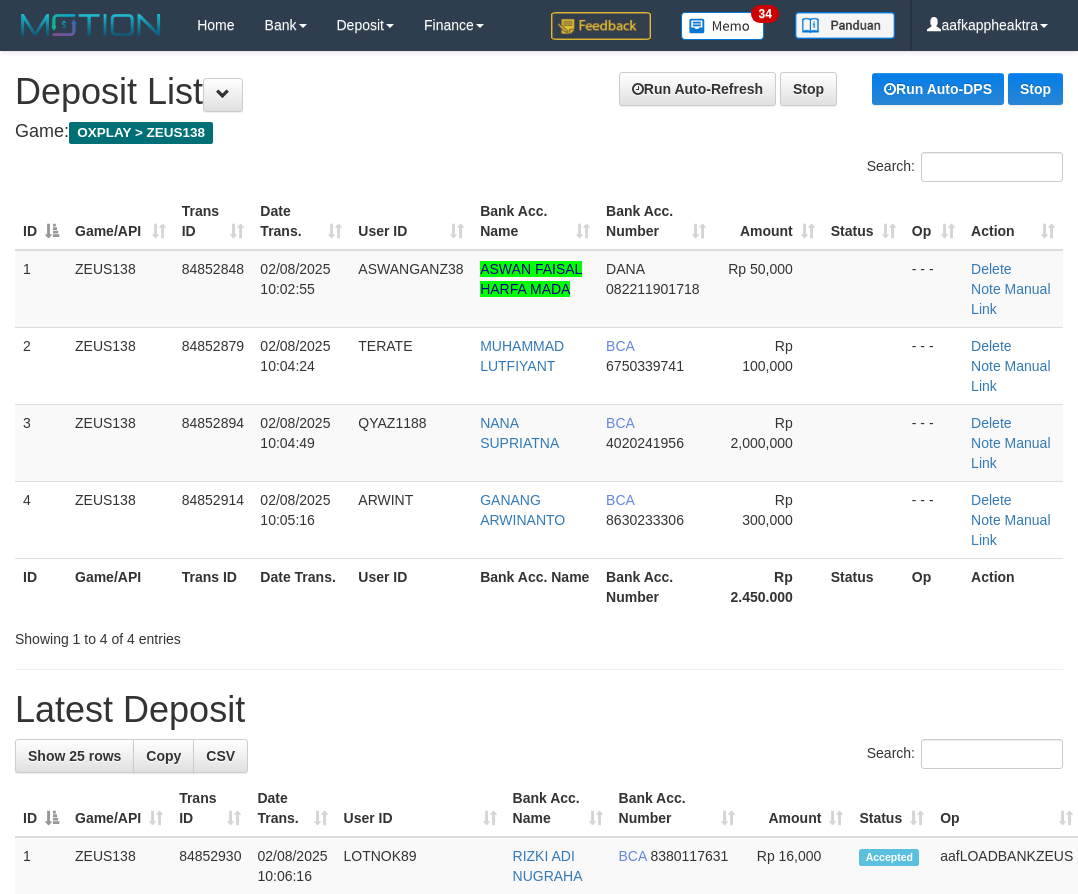 scroll, scrollTop: 0, scrollLeft: 0, axis: both 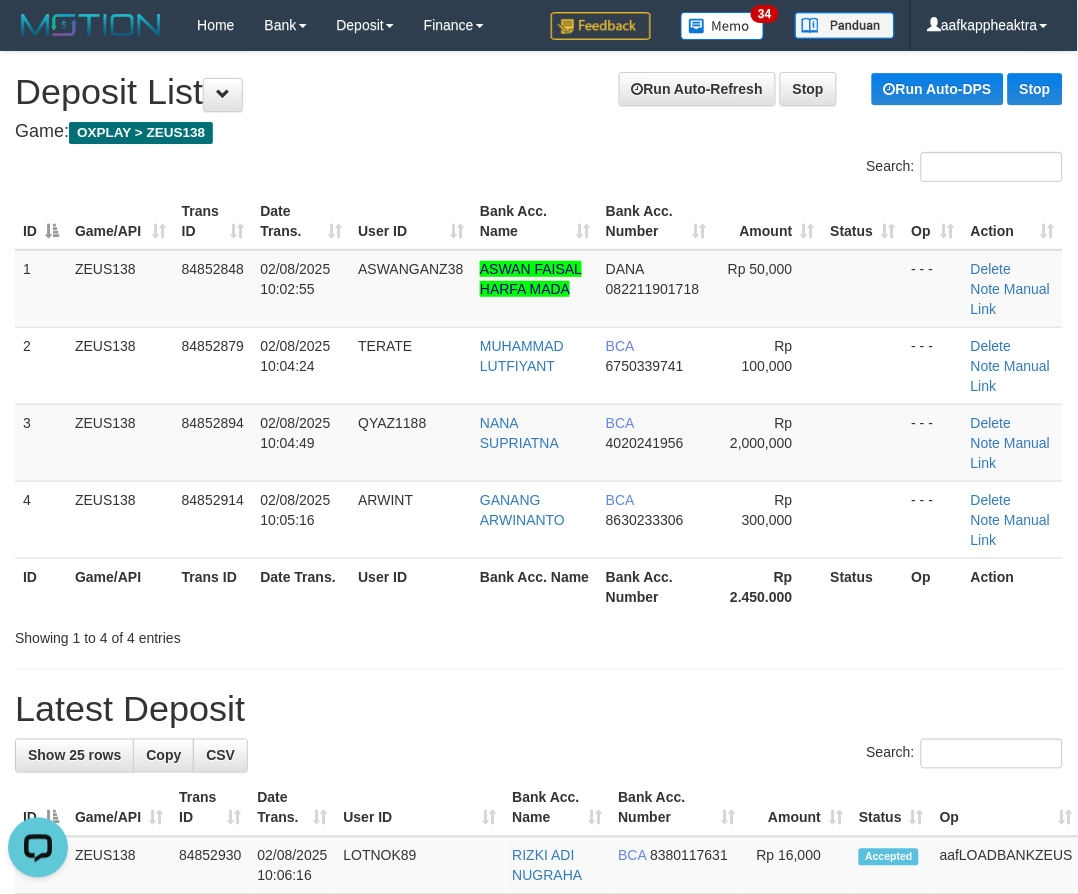 click on "ID Game/API Trans ID Date Trans. User ID Bank Acc. Name Bank Acc. Number Rp 2.450.000 Status Op Action" at bounding box center [539, 586] 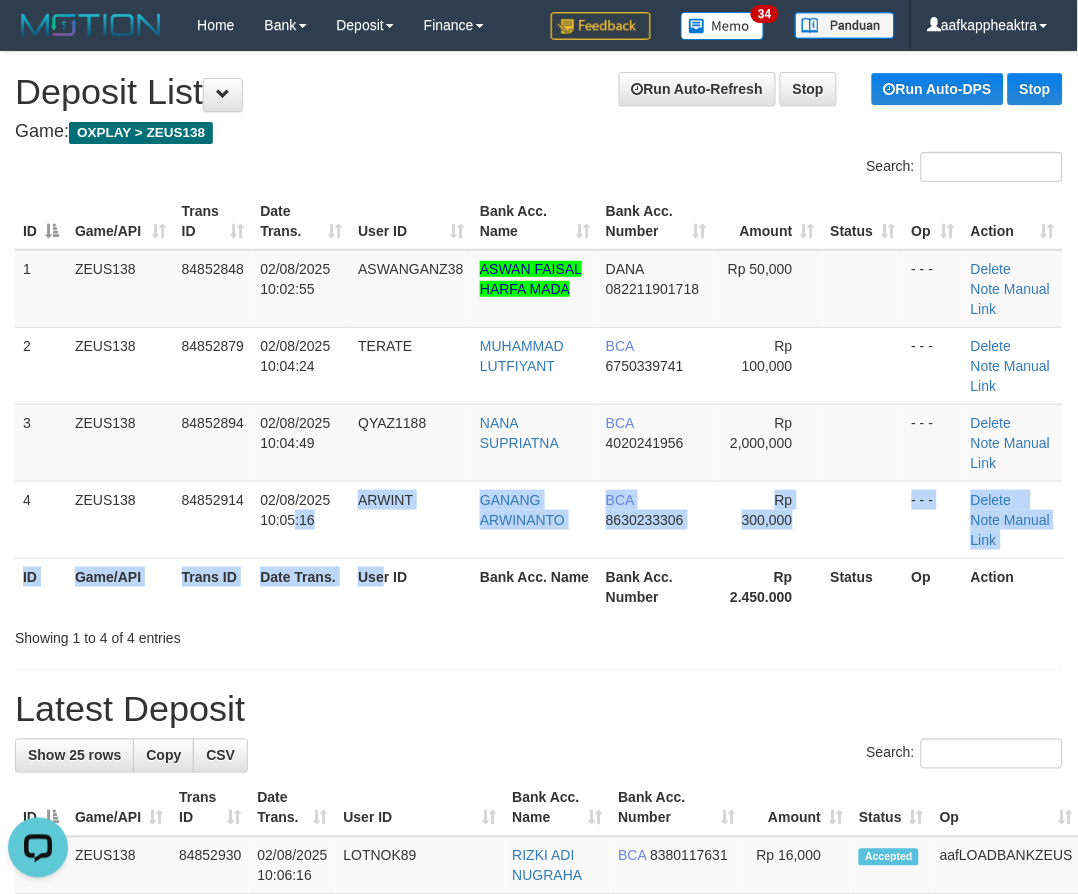 drag, startPoint x: 296, startPoint y: 514, endPoint x: 154, endPoint y: 611, distance: 171.96802 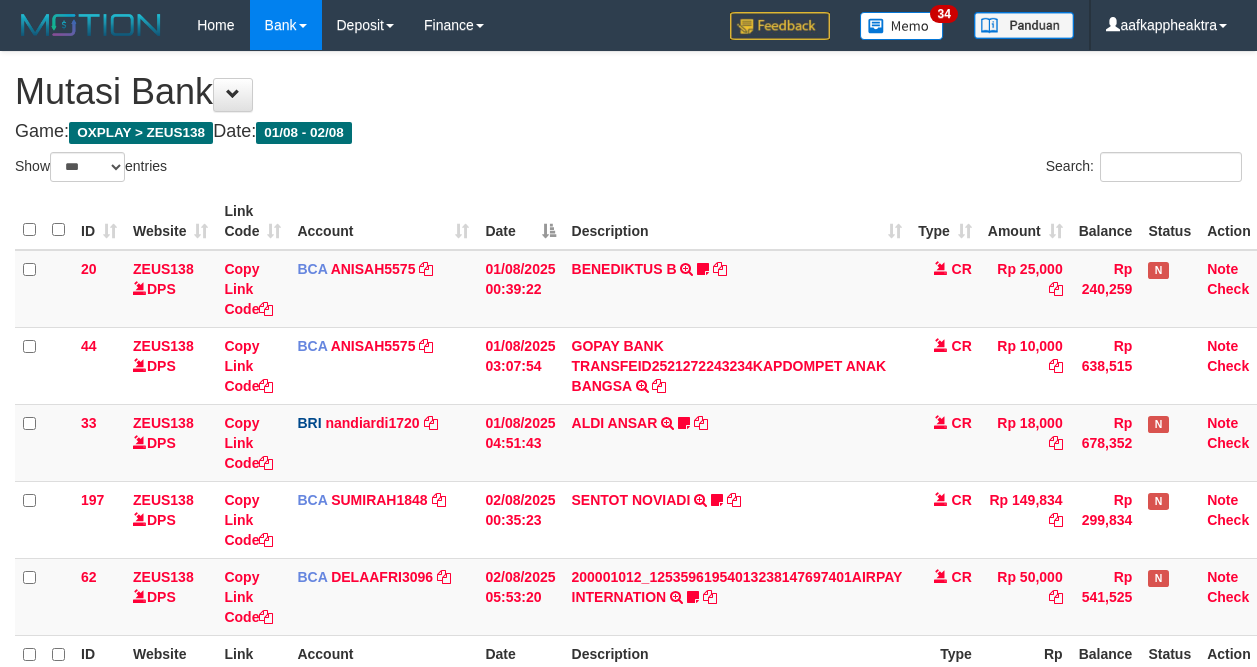 select on "***" 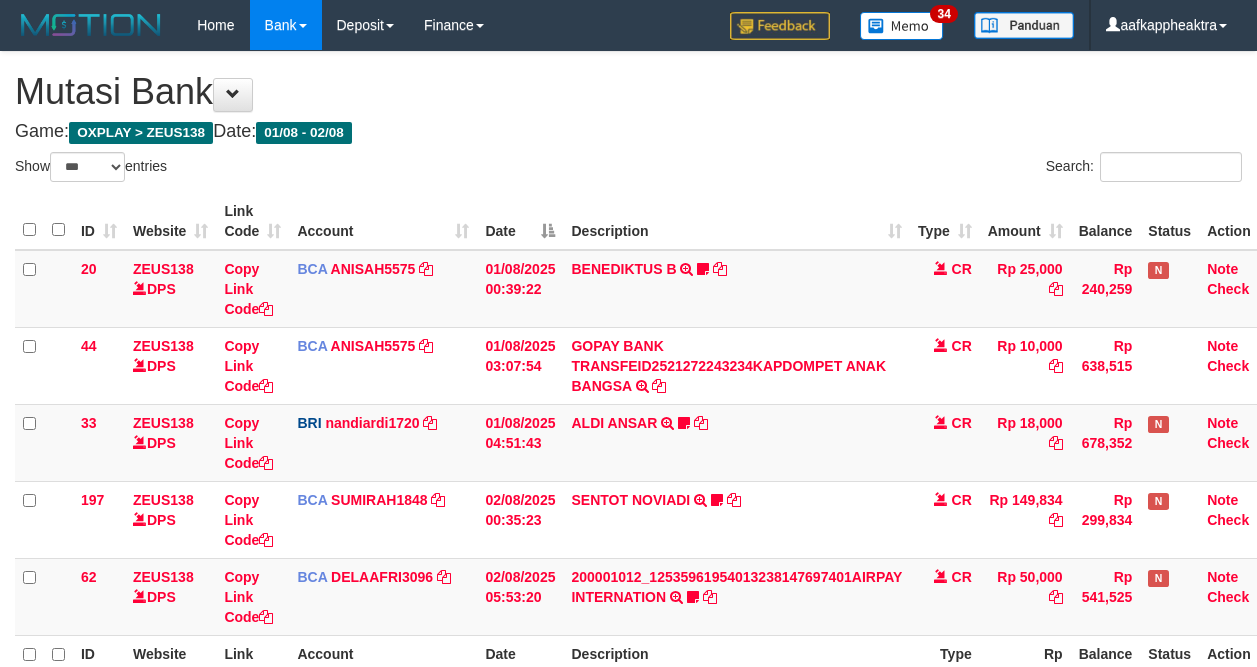 scroll, scrollTop: 166, scrollLeft: 0, axis: vertical 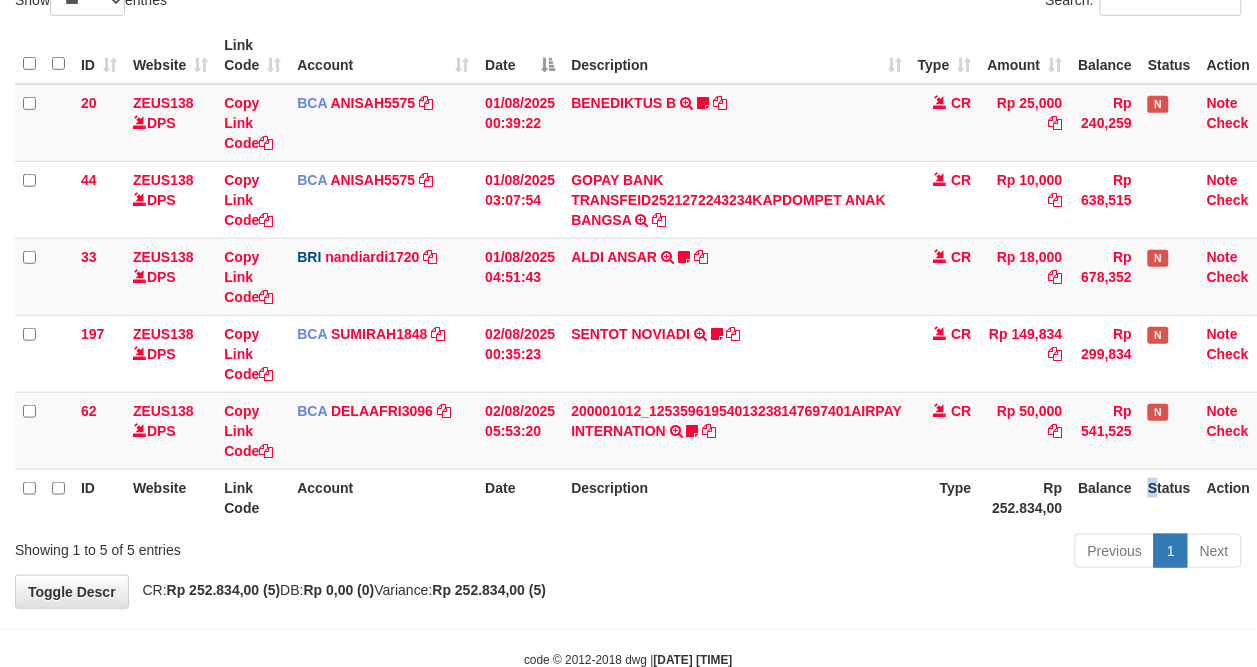 click on "Status" at bounding box center [1169, 497] 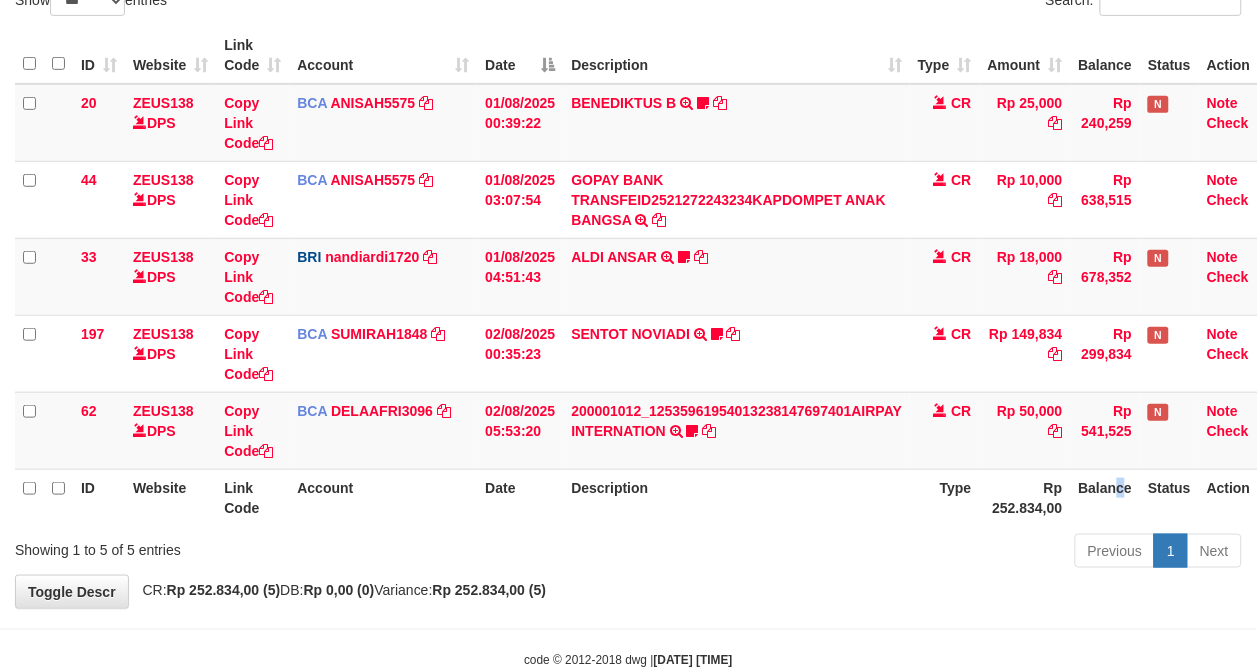 click on "Balance" at bounding box center [1106, 497] 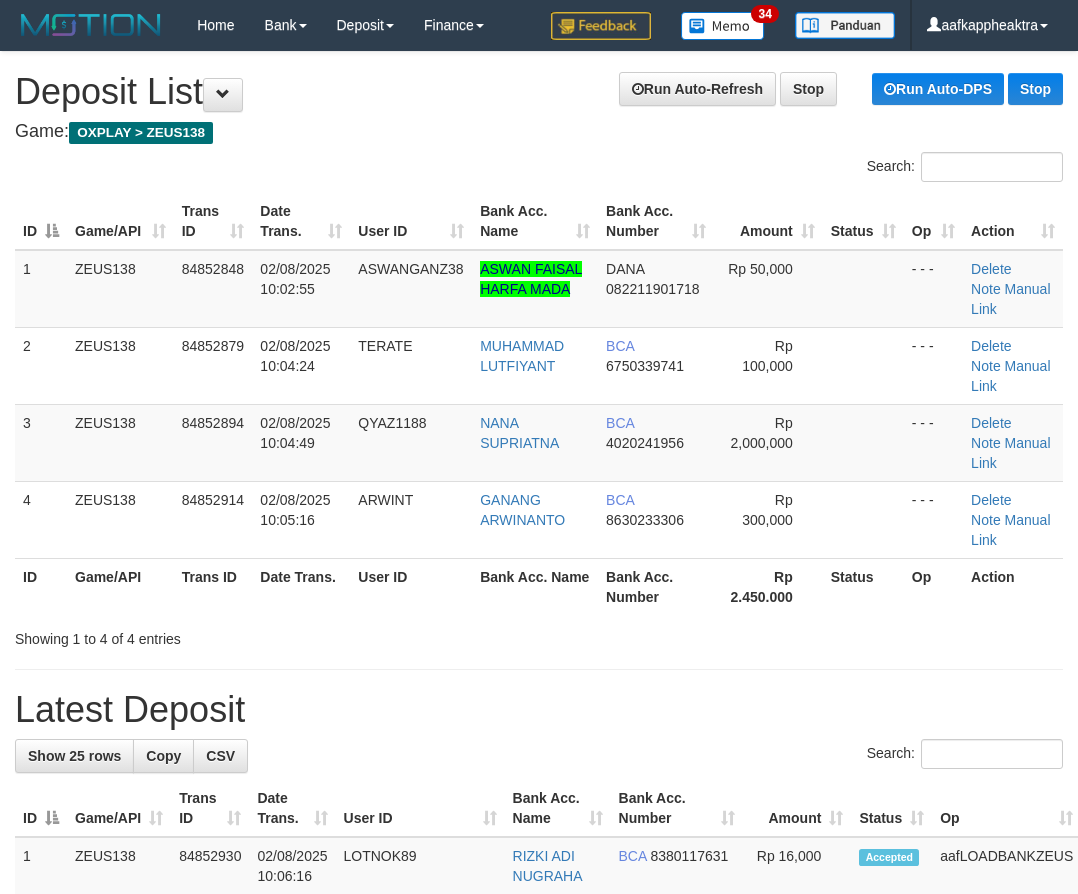 scroll, scrollTop: 0, scrollLeft: 0, axis: both 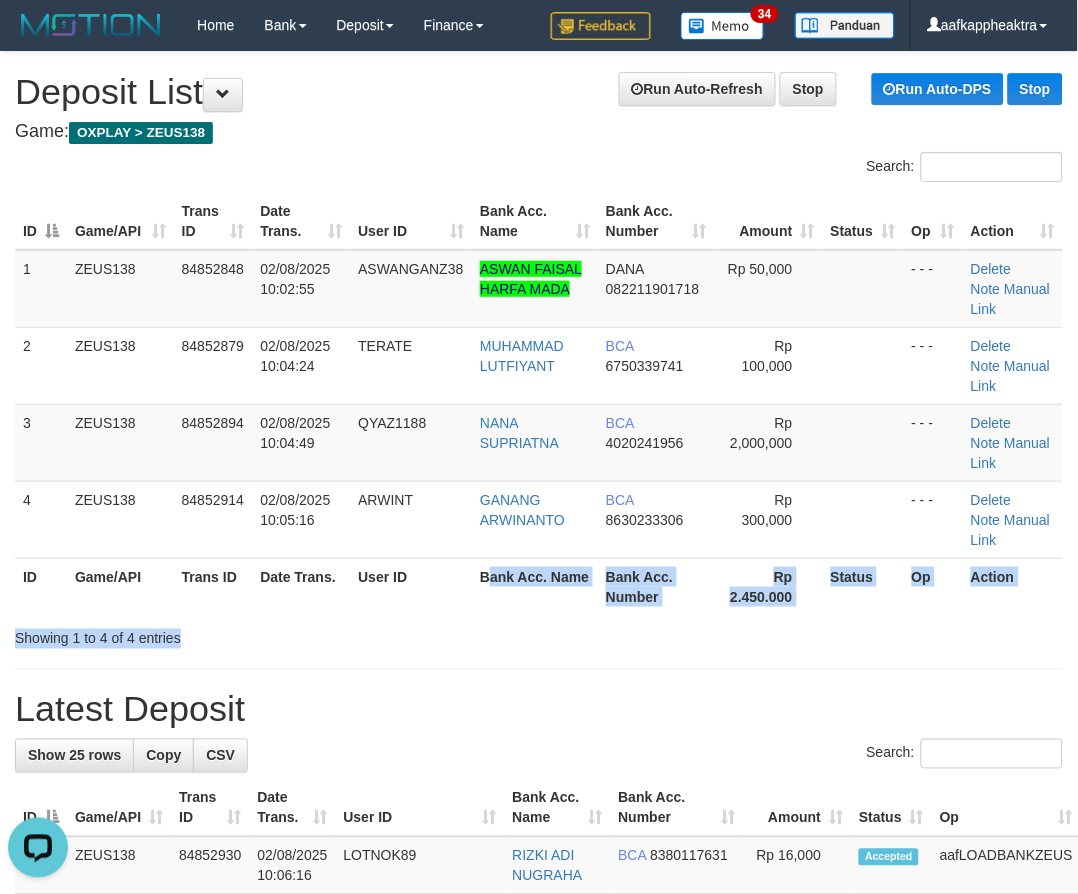 drag, startPoint x: 555, startPoint y: 634, endPoint x: 11, endPoint y: 557, distance: 549.4224 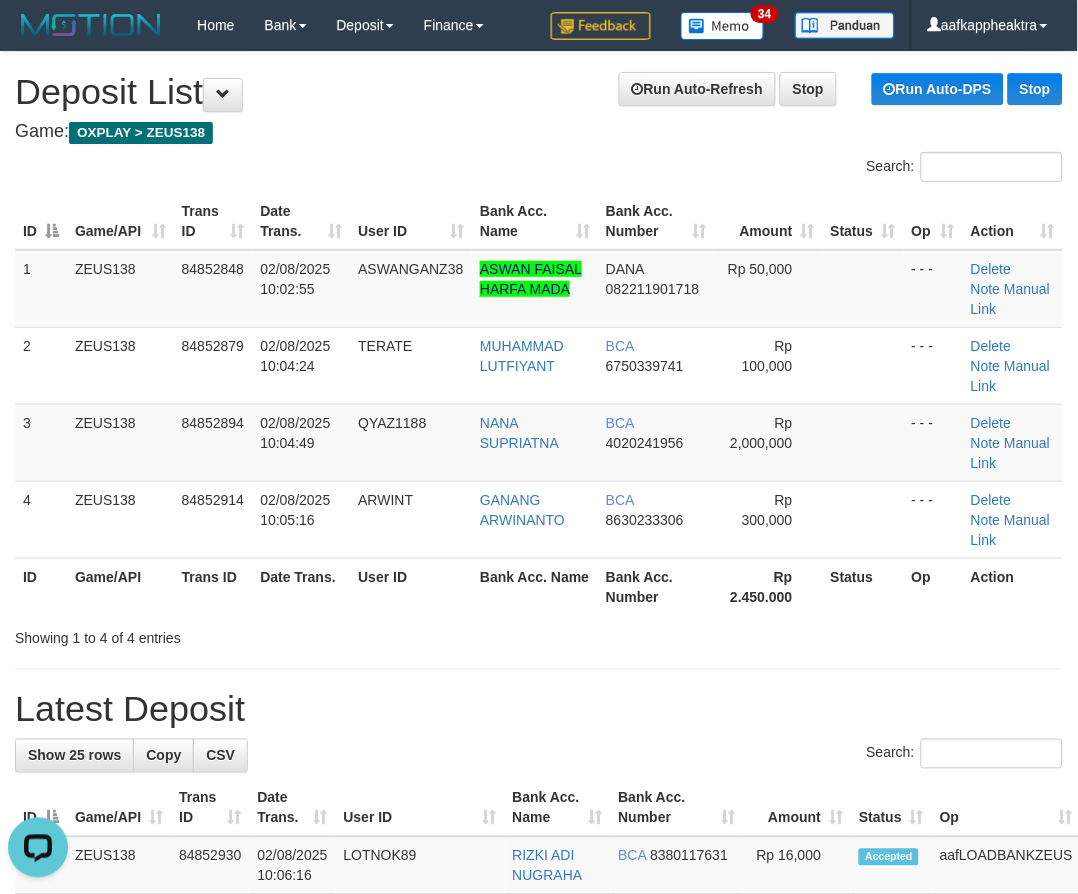 click on "User ID" at bounding box center [411, 586] 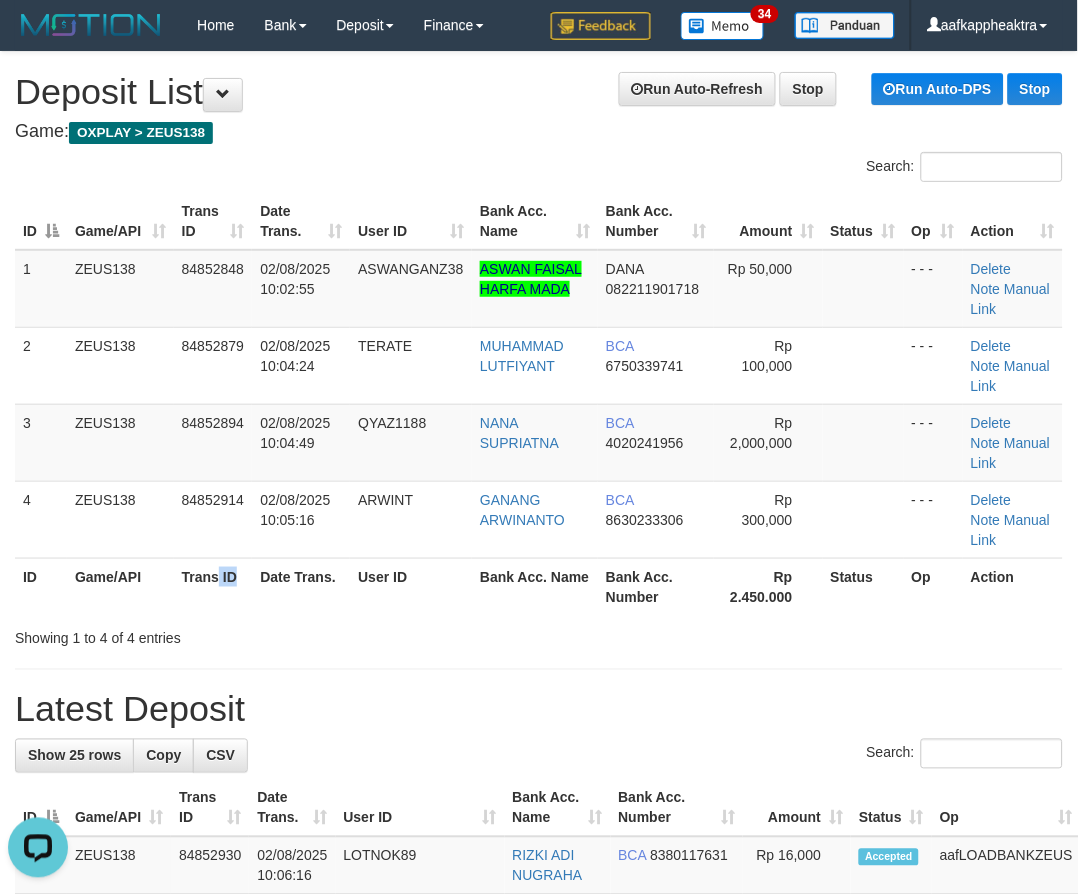 drag, startPoint x: 240, startPoint y: 576, endPoint x: 22, endPoint y: 570, distance: 218.08255 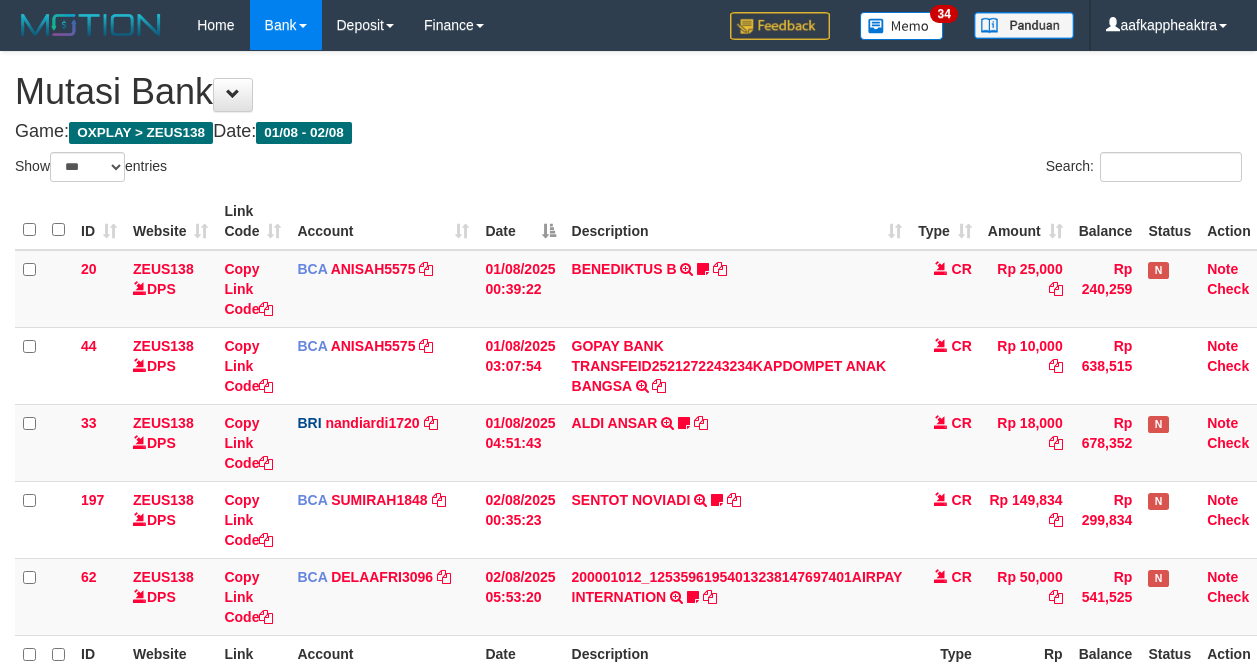 select on "***" 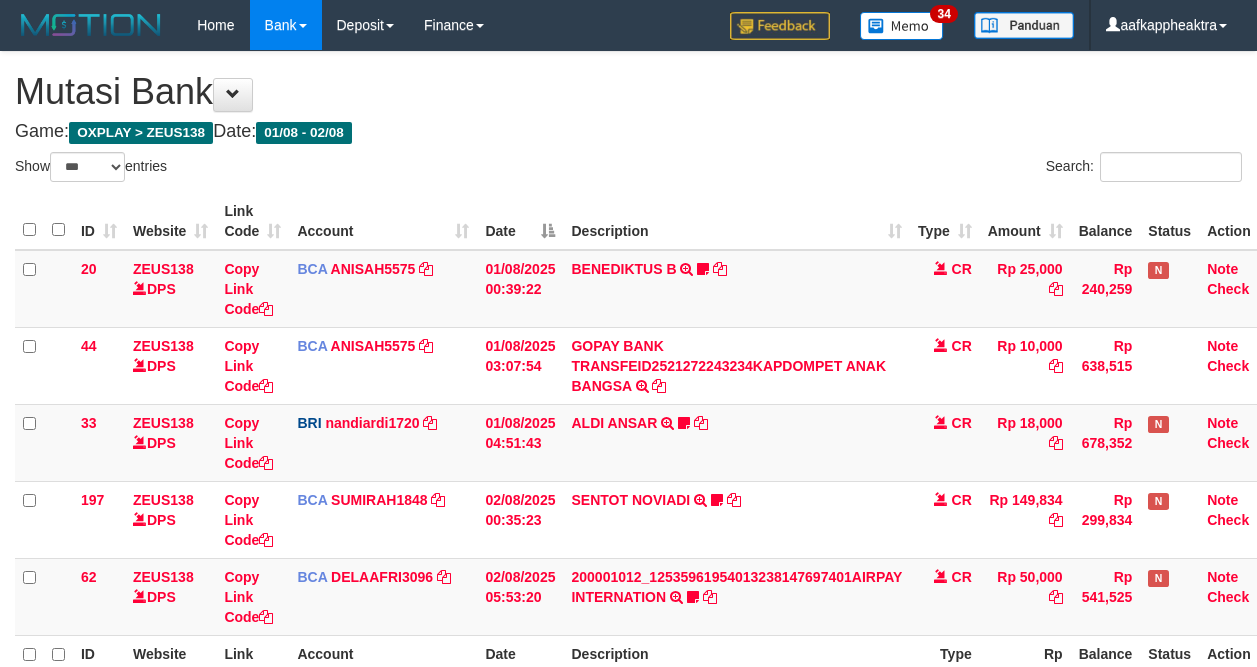 scroll, scrollTop: 138, scrollLeft: 0, axis: vertical 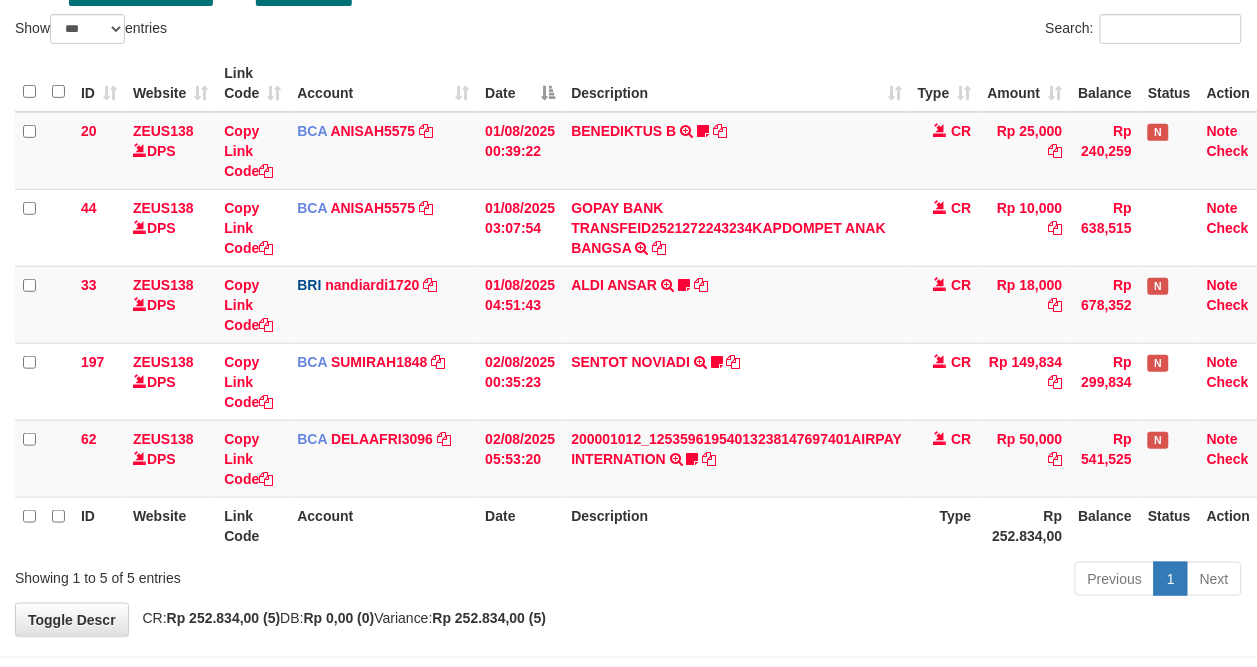 click on "Type" at bounding box center [945, 525] 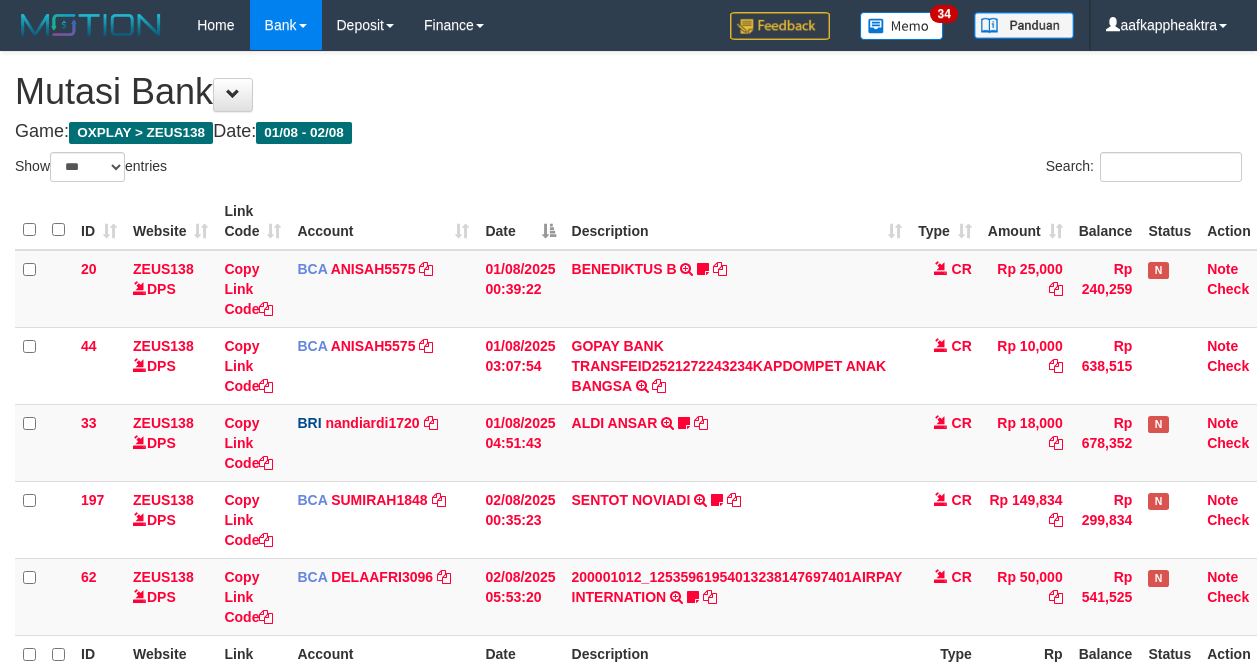select on "***" 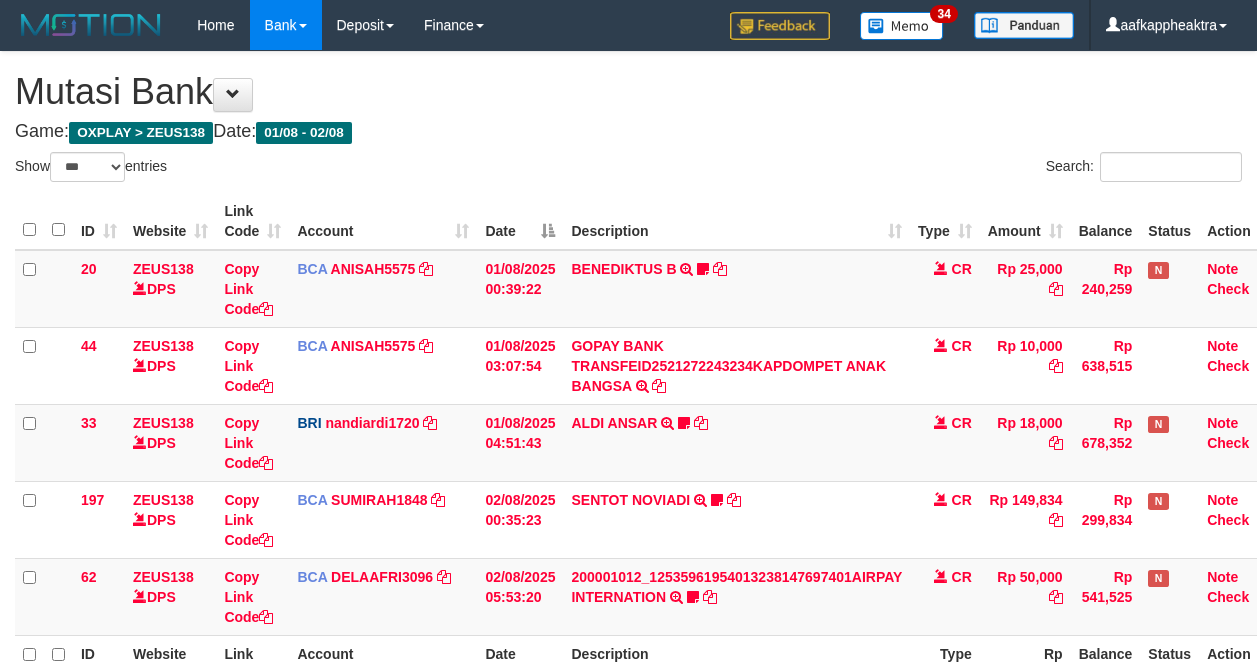 scroll, scrollTop: 138, scrollLeft: 0, axis: vertical 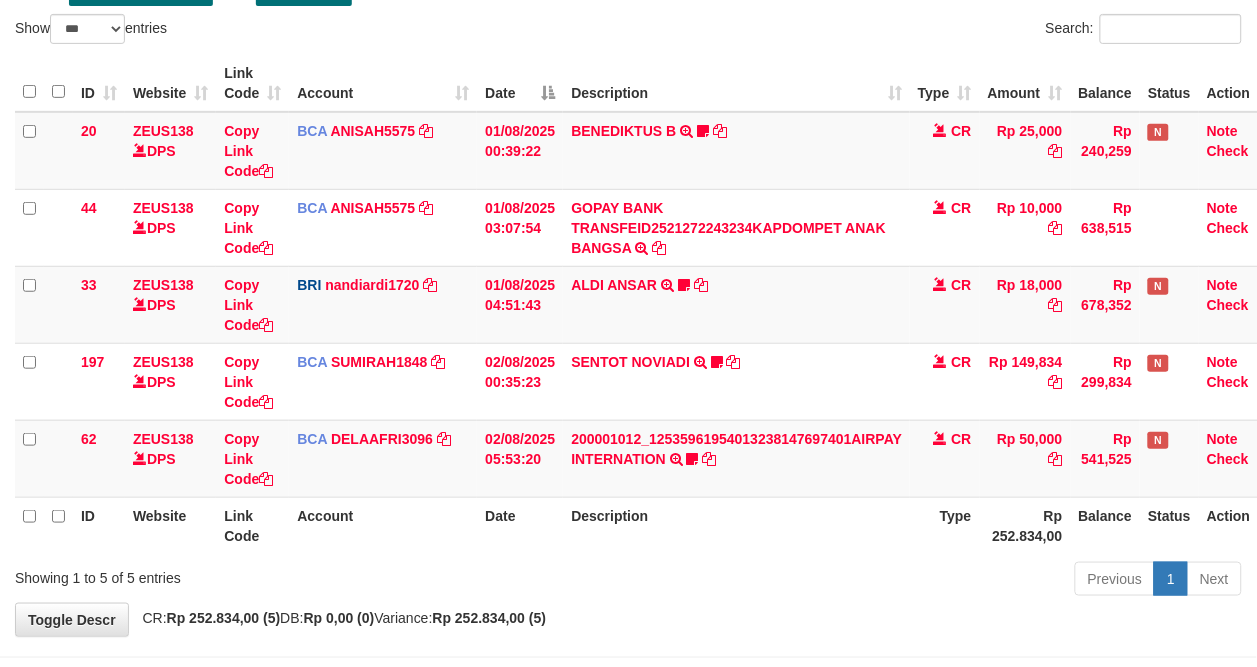 drag, startPoint x: 867, startPoint y: 550, endPoint x: 886, endPoint y: 502, distance: 51.62364 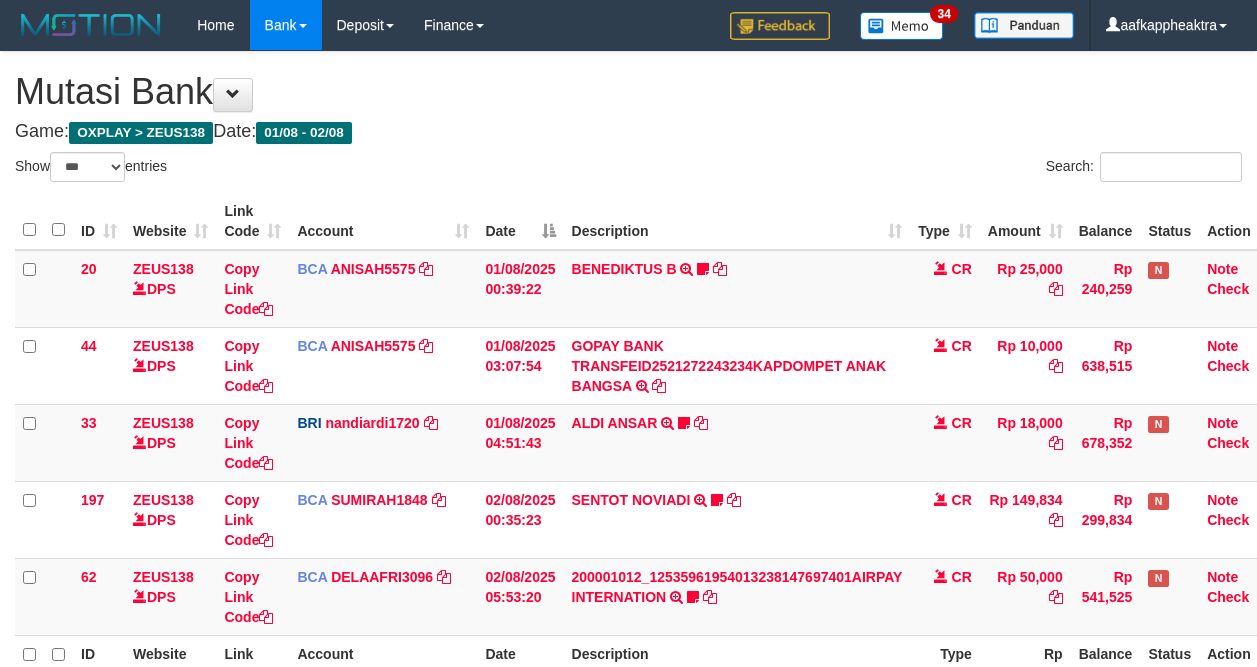 select on "***" 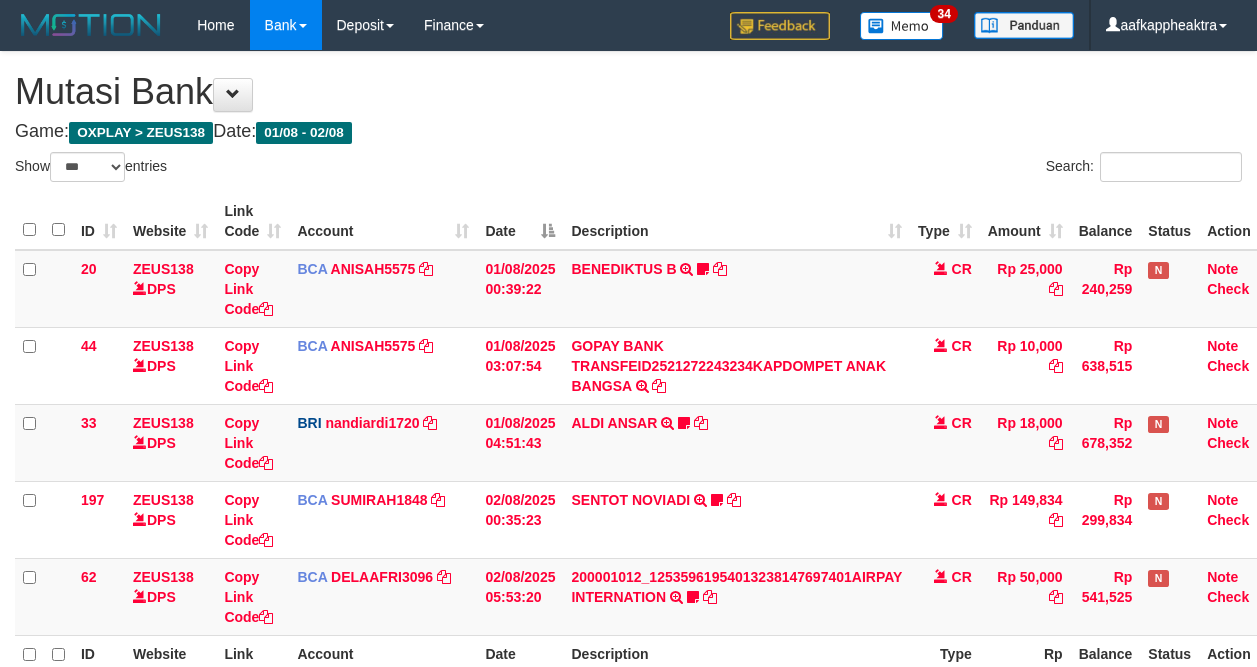 scroll, scrollTop: 138, scrollLeft: 0, axis: vertical 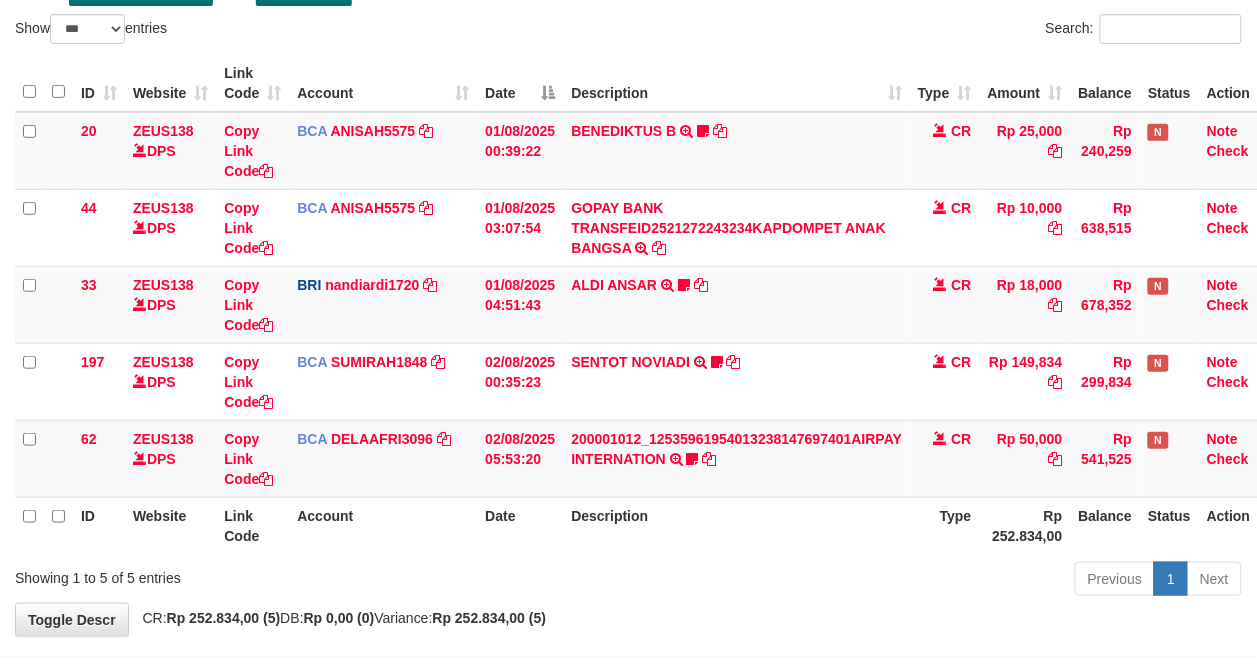 click on "Description" at bounding box center (736, 525) 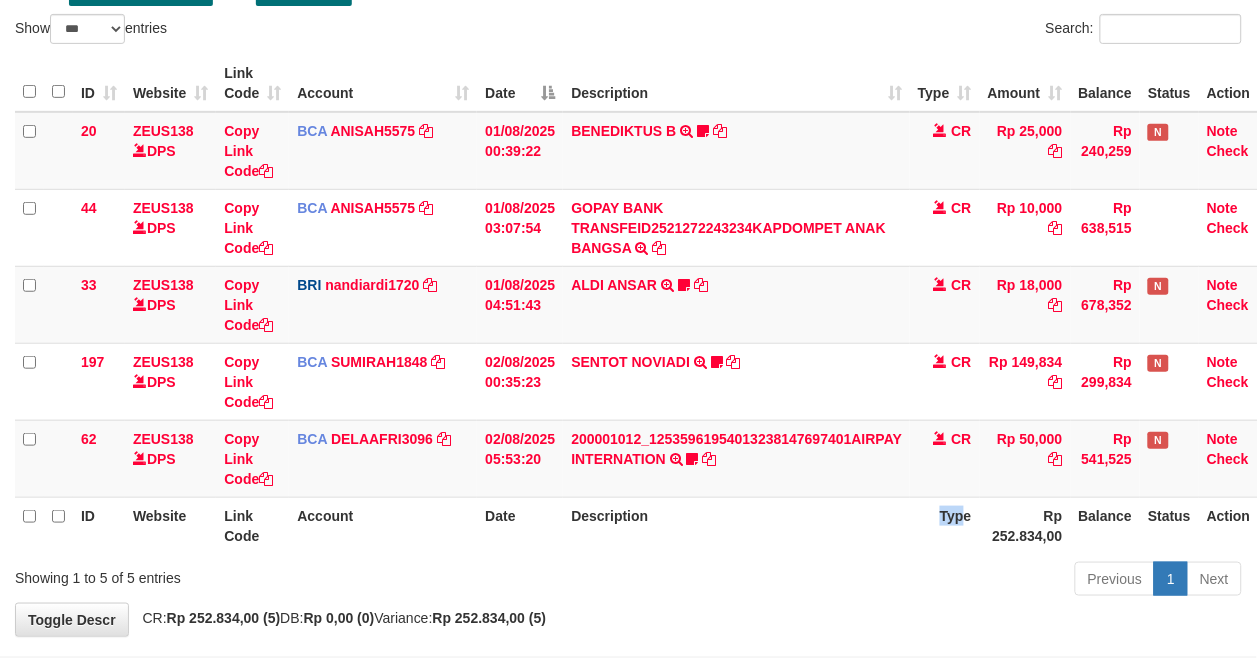 drag, startPoint x: 758, startPoint y: 537, endPoint x: 757, endPoint y: 516, distance: 21.023796 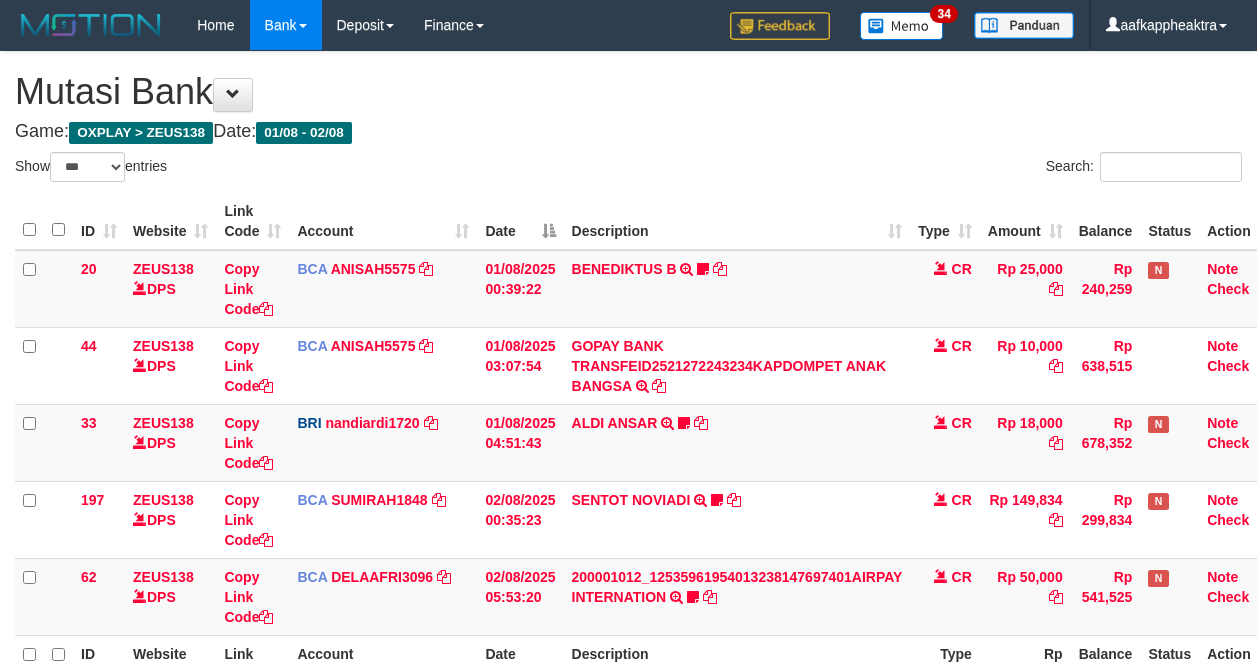 select on "***" 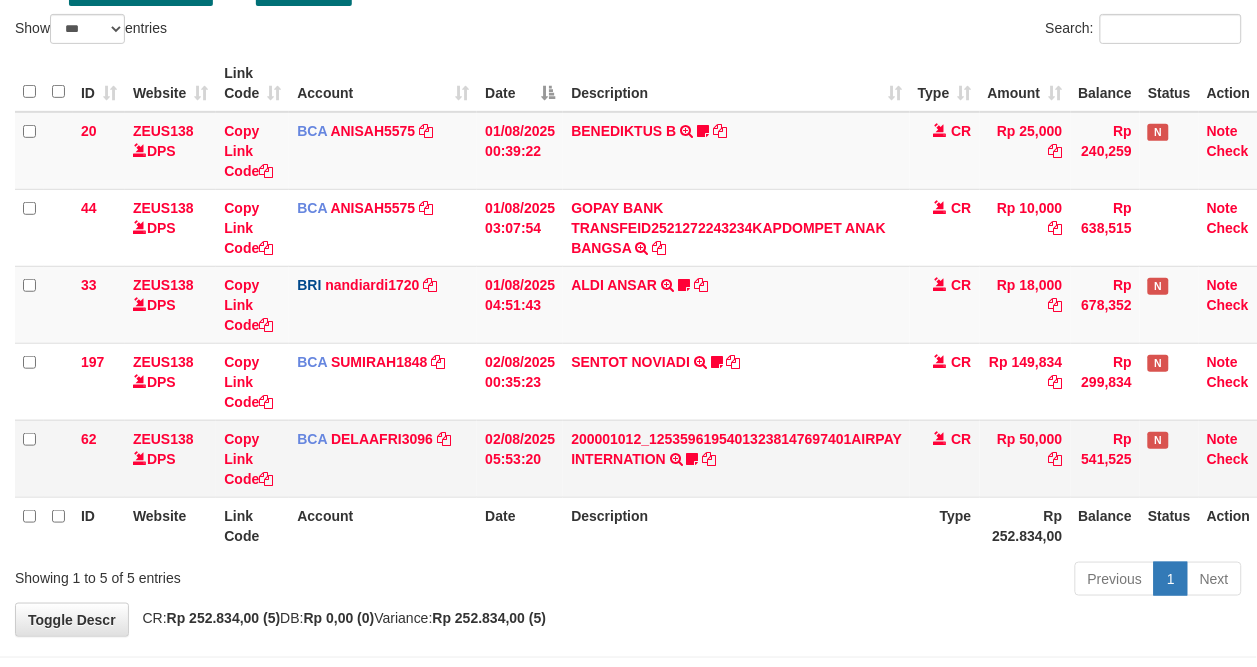 click on "200001012_12535961954013238147697401AIRPAY INTERNATION            TRSF E-BANKING CR 0208/FTSCY/WS95051
50000.00200001012_12535961954013238147697401AIRPAY INTERNATION    Labubutaiki
https://prnt.sc/l7T6Eus7w_Qi" at bounding box center [736, 458] 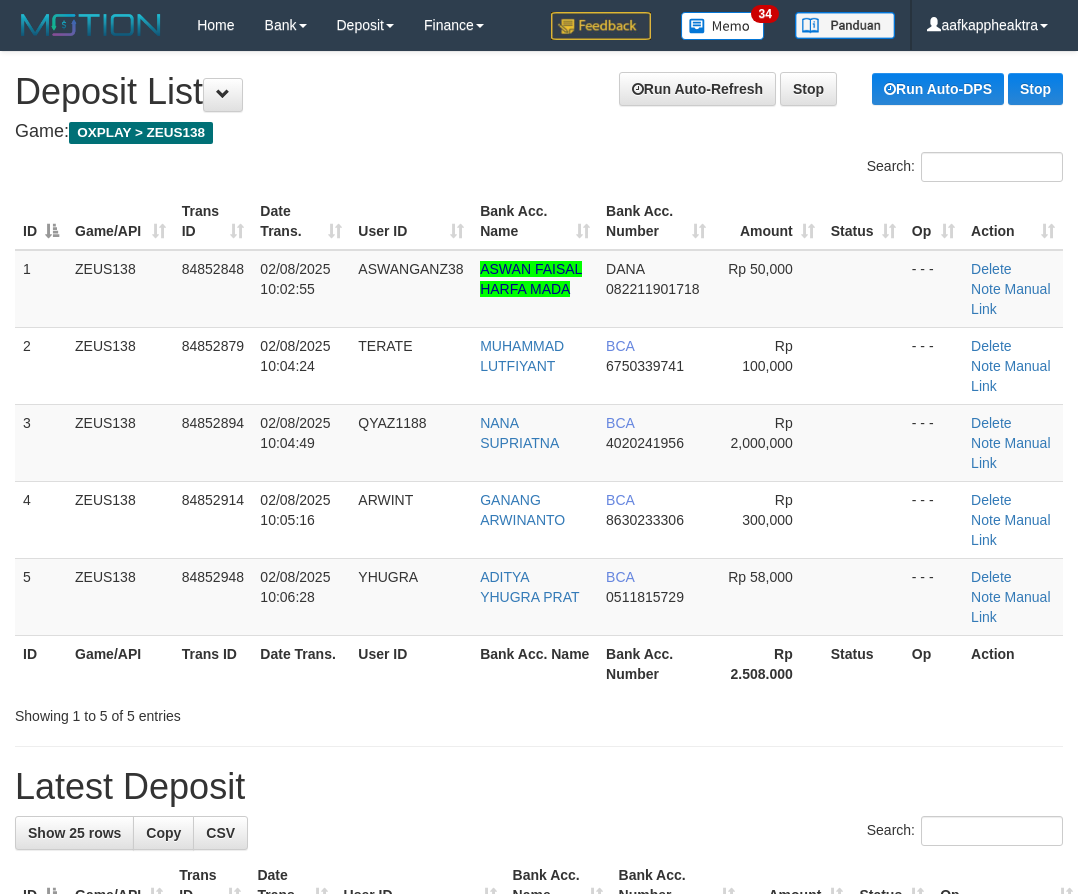 scroll, scrollTop: 0, scrollLeft: 0, axis: both 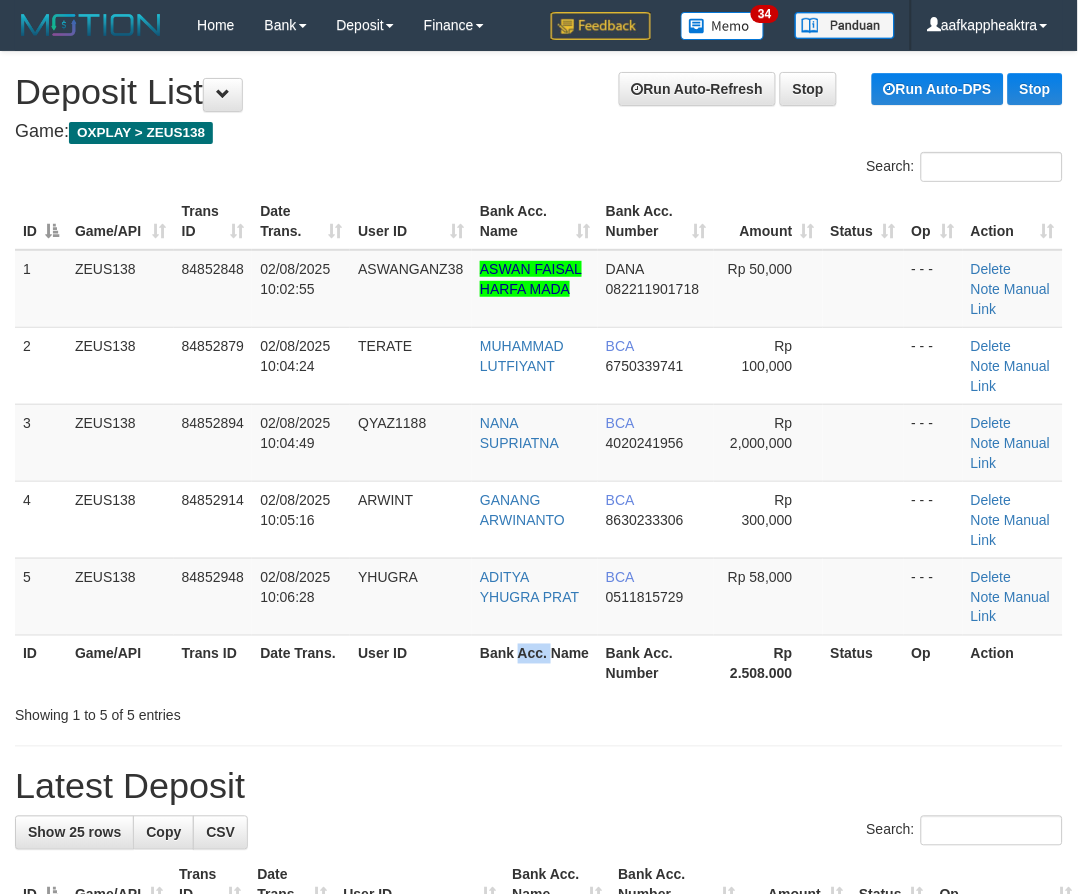 drag, startPoint x: 552, startPoint y: 681, endPoint x: 28, endPoint y: 610, distance: 528.7882 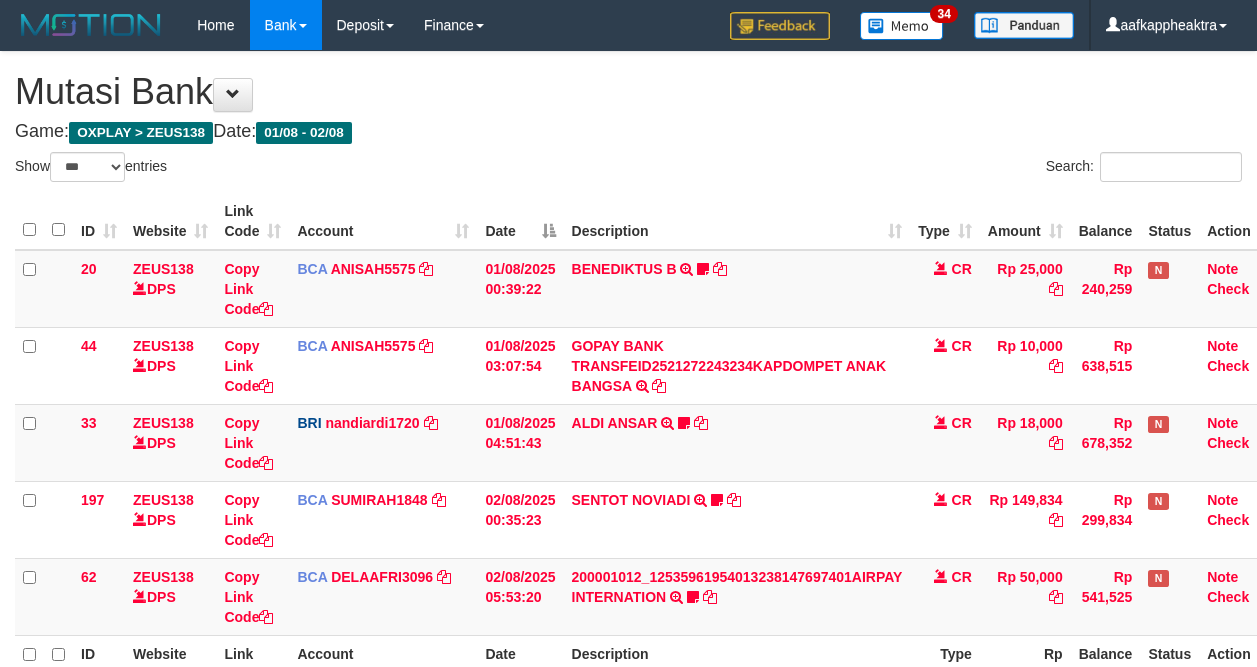 select on "***" 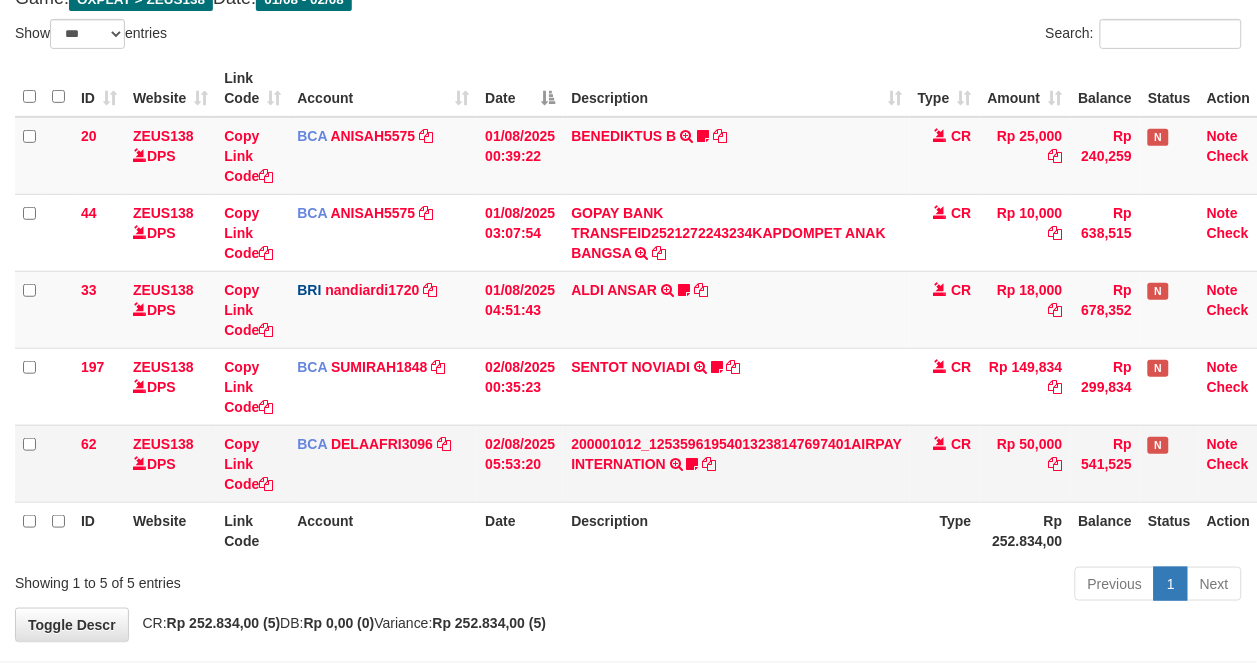 click on "Description" at bounding box center (736, 530) 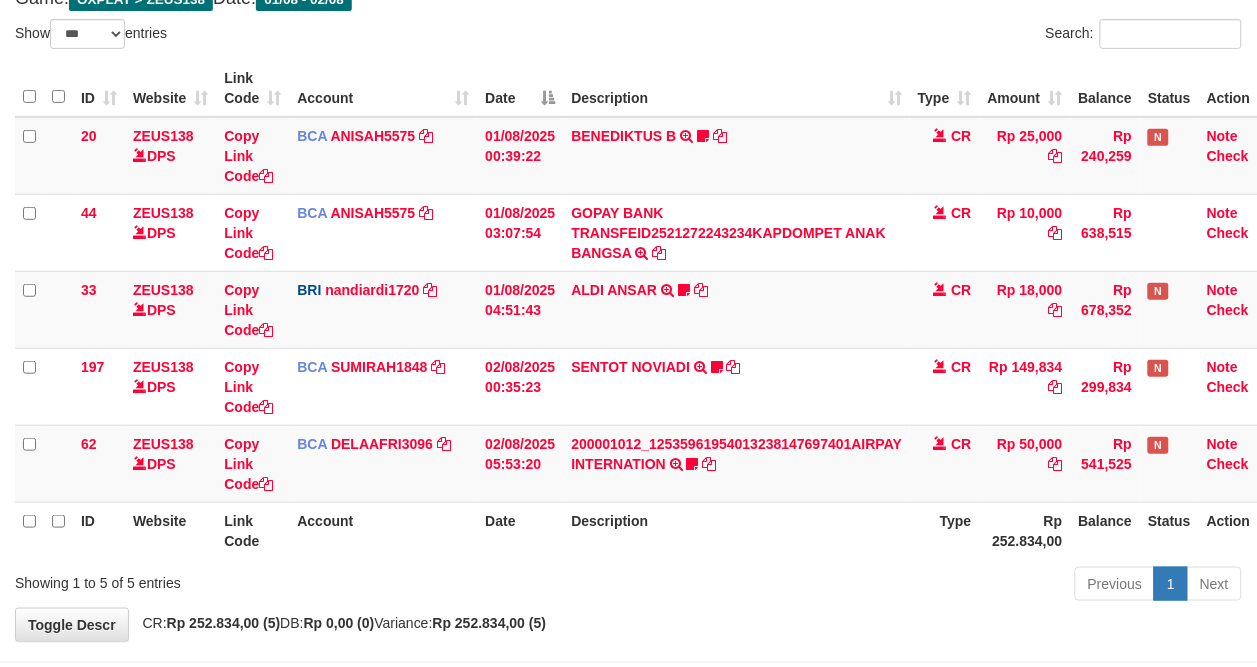 scroll, scrollTop: 161, scrollLeft: 0, axis: vertical 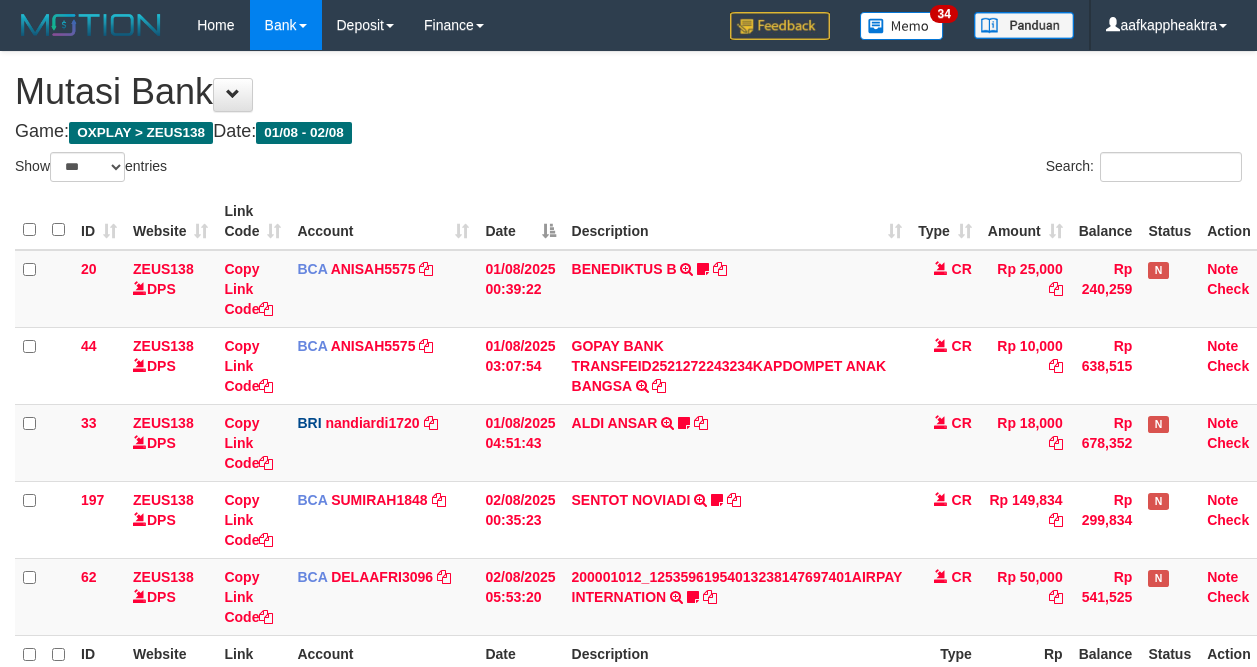 select on "***" 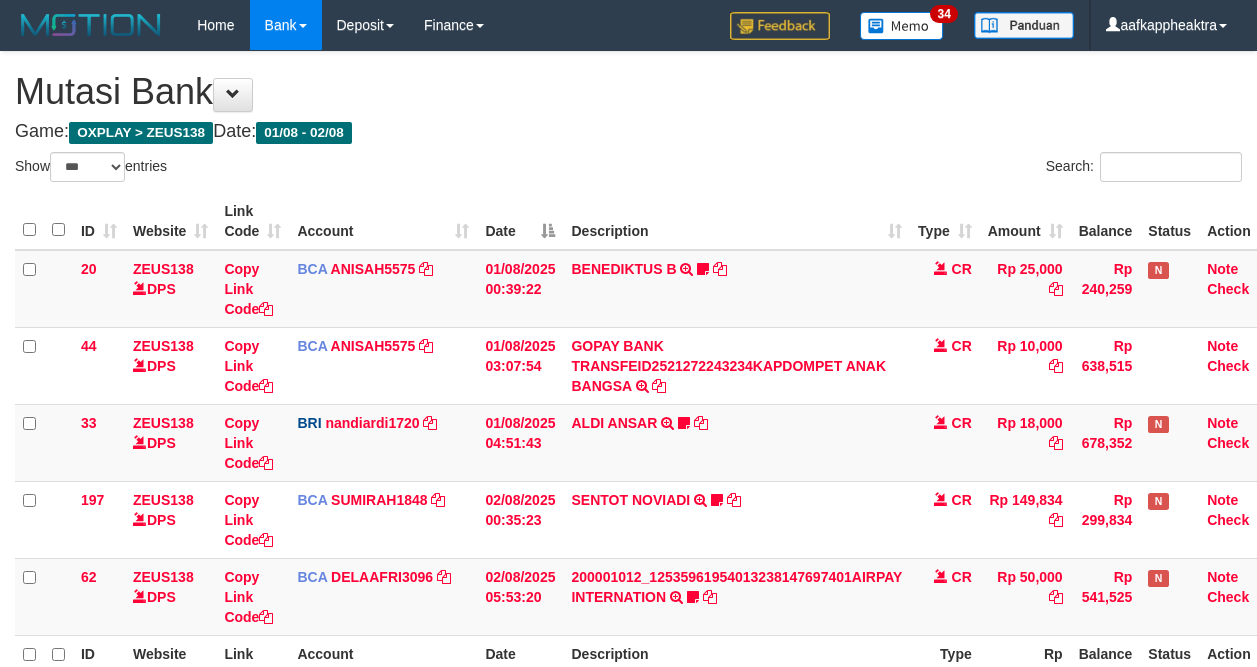 scroll, scrollTop: 133, scrollLeft: 0, axis: vertical 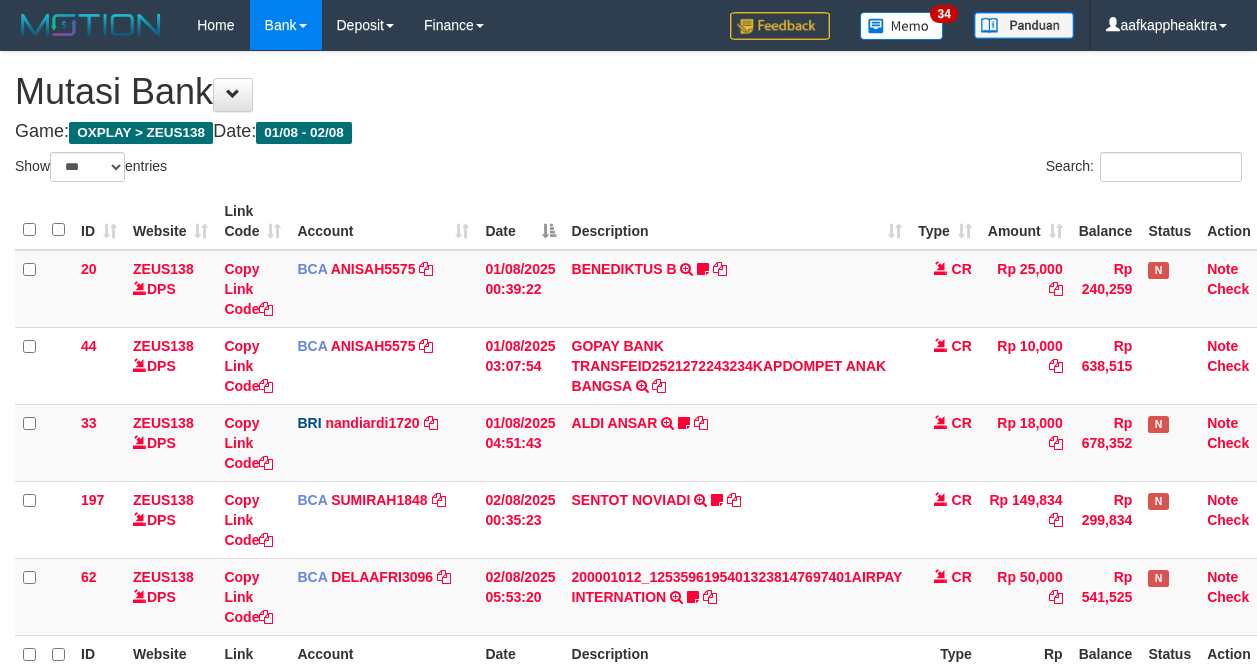 select on "***" 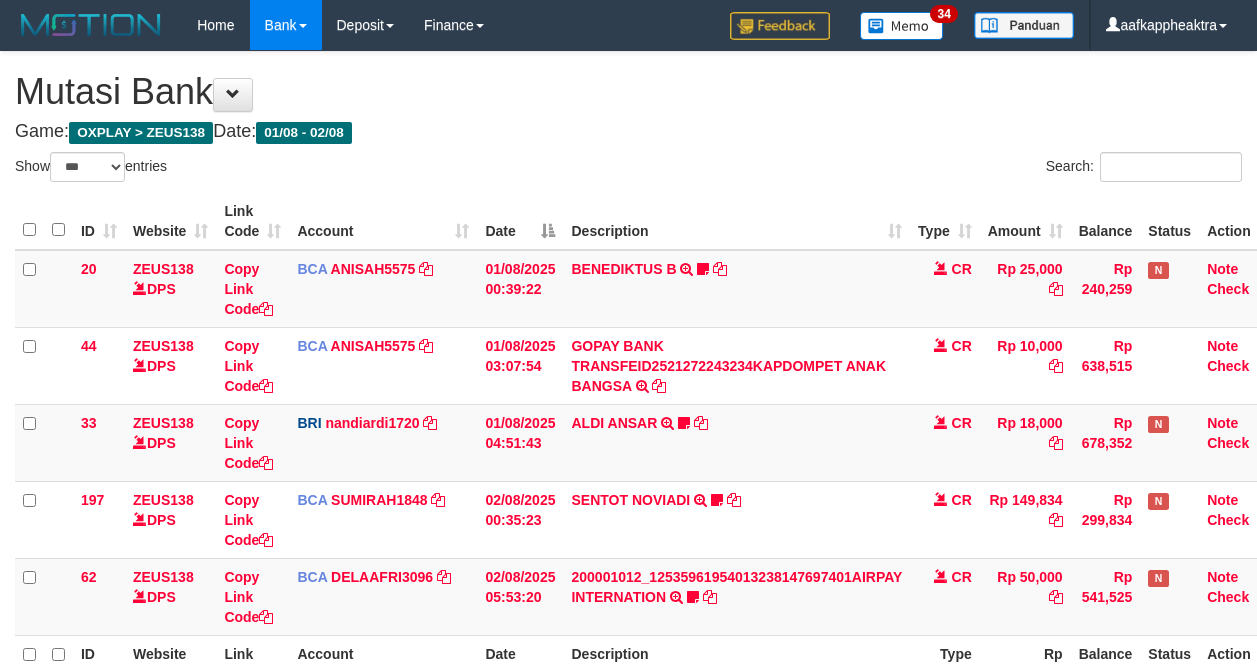 scroll, scrollTop: 133, scrollLeft: 0, axis: vertical 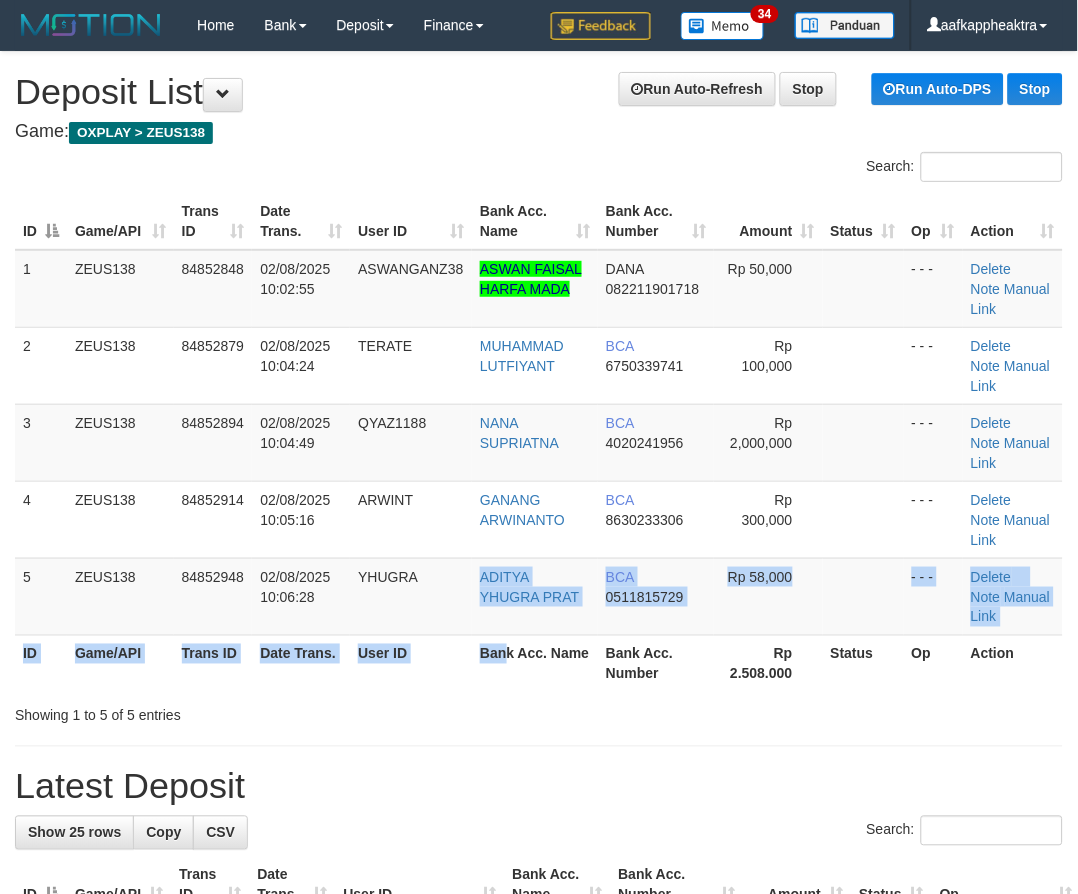 click on "ID Game/API Trans ID Date Trans. User ID Bank Acc. Name Bank Acc. Number Amount Status Op Action
1
ZEUS138
84852848
[DATE] [TIME]
ASWANGANZ38
ASWAN FAISAL HARFA MADA
DANA
082211901718
Rp 50,000
- - -
Delete
Note
Manual Link
2
ZEUS138
84852879
[DATE] [TIME]
TERATE
MUHAMMAD LUTFIYANT
BCA
6750339741
Rp 100,000
- - -
Delete
Note
Manual Link
ID" at bounding box center [539, 442] 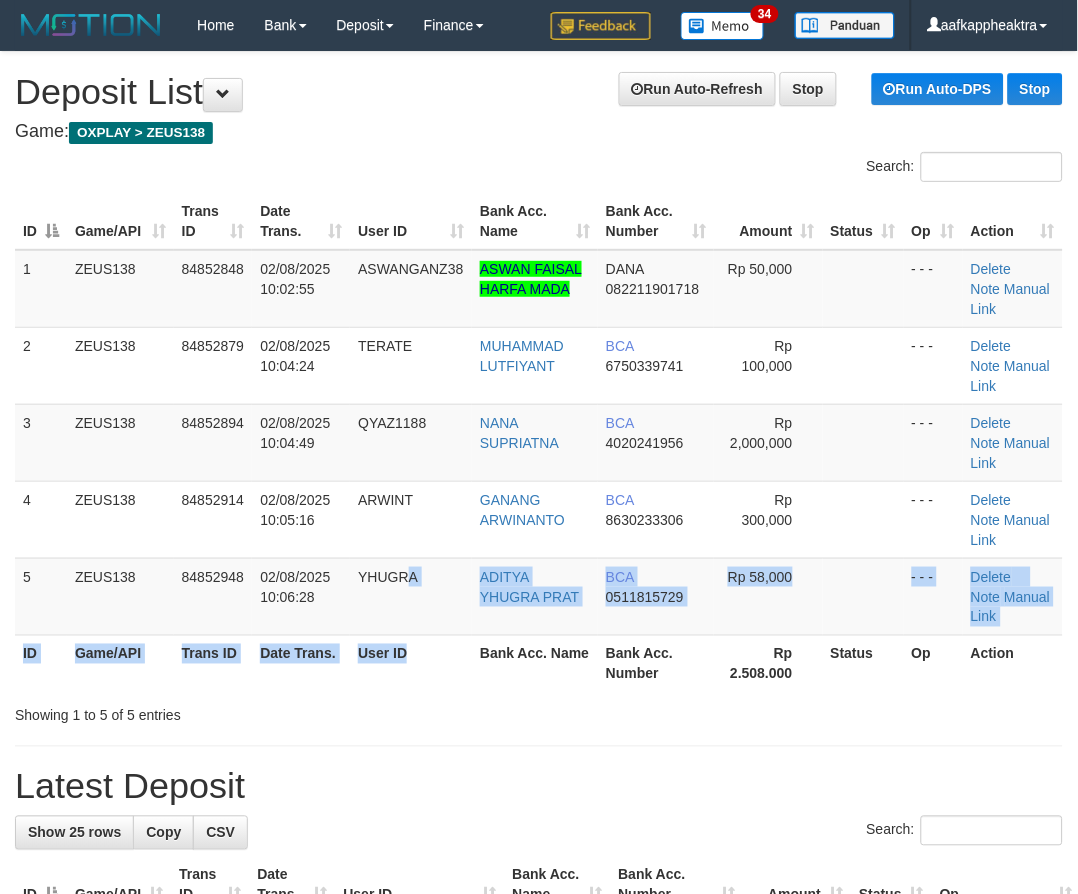 drag, startPoint x: 421, startPoint y: 636, endPoint x: 4, endPoint y: 577, distance: 421.15317 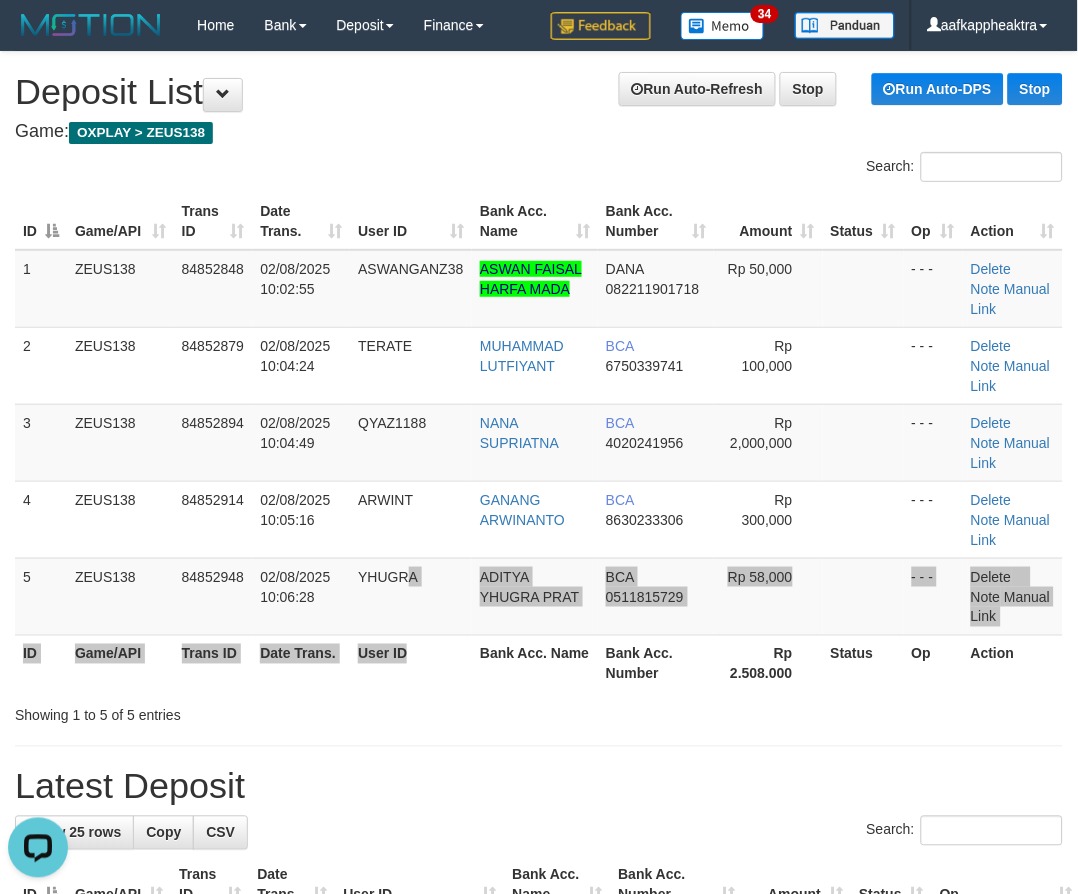 scroll, scrollTop: 0, scrollLeft: 0, axis: both 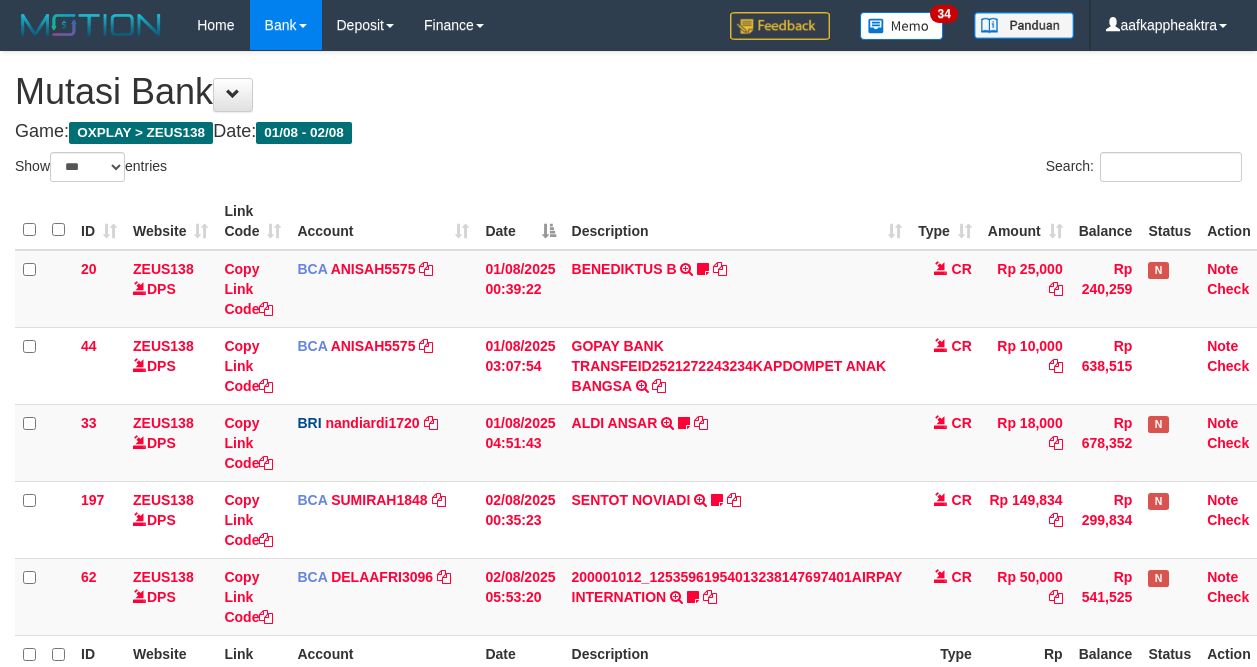 select on "***" 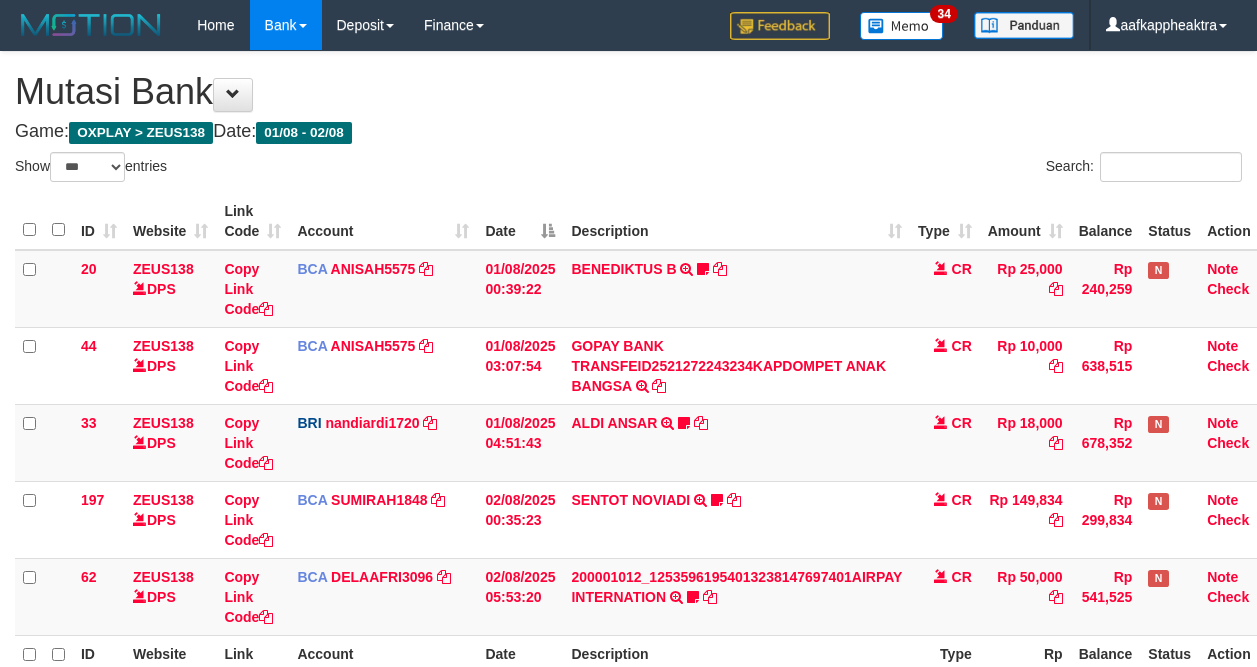 click on "200001012_12535961954013238147697401AIRPAY INTERNATION            TRSF E-BANKING CR 0208/FTSCY/WS95051
50000.00200001012_12535961954013238147697401AIRPAY INTERNATION    Labubutaiki
https://prnt.sc/l7T6Eus7w_Qi" at bounding box center (736, 596) 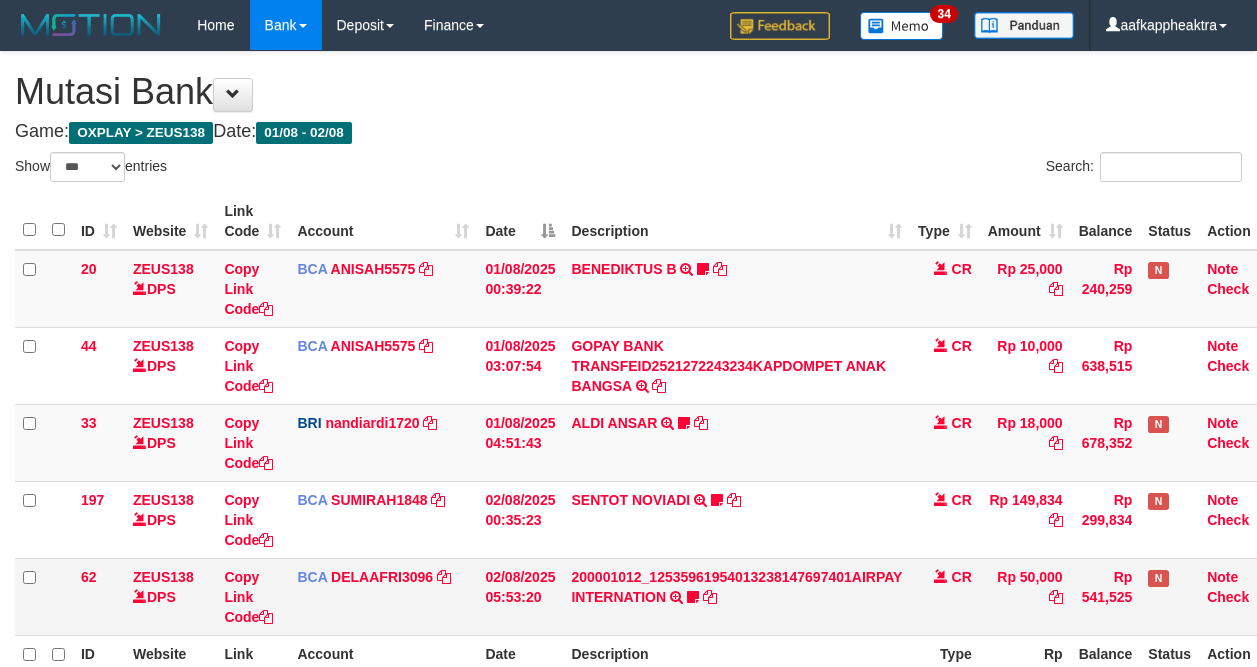 scroll, scrollTop: 133, scrollLeft: 0, axis: vertical 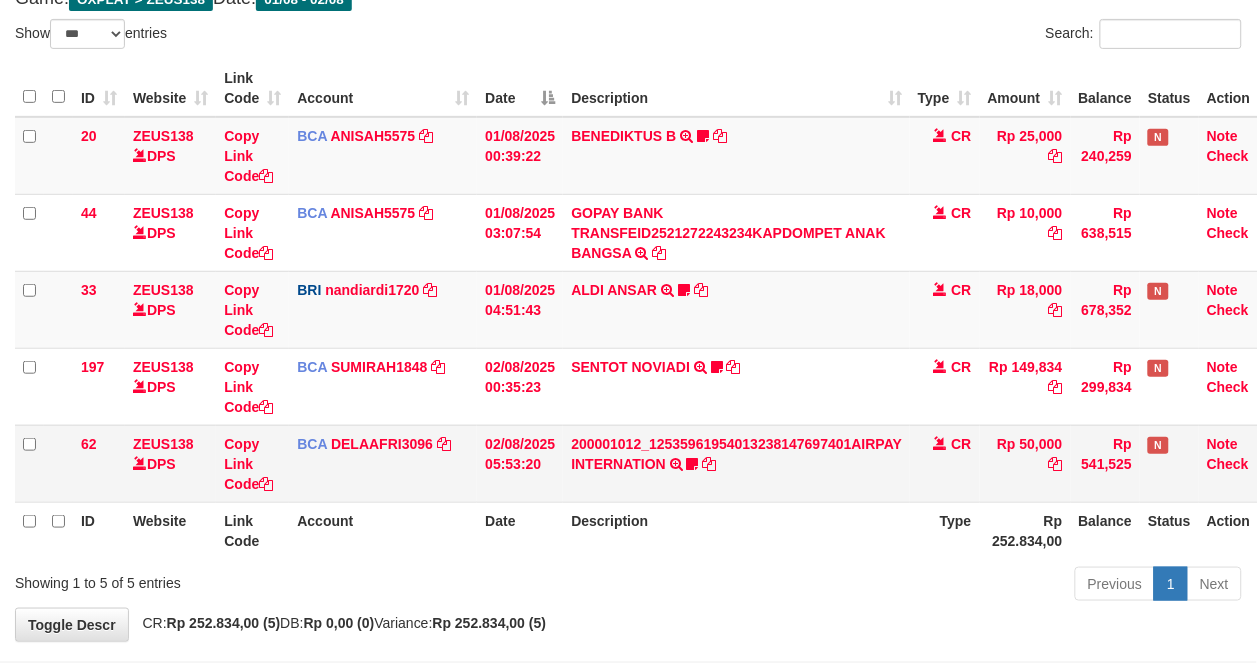 drag, startPoint x: 747, startPoint y: 466, endPoint x: 765, endPoint y: 462, distance: 18.439089 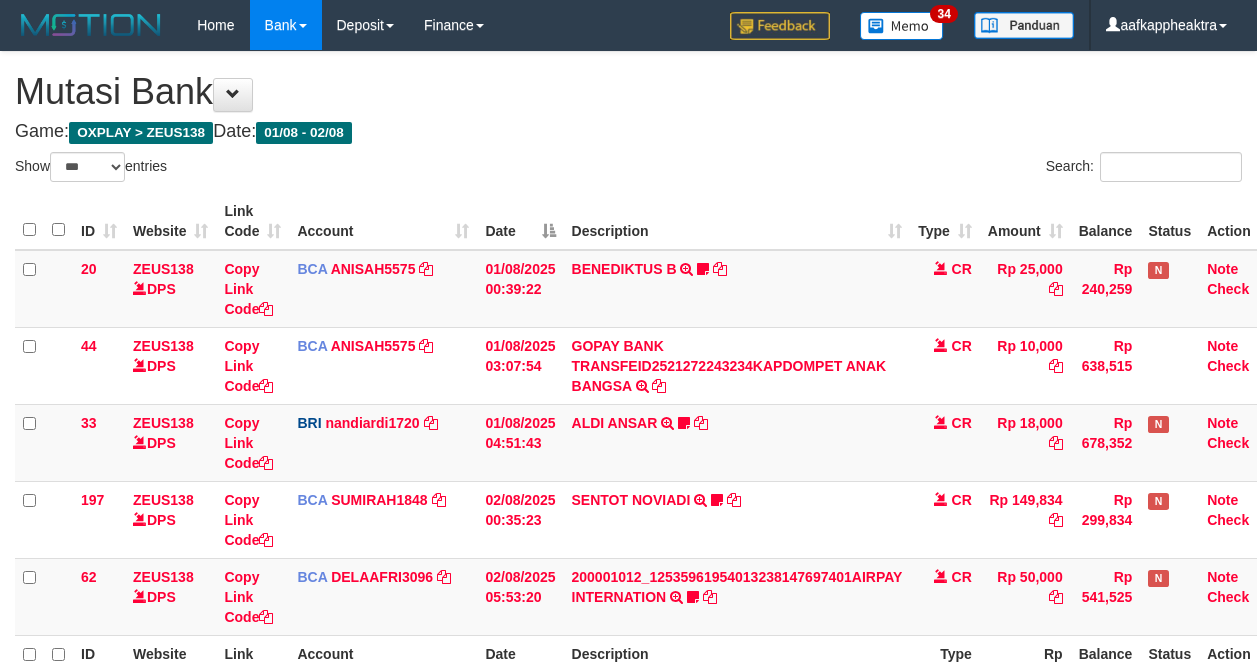 select on "***" 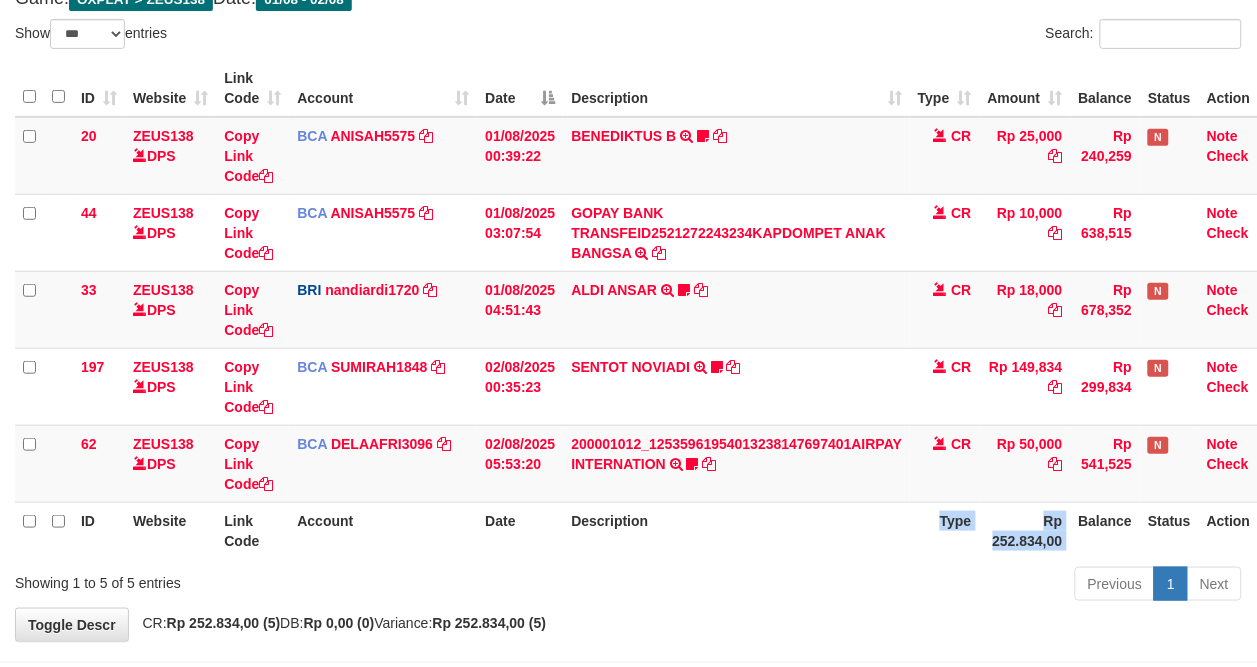 click on "ID Website Link Code Account Date Description Type Rp 252.834,00 Balance Status Action" at bounding box center [648, 530] 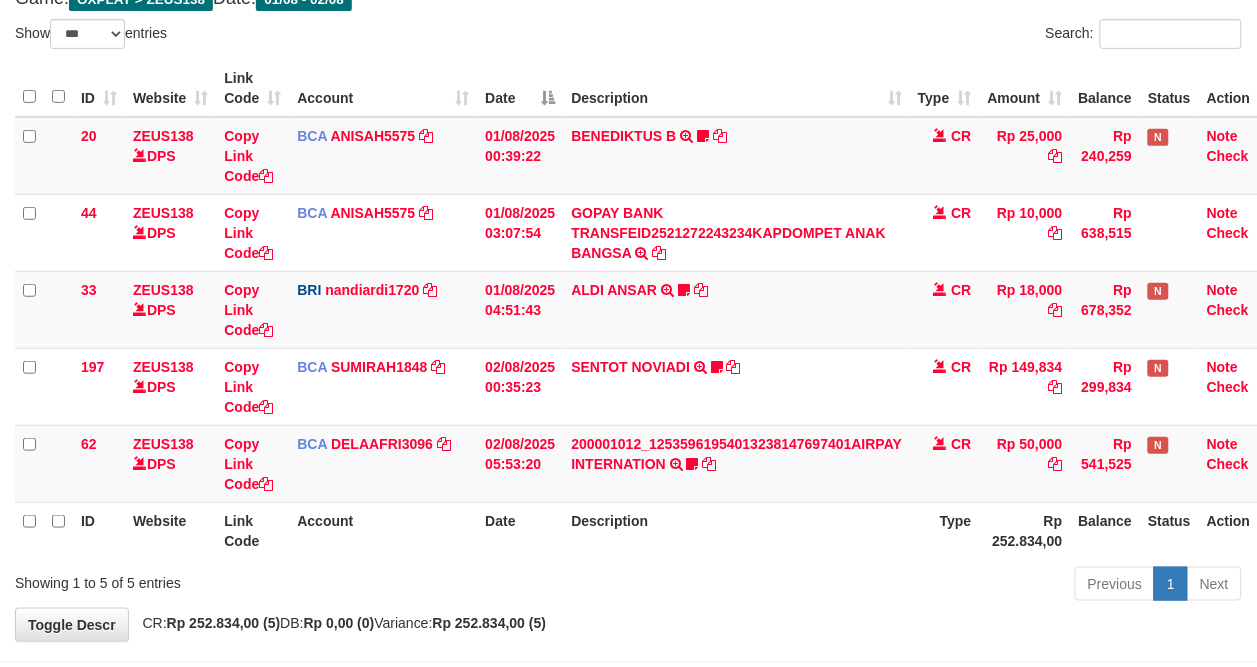 click on "200001012_12535961954013238147697401AIRPAY INTERNATION            TRSF E-BANKING CR 0208/FTSCY/WS95051
50000.00200001012_12535961954013238147697401AIRPAY INTERNATION    Labubutaiki
https://prnt.sc/l7T6Eus7w_Qi" at bounding box center [736, 463] 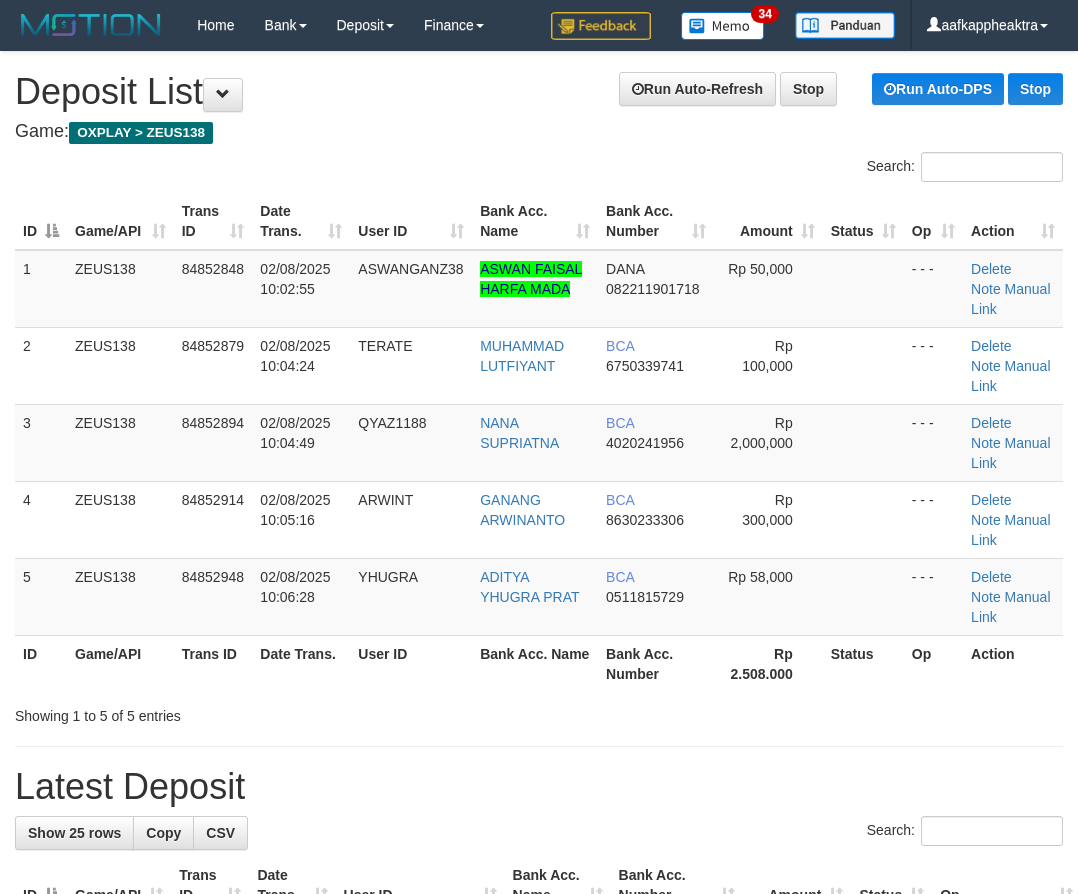 scroll, scrollTop: 0, scrollLeft: 0, axis: both 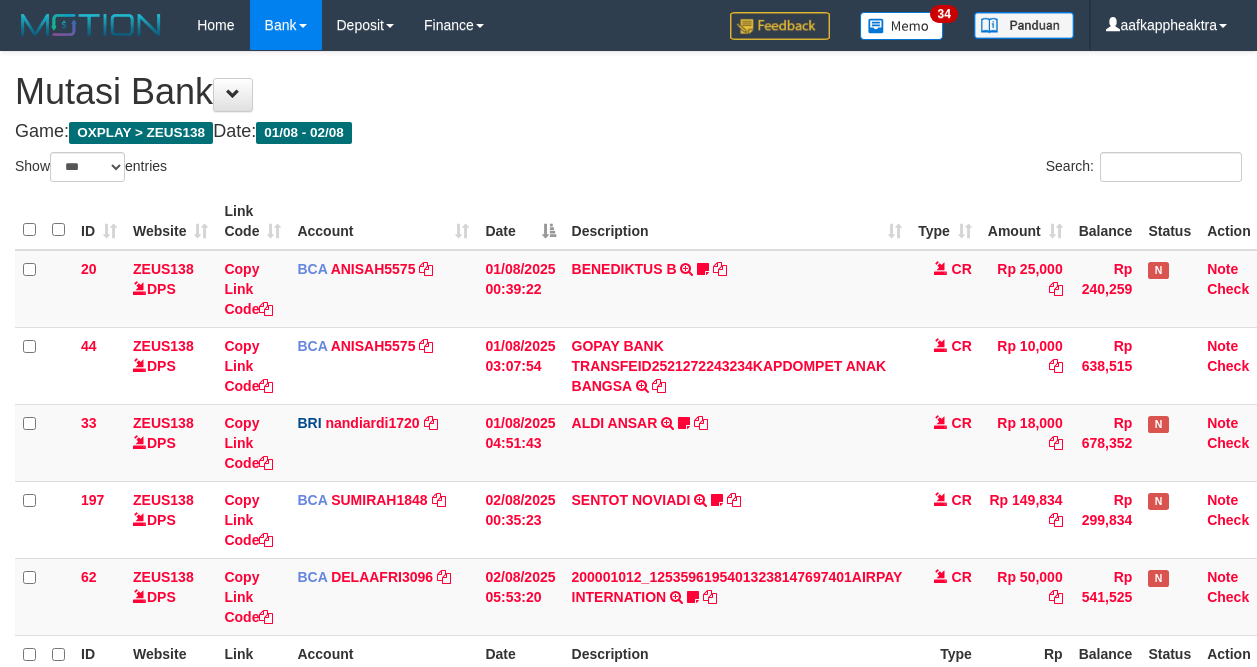 select on "***" 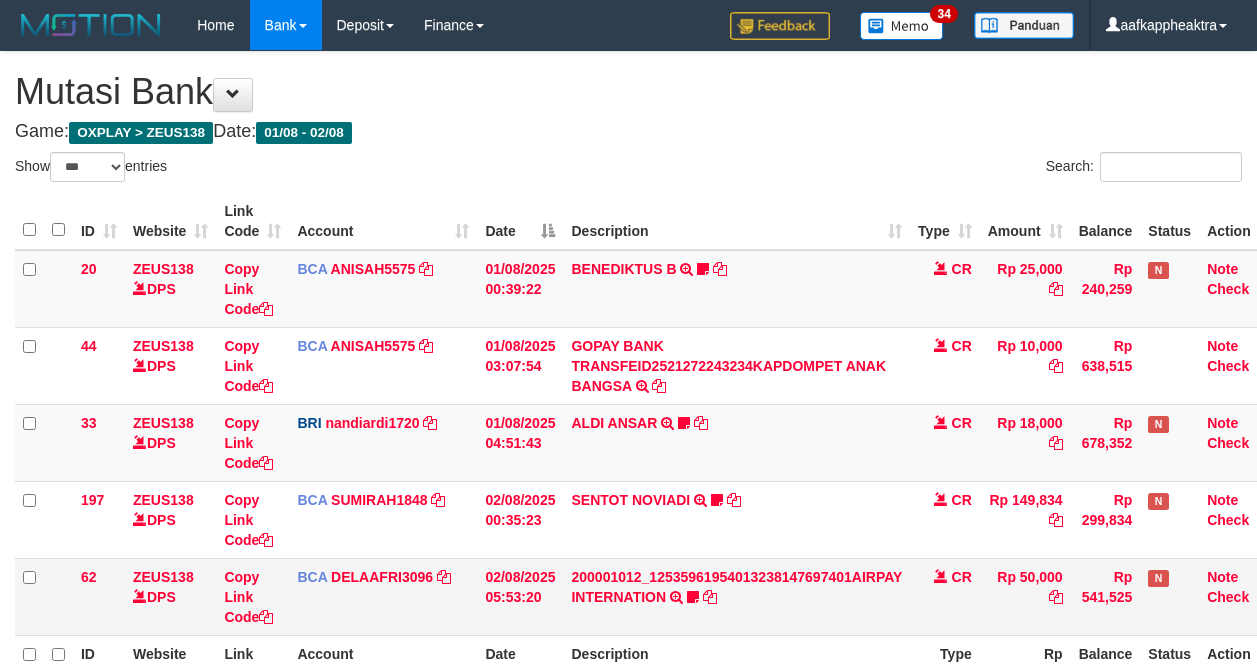 scroll, scrollTop: 133, scrollLeft: 0, axis: vertical 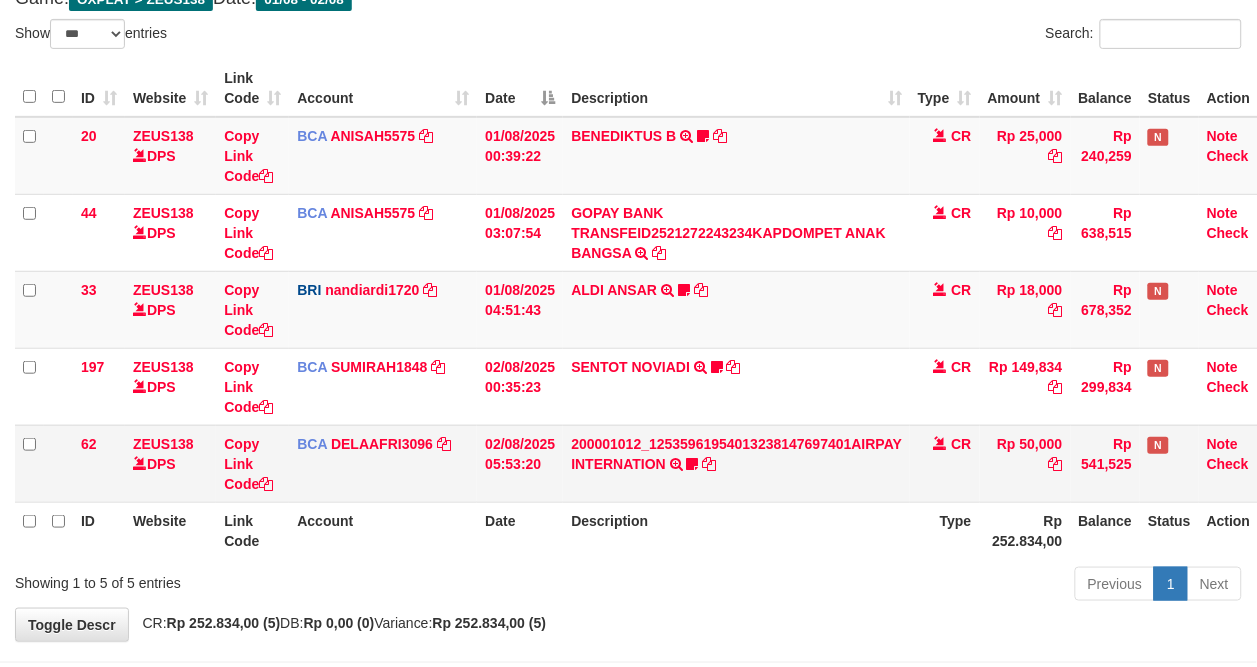 click on "200001012_12535961954013238147697401AIRPAY INTERNATION            TRSF E-BANKING CR 0208/FTSCY/WS95051
50000.00200001012_12535961954013238147697401AIRPAY INTERNATION    Labubutaiki
https://prnt.sc/l7T6Eus7w_Qi" at bounding box center (736, 463) 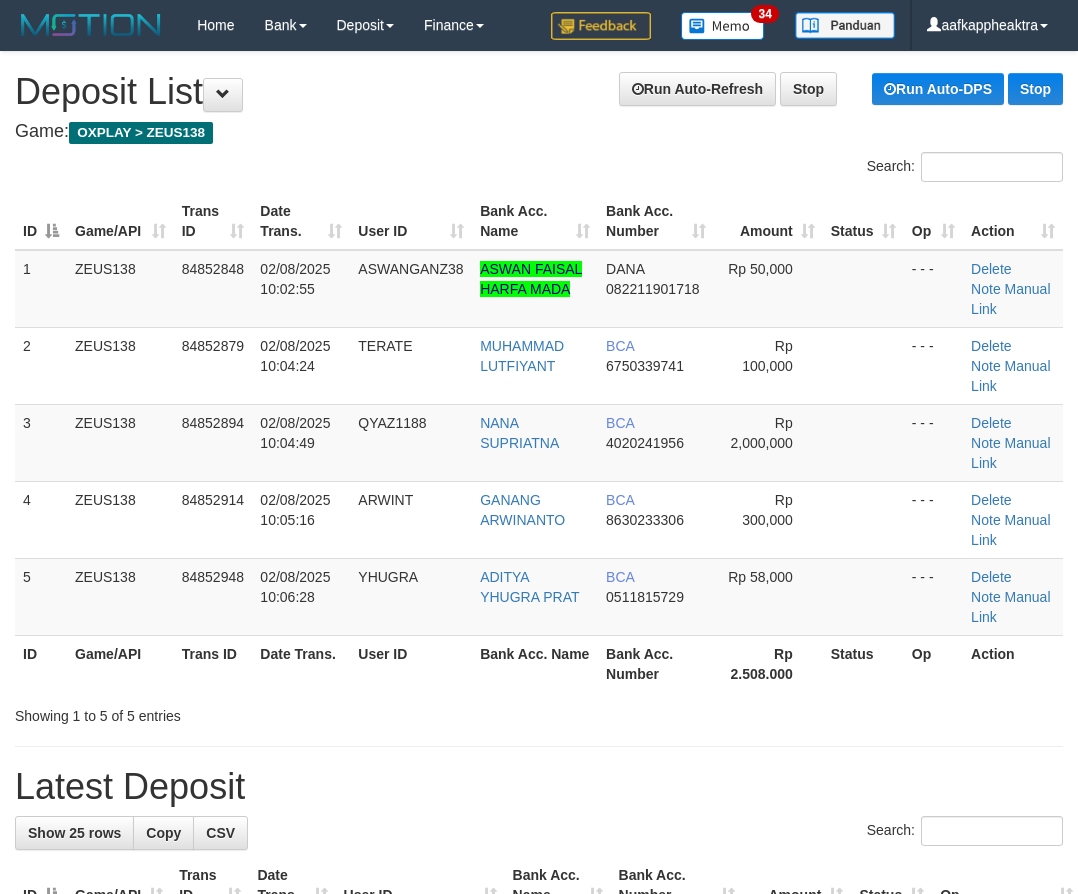 scroll, scrollTop: 0, scrollLeft: 0, axis: both 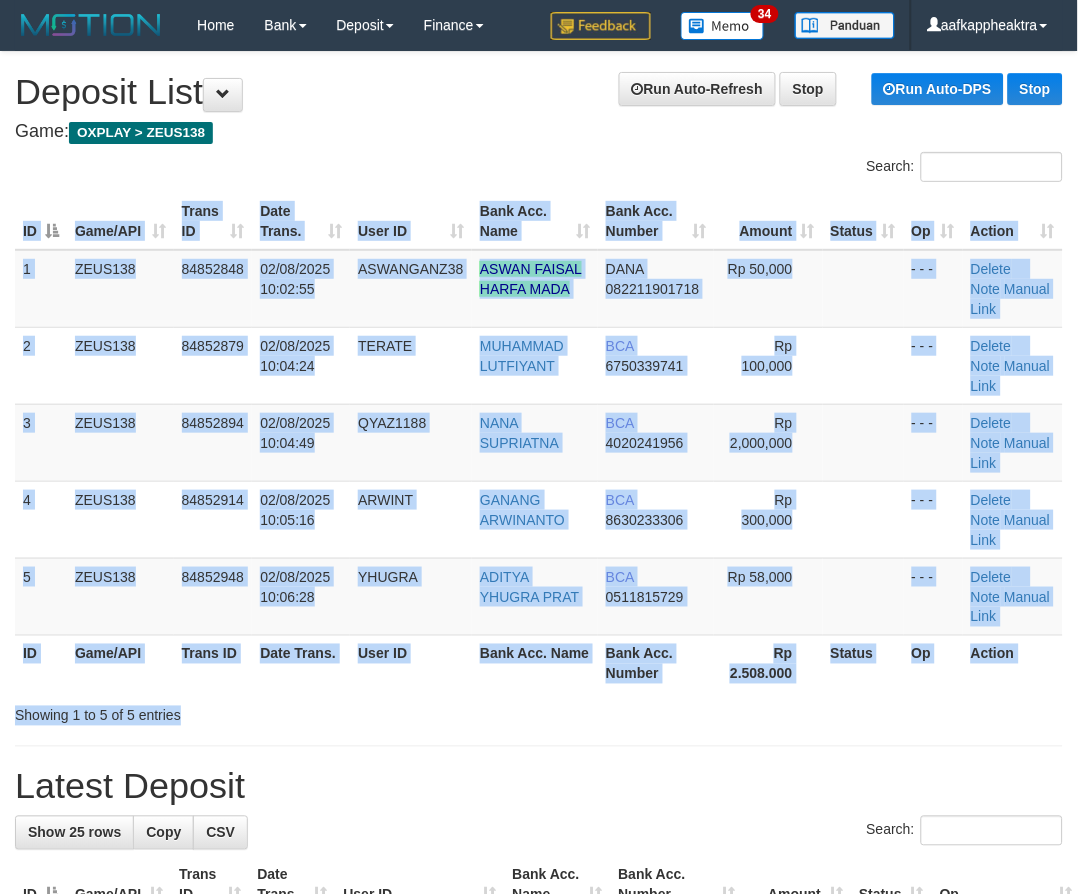 drag, startPoint x: 694, startPoint y: 695, endPoint x: 90, endPoint y: 658, distance: 605.1322 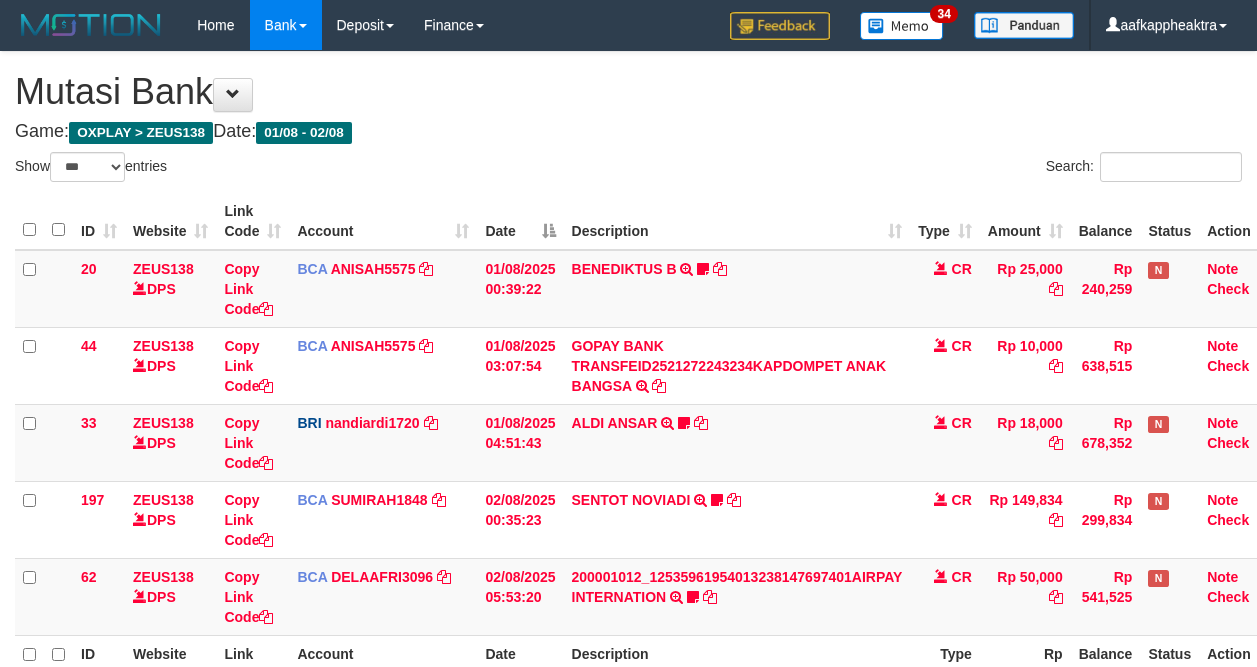 select on "***" 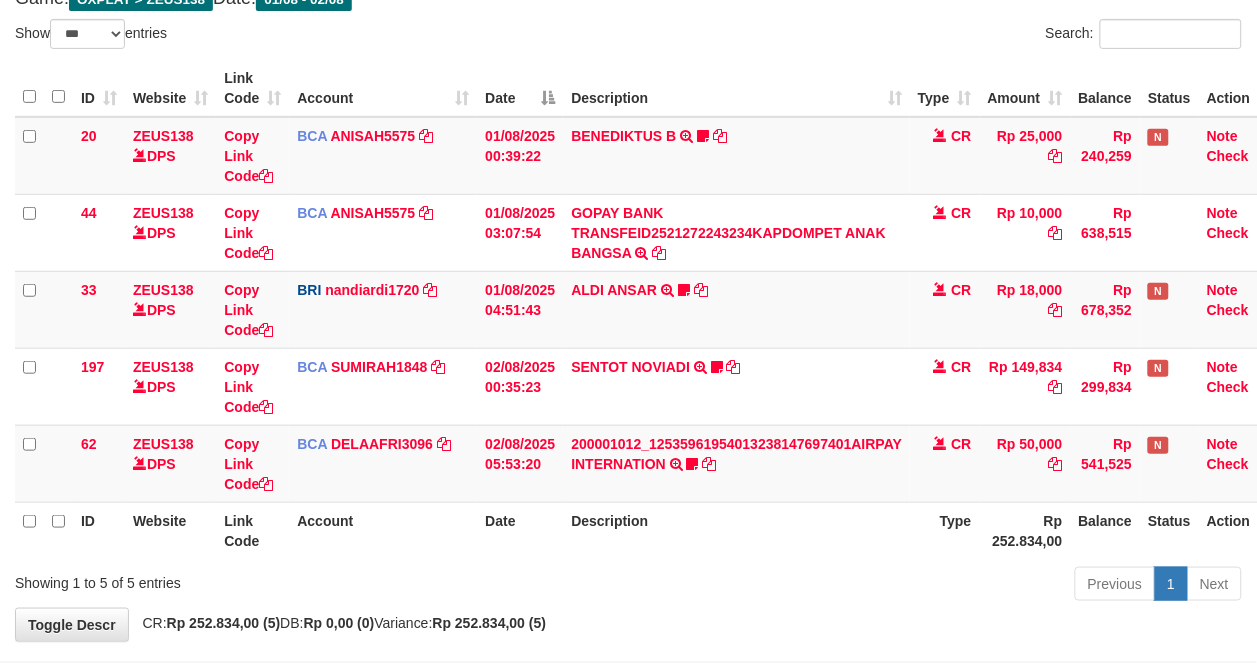 drag, startPoint x: 915, startPoint y: 552, endPoint x: 1153, endPoint y: 568, distance: 238.53722 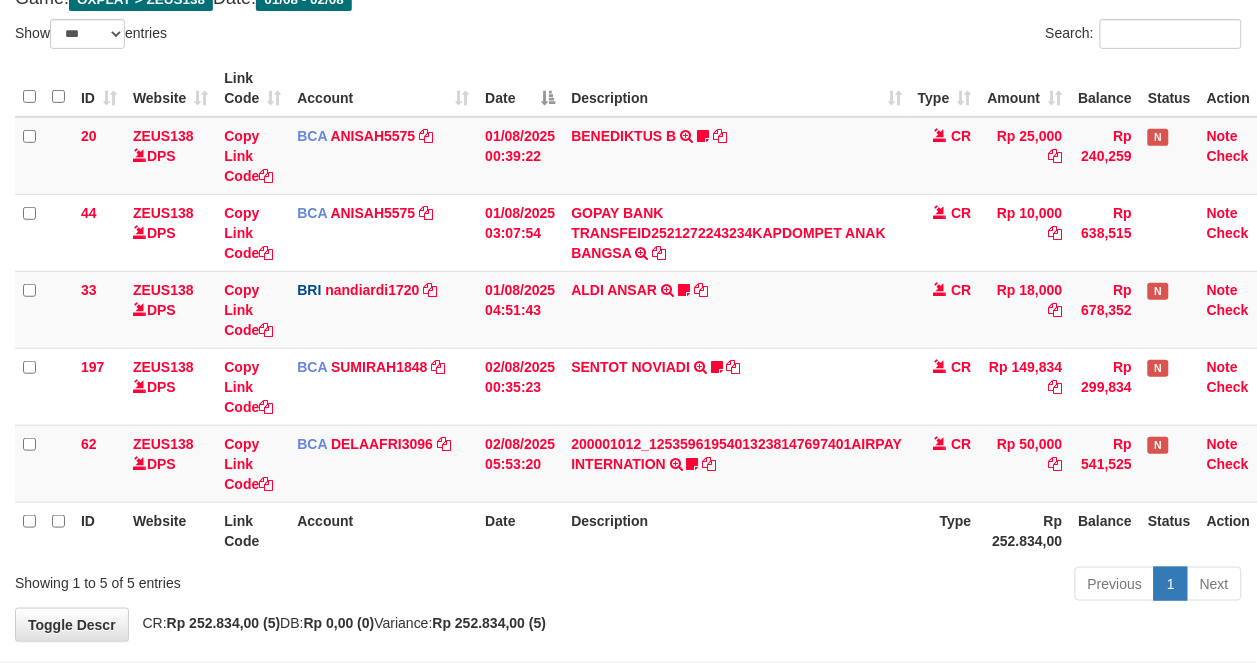 scroll, scrollTop: 161, scrollLeft: 0, axis: vertical 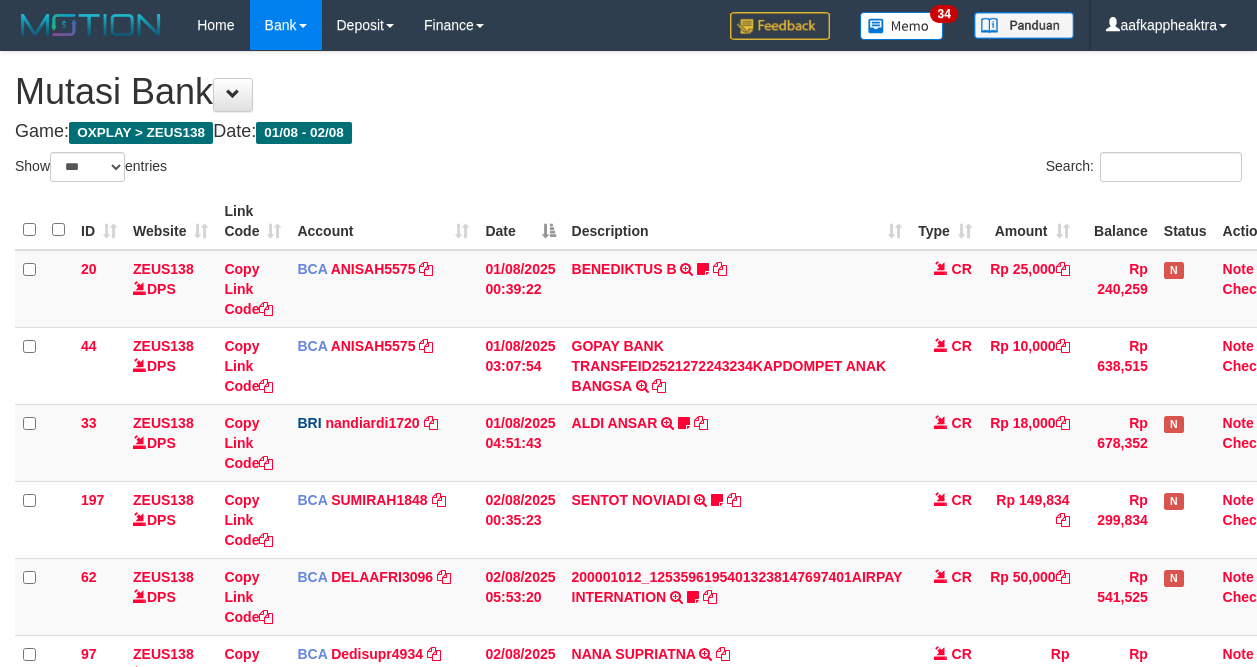 select on "***" 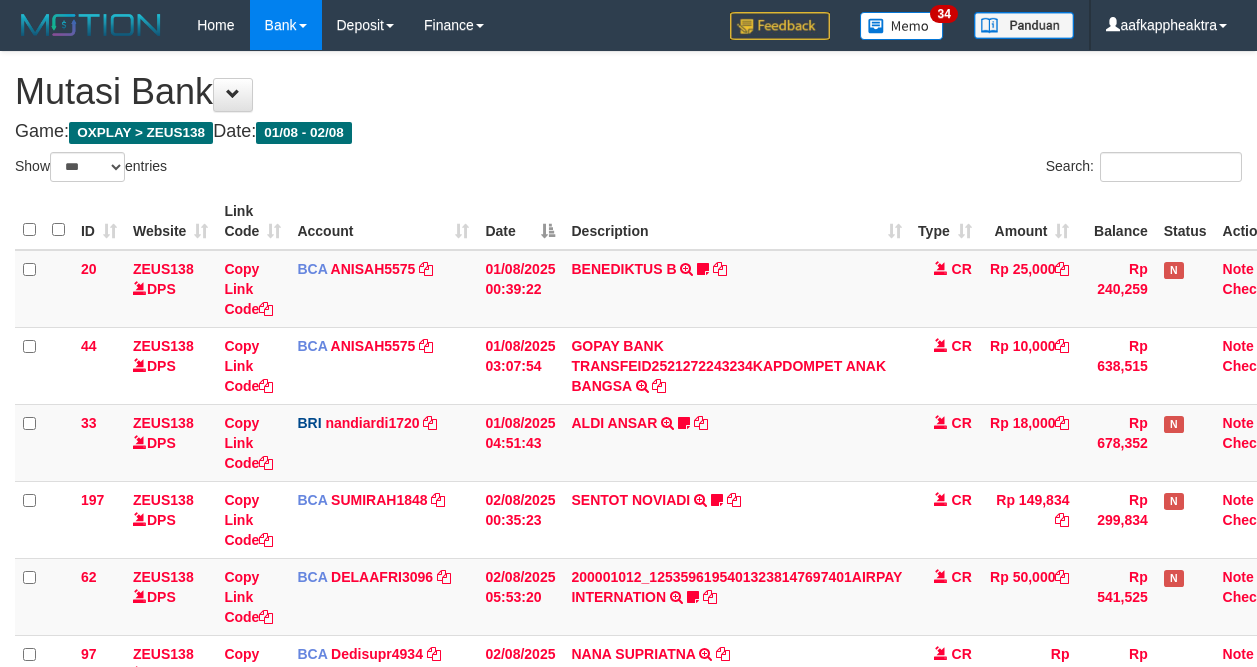 scroll, scrollTop: 161, scrollLeft: 0, axis: vertical 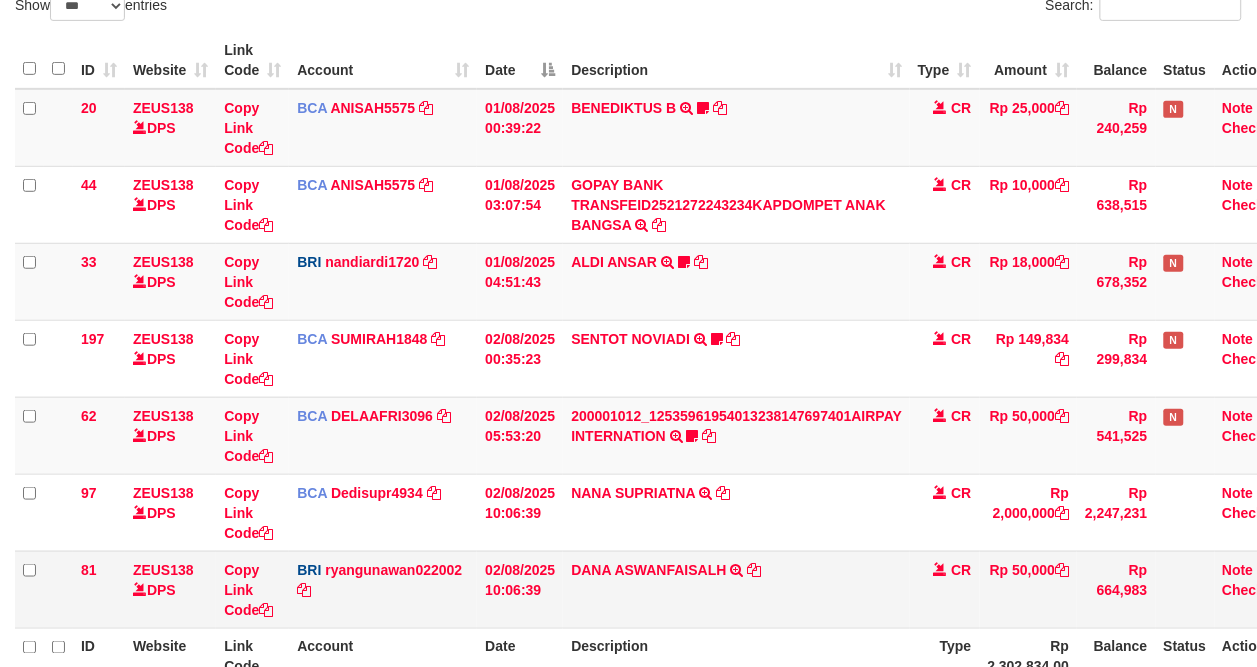 click on "DANA ASWANFAISALH TRANSFER NBMB DANA ASWANFAISALH TO [NAME] [LAST]" at bounding box center [736, 589] 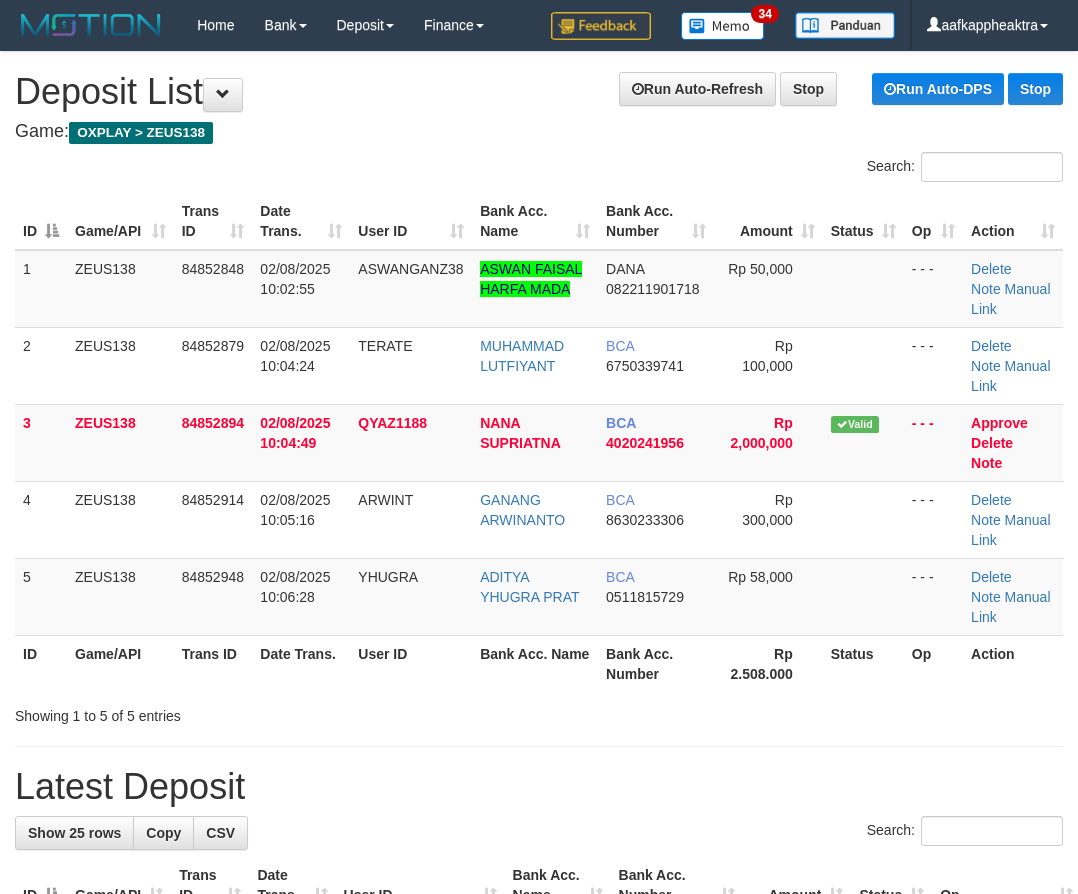 scroll, scrollTop: 0, scrollLeft: 0, axis: both 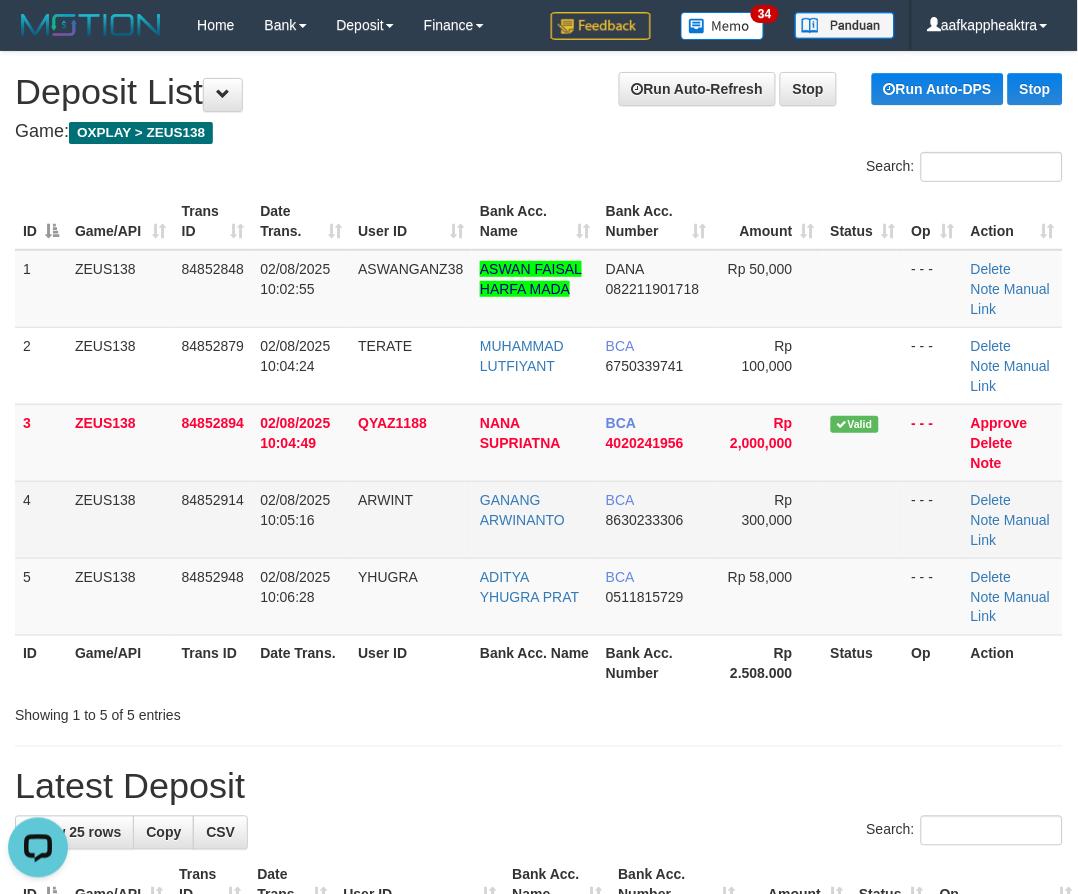 click on "1
ZEUS138
84852848
[DATE] [TIME]
ASWANGANZ38
ASWAN FAISAL HARFA MADA
DANA
082211901718
Rp 50,000
- - -
Delete
Note
Manual Link
2
ZEUS138
84852879
[DATE] [TIME]
TERATE
MUHAMMAD LUTFIYANT
BCA
6750339741
Rp 100,000
- - -
Delete
Note
Manual Link
3" at bounding box center (539, 443) 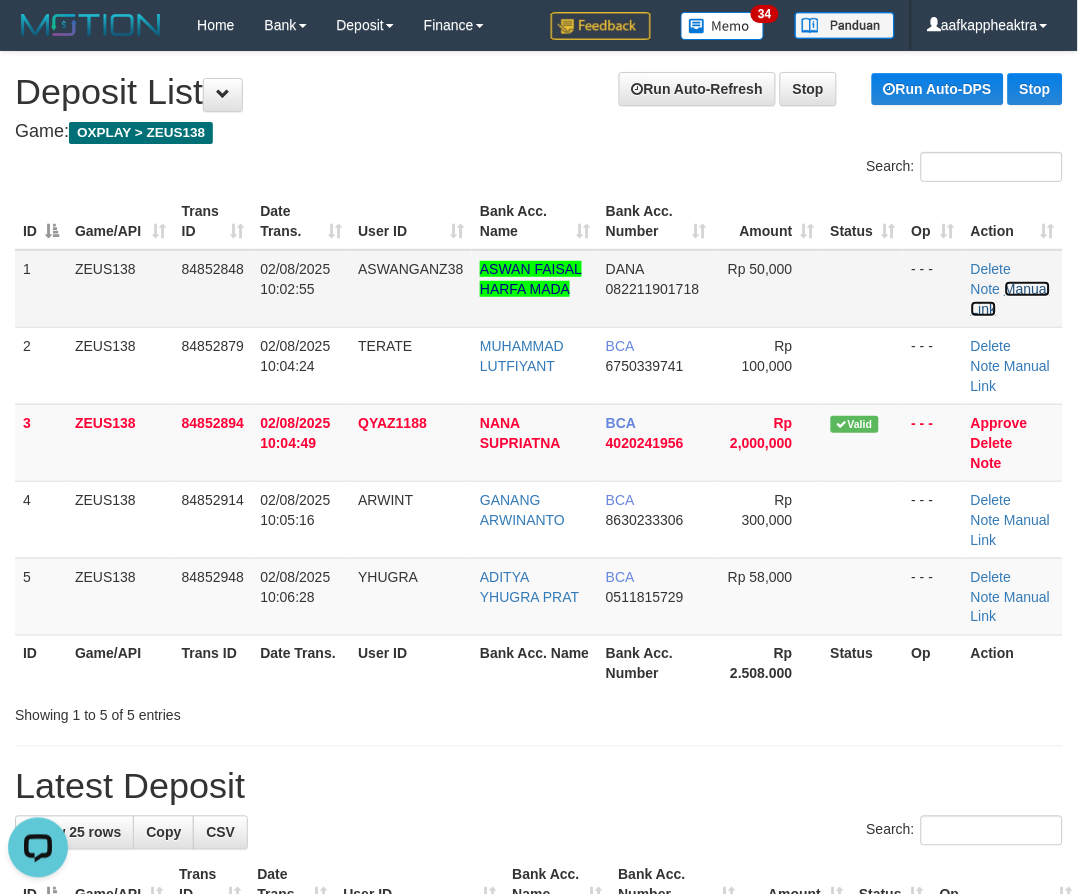 click on "Manual Link" at bounding box center (1010, 299) 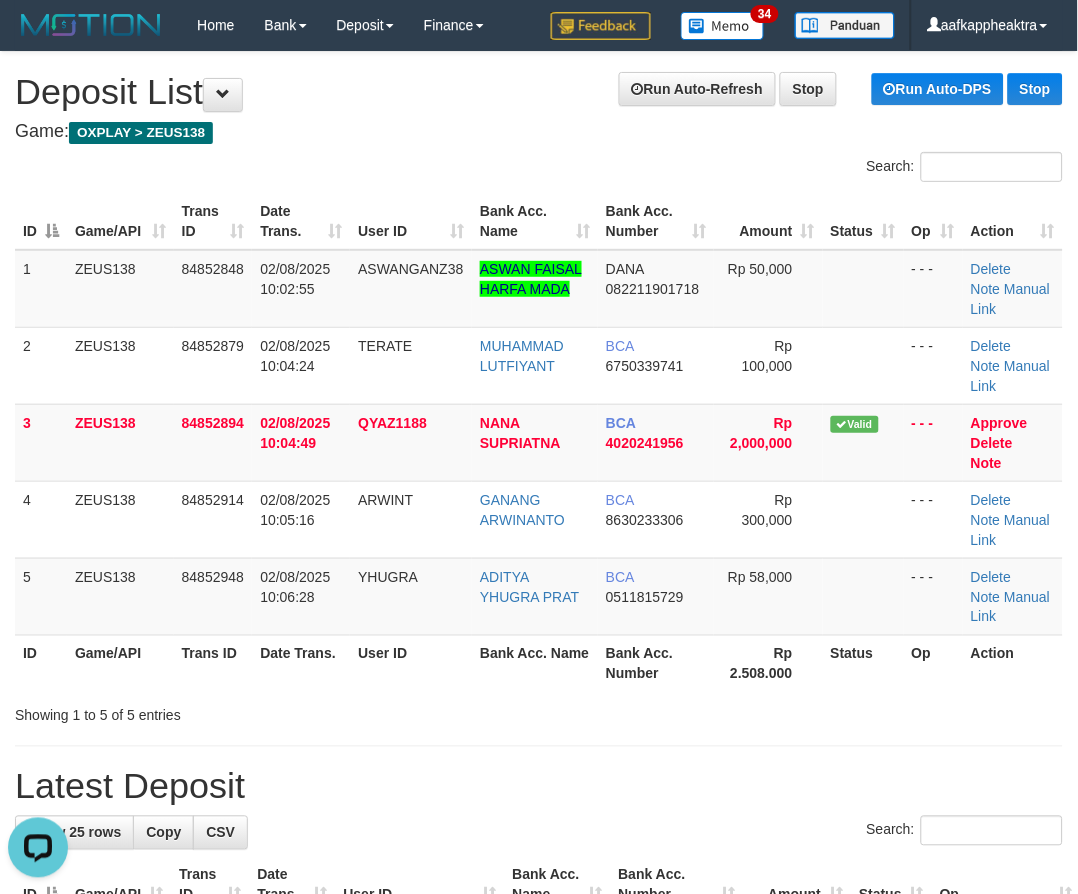drag, startPoint x: 635, startPoint y: 790, endPoint x: 466, endPoint y: 771, distance: 170.0647 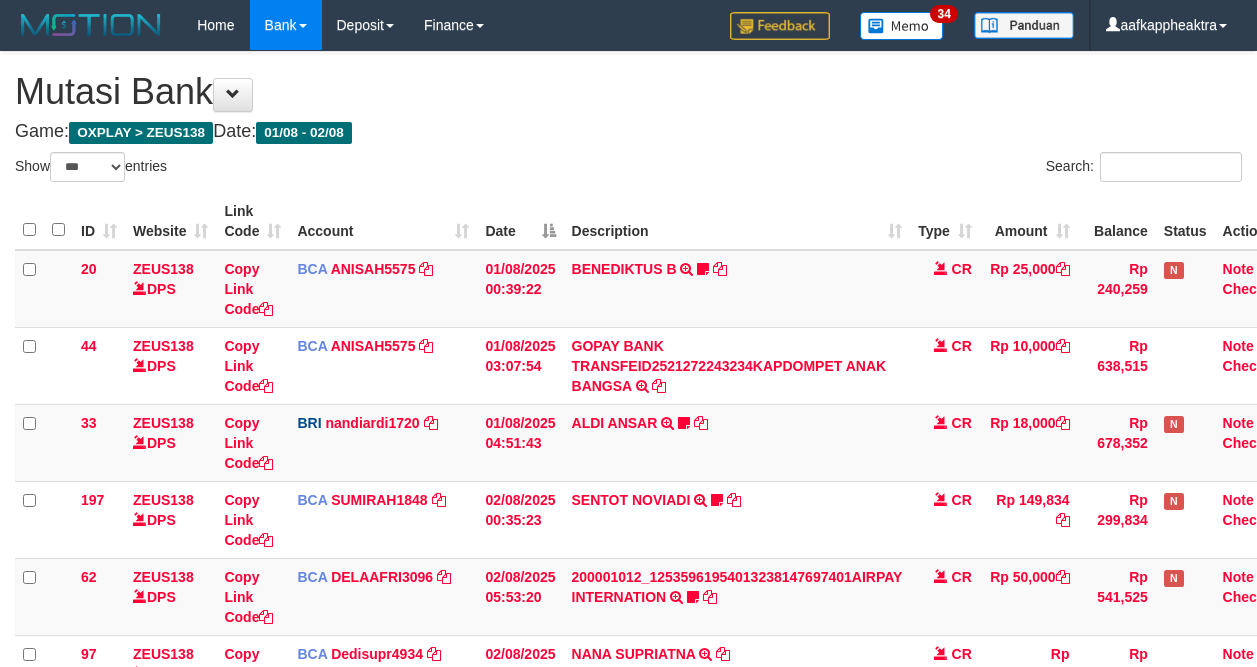 select on "***" 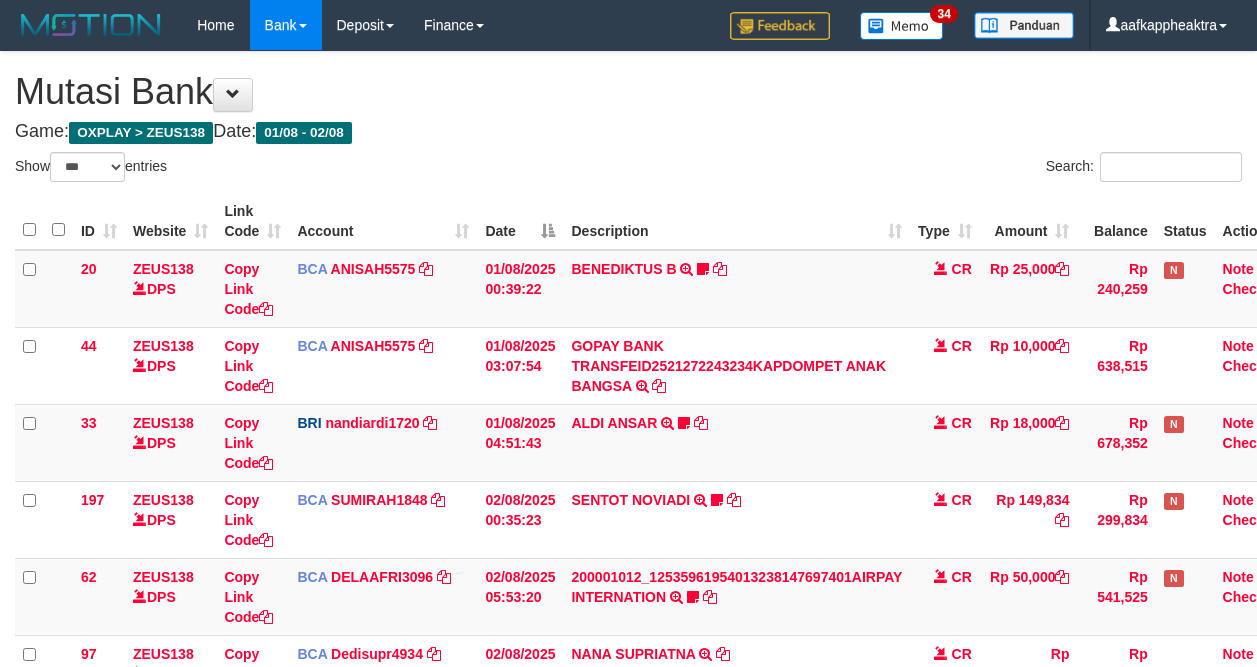 scroll, scrollTop: 308, scrollLeft: 0, axis: vertical 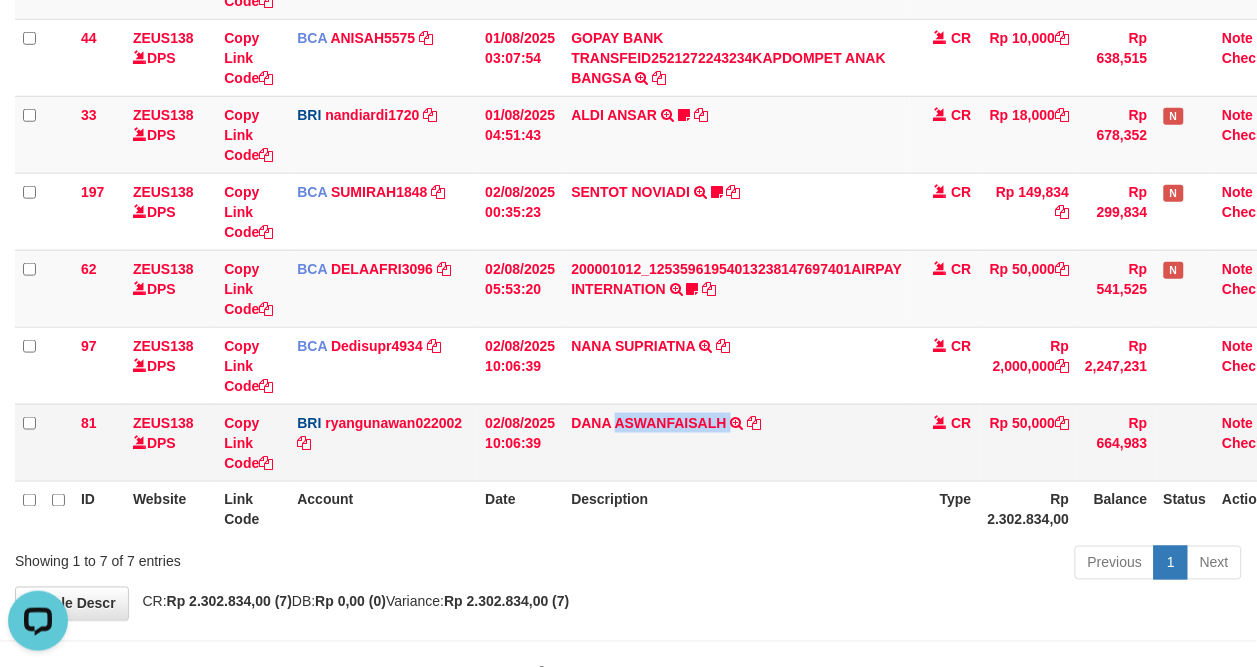 drag, startPoint x: 615, startPoint y: 407, endPoint x: 731, endPoint y: 423, distance: 117.09825 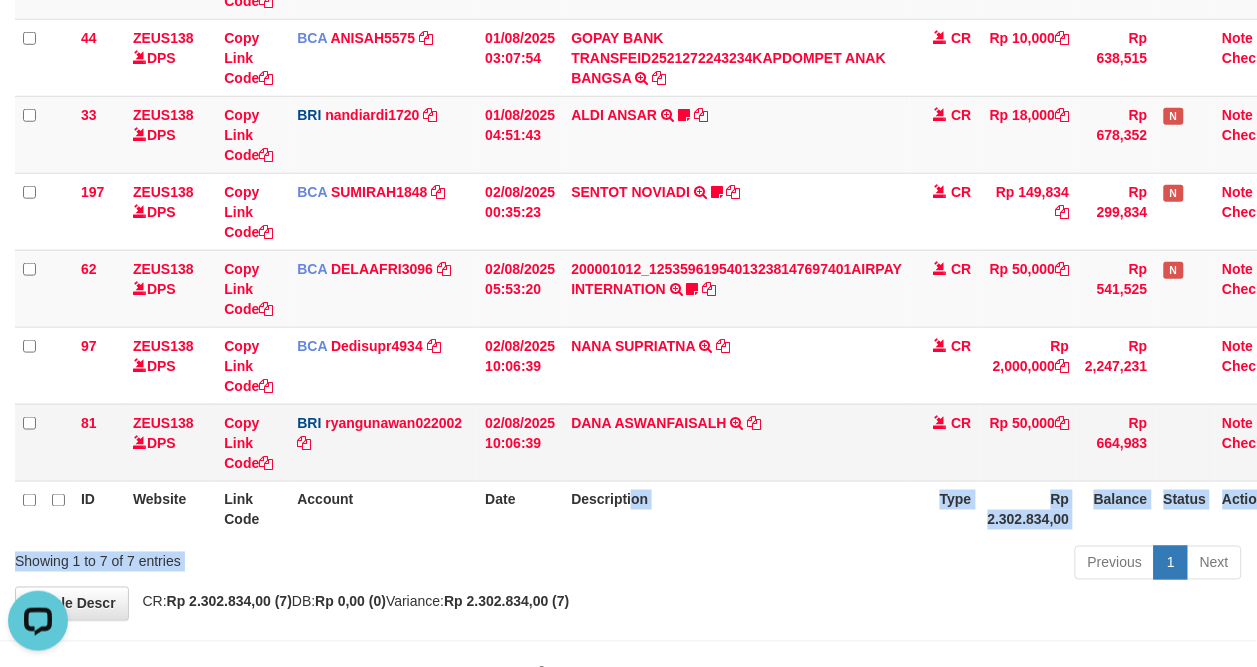 drag, startPoint x: 1022, startPoint y: 545, endPoint x: 641, endPoint y: 438, distance: 395.7398 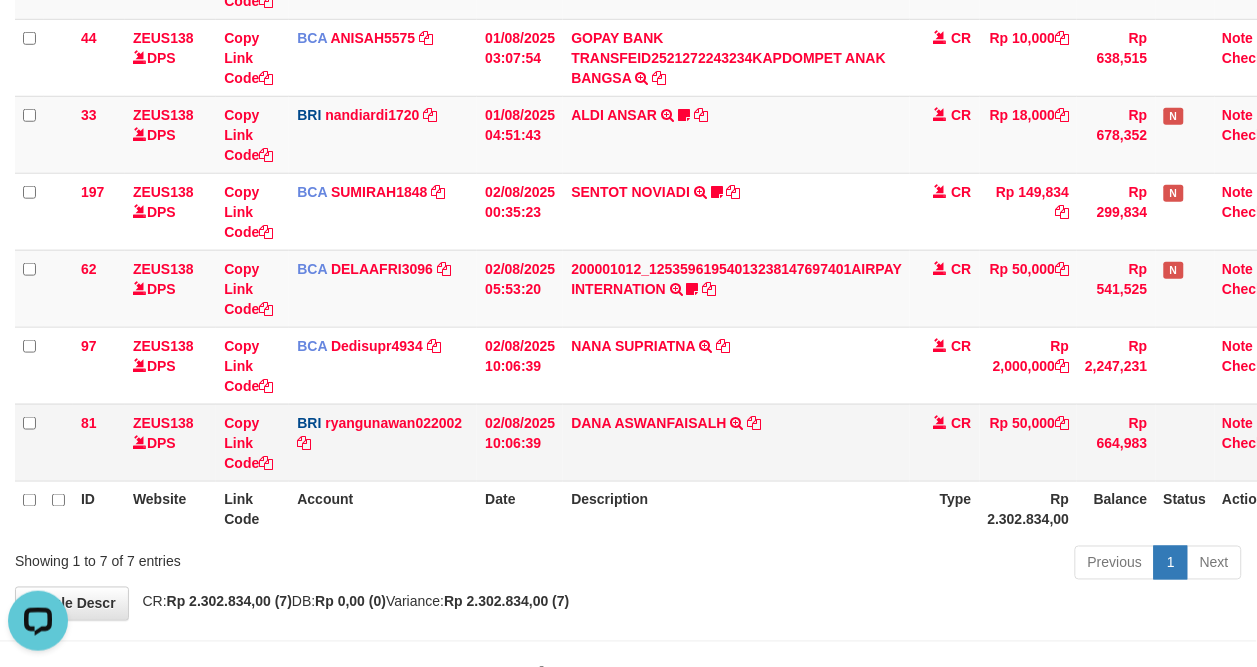 click on "02/08/2025 10:06:39" at bounding box center (520, 442) 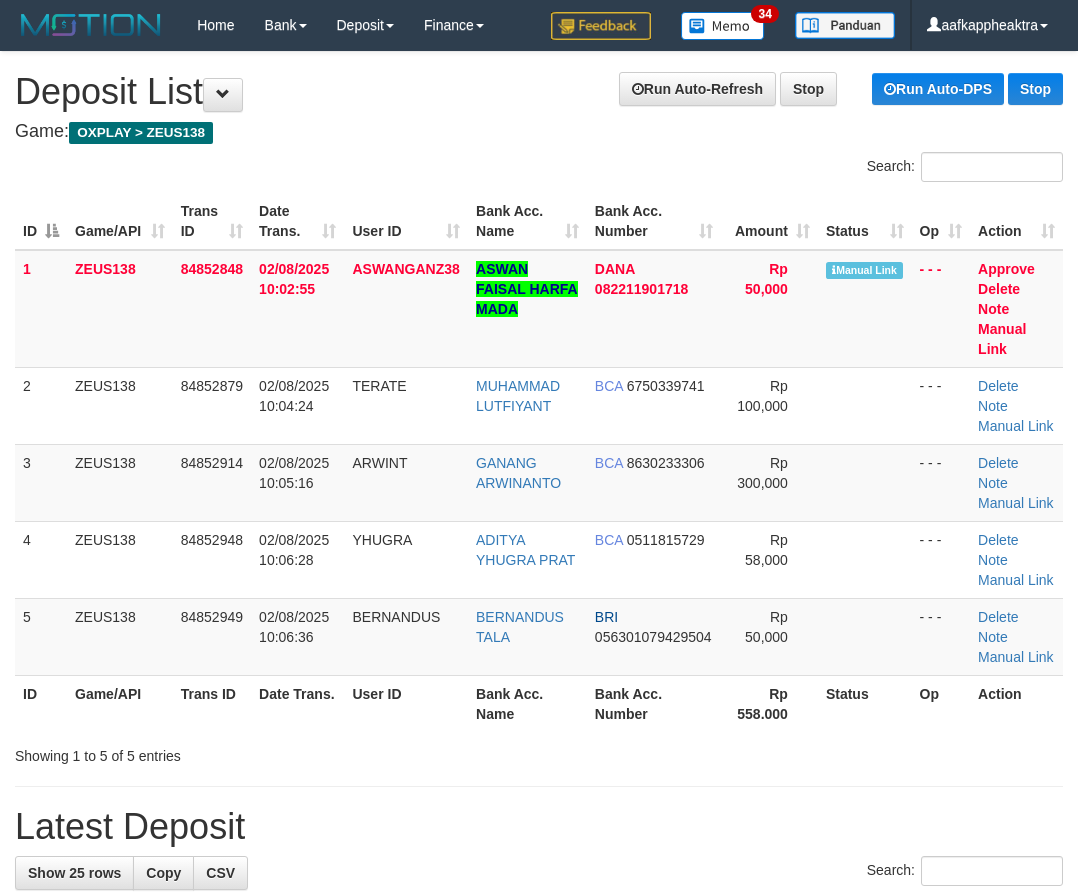 scroll, scrollTop: 0, scrollLeft: 0, axis: both 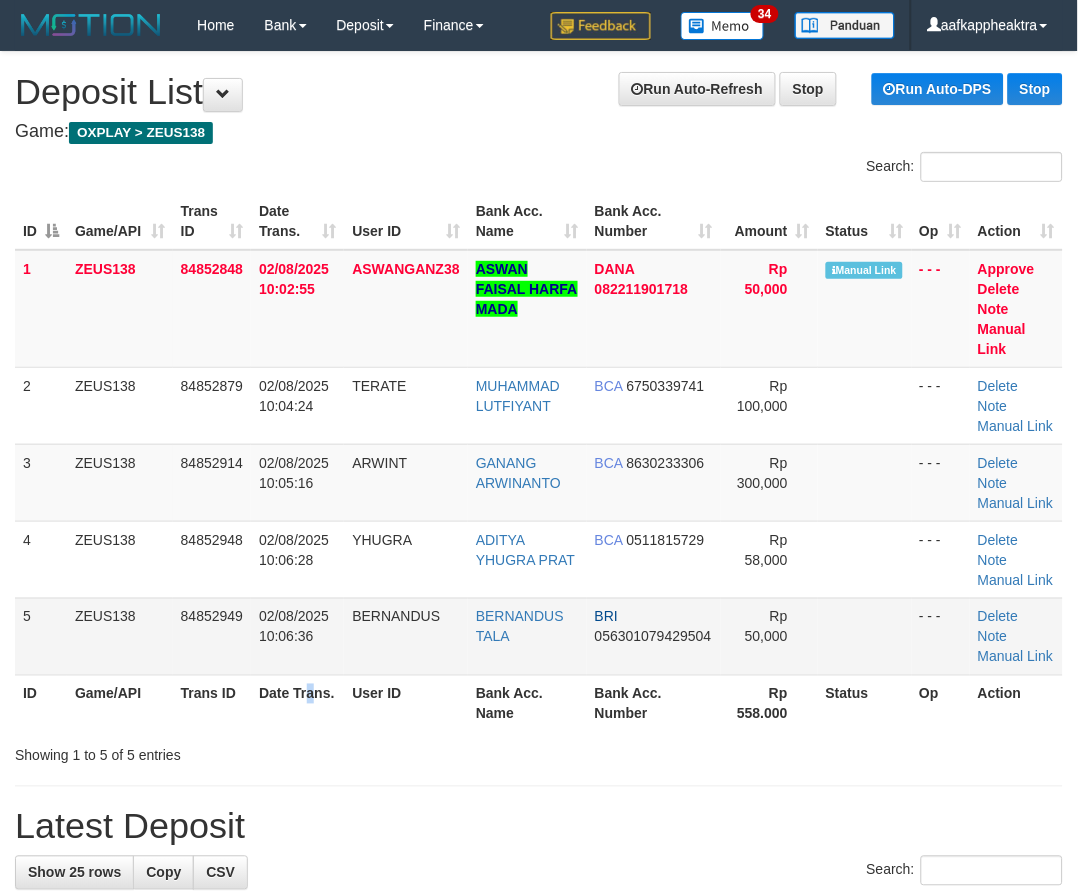 drag, startPoint x: 306, startPoint y: 716, endPoint x: 386, endPoint y: 612, distance: 131.20976 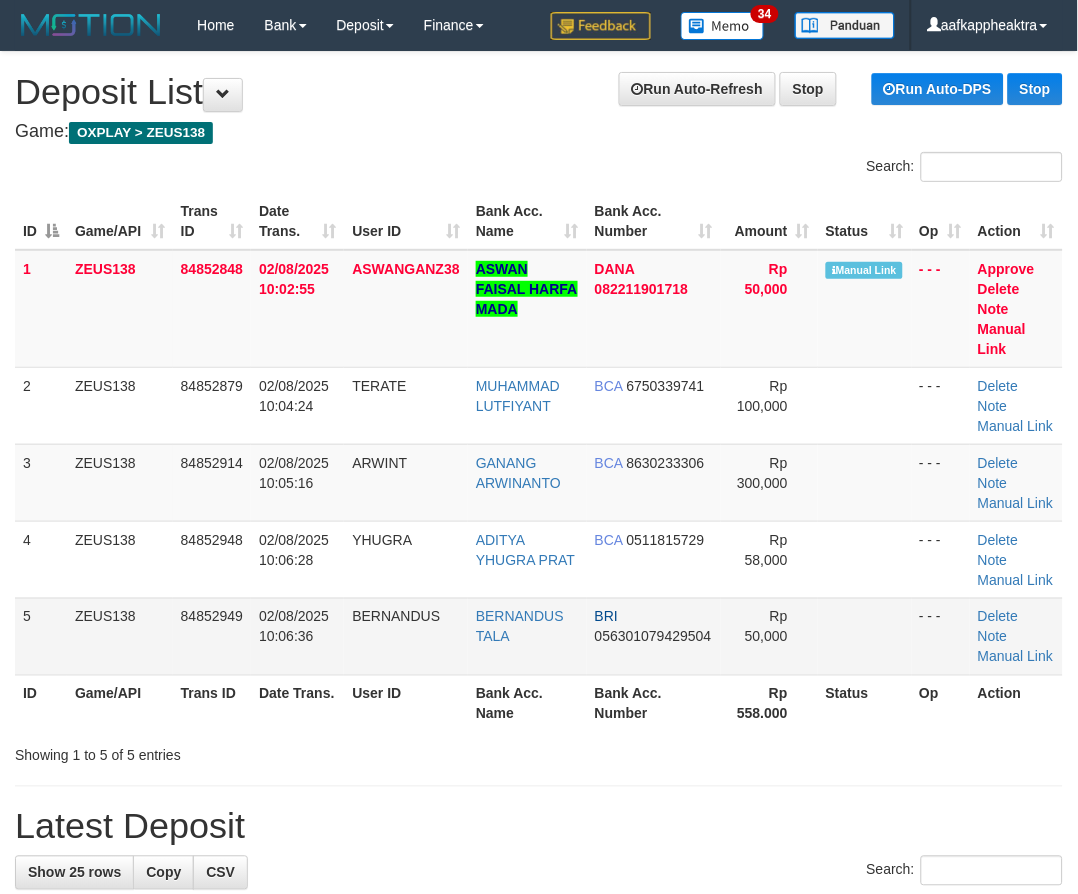 click on "BERNANDUS" at bounding box center (396, 617) 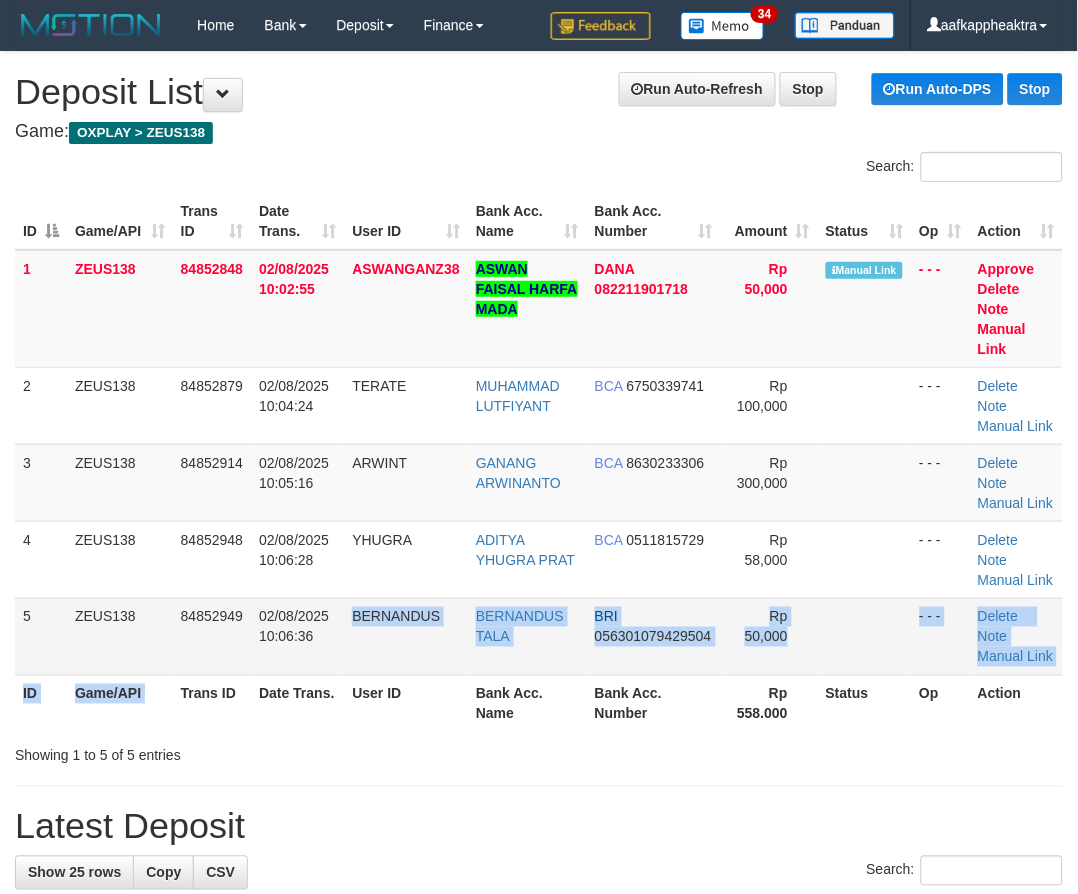 drag, startPoint x: 217, startPoint y: 717, endPoint x: 242, endPoint y: 624, distance: 96.30161 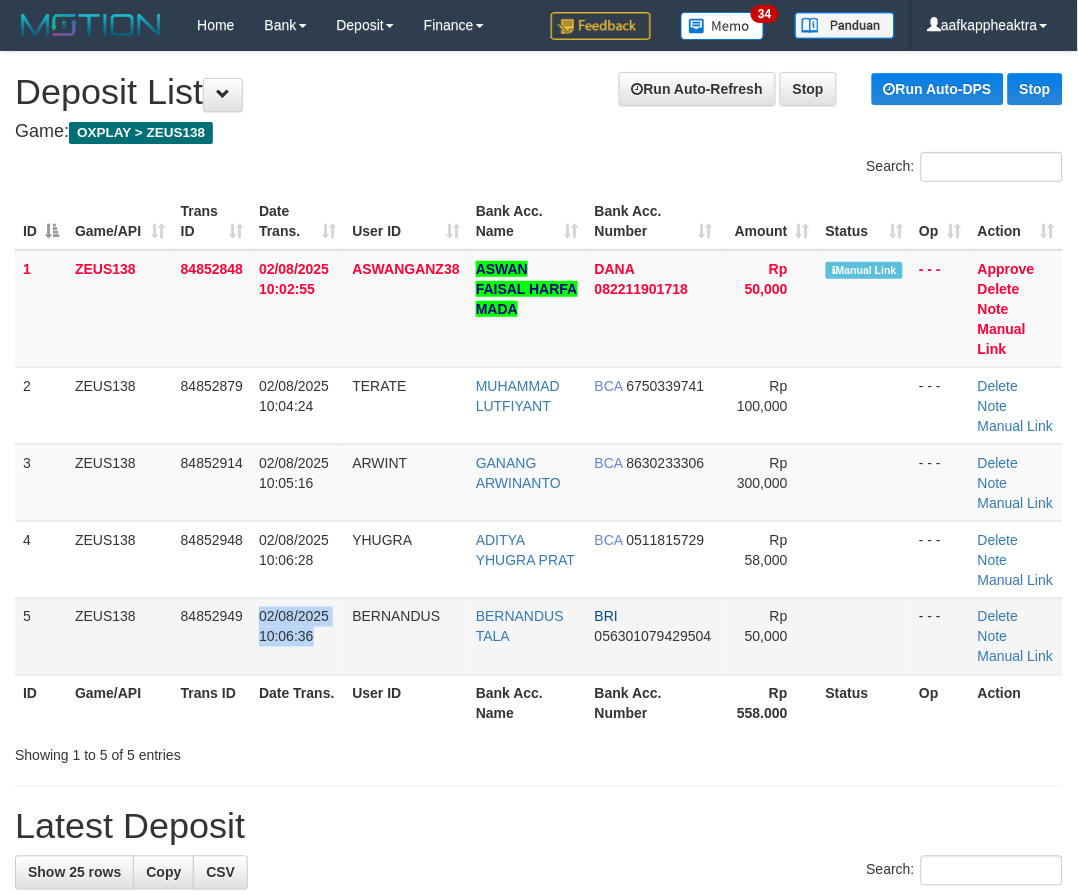 drag, startPoint x: 305, startPoint y: 655, endPoint x: 361, endPoint y: 658, distance: 56.0803 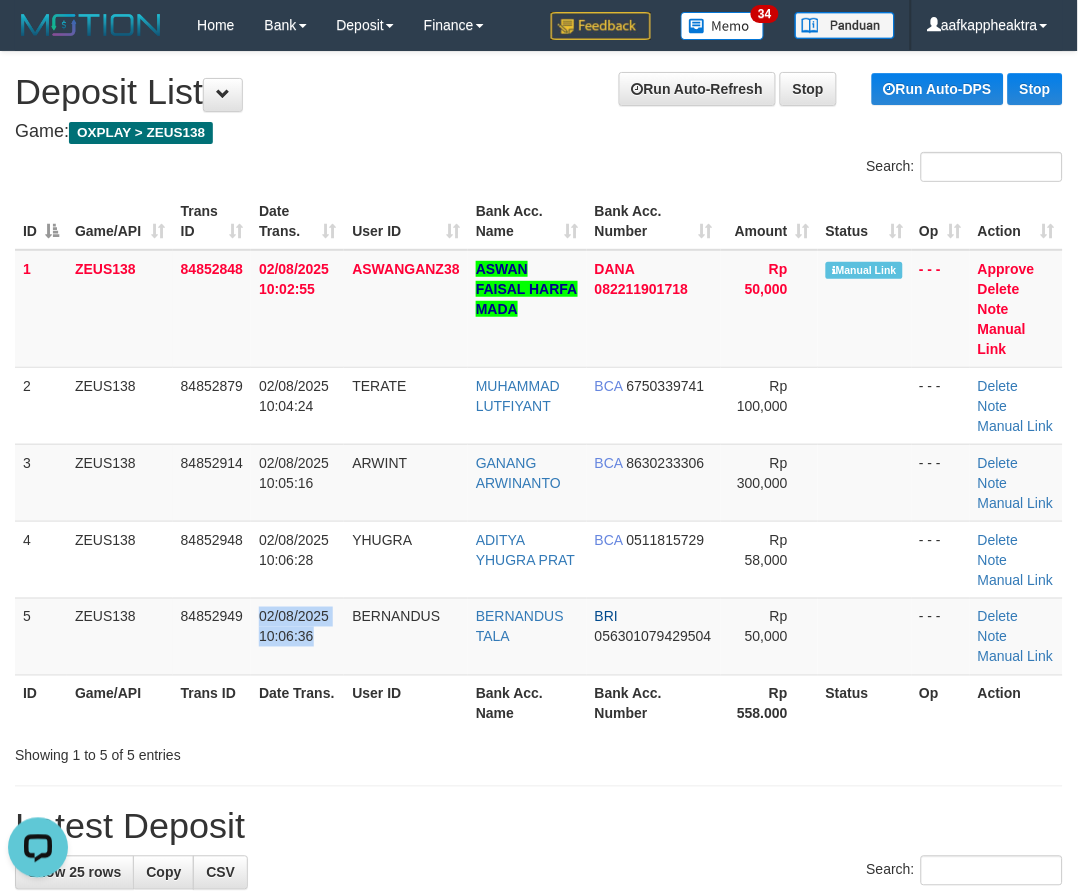 scroll, scrollTop: 0, scrollLeft: 0, axis: both 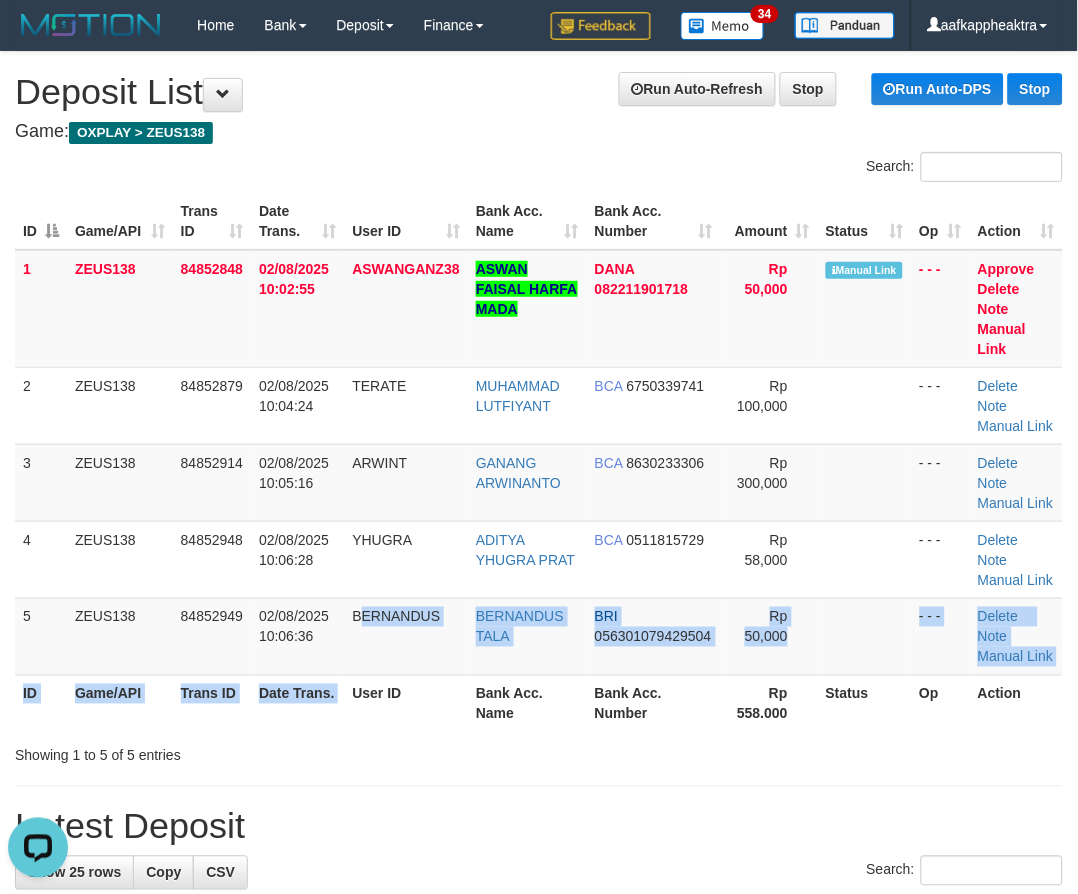 click on "ID Game/API Trans ID Date Trans. User ID Bank Acc. Name Bank Acc. Number Amount Status Op Action
1
ZEUS138
84852848
02/08/2025 10:02:55
ASWANGANZ38
ASWAN FAISAL HARFA MADA
DANA
082211901718
Rp 50,000
Manual Link
- - -
Approve
Delete
Note
Manual Link
2
ZEUS138
84852879
02/08/2025 10:04:24
TERATE
MUHAMMAD LUTFIYANT
BCA
6750339741
Rp 100,000" at bounding box center (539, 462) 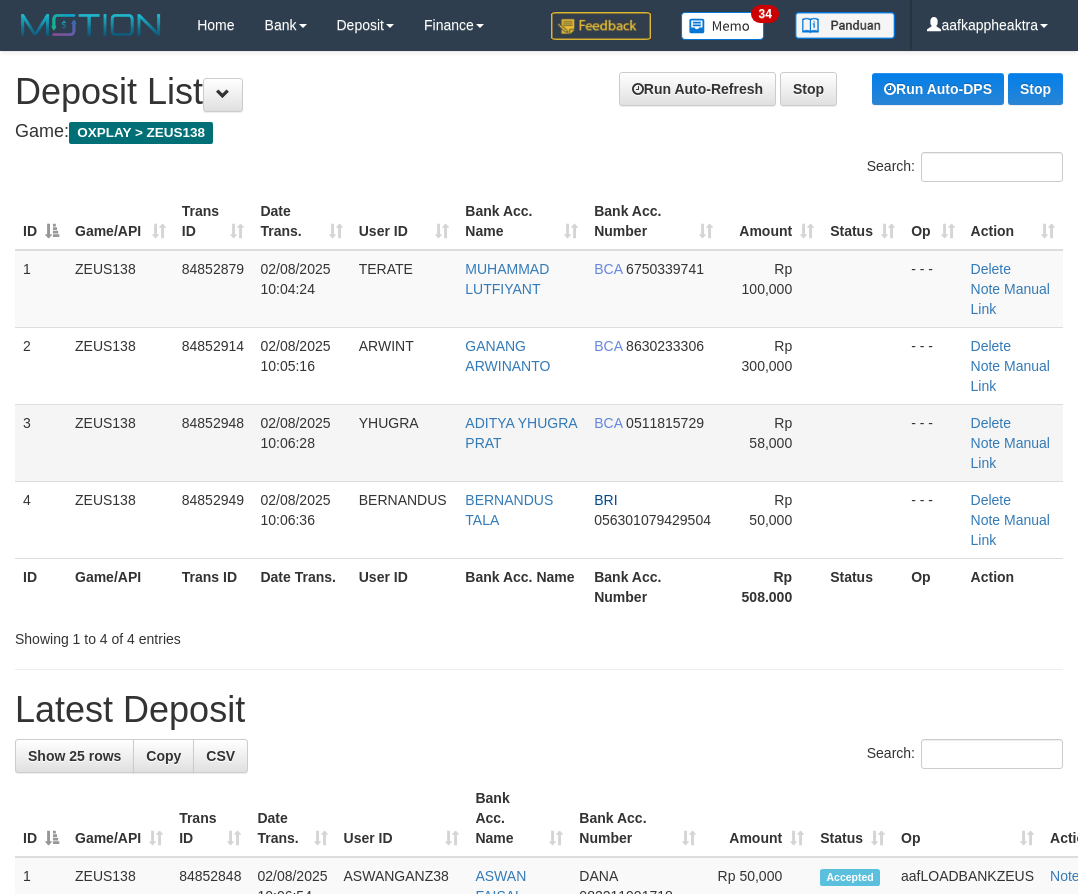 click on "BCA
0511815729" at bounding box center (653, 442) 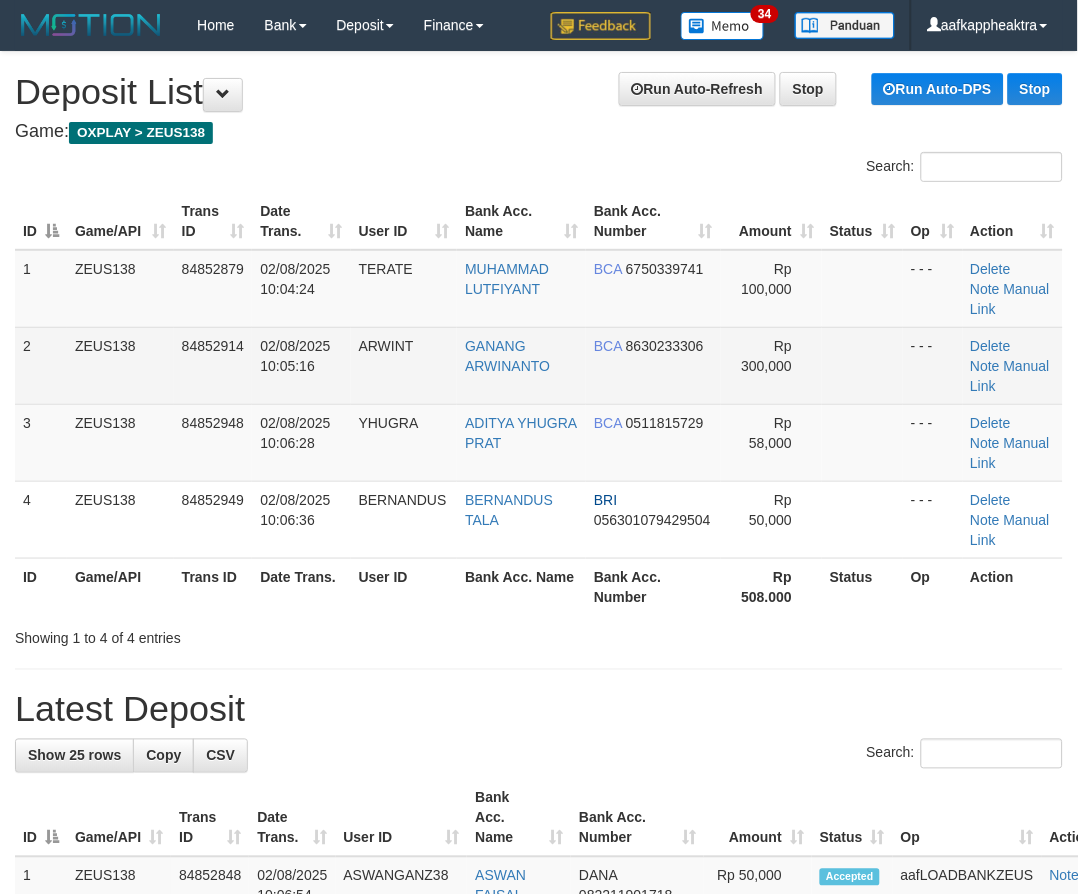 drag, startPoint x: 747, startPoint y: 412, endPoint x: 826, endPoint y: 371, distance: 89.005615 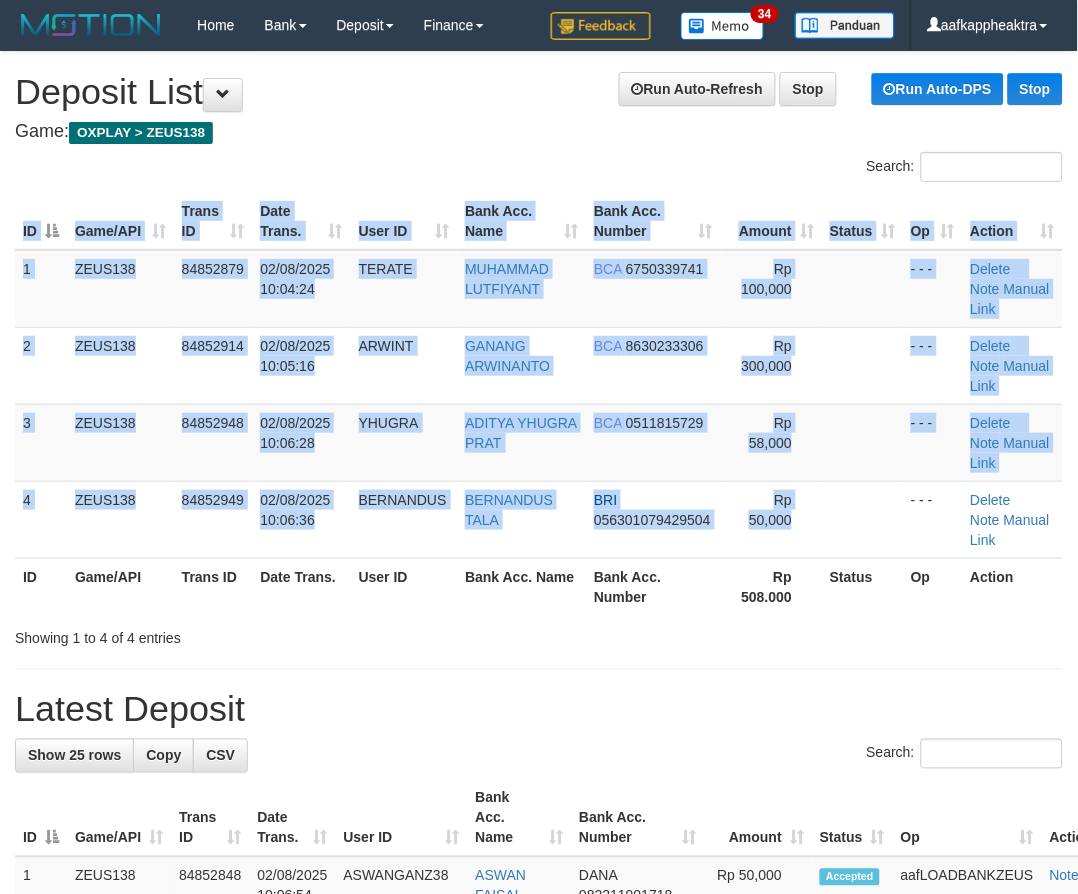 drag, startPoint x: 666, startPoint y: 558, endPoint x: 204, endPoint y: 596, distance: 463.56015 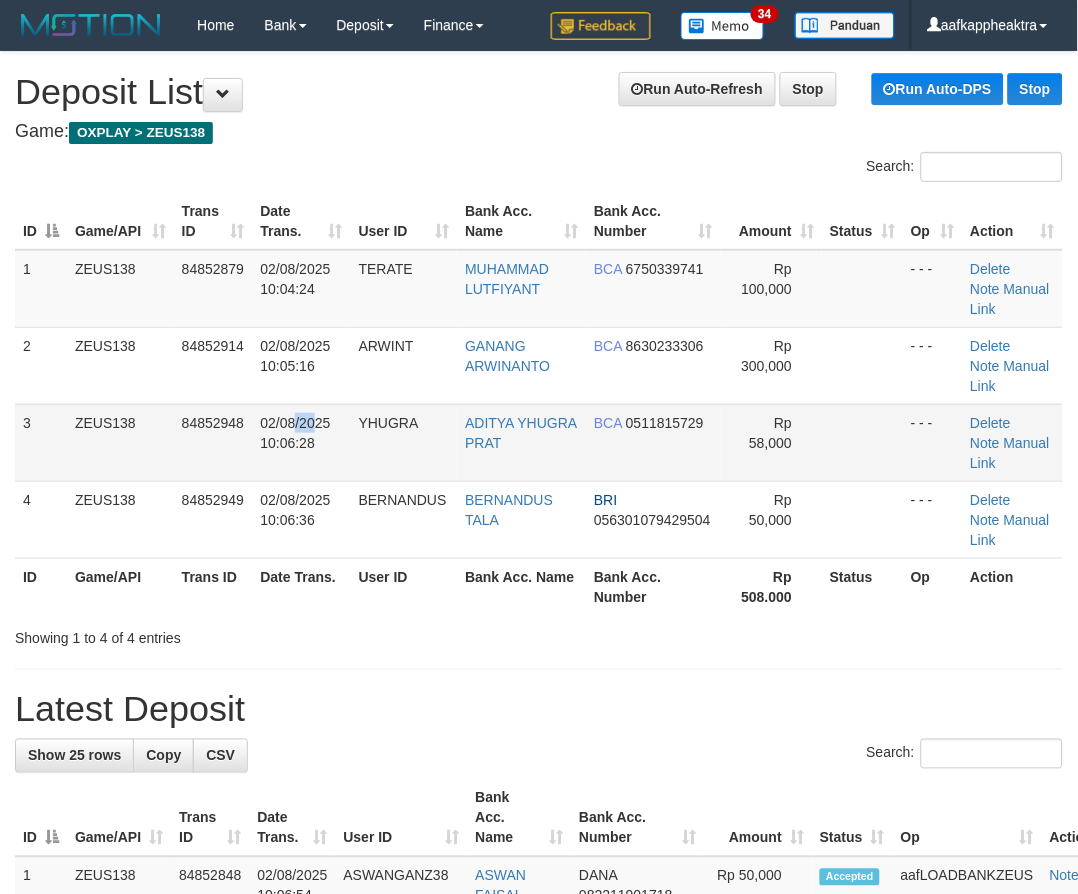 drag, startPoint x: 307, startPoint y: 430, endPoint x: 346, endPoint y: 460, distance: 49.20366 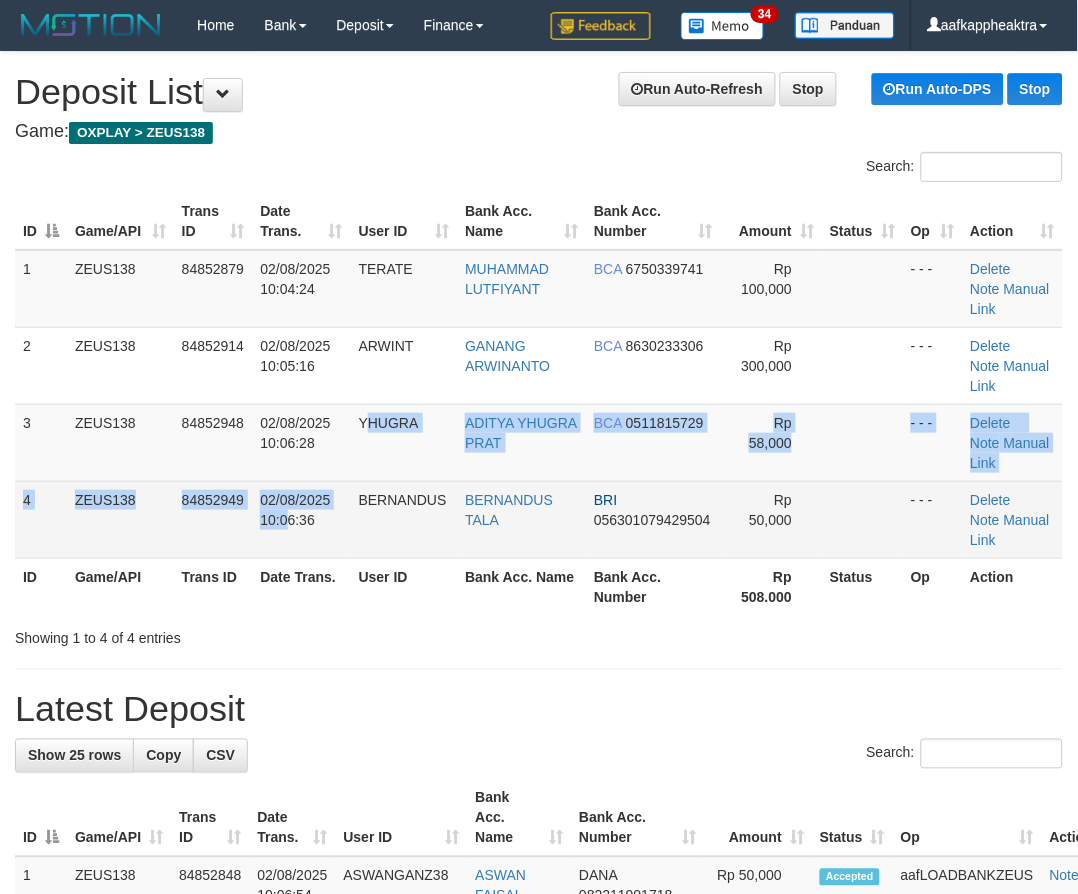 drag, startPoint x: 346, startPoint y: 460, endPoint x: 313, endPoint y: 482, distance: 39.661064 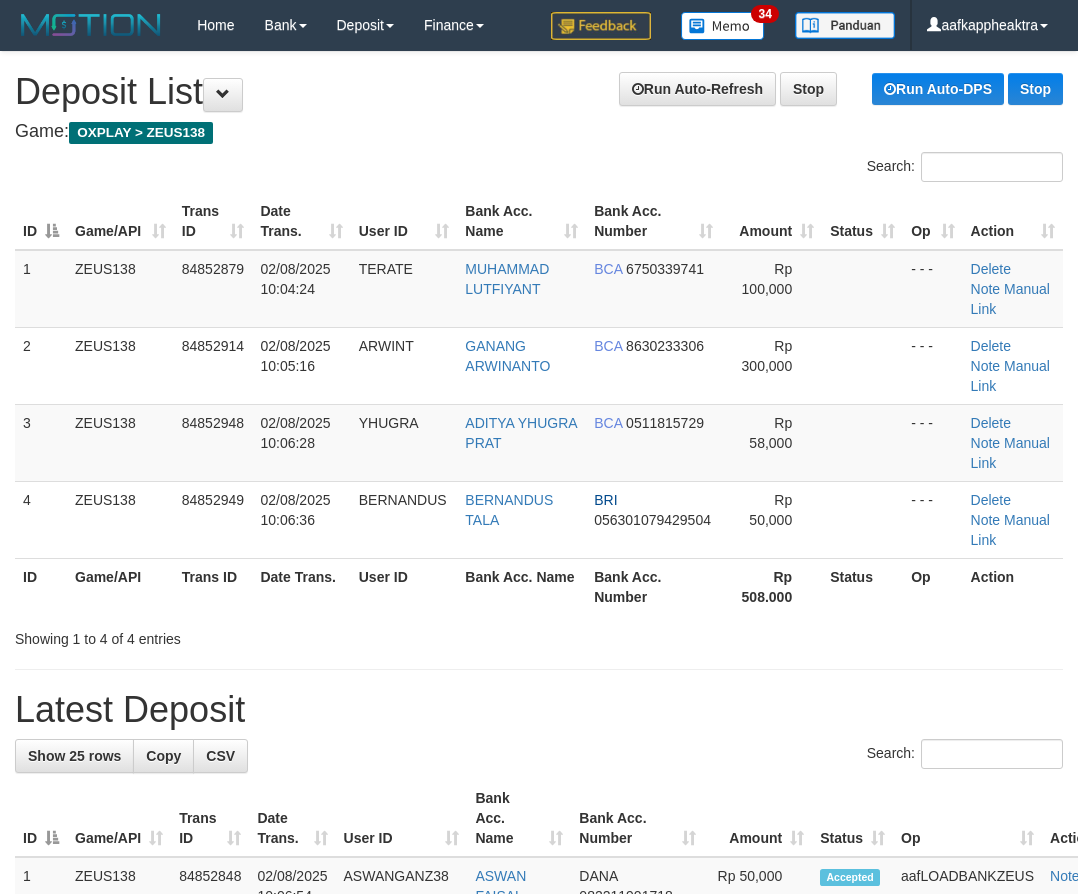 click on "1
ZEUS138
84852879
02/08/2025 10:04:24
TERATE
MUHAMMAD LUTFIYANT
BCA
6750339741
Rp 100,000
- - -
Delete
Note
Manual Link
2
ZEUS138
84852914
02/08/2025 10:05:16
ARWINT
GANANG ARWINANTO
BCA
8630233306
Rp 300,000
- - -
Delete
Note
Manual Link
3
ZEUS138" at bounding box center (539, 404) 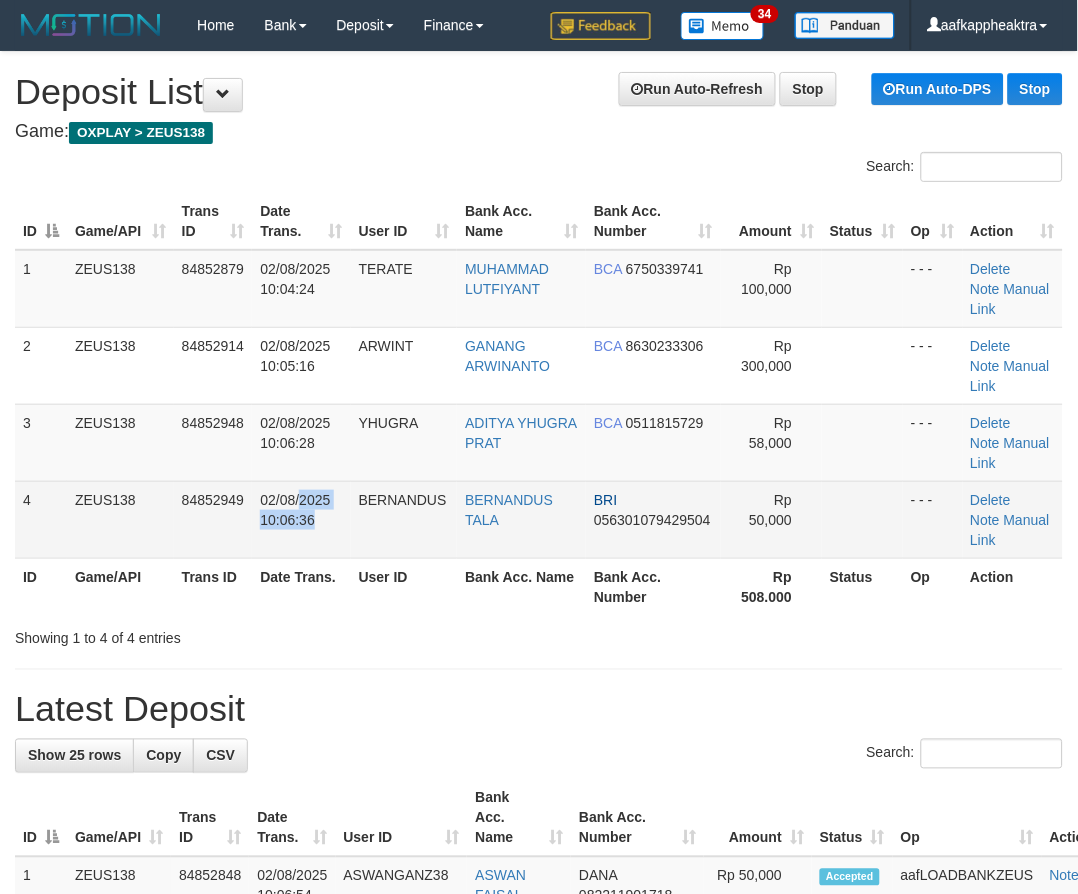 drag, startPoint x: 308, startPoint y: 507, endPoint x: 321, endPoint y: 542, distance: 37.336308 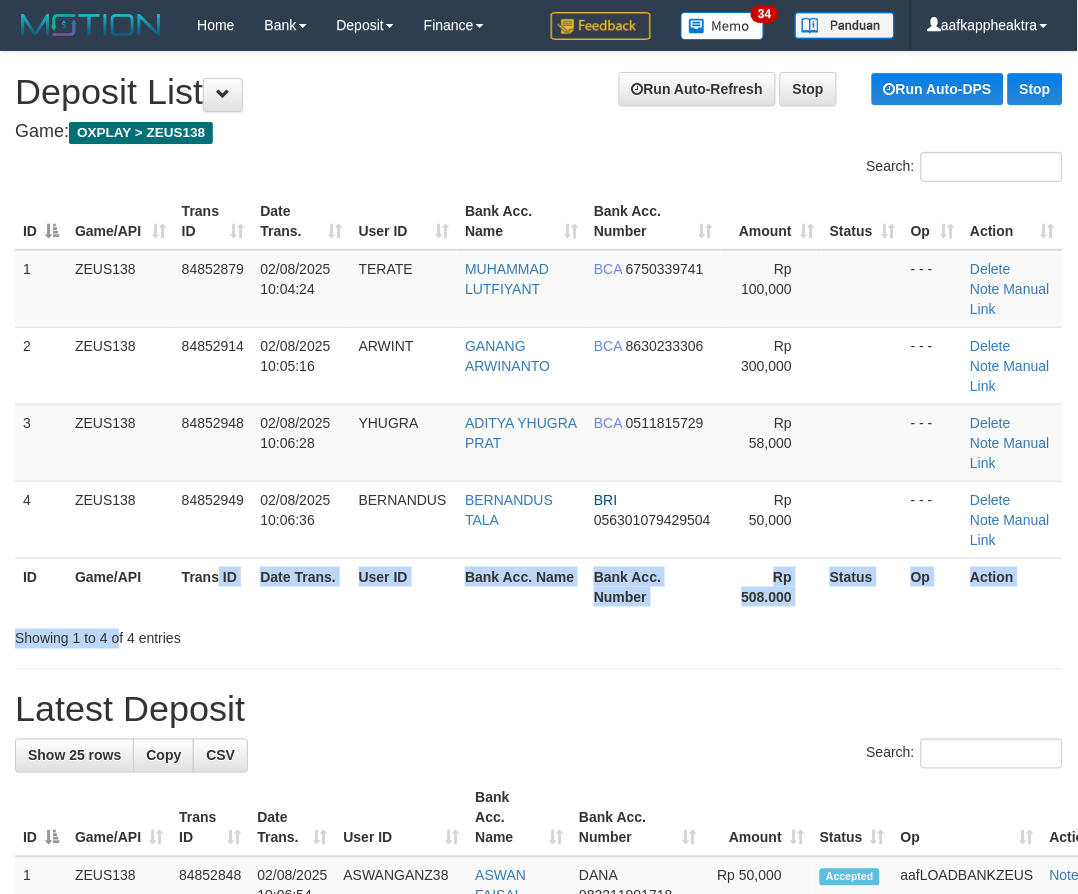 drag, startPoint x: 196, startPoint y: 604, endPoint x: 160, endPoint y: 574, distance: 46.8615 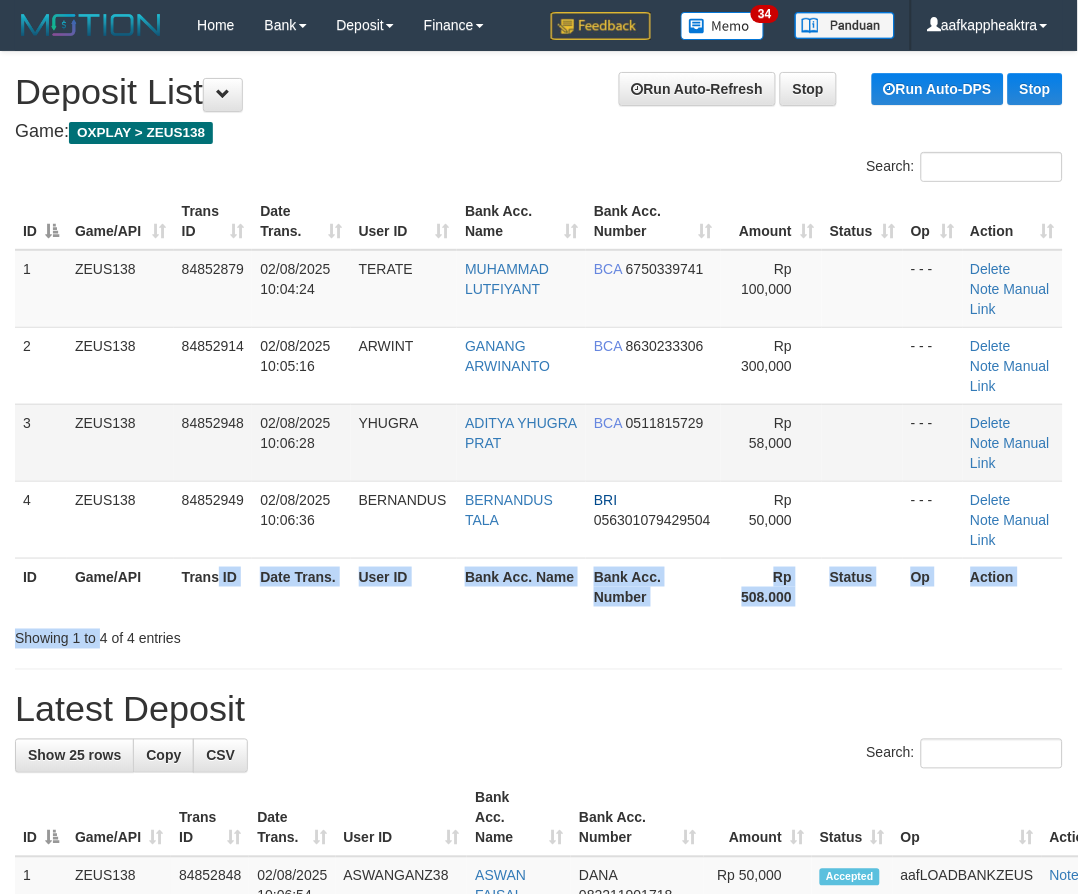 drag, startPoint x: 214, startPoint y: 655, endPoint x: 328, endPoint y: 455, distance: 230.2086 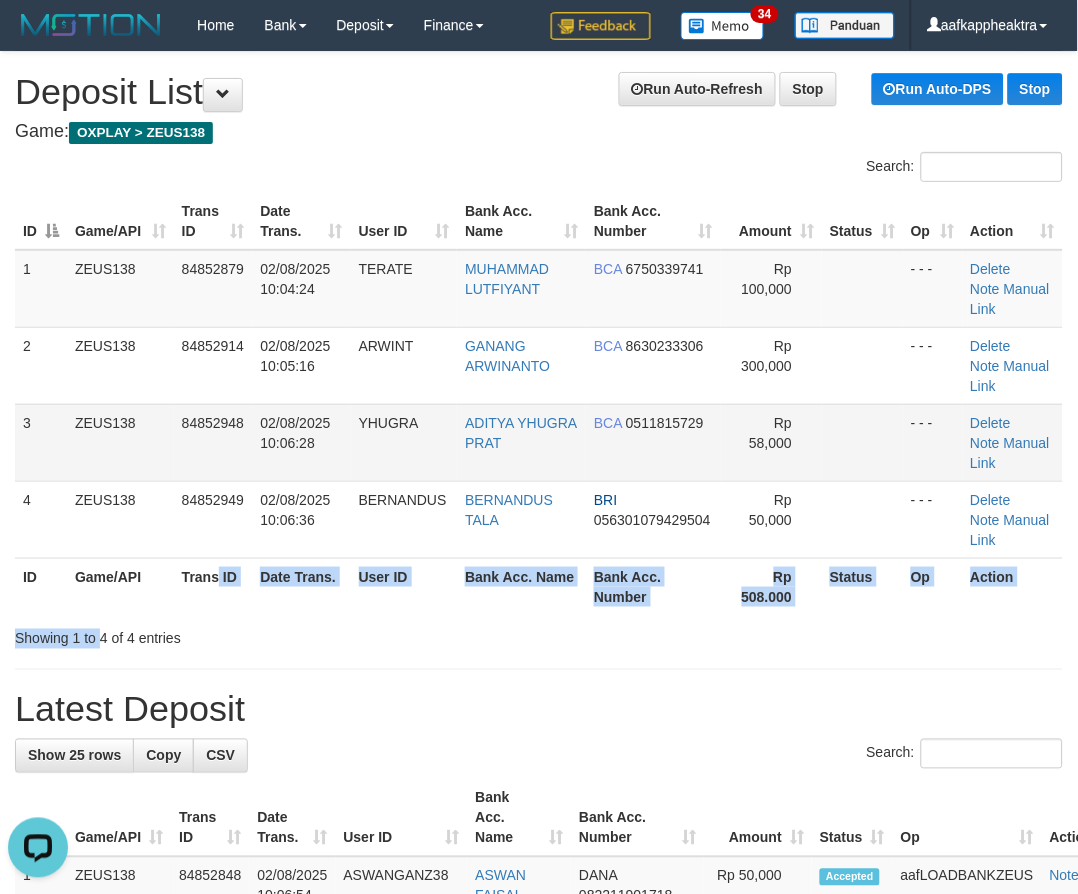 scroll, scrollTop: 0, scrollLeft: 0, axis: both 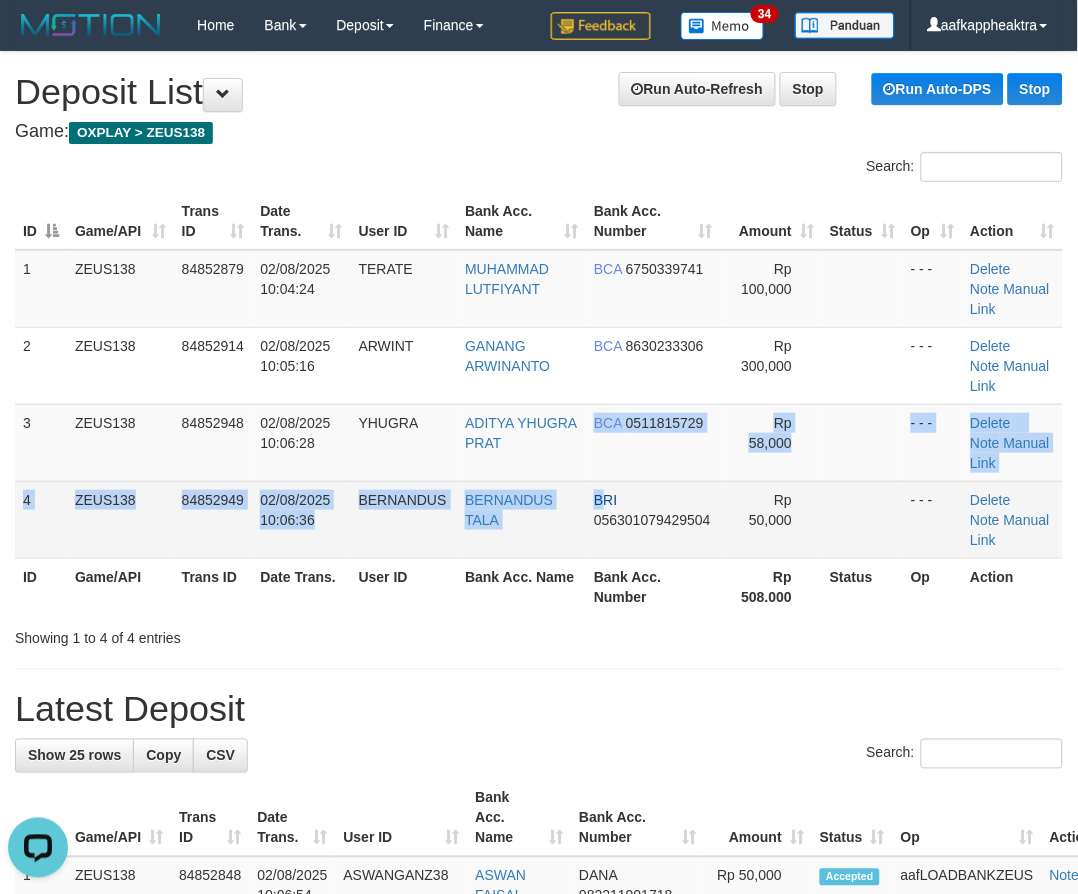 click on "1
ZEUS138
84852879
02/08/2025 10:04:24
TERATE
MUHAMMAD LUTFIYANT
BCA
6750339741
Rp 100,000
- - -
Delete
Note
Manual Link
2
ZEUS138
84852914
02/08/2025 10:05:16
ARWINT
GANANG ARWINANTO
BCA
8630233306
Rp 300,000
- - -
Delete
Note
Manual Link
3
ZEUS138" at bounding box center (539, 404) 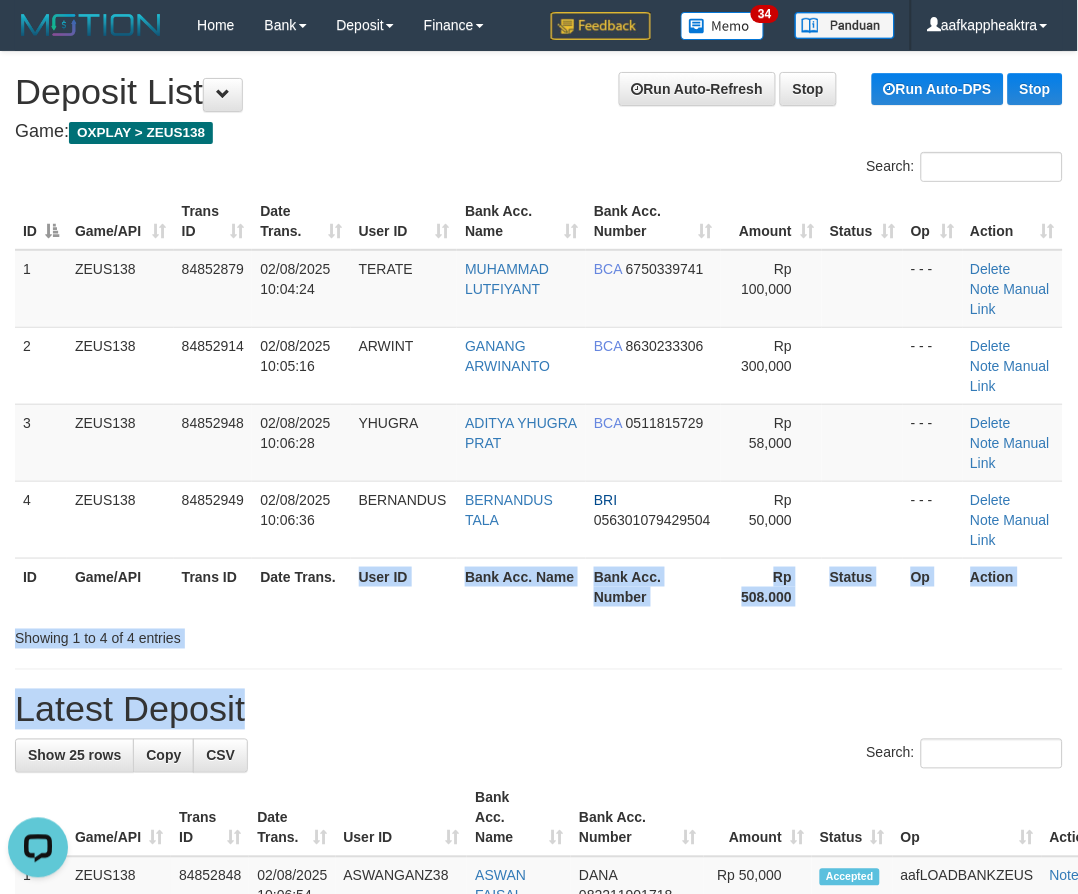 drag, startPoint x: 214, startPoint y: 712, endPoint x: 203, endPoint y: 718, distance: 12.529964 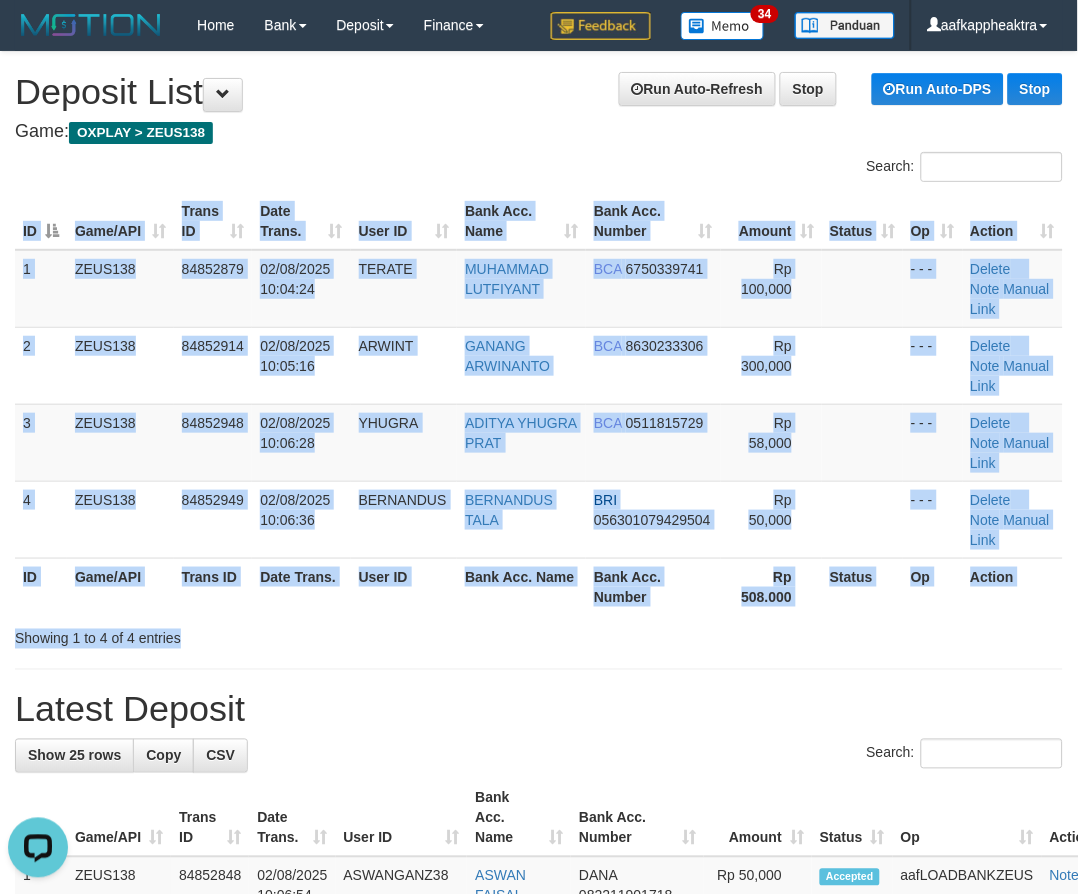 click on "Search:
ID Game/API Trans ID Date Trans. User ID Bank Acc. Name Bank Acc. Number Amount Status Op Action
1
ZEUS138
84852879
02/08/2025 10:04:24
TERATE
MUHAMMAD LUTFIYANT
BCA
6750339741
Rp 100,000
- - -
Delete
Note
Manual Link
2
ZEUS138
84852914
02/08/2025 10:05:16
ARWINT
GANANG ARWINANTO
BCA
8630233306
Rp 300,000
- - -
Delete ID" at bounding box center [539, 400] 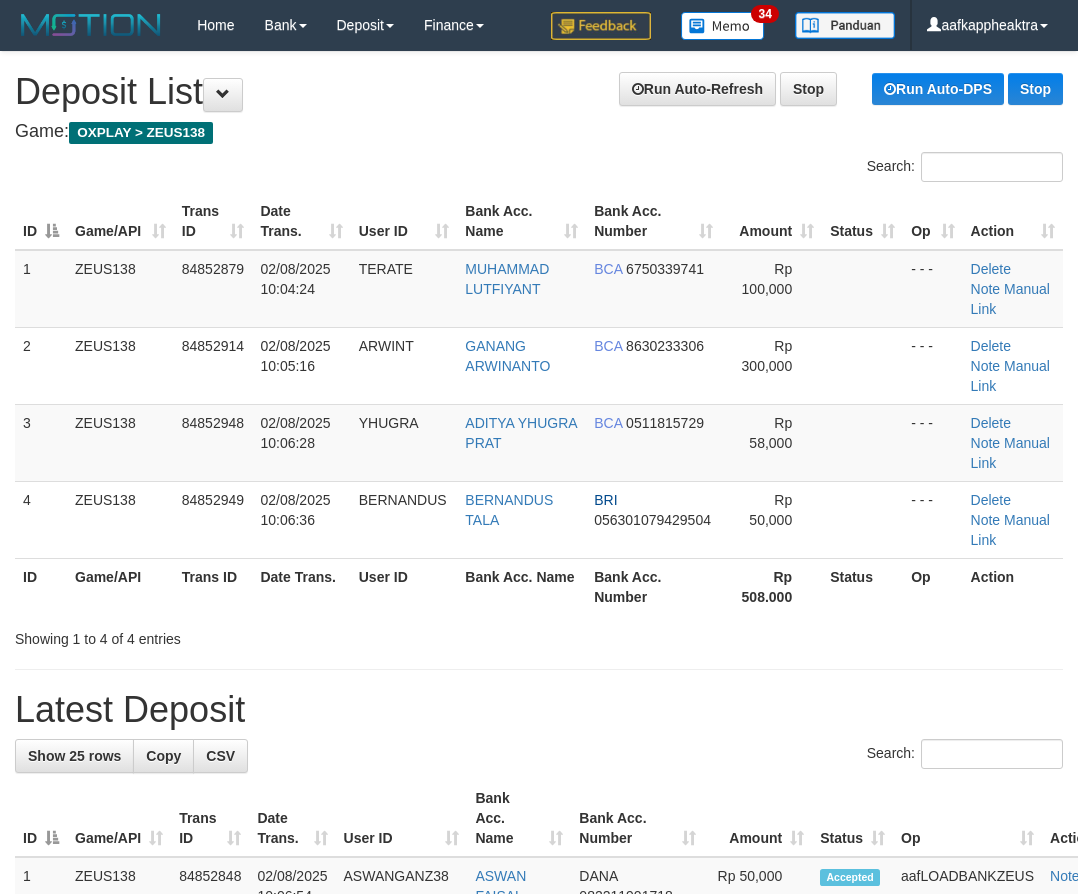 scroll, scrollTop: 0, scrollLeft: 0, axis: both 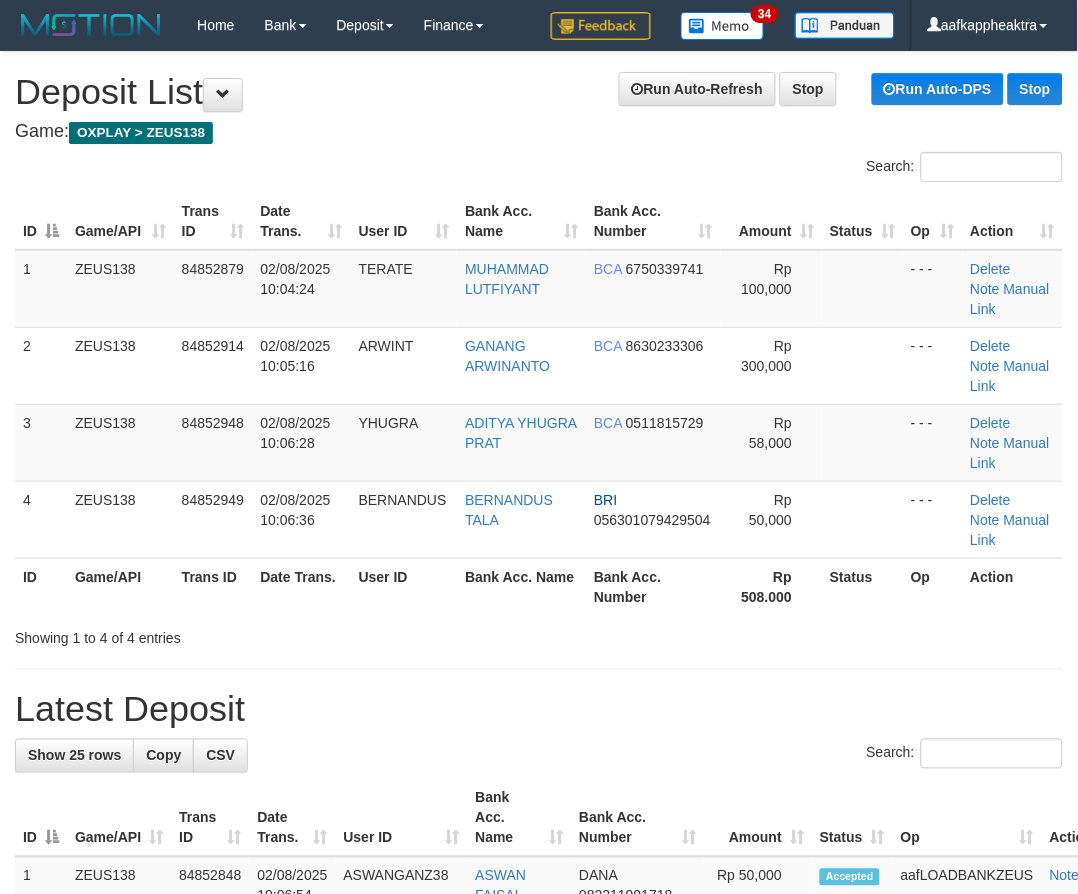 click on "ID Game/API Trans ID Date Trans. User ID Bank Acc. Name Bank Acc. Number Amount Status Op Action
1
ZEUS138
84852879
[DATE] [TIME]
TERATE
MUHAMMAD LUTFIYANT
BCA
6750339741
Rp 100,000
- - -
Delete
Note
Manual Link
2
ZEUS138
84852914
[DATE] [TIME]
ARWINT
GANANG ARWINANTO
BCA
8630233306
Rp 300,000
- - -
Delete Note" at bounding box center [539, 404] 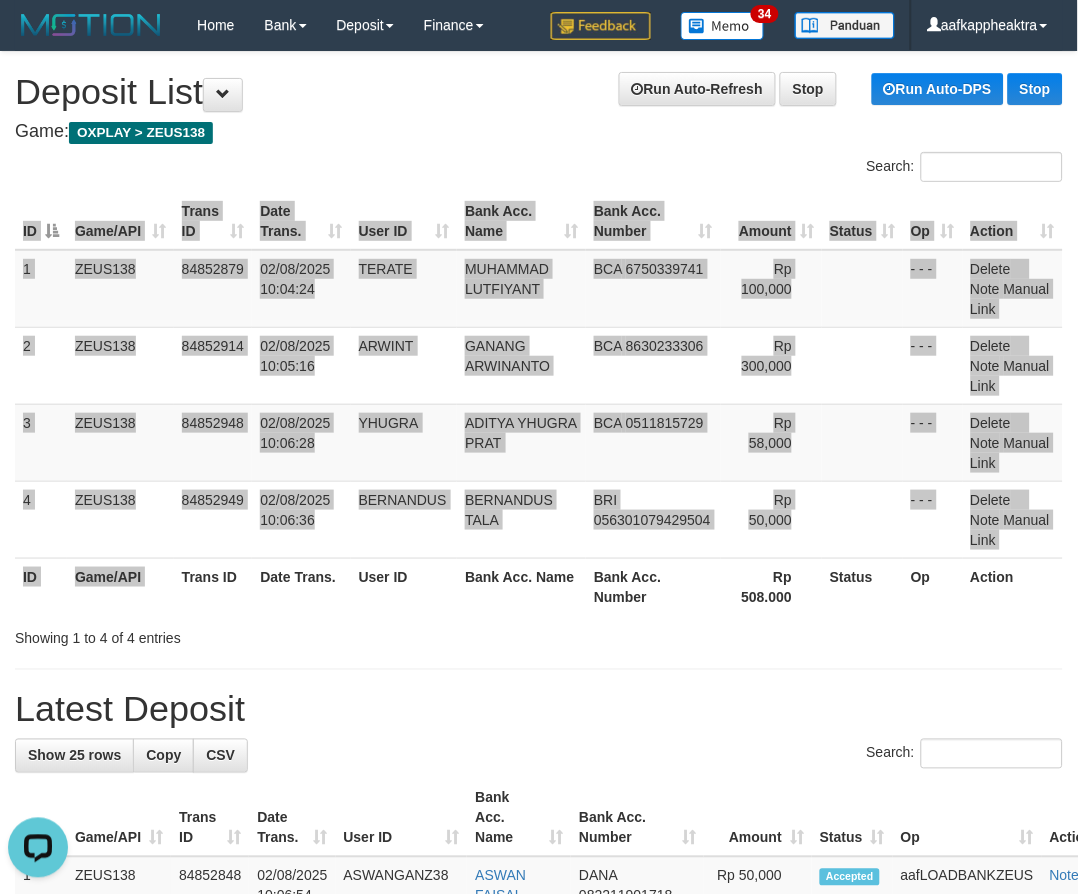scroll, scrollTop: 0, scrollLeft: 0, axis: both 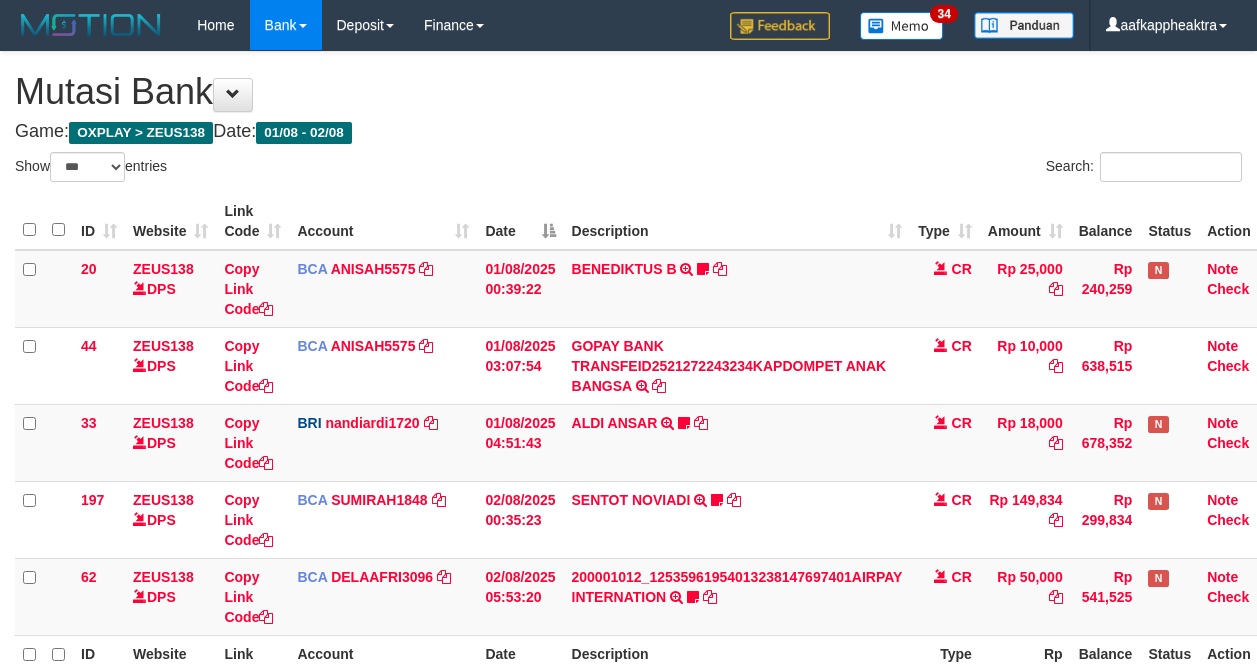 select on "***" 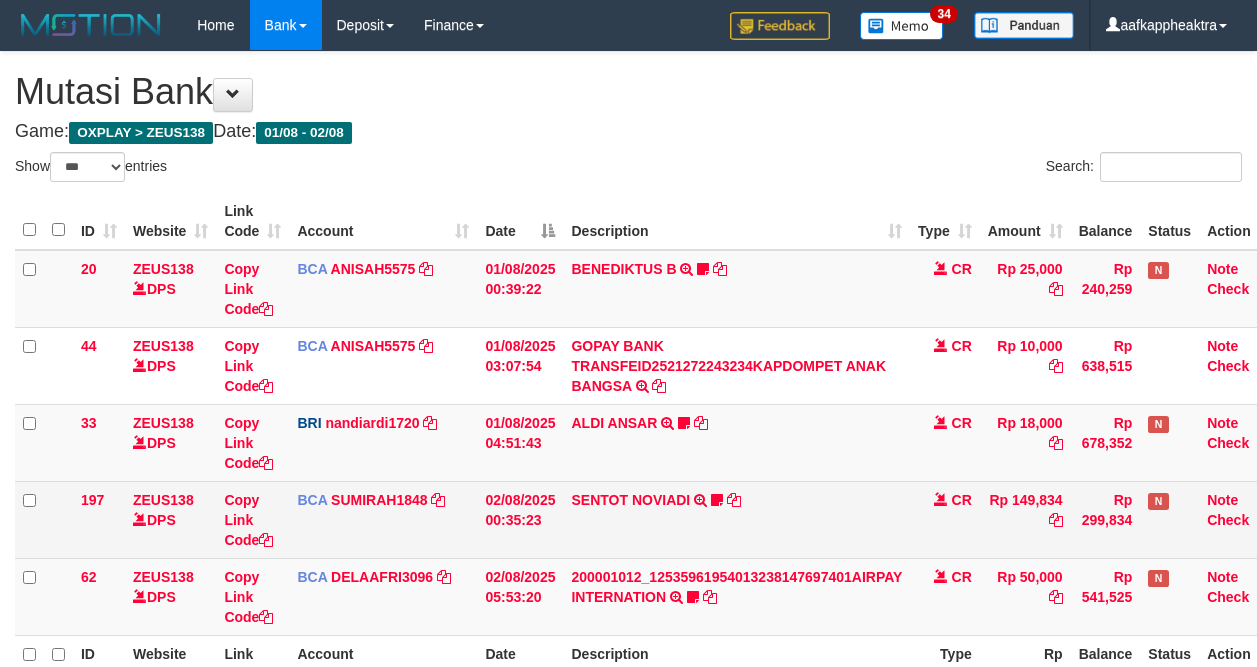 scroll, scrollTop: 0, scrollLeft: 0, axis: both 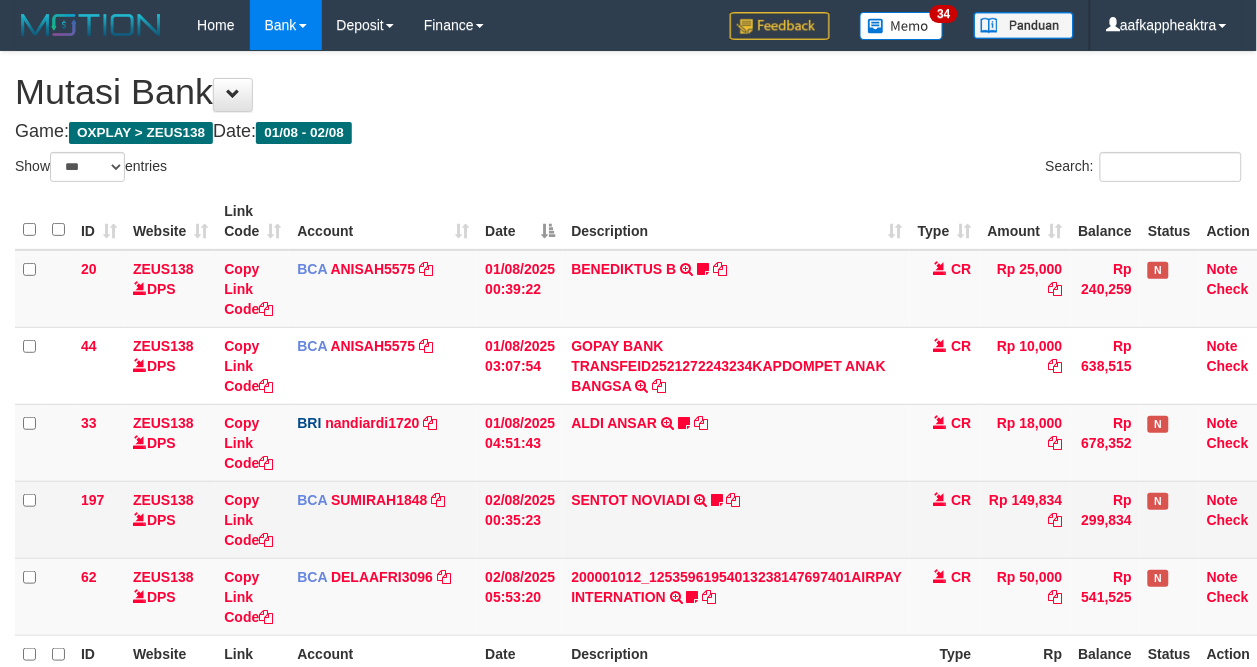 click on "20
ZEUS138    DPS
Copy Link Code
BCA
ANISAH5575
DPS
ANISAH
mutasi_20250801_3827 | 20
mutasi_20250801_3827 | 20
[DATE] [TIME]
BENEDIKTUS B            TRSF E-BANKING CR 0108/FTSCY/WS95051
25000.002025080185043947 TRFDN-BENEDIKTUS BESPAY DEBIT INDONE    Asuk86 bantu bukti tf
CR
Rp 25,000
Rp 240,259
N
Note
Check
44
ZEUS138    DPS
Copy Link Code
BCA
ANISAH5575
DPS
ANISAH
mutasi_20250801_3827 | 44" at bounding box center (648, 443) 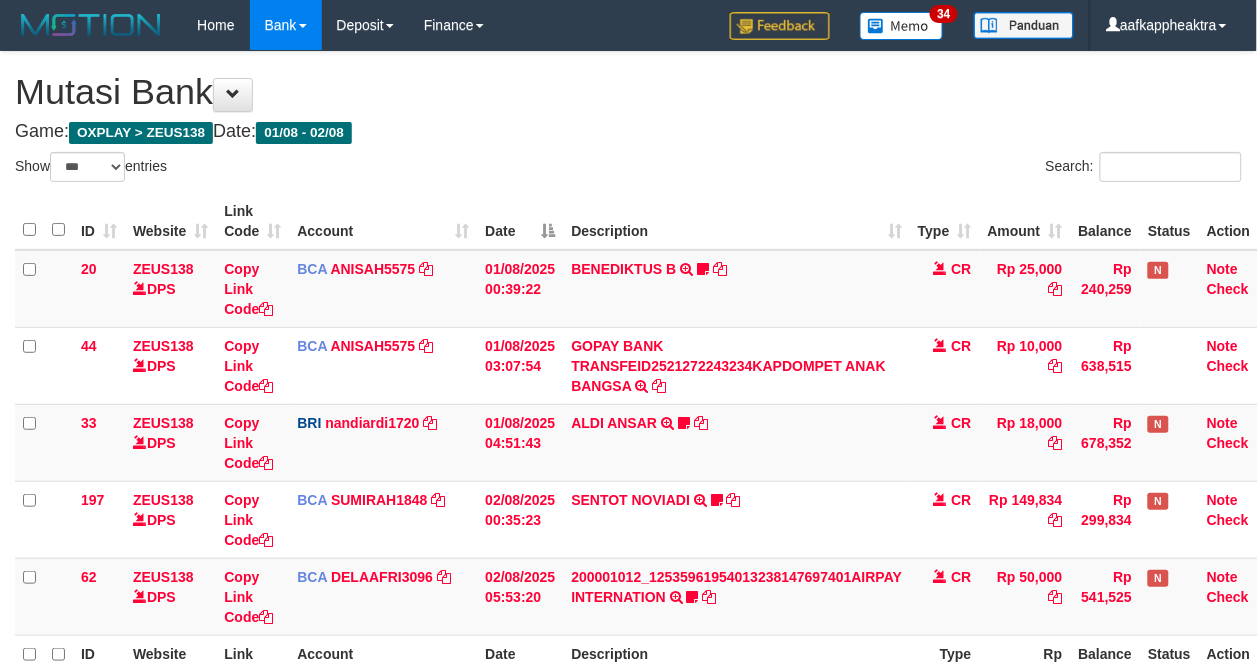 scroll, scrollTop: 218, scrollLeft: 0, axis: vertical 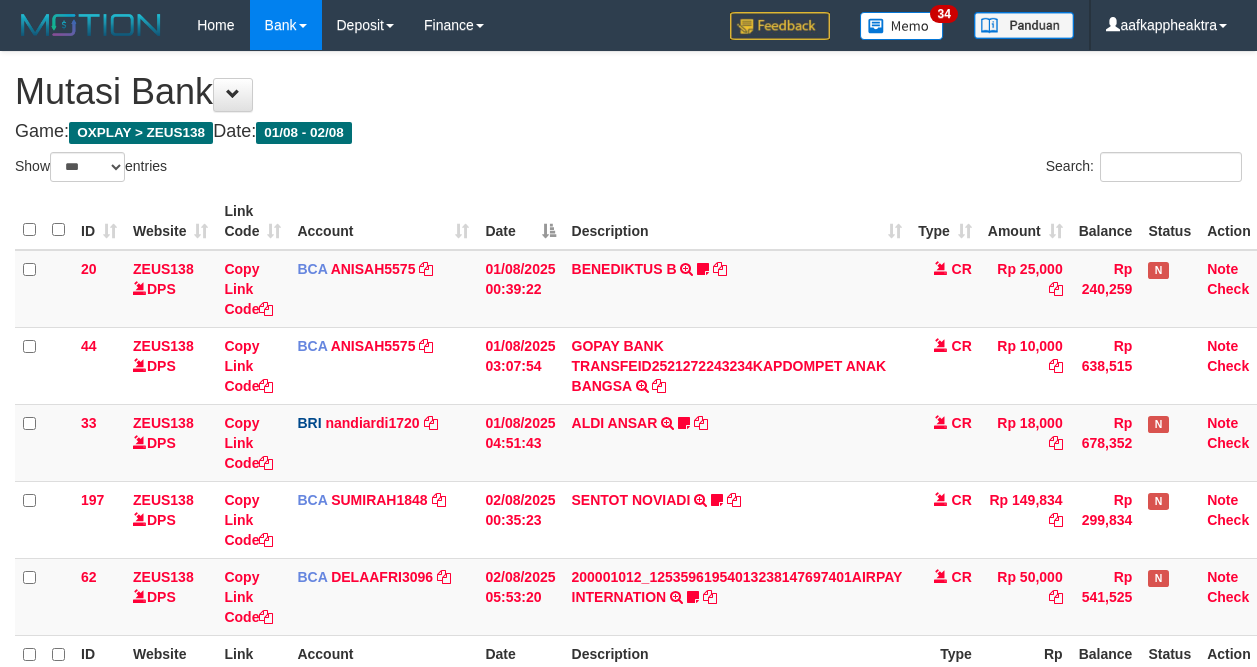 select on "***" 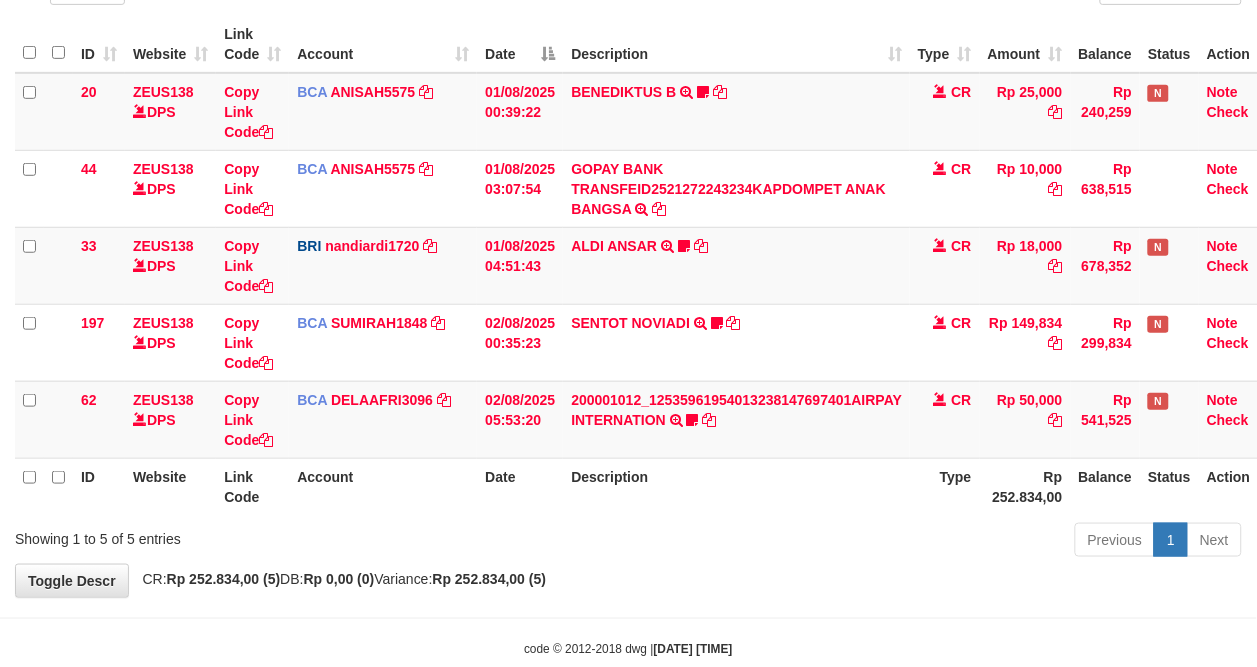 scroll, scrollTop: 218, scrollLeft: 0, axis: vertical 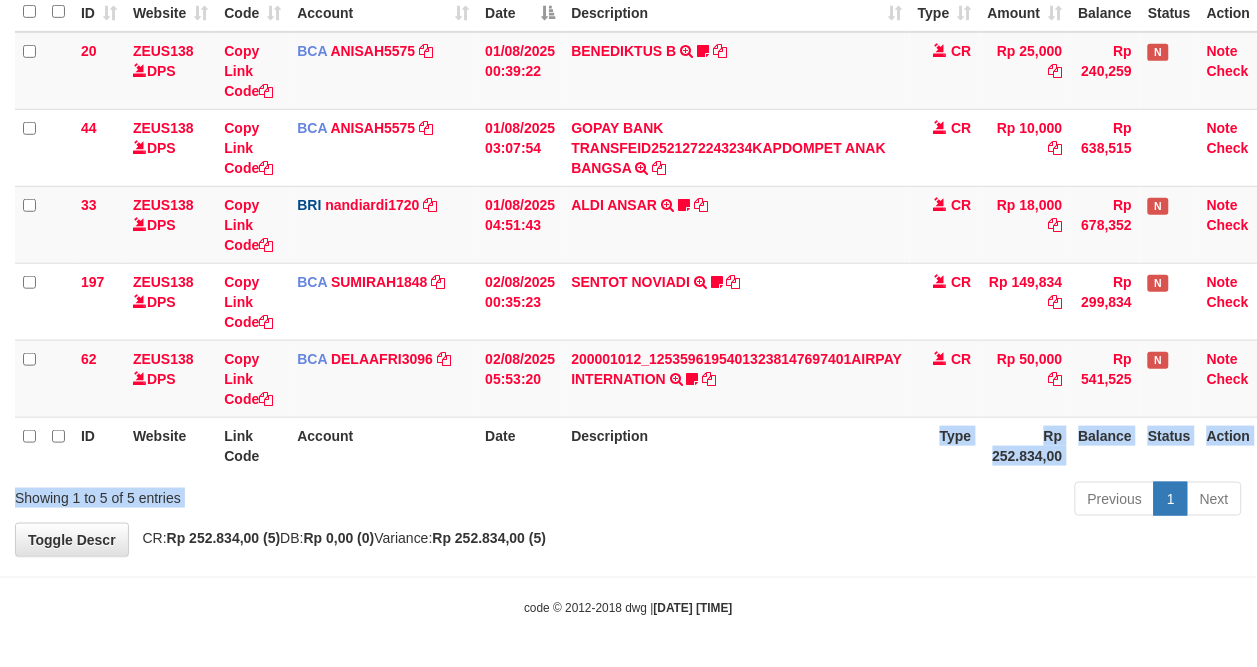 drag, startPoint x: 916, startPoint y: 458, endPoint x: 810, endPoint y: 532, distance: 129.2749 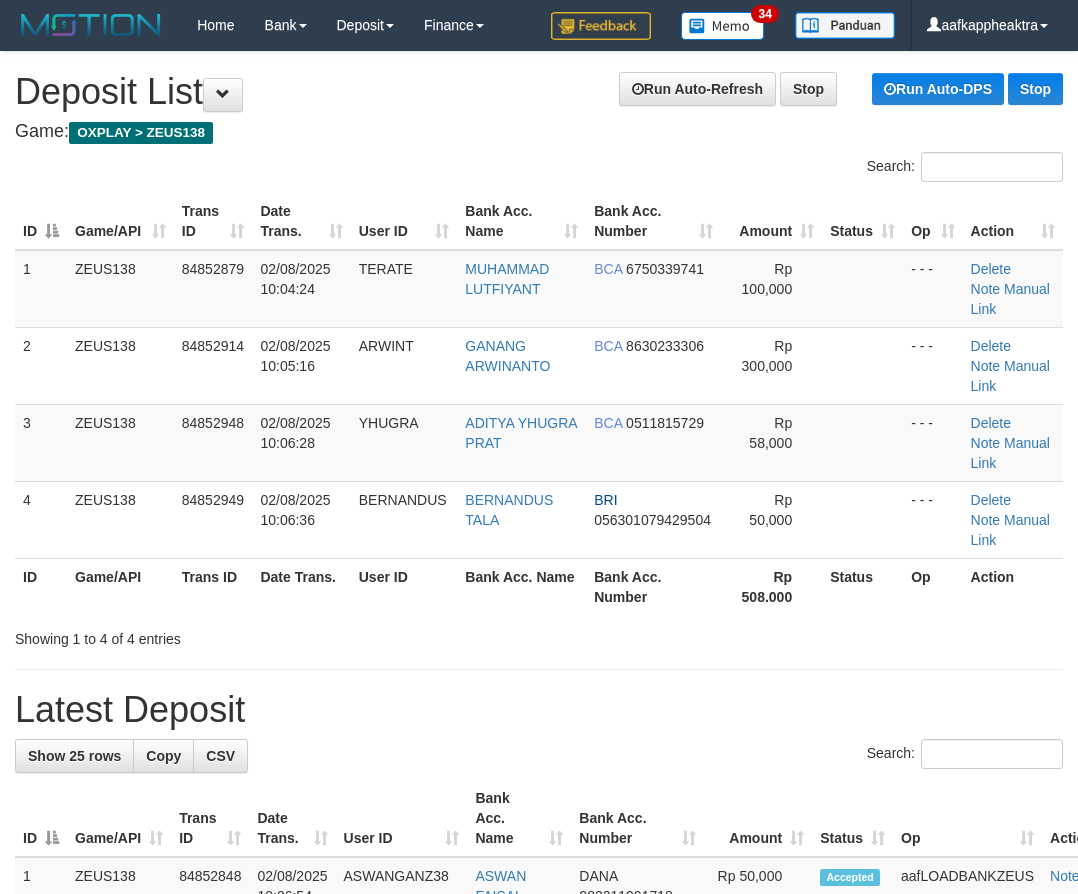 scroll, scrollTop: 0, scrollLeft: 0, axis: both 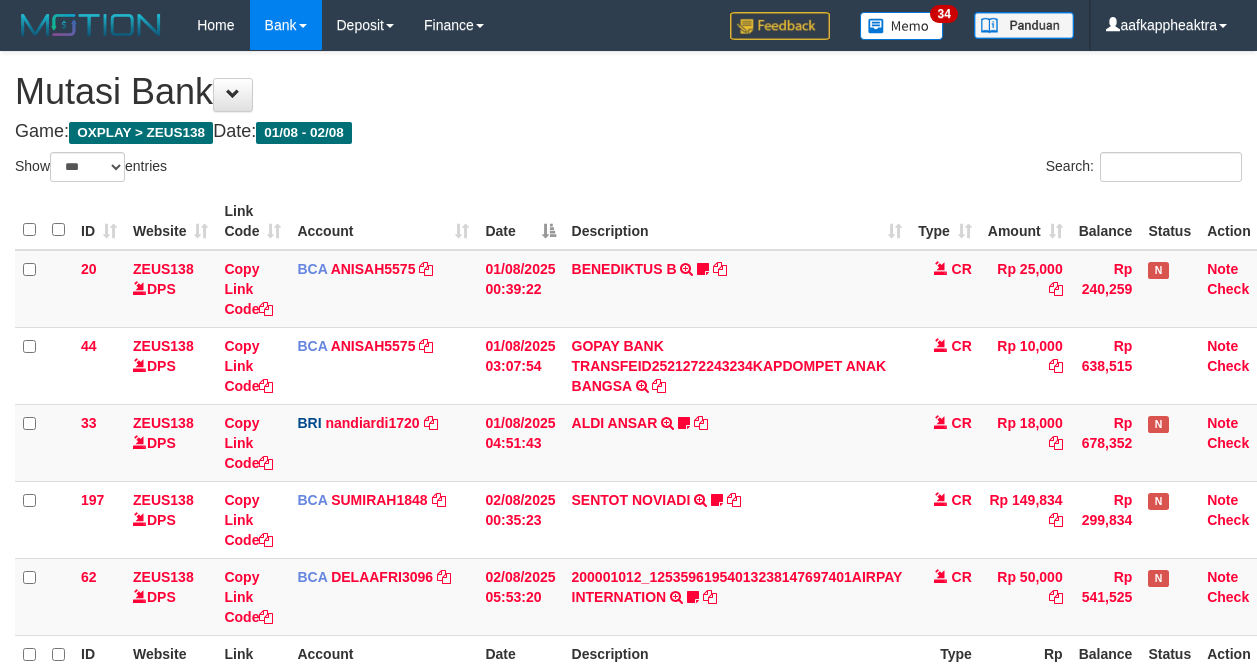 select on "***" 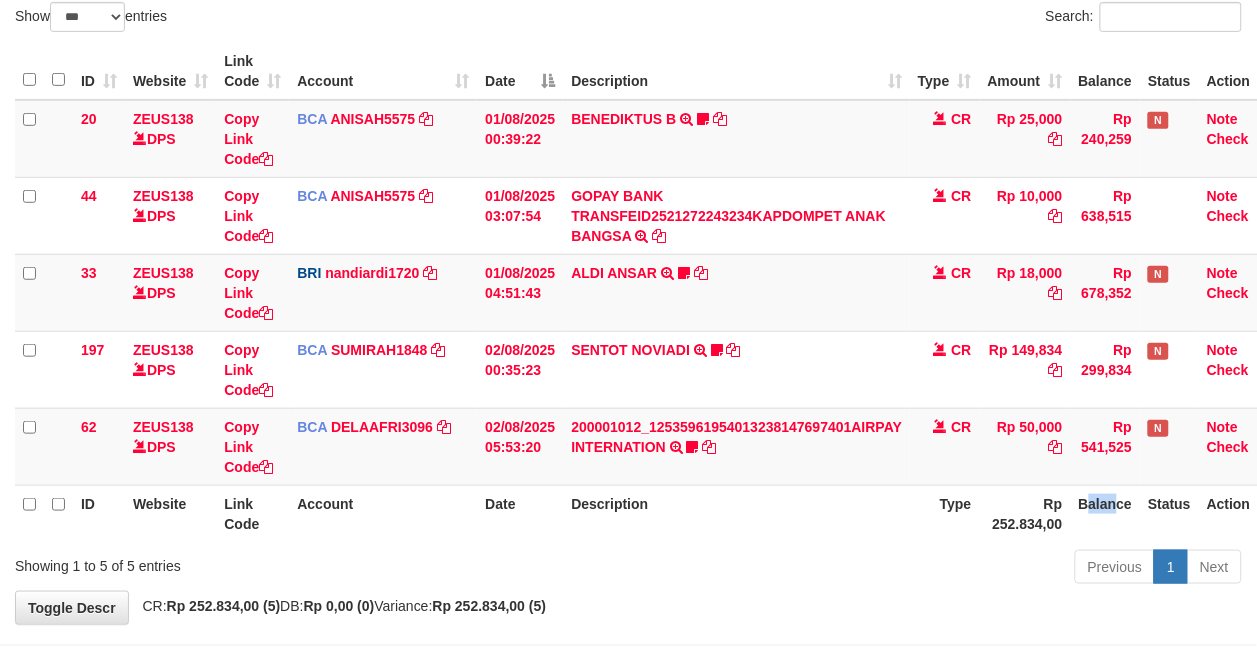 click on "ID Website Link Code Account Date Description Type Amount Balance Status Action
20
ZEUS138    DPS
Copy Link Code
BCA
ANISAH5575
DPS
ANISAH
mutasi_20250801_3827 | 20
mutasi_20250801_3827 | 20
01/08/2025 00:39:22
BENEDIKTUS B            TRSF E-BANKING CR 0108/FTSCY/WS95051
25000.002025080185043947 TRFDN-BENEDIKTUS BESPAY DEBIT INDONE    Asuk86 bantu bukti tf
CR
Rp 25,000
Rp 240,259
N
Note
Check
44
ZEUS138    DPS
Copy Link Code
BCA
ANISAH5575" at bounding box center (648, 292) 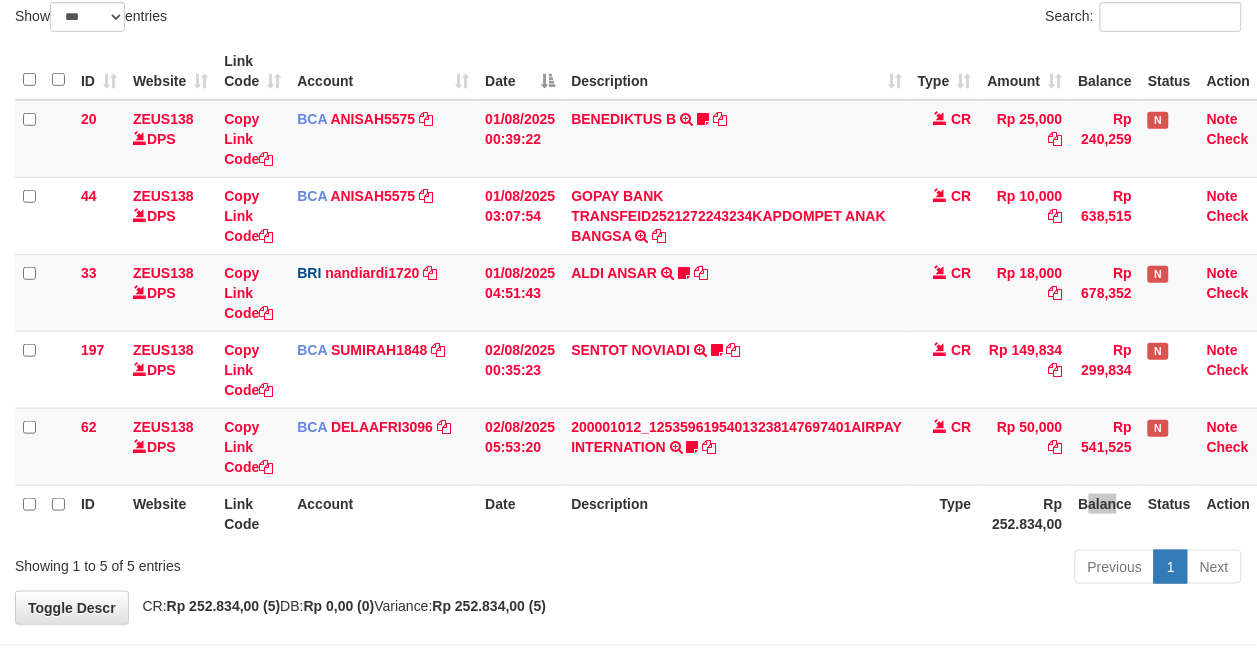 scroll, scrollTop: 218, scrollLeft: 0, axis: vertical 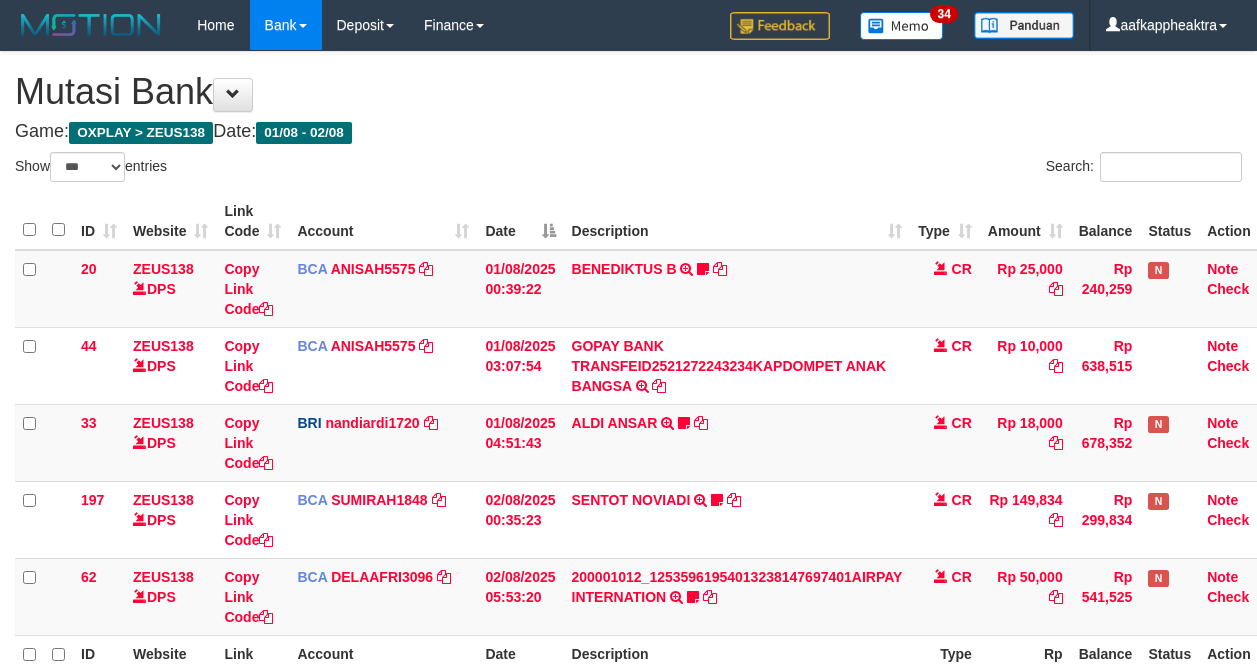 select on "***" 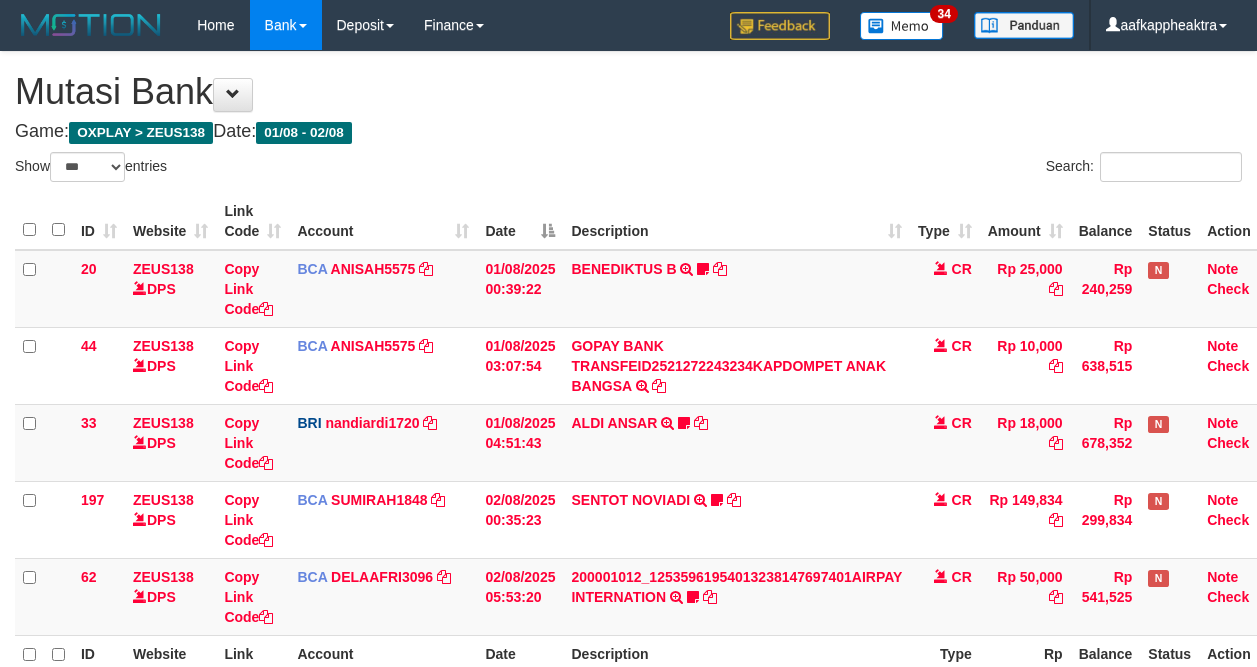 scroll, scrollTop: 150, scrollLeft: 0, axis: vertical 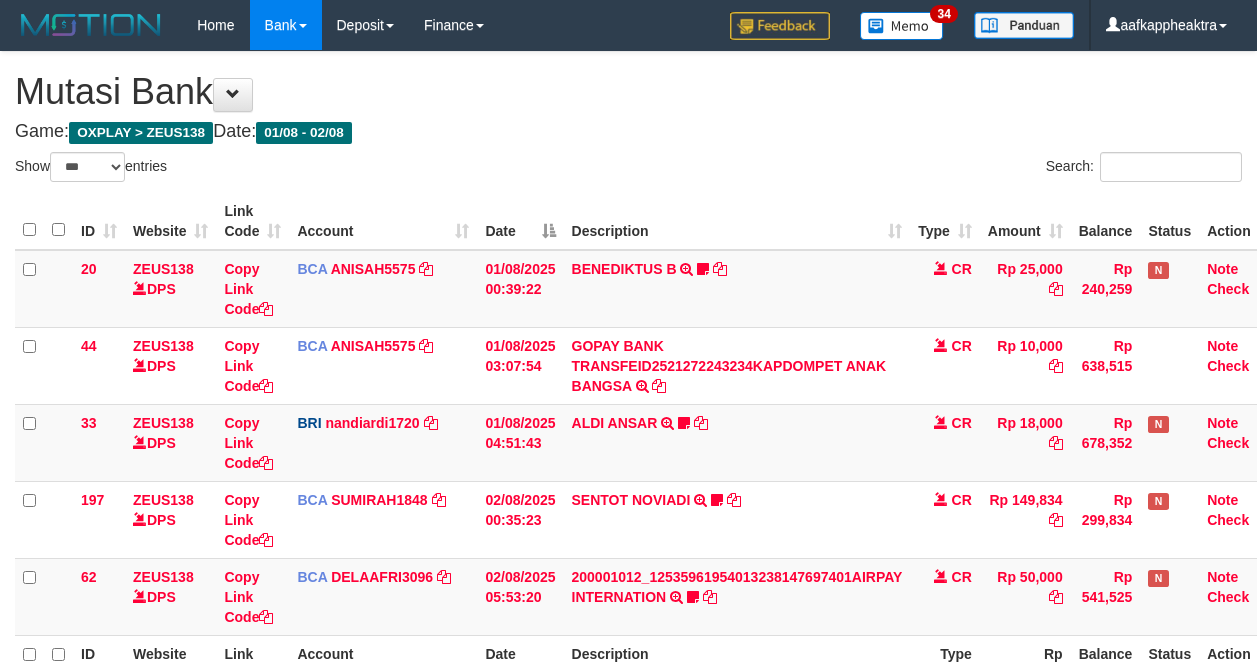 select on "***" 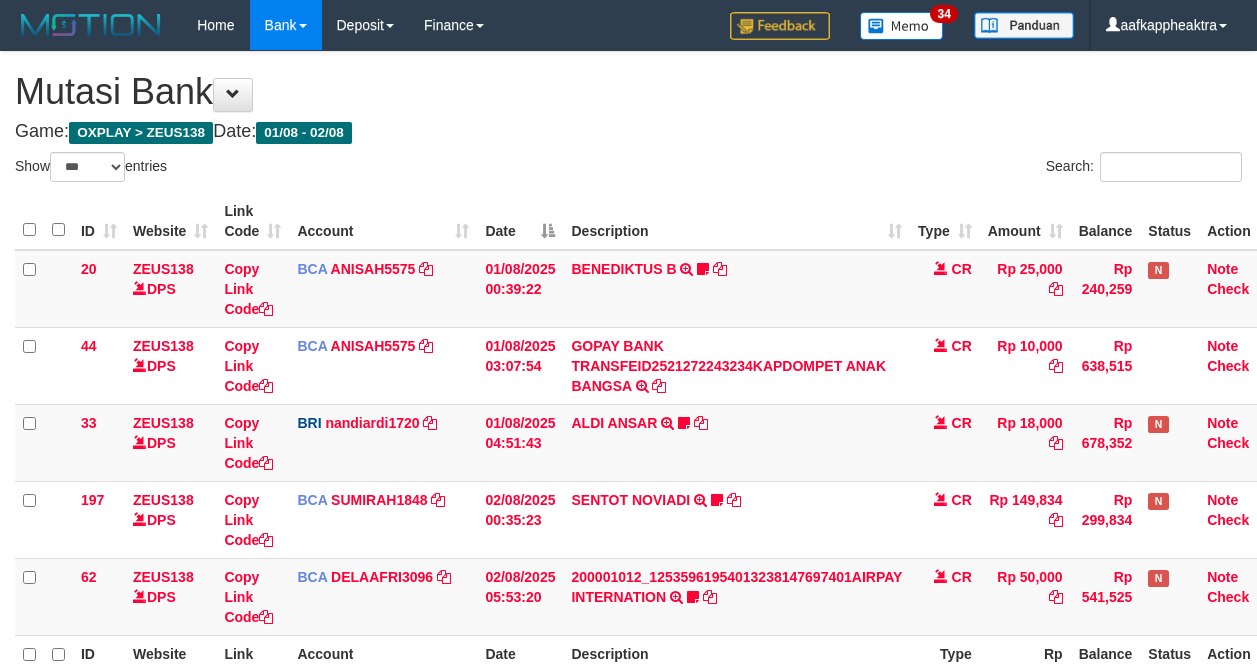 click on "Show  ** ** ** ***  entries Search:
ID Website Link Code Account Date Description Type Amount Balance Status Action
20
ZEUS138    DPS
Copy Link Code
BCA
ANISAH5575
DPS
[NAME]
mutasi_20250801_3827 | 20
mutasi_20250801_3827 | 20
01/08/2025 00:39:22
BENEDIKTUS B            TRSF E-BANKING CR 0108/FTSCY/WS95051
25000.002025080185043947 TRFDN-[NAME]PAY DEBIT INDONE    Asuk86 bantu bukti tf
CR
Rp 25,000
Rp 240,259
N
Note
Check
44
ZEUS138    DPS
Copy Link Code" at bounding box center (628, 446) 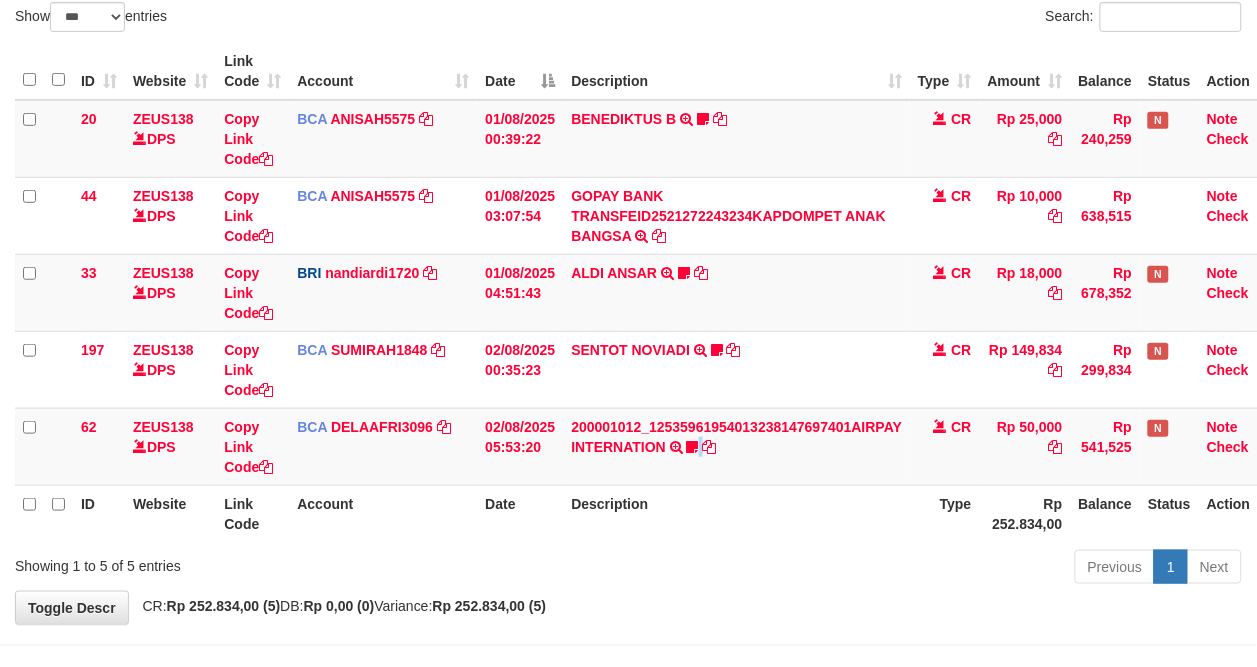 drag, startPoint x: 727, startPoint y: 462, endPoint x: 1080, endPoint y: 448, distance: 353.2775 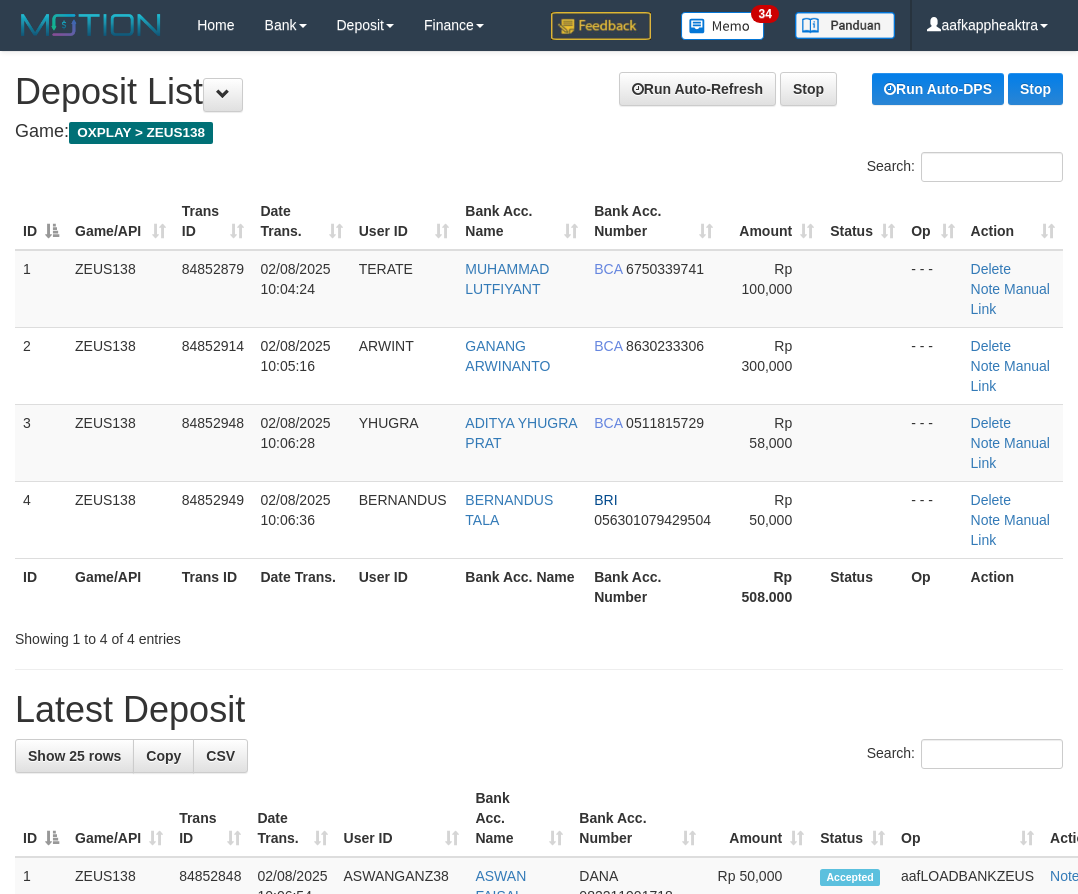 scroll, scrollTop: 0, scrollLeft: 0, axis: both 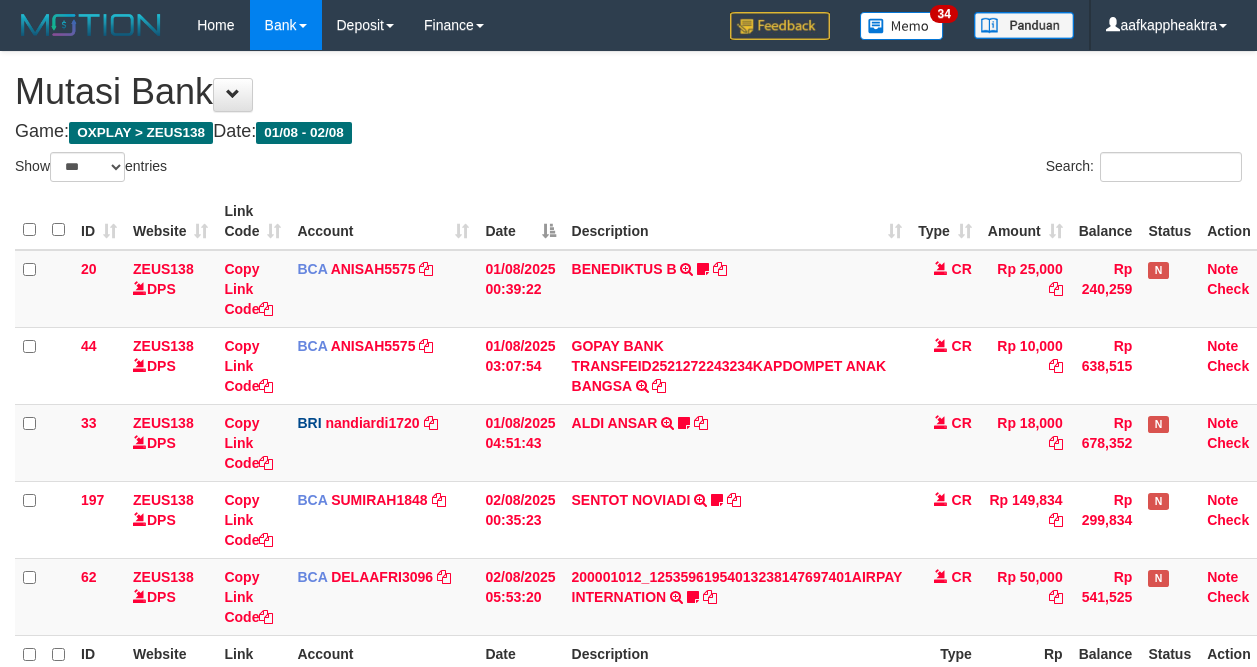 select on "***" 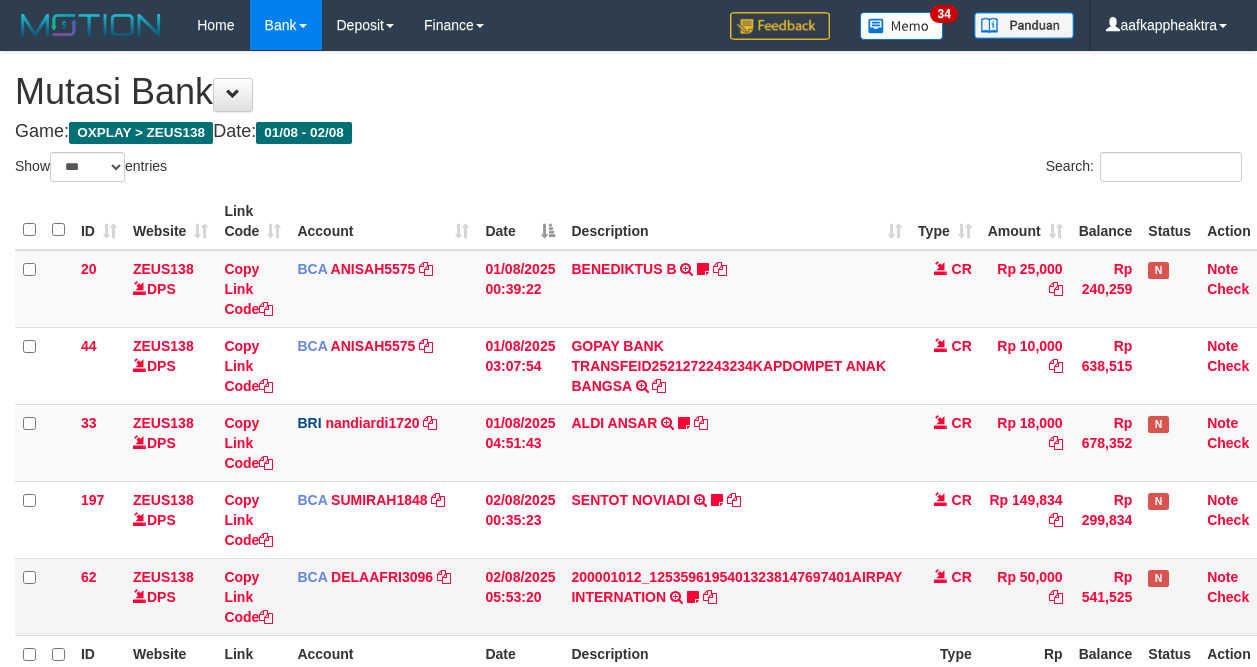 scroll, scrollTop: 150, scrollLeft: 0, axis: vertical 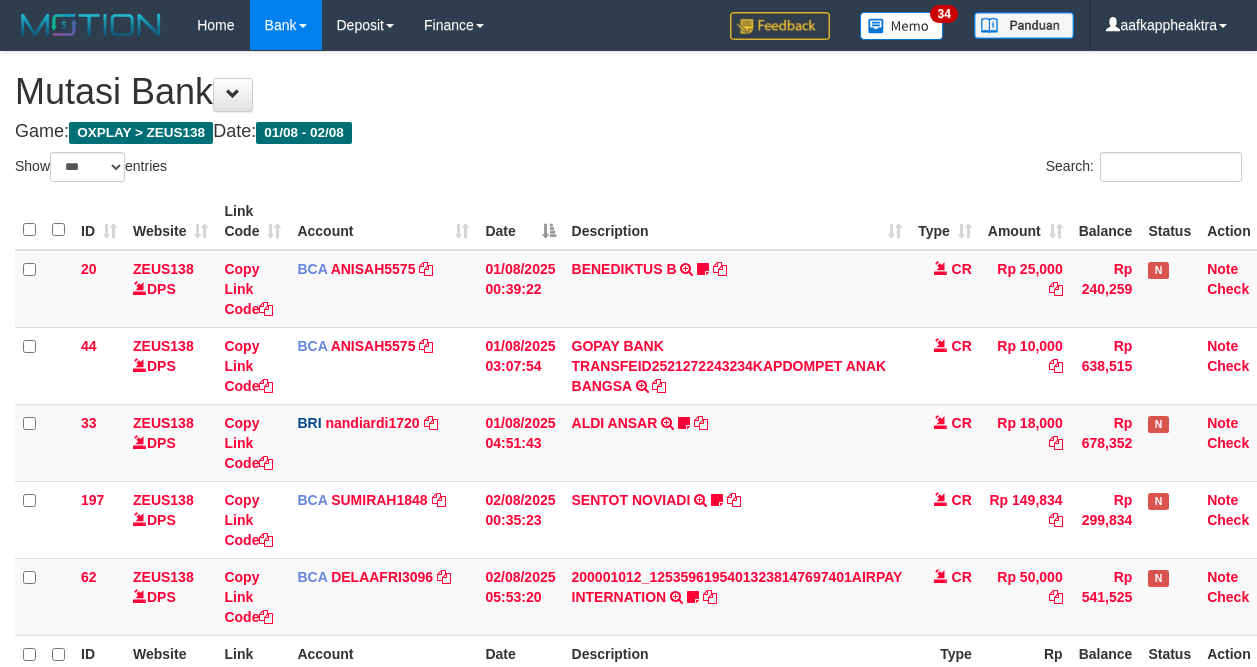 select on "***" 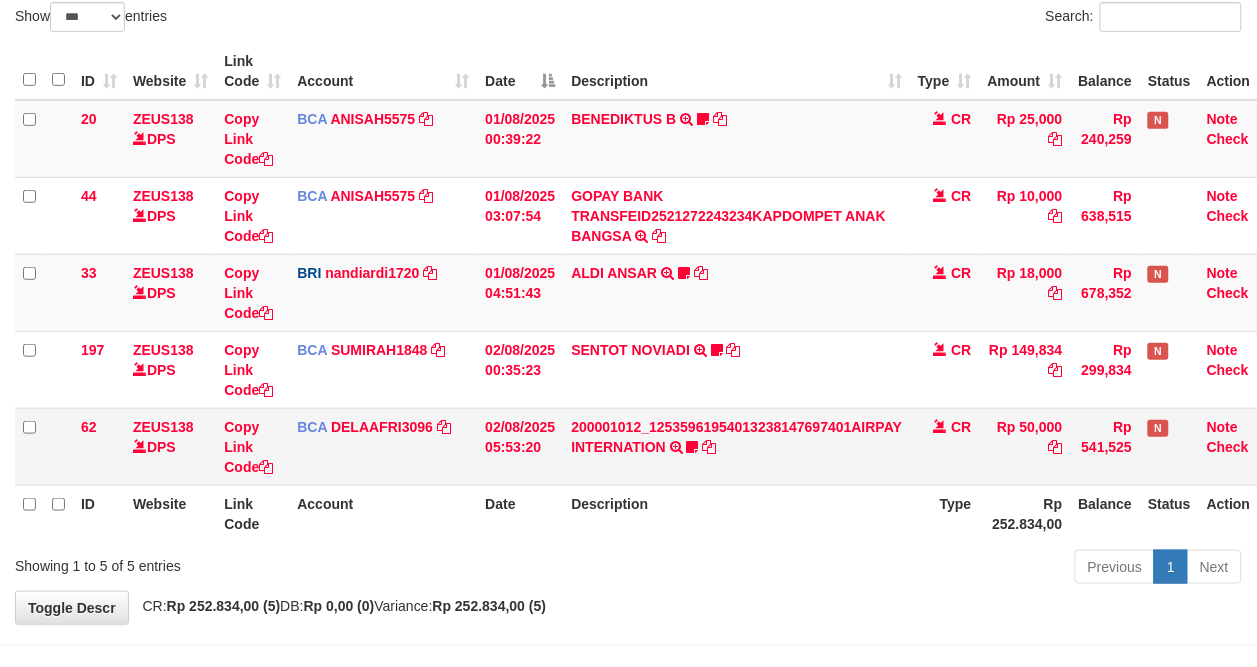 drag, startPoint x: 761, startPoint y: 470, endPoint x: 970, endPoint y: 463, distance: 209.11719 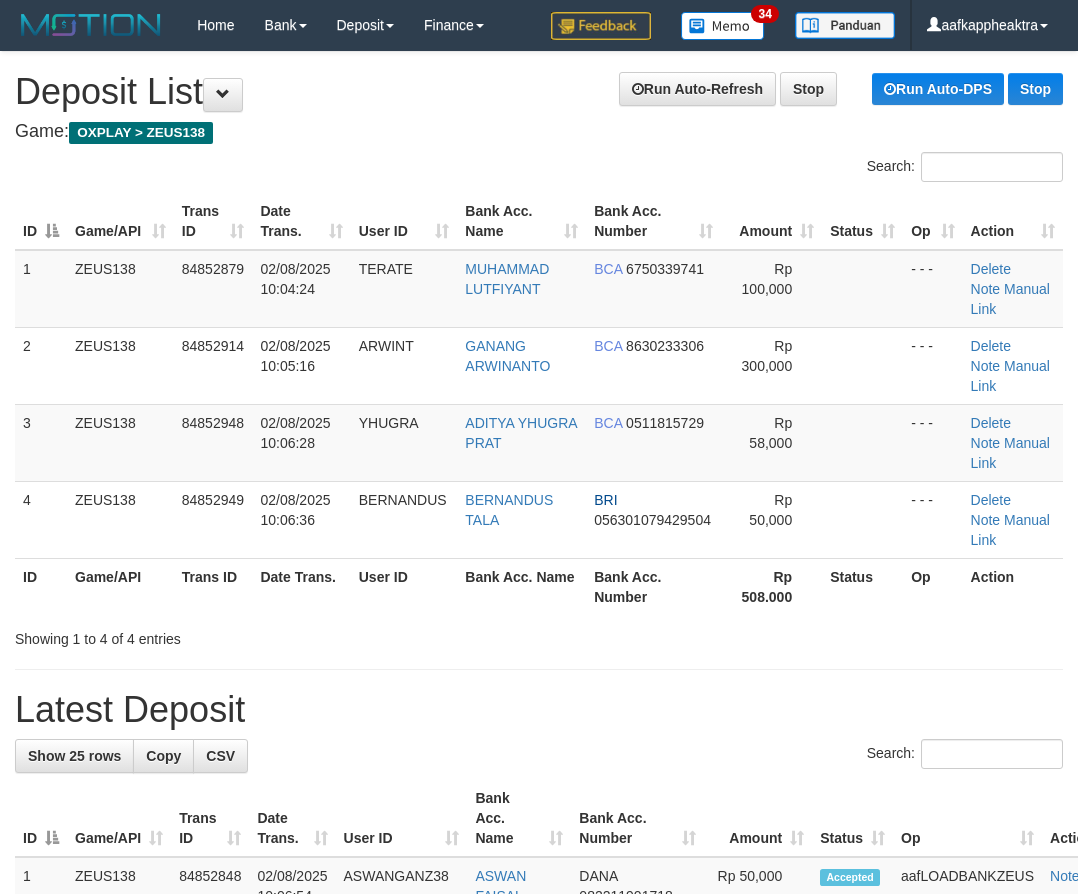 scroll, scrollTop: 0, scrollLeft: 0, axis: both 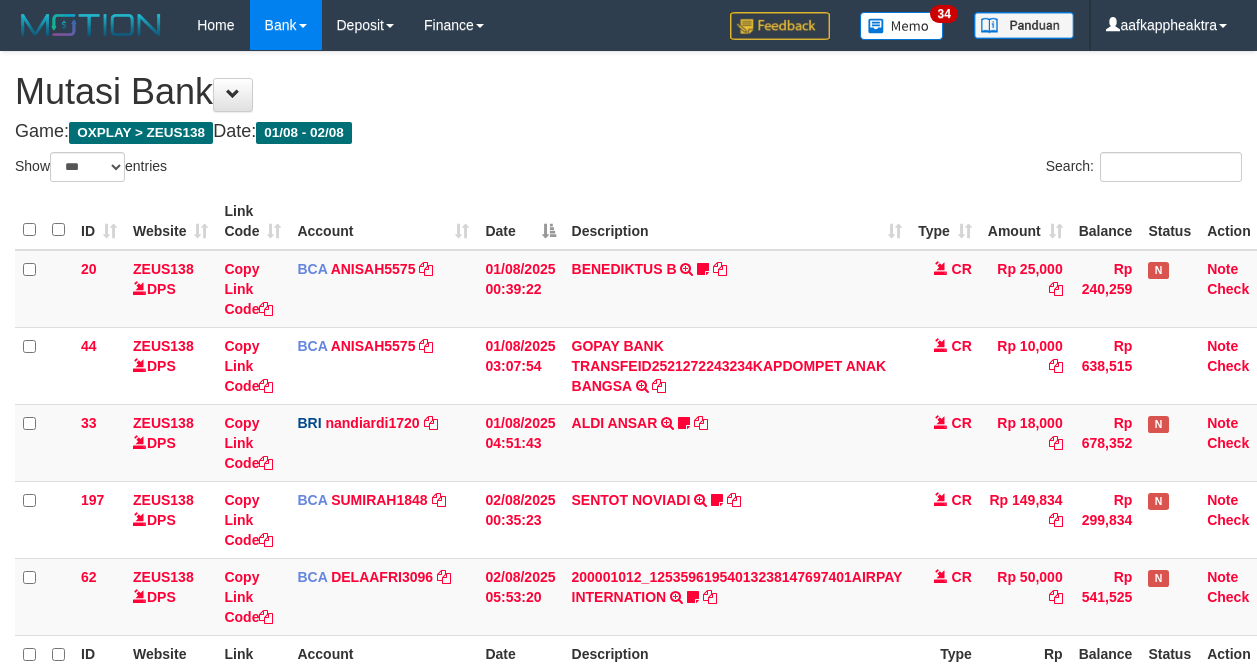 select on "***" 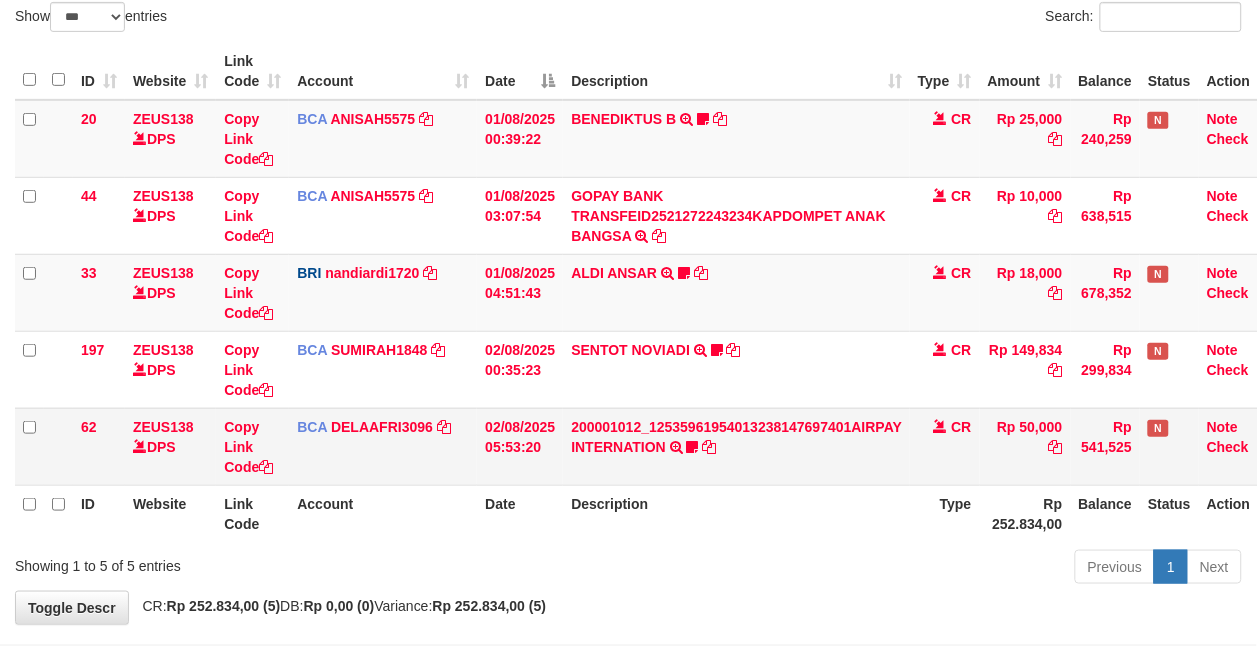 click on "200001012_12535961954013238147697401AIRPAY INTERNATION            TRSF E-BANKING CR 0208/FTSCY/WS95051
50000.00200001012_12535961954013238147697401AIRPAY INTERNATION    Labubutaiki
https://prnt.sc/l7T6Eus7w_Qi" at bounding box center (736, 446) 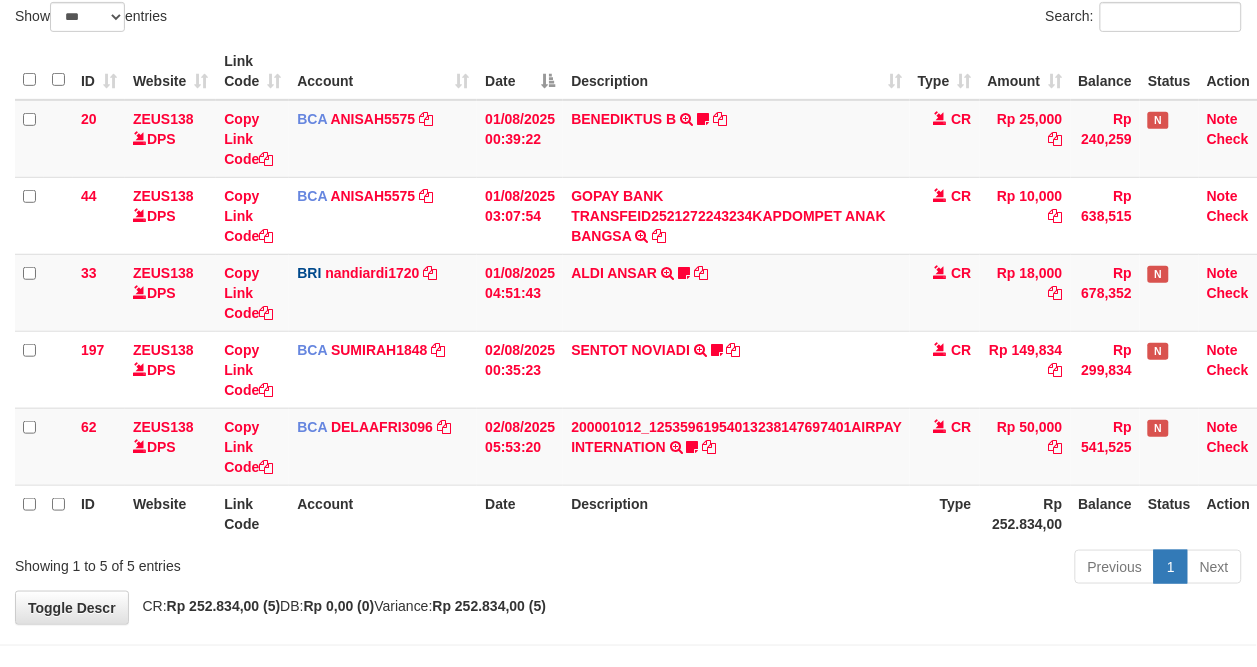 scroll, scrollTop: 218, scrollLeft: 0, axis: vertical 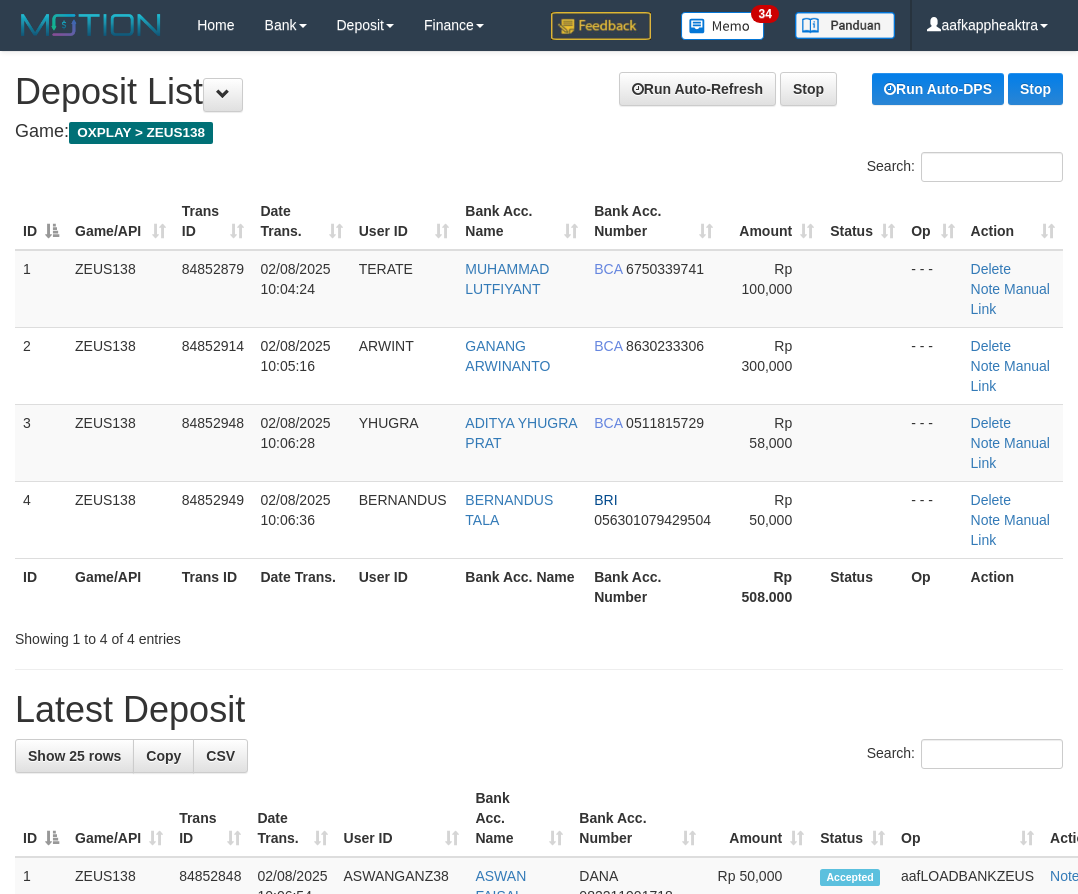 click on "BERNANDUS" at bounding box center [404, 519] 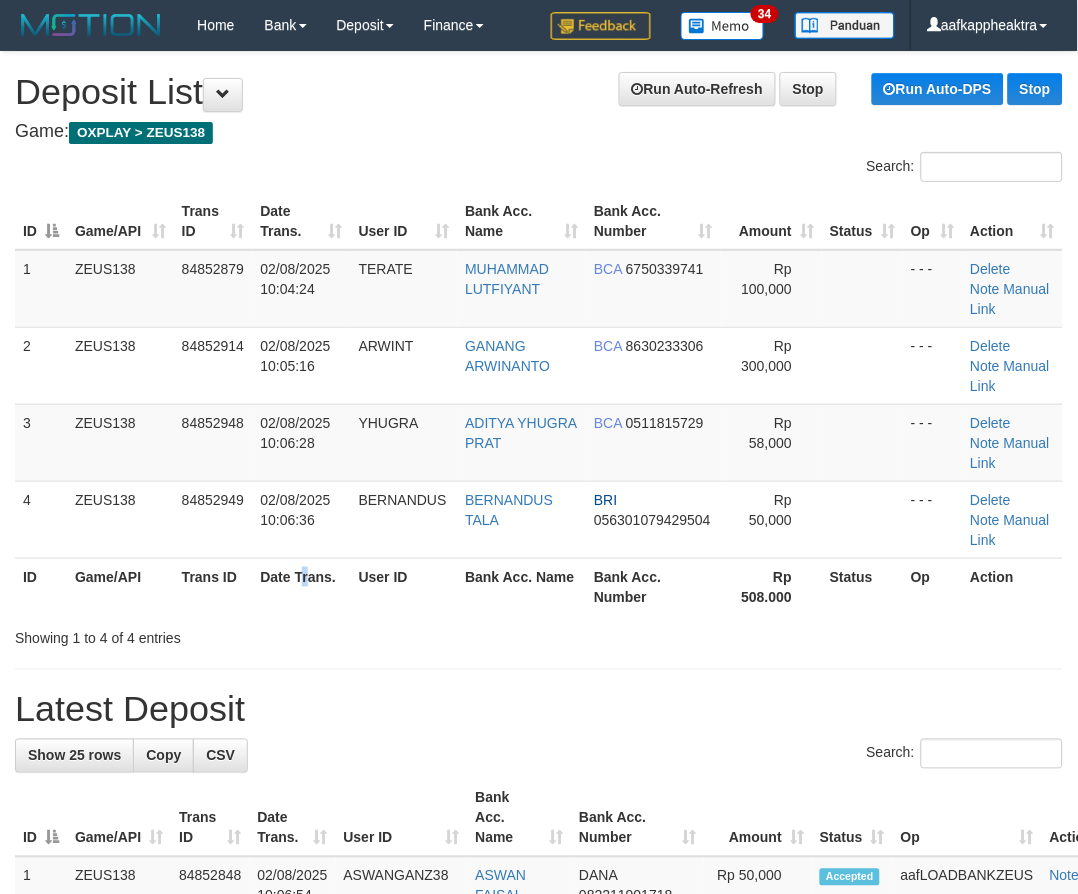 drag, startPoint x: 307, startPoint y: 596, endPoint x: 0, endPoint y: 578, distance: 307.52722 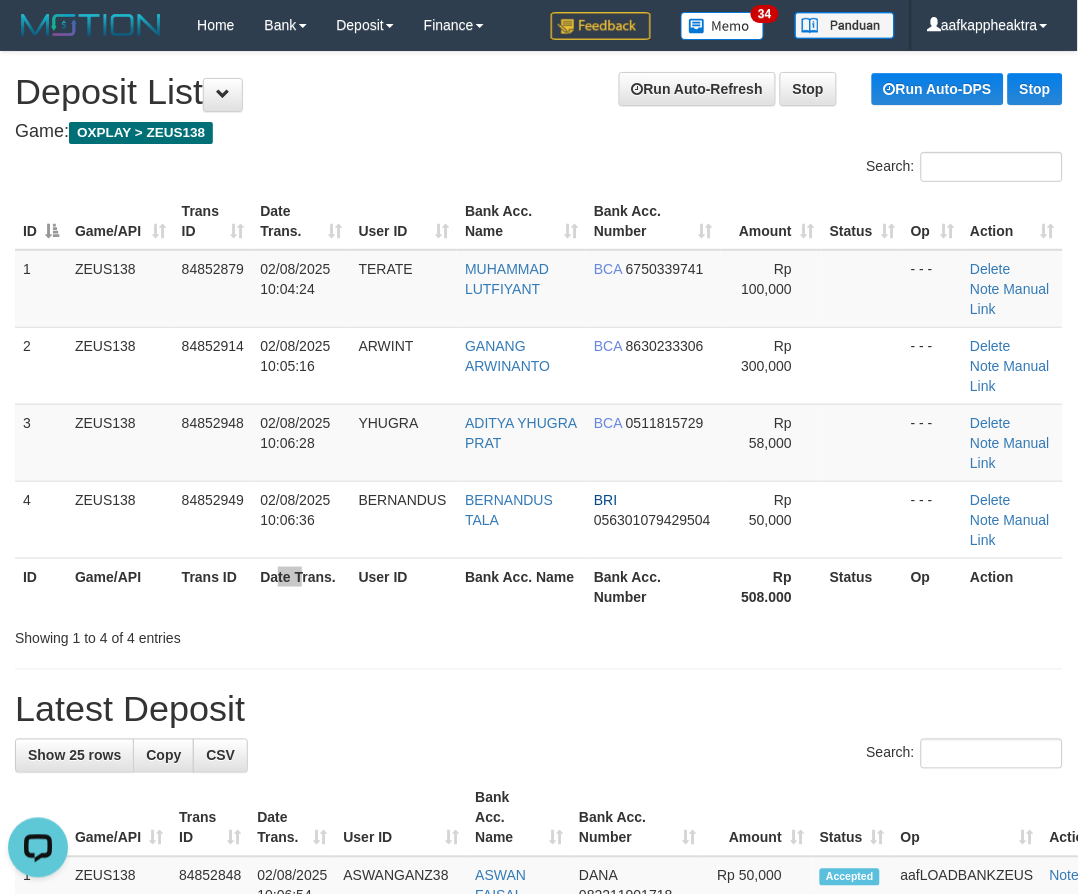 scroll, scrollTop: 0, scrollLeft: 0, axis: both 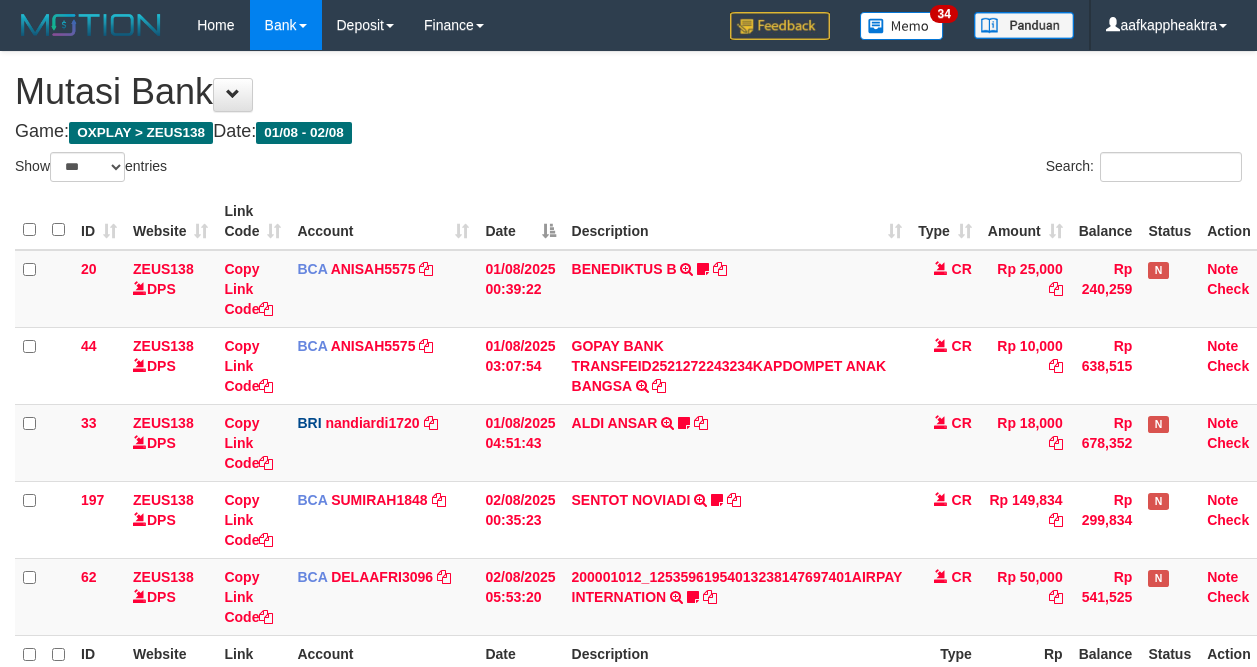 select on "***" 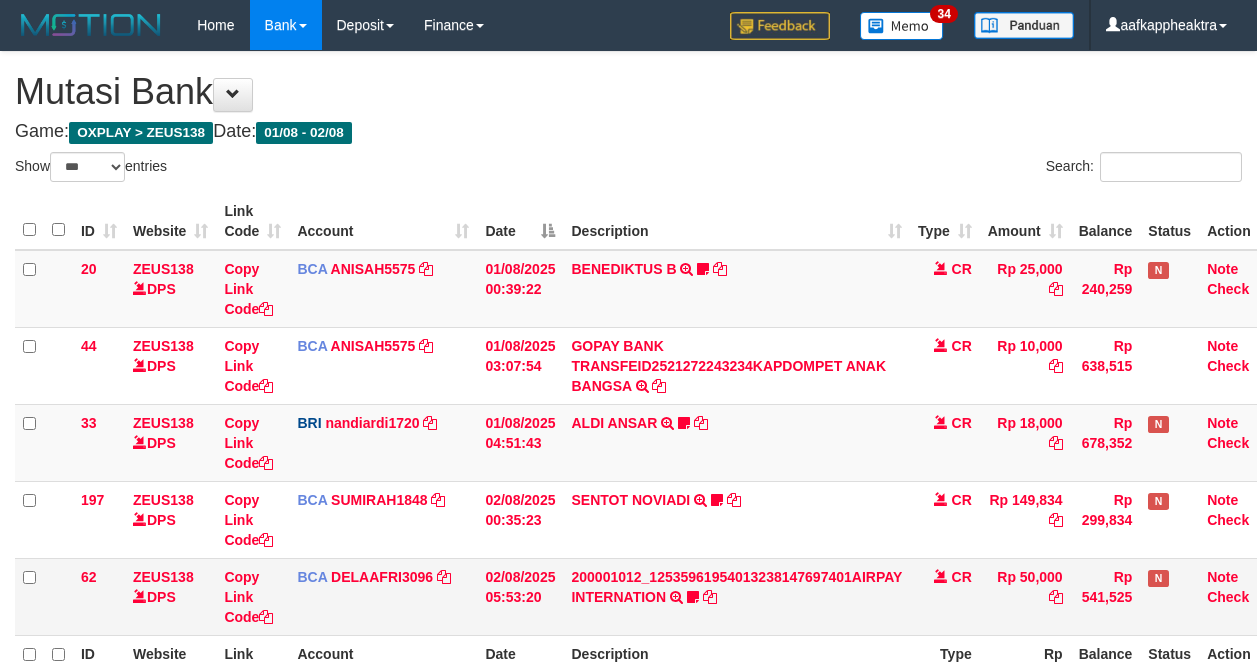 scroll, scrollTop: 150, scrollLeft: 0, axis: vertical 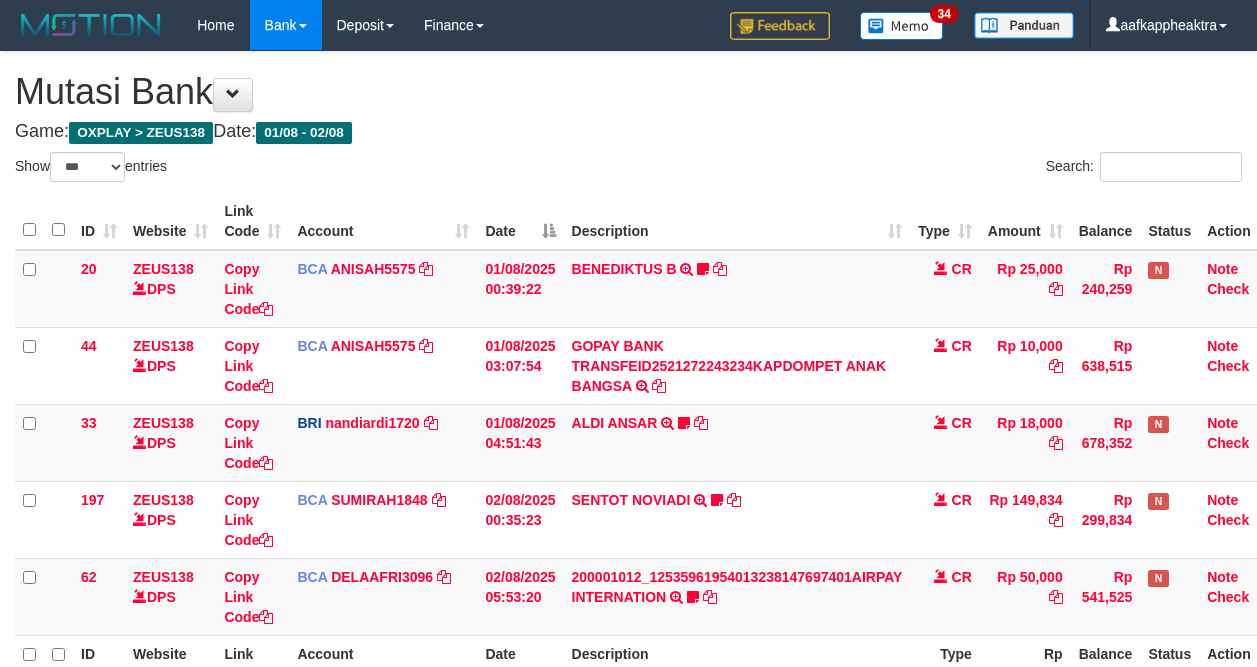 select on "***" 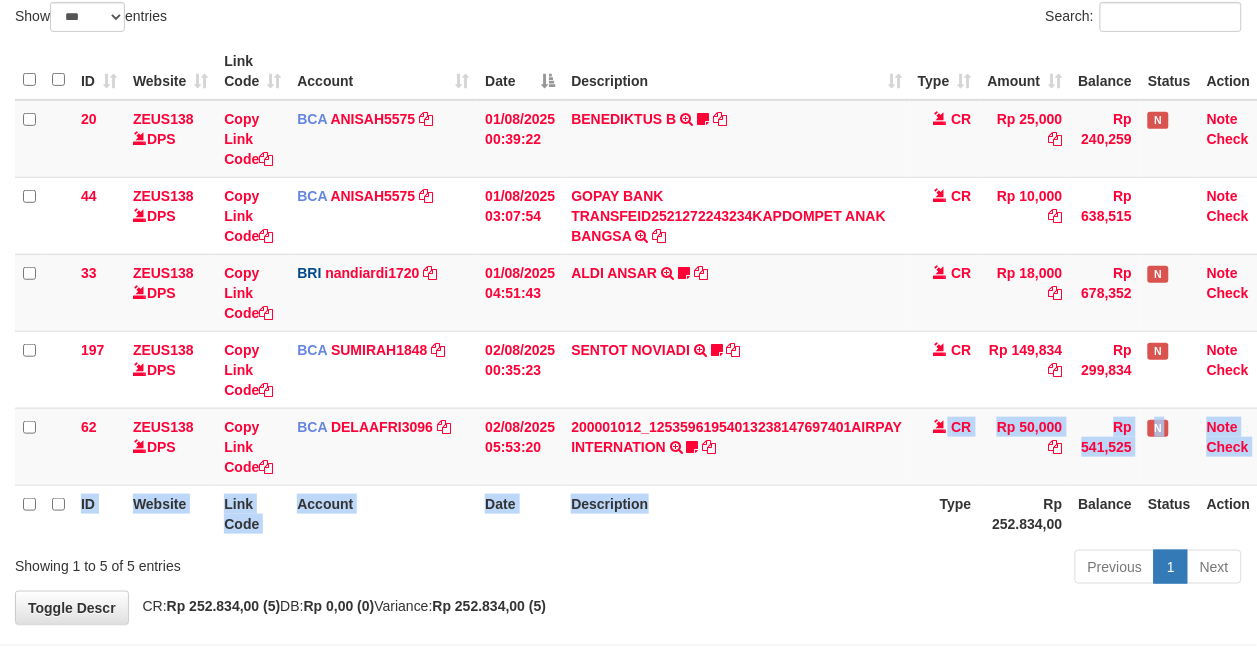 drag, startPoint x: 742, startPoint y: 484, endPoint x: 747, endPoint y: 448, distance: 36.345562 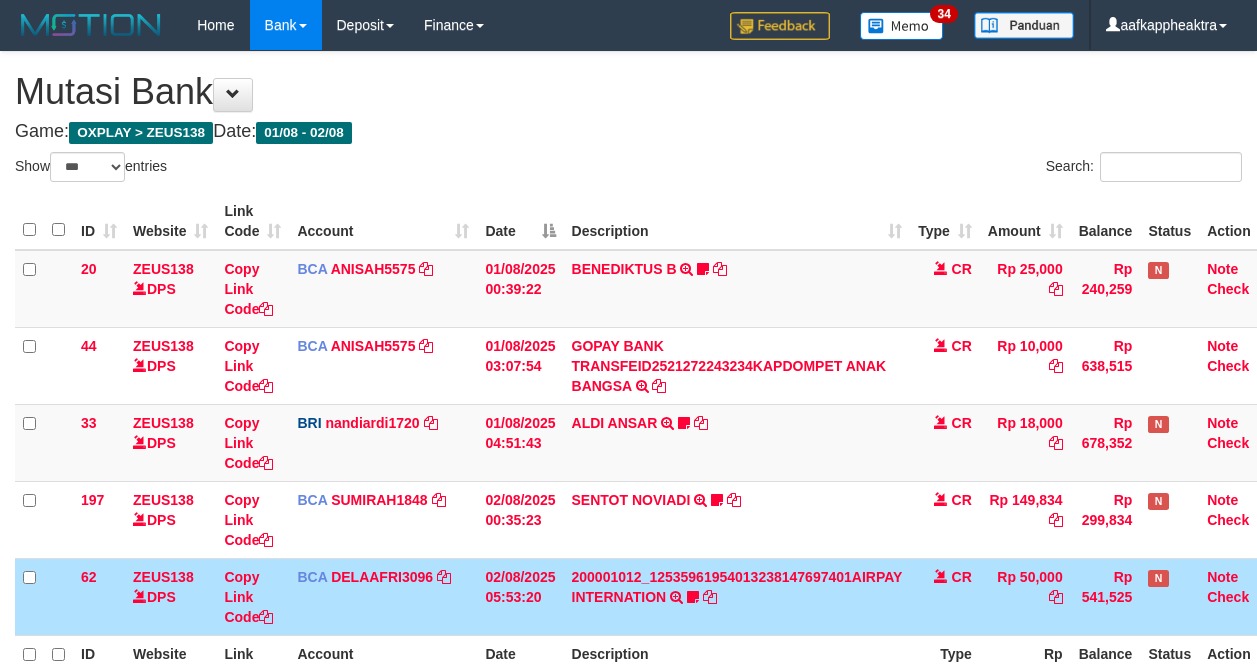 select on "***" 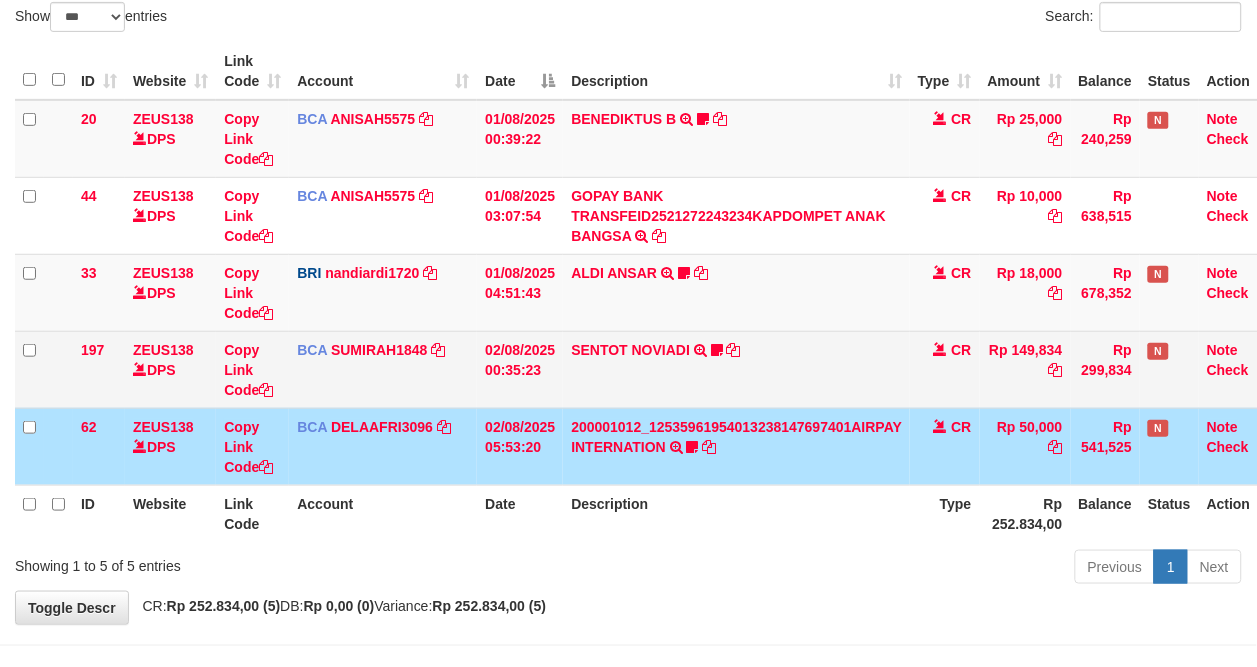 drag, startPoint x: 541, startPoint y: 366, endPoint x: 640, endPoint y: 365, distance: 99.00505 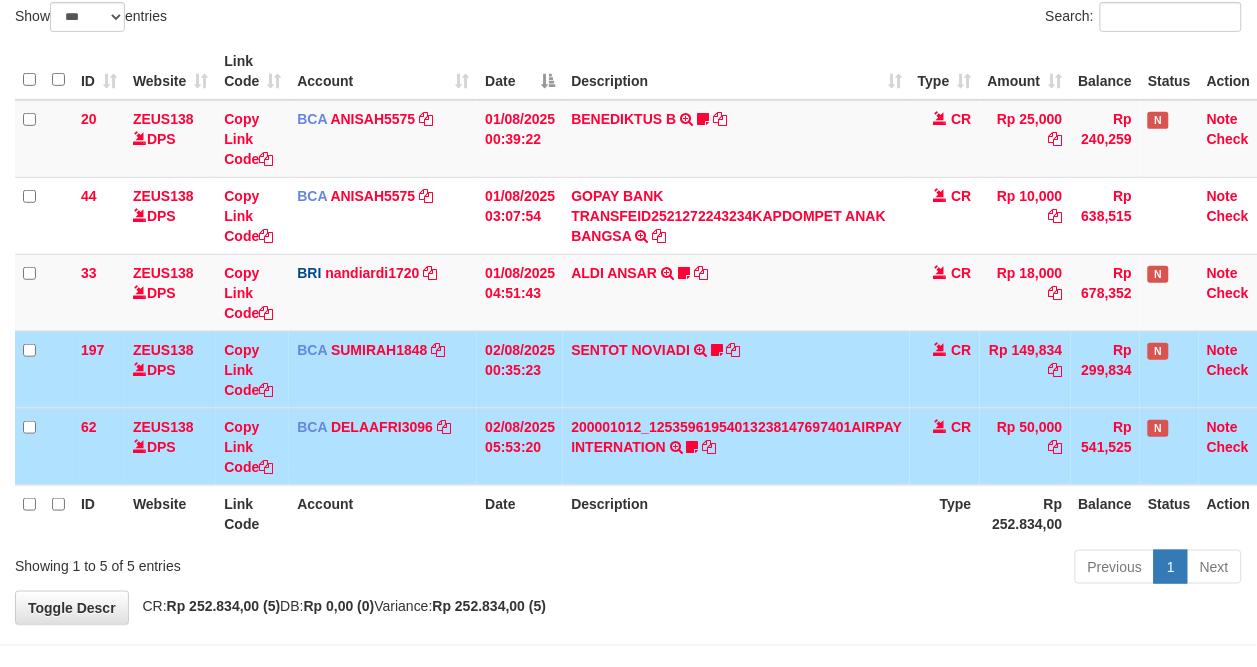 scroll, scrollTop: 218, scrollLeft: 0, axis: vertical 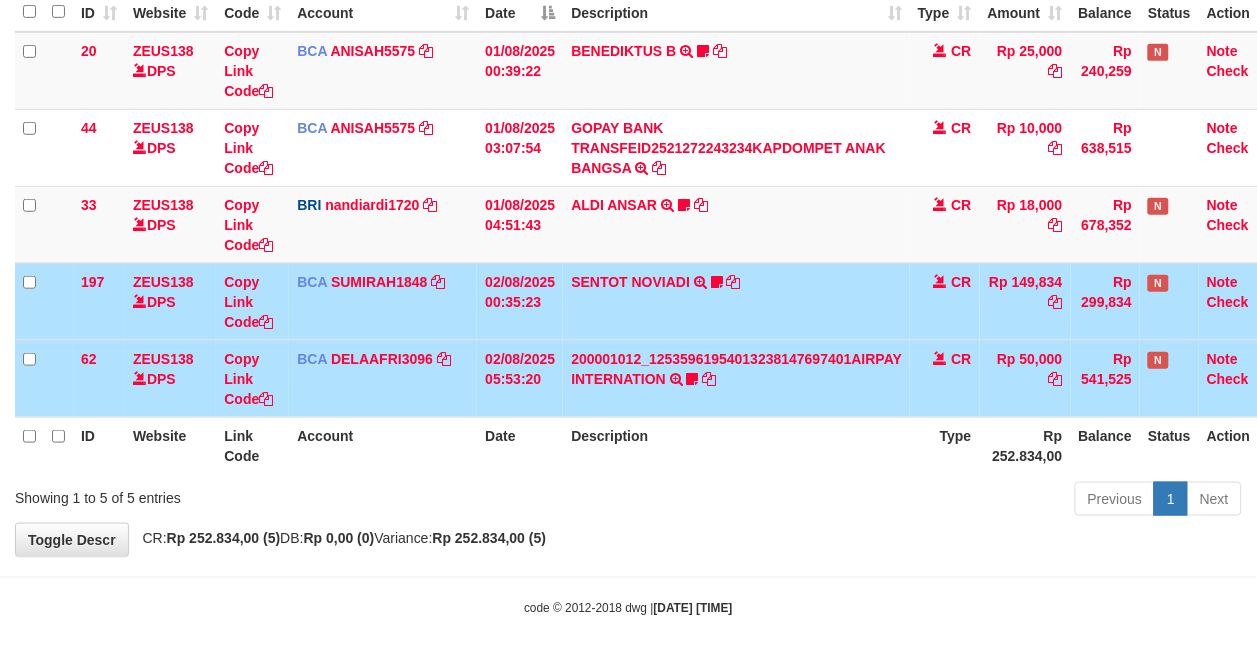 drag, startPoint x: 890, startPoint y: 548, endPoint x: 903, endPoint y: 515, distance: 35.468296 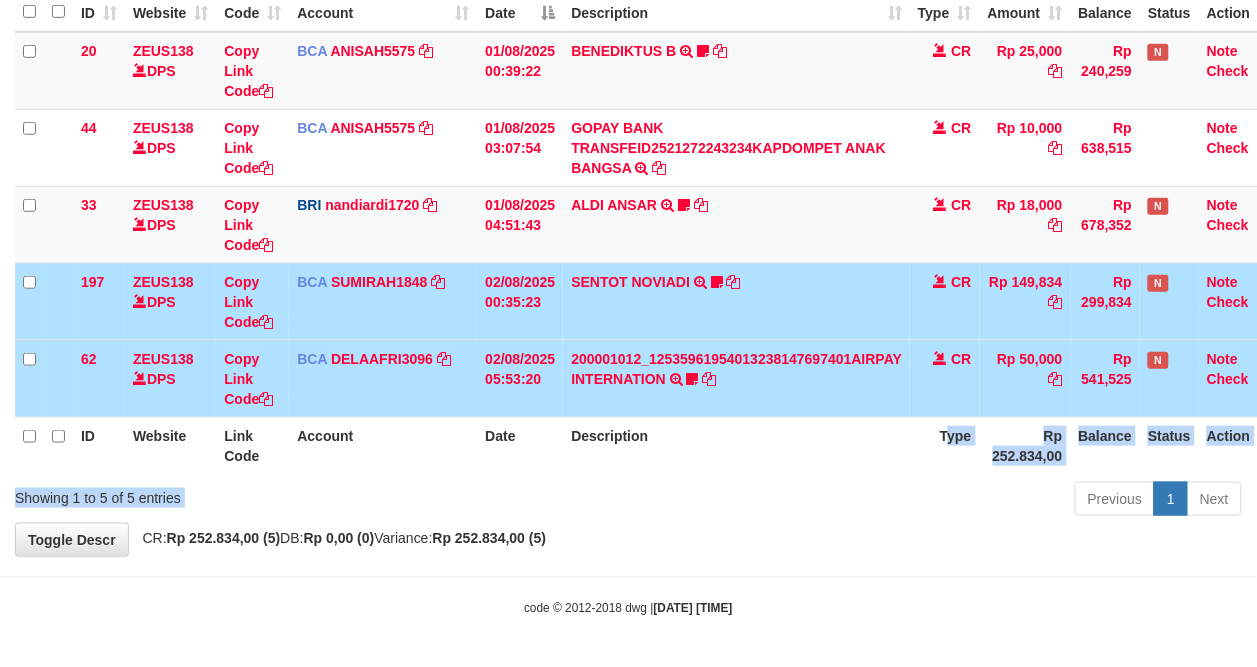 drag, startPoint x: 908, startPoint y: 492, endPoint x: 873, endPoint y: 514, distance: 41.340054 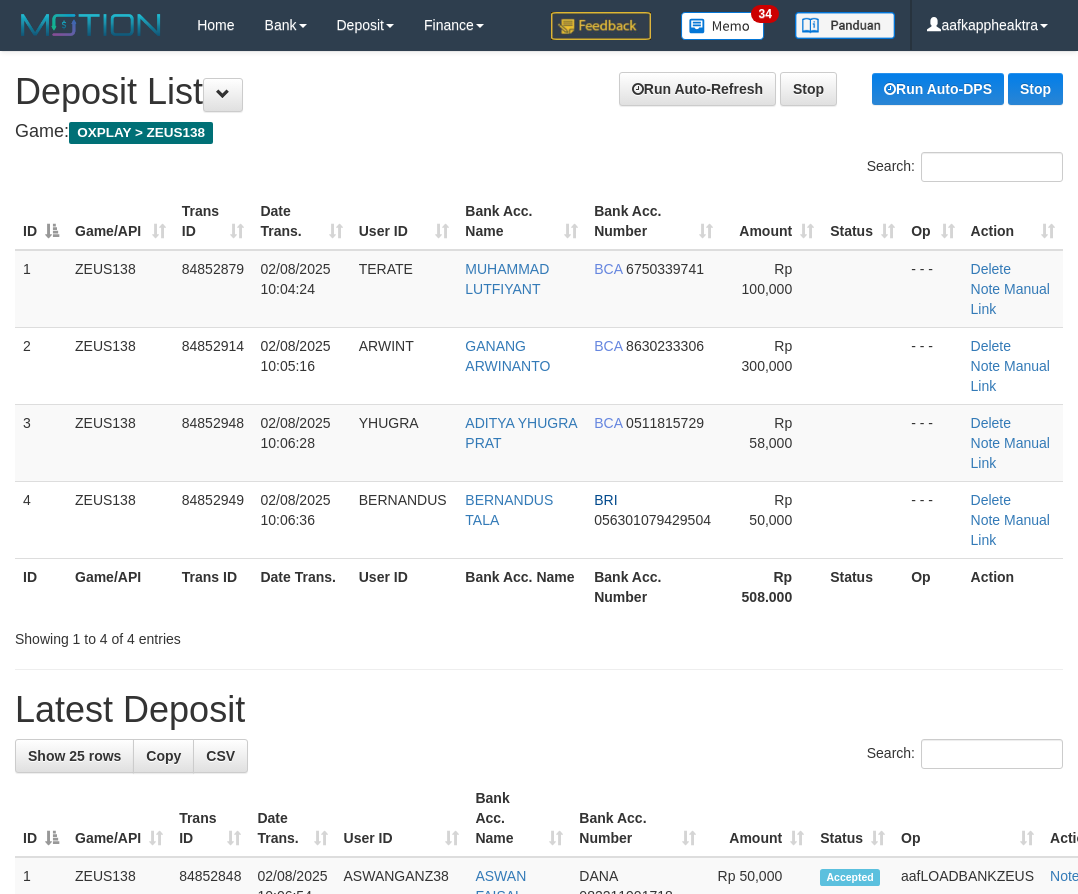 scroll, scrollTop: 0, scrollLeft: 0, axis: both 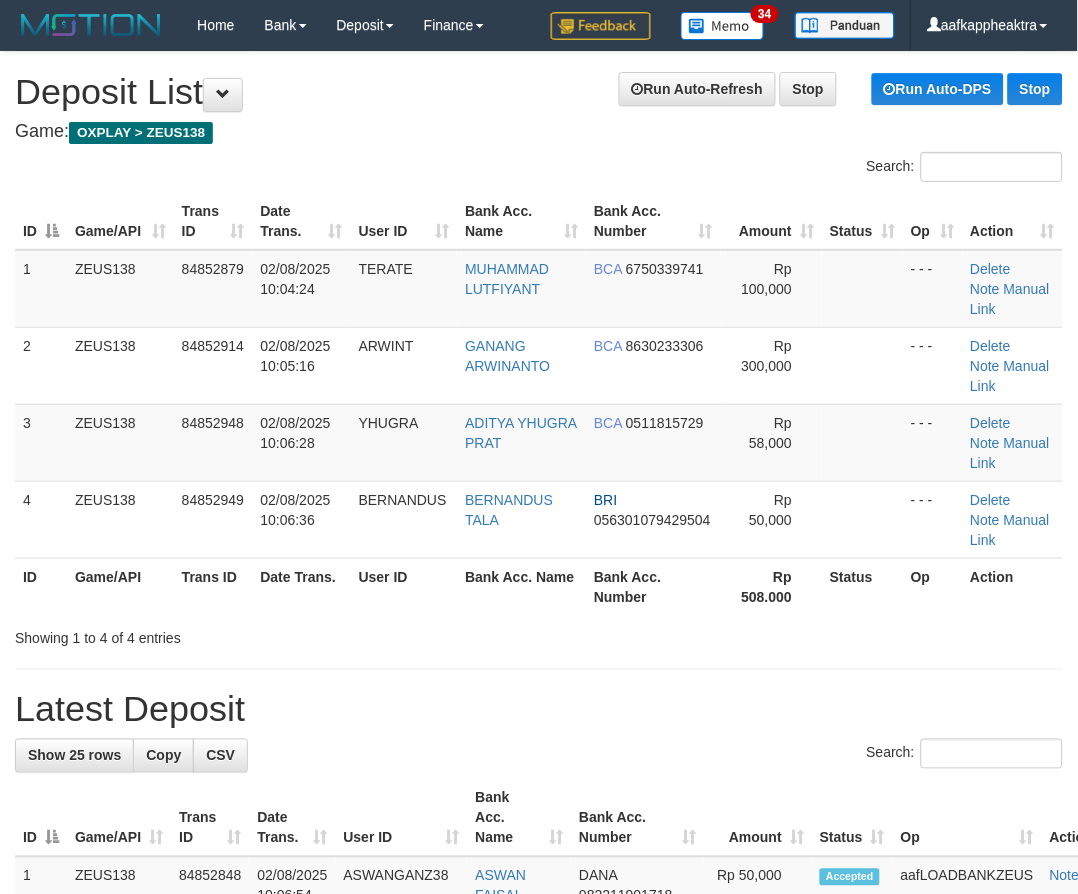 drag, startPoint x: 594, startPoint y: 557, endPoint x: 461, endPoint y: 558, distance: 133.00375 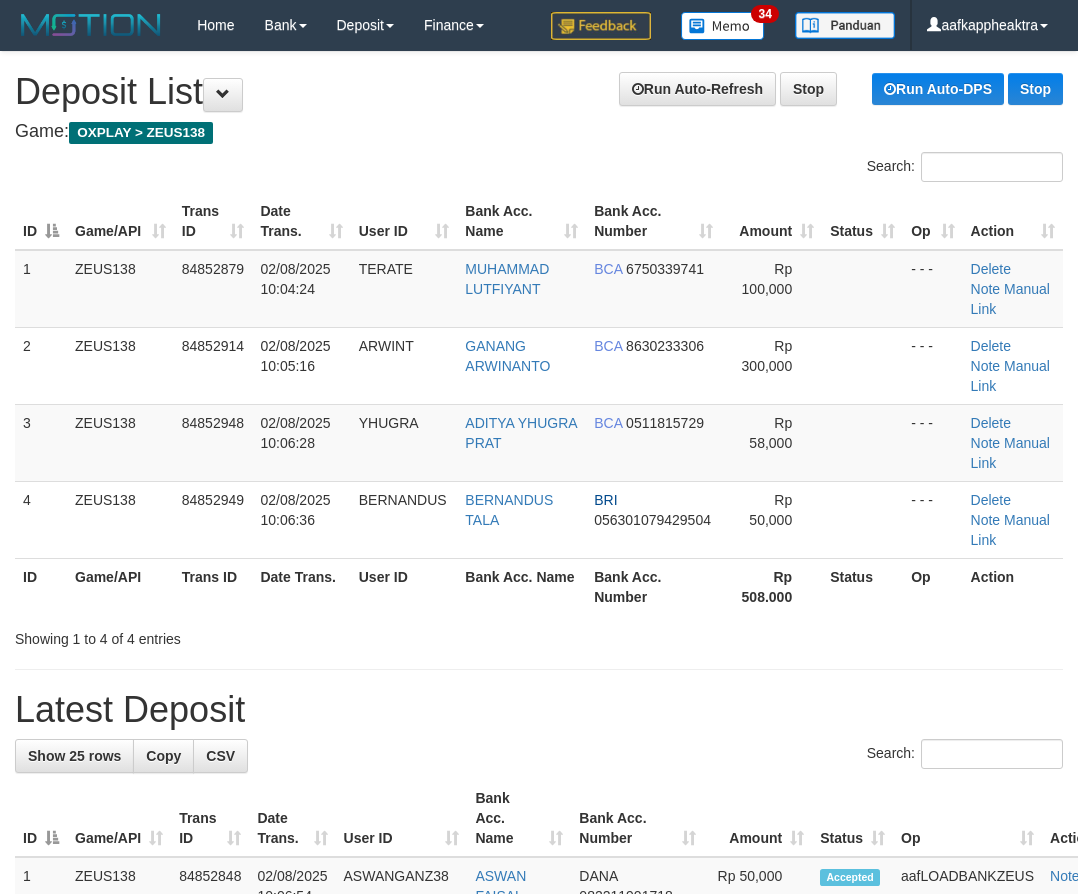 scroll, scrollTop: 0, scrollLeft: 0, axis: both 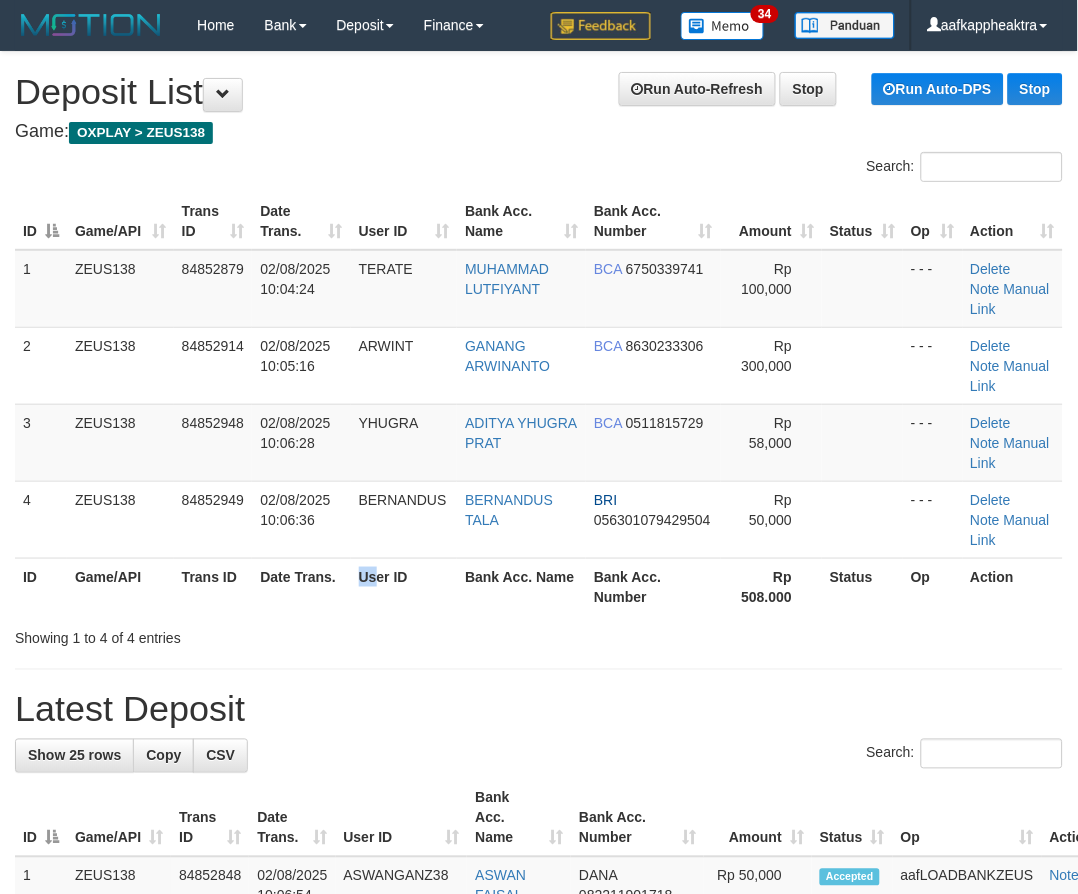 drag, startPoint x: 373, startPoint y: 580, endPoint x: 7, endPoint y: 530, distance: 369.3995 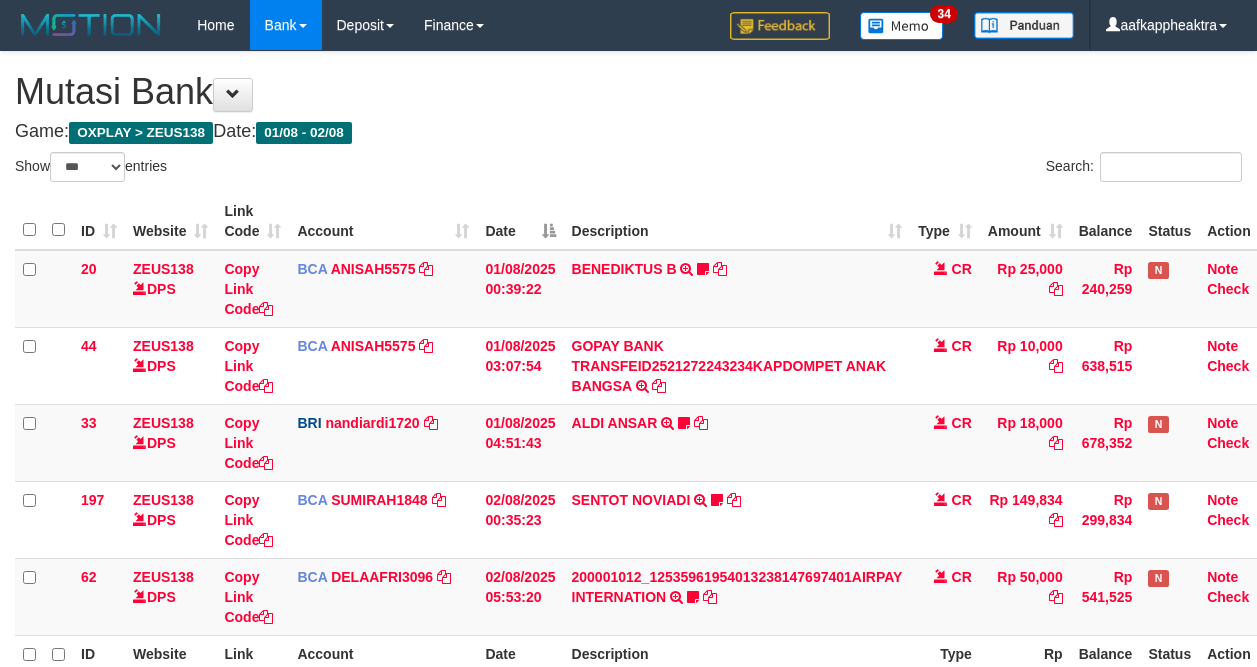select on "***" 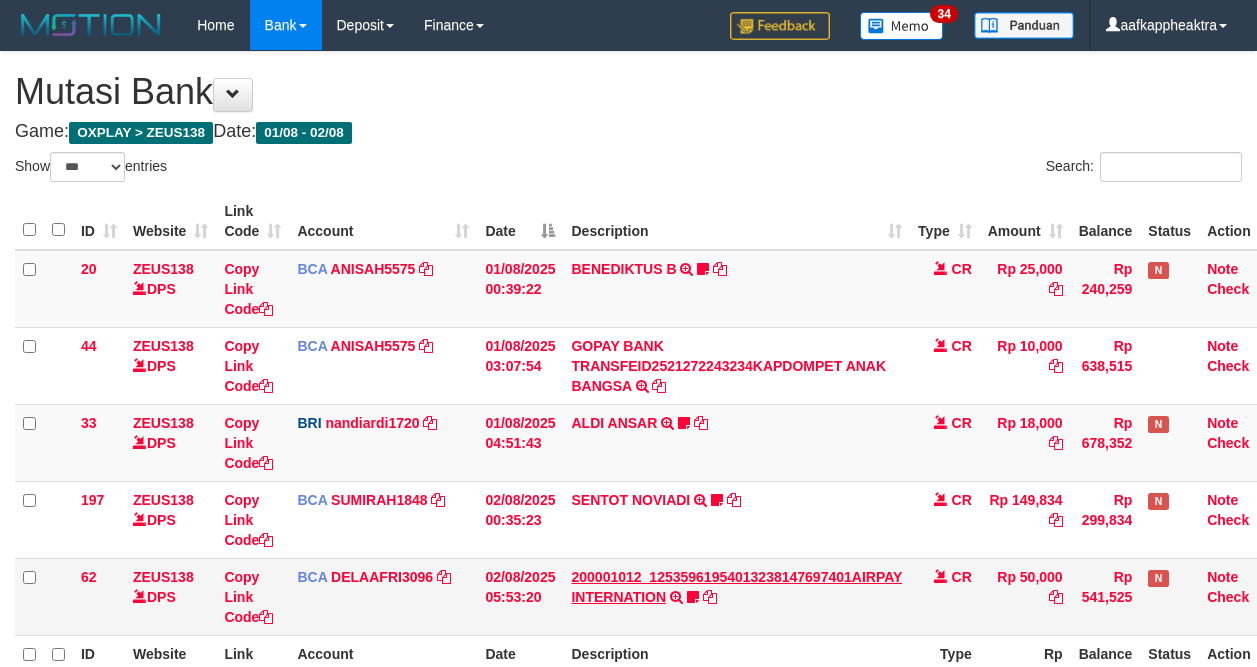 scroll, scrollTop: 150, scrollLeft: 0, axis: vertical 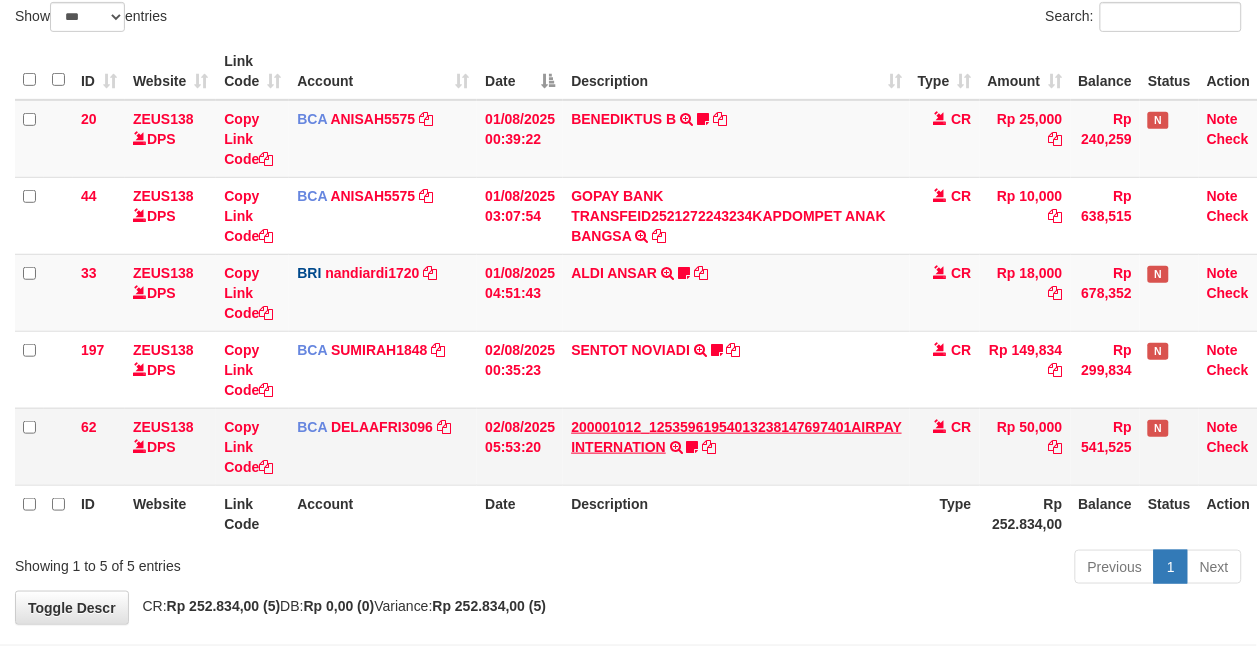 click on "[DATE] [TIME]
ZEUS138    DPS
Copy Link Code
BCA
ANISAH5575
DPS
ANISAH
mutasi_20250801_3827 | 20
mutasi_20250801_3827 | 20
[DATE] [TIME]
BENEDIKTUS B            TRSF E-BANKING CR 0108/FTSCY/WS95051
25000.002025080185043947 TRFDN-[FULL_NAME] PAY DEBIT INDONE    Asuk86 bantu bukti tf
CR
Rp 25,000
Rp 240,259
N
Note
Check
44
ZEUS138    DPS
Copy Link Code
BCA
ANISAH5575
DPS
ANISAH
mutasi_20250801_3827 | 44" at bounding box center (648, 293) 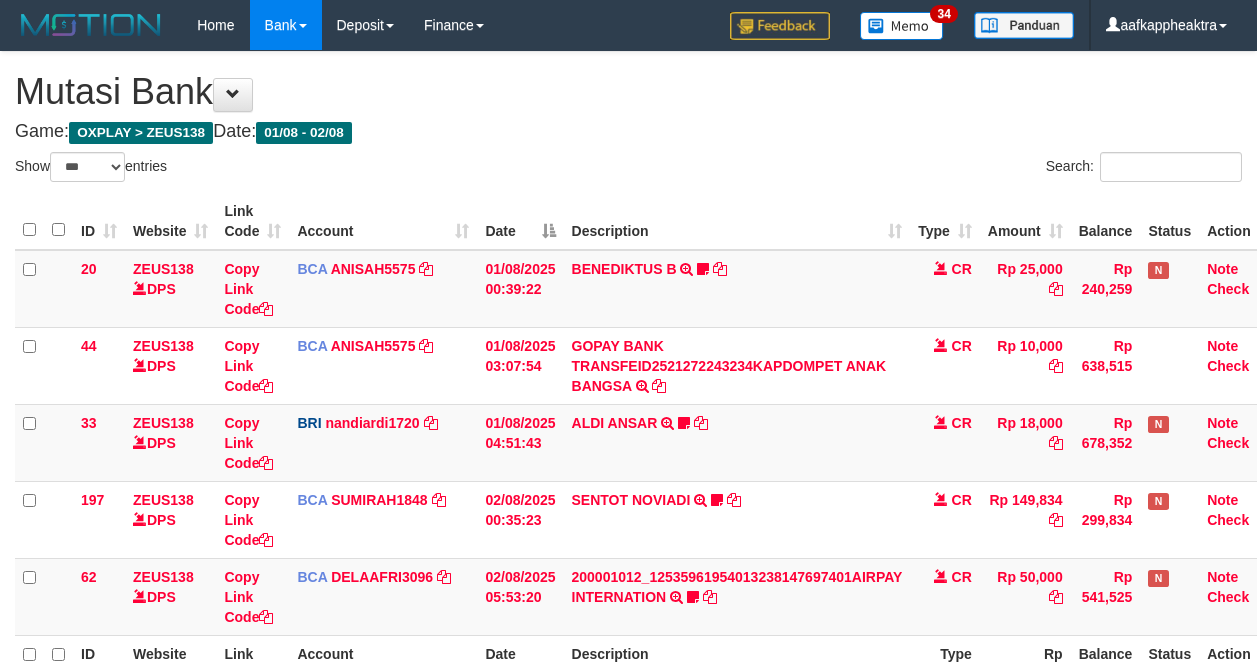 select on "***" 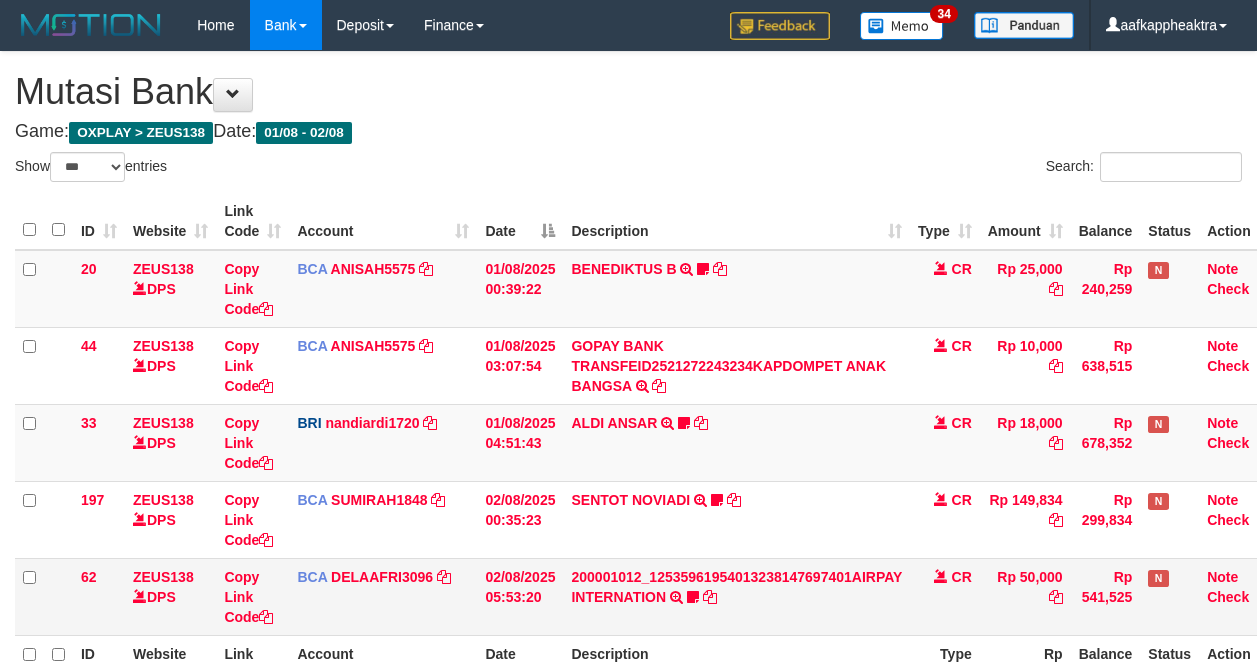 scroll, scrollTop: 150, scrollLeft: 0, axis: vertical 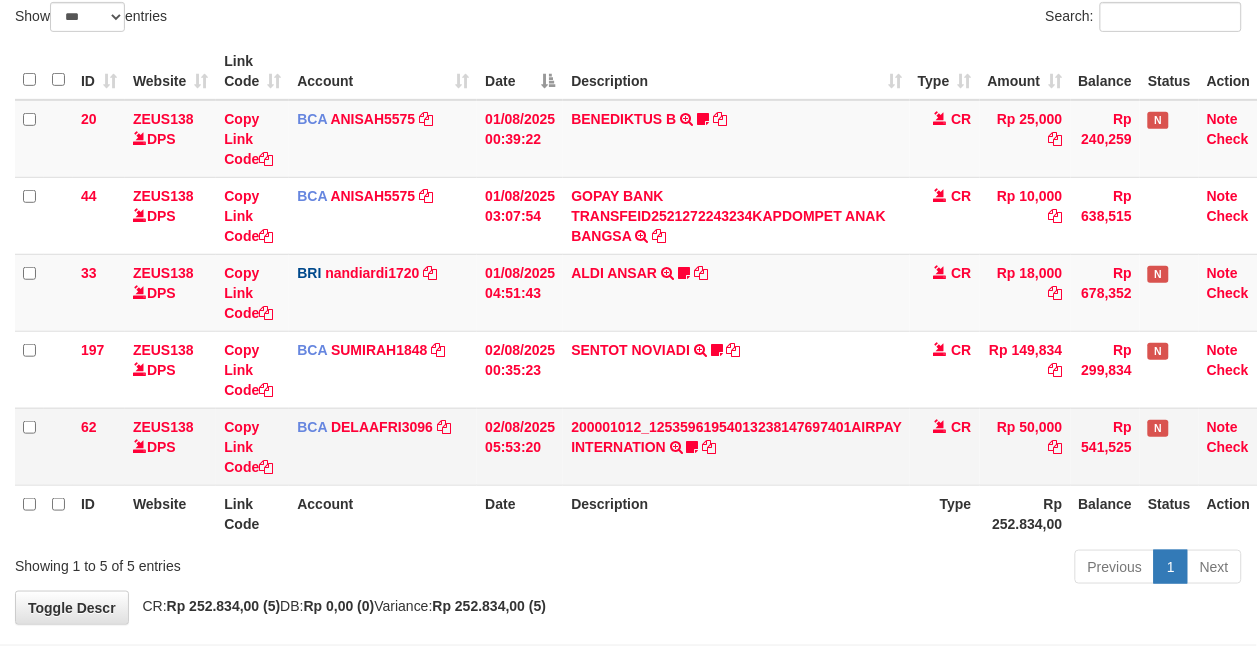 click on "200001012_12535961954013238147697401AIRPAY INTERNATION            TRSF E-BANKING CR 0208/FTSCY/WS95051
50000.00200001012_12535961954013238147697401AIRPAY INTERNATION    Labubutaiki
https://prnt.sc/l7T6Eus7w_Qi" at bounding box center [736, 446] 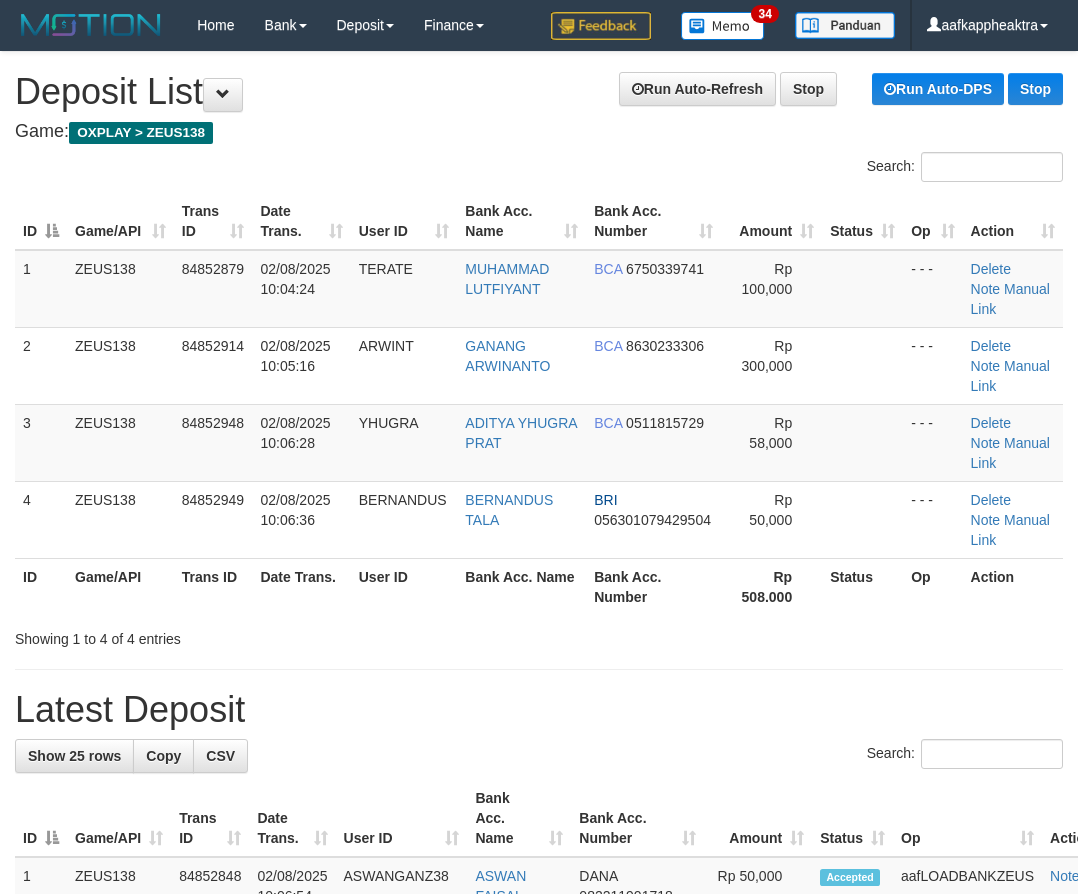 scroll, scrollTop: 0, scrollLeft: 0, axis: both 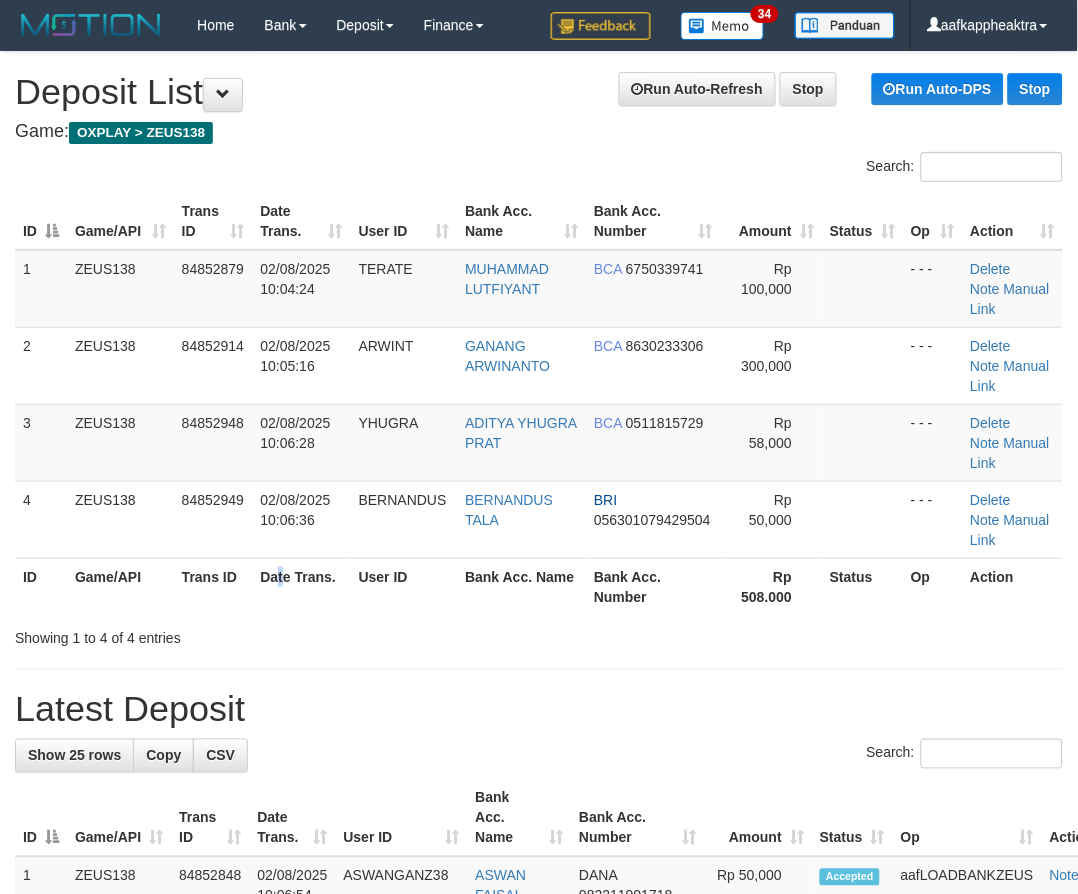 drag, startPoint x: 282, startPoint y: 558, endPoint x: 2, endPoint y: 561, distance: 280.01608 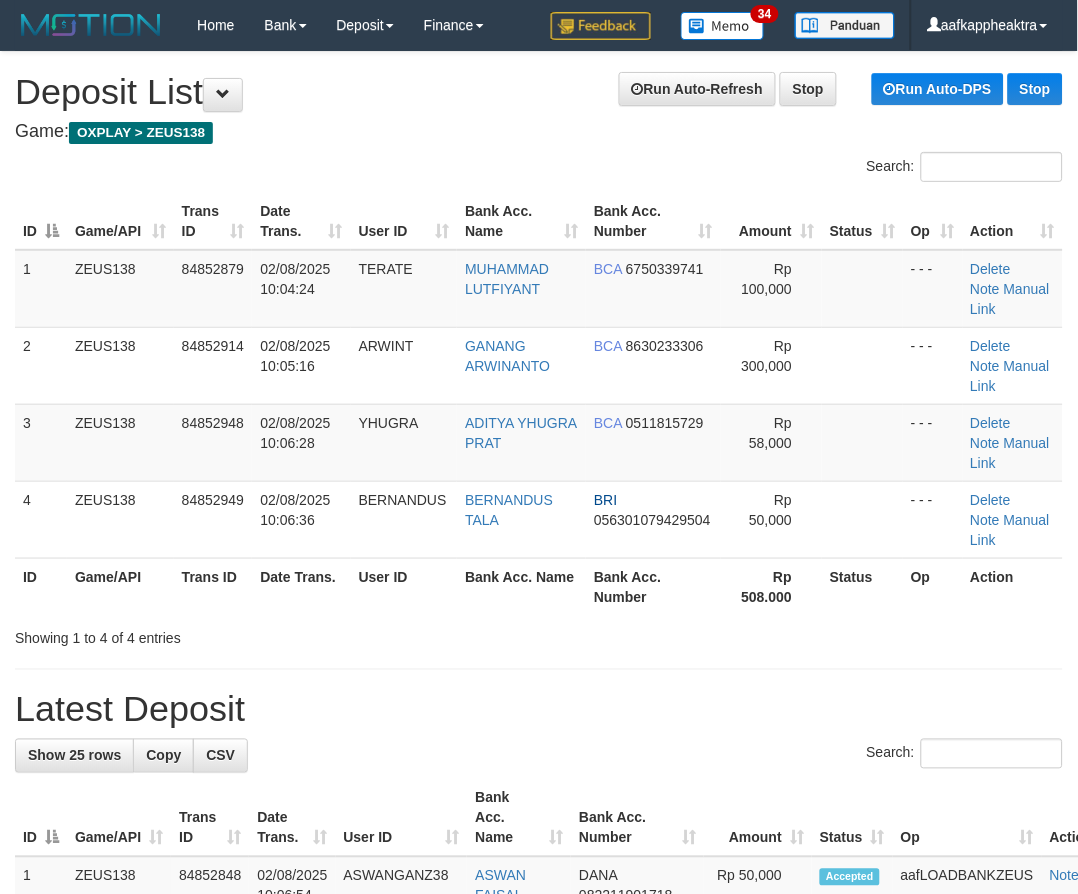 drag, startPoint x: 410, startPoint y: 606, endPoint x: 2, endPoint y: 591, distance: 408.27563 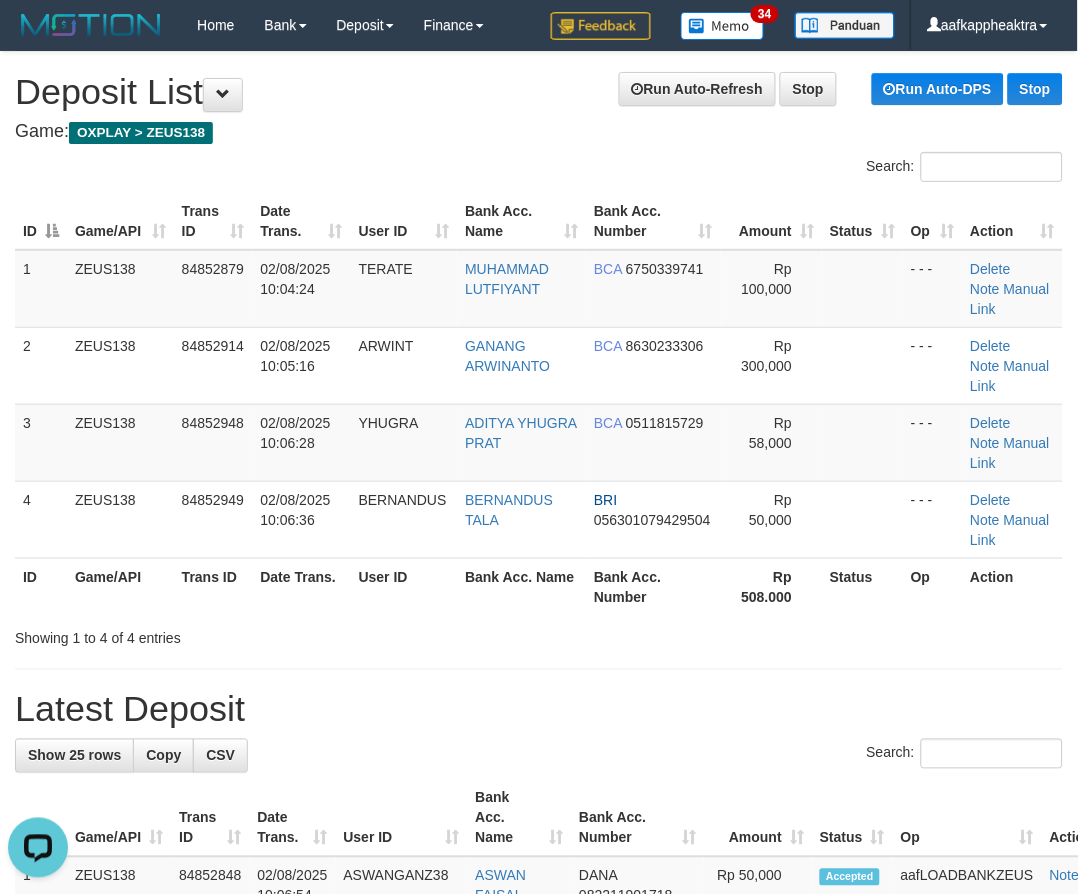 scroll, scrollTop: 0, scrollLeft: 0, axis: both 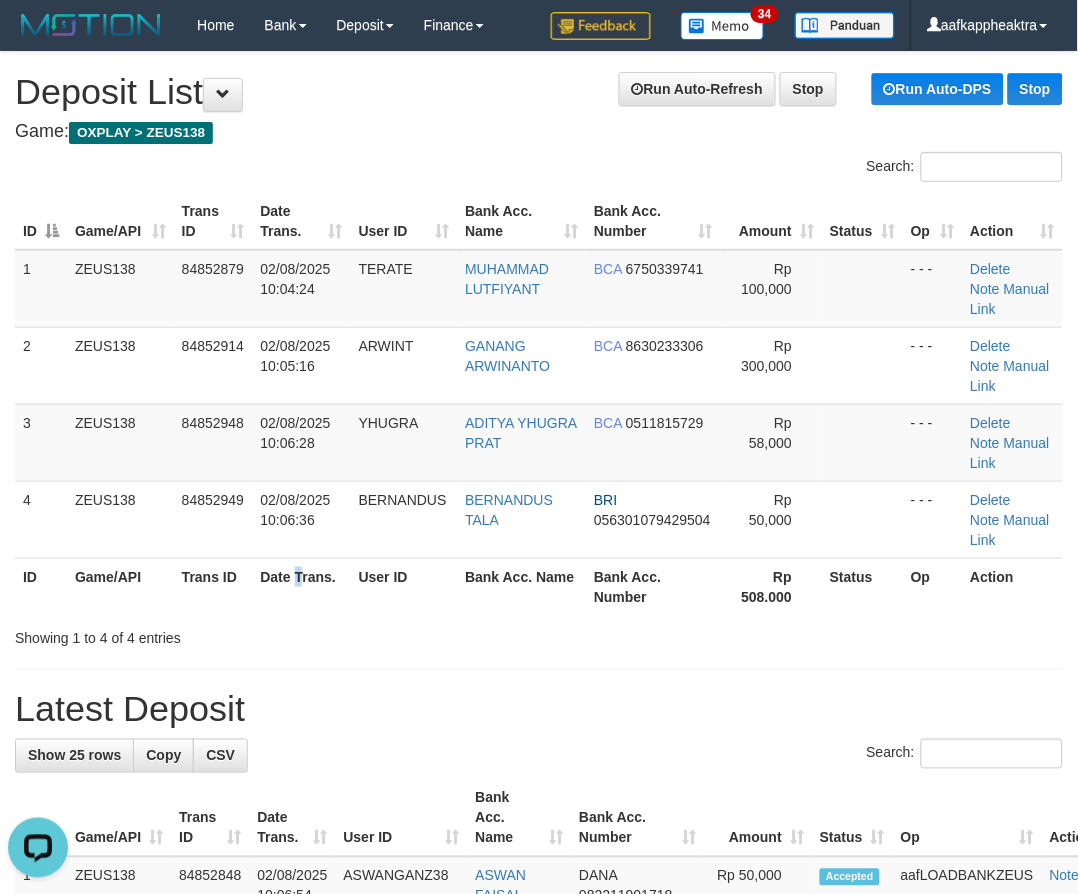 click on "Date Trans." at bounding box center (301, 586) 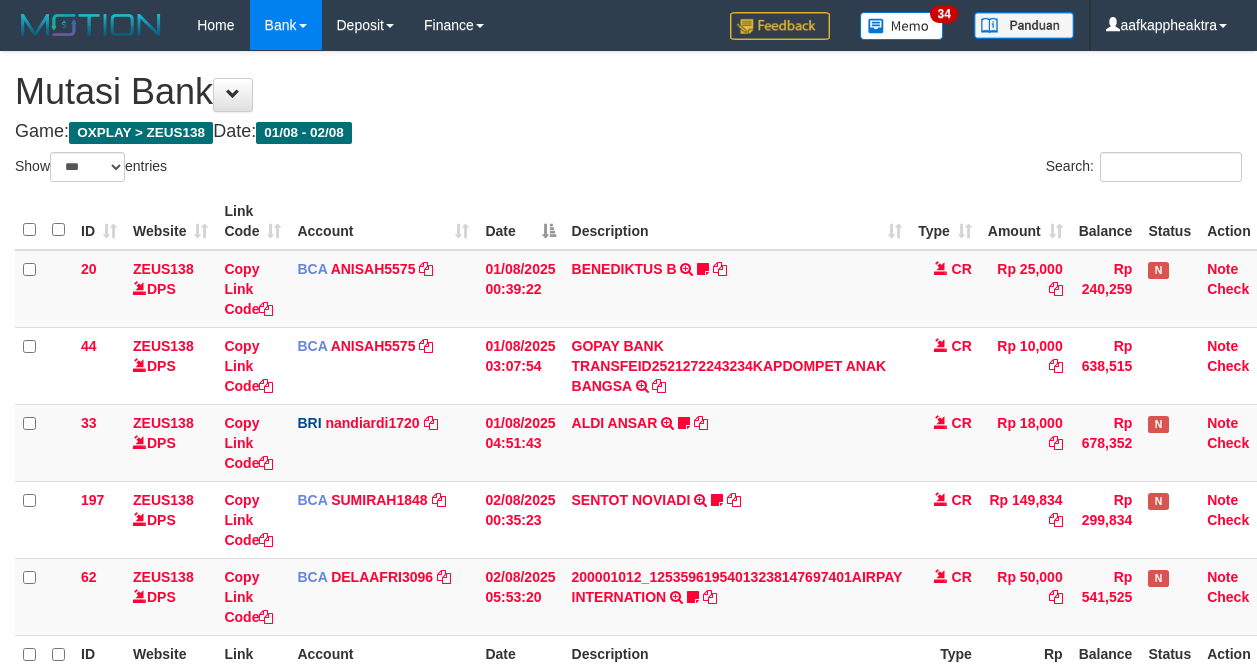 select on "***" 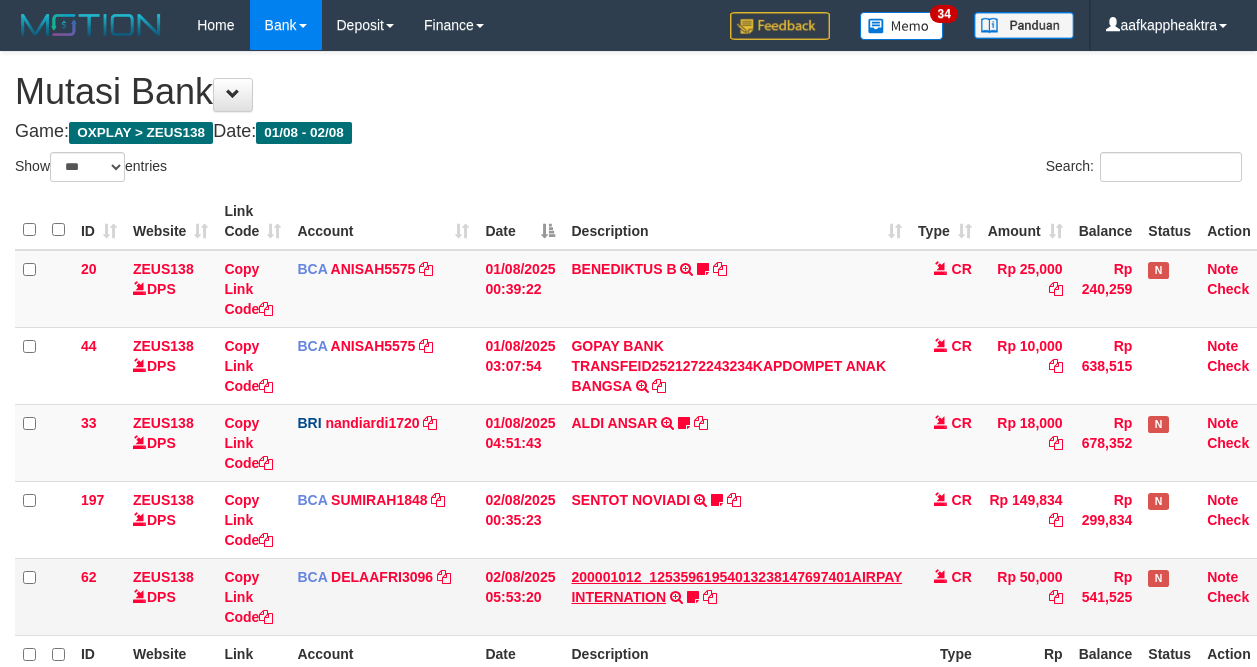 scroll, scrollTop: 150, scrollLeft: 0, axis: vertical 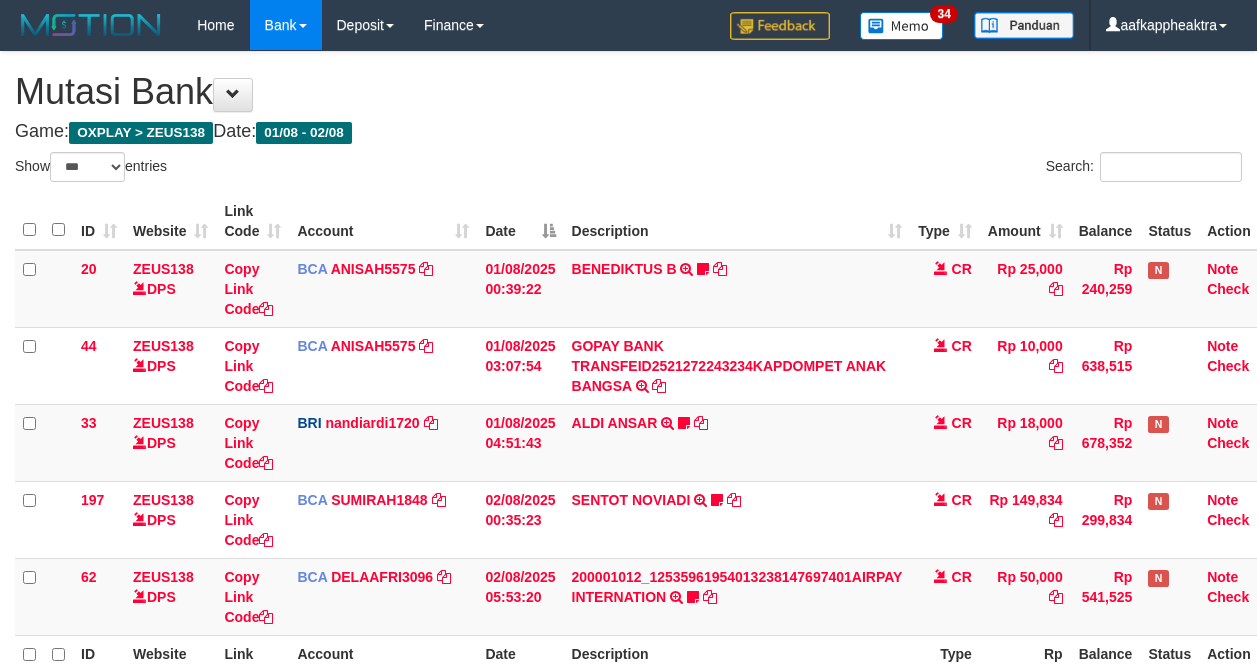 select on "***" 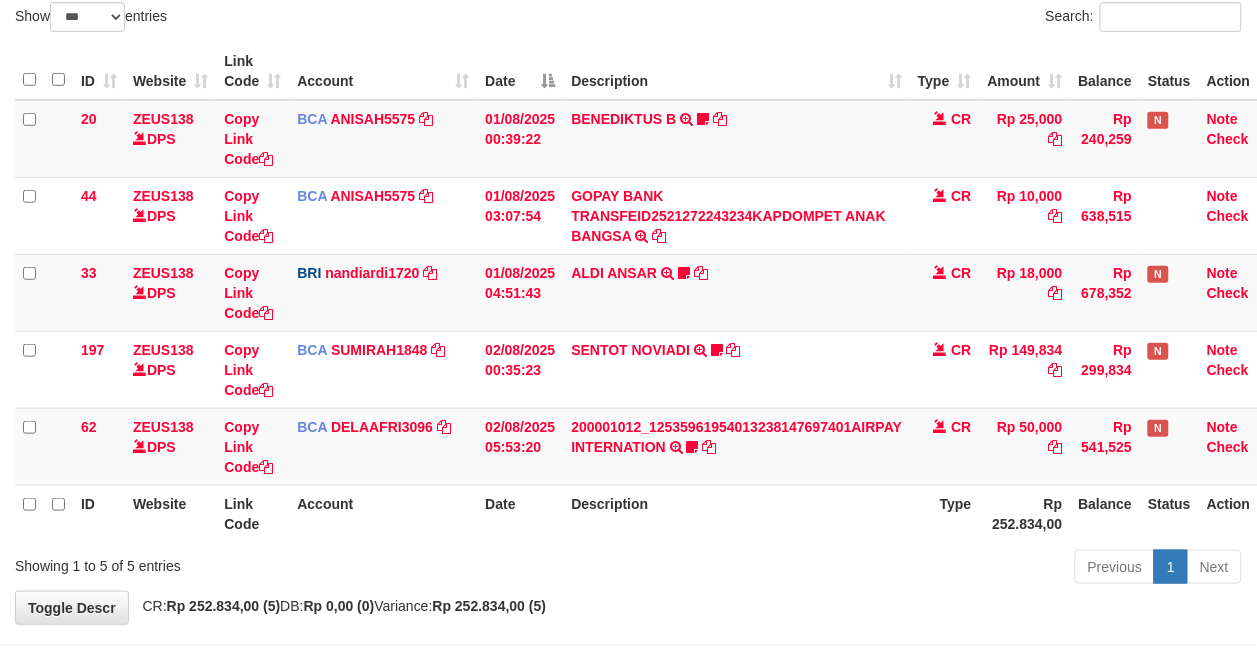 drag, startPoint x: 665, startPoint y: 586, endPoint x: 691, endPoint y: 533, distance: 59.03389 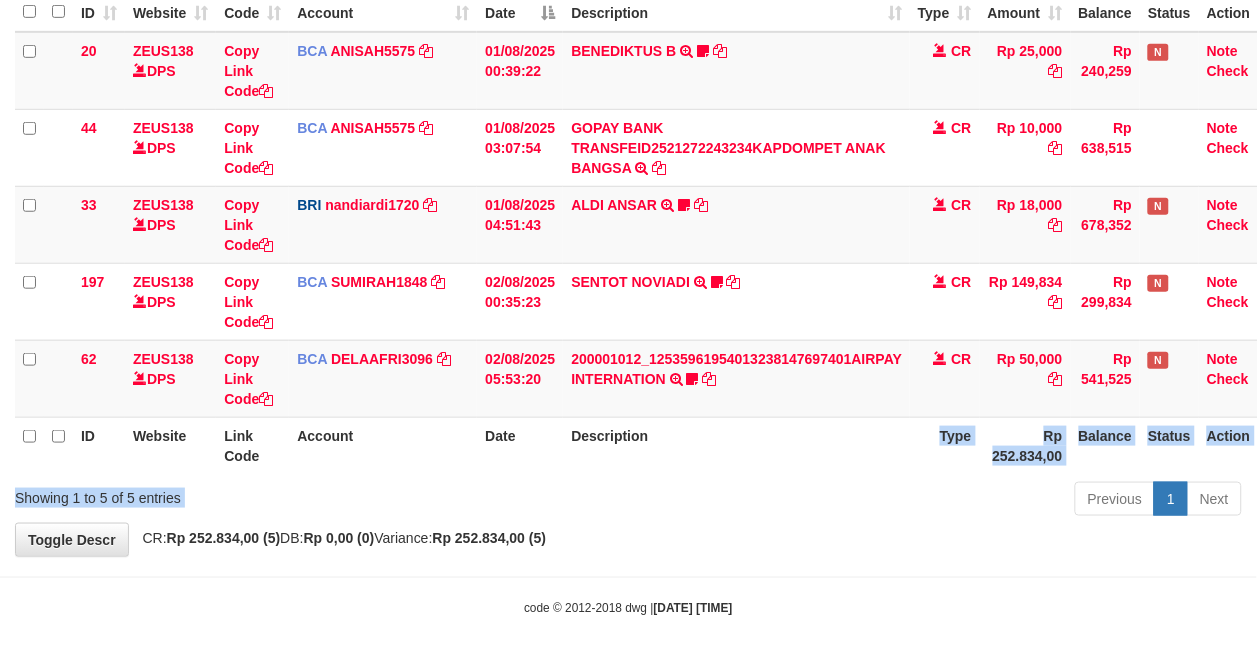 drag, startPoint x: 697, startPoint y: 500, endPoint x: 816, endPoint y: 504, distance: 119.06721 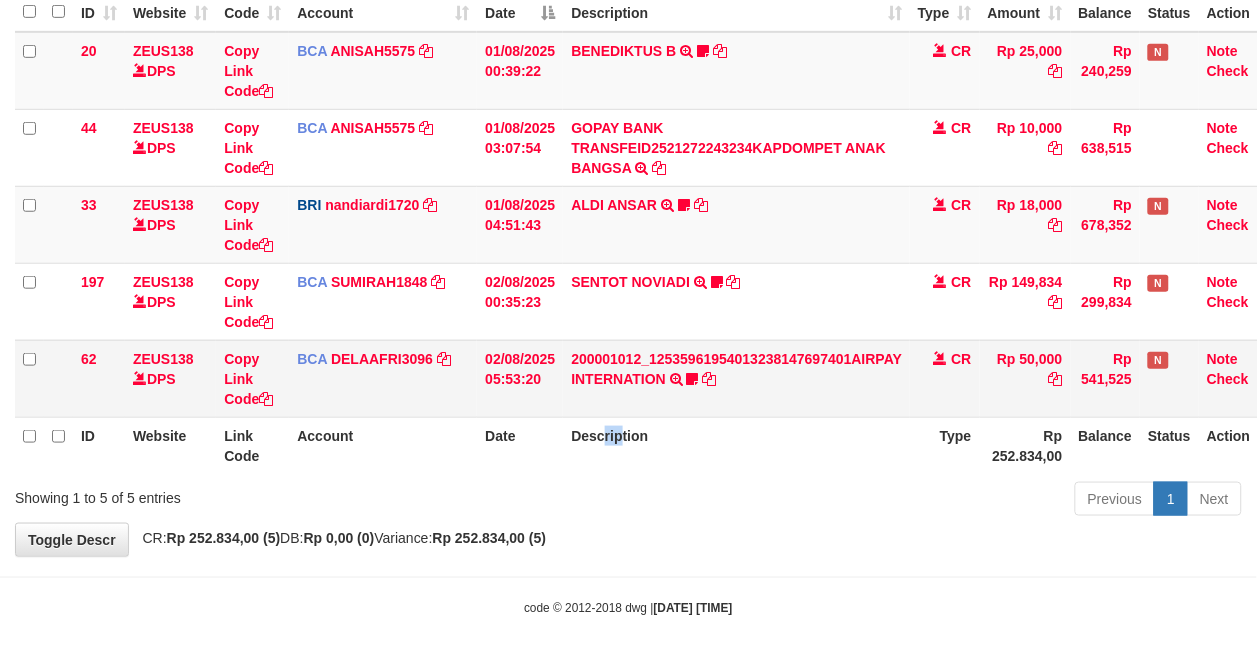 drag, startPoint x: 632, startPoint y: 444, endPoint x: 766, endPoint y: 404, distance: 139.84277 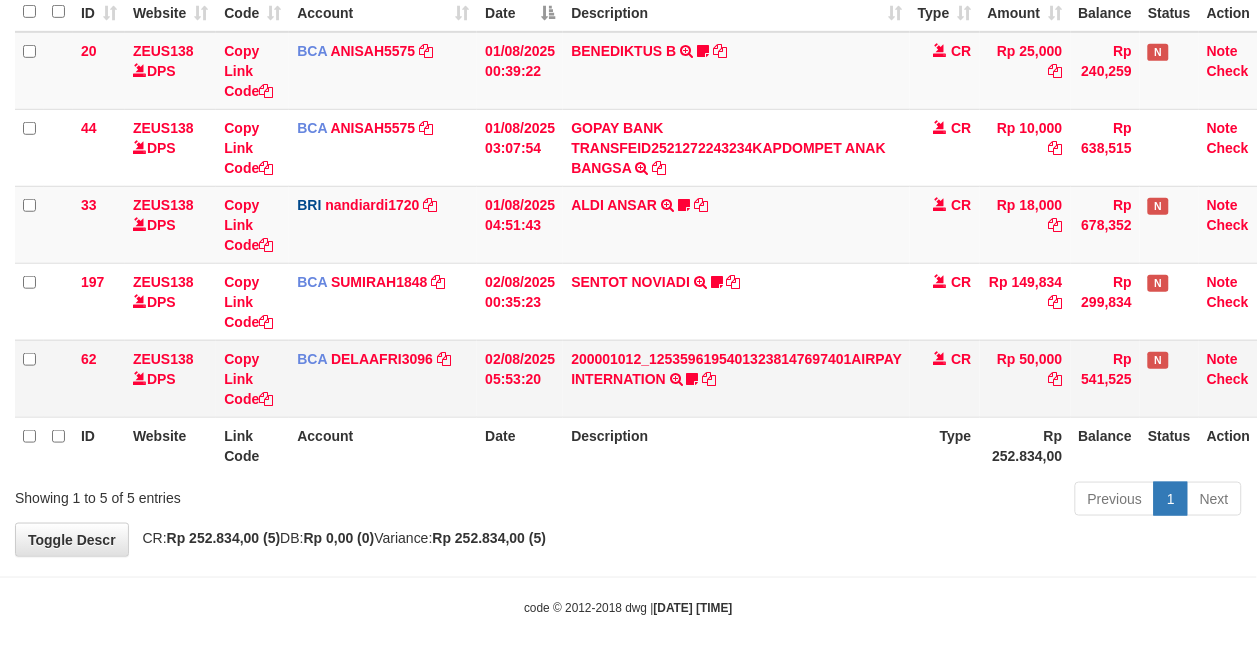 drag, startPoint x: 766, startPoint y: 404, endPoint x: 805, endPoint y: 398, distance: 39.45884 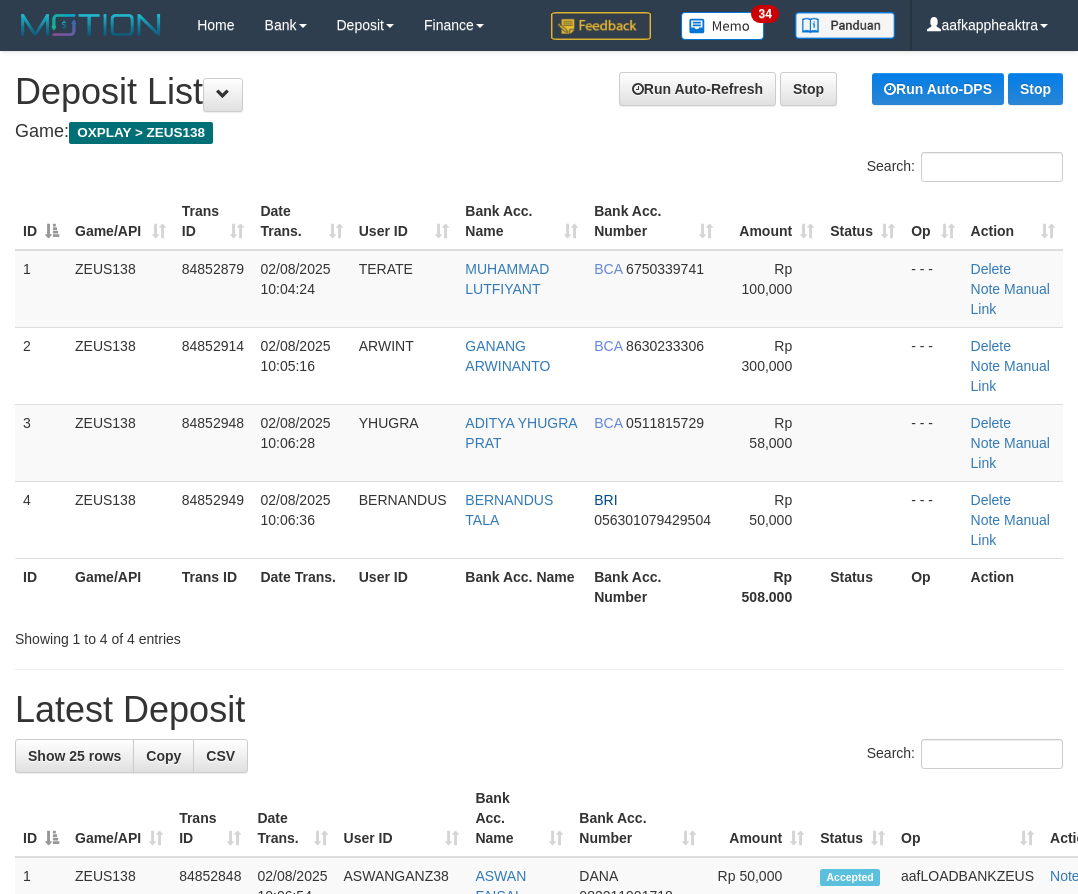 scroll, scrollTop: 0, scrollLeft: 0, axis: both 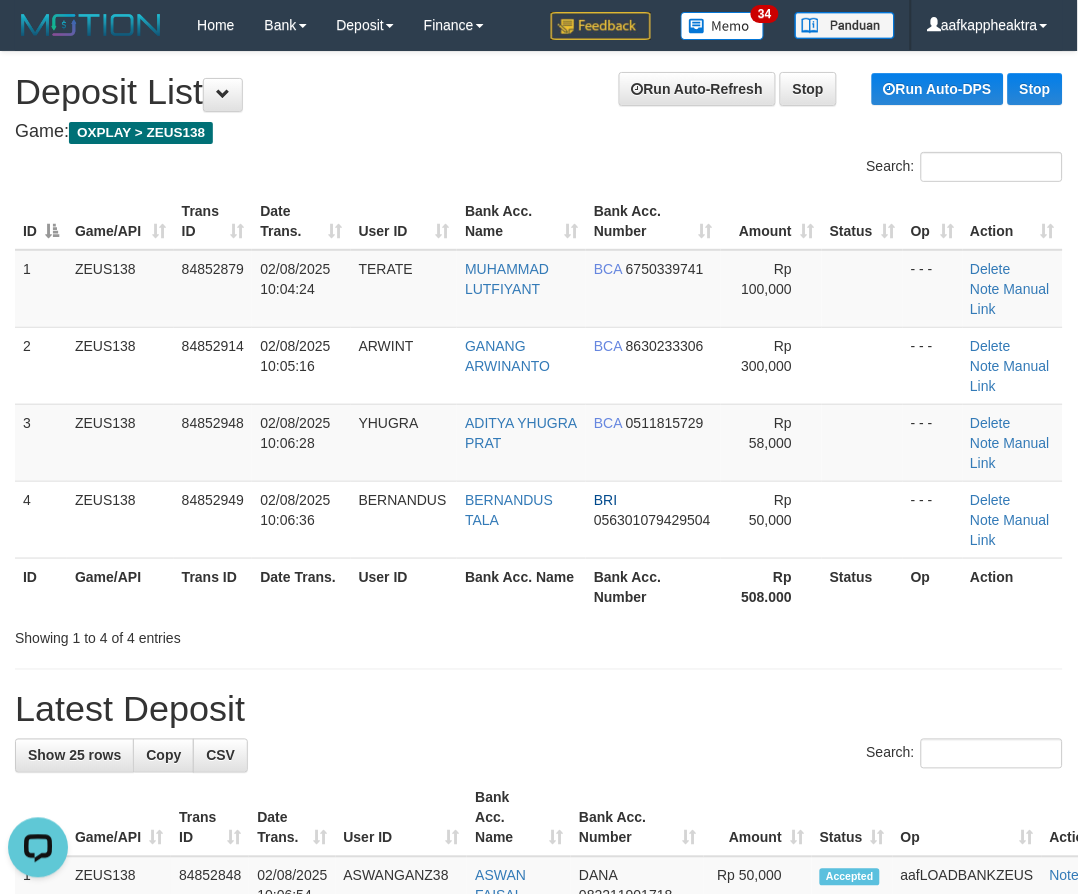 drag, startPoint x: 647, startPoint y: 648, endPoint x: 575, endPoint y: 636, distance: 72.99315 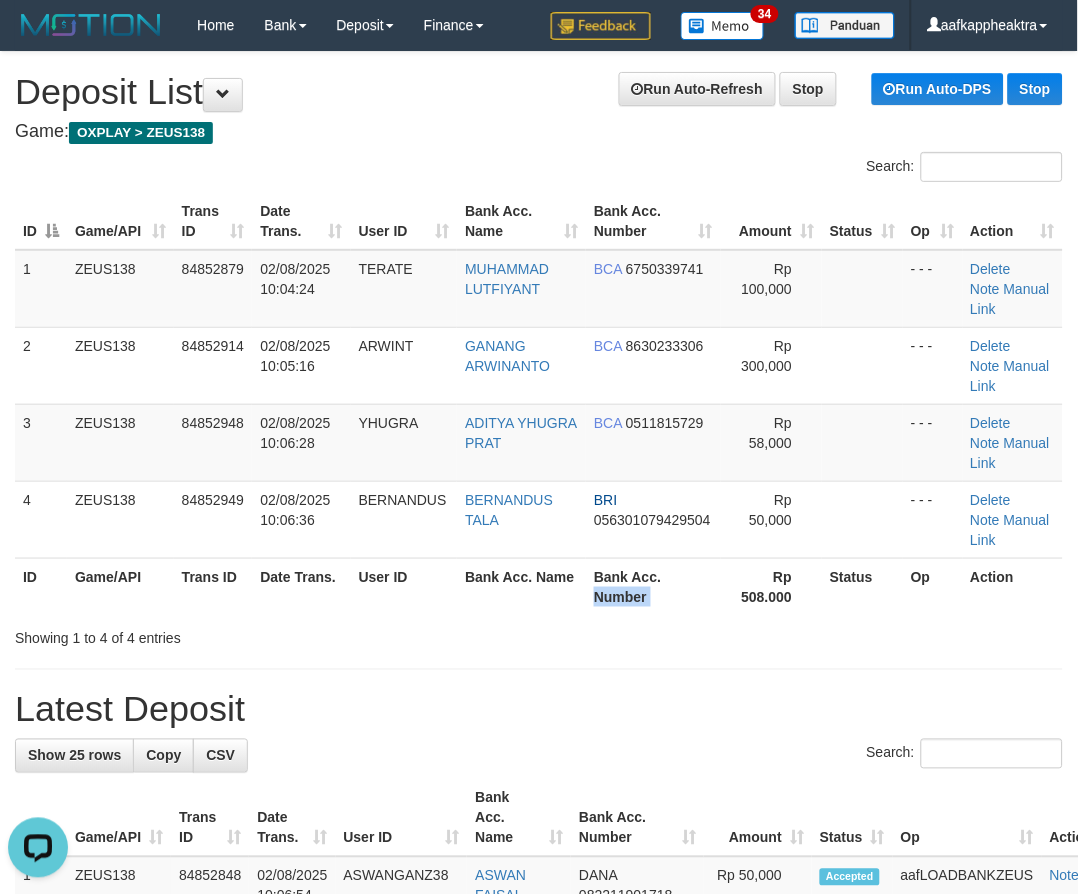 drag, startPoint x: 745, startPoint y: 584, endPoint x: 713, endPoint y: 586, distance: 32.06244 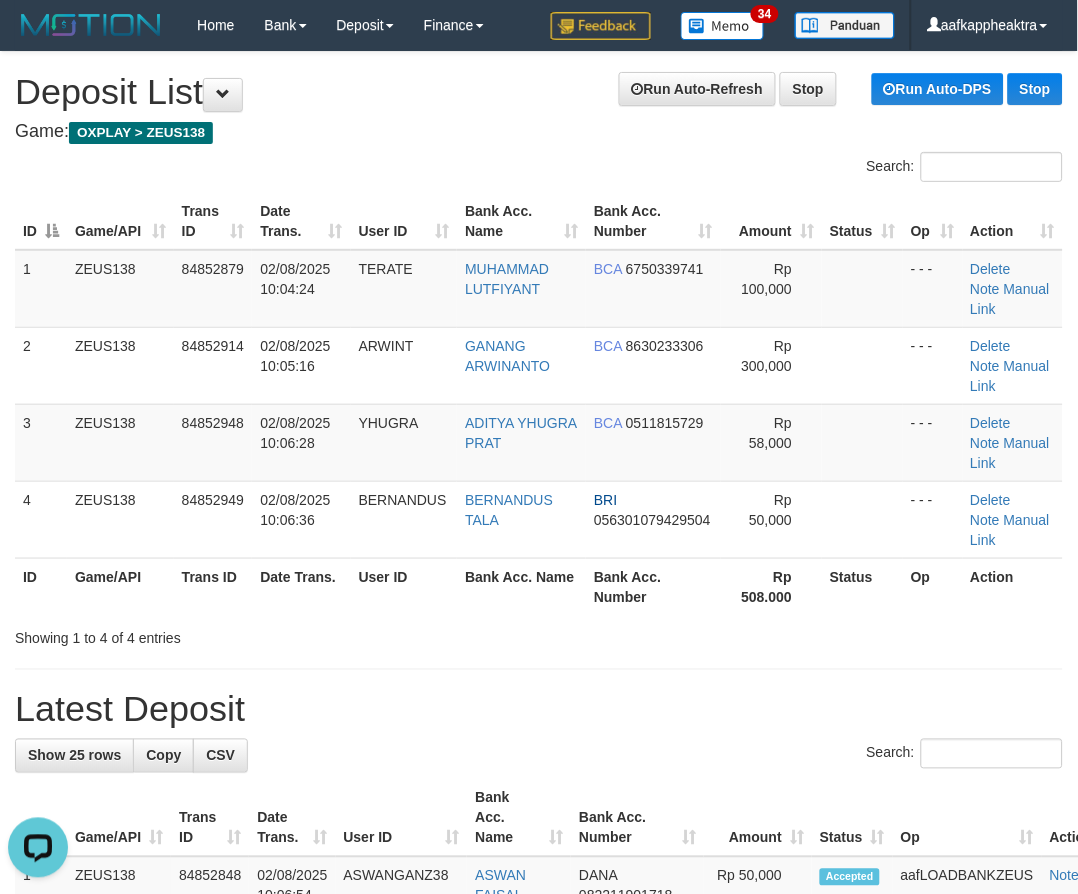 drag, startPoint x: 327, startPoint y: 551, endPoint x: 315, endPoint y: 556, distance: 13 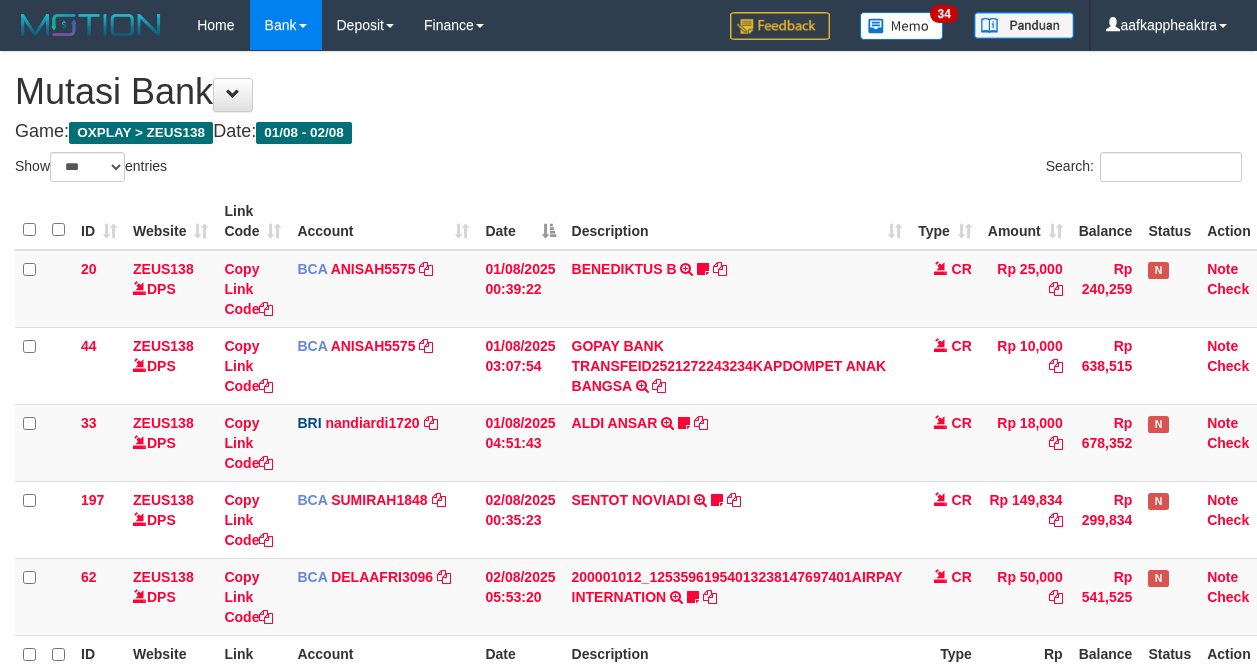 select on "***" 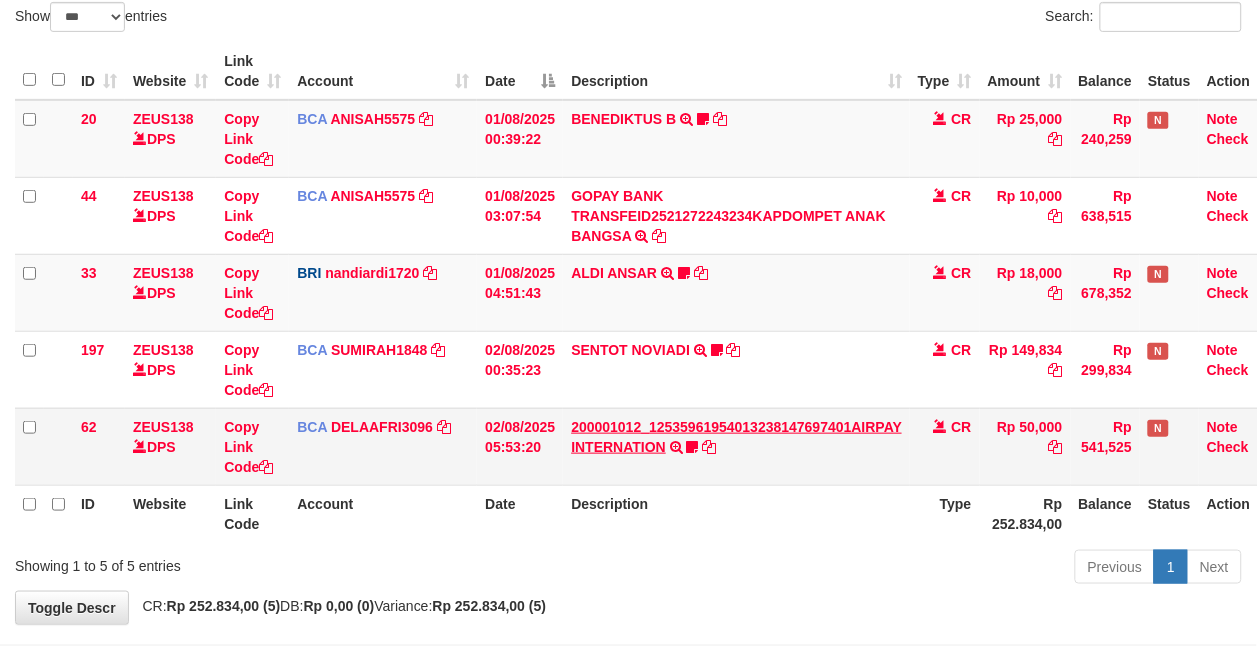 click on "SENTOT NOVIADI            TRSF E-BANKING CR 0208/FTSCY/WS95271
149834.00SENTOT NOVIADI    Seno2023" at bounding box center (736, 369) 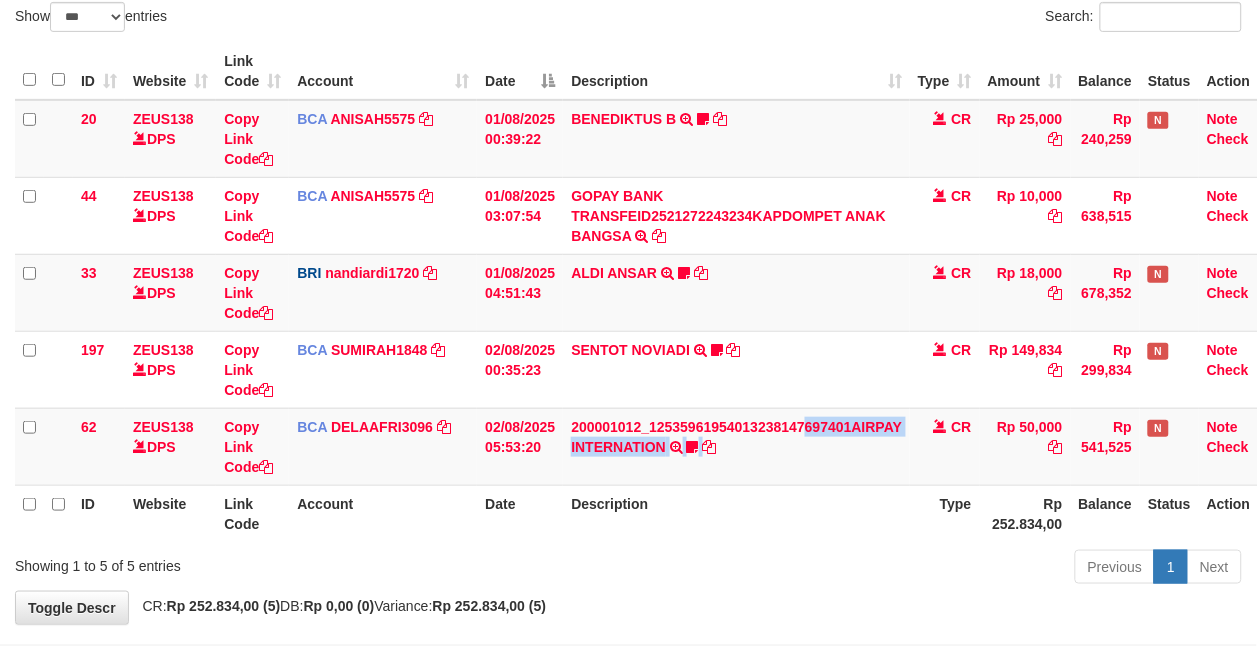 scroll, scrollTop: 218, scrollLeft: 0, axis: vertical 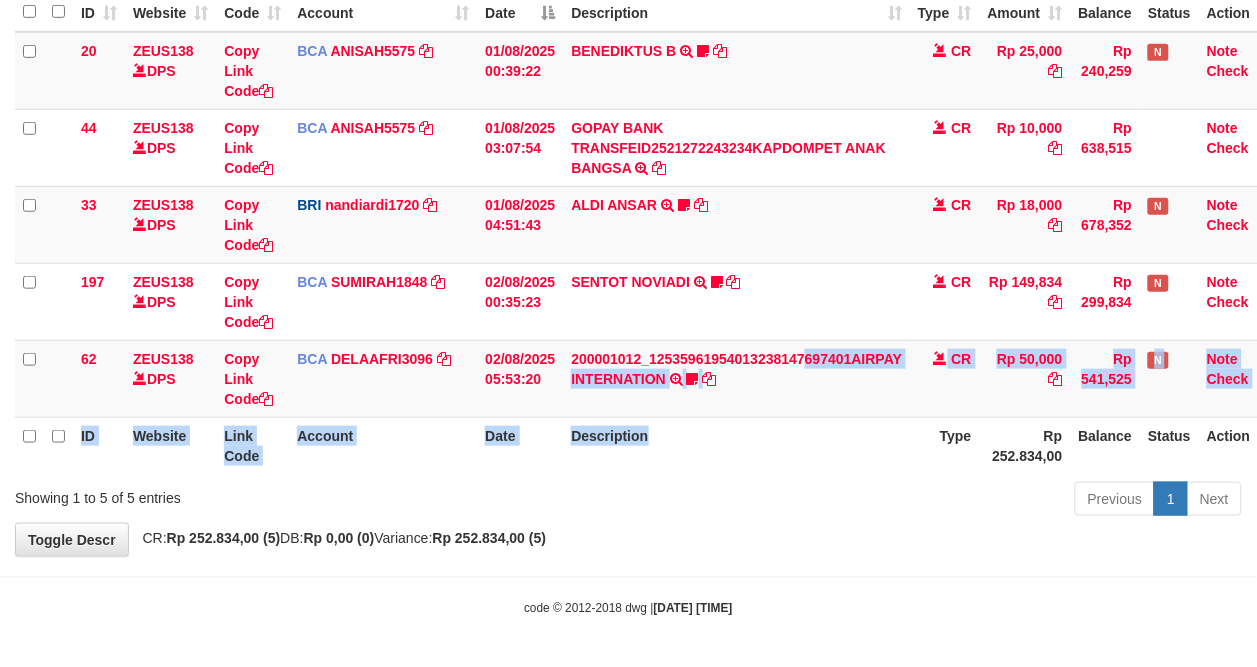 drag, startPoint x: 801, startPoint y: 418, endPoint x: 783, endPoint y: 441, distance: 29.206163 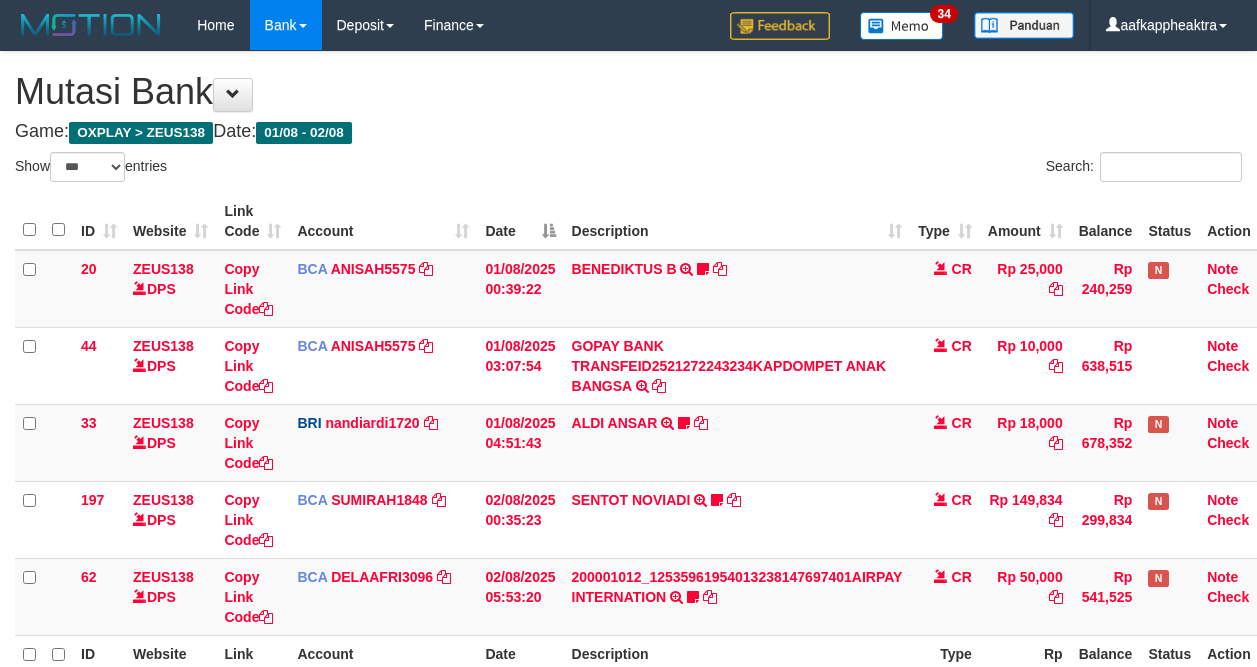select on "***" 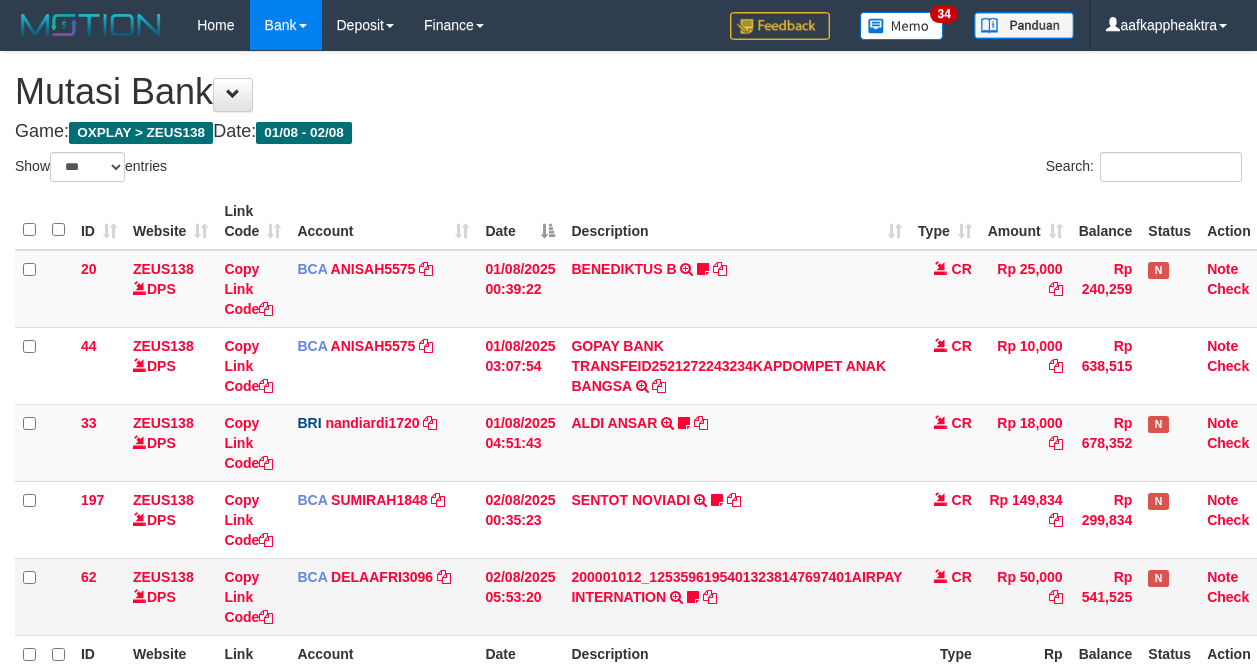 scroll, scrollTop: 150, scrollLeft: 0, axis: vertical 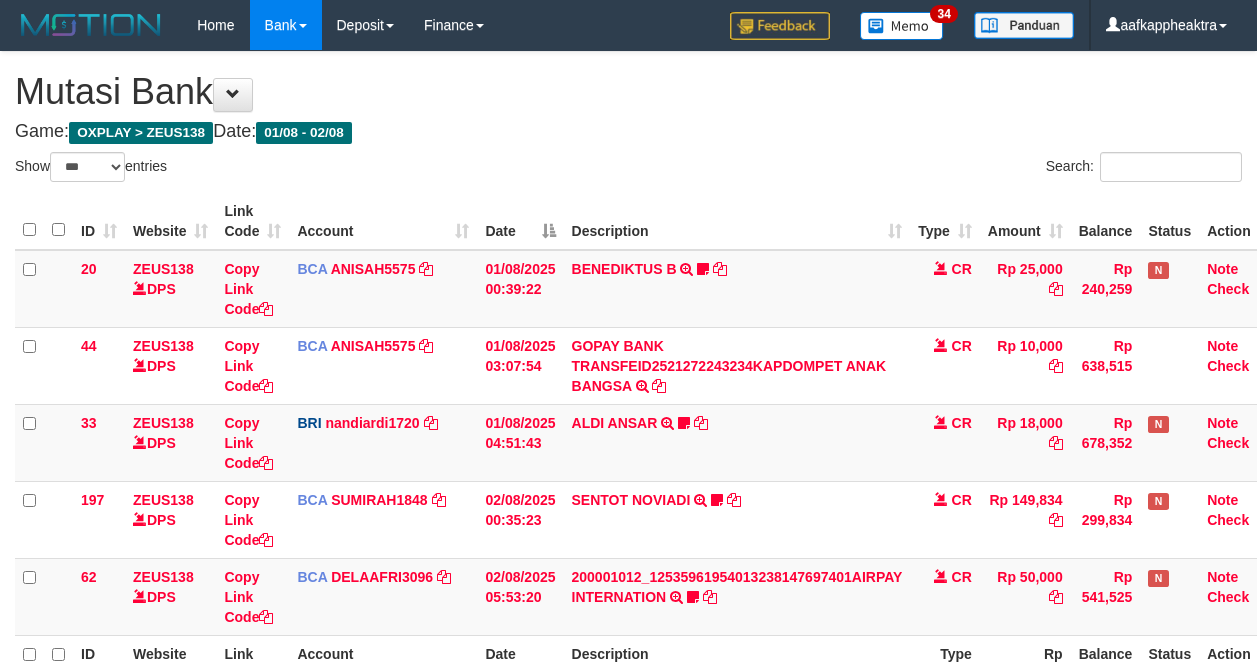 select on "***" 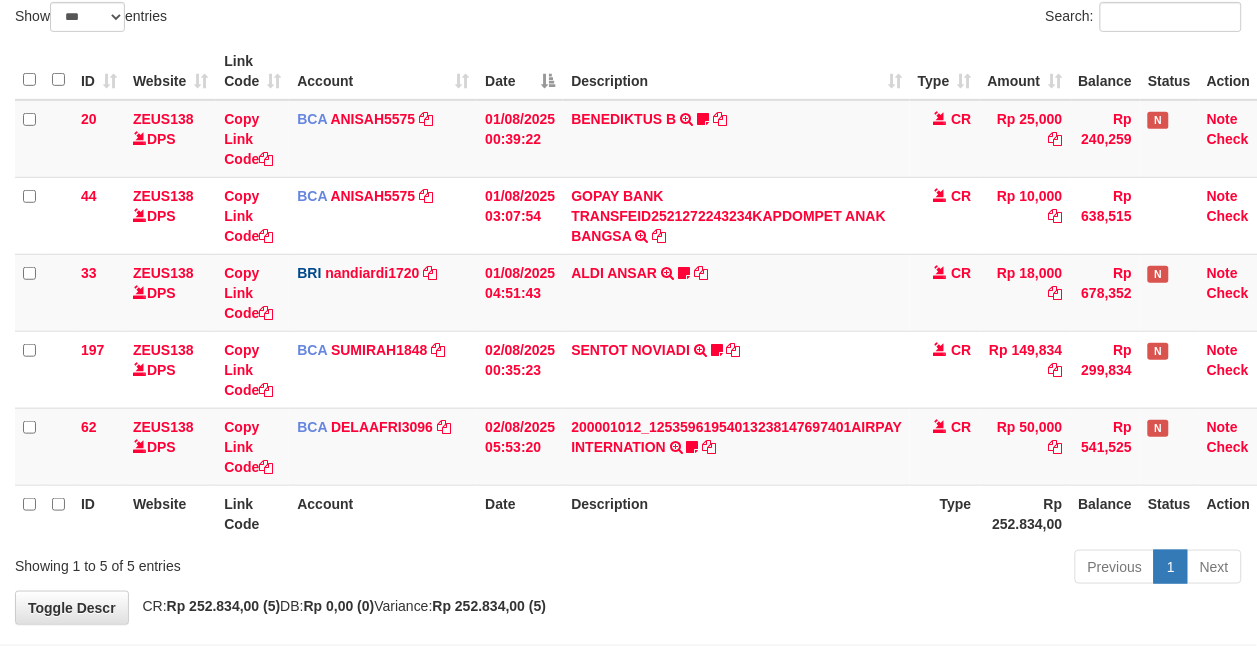scroll, scrollTop: 218, scrollLeft: 0, axis: vertical 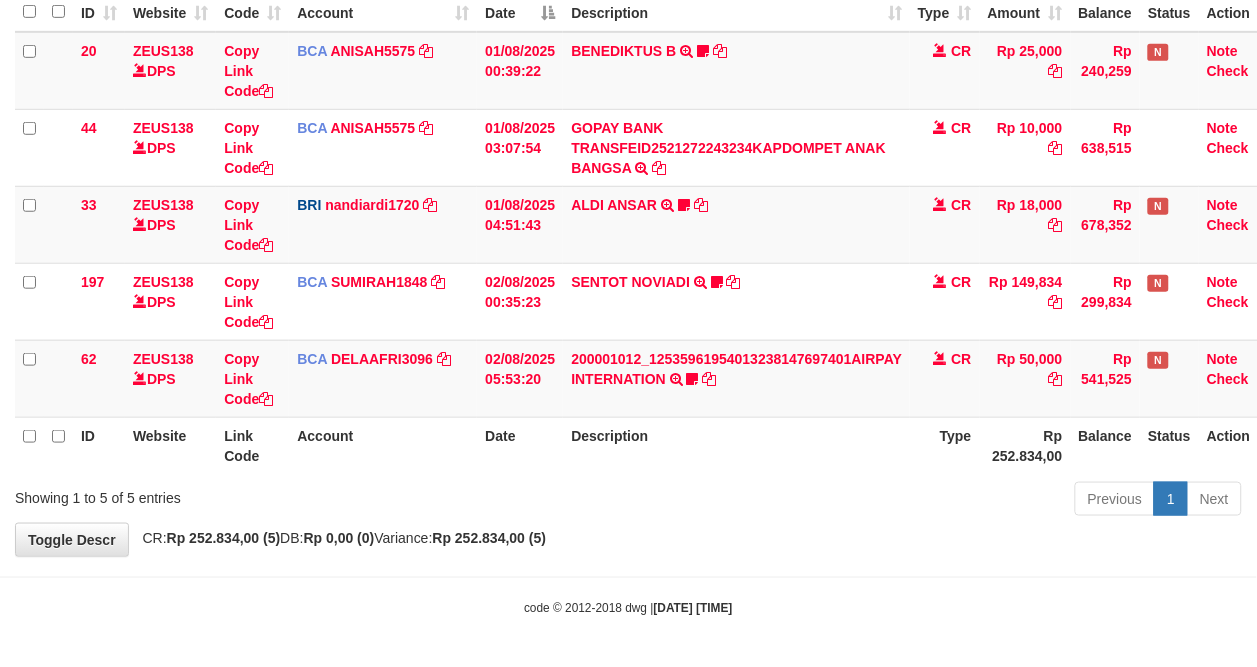 click on "Description" at bounding box center (736, 445) 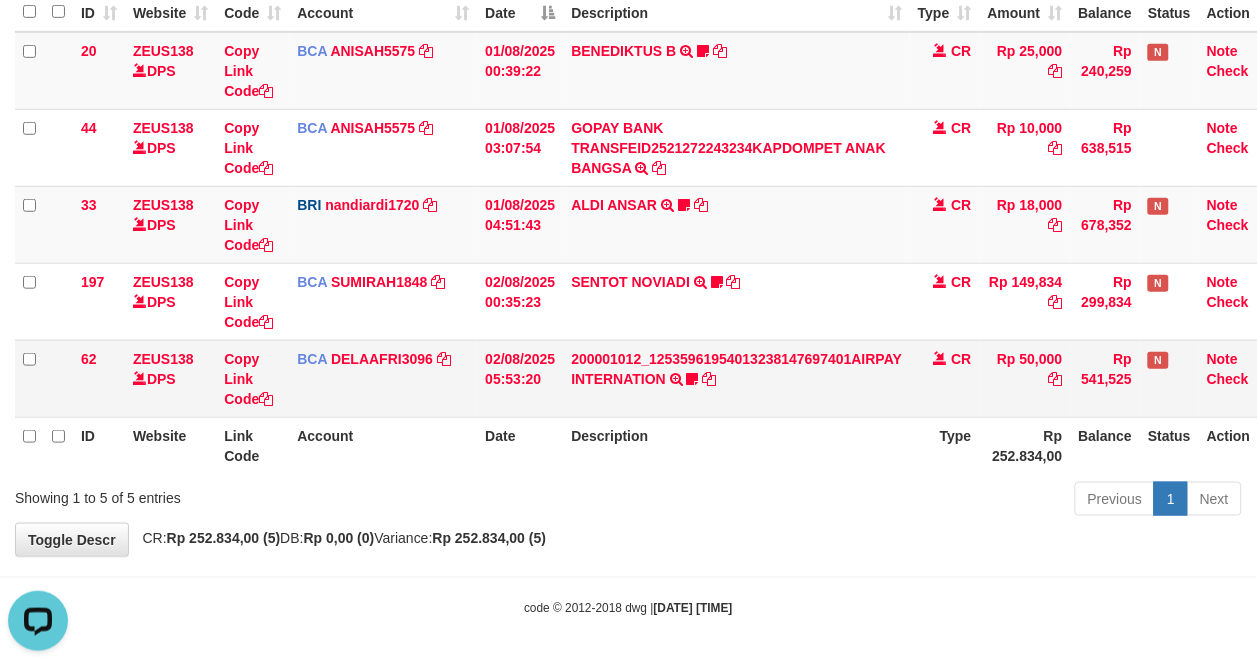 scroll, scrollTop: 0, scrollLeft: 0, axis: both 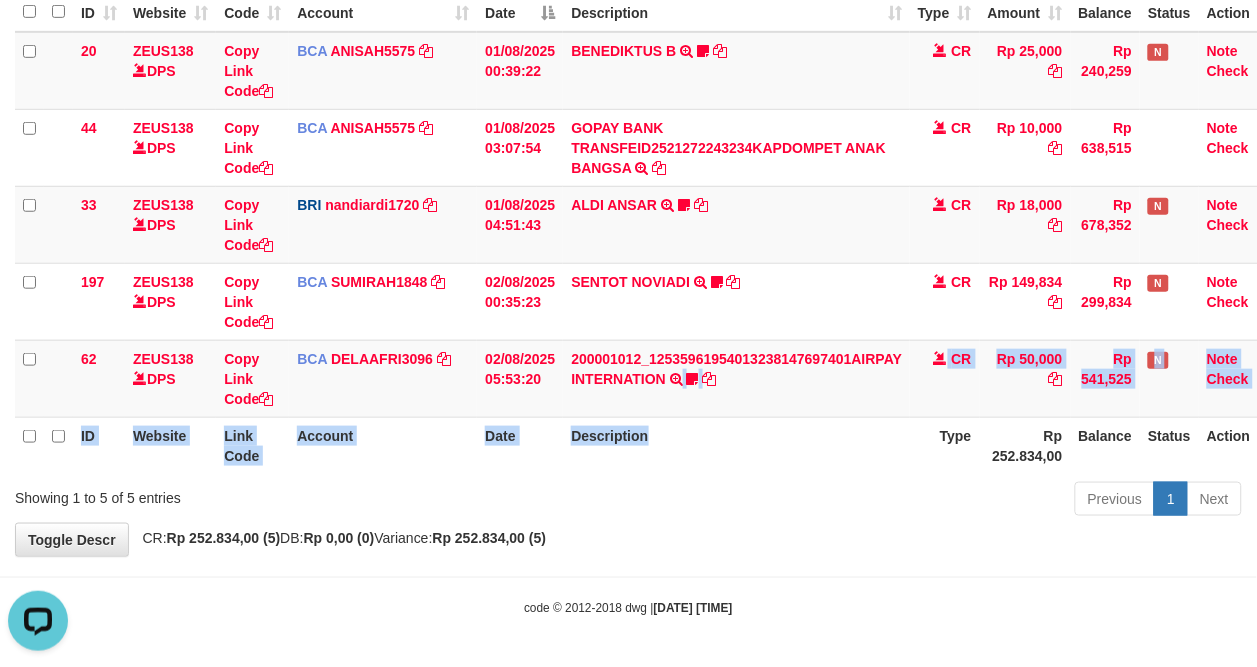 drag, startPoint x: 677, startPoint y: 412, endPoint x: 672, endPoint y: 435, distance: 23.537205 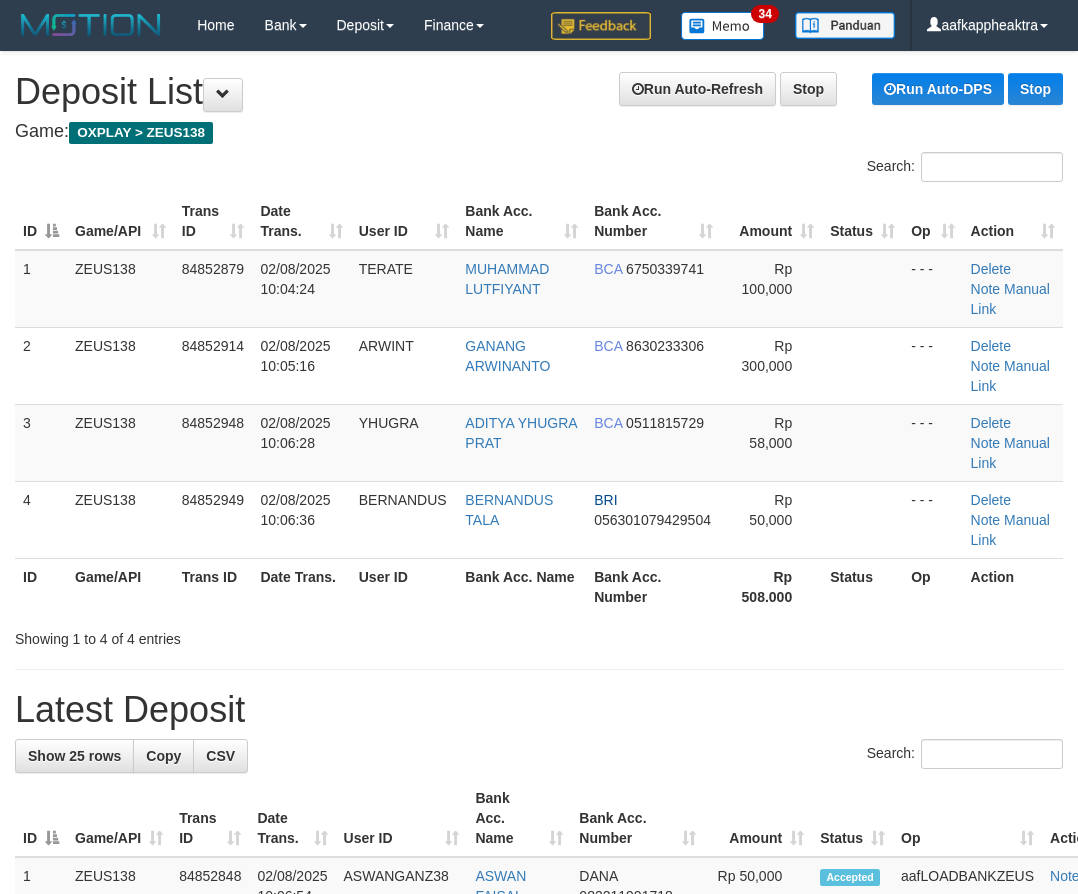 scroll, scrollTop: 0, scrollLeft: 0, axis: both 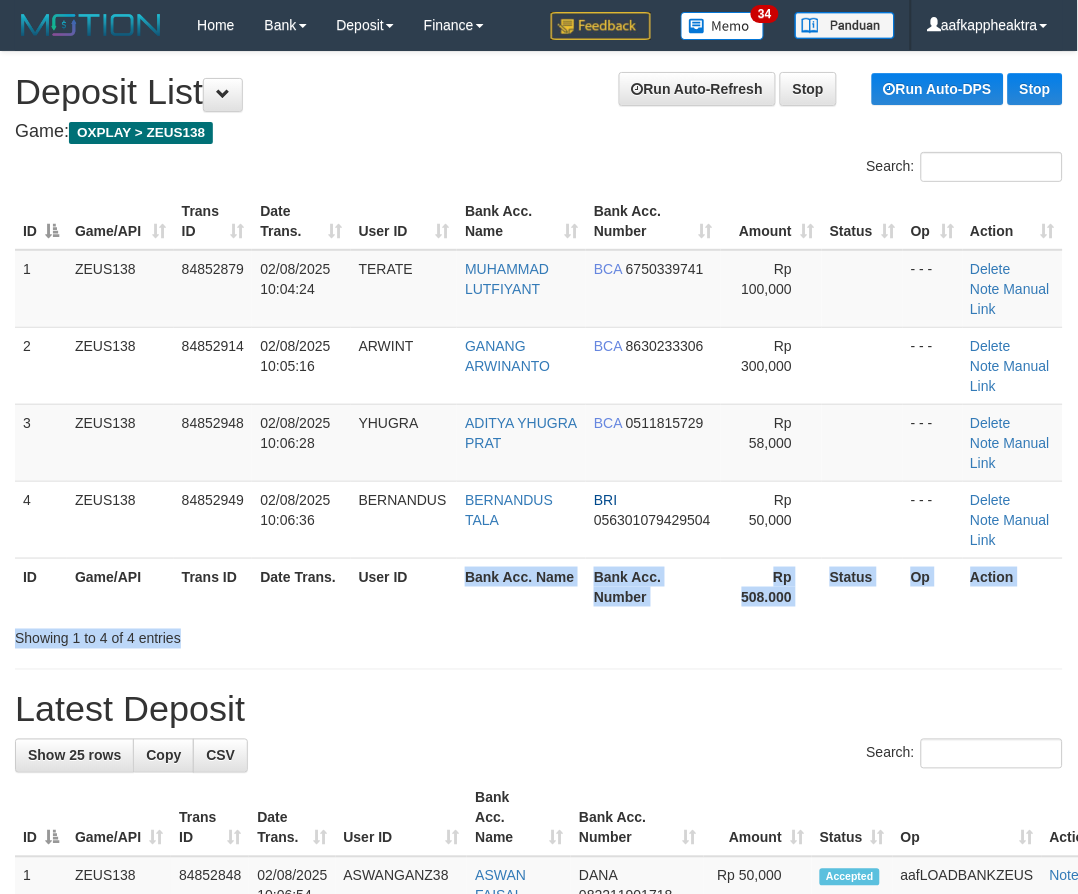 drag, startPoint x: 414, startPoint y: 591, endPoint x: 8, endPoint y: 588, distance: 406.01108 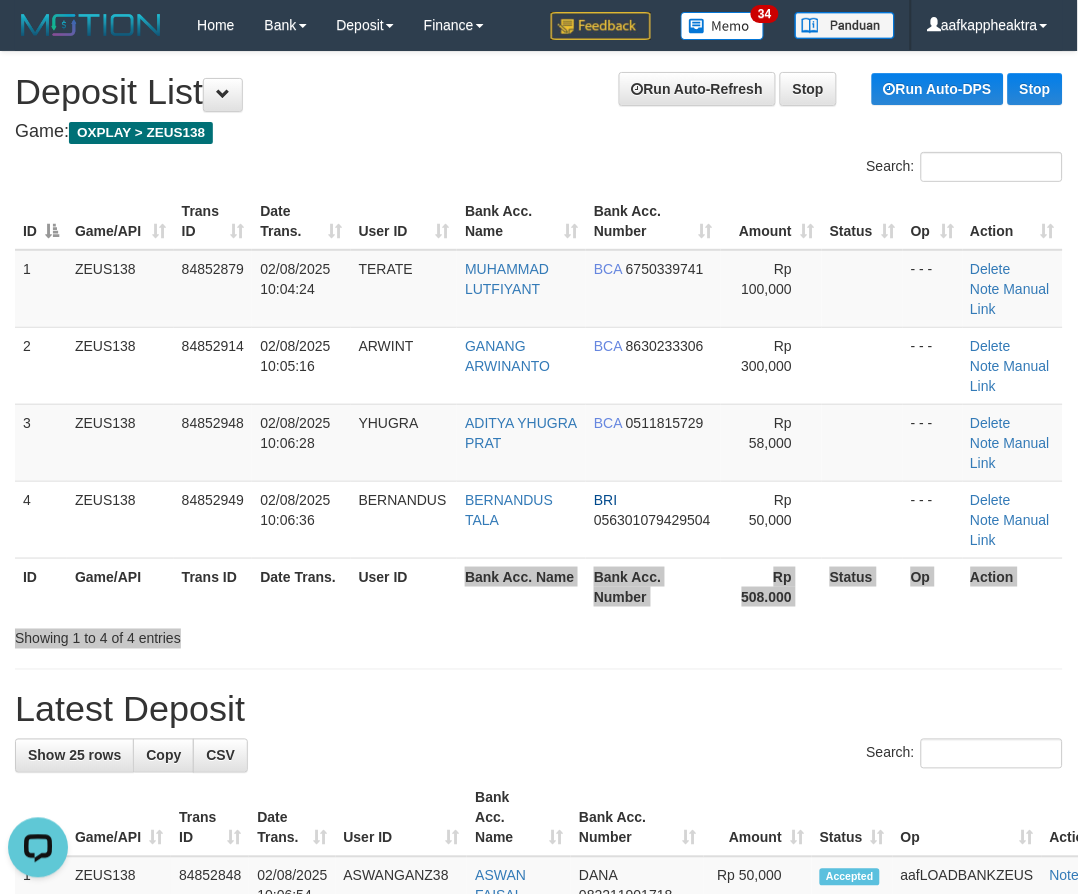 scroll, scrollTop: 0, scrollLeft: 0, axis: both 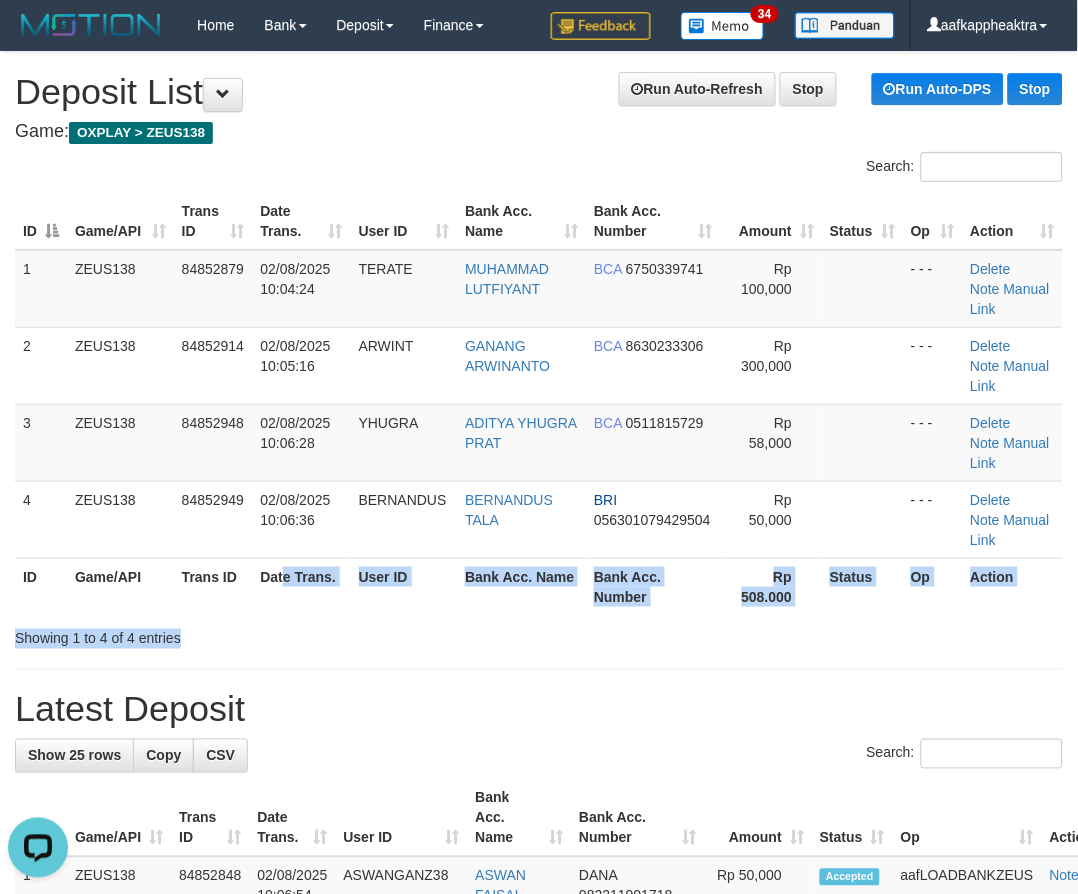 click on "Search:
ID Game/API Trans ID Date Trans. User ID Bank Acc. Name Bank Acc. Number Amount Status Op Action
1
ZEUS138
84852879
[DATE] [TIME]
TERATE
[FULL NAME]
BCA
6750339741
Rp 100,000
- - -
Delete
Note
Manual Link
2
ZEUS138
84852914
[DATE] [TIME]
ARWINT
[FULL NAME]
BCA
8630233306
Rp 300,000
- - -
Delete ID" at bounding box center [539, 400] 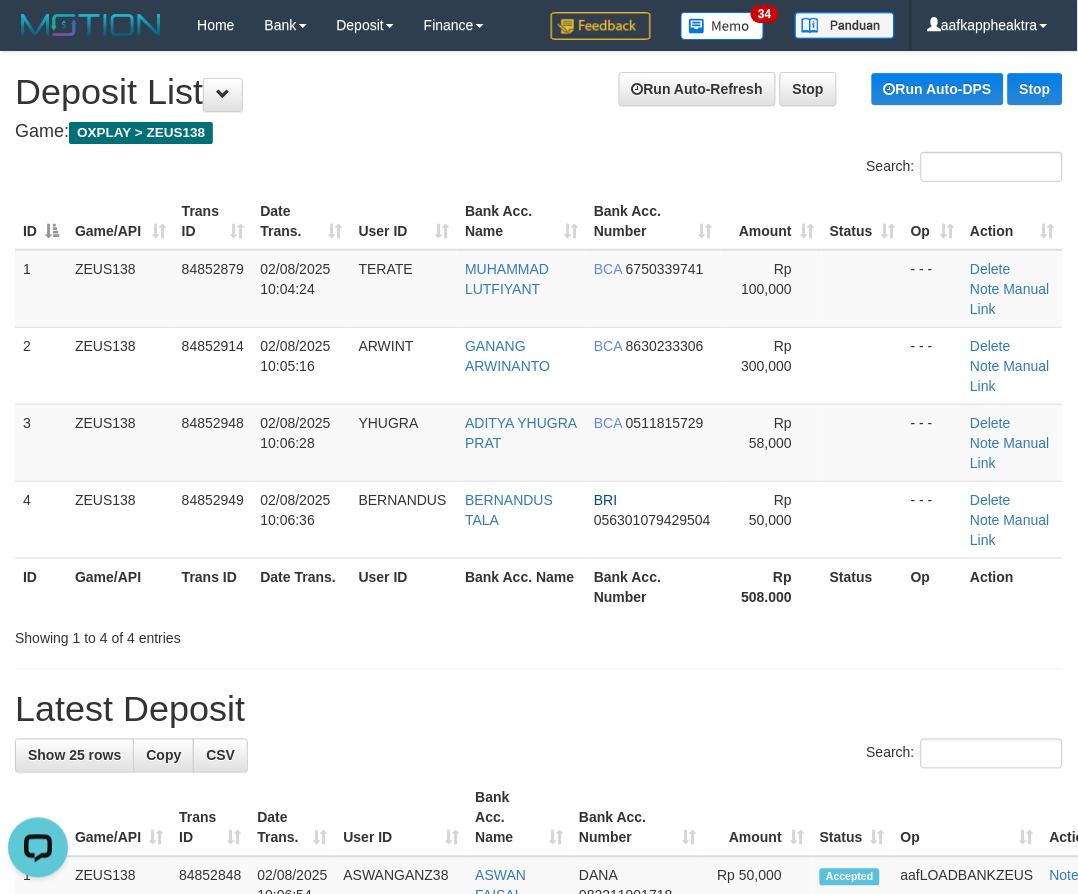 drag, startPoint x: 157, startPoint y: 587, endPoint x: 41, endPoint y: 585, distance: 116.01724 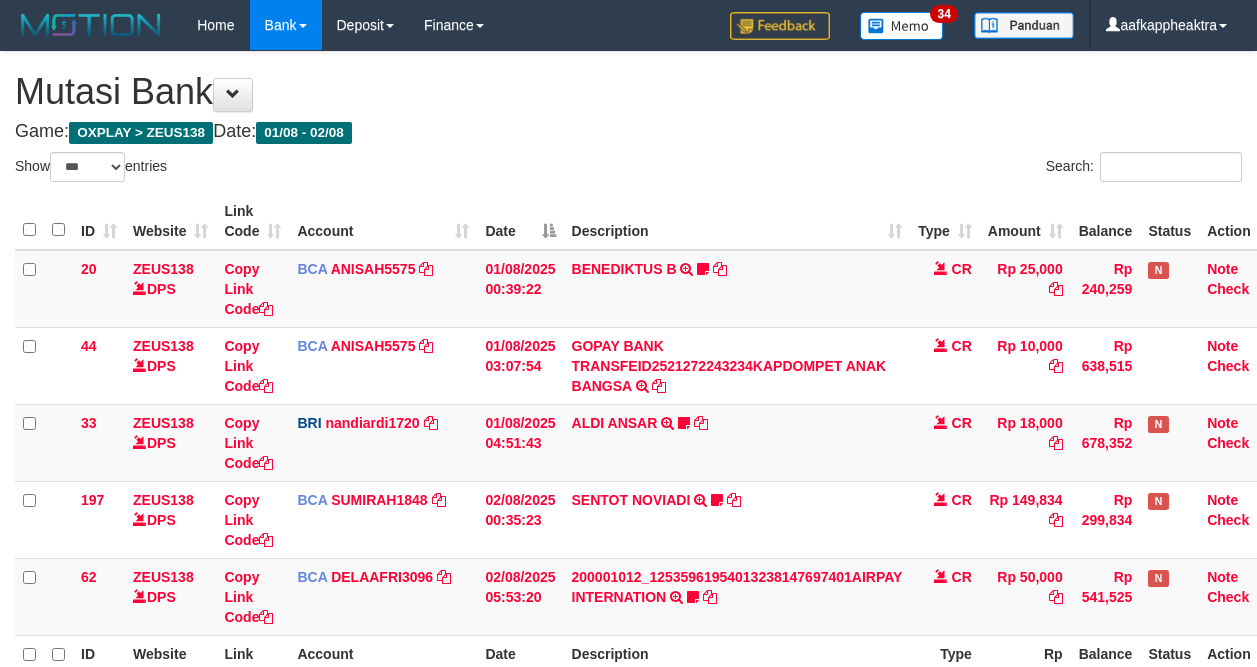 select on "***" 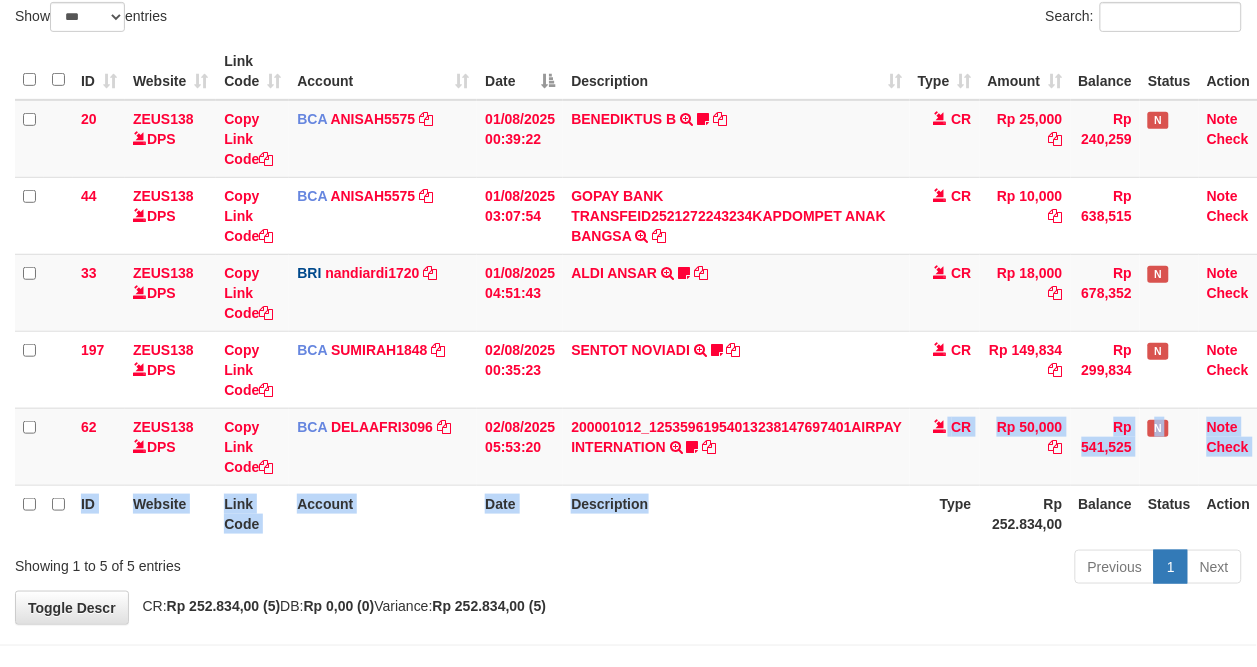 drag, startPoint x: 872, startPoint y: 491, endPoint x: 1272, endPoint y: 513, distance: 400.60455 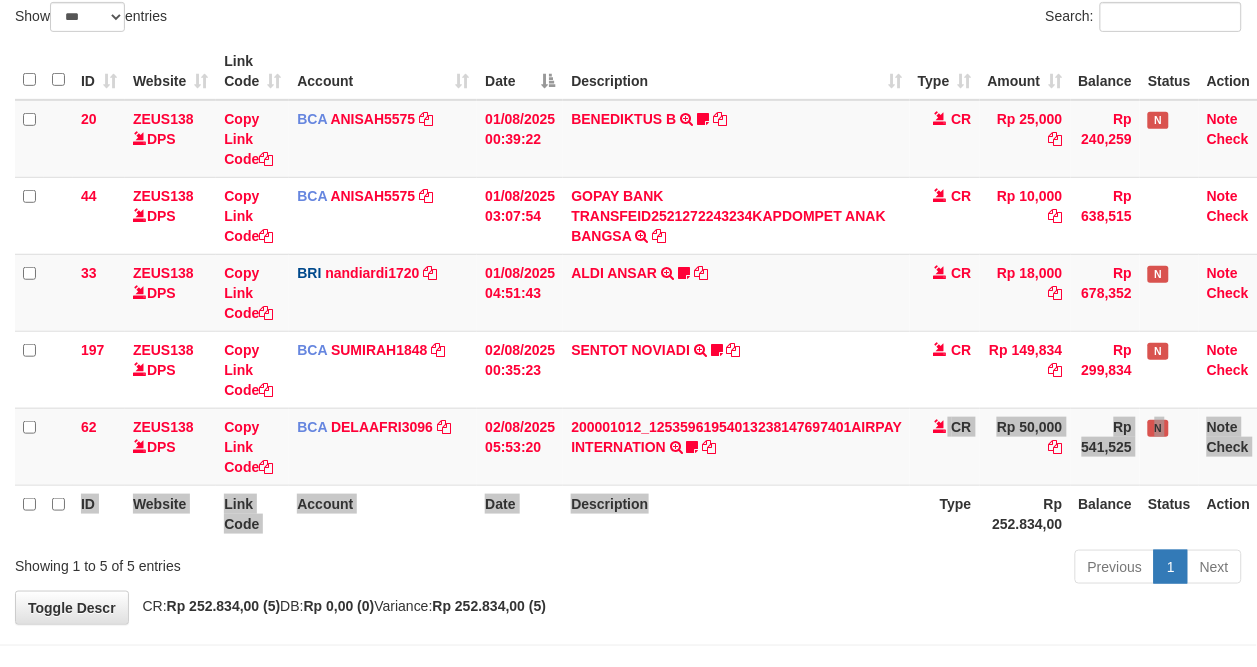 scroll, scrollTop: 218, scrollLeft: 0, axis: vertical 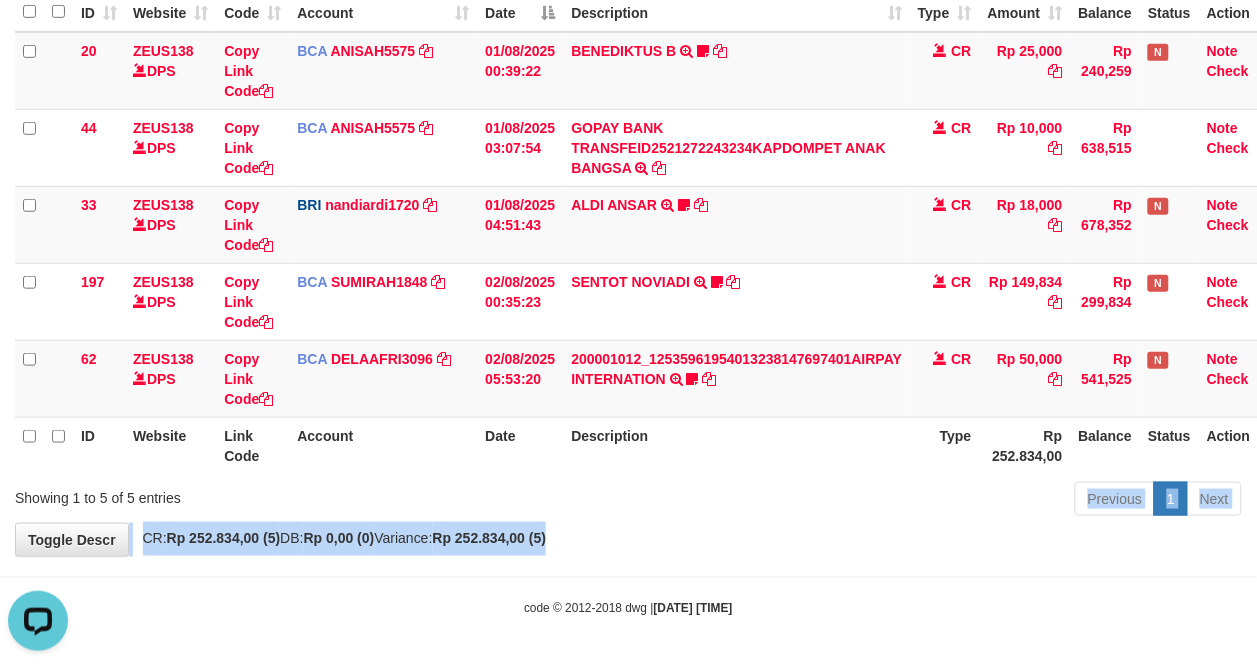 click on "**********" at bounding box center (628, 195) 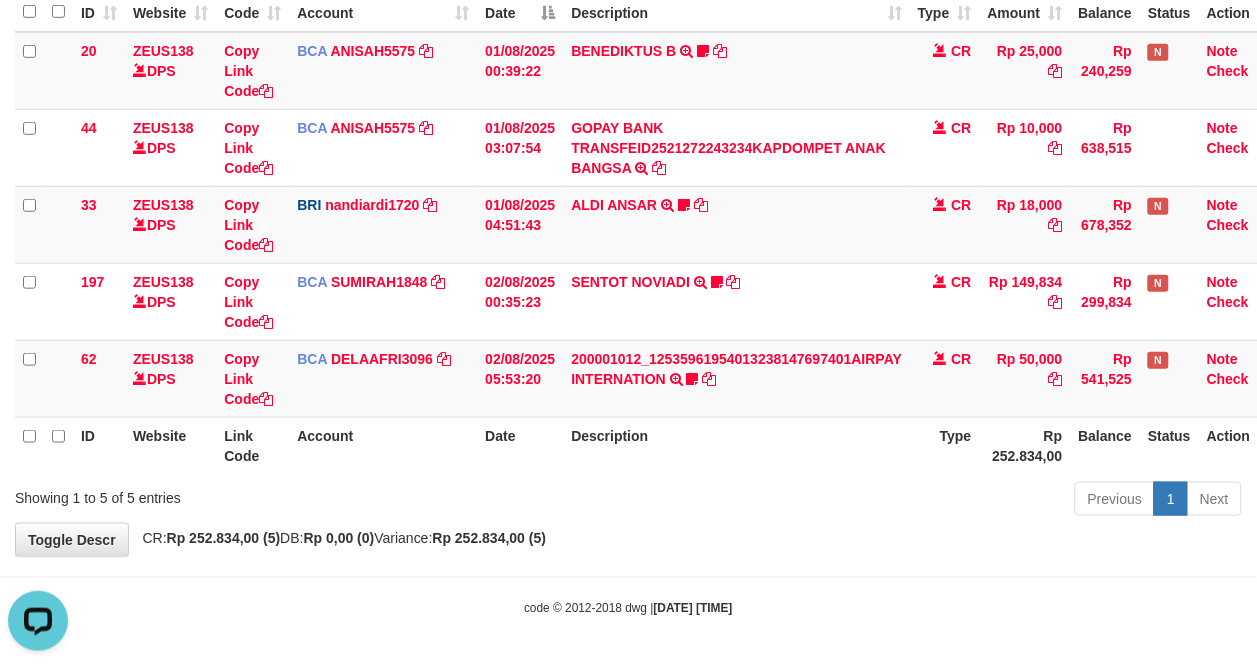 drag, startPoint x: 688, startPoint y: 436, endPoint x: 691, endPoint y: 457, distance: 21.213203 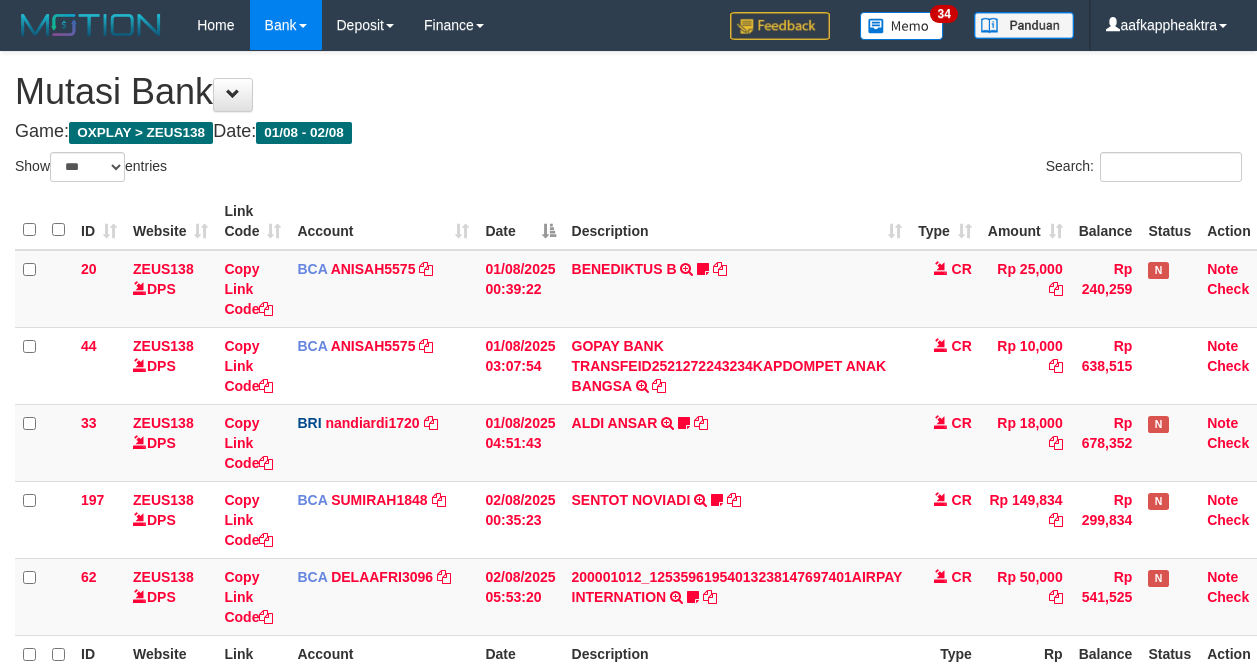 select on "***" 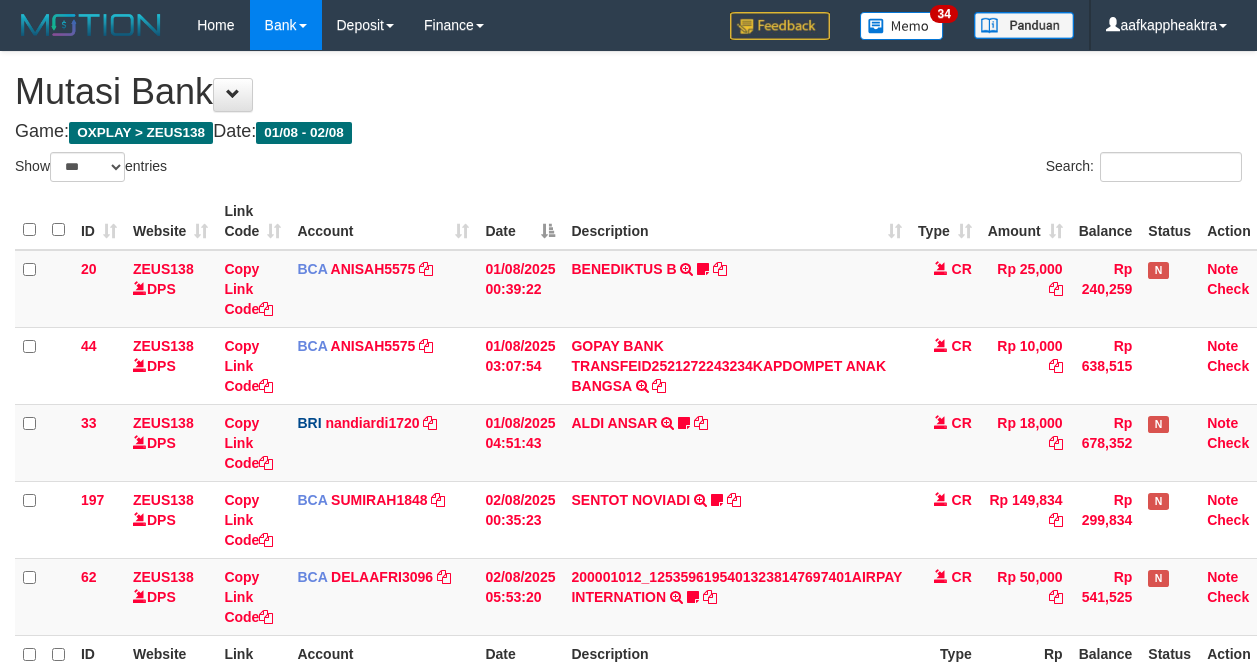 scroll, scrollTop: 150, scrollLeft: 0, axis: vertical 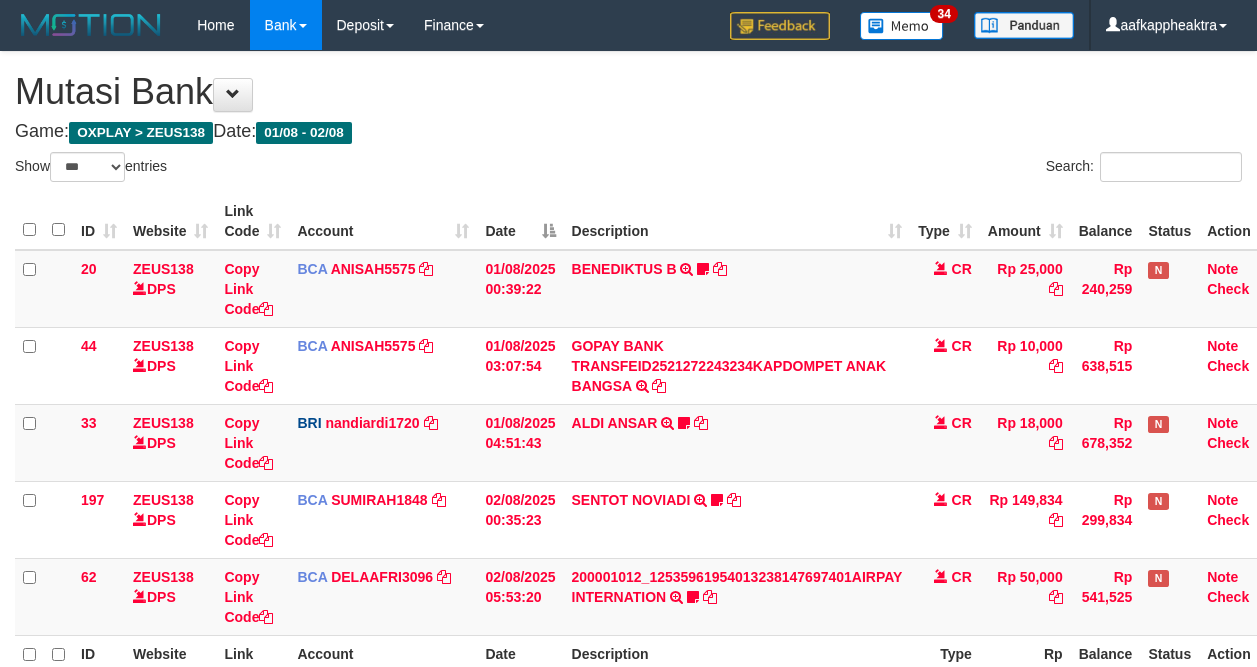 select on "***" 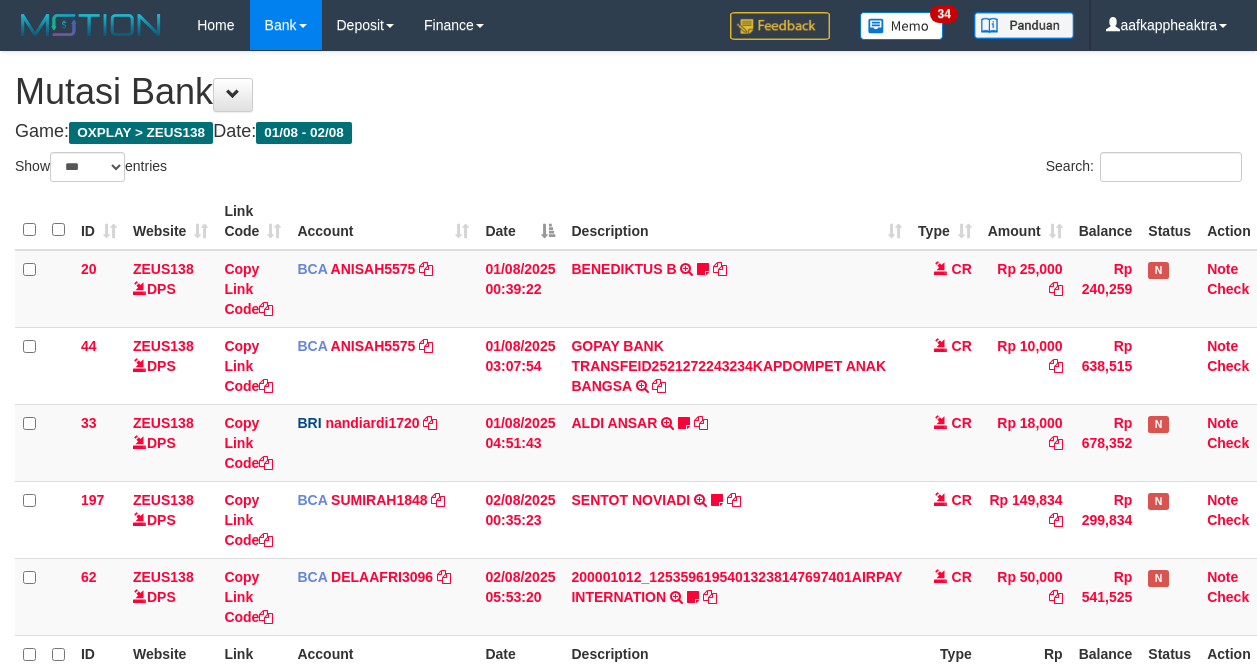 scroll, scrollTop: 150, scrollLeft: 0, axis: vertical 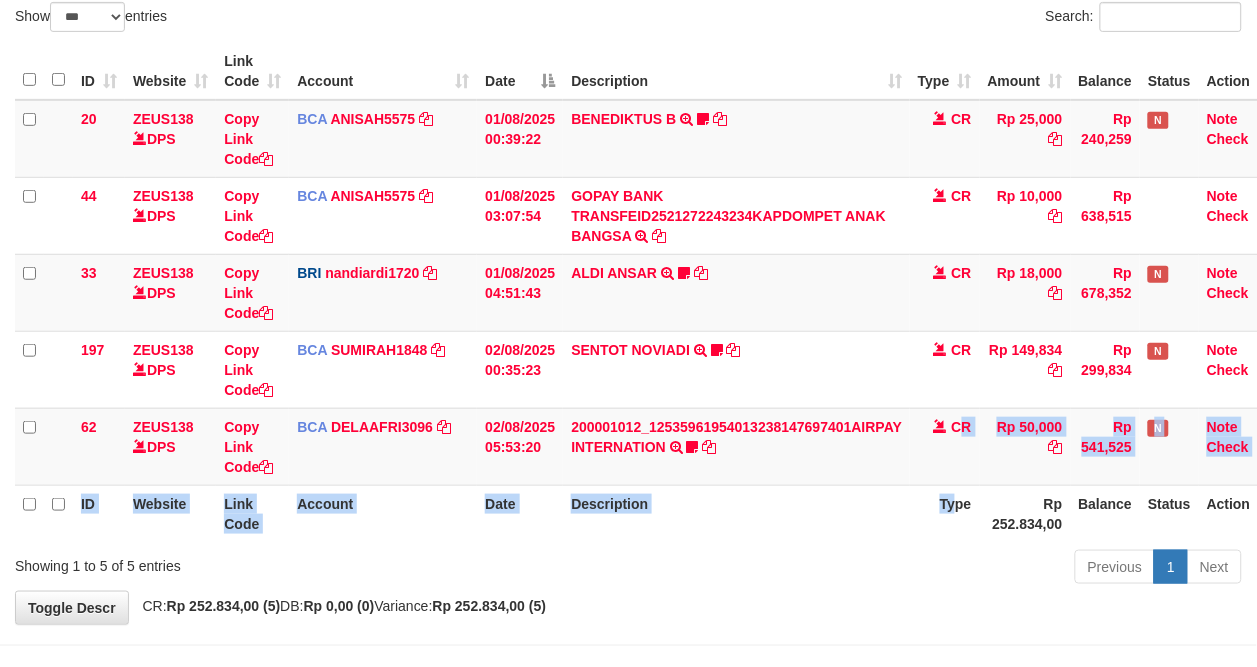 click on "ID Website Link Code Account Date Description Type Amount Balance Status Action
20
ZEUS138    DPS
Copy Link Code
BCA
[USERNAME]
DPS
[USERNAME]
mutasi_[DATE]_[NUMBER] | 20
mutasi_[DATE]_[NUMBER] | 20
[DATE] 00:39:22
[FIRST] [LAST]            TRSF E-BANKING CR 0108/FTSCY/WS95051
25000.002025080185043947 TRFDN-[USERNAME]BESPAY DEBIT INDONE    Asuk86 bantu bukti tf
CR
Rp 25,000
Rp 240,259
N
Note
Check
44
ZEUS138    DPS
Copy Link Code
BCA
[USERNAME]" at bounding box center [648, 292] 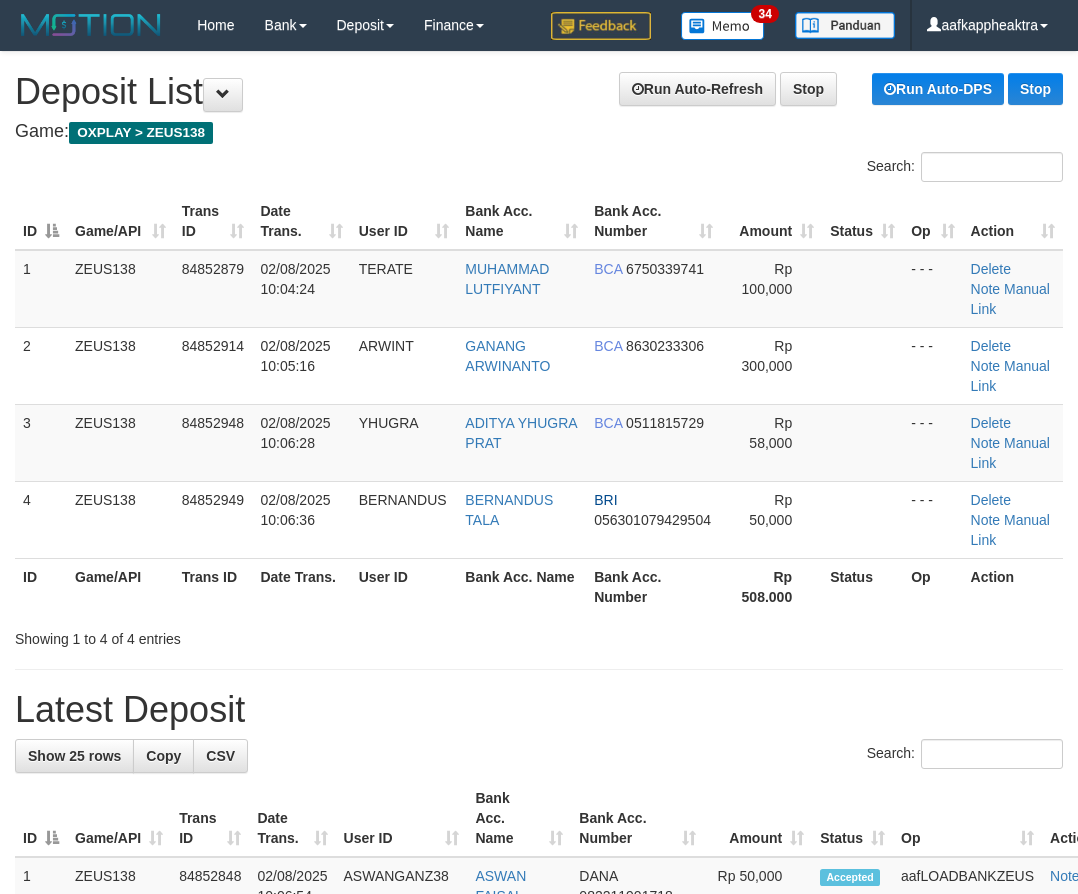 scroll, scrollTop: 0, scrollLeft: 0, axis: both 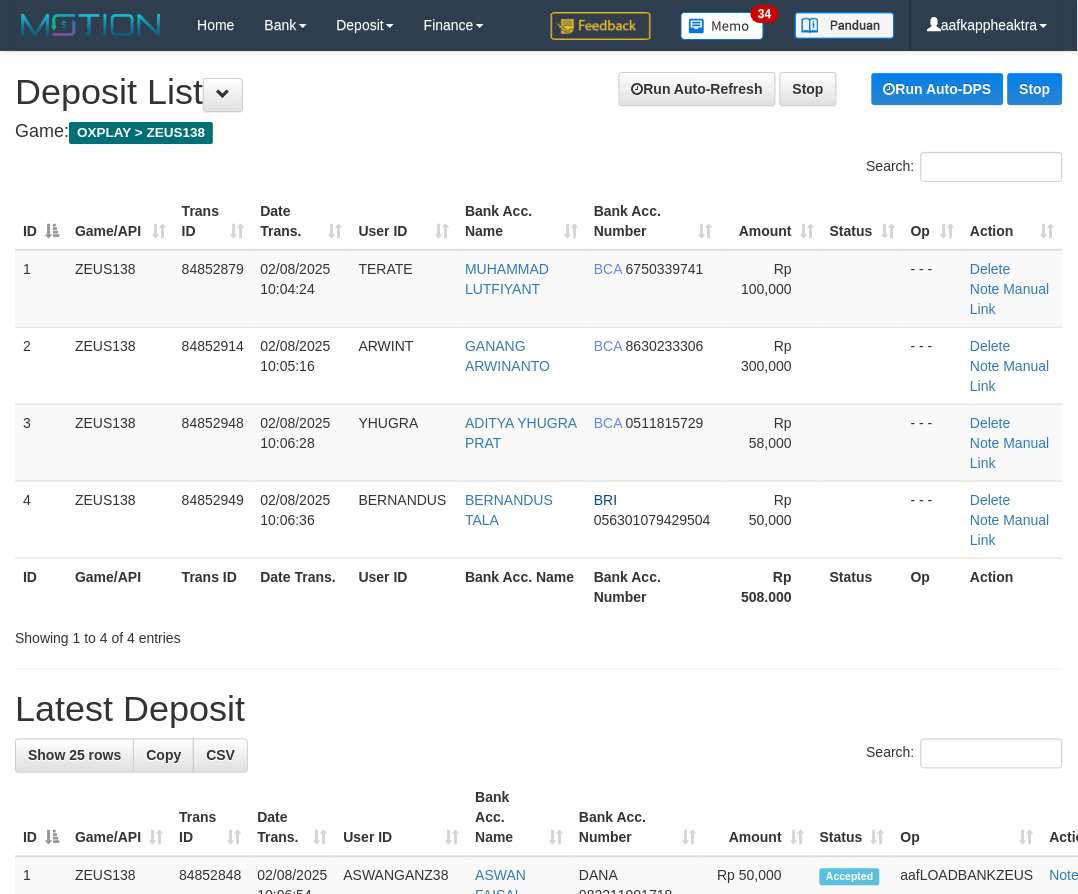 drag, startPoint x: 372, startPoint y: 631, endPoint x: 5, endPoint y: 593, distance: 368.96207 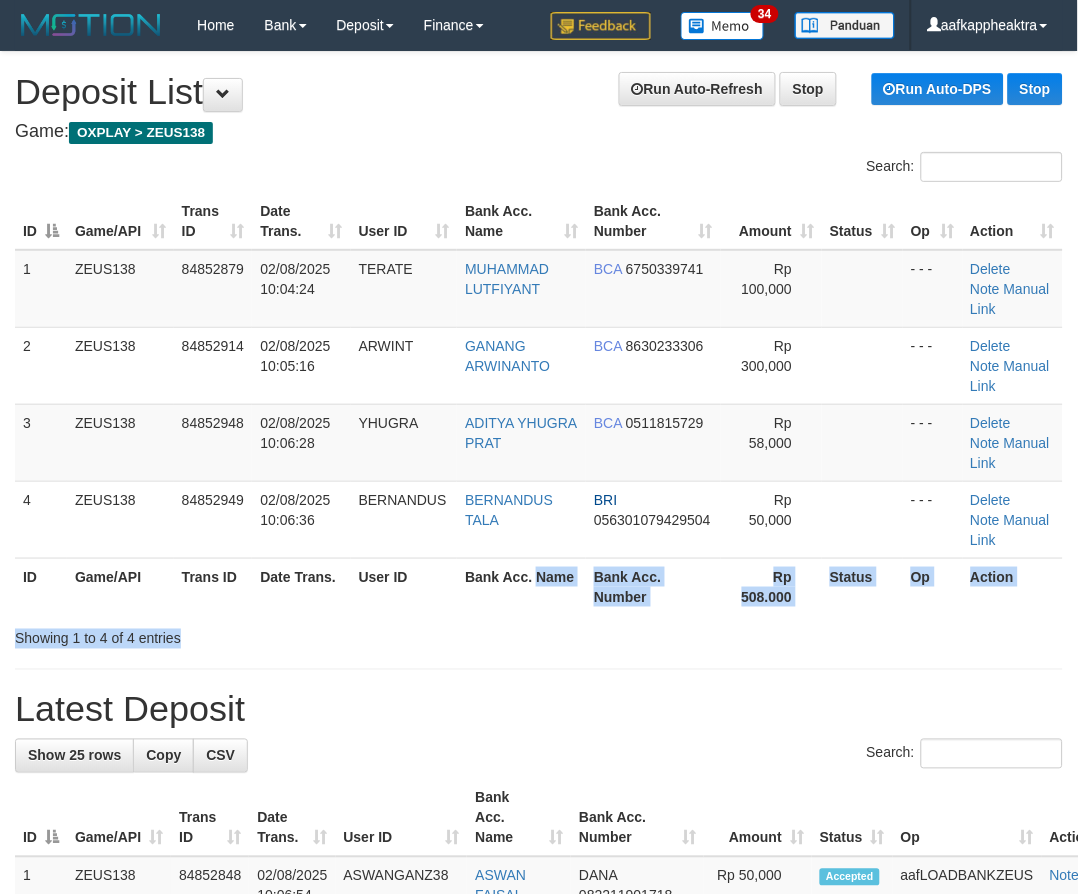drag, startPoint x: 545, startPoint y: 623, endPoint x: 270, endPoint y: 588, distance: 277.21832 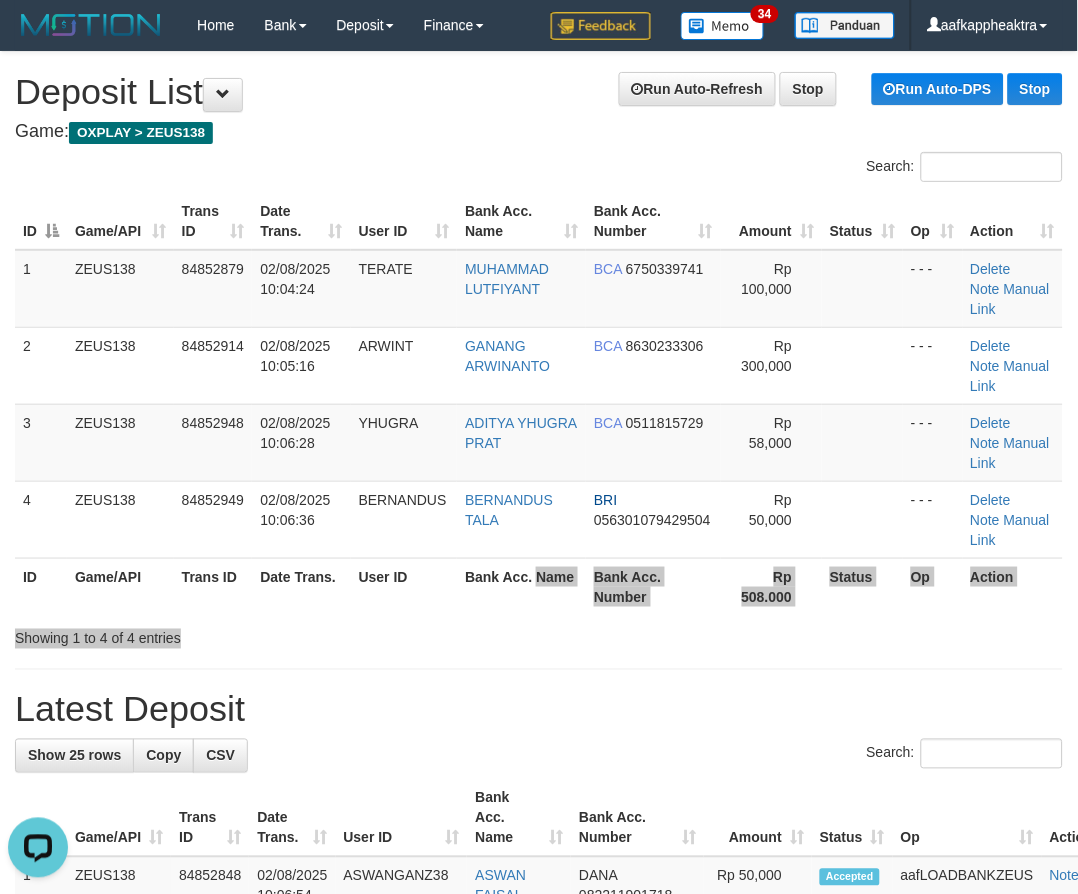 scroll, scrollTop: 0, scrollLeft: 0, axis: both 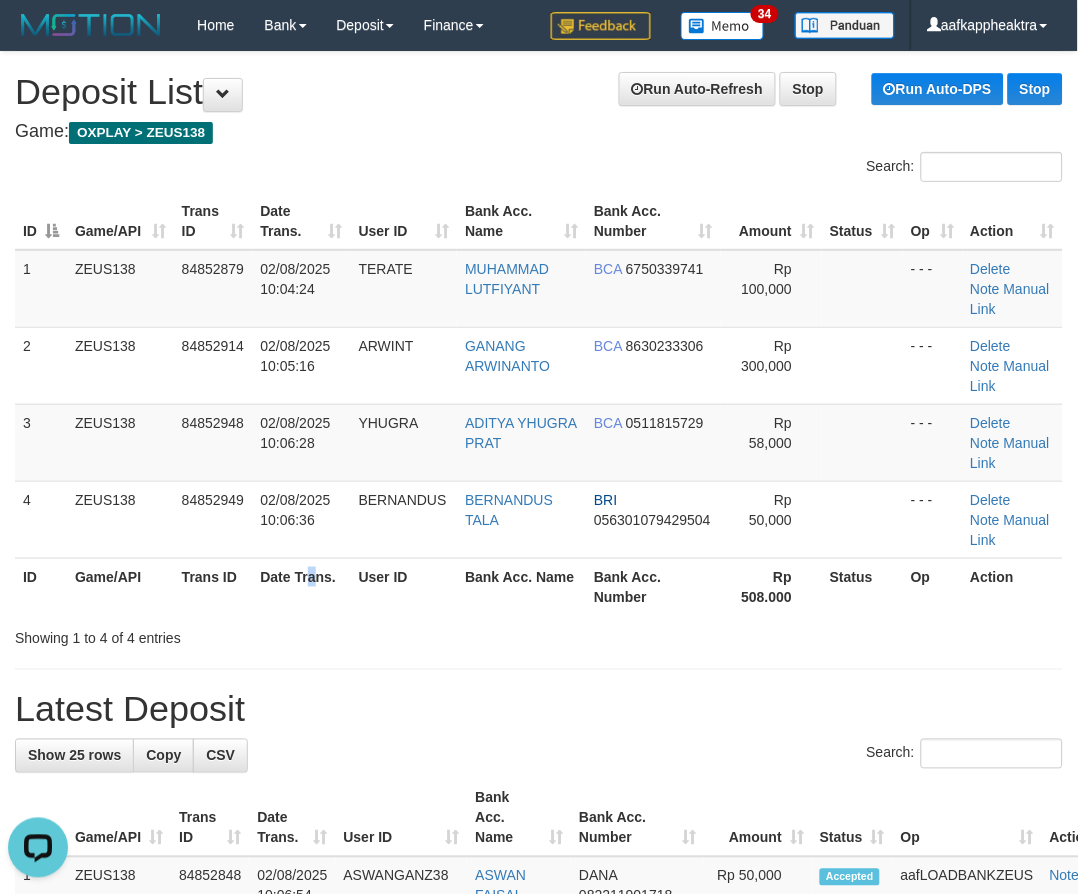 click on "Date Trans." at bounding box center [301, 586] 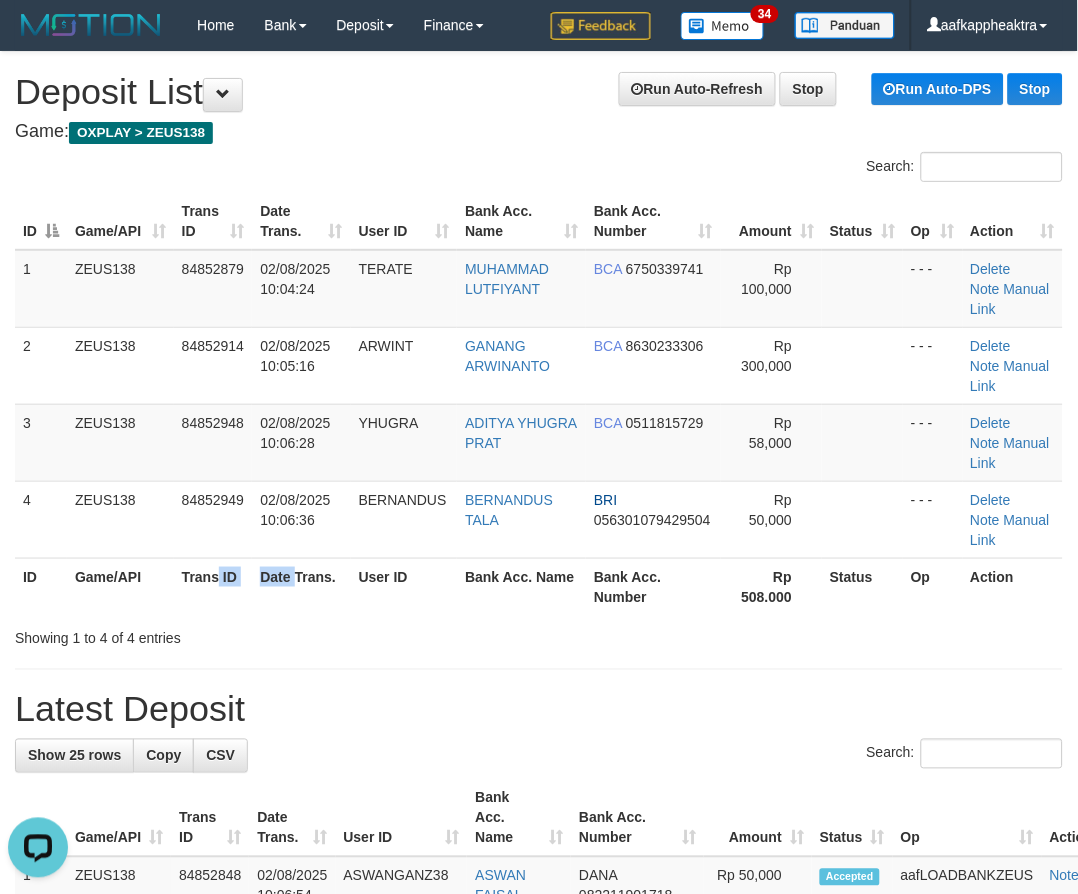 drag, startPoint x: 241, startPoint y: 603, endPoint x: 240, endPoint y: 585, distance: 18.027756 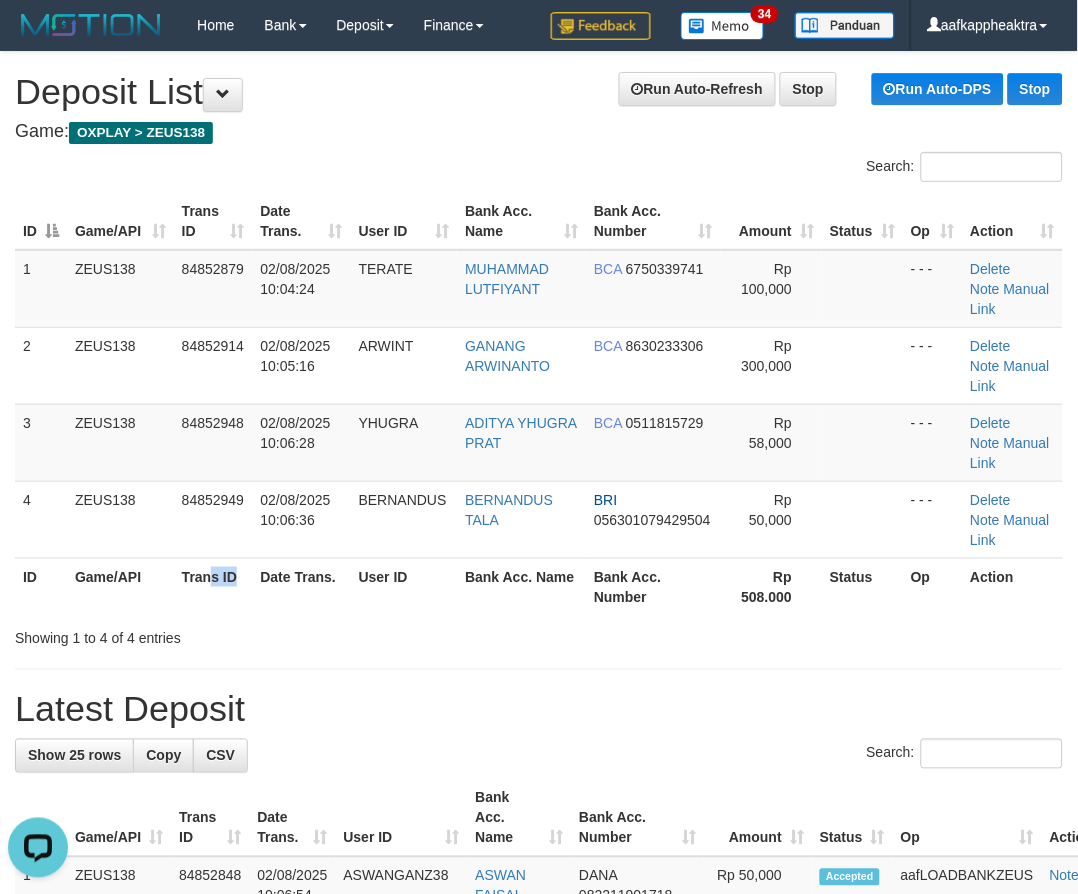 drag, startPoint x: 240, startPoint y: 585, endPoint x: 440, endPoint y: 596, distance: 200.30228 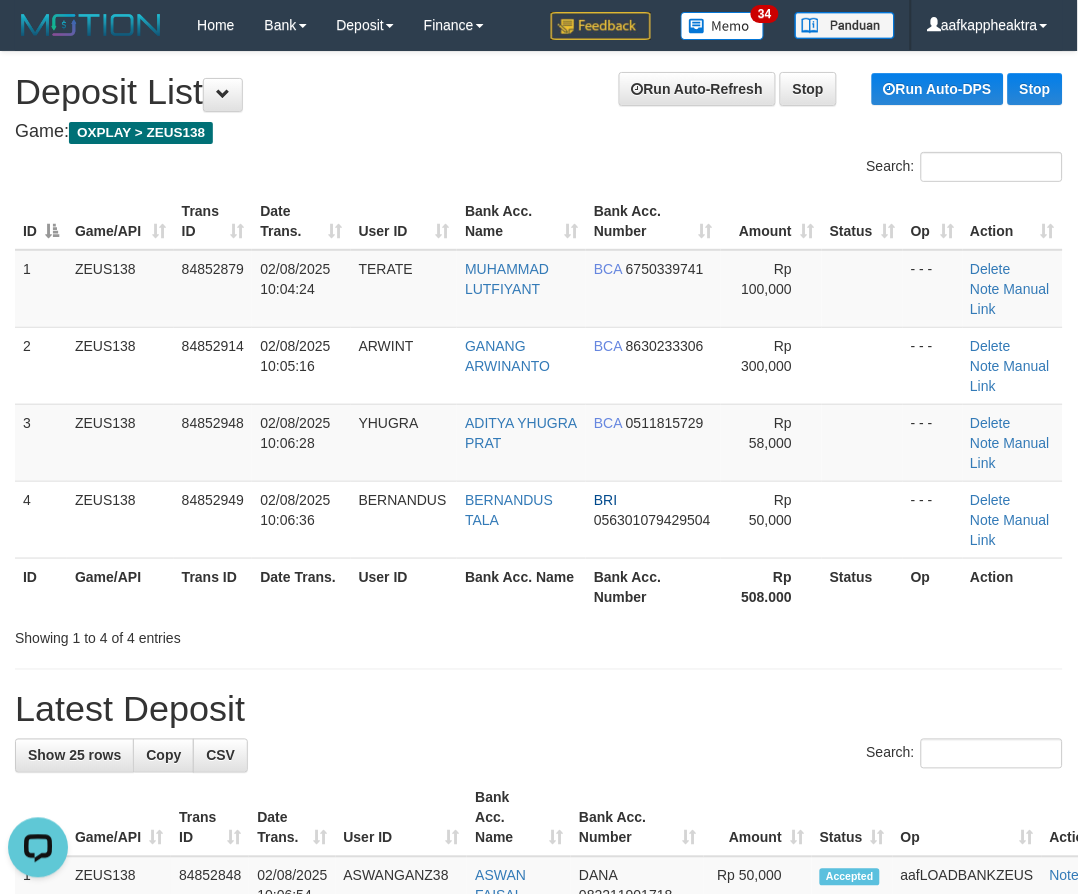 click on "Showing 1 to 4 of 4 entries" at bounding box center (539, 635) 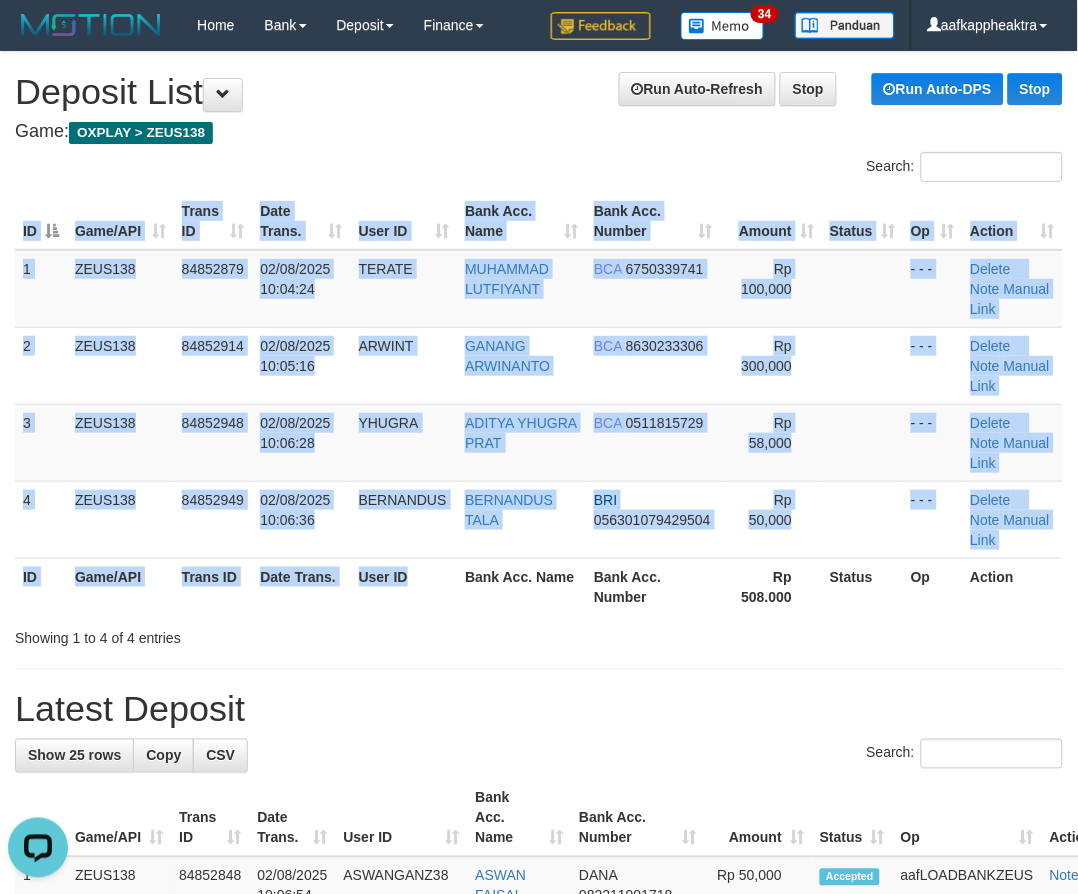 drag, startPoint x: 451, startPoint y: 613, endPoint x: 460, endPoint y: 585, distance: 29.410883 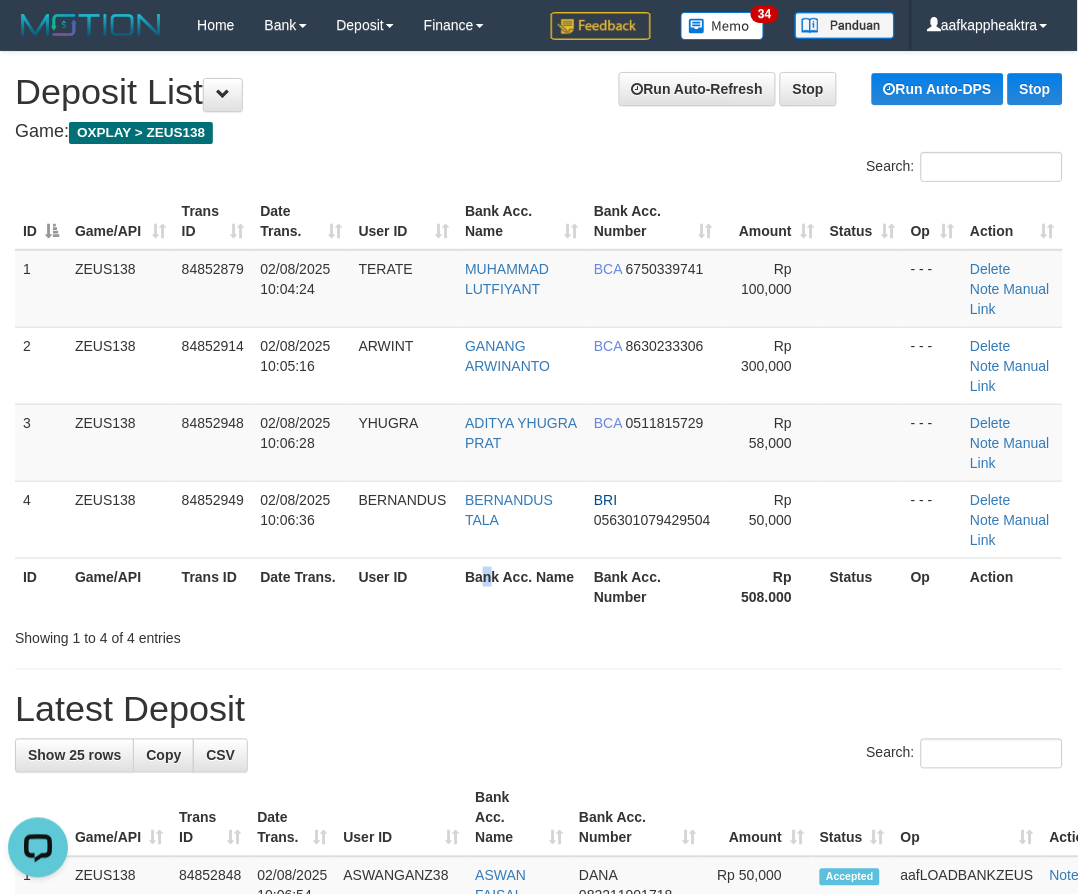 drag, startPoint x: 487, startPoint y: 571, endPoint x: 448, endPoint y: 584, distance: 41.109608 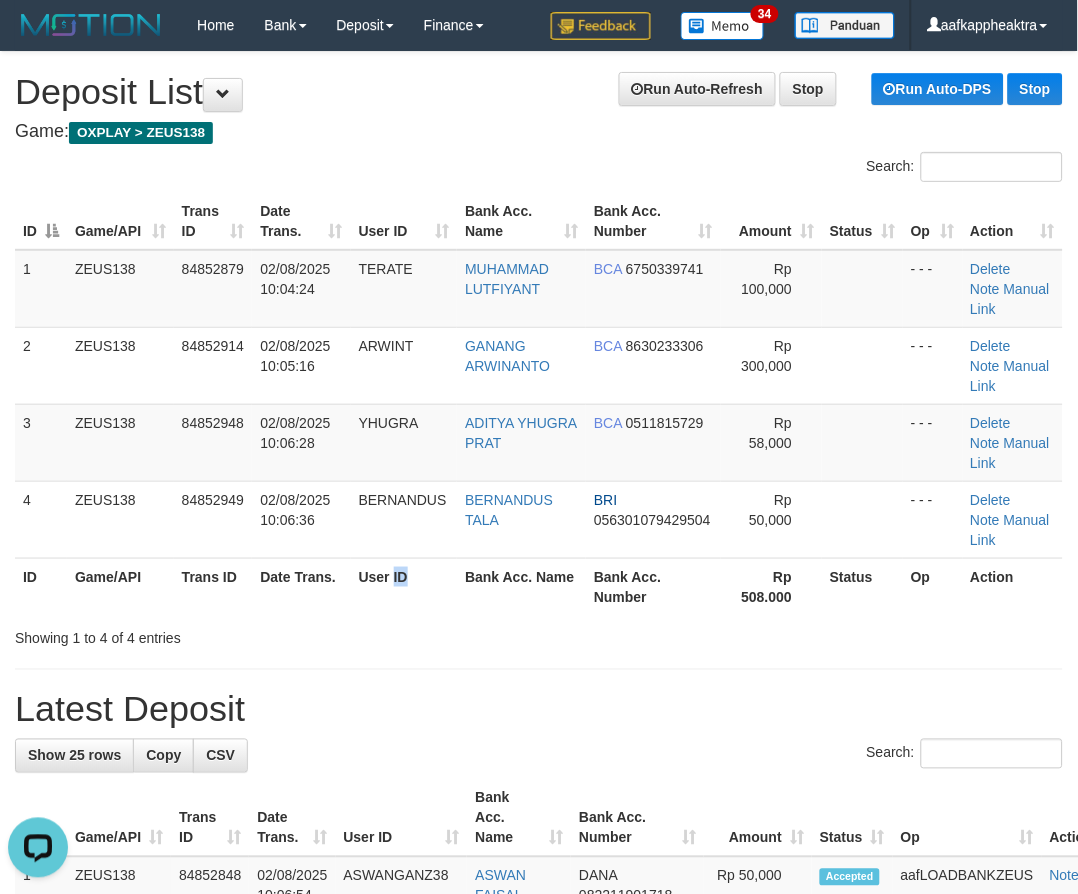 click on "User ID" at bounding box center (404, 586) 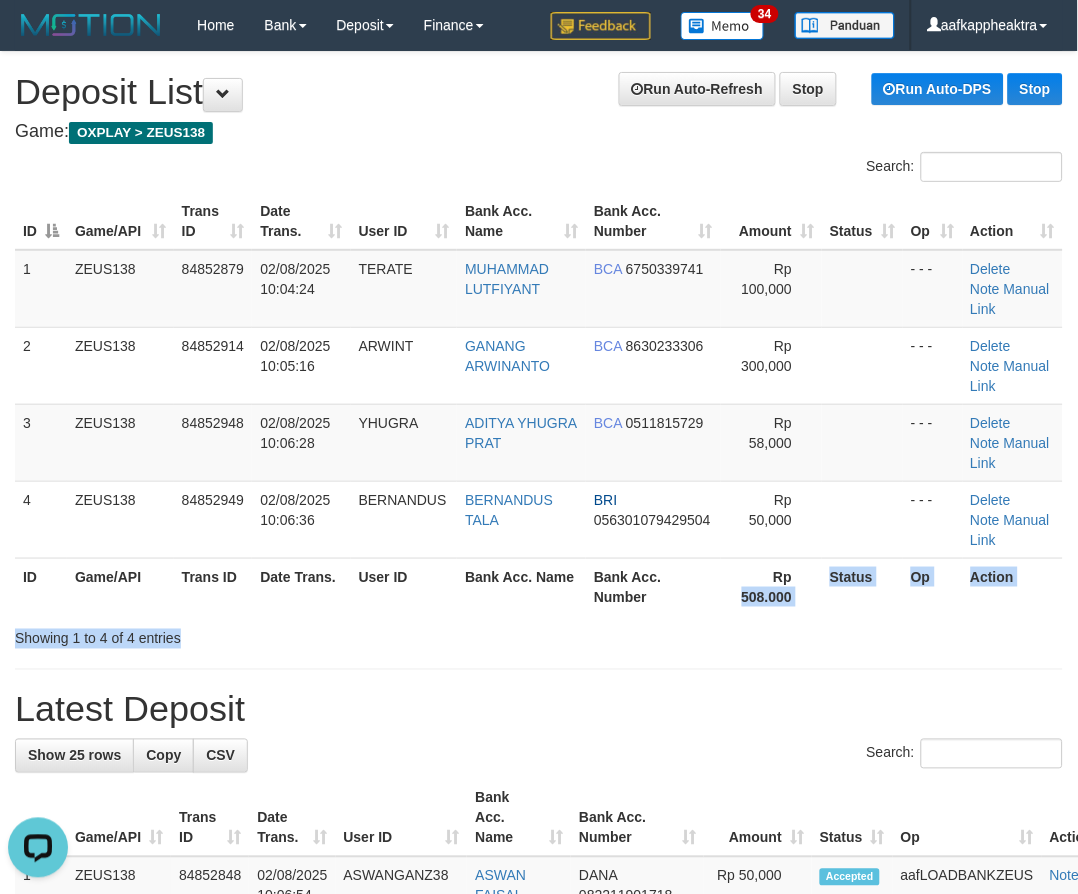 drag, startPoint x: 758, startPoint y: 622, endPoint x: 764, endPoint y: 636, distance: 15.231546 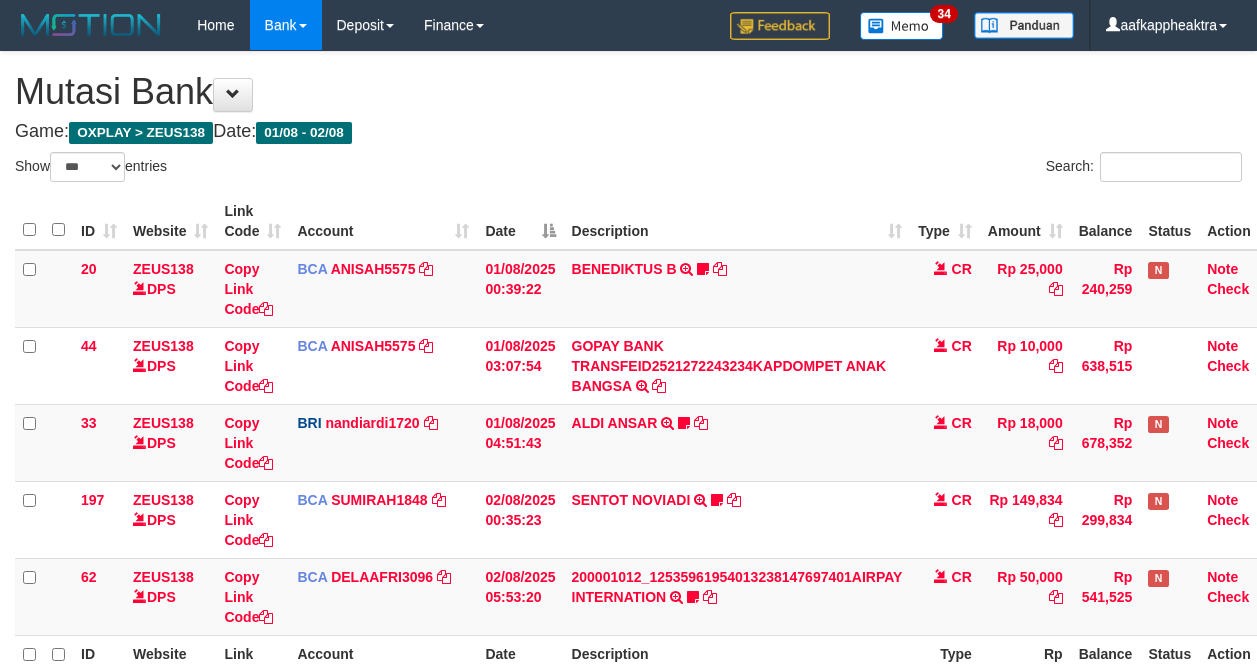 select on "***" 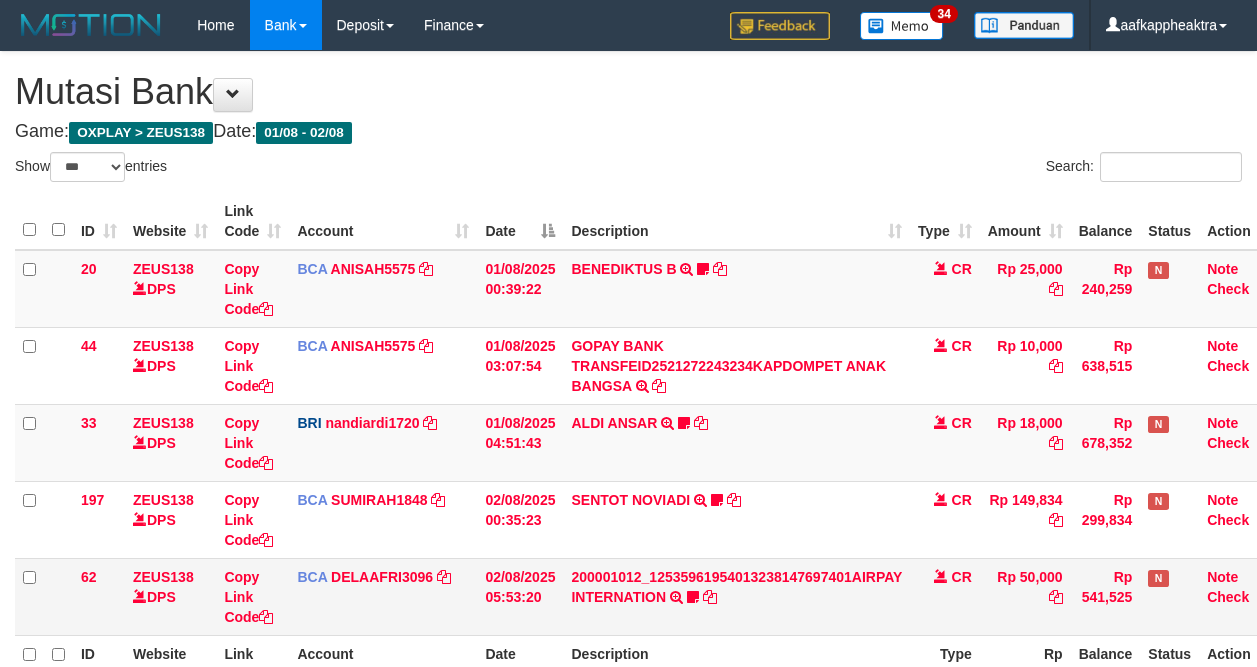 scroll, scrollTop: 150, scrollLeft: 0, axis: vertical 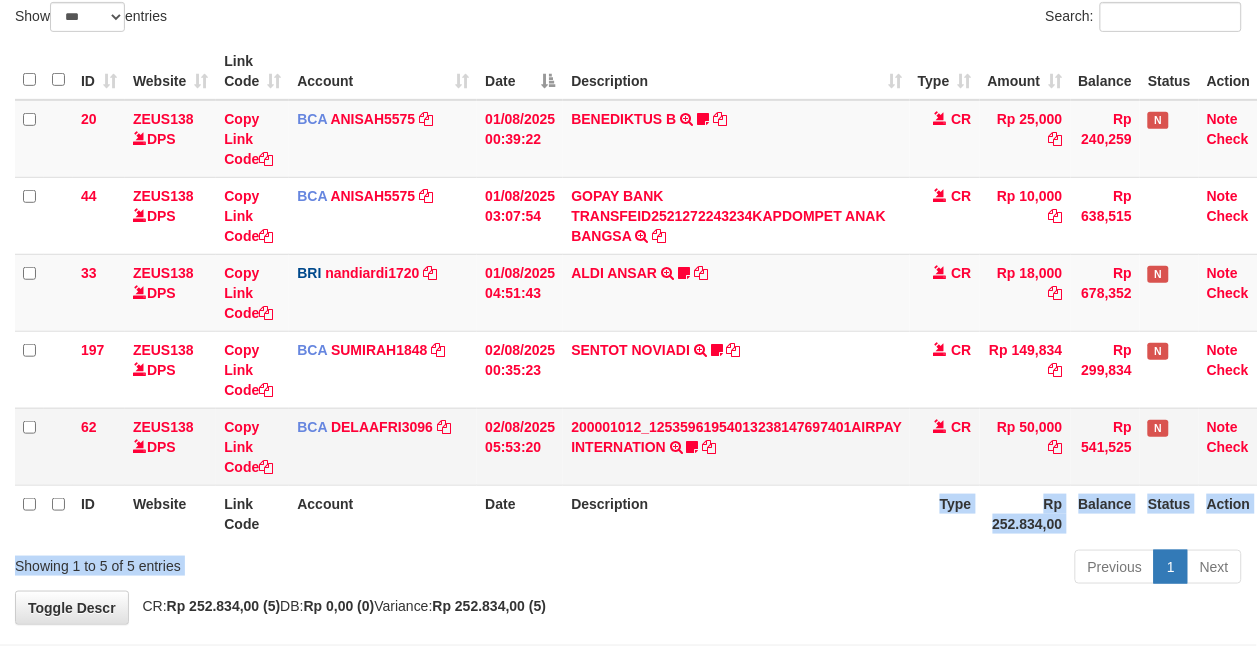 click on "ID Website Link Code Account Date Description Type Amount Balance Status Action
20
ZEUS138    DPS
Copy Link Code
BCA
[USERNAME]
DPS
[USERNAME]
mutasi_[DATE]_[NUMBER] | 20
mutasi_[DATE]_[NUMBER] | 20
[DATE] 00:39:22
[FIRST] [LAST]            TRSF E-BANKING CR 0108/FTSCY/WS95051
25000.002025080185043947 TRFDN-[USERNAME]BESPAY DEBIT INDONE    Asuk86 bantu bukti tf
CR
Rp 25,000
Rp 240,259
N
Note
Check
44
ZEUS138    DPS
Copy Link Code
BCA
[USERNAME]" at bounding box center [628, 292] 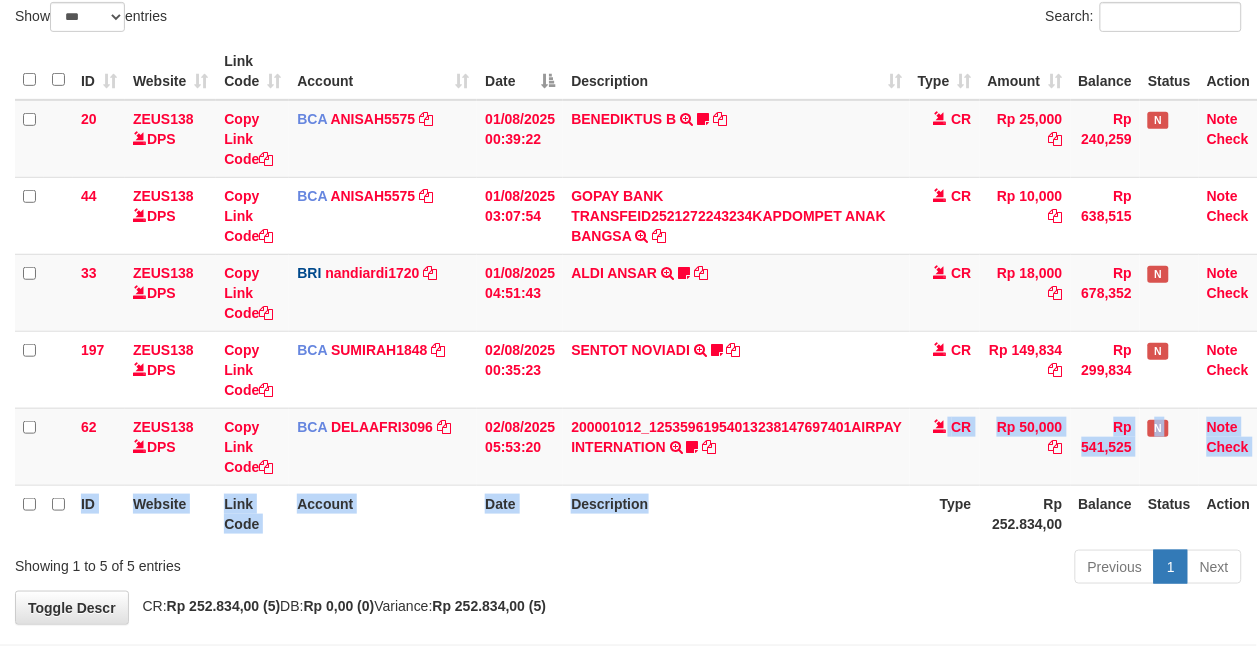 click on "ID Website Link Code Account Date Description Type Amount Balance Status Action
20
ZEUS138    DPS
Copy Link Code
BCA
[USERNAME]
DPS
[USERNAME]
mutasi_[DATE]_[NUMBER] | 20
mutasi_[DATE]_[NUMBER] | 20
[DATE] 00:39:22
[FIRST] [LAST]            TRSF E-BANKING CR 0108/FTSCY/WS95051
25000.002025080185043947 TRFDN-[USERNAME]BESPAY DEBIT INDONE    Asuk86 bantu bukti tf
CR
Rp 25,000
Rp 240,259
N
Note
Check
44
ZEUS138    DPS
Copy Link Code
BCA
[USERNAME]" at bounding box center (648, 292) 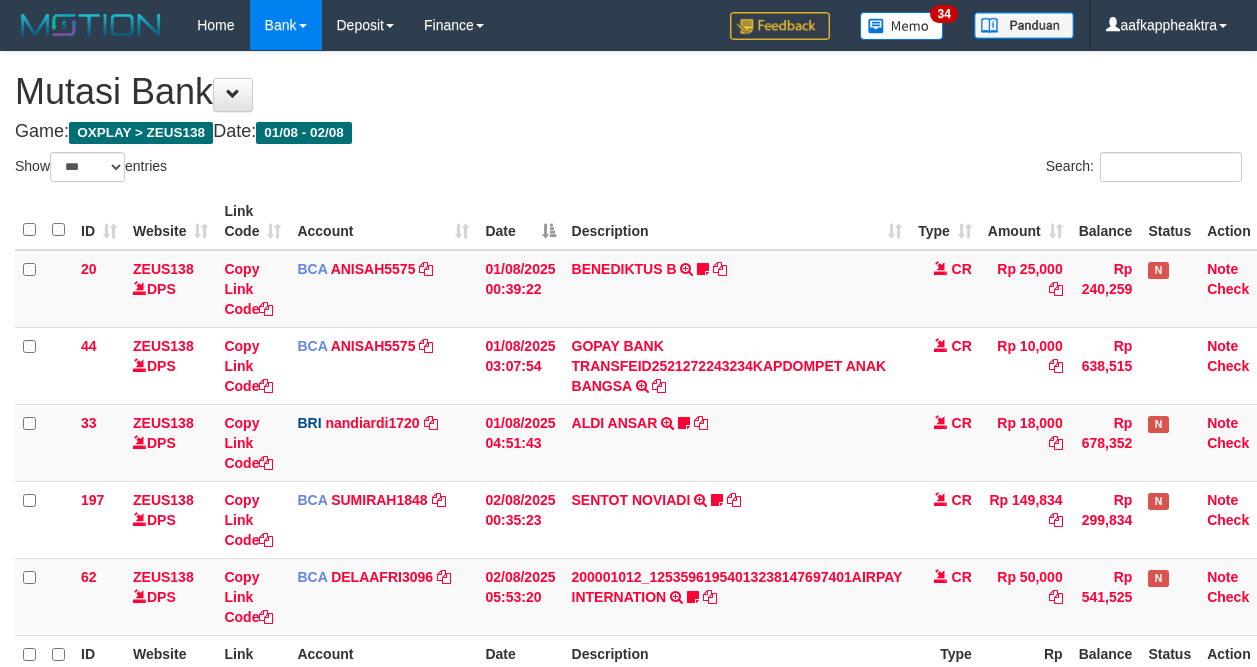 select on "***" 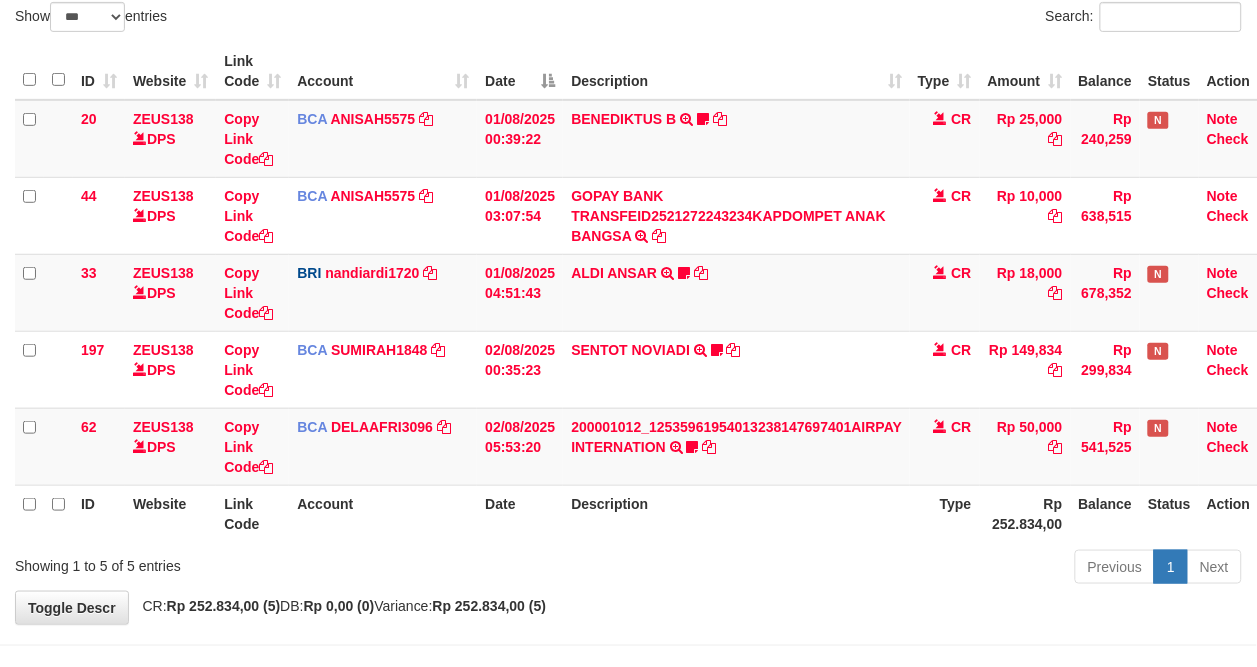 drag, startPoint x: 1034, startPoint y: 551, endPoint x: 1025, endPoint y: 545, distance: 10.816654 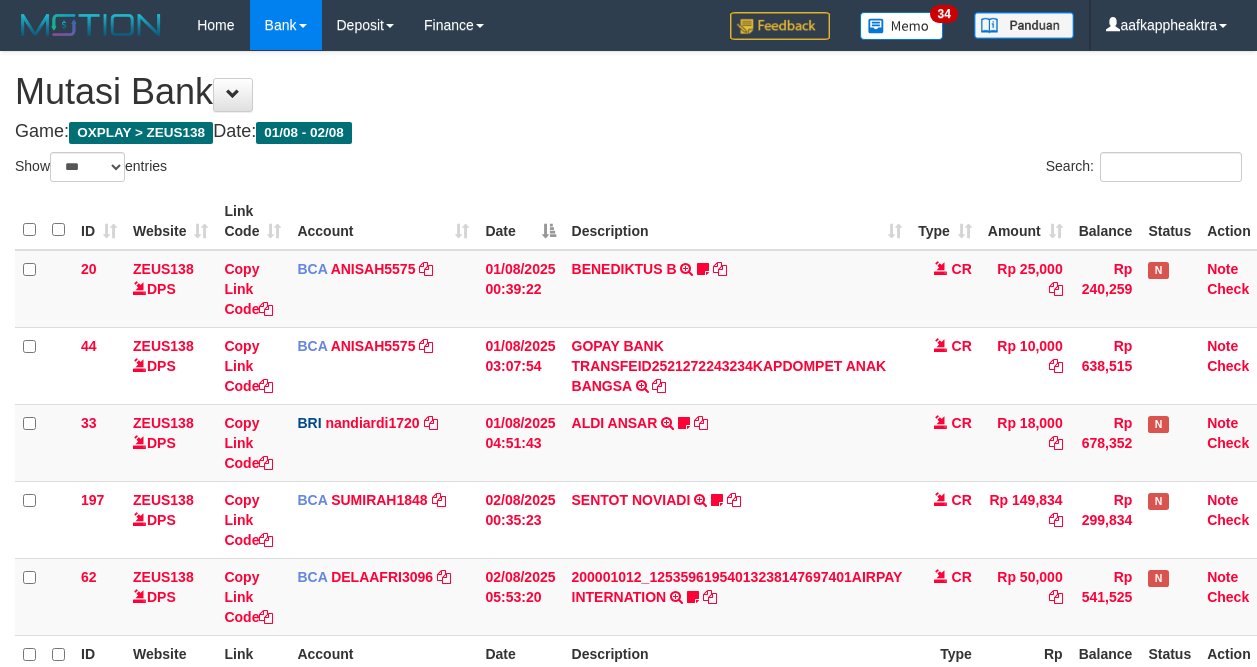 select on "***" 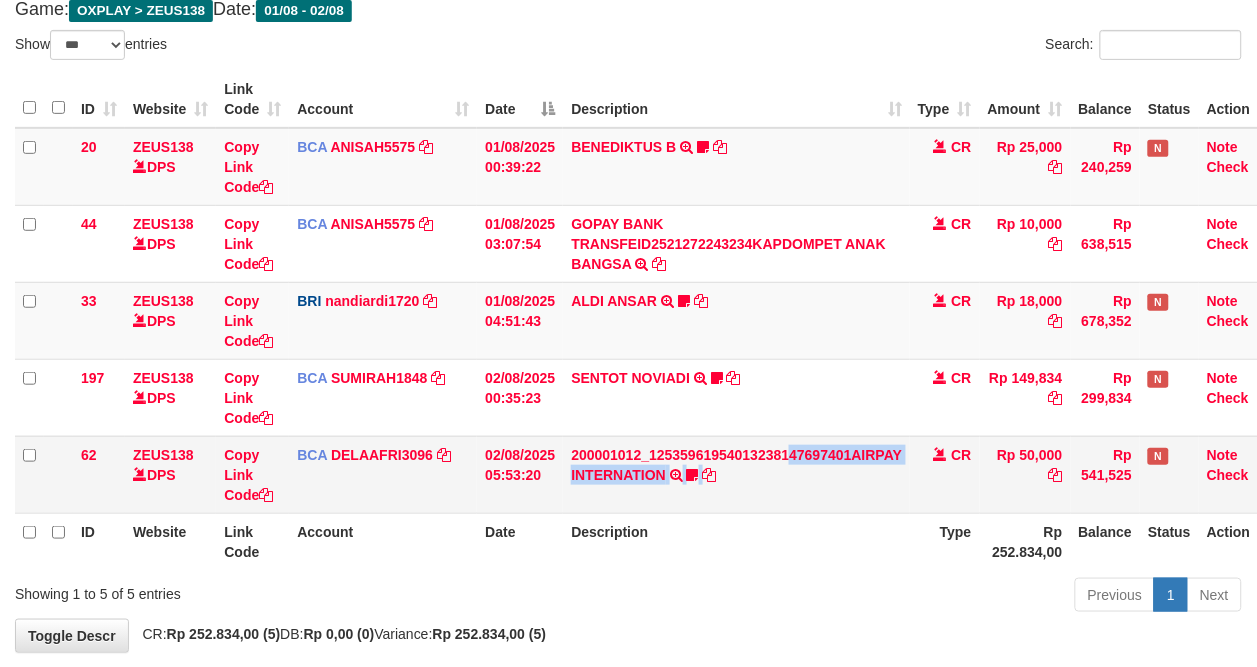 click on "200001012_12535961954013238147697401AIRPAY INTERNATION            TRSF E-BANKING CR 0208/FTSCY/WS95051
50000.00200001012_12535961954013238147697401AIRPAY INTERNATION    Labubutaiki
https://prnt.sc/l7T6Eus7w_Qi" at bounding box center (736, 474) 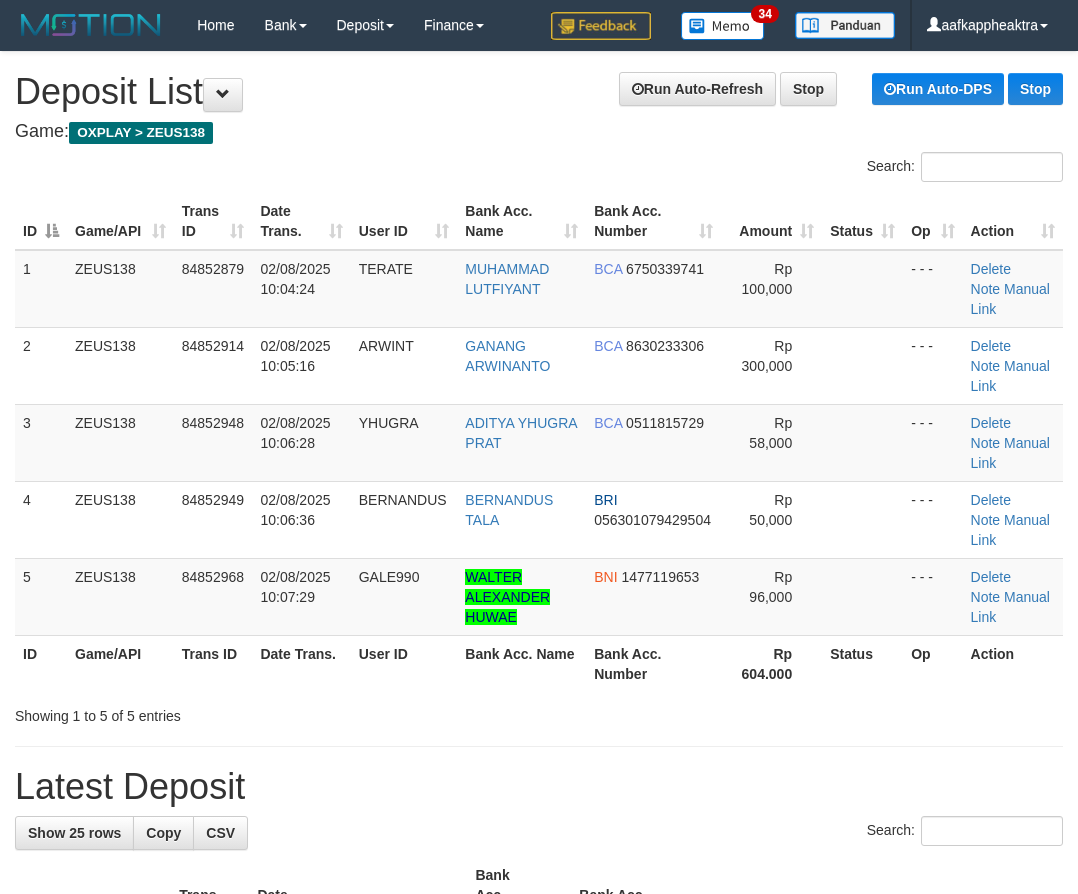 scroll, scrollTop: 0, scrollLeft: 0, axis: both 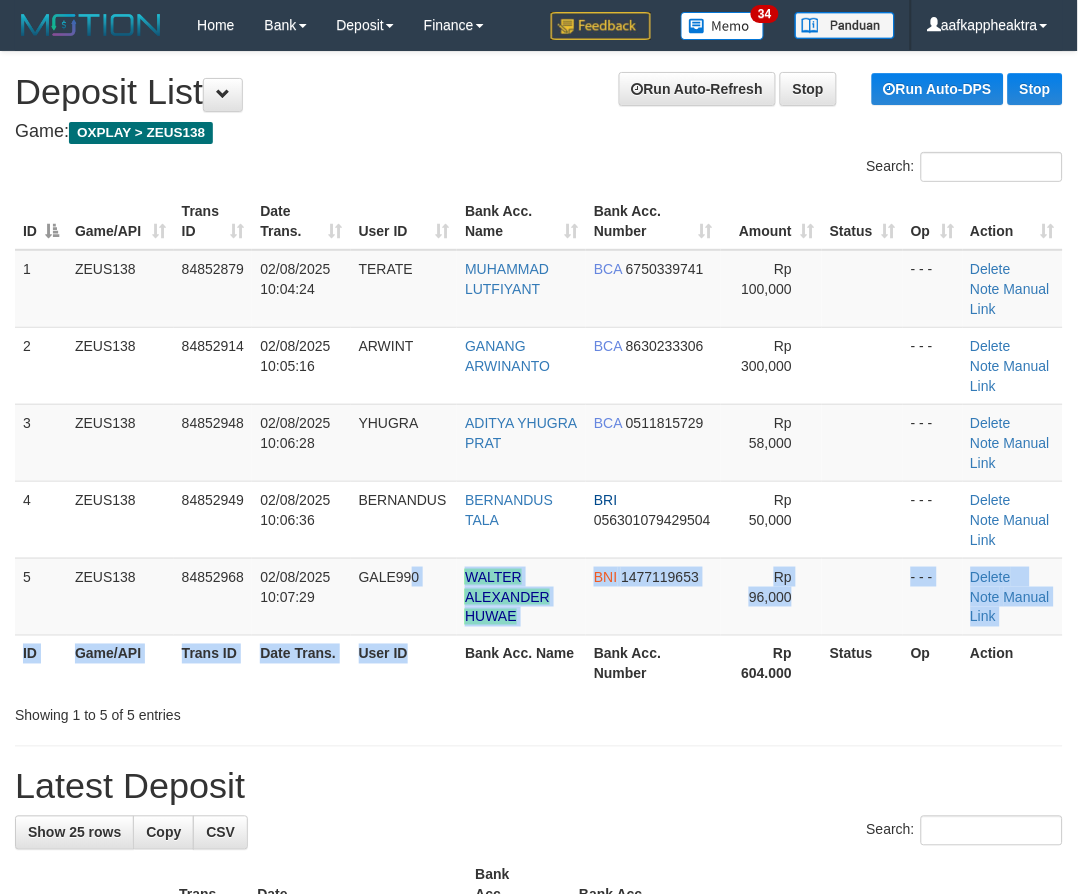 drag, startPoint x: 406, startPoint y: 656, endPoint x: 201, endPoint y: 648, distance: 205.15604 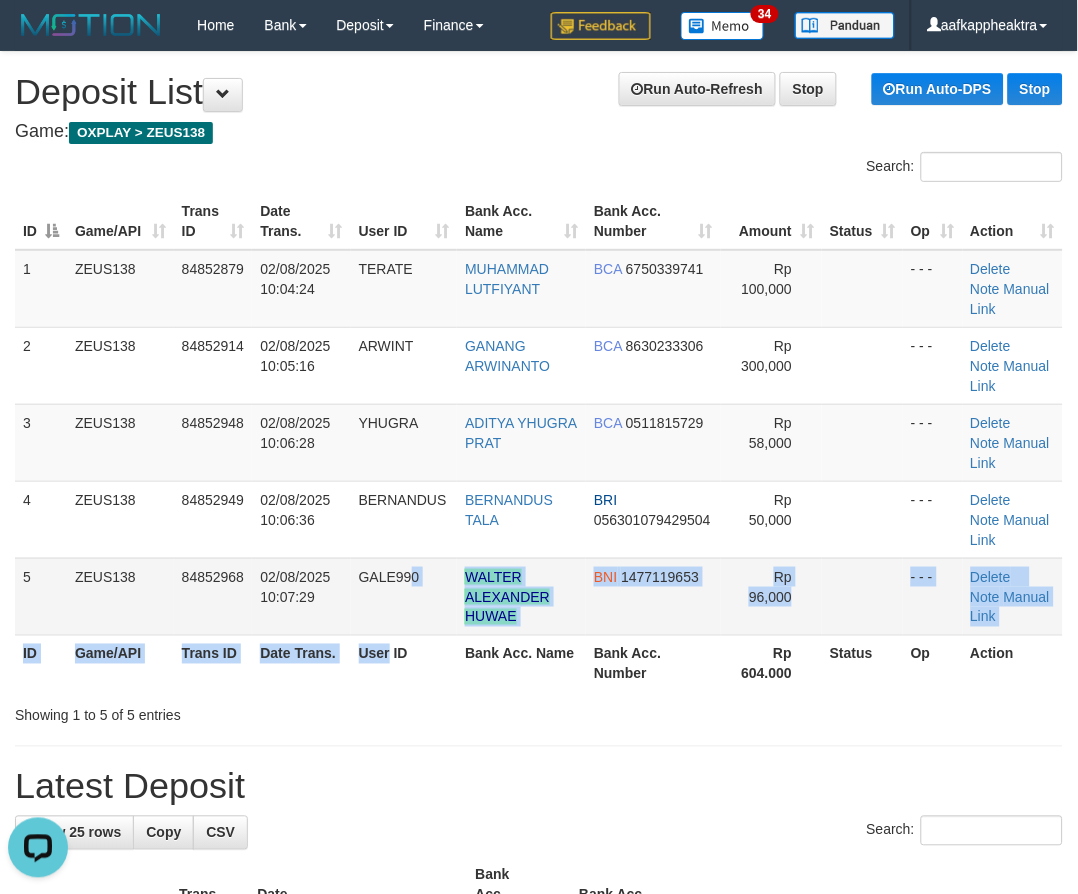 scroll, scrollTop: 0, scrollLeft: 0, axis: both 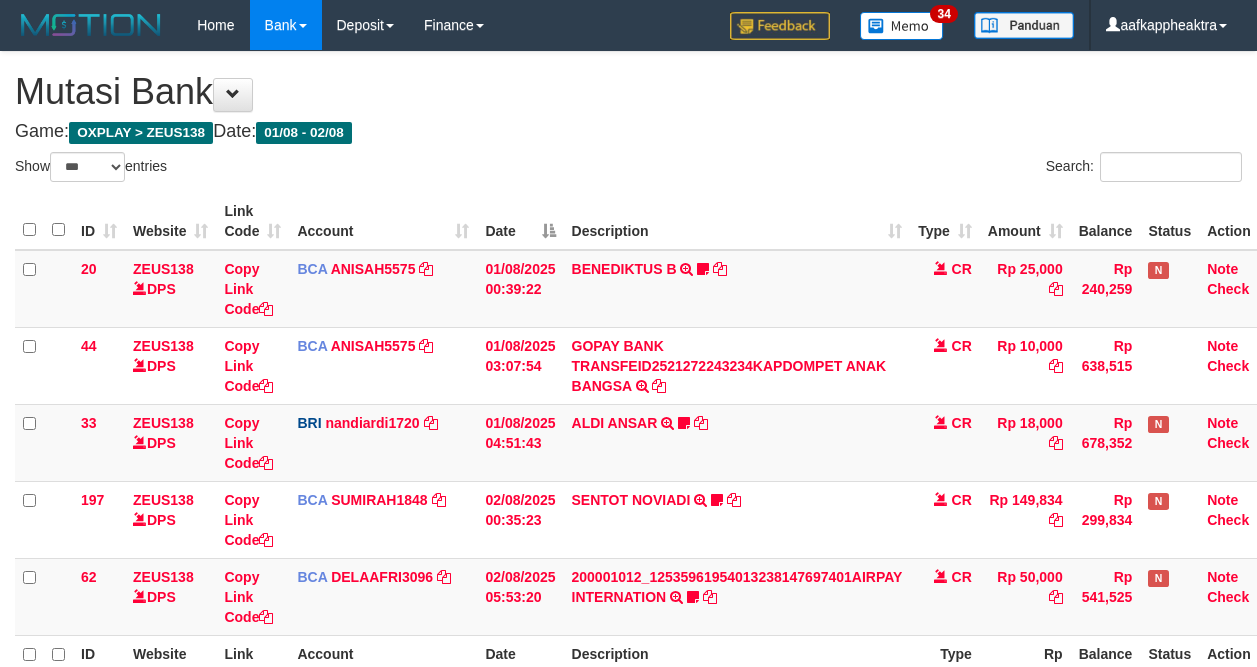select on "***" 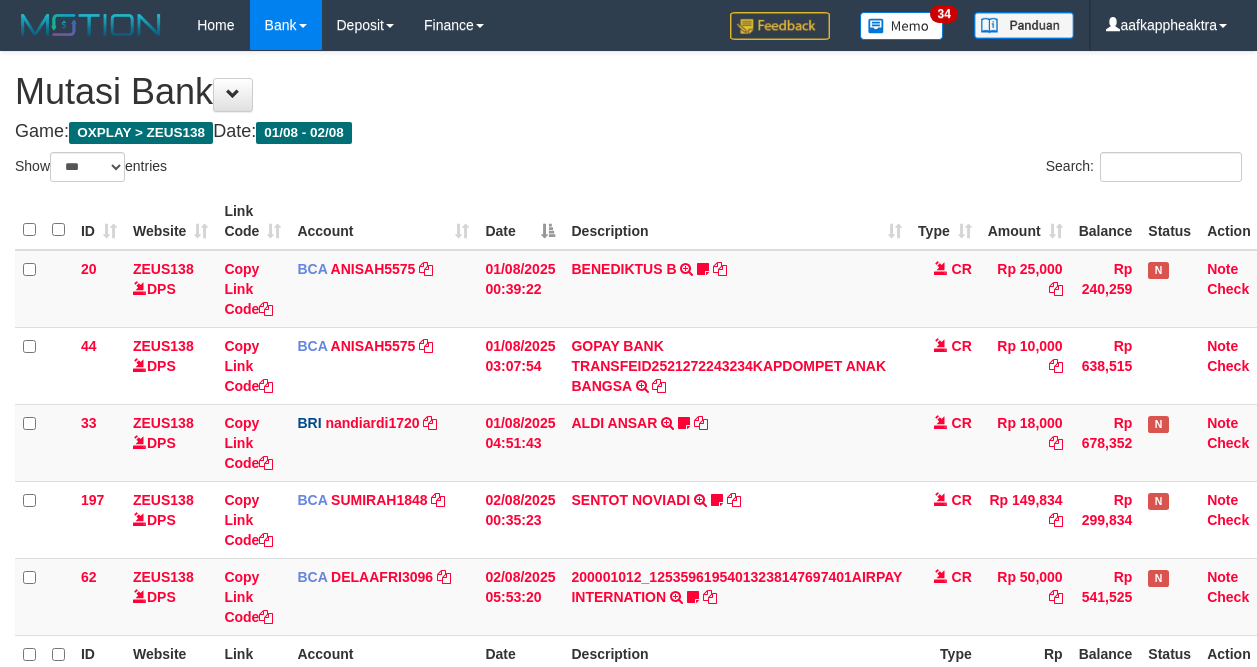 scroll, scrollTop: 122, scrollLeft: 0, axis: vertical 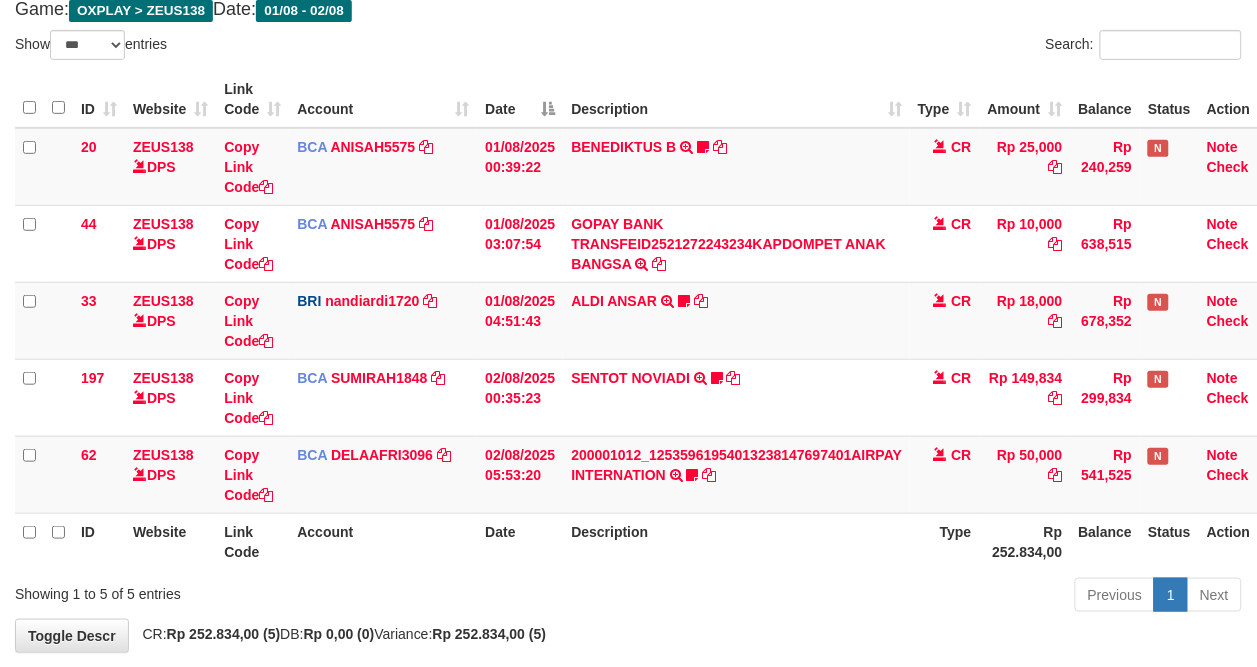 click on "200001012_12535961954013238147697401AIRPAY INTERNATION            TRSF E-BANKING CR 0208/FTSCY/WS95051
50000.00200001012_12535961954013238147697401AIRPAY INTERNATION    Labubutaiki
https://prnt.sc/l7T6Eus7w_Qi" at bounding box center [736, 474] 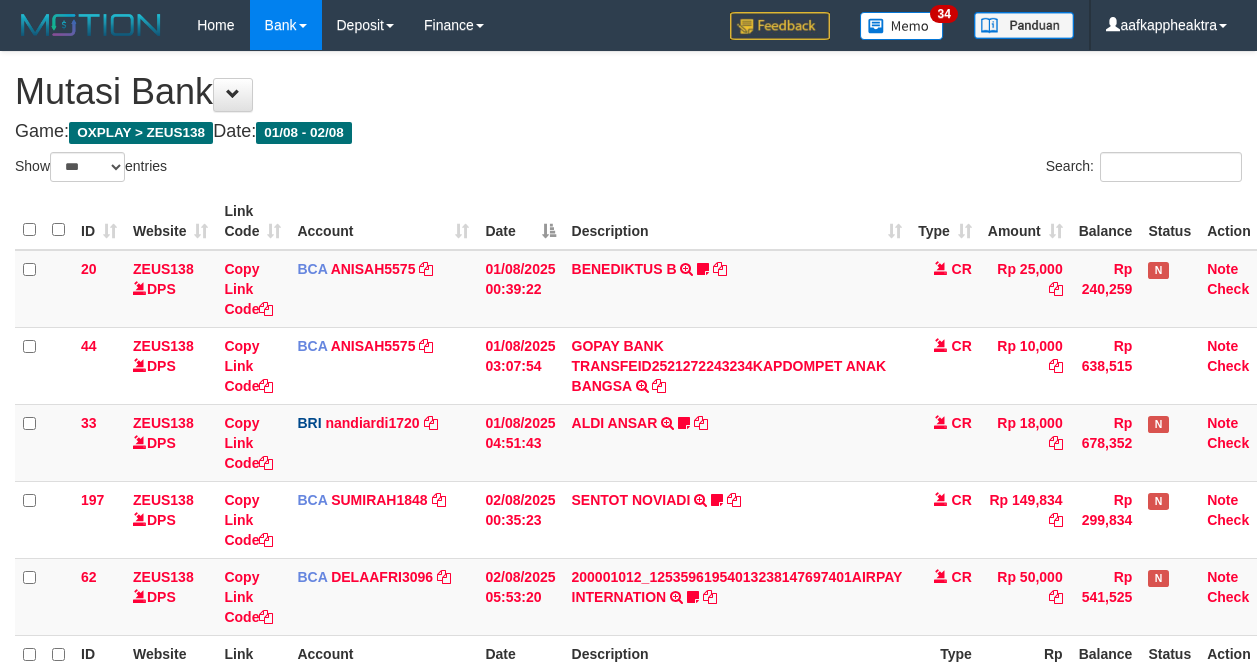 select on "***" 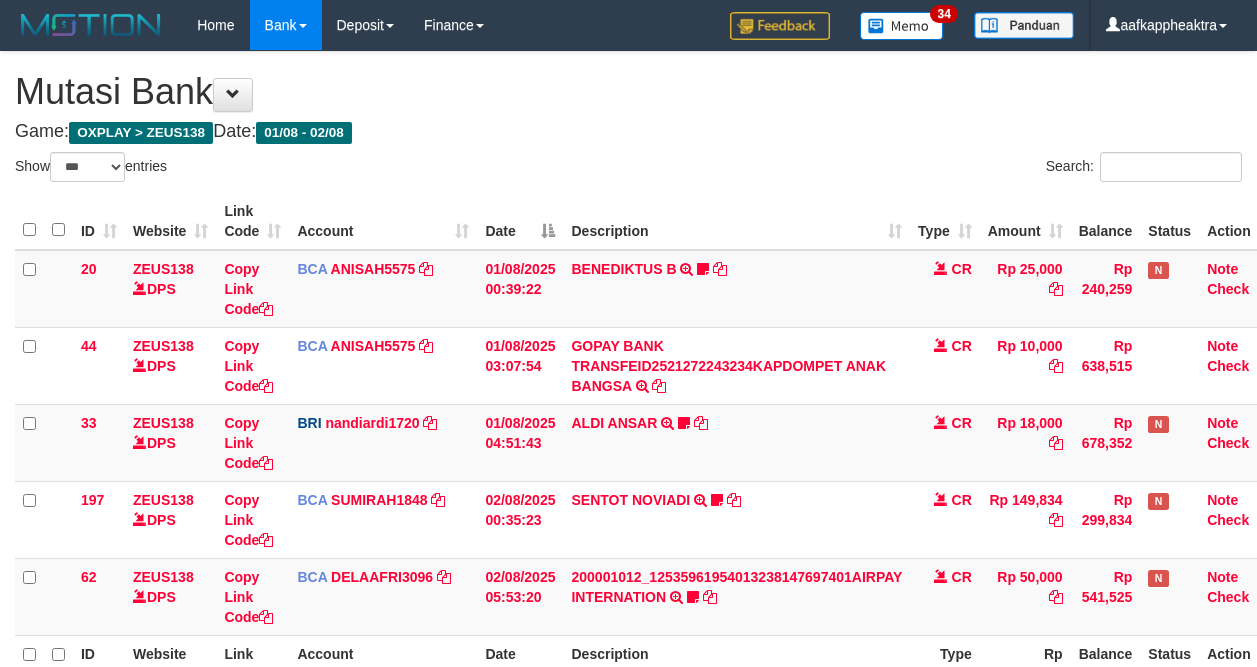 scroll, scrollTop: 122, scrollLeft: 0, axis: vertical 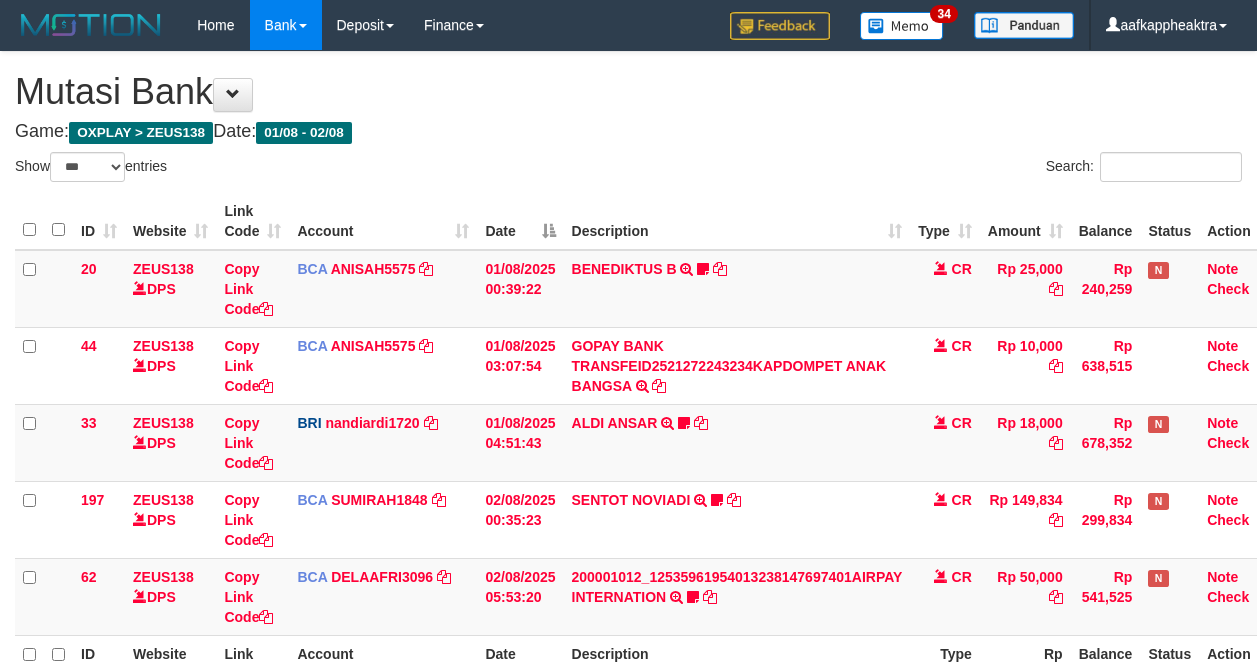 select on "***" 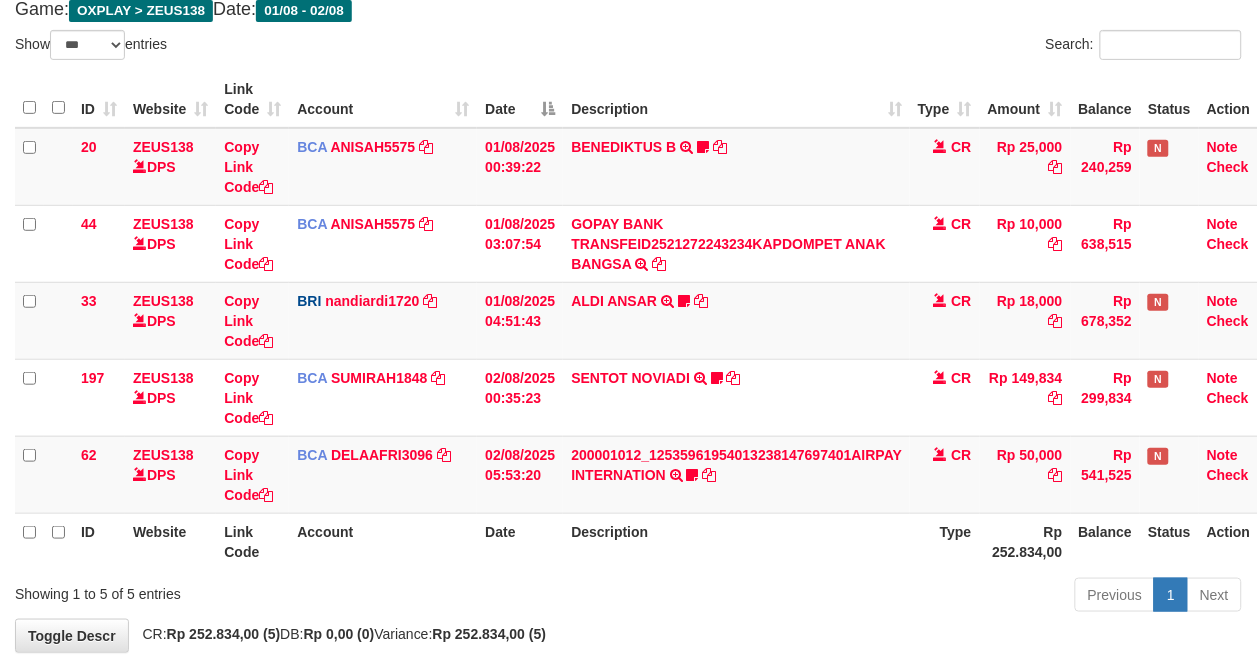 drag, startPoint x: 663, startPoint y: 595, endPoint x: 676, endPoint y: 586, distance: 15.811388 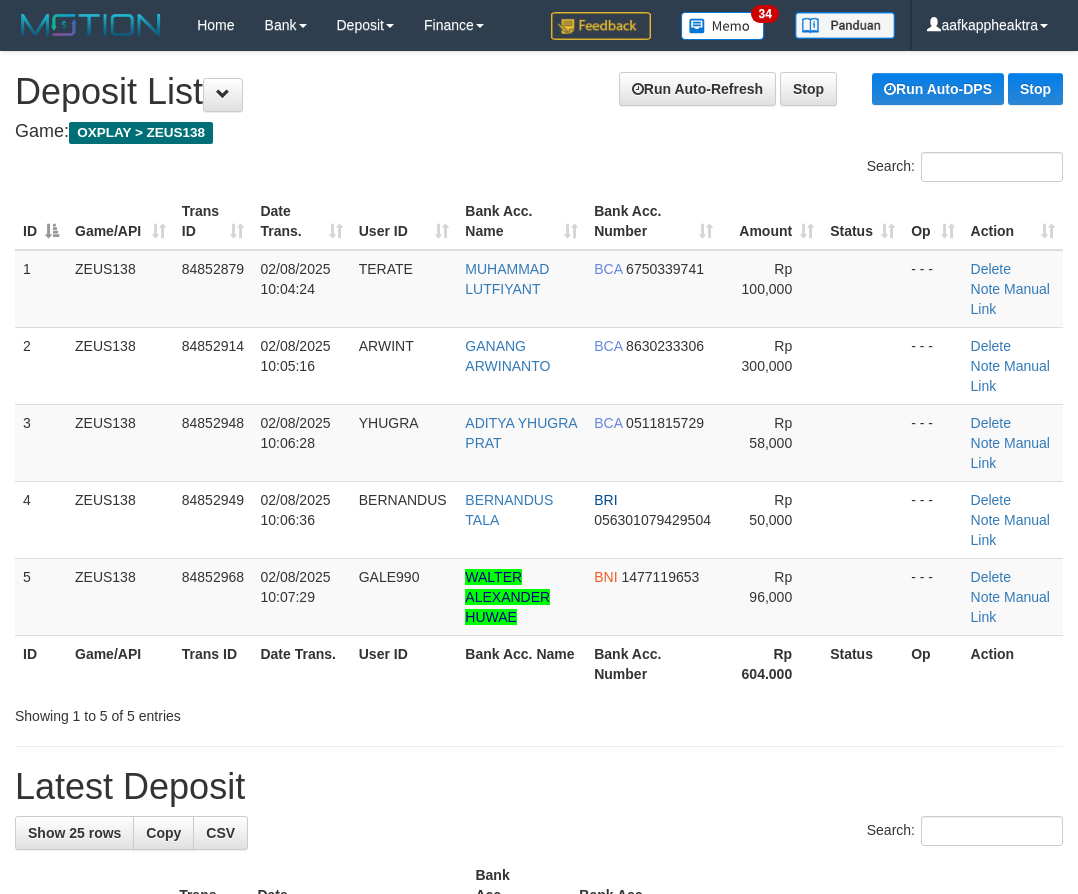 scroll, scrollTop: 0, scrollLeft: 0, axis: both 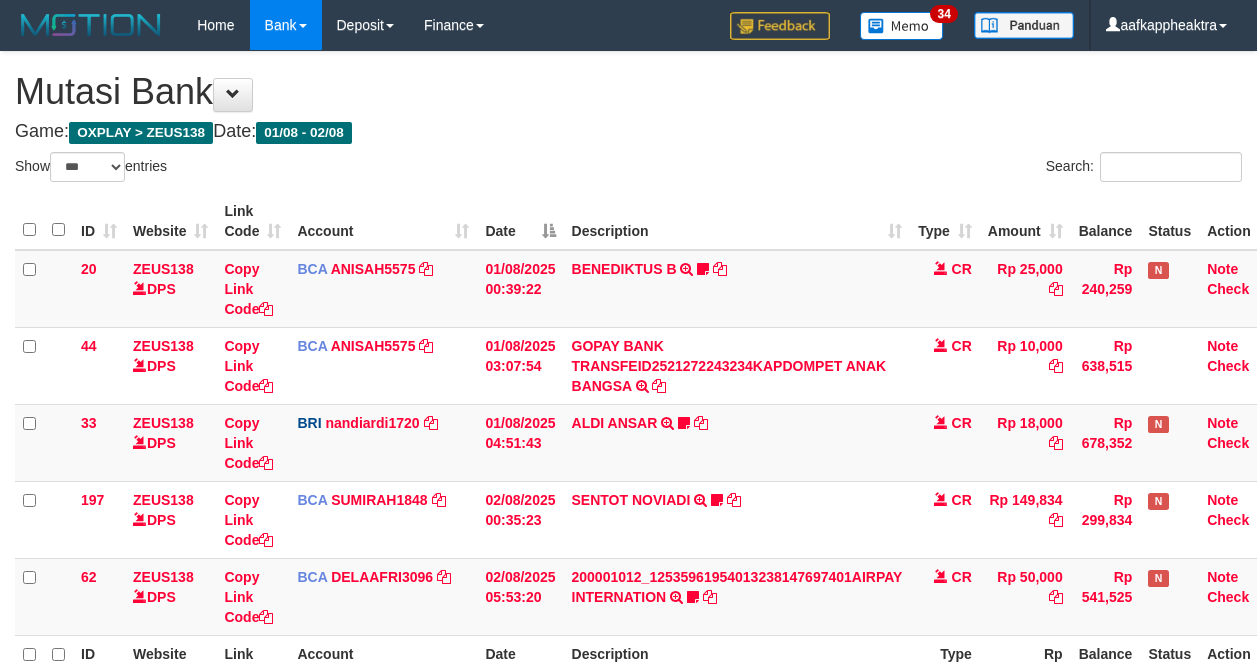 select on "***" 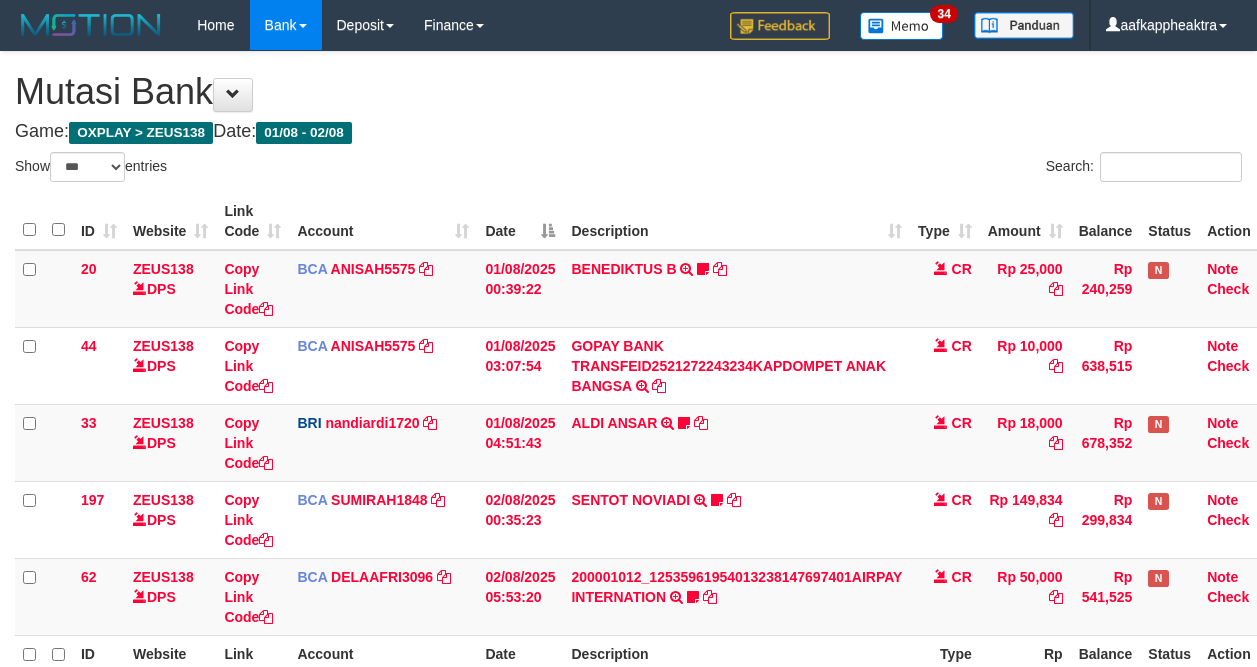 scroll, scrollTop: 122, scrollLeft: 0, axis: vertical 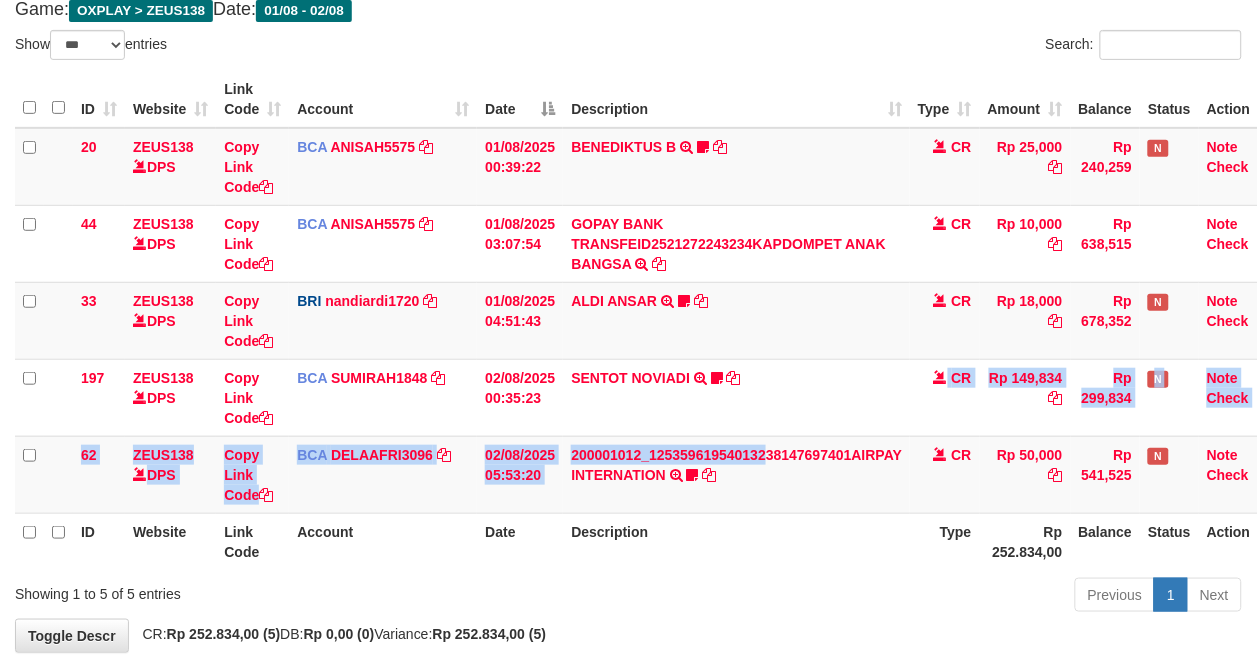 click on "20
ZEUS138    DPS
Copy Link Code
BCA
ANISAH5575
DPS
ANISAH
mutasi_[DATE]_[NUMBER] | 20
mutasi_[DATE]_[NUMBER] | 20
[DATE] [TIME]
BENEDIKTUS B            TRSF E-BANKING CR 0108/FTSCY/WS95051
[PRICE][NUMBER] TRFDN-[NAME]PAY DEBIT INDONE    Asuk86 bantu bukti tf
CR
Rp [PRICE]
Rp [PRICE]
N
Note
Check
44
ZEUS138    DPS
Copy Link Code
BCA
ANISAH5575
DPS
ANISAH
mutasi_[DATE]_[NUMBER] | 44" at bounding box center (648, 321) 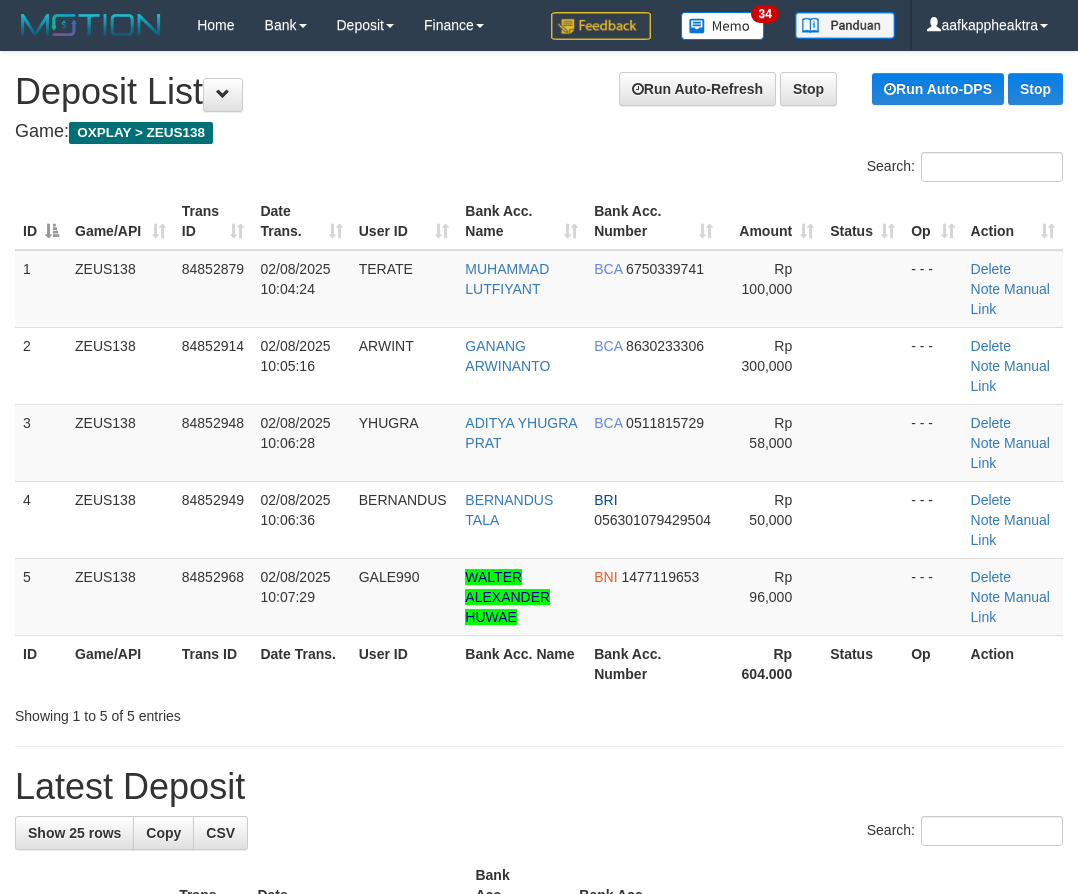 scroll, scrollTop: 0, scrollLeft: 0, axis: both 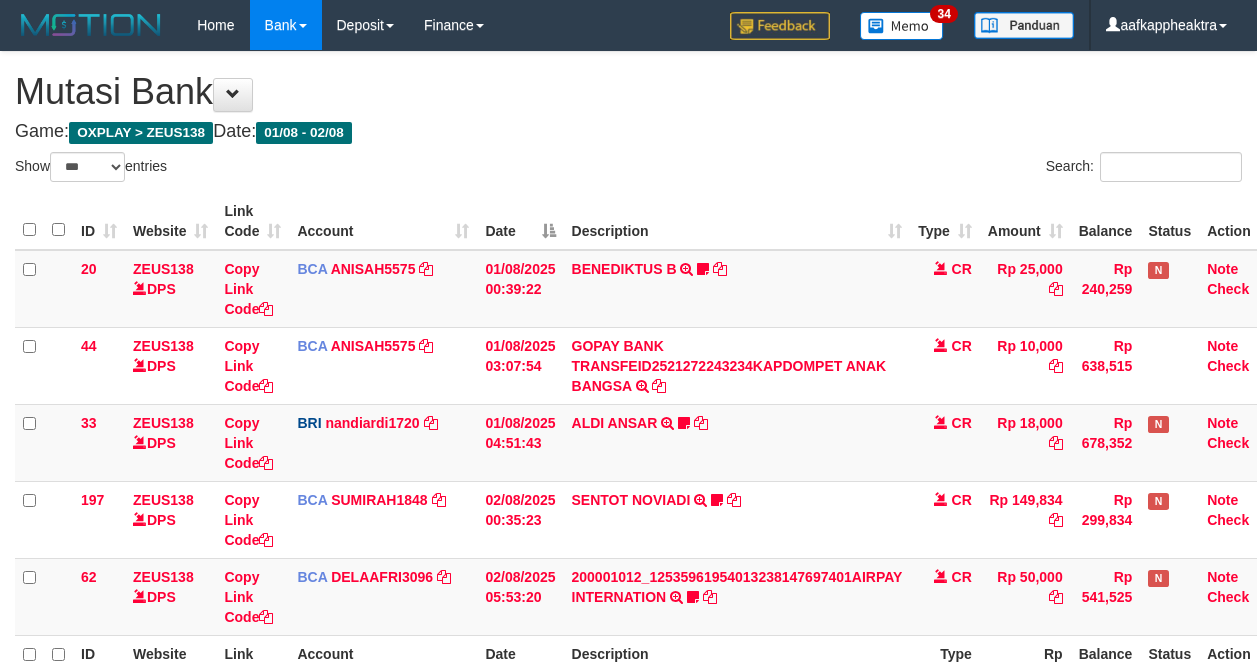 select on "***" 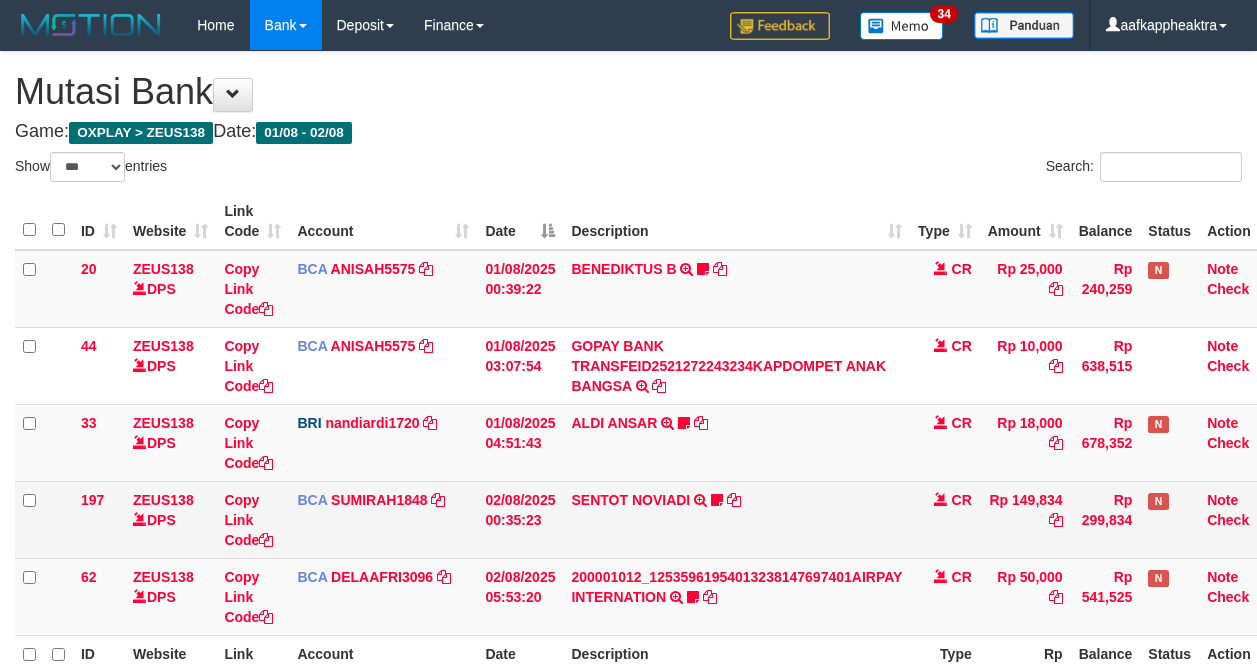 scroll, scrollTop: 122, scrollLeft: 0, axis: vertical 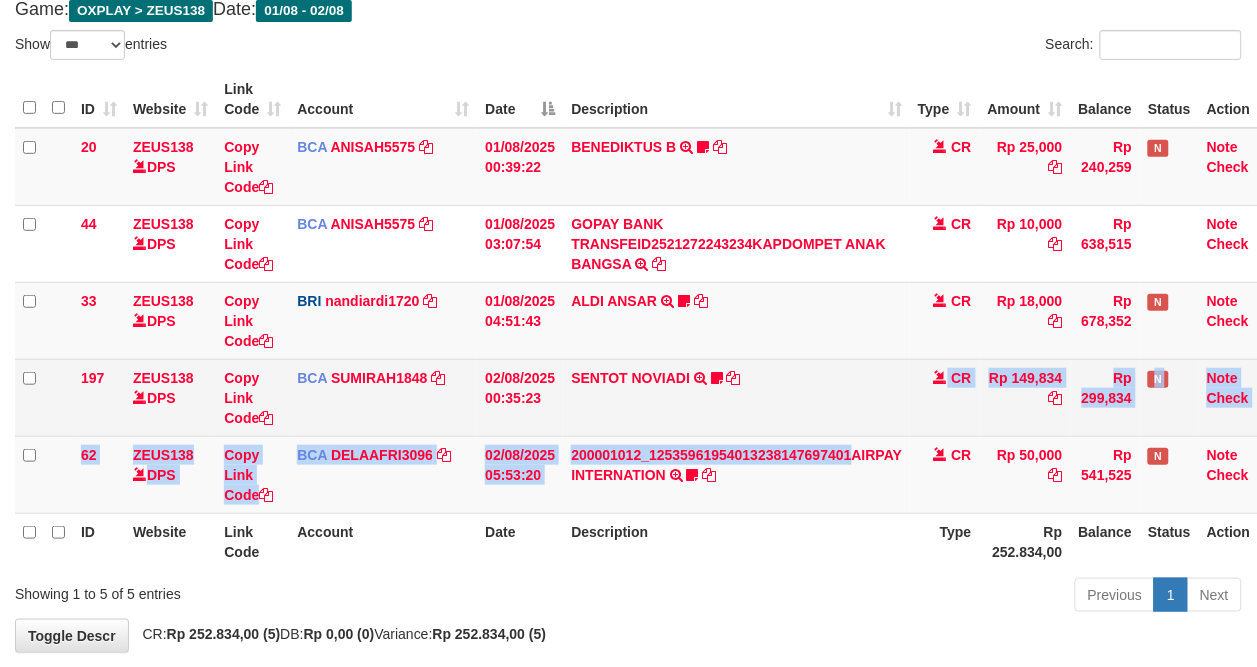 drag, startPoint x: 852, startPoint y: 433, endPoint x: 904, endPoint y: 388, distance: 68.76772 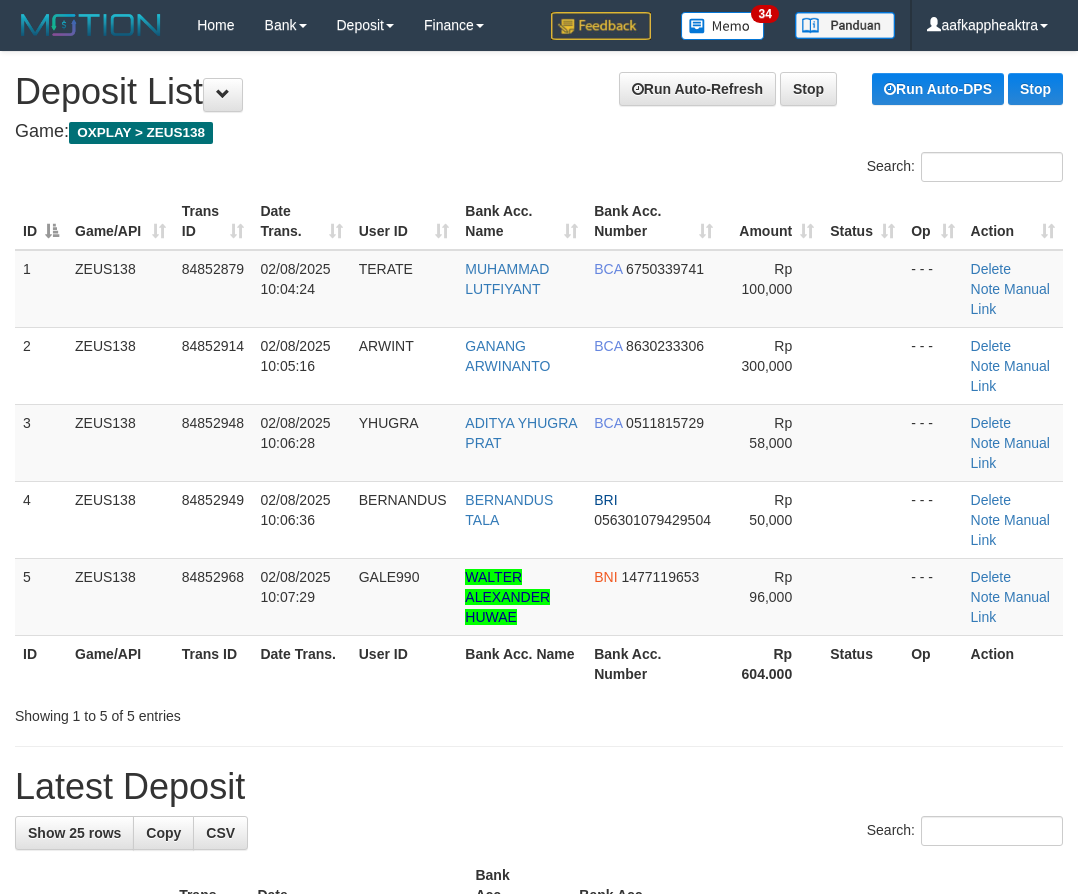 scroll, scrollTop: 0, scrollLeft: 0, axis: both 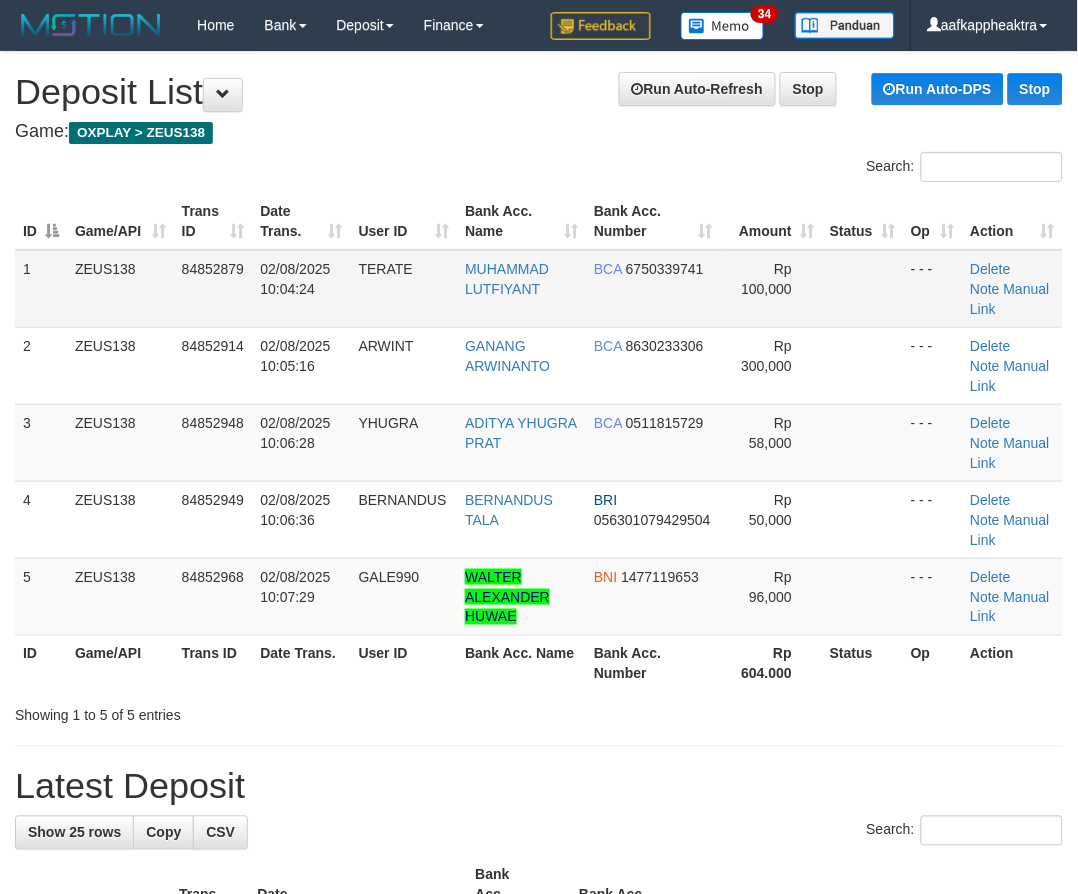 click on "2
ZEUS138
84852914
02/08/2025 10:05:16
ARWINT
GANANG ARWINANTO
BCA
8630233306
Rp 300,000
- - -
Delete
Note
Manual Link" at bounding box center [539, 365] 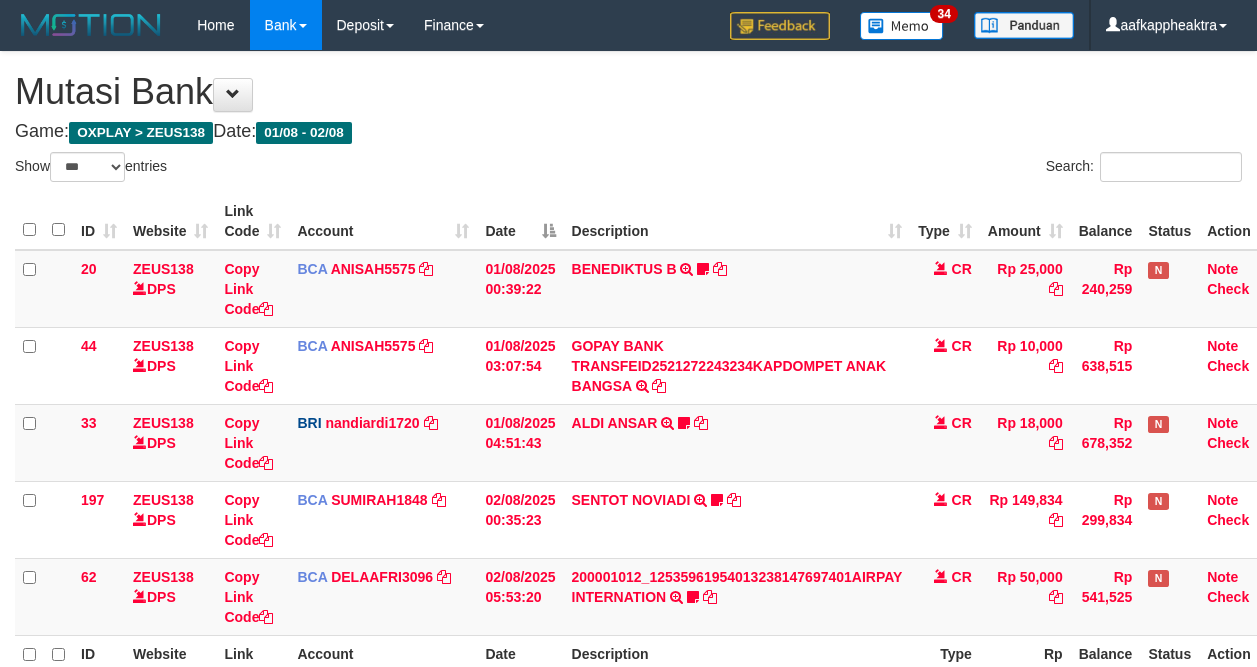 select on "***" 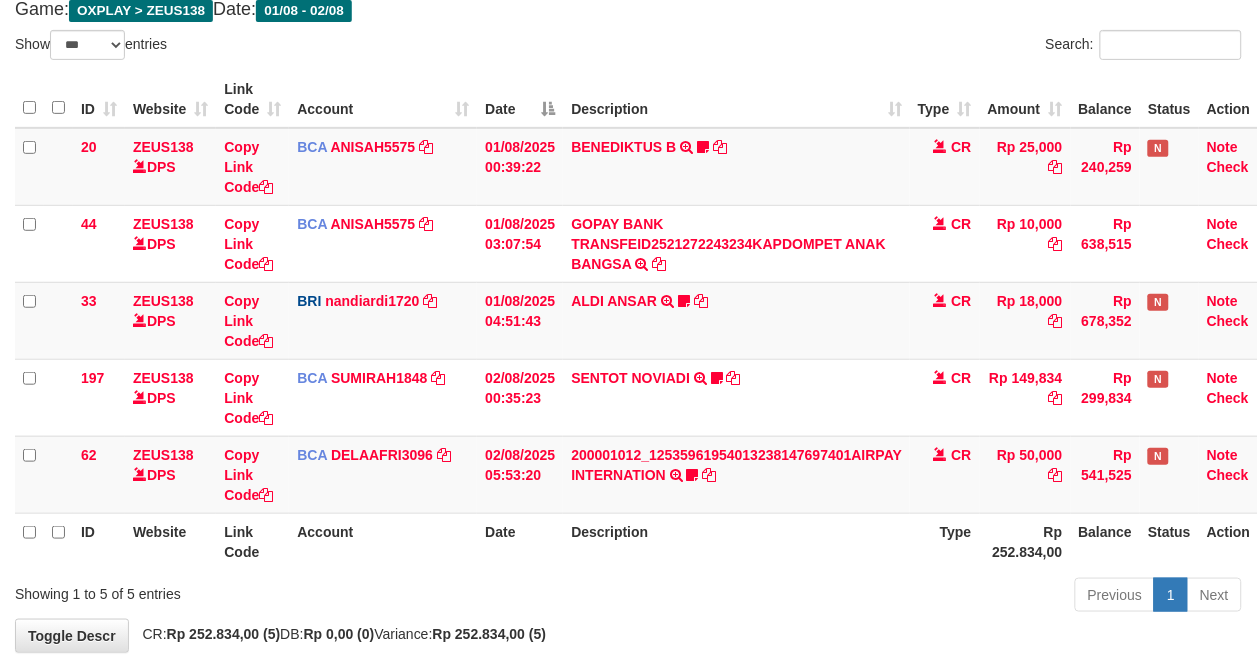 scroll, scrollTop: 150, scrollLeft: 0, axis: vertical 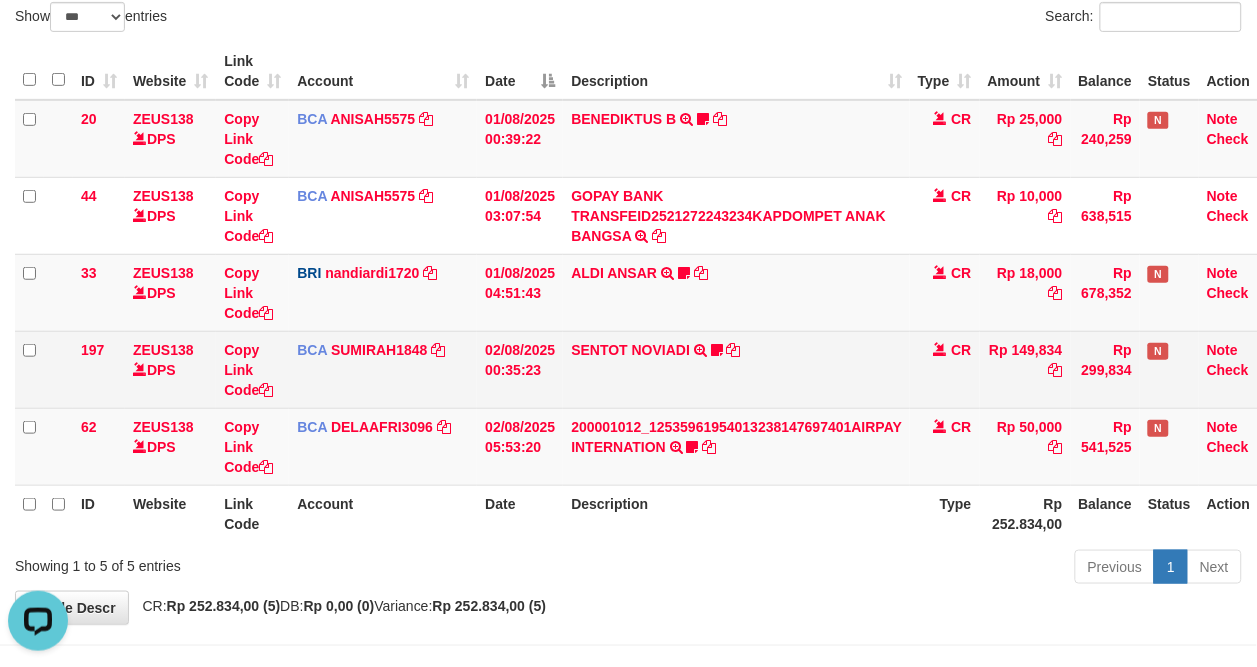 click on "197
ZEUS138    DPS
Copy Link Code
BCA
SUMIRAH1848
DPS
SUMIRAH
mutasi_20250802_4156 | 197
mutasi_20250802_4156 | 197
02/08/2025 00:35:23
SENTOT NOVIADI            TRSF E-BANKING CR 0208/FTSCY/WS95271
149834.00SENTOT NOVIADI    Seno2023
CR
Rp 149,834
Rp 299,834
N
Note
Check" at bounding box center (648, 369) 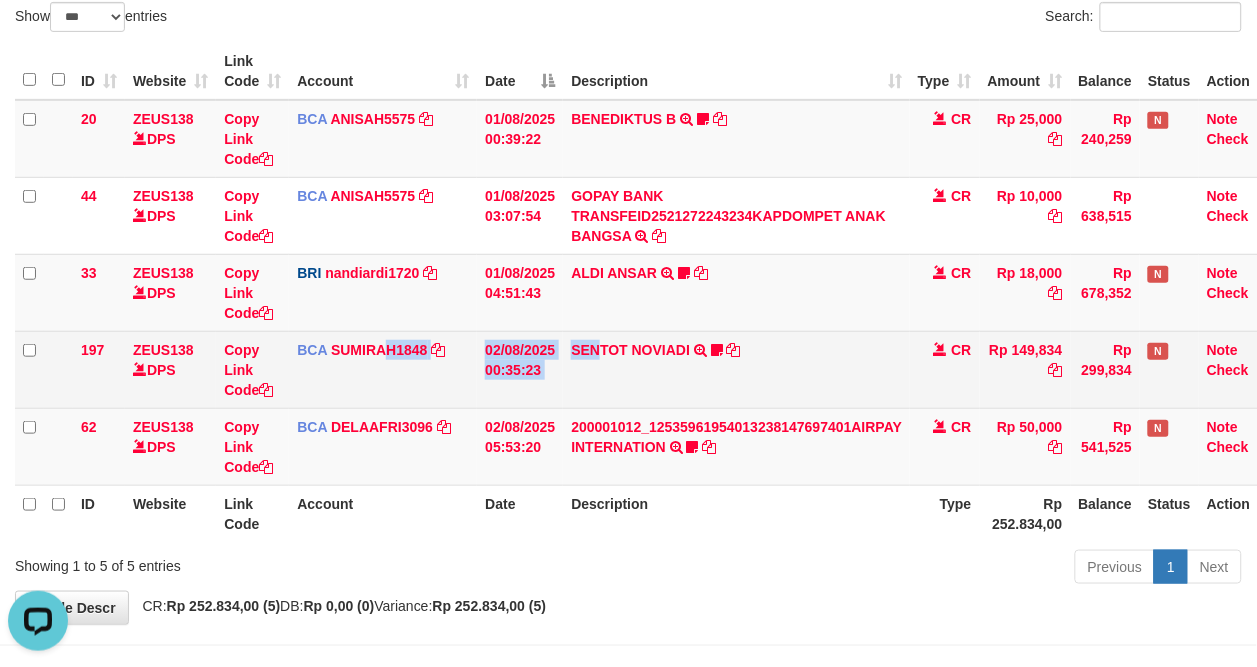 click on "BCA
SUMIRAH1848
DPS
SUMIRAH
mutasi_20250802_4156 | 197
mutasi_20250802_4156 | 197" at bounding box center [383, 369] 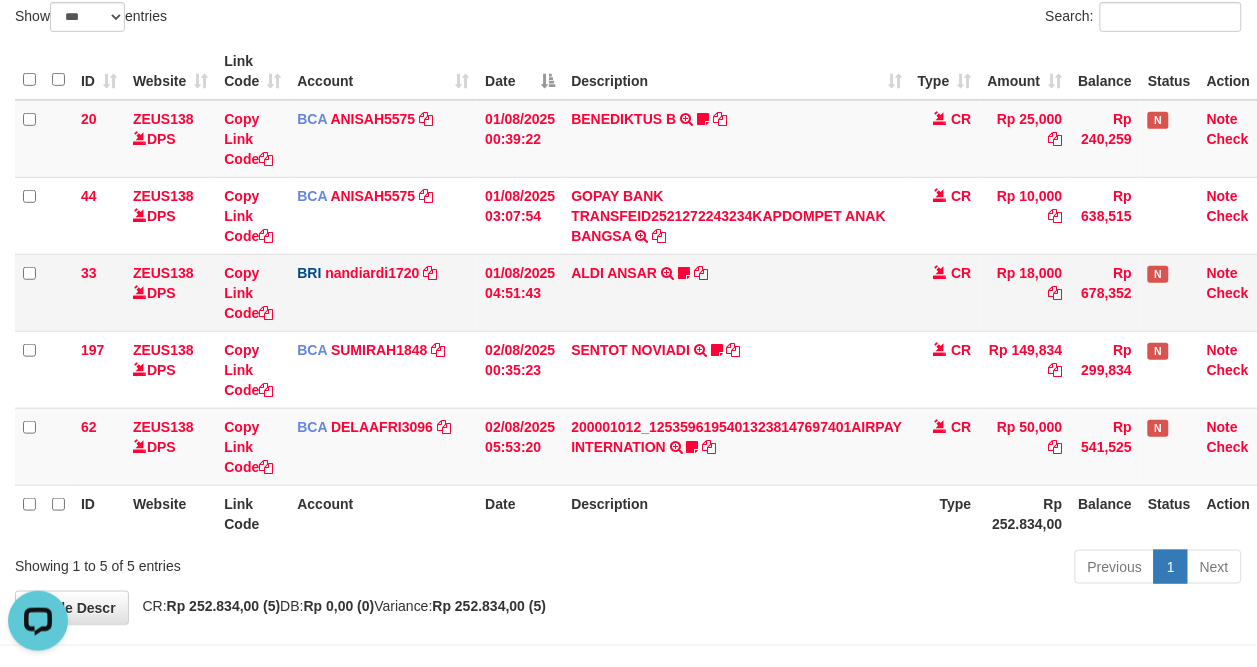 drag, startPoint x: 450, startPoint y: 295, endPoint x: 603, endPoint y: 317, distance: 154.57361 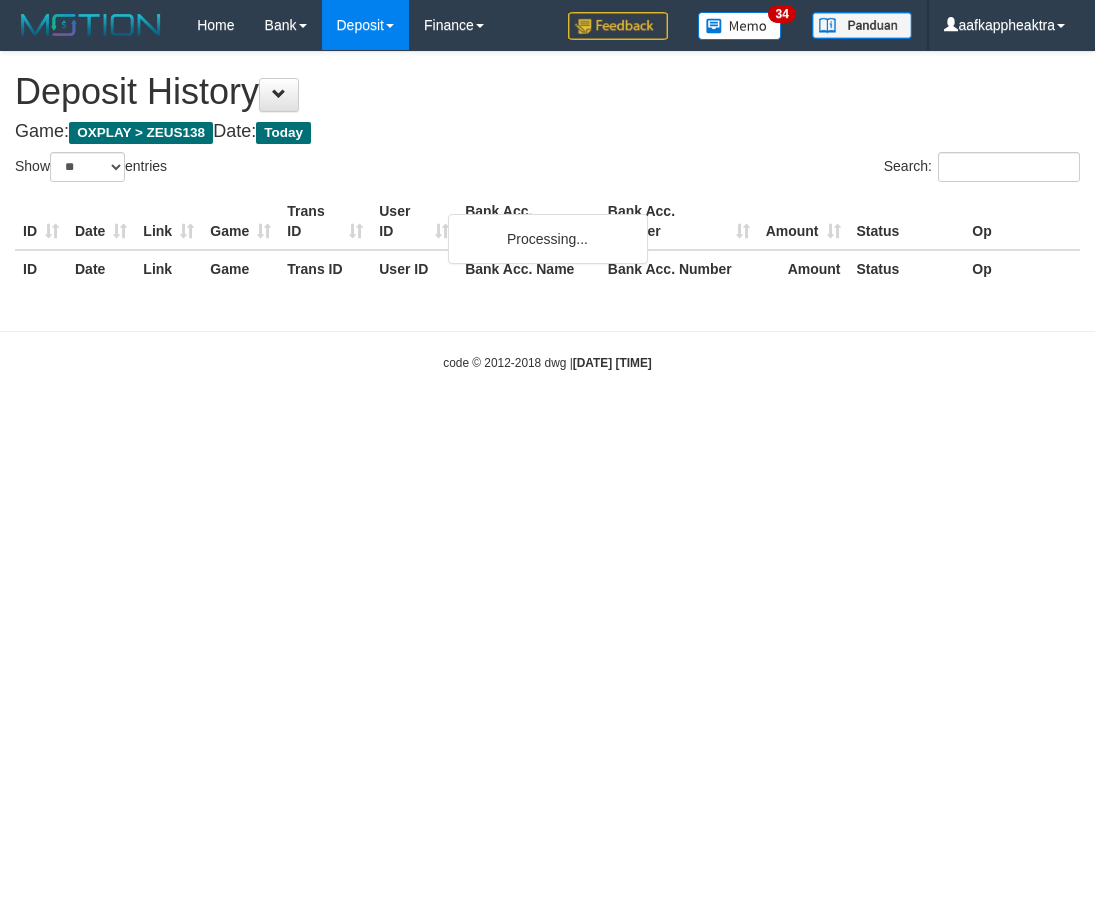 select on "**" 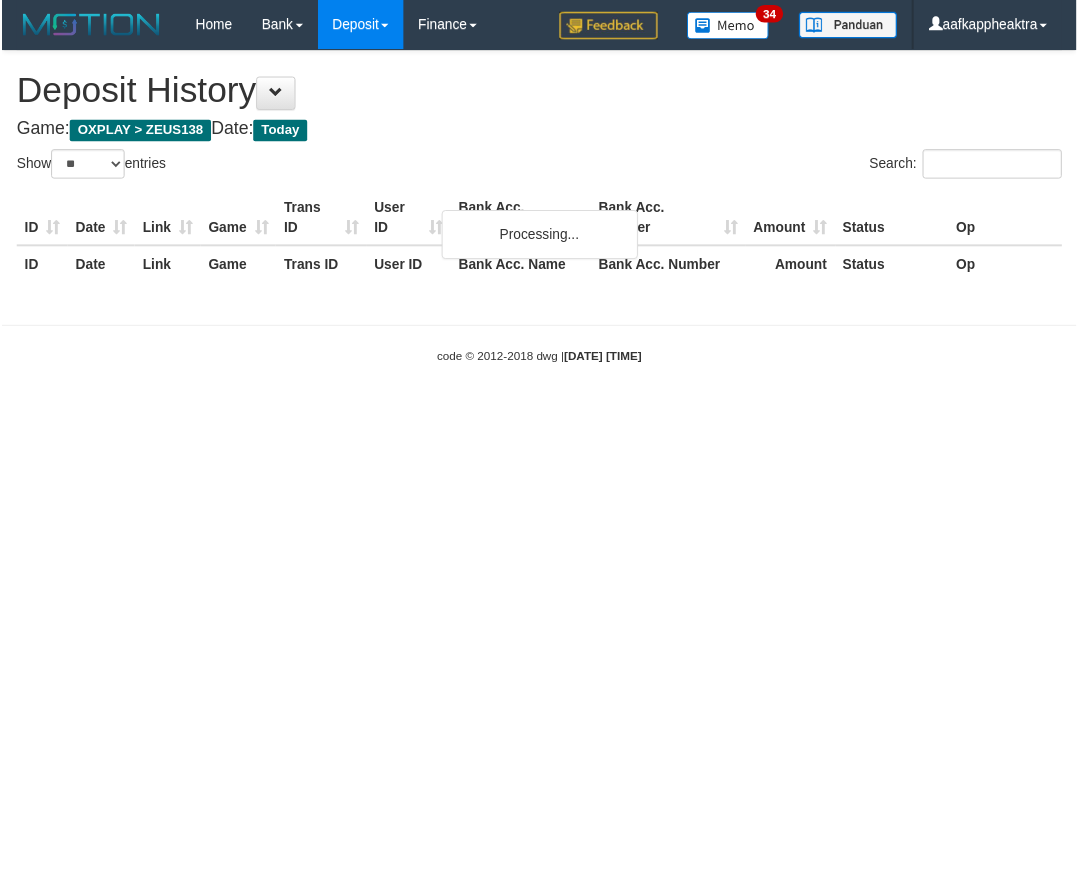 scroll, scrollTop: 0, scrollLeft: 0, axis: both 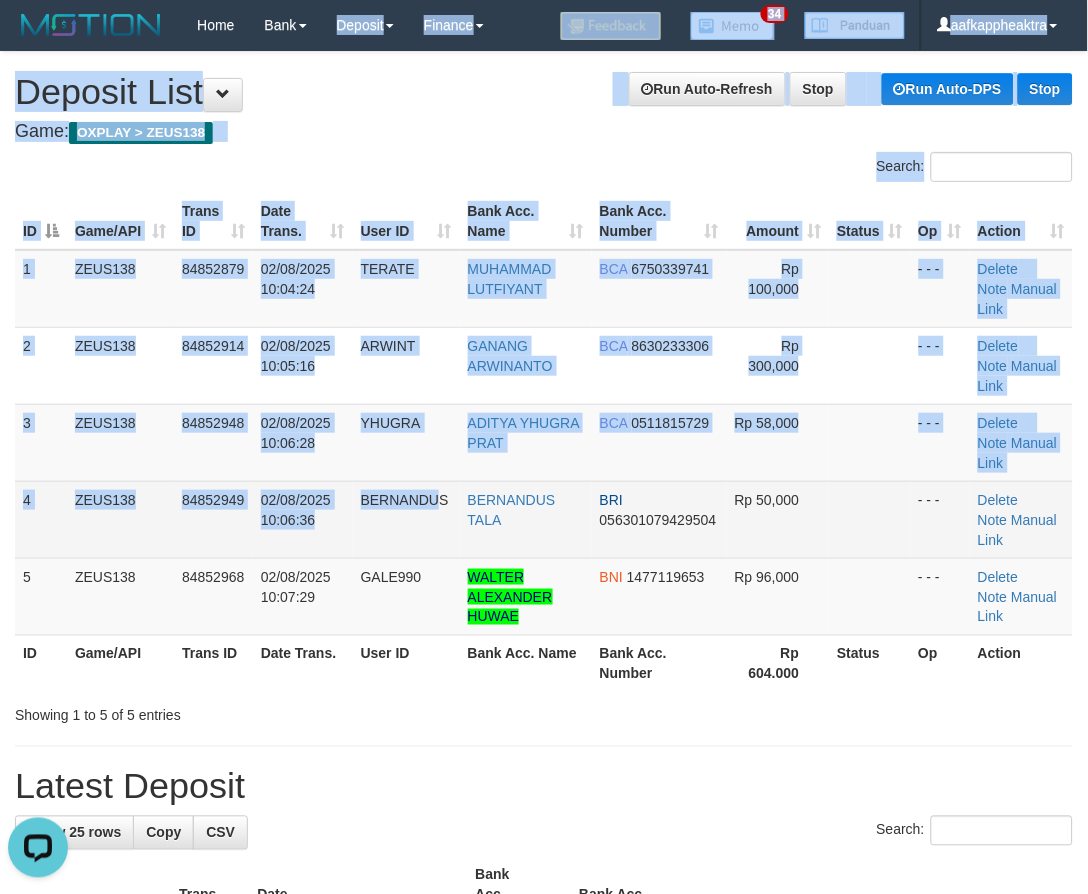drag, startPoint x: 415, startPoint y: 393, endPoint x: 430, endPoint y: 530, distance: 137.81873 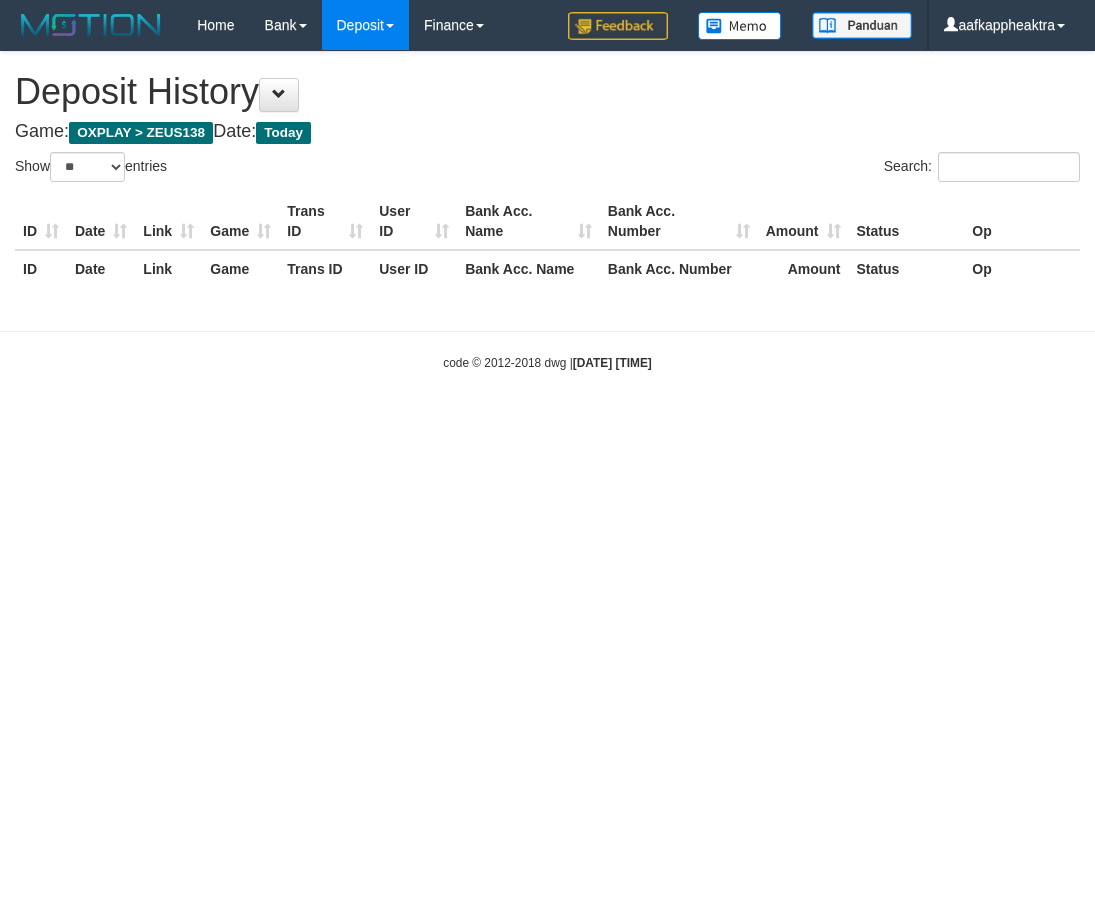 select on "**" 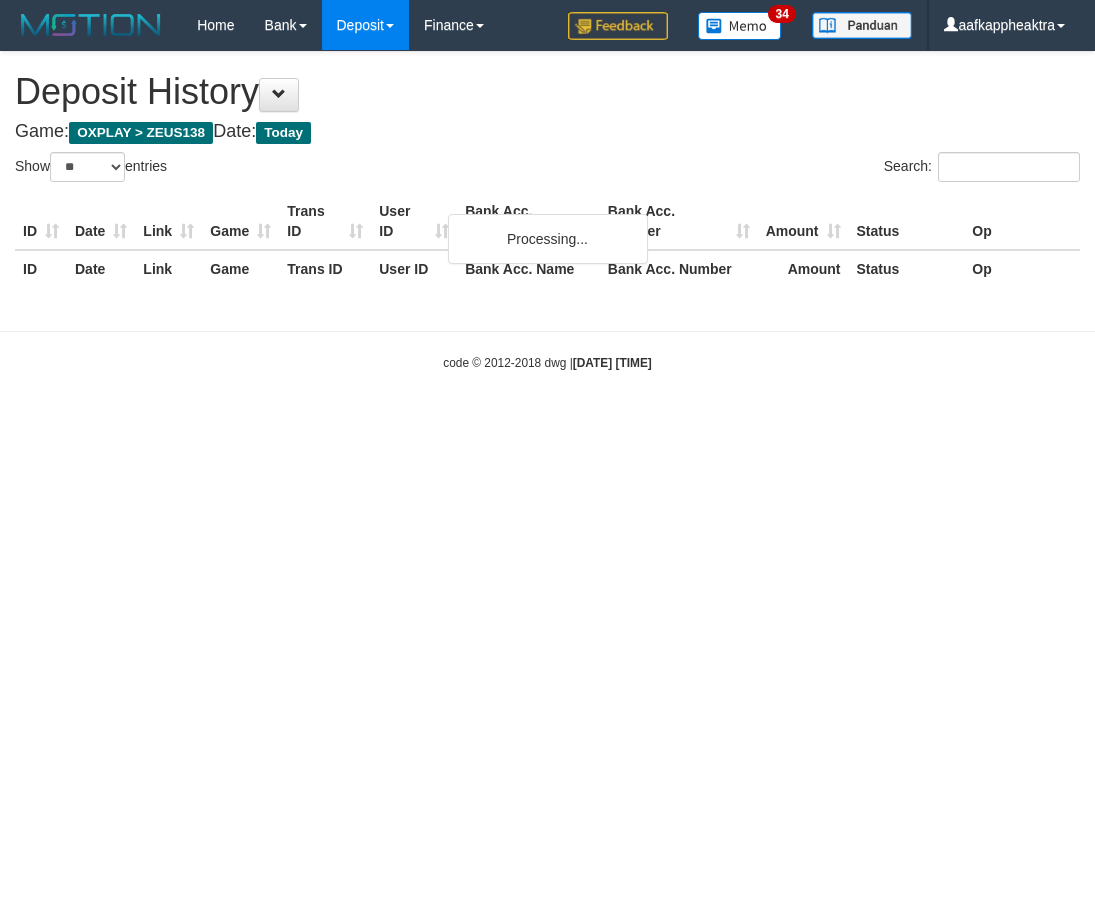 select on "**" 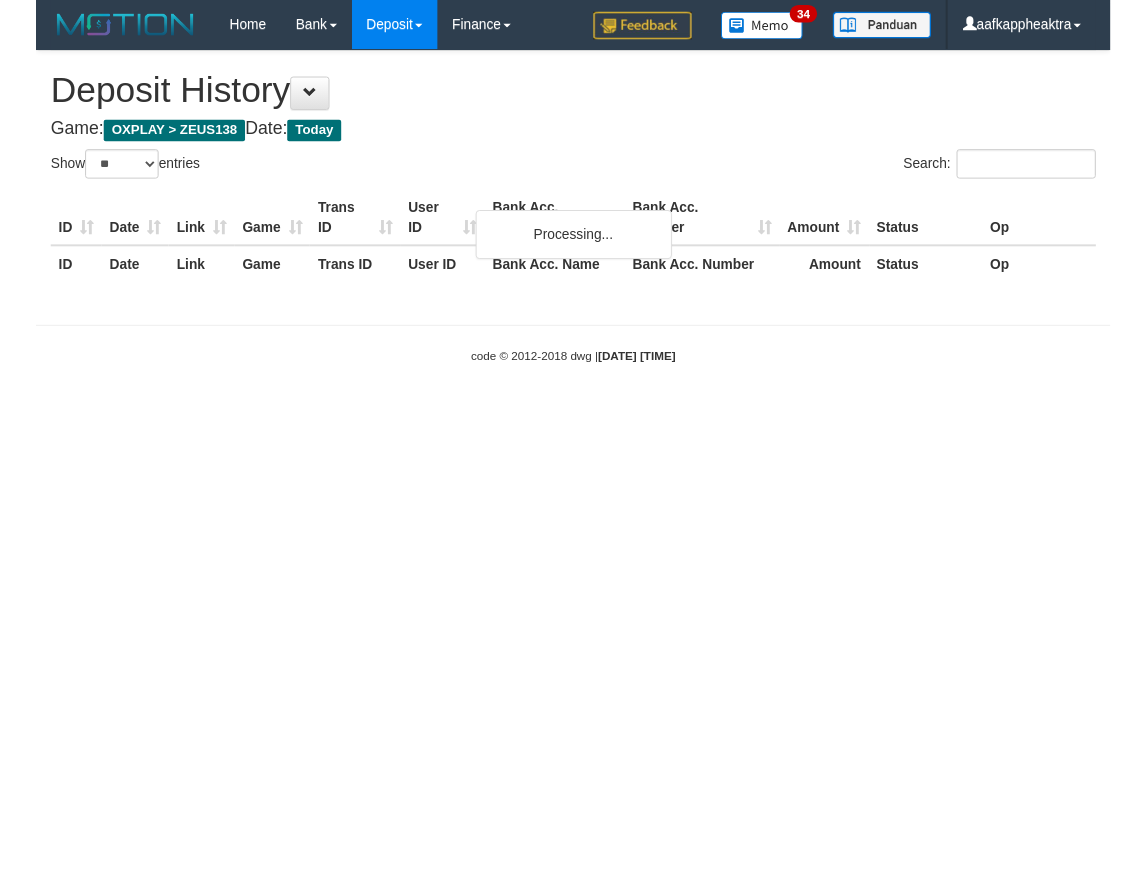 scroll, scrollTop: 0, scrollLeft: 0, axis: both 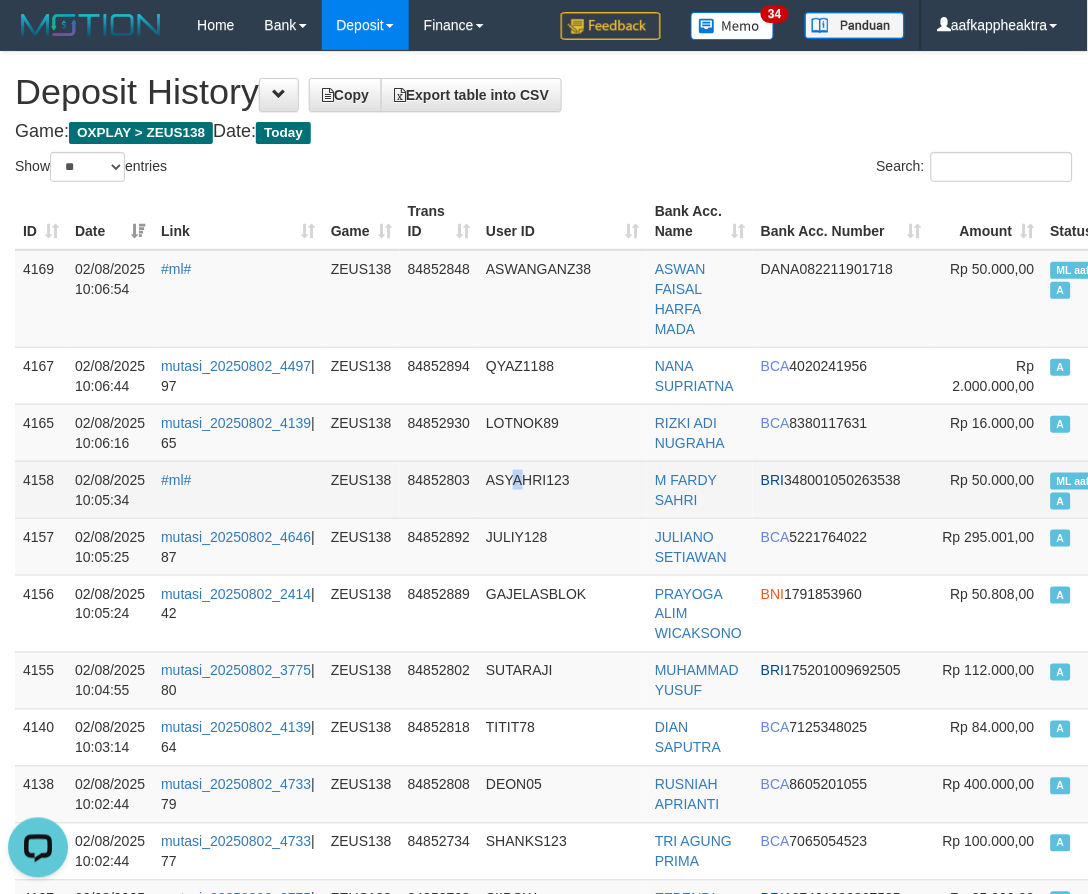 drag, startPoint x: 513, startPoint y: 496, endPoint x: 516, endPoint y: 474, distance: 22.203604 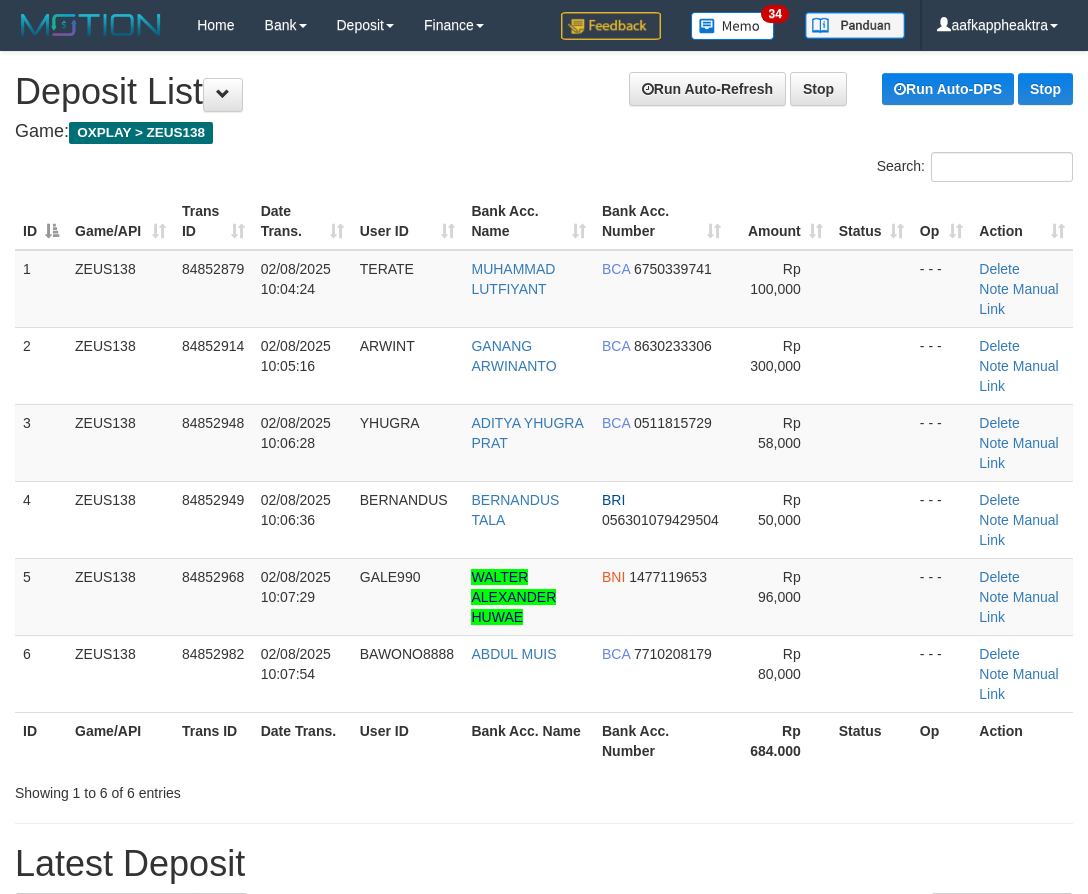 scroll, scrollTop: 0, scrollLeft: 0, axis: both 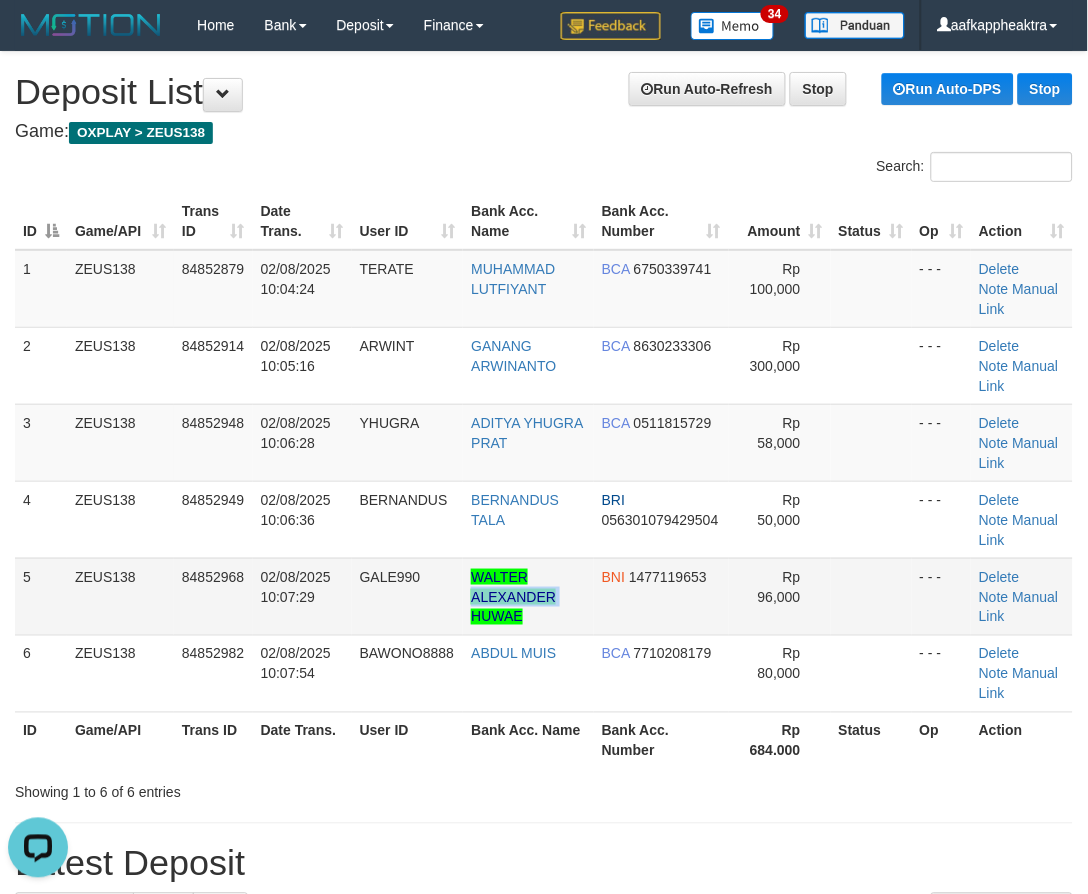 drag, startPoint x: 466, startPoint y: 612, endPoint x: 313, endPoint y: 595, distance: 153.94154 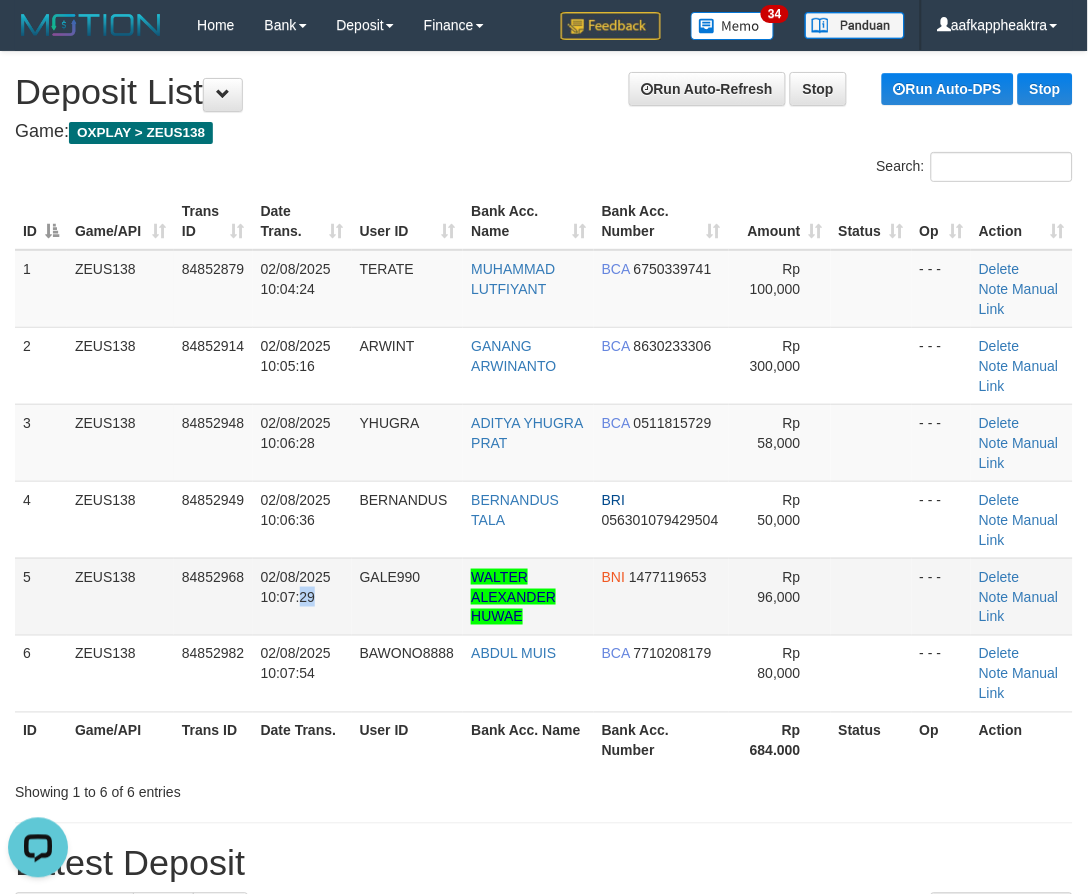 drag, startPoint x: 313, startPoint y: 595, endPoint x: 296, endPoint y: 585, distance: 19.723083 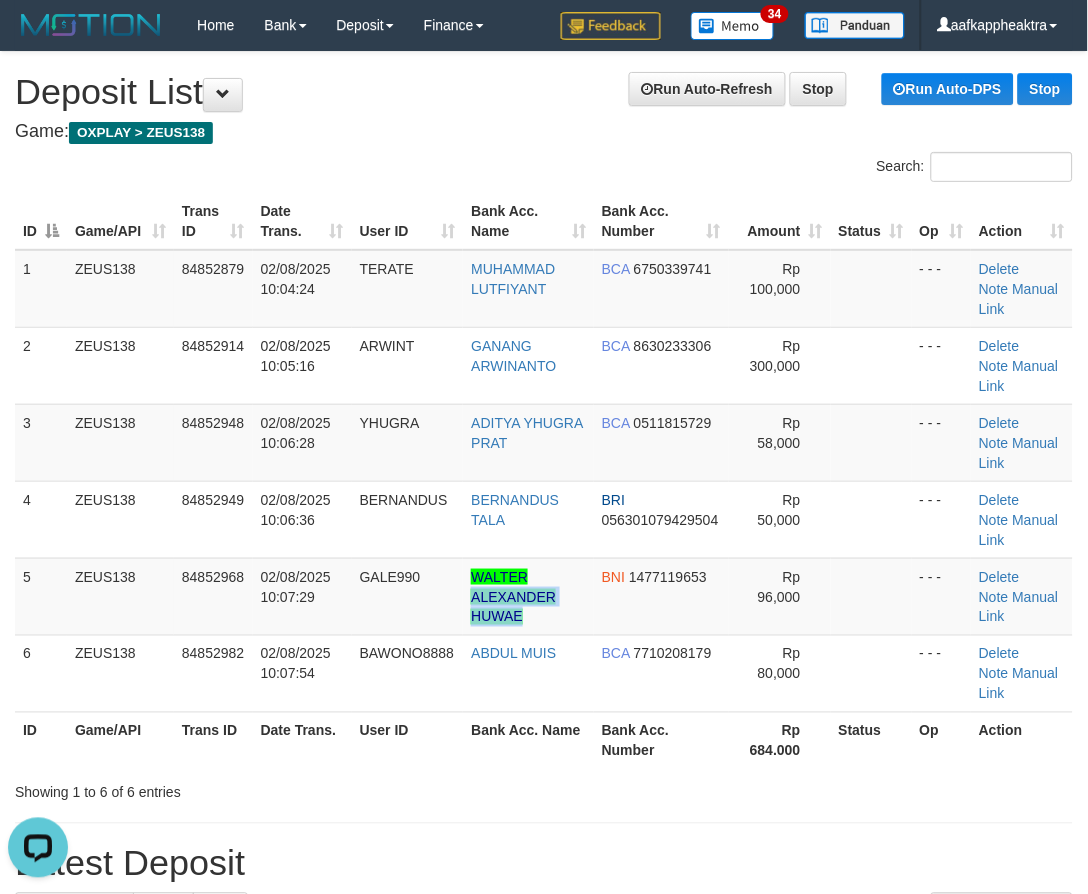 drag, startPoint x: 573, startPoint y: 577, endPoint x: 4, endPoint y: 615, distance: 570.26746 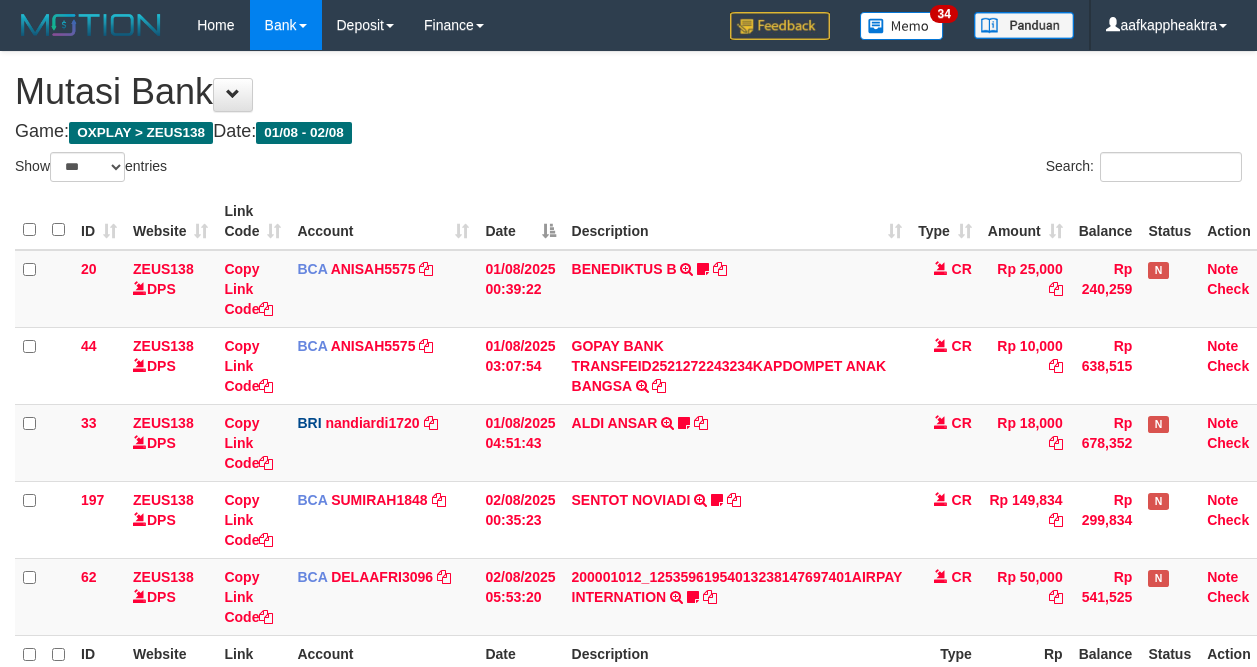 select on "***" 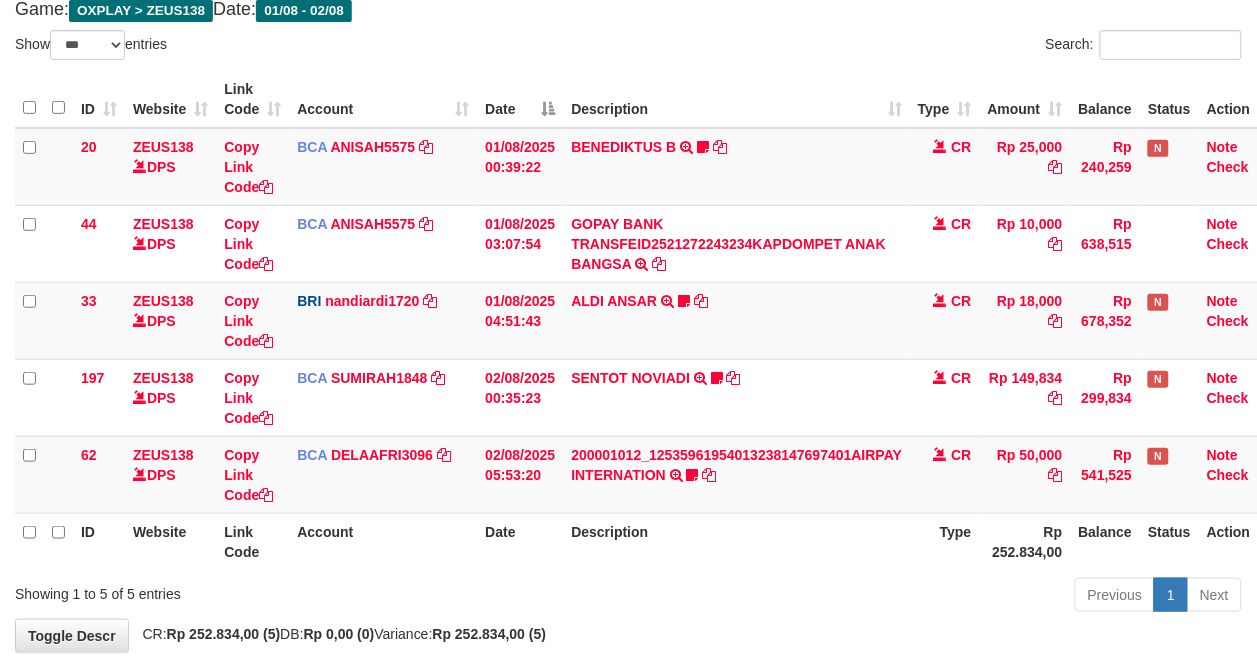scroll, scrollTop: 150, scrollLeft: 0, axis: vertical 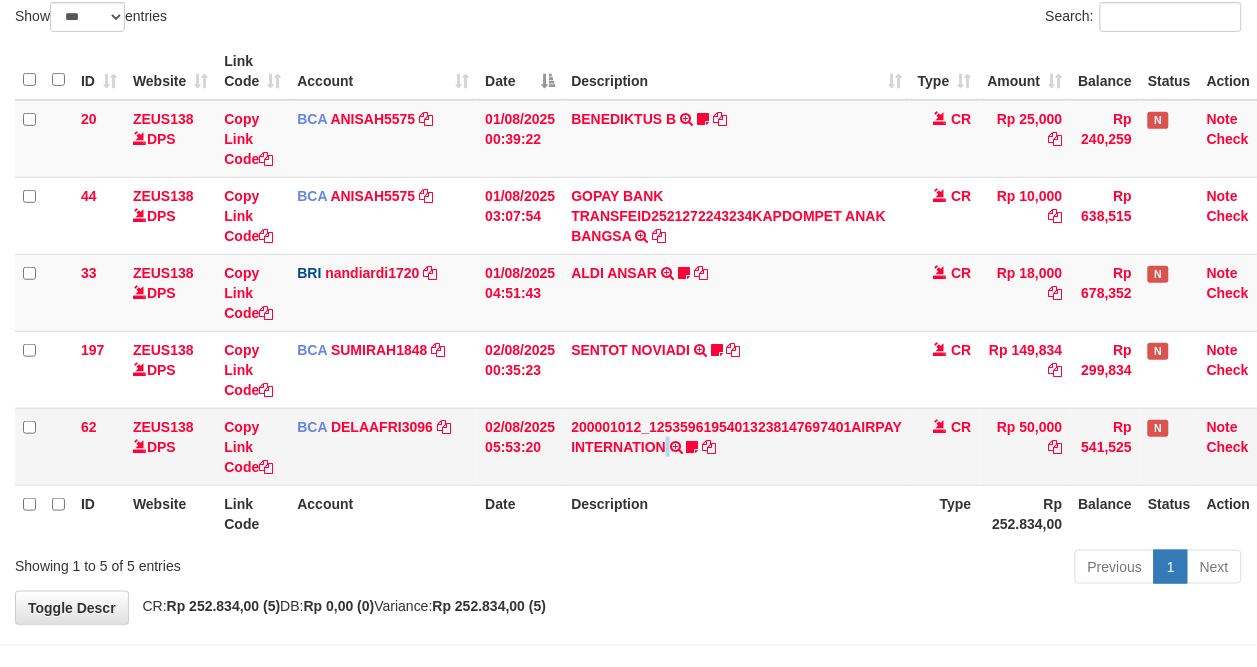 click on "200001012_12535961954013238147697401AIRPAY INTERNATION            TRSF E-BANKING CR 0208/FTSCY/WS95051
50000.00200001012_12535961954013238147697401AIRPAY INTERNATION    Labubutaiki
https://prnt.sc/l7T6Eus7w_Qi" at bounding box center (736, 446) 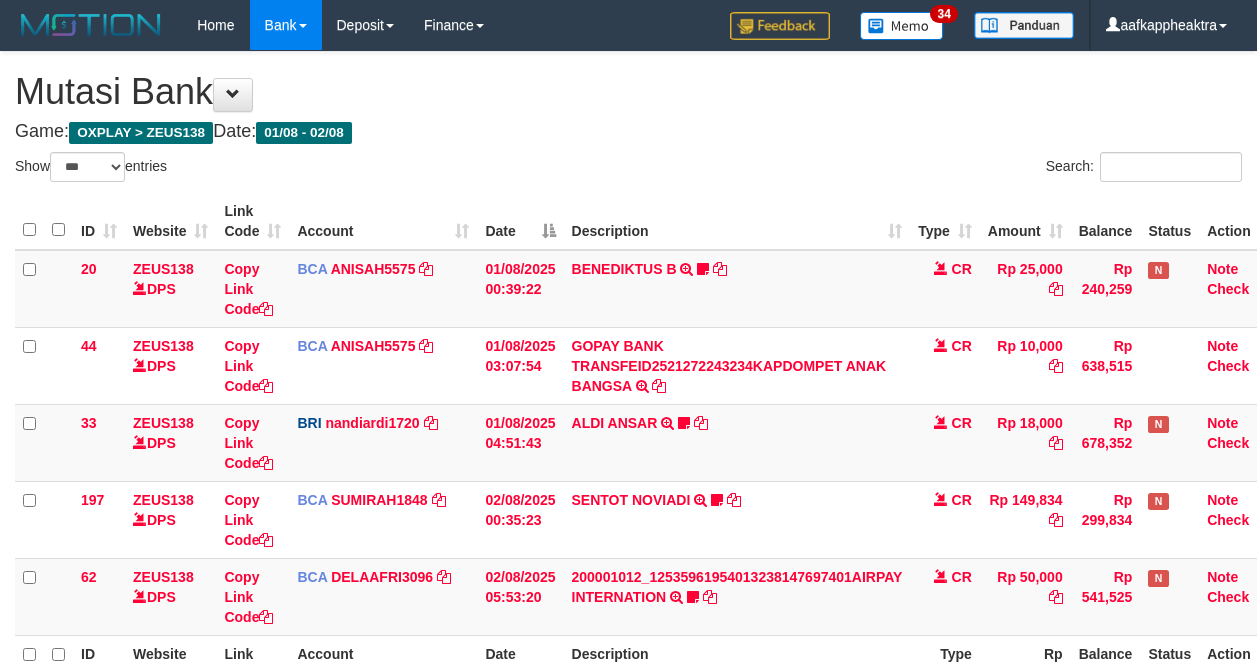 select on "***" 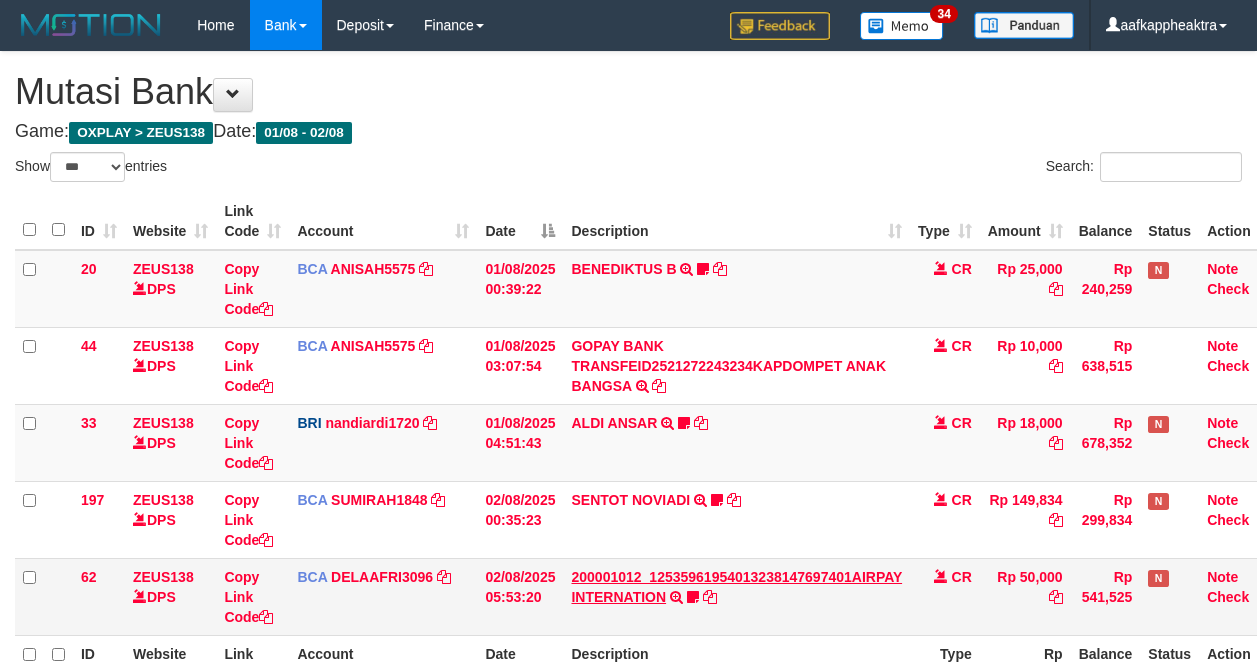 click on "200001012_12535961954013238147697401AIRPAY INTERNATION            TRSF E-BANKING CR 0208/FTSCY/WS95051
50000.00200001012_12535961954013238147697401AIRPAY INTERNATION    Labubutaiki
https://prnt.sc/l7T6Eus7w_Qi" at bounding box center [736, 596] 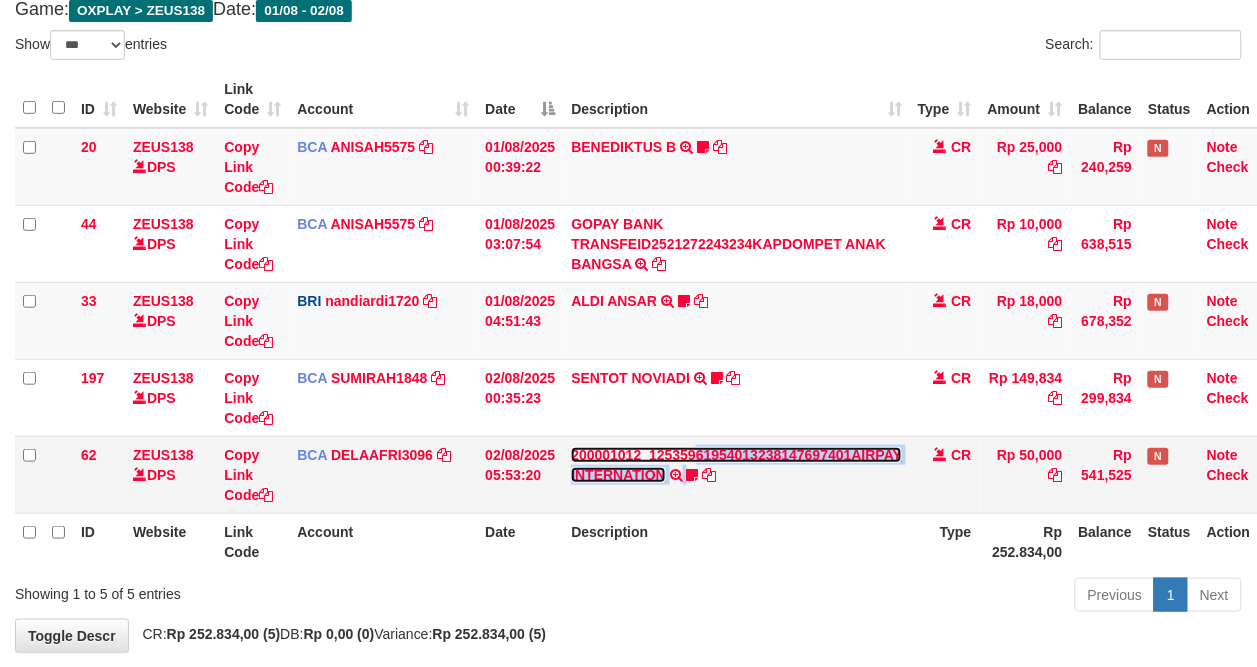 scroll, scrollTop: 150, scrollLeft: 0, axis: vertical 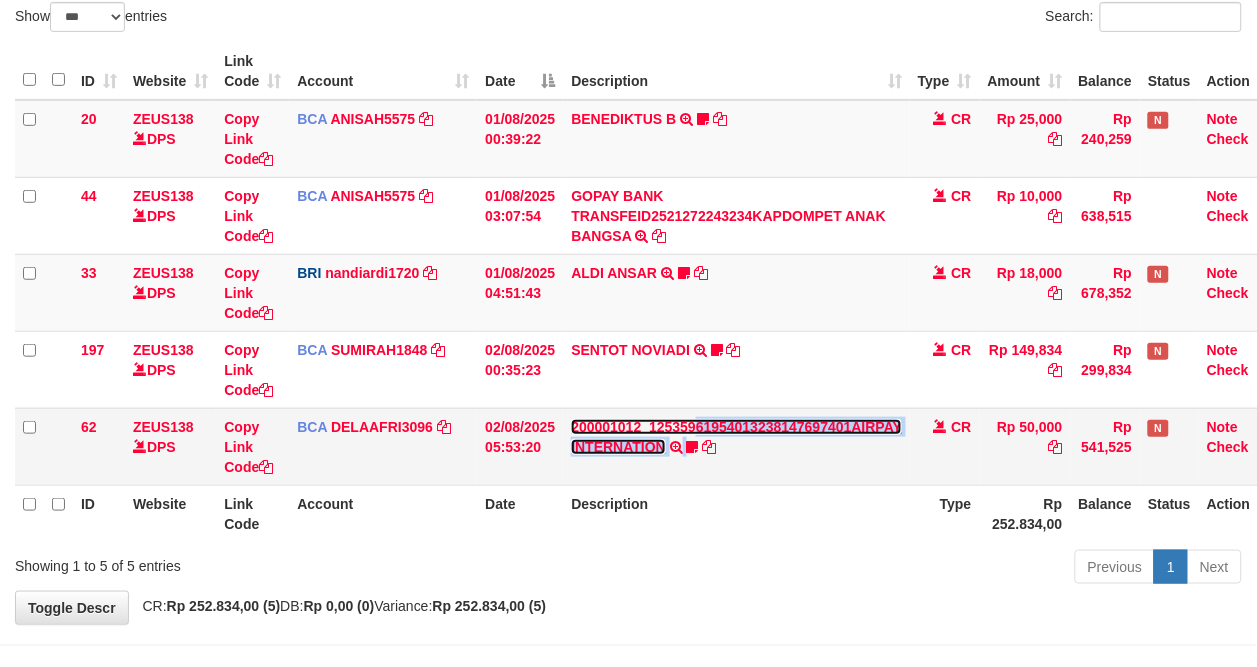 drag, startPoint x: 715, startPoint y: 432, endPoint x: 1002, endPoint y: 456, distance: 288.00174 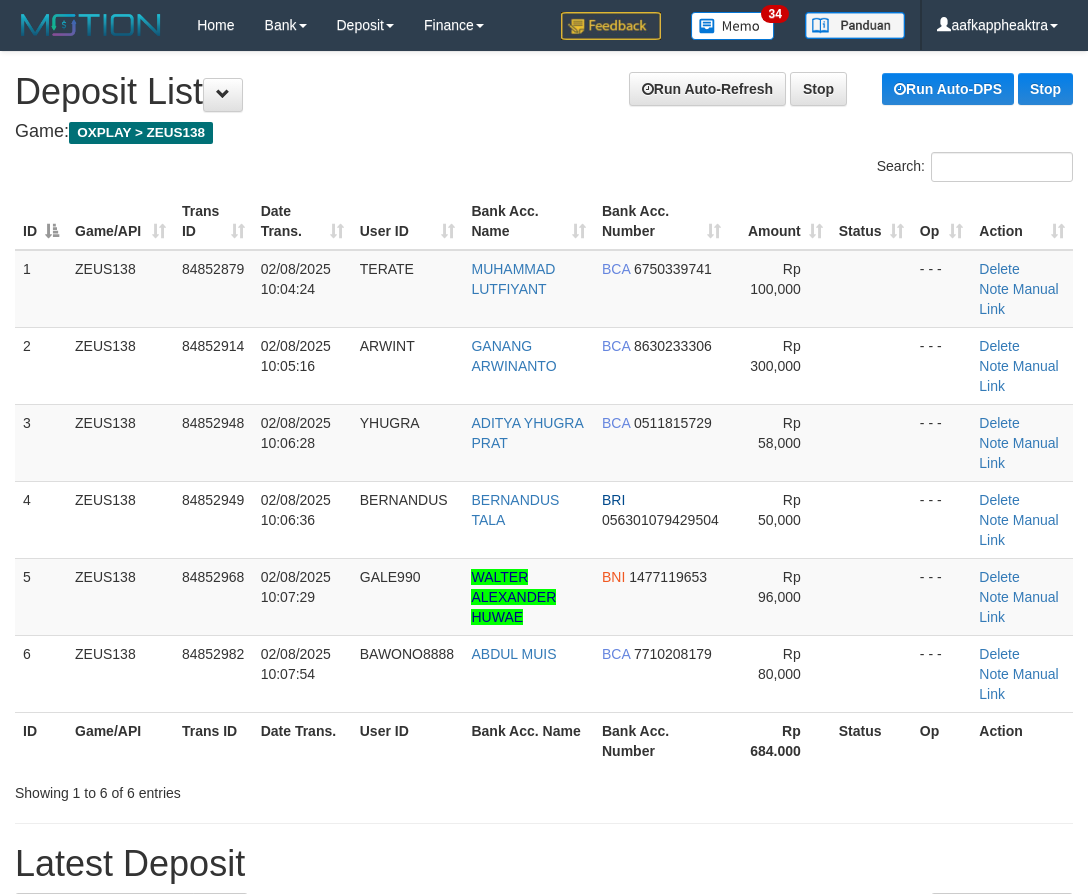 scroll, scrollTop: 0, scrollLeft: 0, axis: both 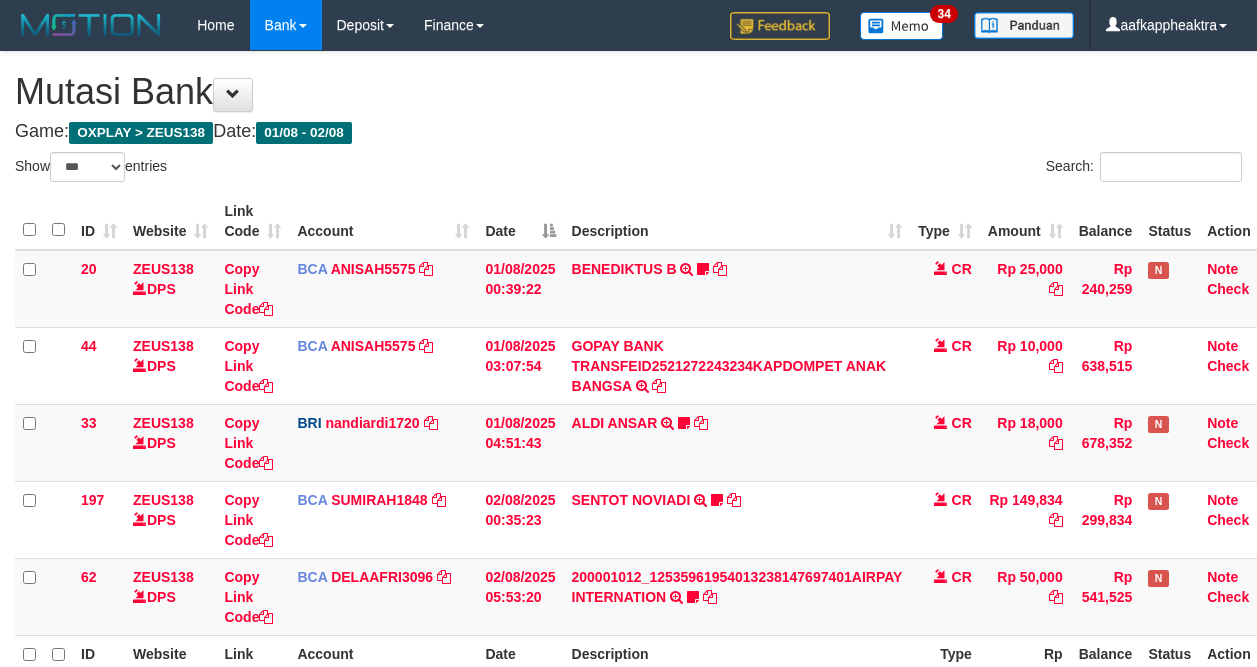select on "***" 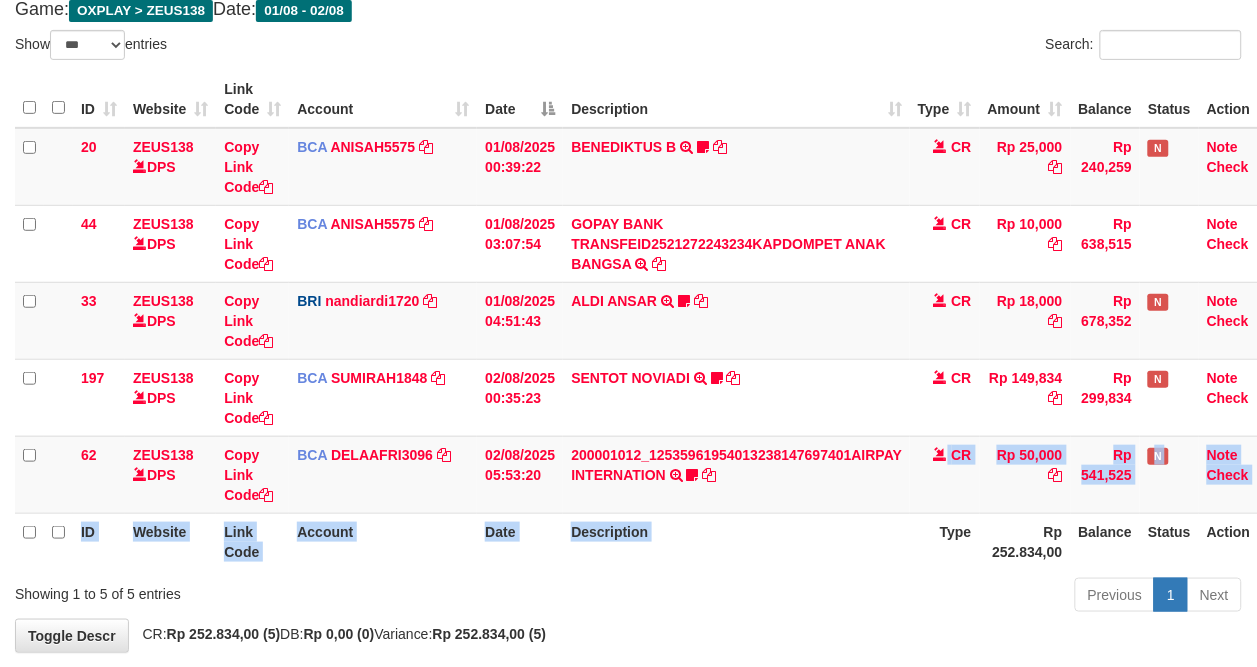 click on "ID Website Link Code Account Date Description Type Amount Balance Status Action
20
ZEUS138    DPS
Copy Link Code
BCA
[USERNAME]
DPS
[USERNAME]
mutasi_[DATE] | 20
mutasi_[DATE] | 20
[DATE] 00:39:22
[FIRST] [LAST]            TRSF E-BANKING CR 0108/FTSCY/WS95051
25000.002025080185043947 TRFDN-[USERNAME]PAY DEBIT INDONE    Asuk86 bantu bukti tf
CR
Rp 25,000
Rp 240,259
N
Note
Check
44
ZEUS138    DPS
Copy Link Code
BCA
[USERNAME]" at bounding box center [648, 320] 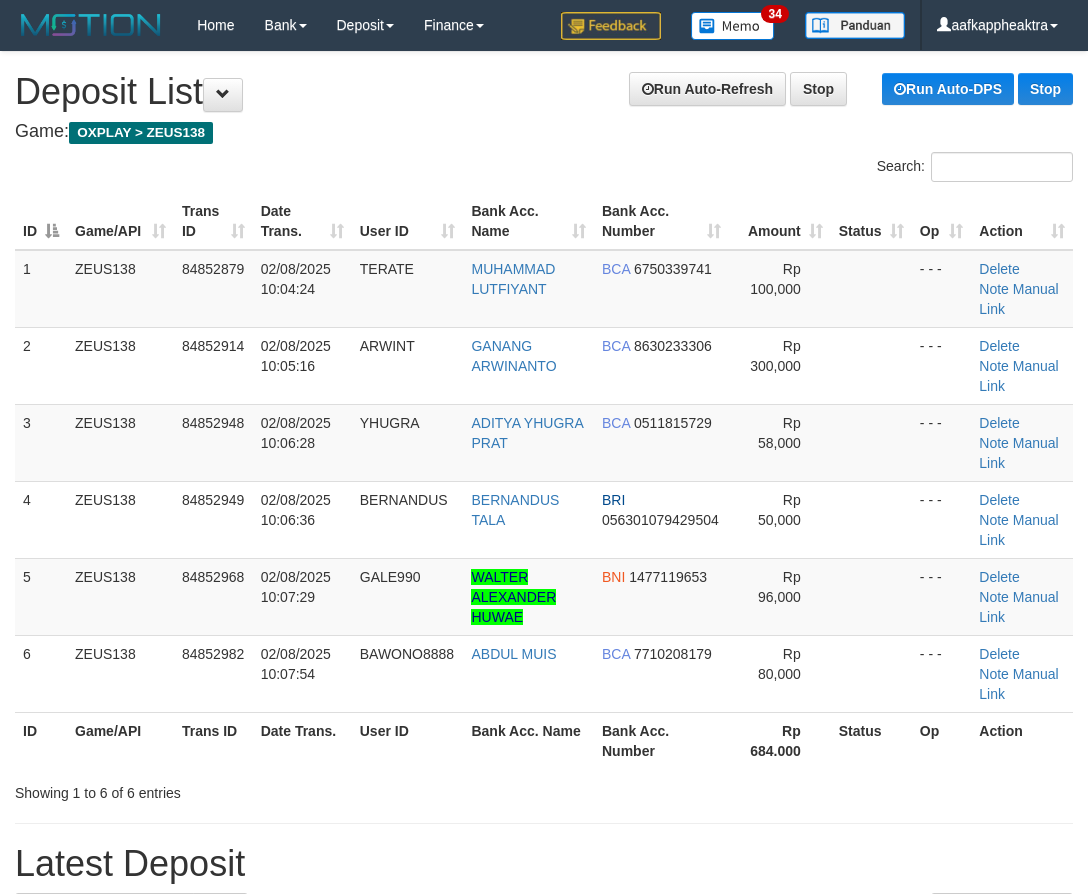 scroll, scrollTop: 0, scrollLeft: 0, axis: both 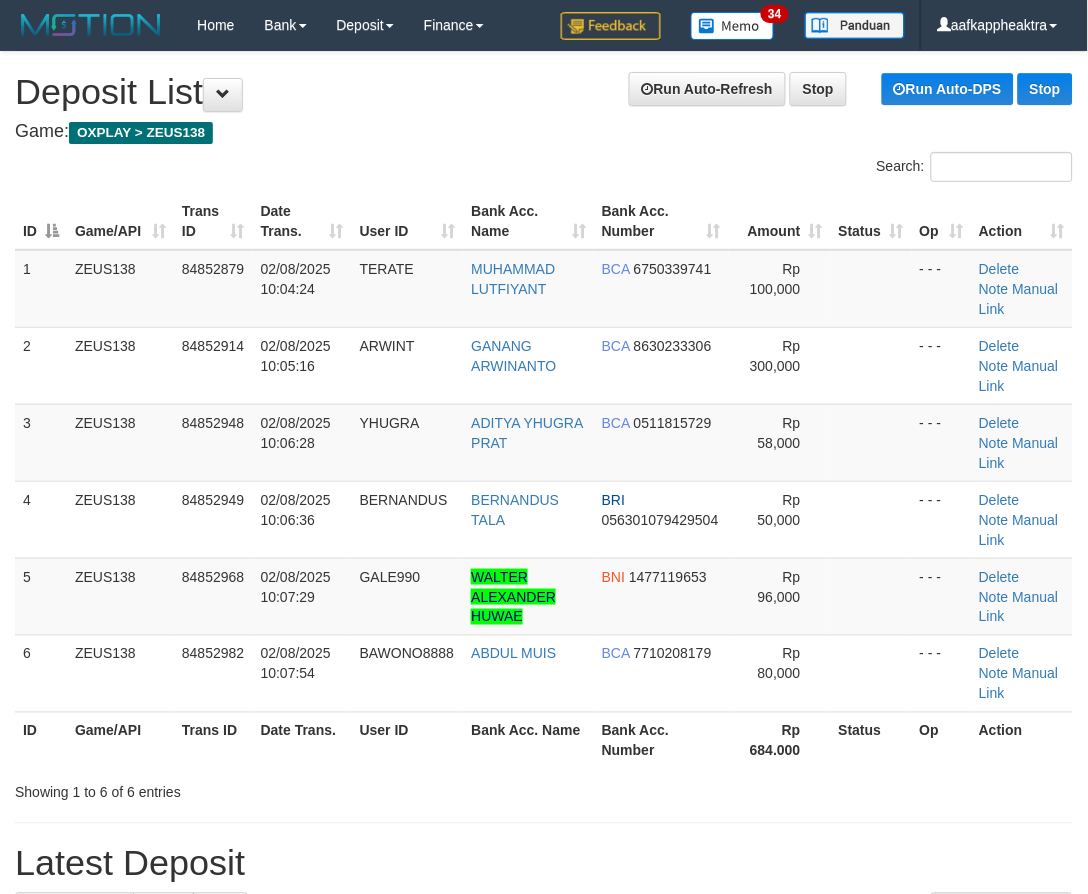 drag, startPoint x: 317, startPoint y: 586, endPoint x: 6, endPoint y: 570, distance: 311.41132 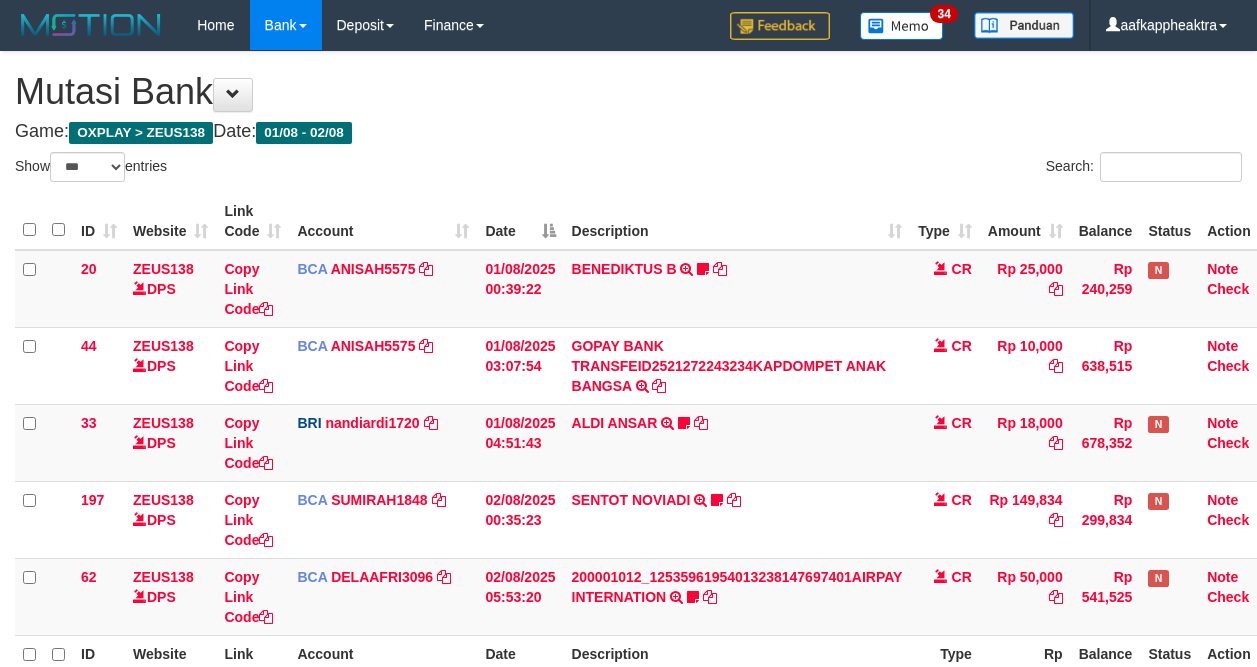 select on "***" 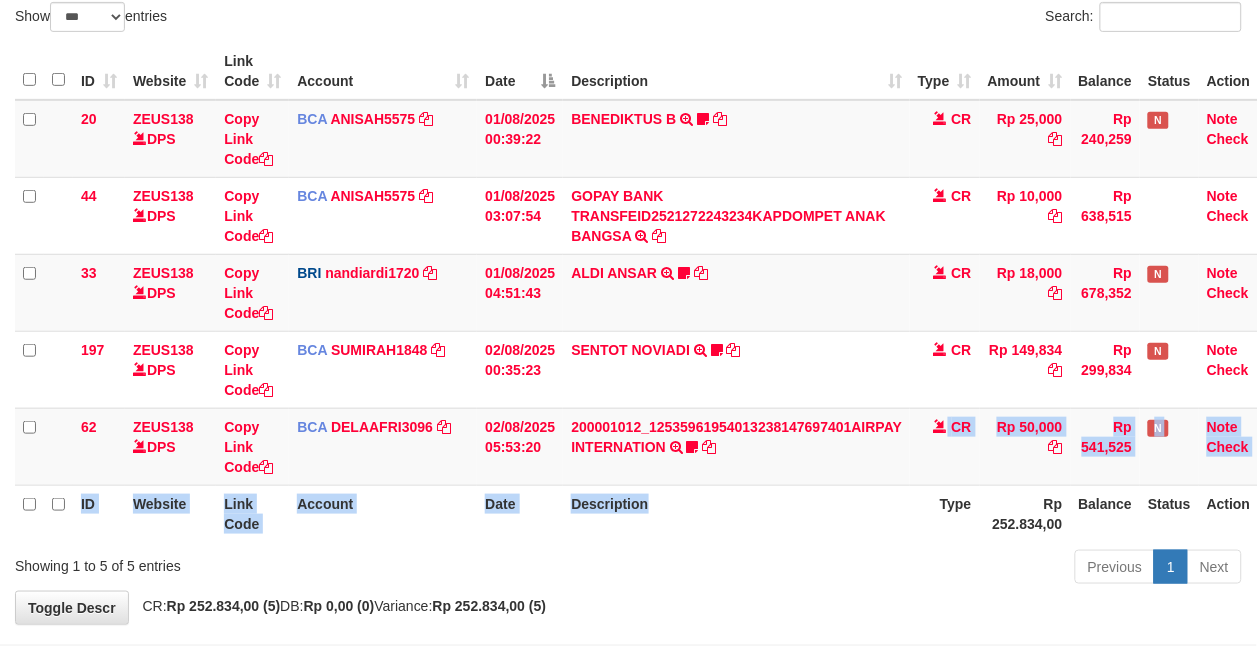 drag, startPoint x: 817, startPoint y: 480, endPoint x: 834, endPoint y: 504, distance: 29.410883 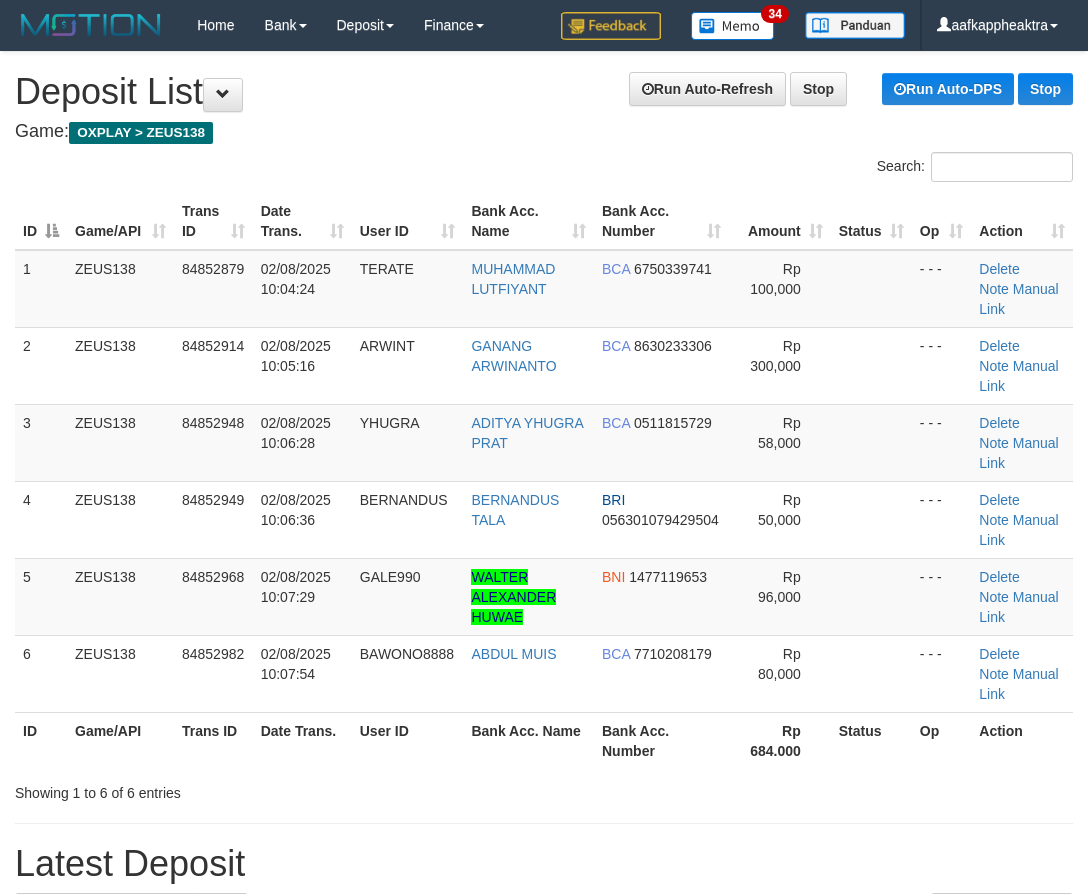 scroll, scrollTop: 0, scrollLeft: 0, axis: both 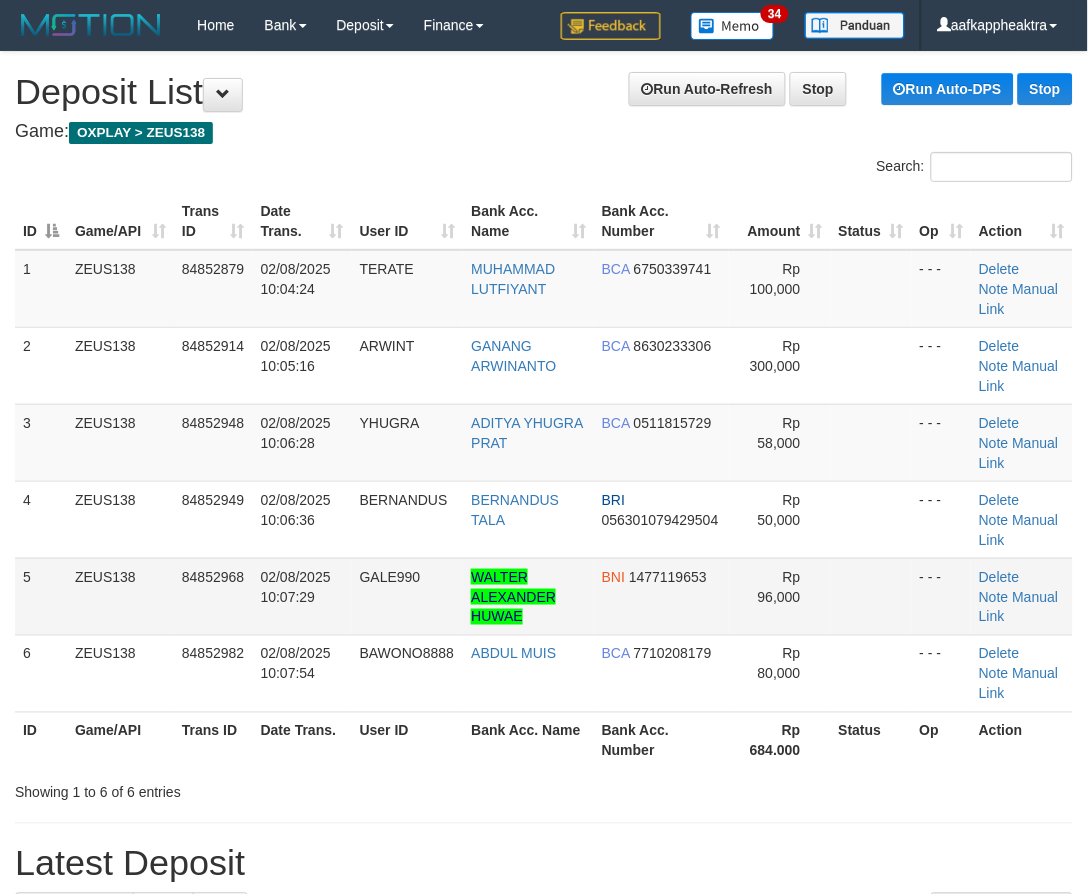 click on "WALTER ALEXANDER HUWAE" at bounding box center [528, 596] 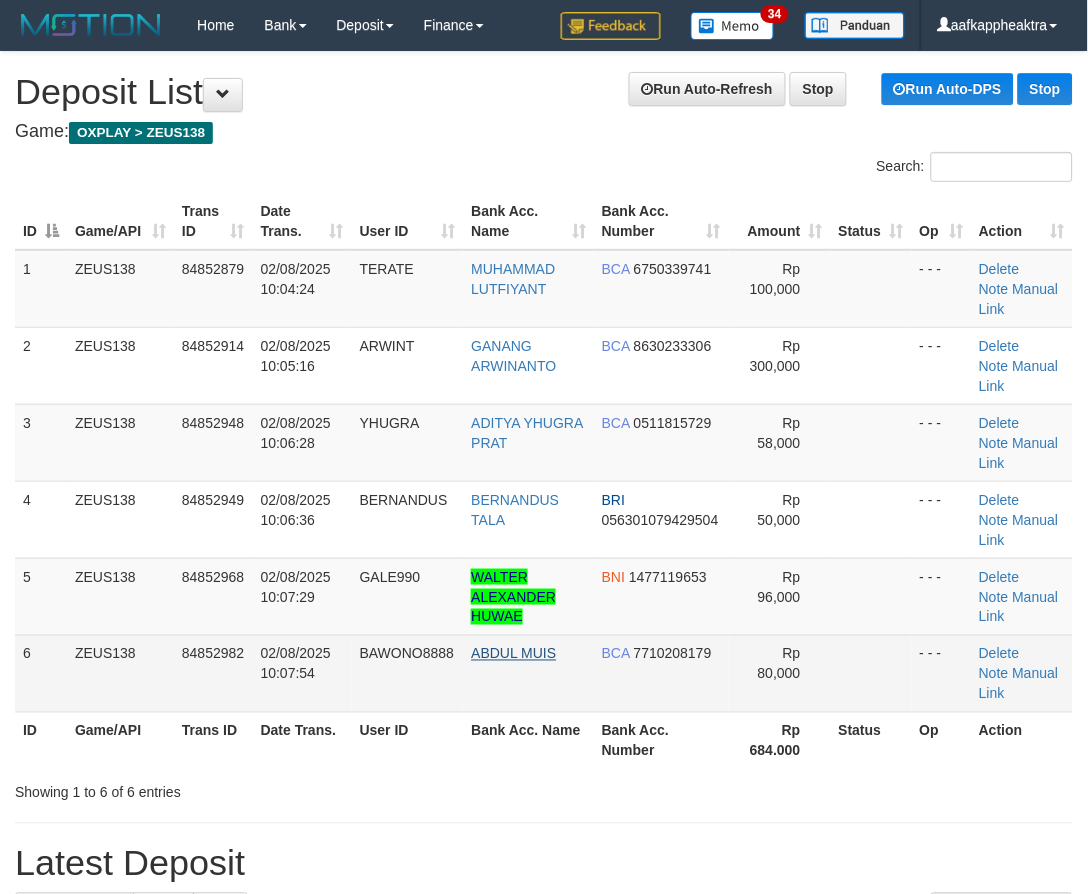 drag, startPoint x: 554, startPoint y: 625, endPoint x: 478, endPoint y: 643, distance: 78.10249 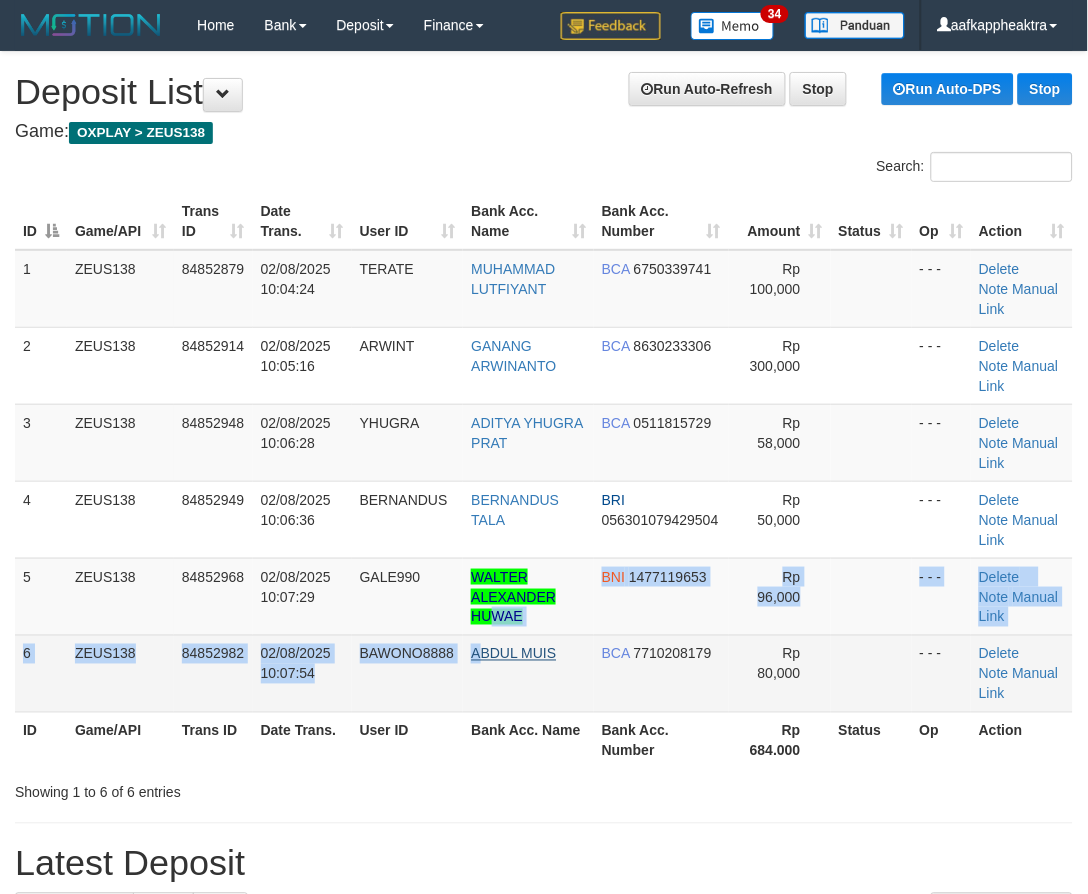 click on "1
ZEUS138
84852879
02/08/2025 10:04:24
TERATE
MUHAMMAD LUTFIYANT
BCA
6750339741
Rp 100,000
- - -
Delete
Note
Manual Link
2
ZEUS138
84852914
02/08/2025 10:05:16
ARWINT
GANANG ARWINANTO
BCA
8630233306
Rp 300,000
- - -
Delete
Note
Manual Link
3
ZEUS138" at bounding box center [544, 481] 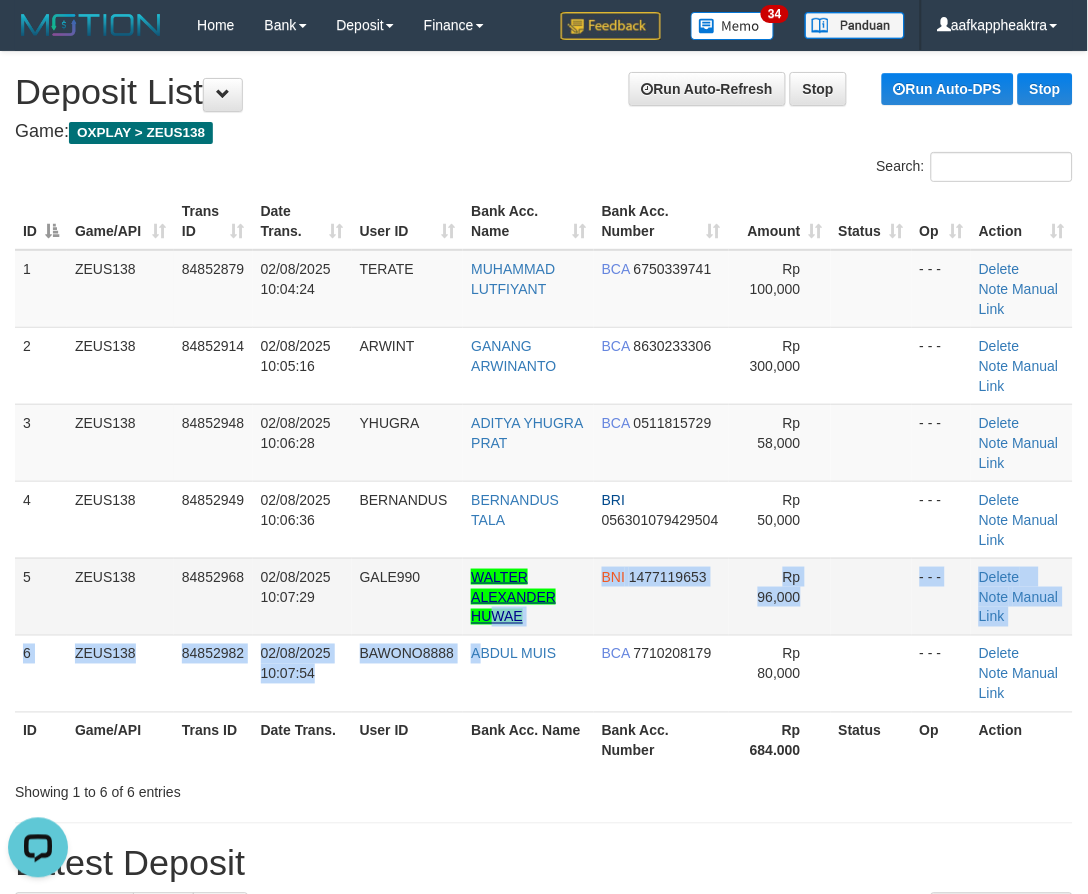 scroll, scrollTop: 0, scrollLeft: 0, axis: both 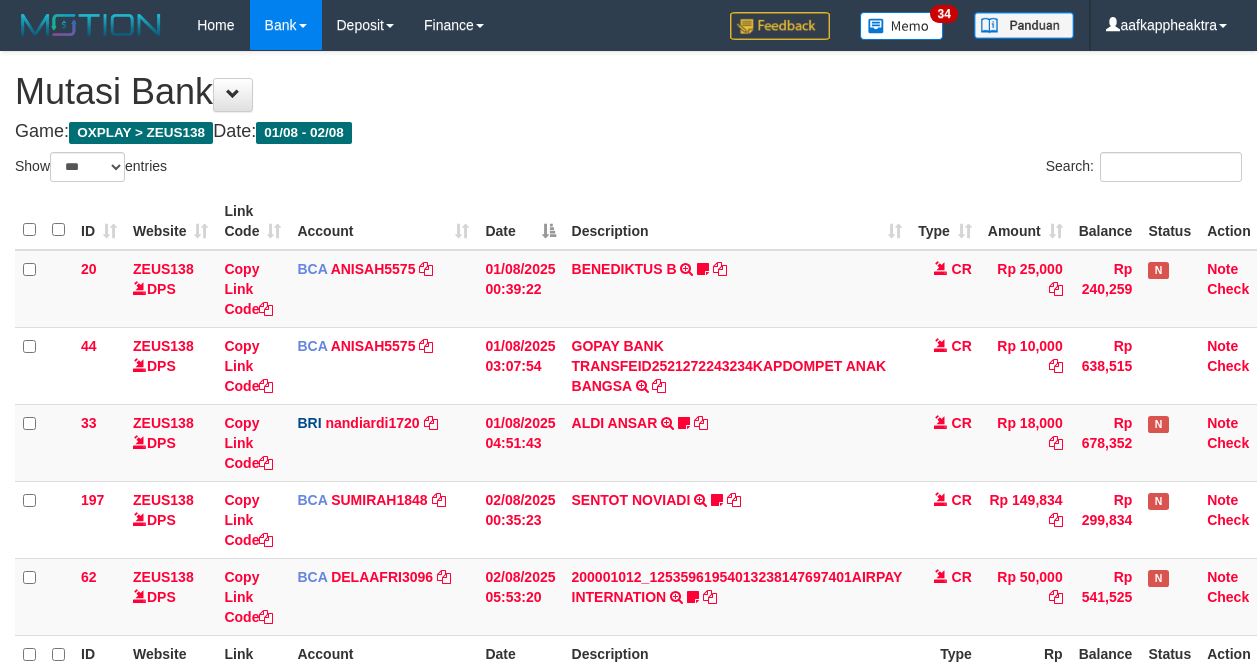 select on "***" 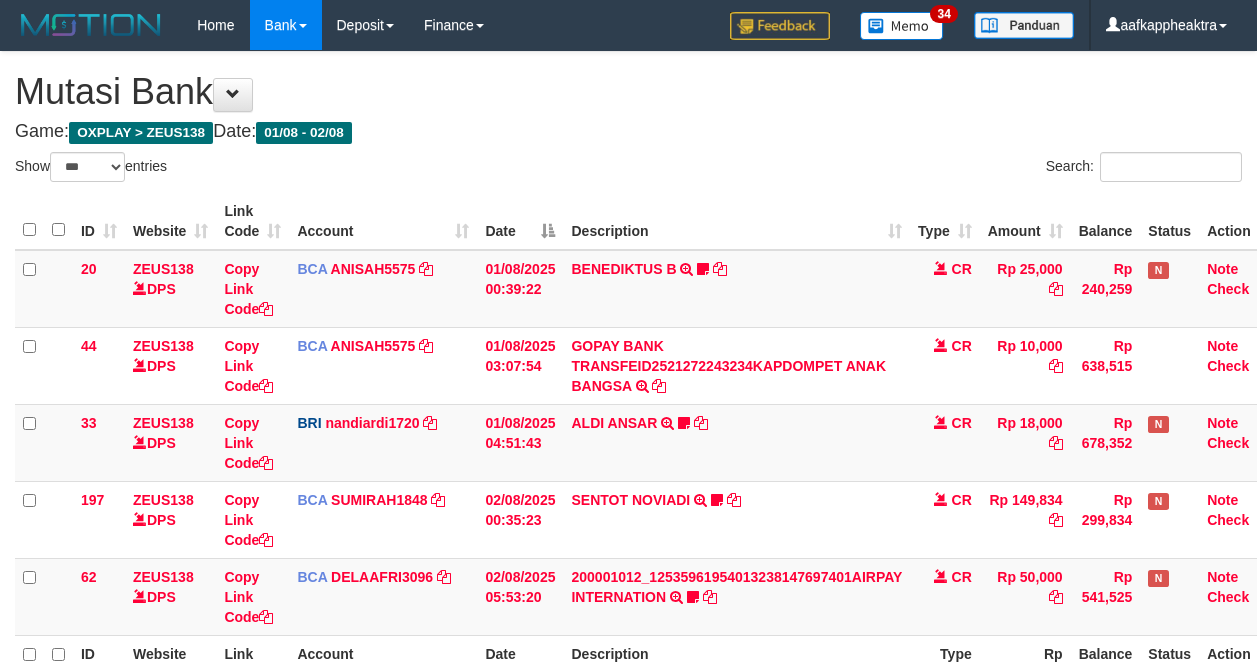 scroll, scrollTop: 150, scrollLeft: 0, axis: vertical 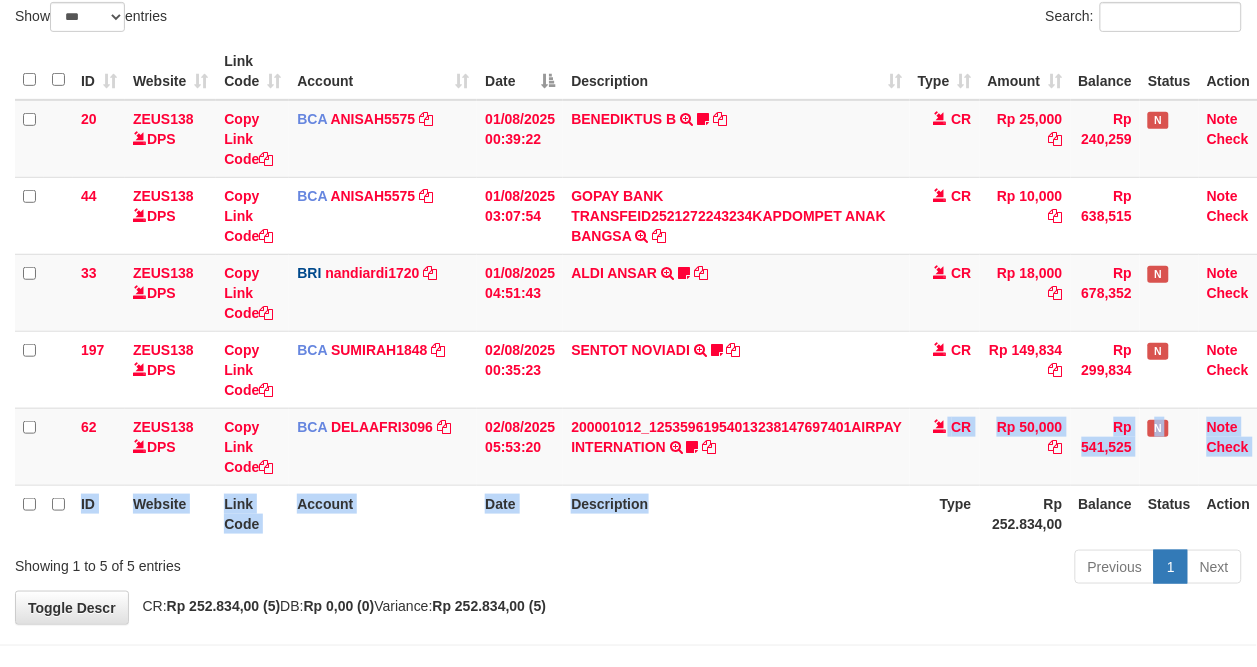 click on "ID Website Link Code Account Date Description Type Amount Balance Status Action
20
ZEUS138    DPS
Copy Link Code
BCA
[USERNAME]
DPS
[USERNAME]
mutasi_[DATE]_[NUMBER] | 20
mutasi_[DATE]_[NUMBER] | 20
[DATE] [TIME]
[FIRST] [LAST]            TRSF E-BANKING CR 0108/FTSCY/WS95051
25000.00[DATE][NUMBER] TRFDN-[USERNAME] BESPAY DEBIT INDONE    Asuk86 bantu bukti tf
CR
Rp 25,000
Rp 240,259
N
Note
Check
44
ZEUS138    DPS
Copy Link Code
BCA
[USERNAME]" at bounding box center [648, 292] 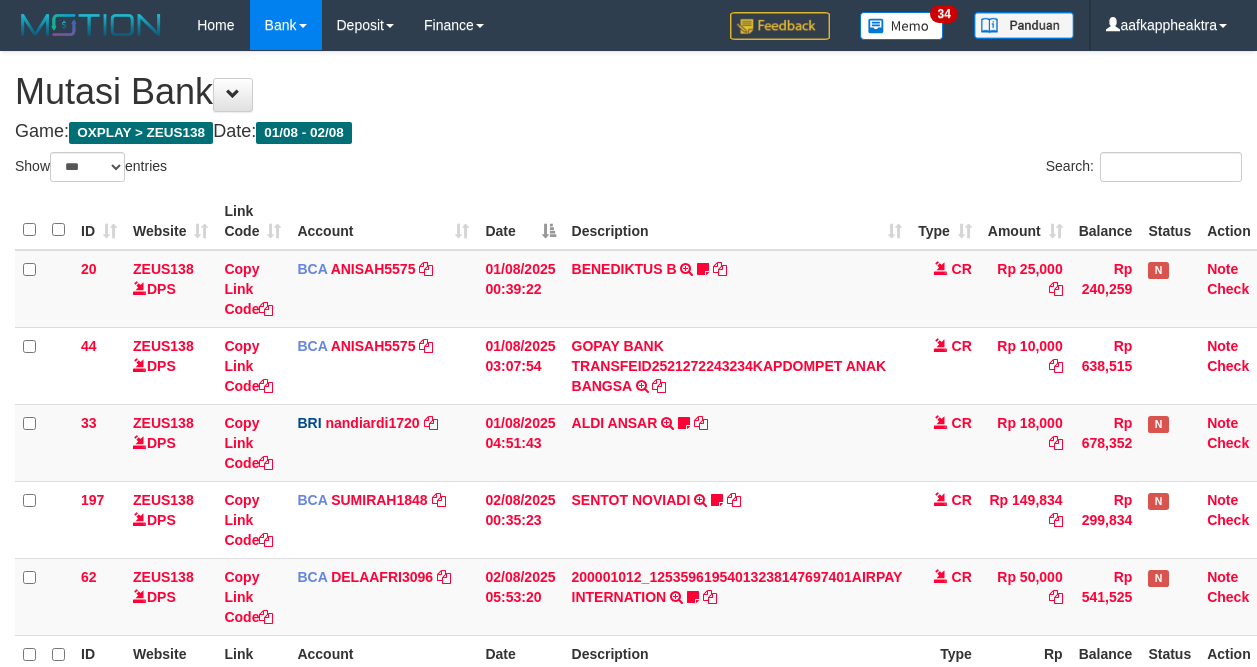 select on "***" 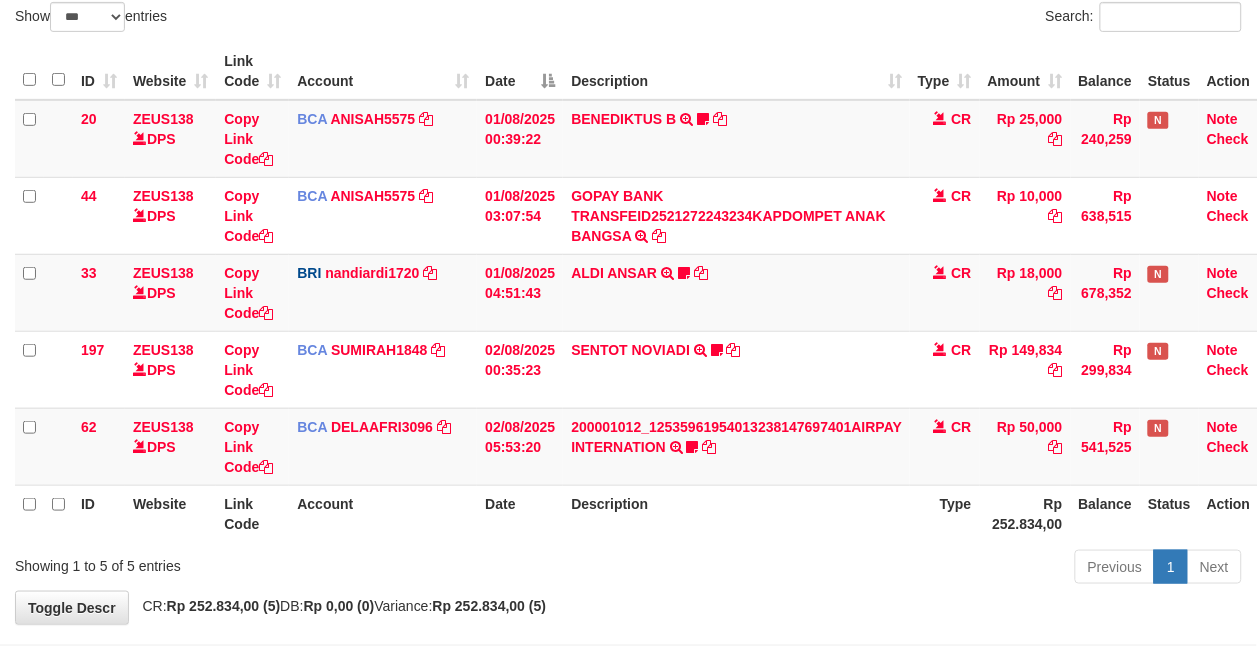 scroll, scrollTop: 218, scrollLeft: 0, axis: vertical 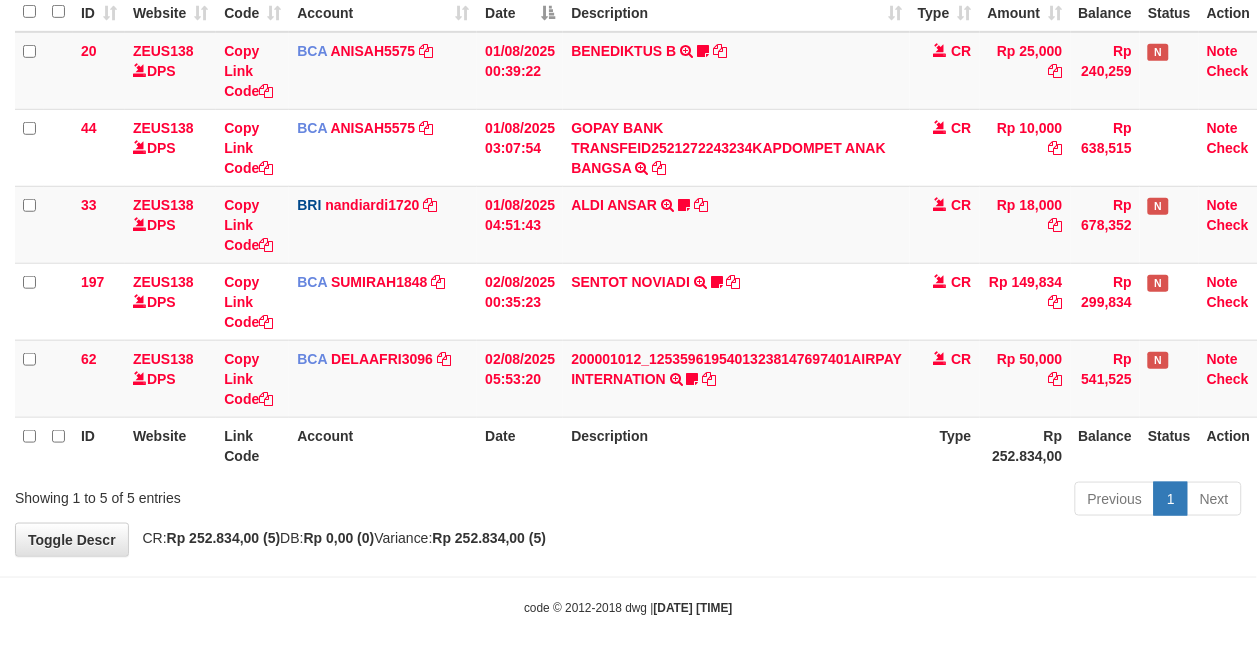 drag, startPoint x: 792, startPoint y: 418, endPoint x: 808, endPoint y: 435, distance: 23.345236 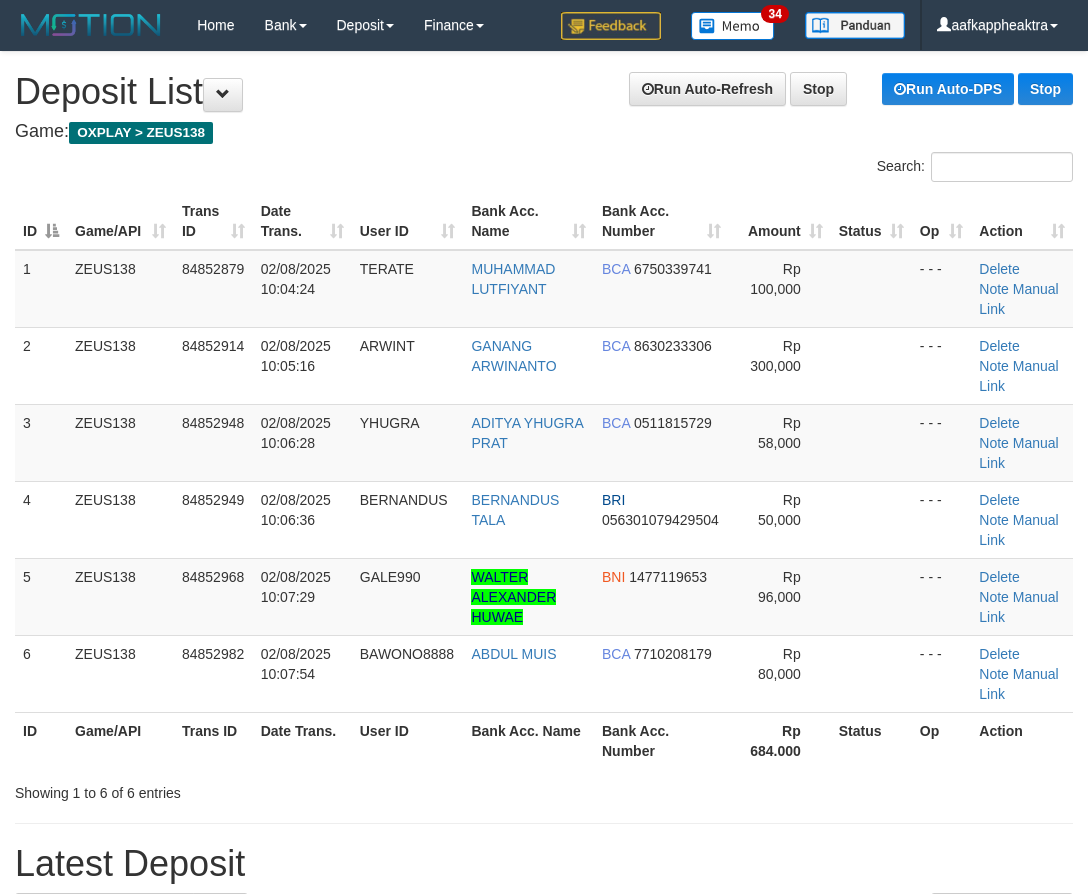 scroll, scrollTop: 0, scrollLeft: 0, axis: both 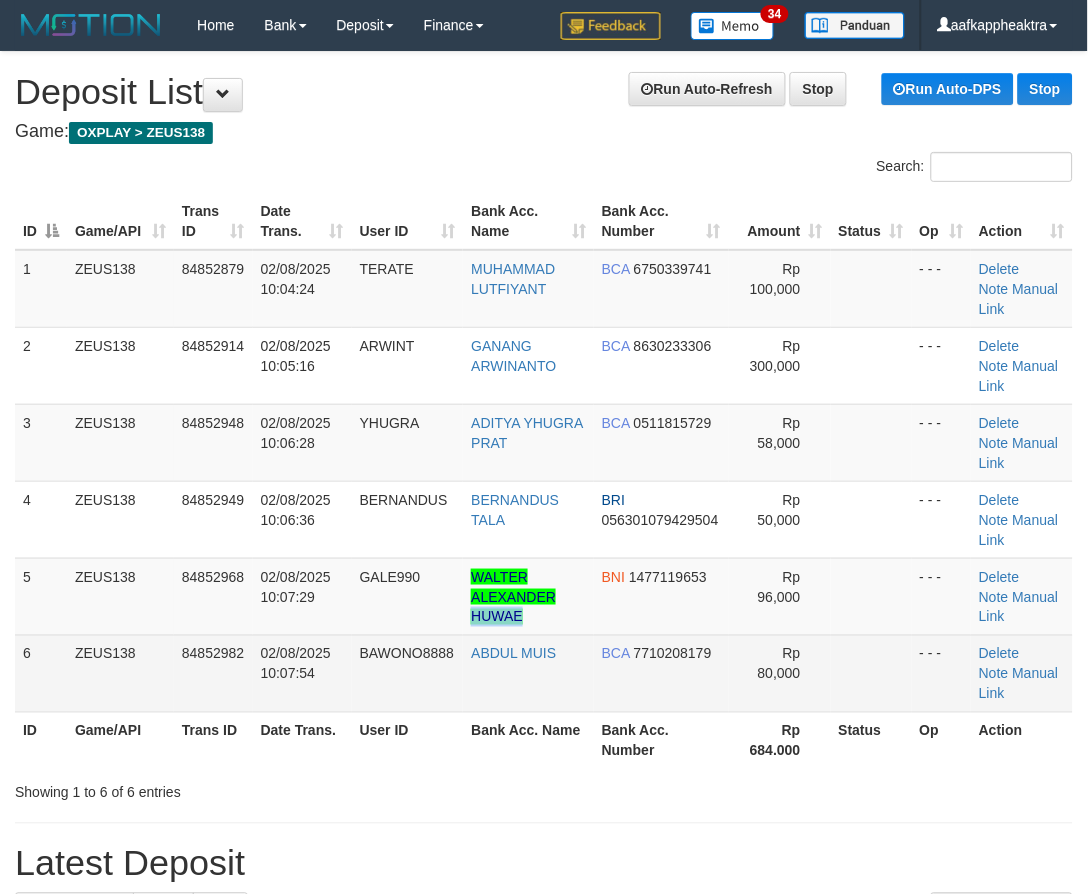 drag, startPoint x: 568, startPoint y: 625, endPoint x: 415, endPoint y: 641, distance: 153.83432 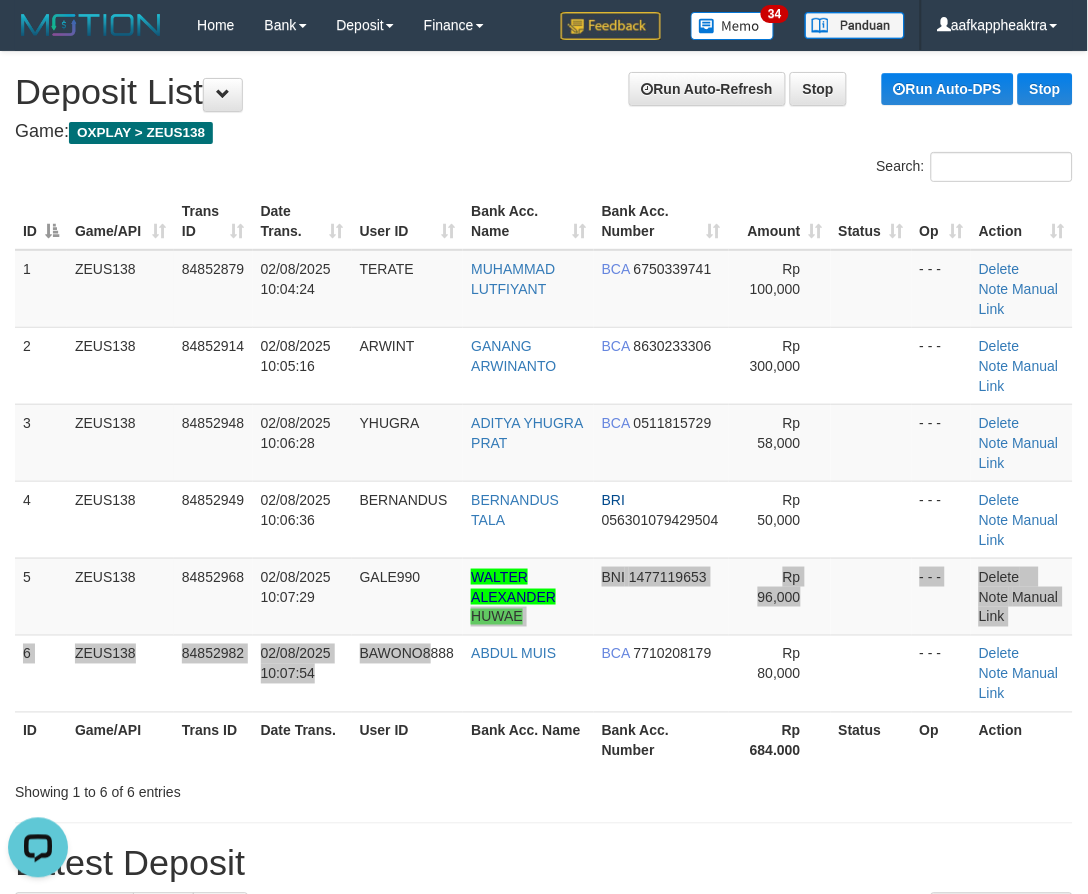 scroll, scrollTop: 0, scrollLeft: 0, axis: both 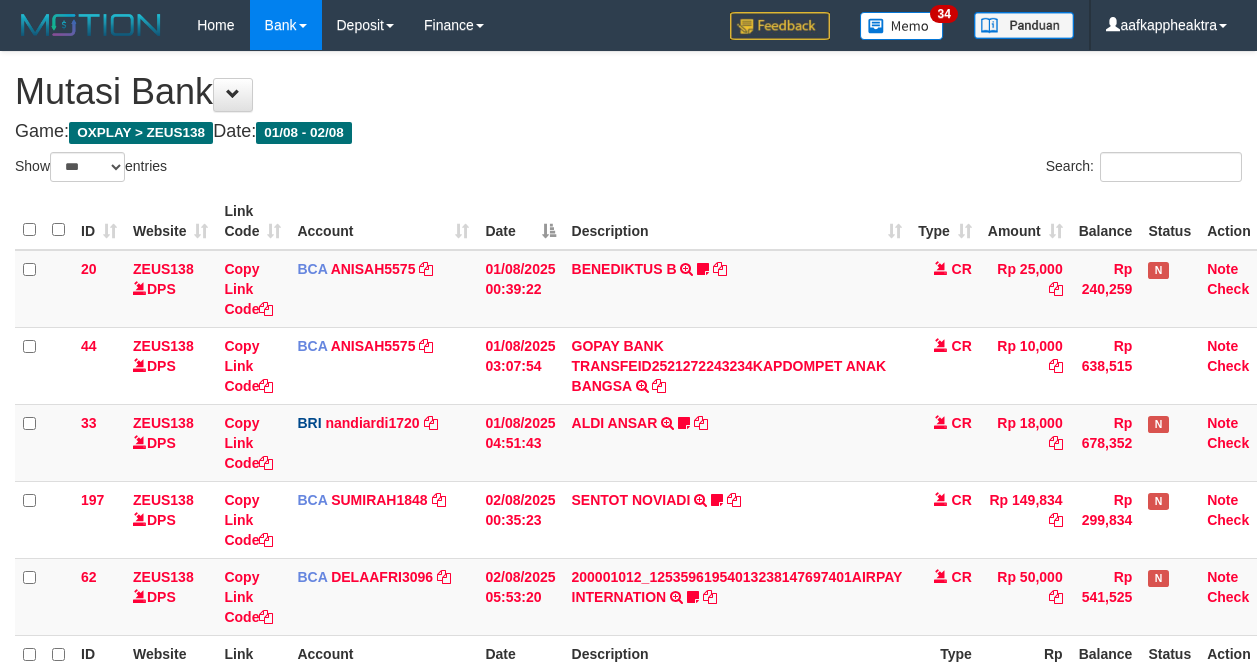 select on "***" 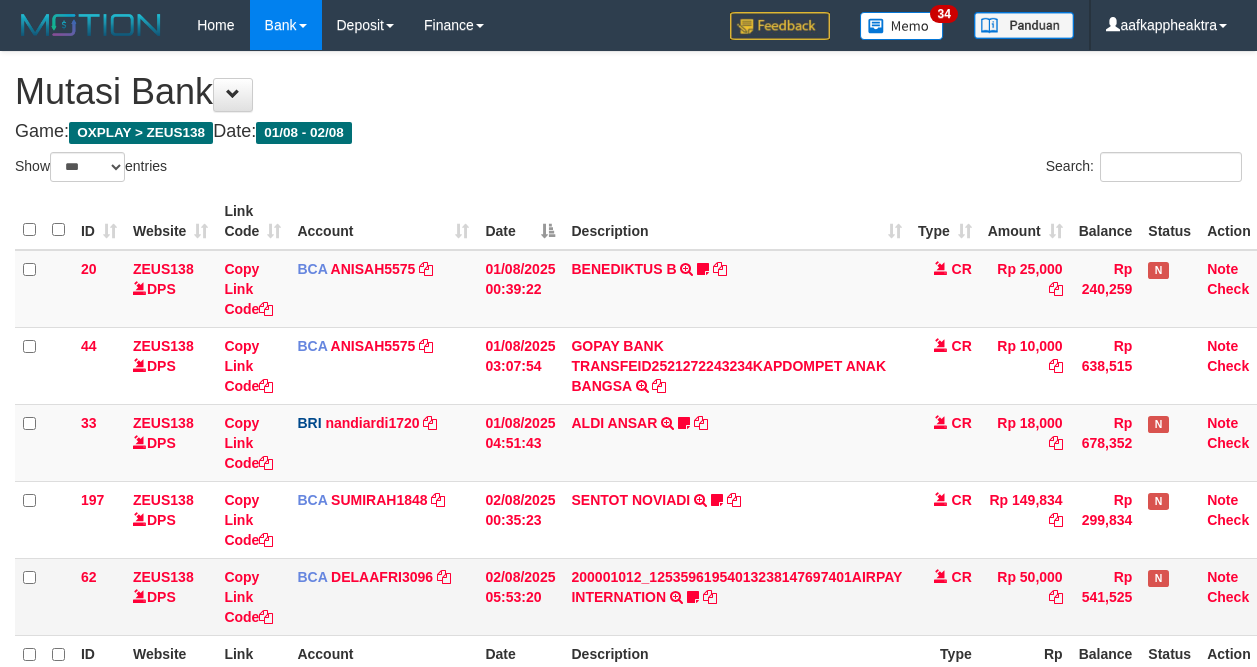 scroll, scrollTop: 150, scrollLeft: 0, axis: vertical 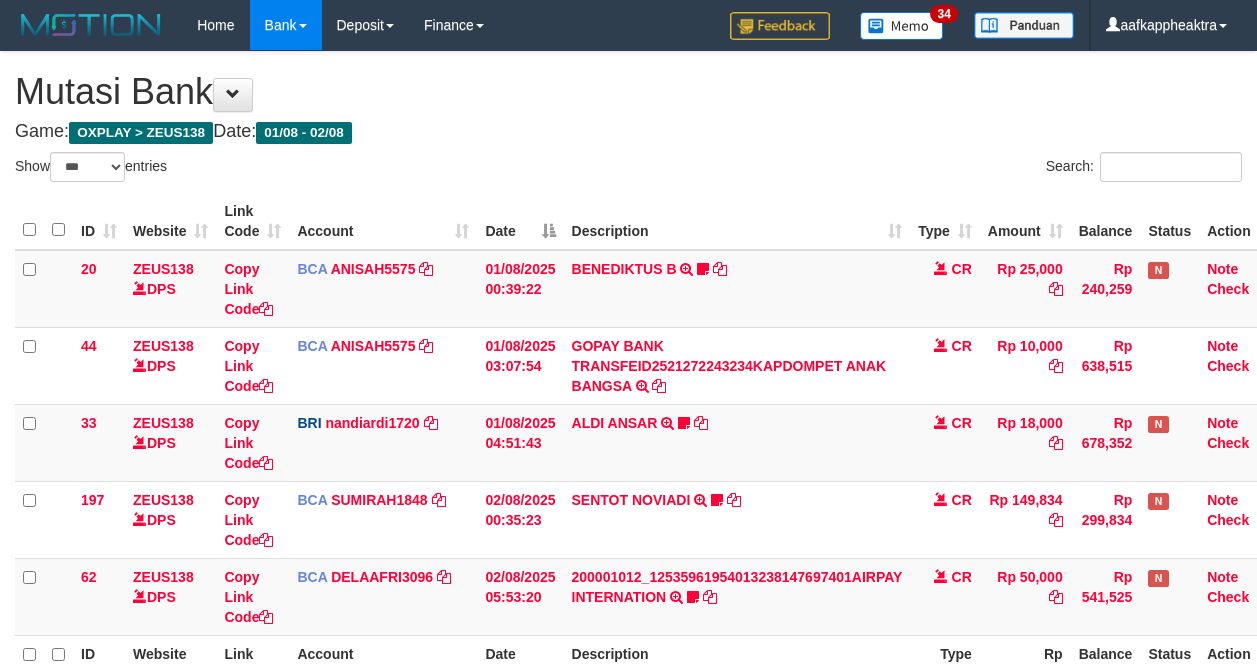 select on "***" 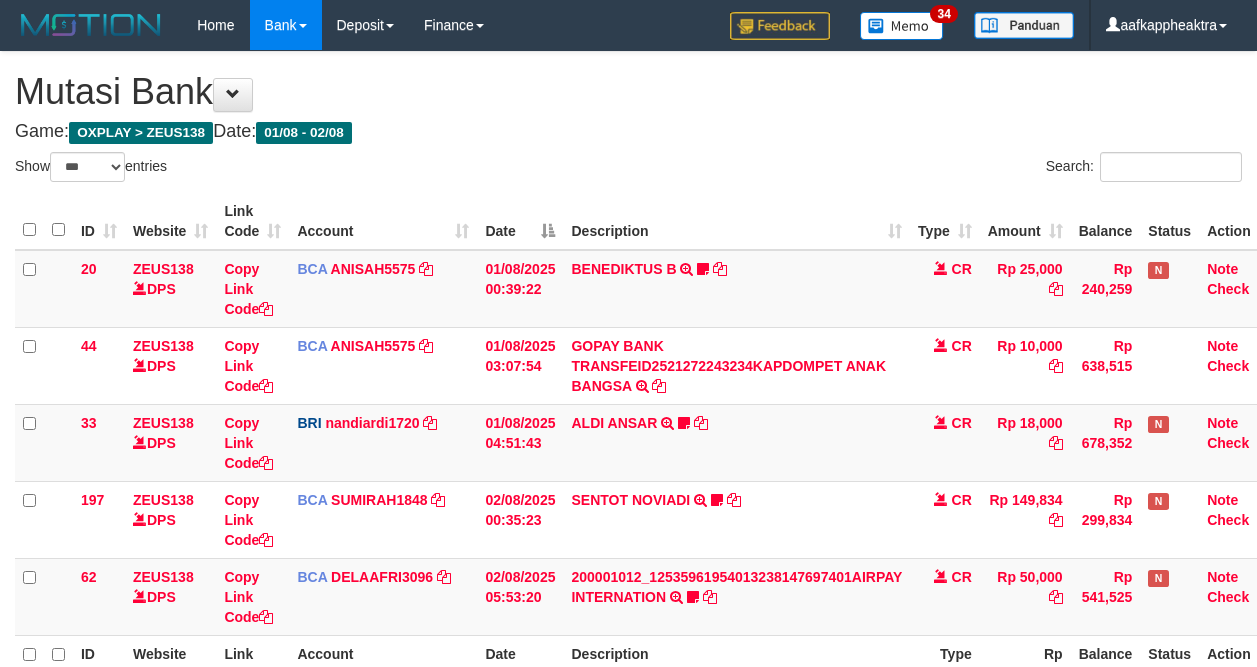 scroll, scrollTop: 150, scrollLeft: 0, axis: vertical 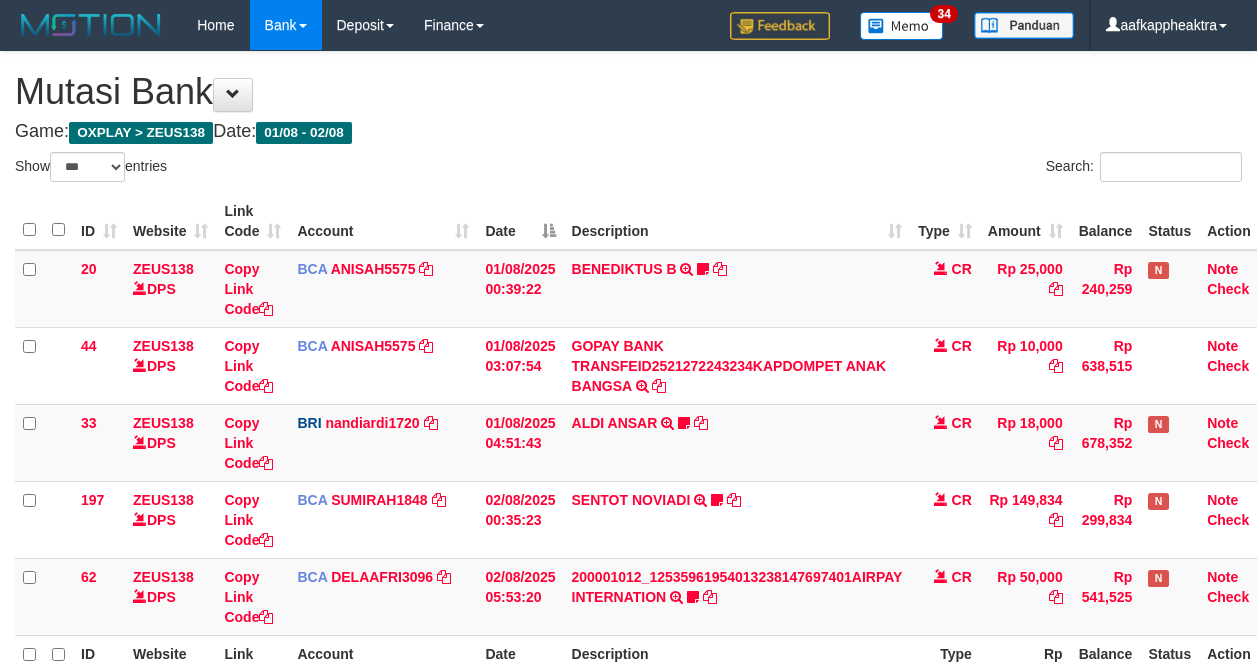 select on "***" 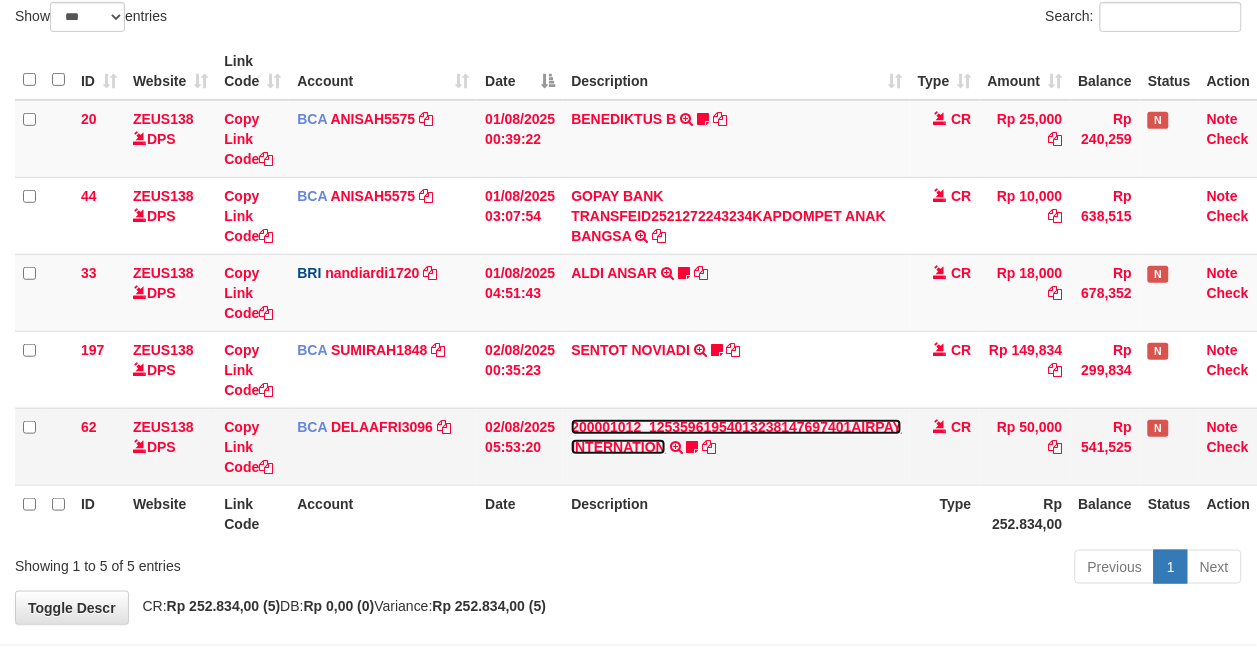 click on "200001012_12535961954013238147697401AIRPAY INTERNATION" at bounding box center (736, 437) 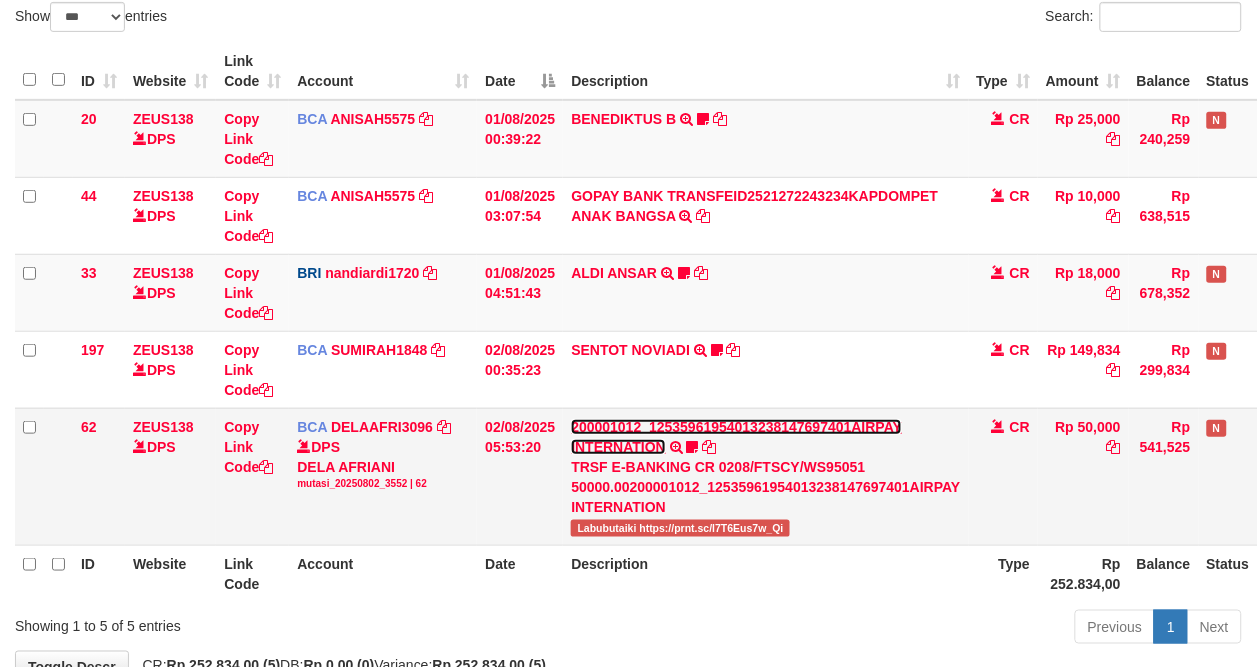 scroll, scrollTop: 218, scrollLeft: 0, axis: vertical 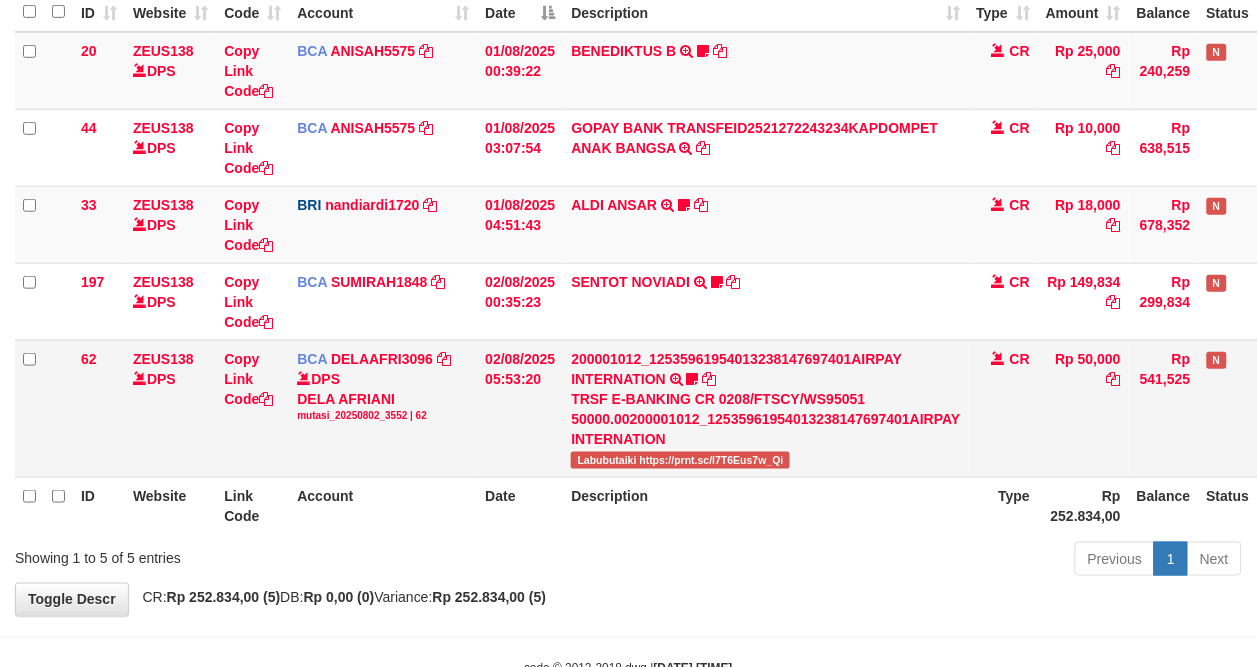 click on "TRSF E-BANKING CR 0208/FTSCY/WS95051
50000.00200001012_12535961954013238147697401AIRPAY INTERNATION" at bounding box center (765, 419) 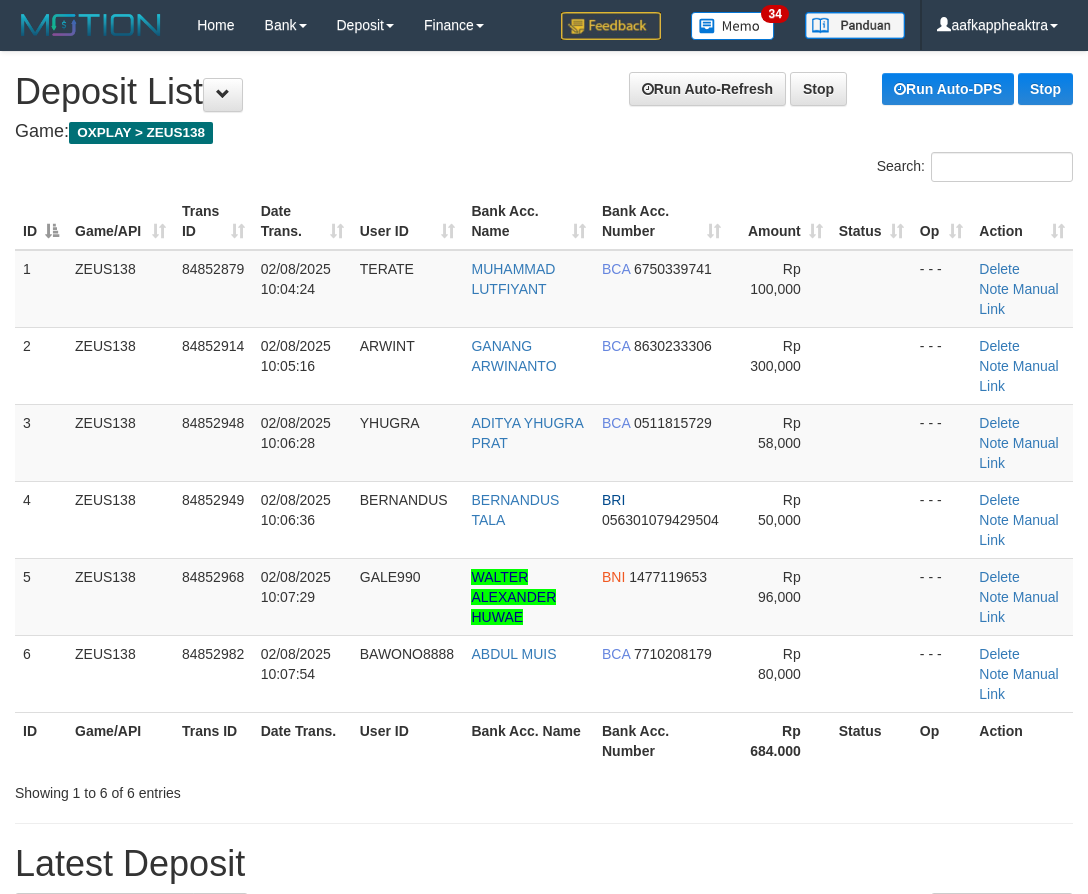 scroll, scrollTop: 0, scrollLeft: 0, axis: both 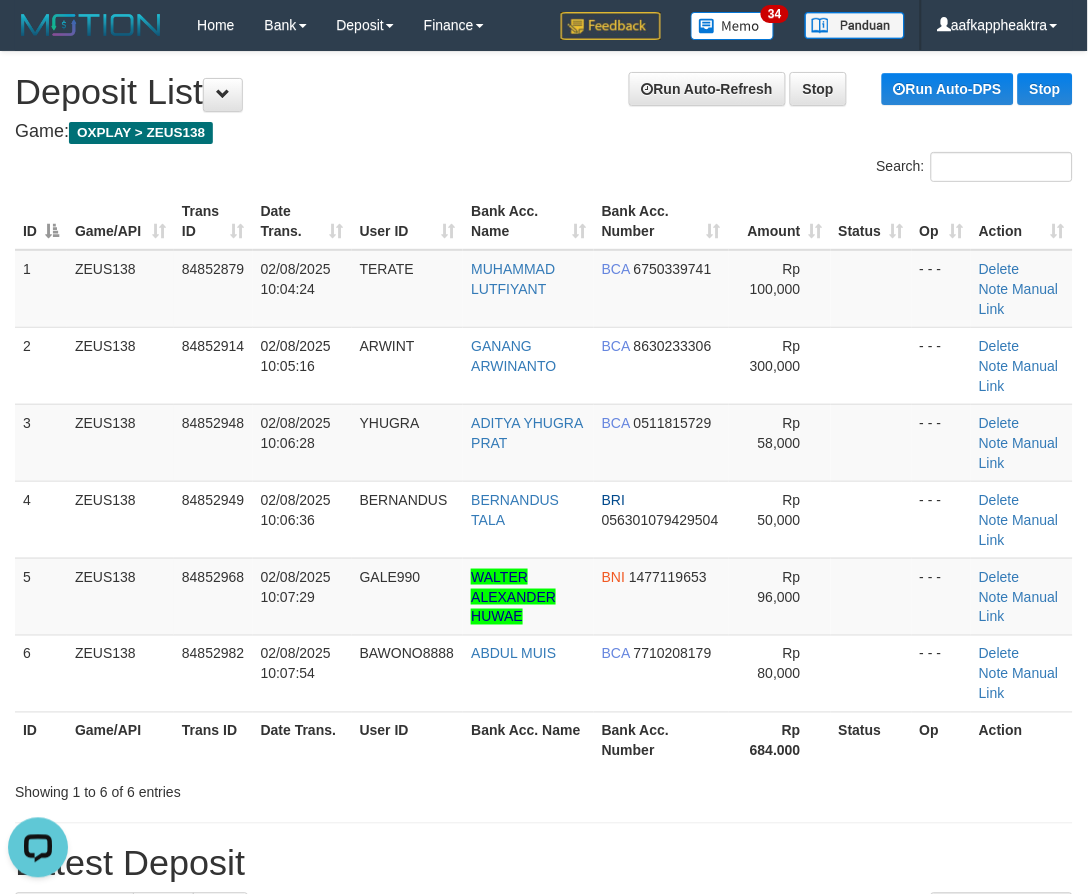 drag, startPoint x: 445, startPoint y: 592, endPoint x: 7, endPoint y: 626, distance: 439.31766 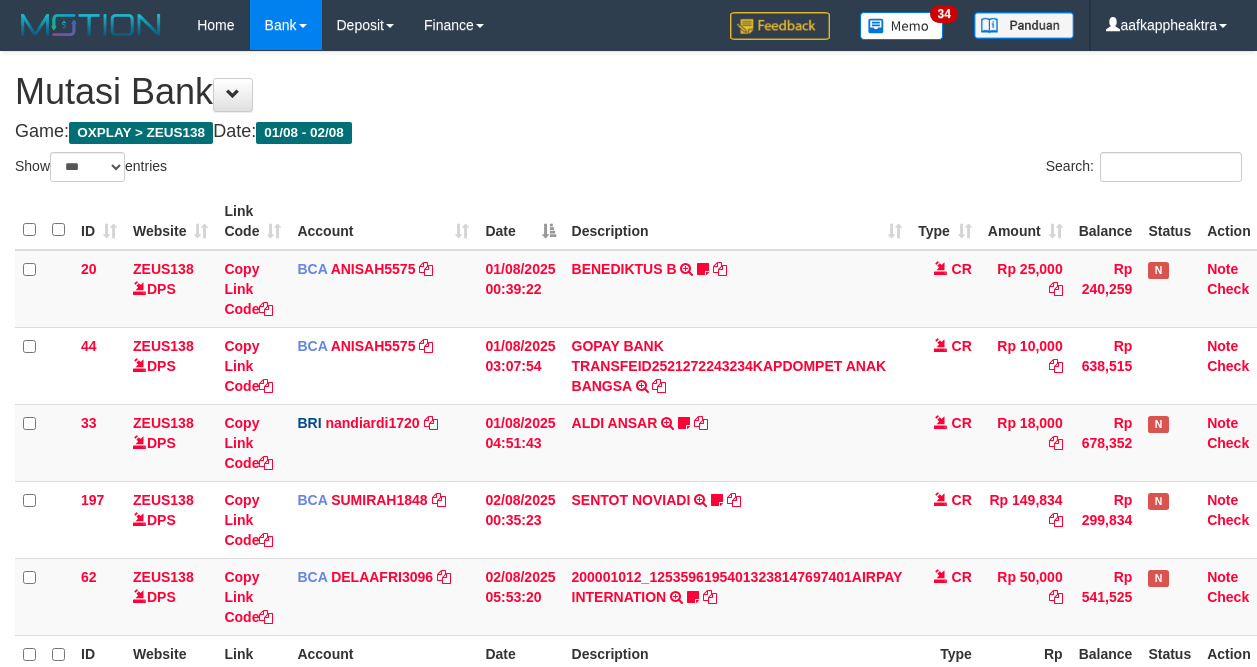 select on "***" 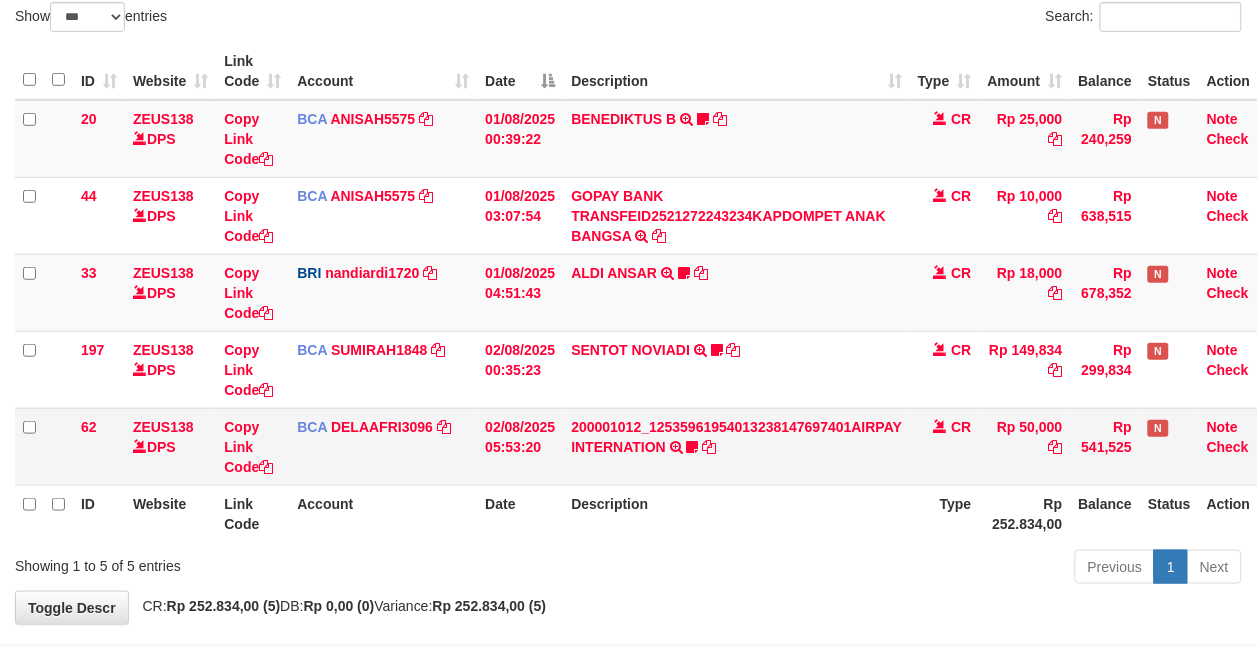 scroll, scrollTop: 218, scrollLeft: 0, axis: vertical 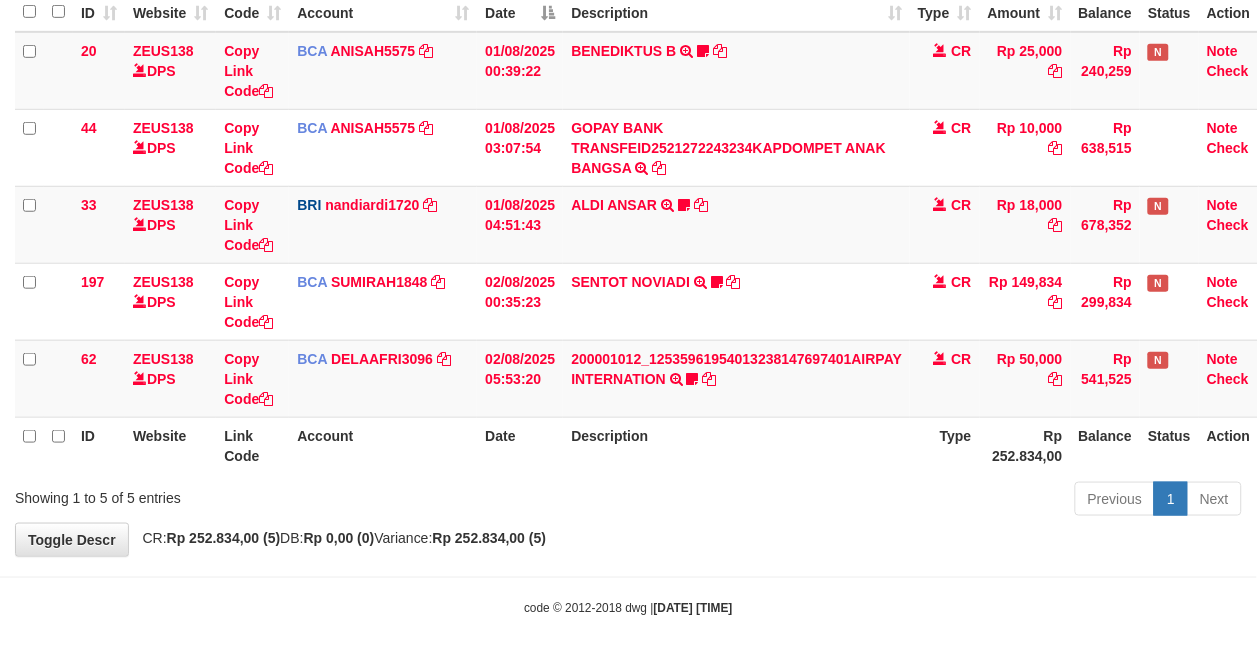 click on "Description" at bounding box center [736, 445] 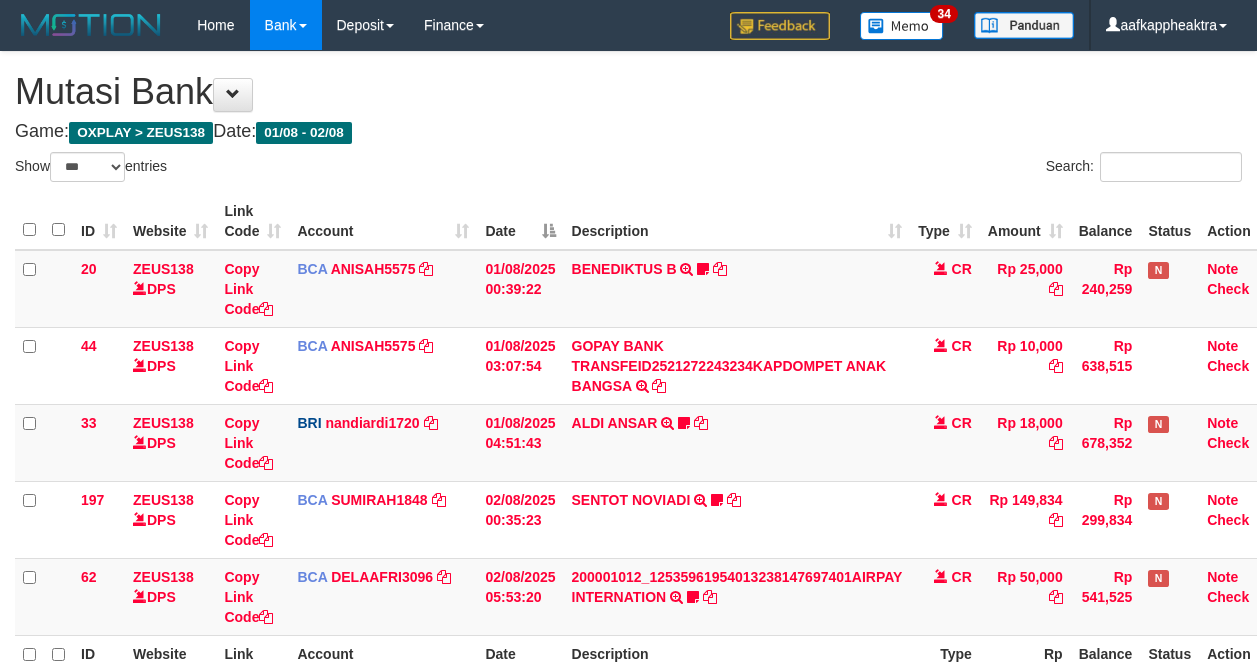 select on "***" 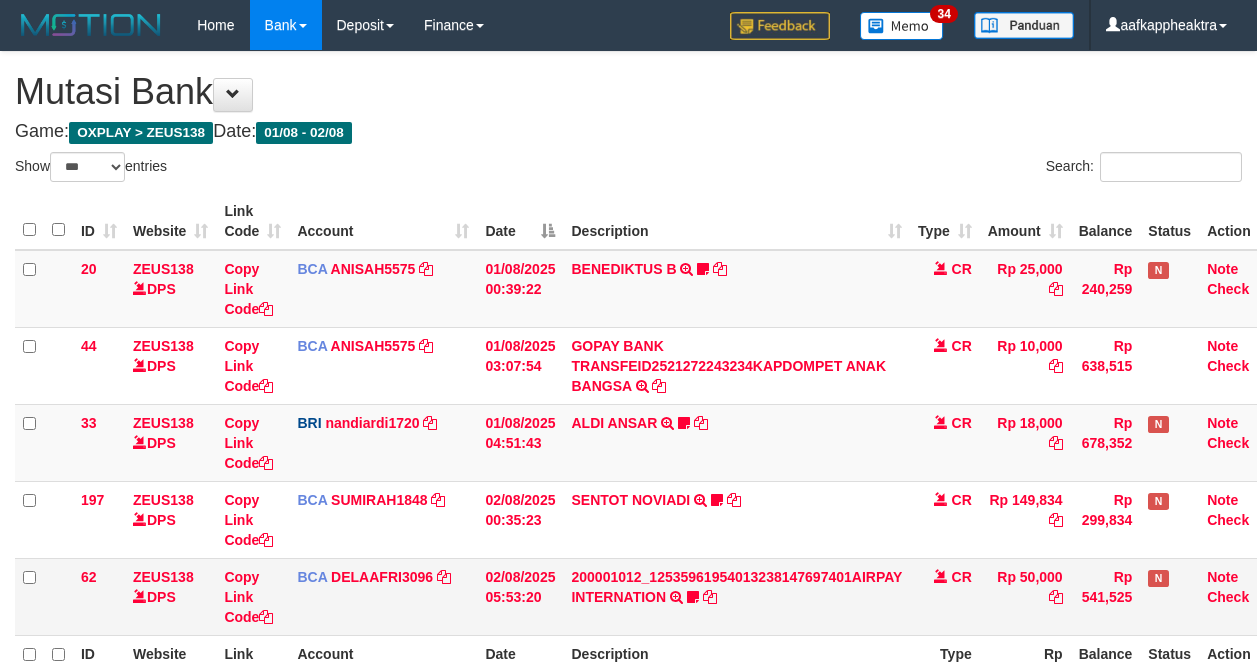 scroll, scrollTop: 150, scrollLeft: 0, axis: vertical 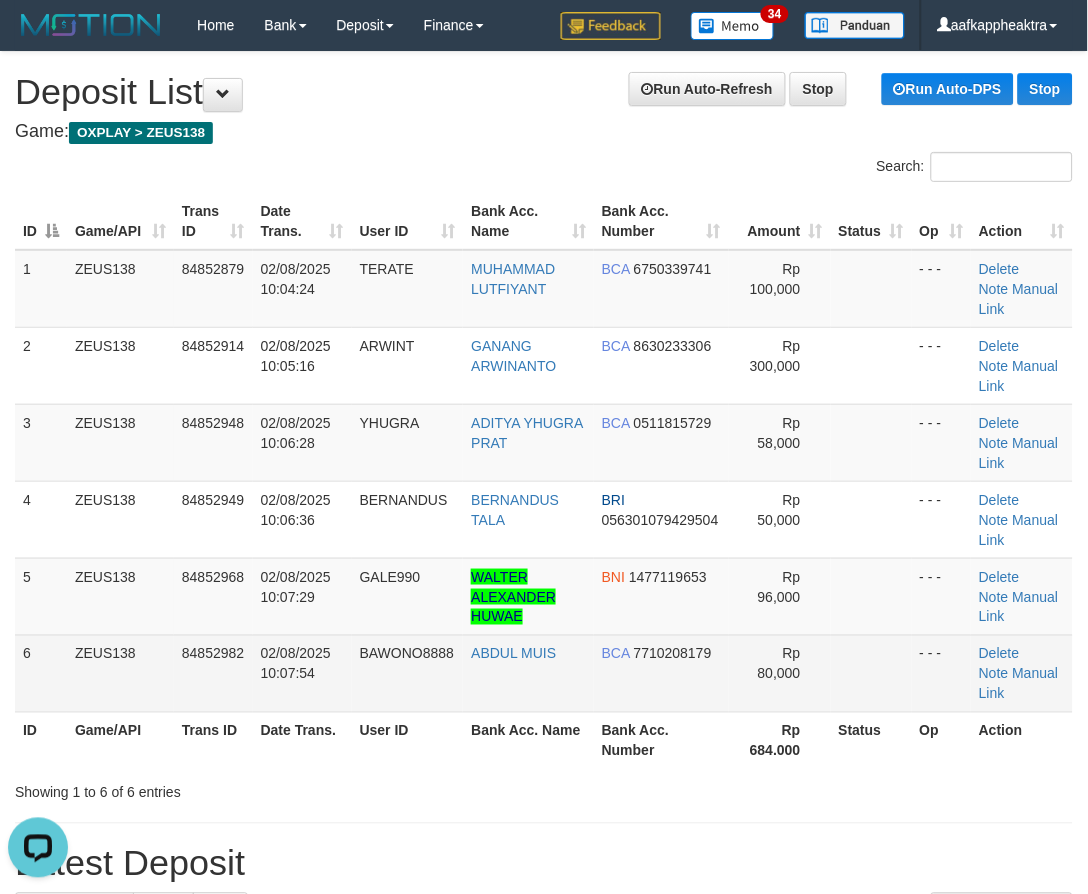 click on "Rp 80,000" at bounding box center [780, 673] 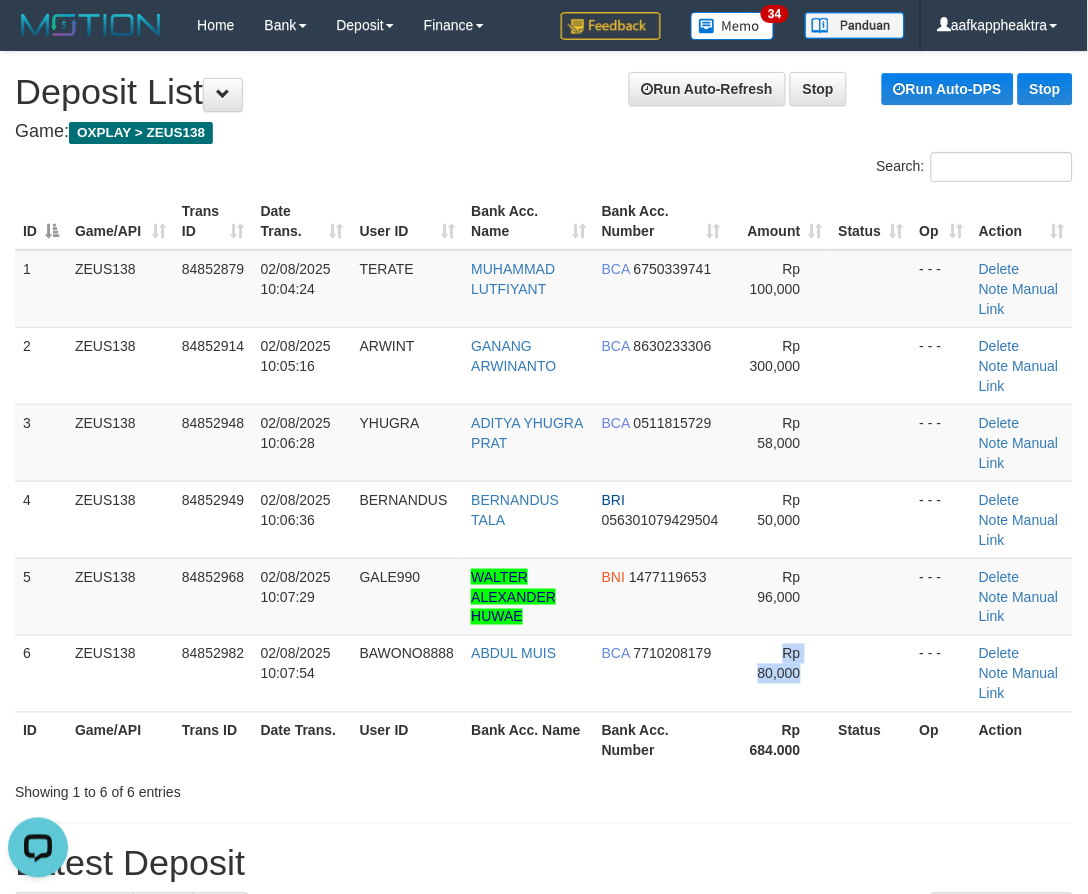 drag, startPoint x: 731, startPoint y: 695, endPoint x: 1, endPoint y: 610, distance: 734.93195 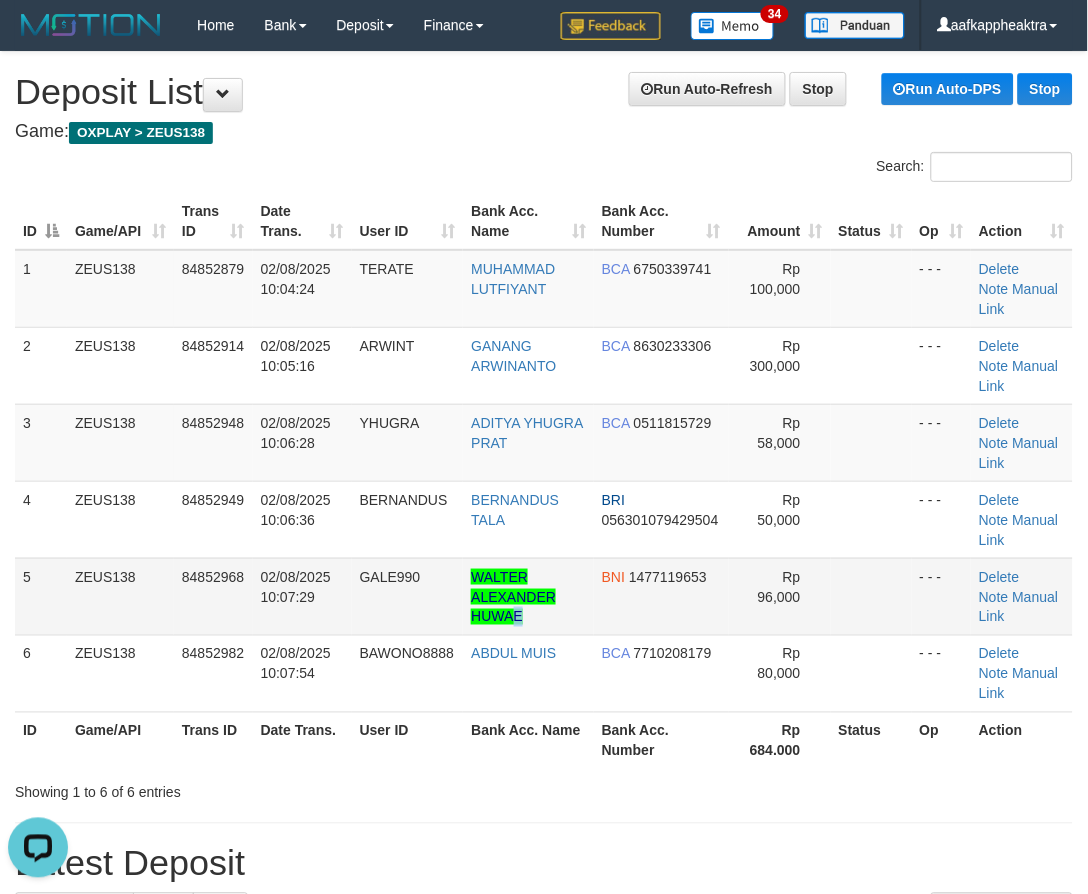 drag, startPoint x: 523, startPoint y: 632, endPoint x: 220, endPoint y: 606, distance: 304.11346 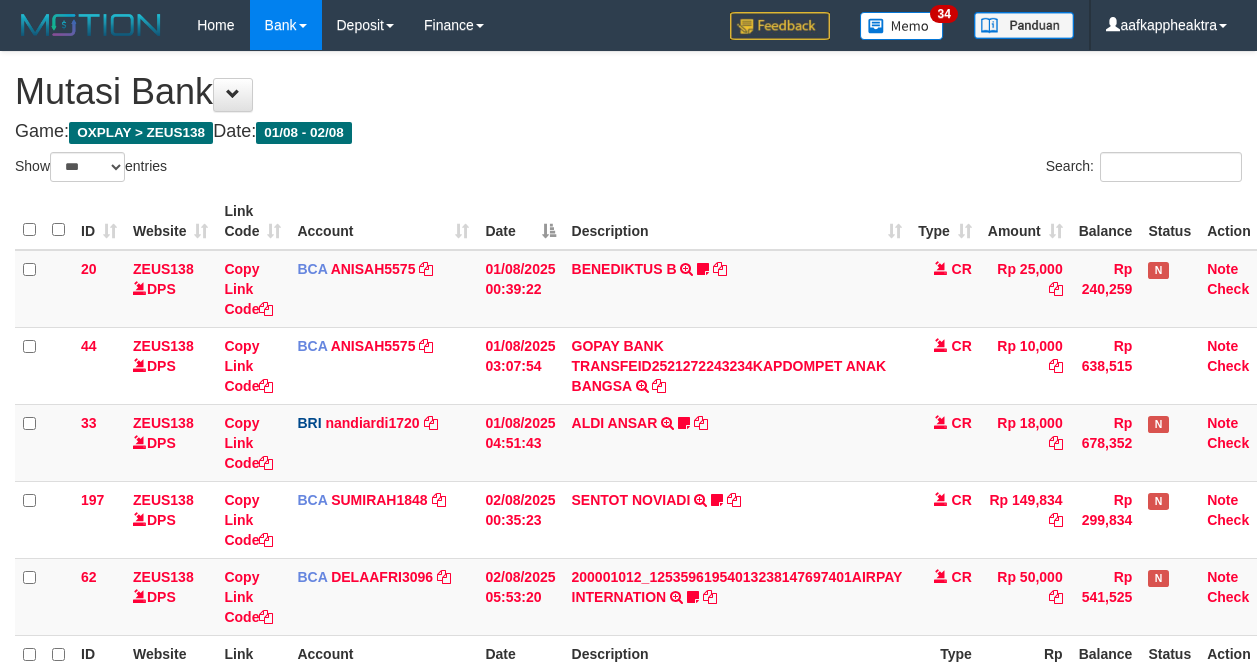 select on "***" 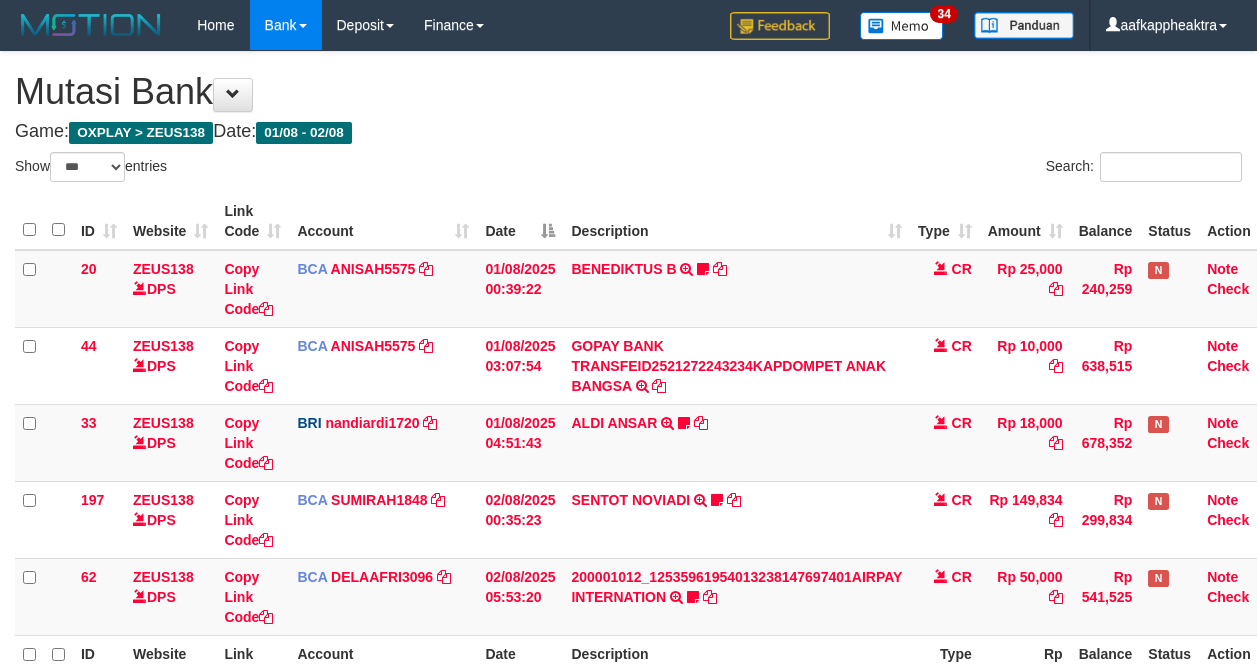 scroll, scrollTop: 218, scrollLeft: 0, axis: vertical 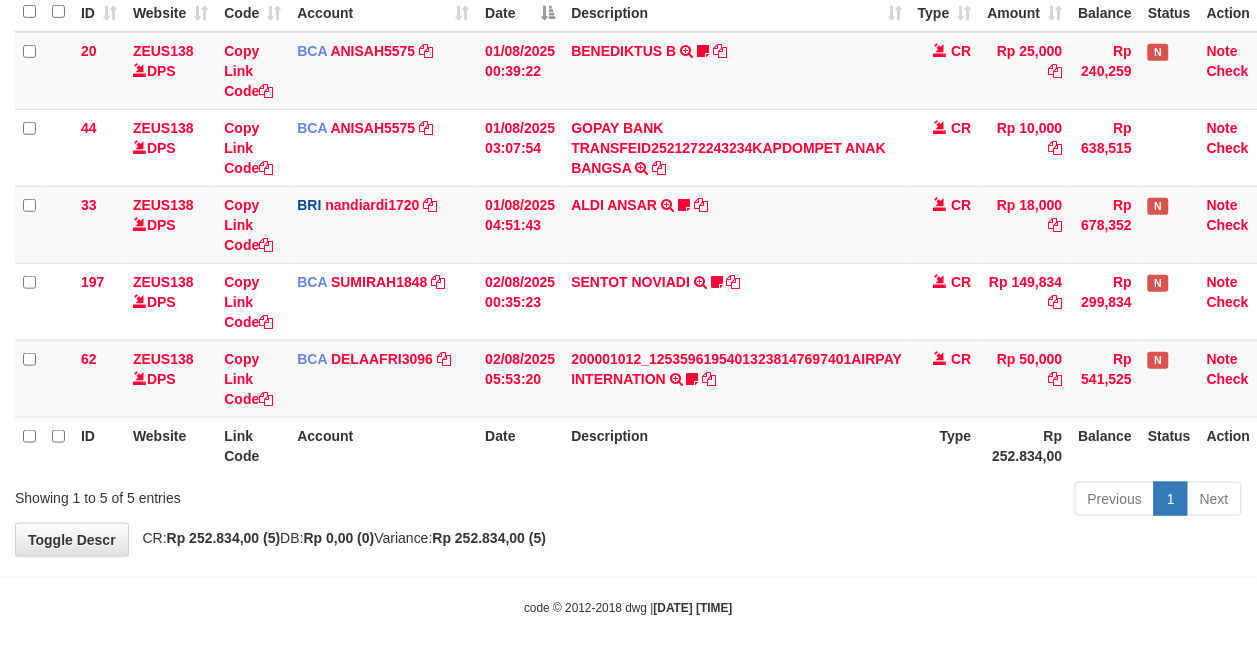 drag, startPoint x: 748, startPoint y: 460, endPoint x: 1270, endPoint y: 510, distance: 524.38916 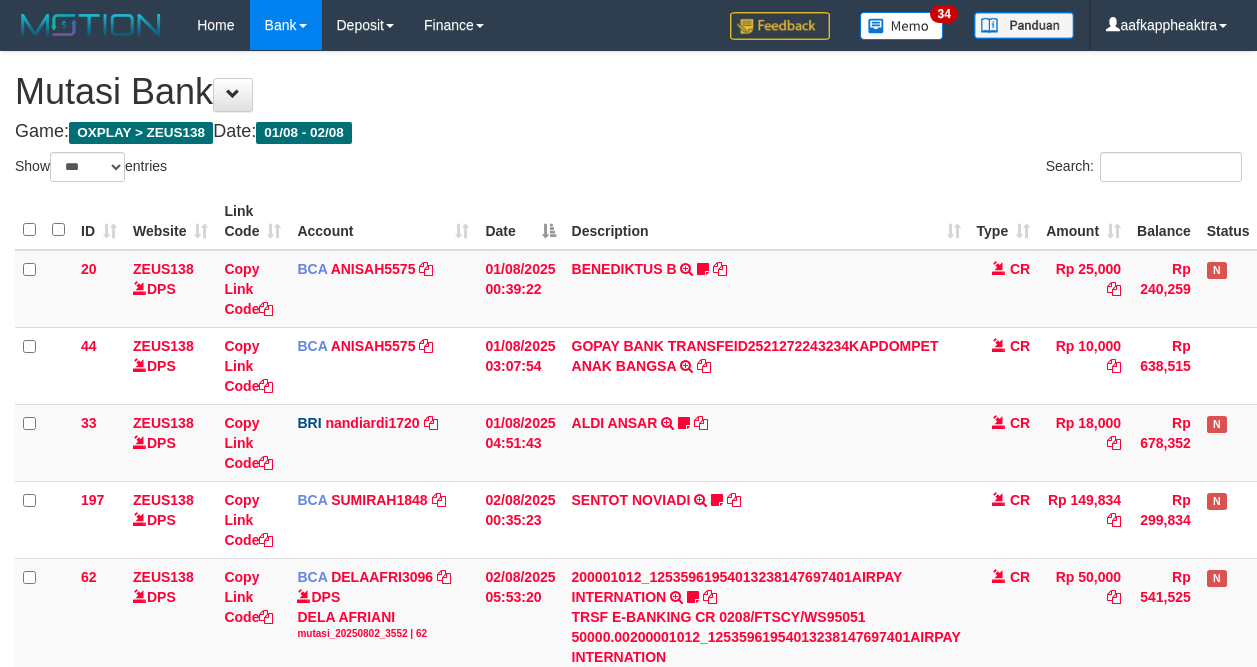 select on "***" 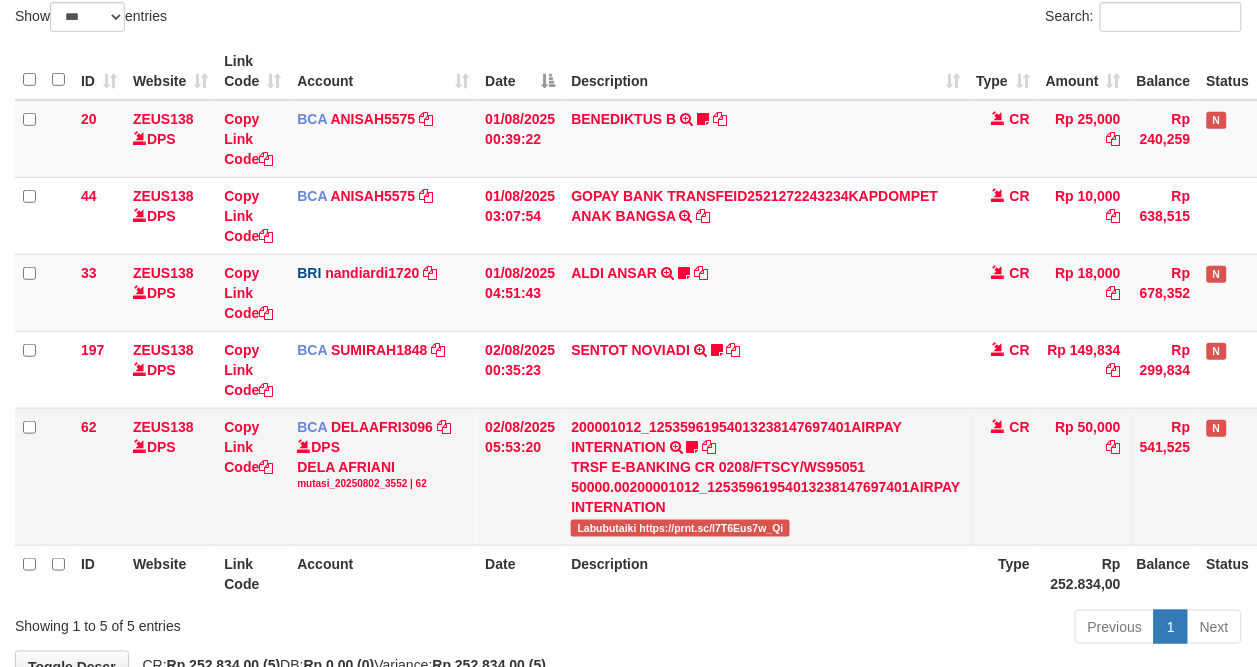 click on "20
ZEUS138    DPS
Copy Link Code
BCA
ANISAH5575
DPS
ANISAH
mutasi_[DATE]_[NUMBER] | 20
mutasi_[DATE]_[NUMBER] | 20
[DATE] [TIME]
BENEDIKTUS B            TRSF E-BANKING CR 0108/FTSCY/WS95051
25000.002025080185043947 TRFDN-[FULLNAME]PAY DEBIT INDONE    Asuk86 bantu bukti tf
CR
Rp 25,000
Rp 240,259
N
Note
Check
44
ZEUS138    DPS
Copy Link Code
BCA
ANISAH5575
DPS
ANISAH
mutasi_[DATE]_[NUMBER] | 44" at bounding box center (677, 323) 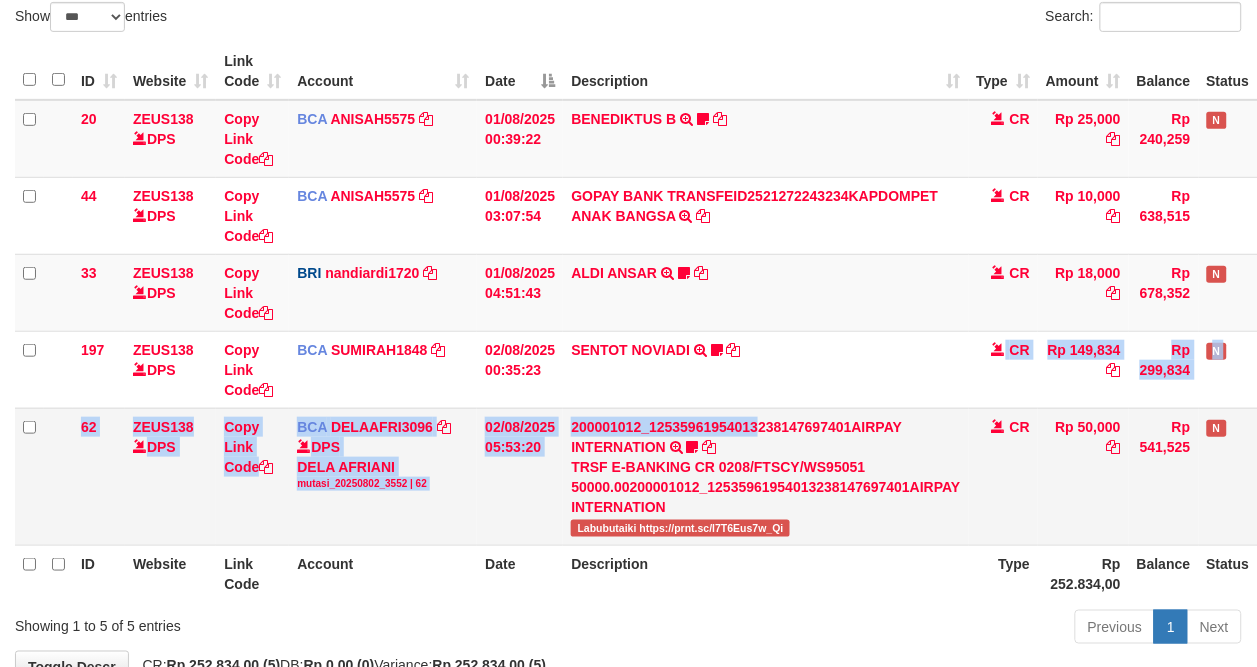 scroll, scrollTop: 218, scrollLeft: 0, axis: vertical 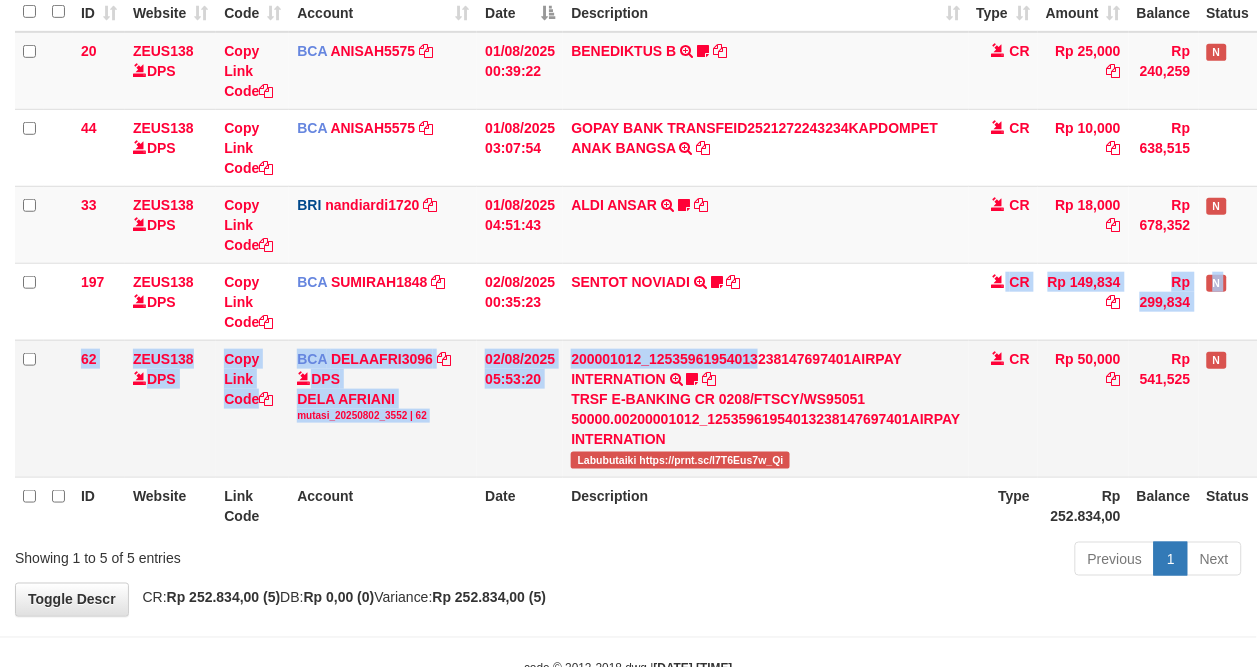 click on "TRSF E-BANKING CR 0208/FTSCY/WS95051
50000.00200001012_12535961954013238147697401AIRPAY INTERNATION" at bounding box center [765, 419] 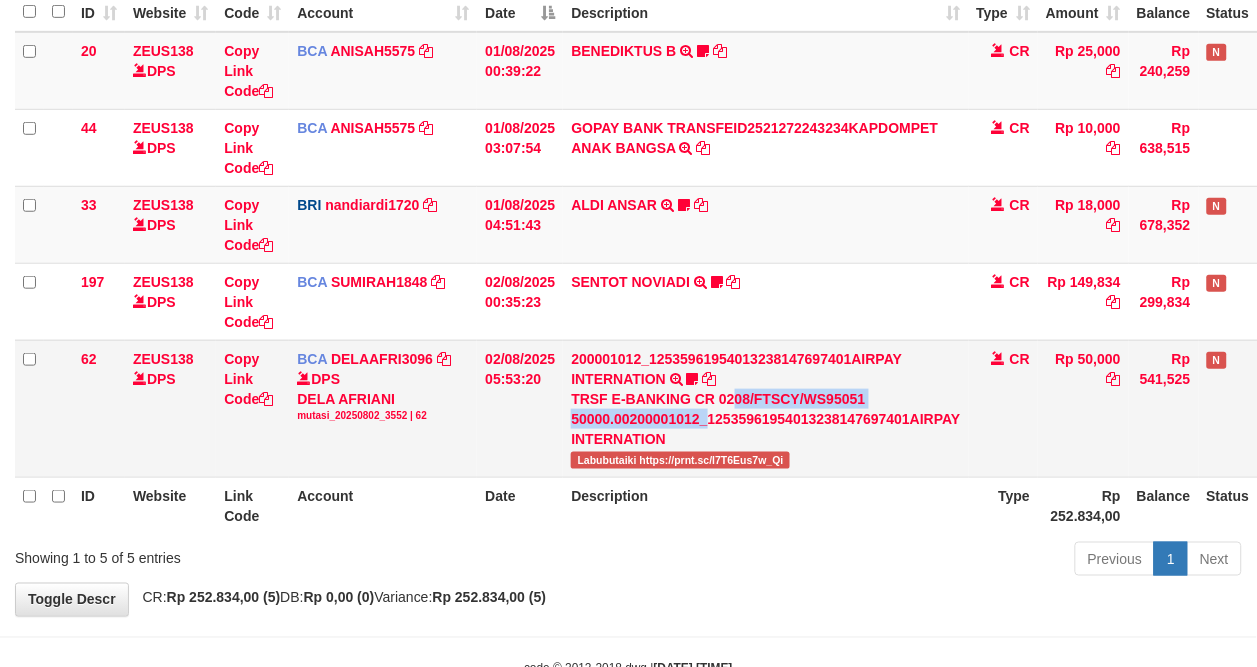 drag, startPoint x: 692, startPoint y: 424, endPoint x: 788, endPoint y: 434, distance: 96.519424 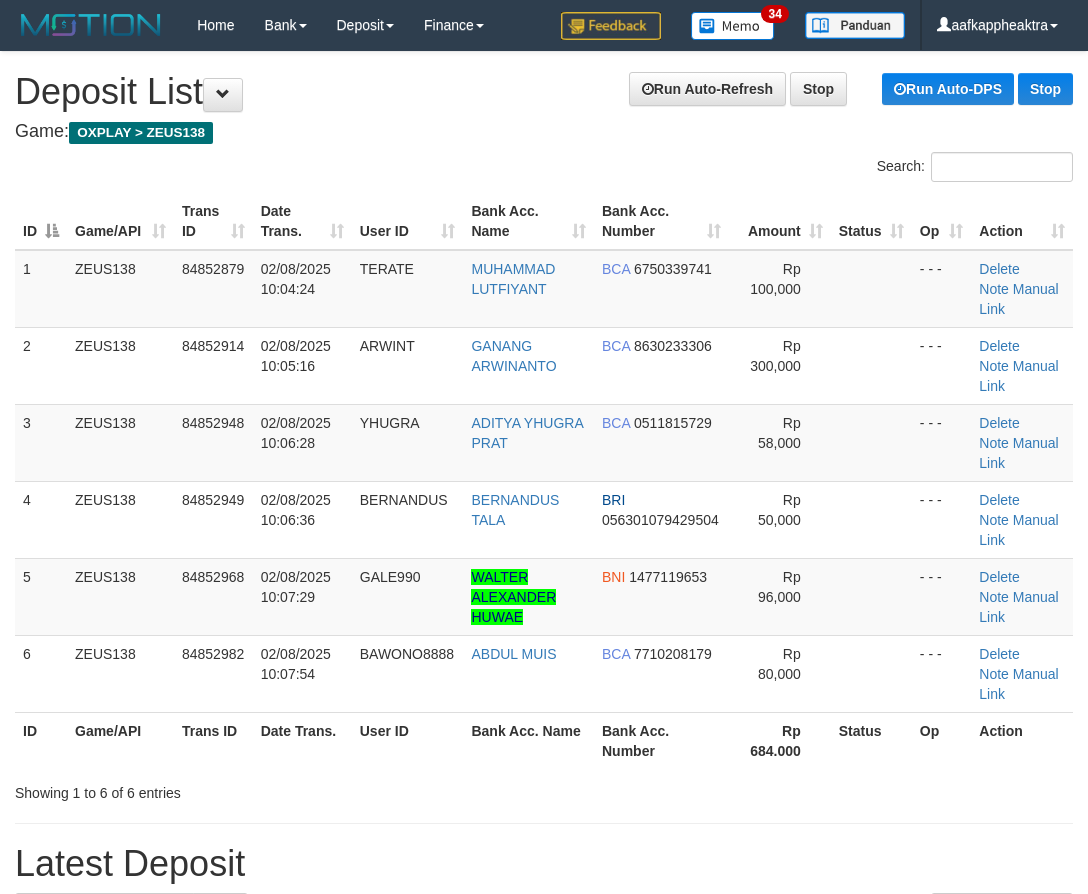 scroll, scrollTop: 0, scrollLeft: 0, axis: both 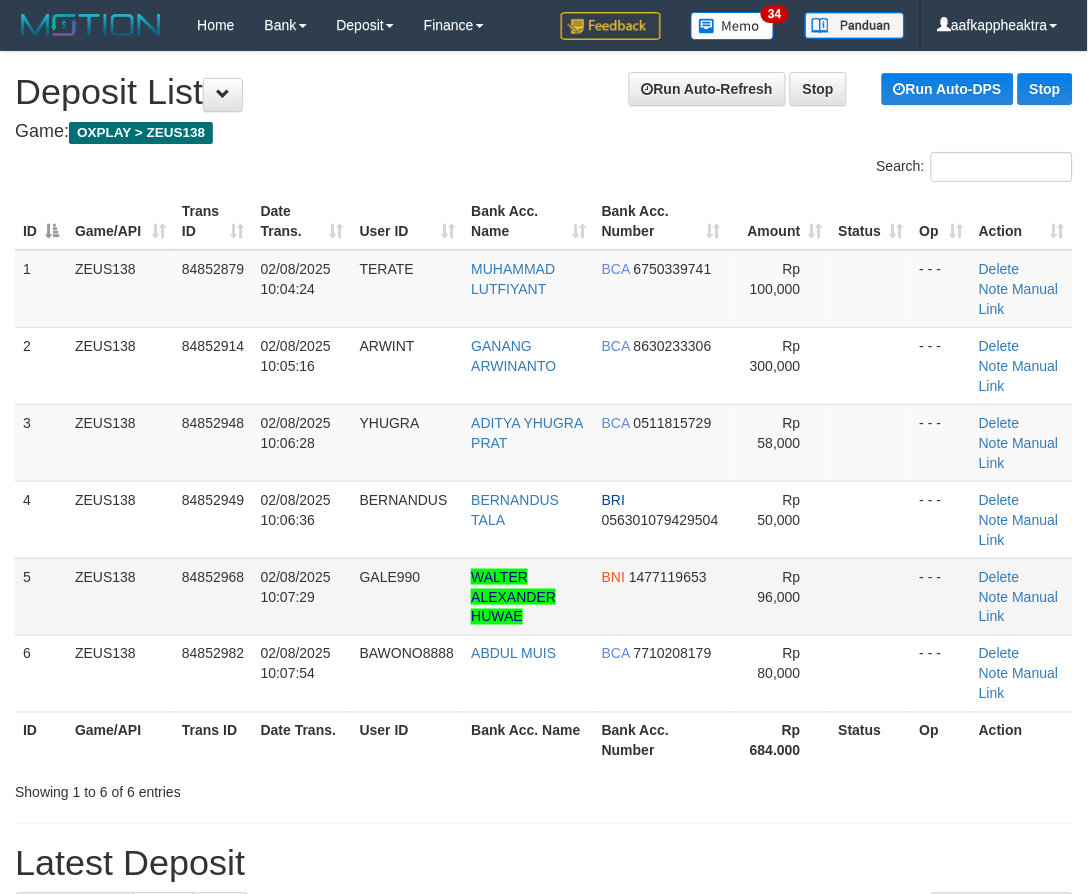 click on "GALE990" at bounding box center [408, 596] 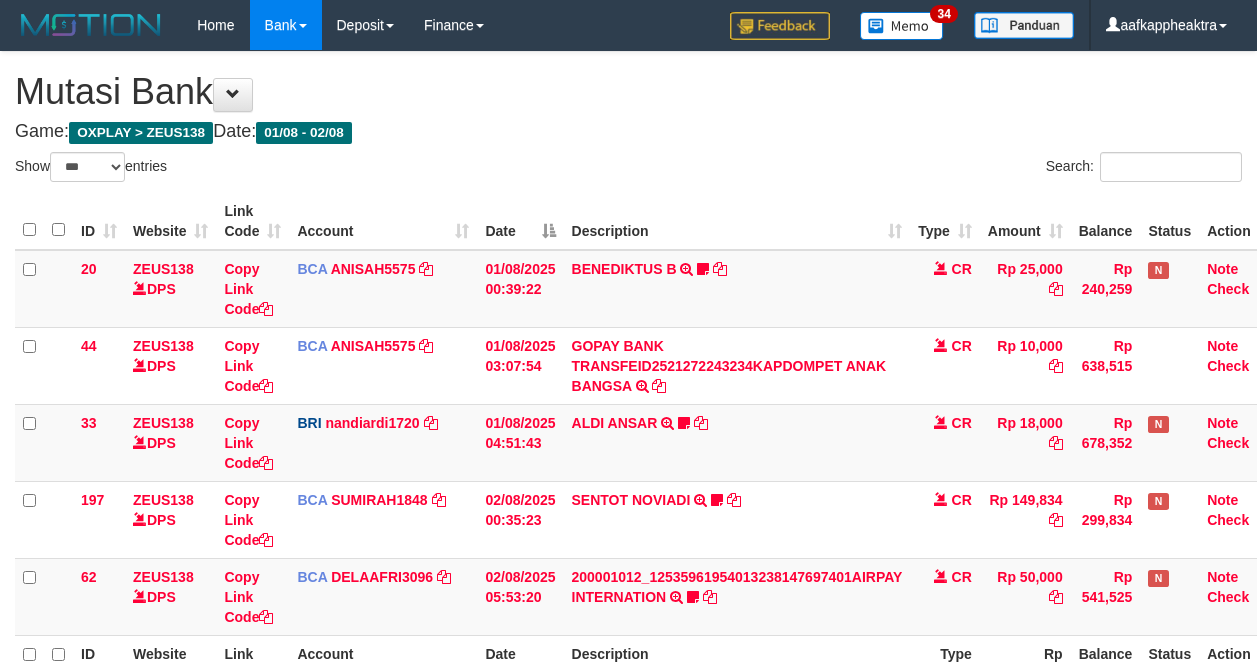 select on "***" 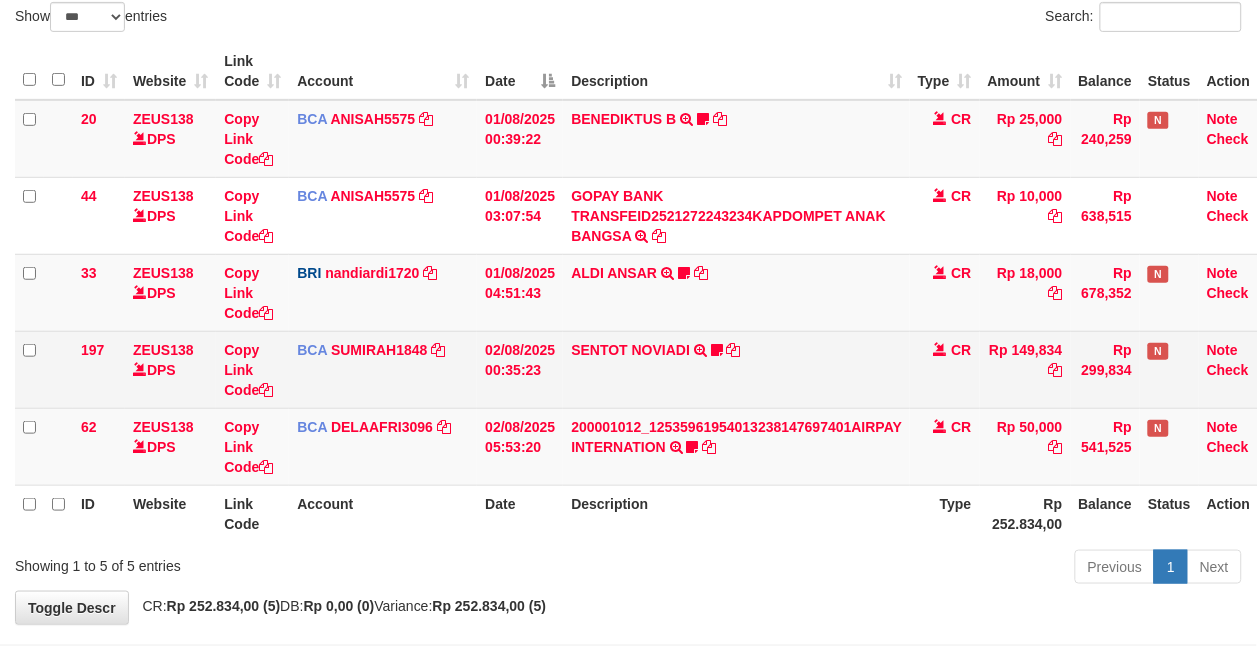 scroll, scrollTop: 218, scrollLeft: 0, axis: vertical 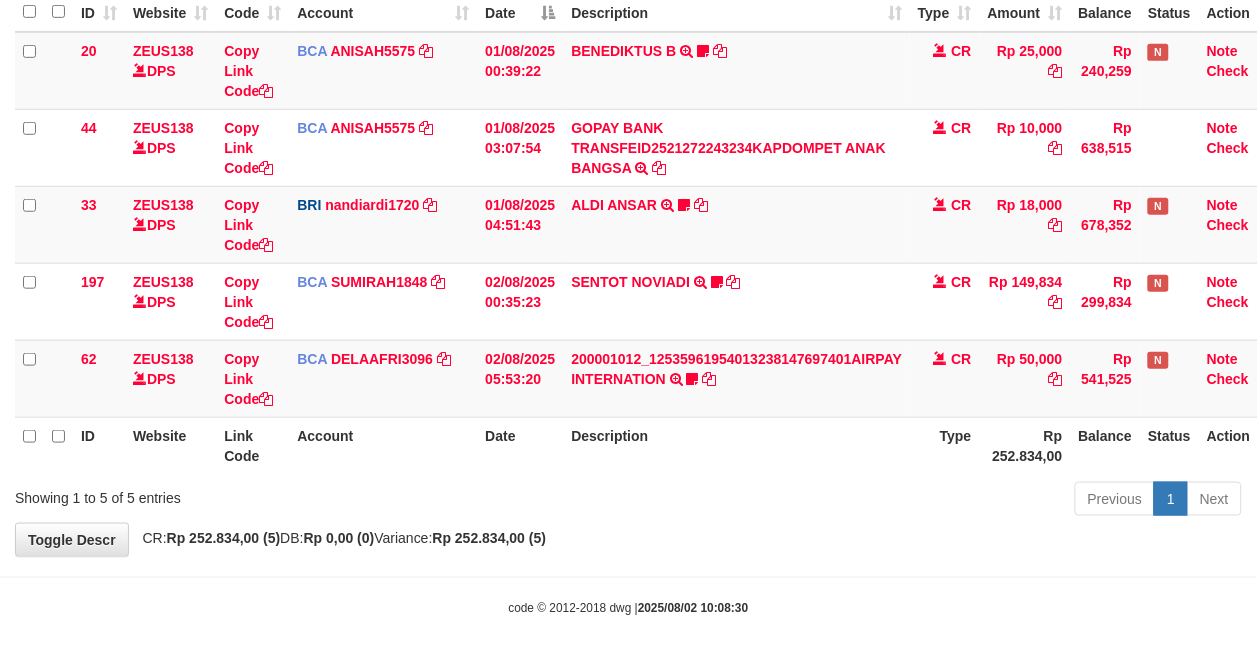 click on "ID Website Link Code Account Date Description Type Amount Balance Status Action
20
ZEUS138    DPS
Copy Link Code
BCA
[USERNAME]
DPS
[USERNAME]
mutasi_[DATE]_[NUMBER] | 20
mutasi_[DATE]_[NUMBER] | 20
[DATE] 00:39:22
[FIRST] [LAST]            TRSF E-BANKING CR 0108/FTSCY/WS95051
25000.002025080185043947 TRFDN-[USERNAME]BESPAY DEBIT INDONE    Asuk86 bantu bukti tf
CR
Rp 25,000
Rp 240,259
N
Note
Check
44
ZEUS138    DPS
Copy Link Code
BCA
[USERNAME]" at bounding box center [628, 224] 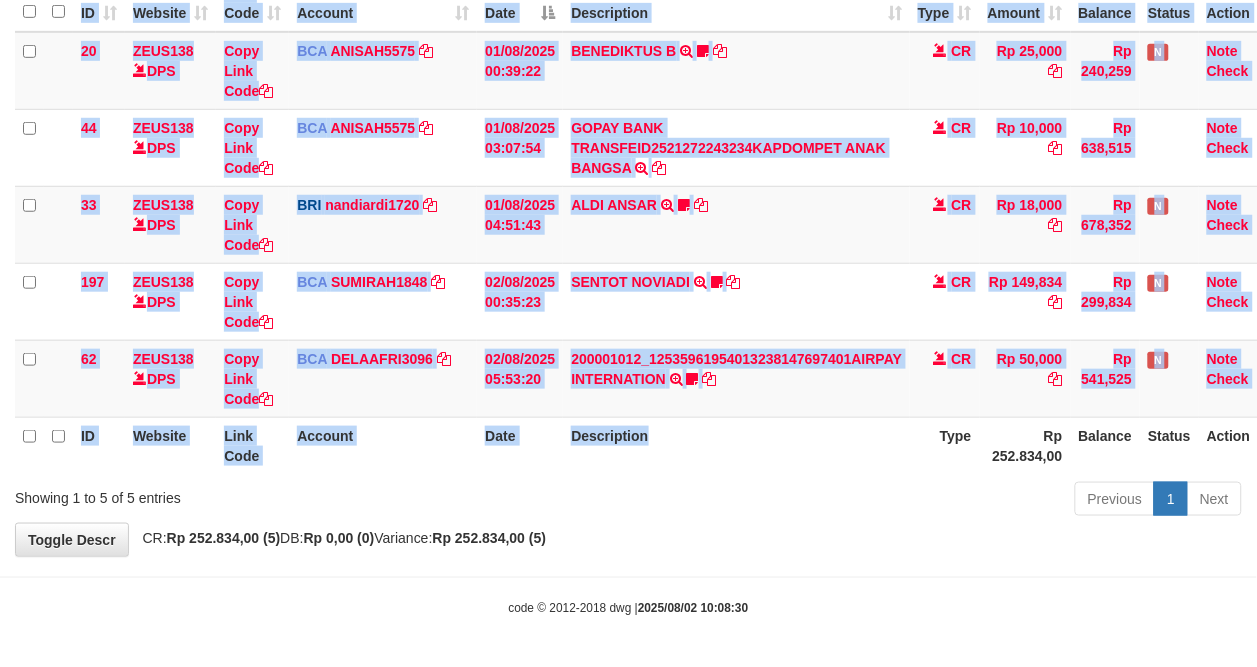 click on "Previous 1 Next" at bounding box center (890, 501) 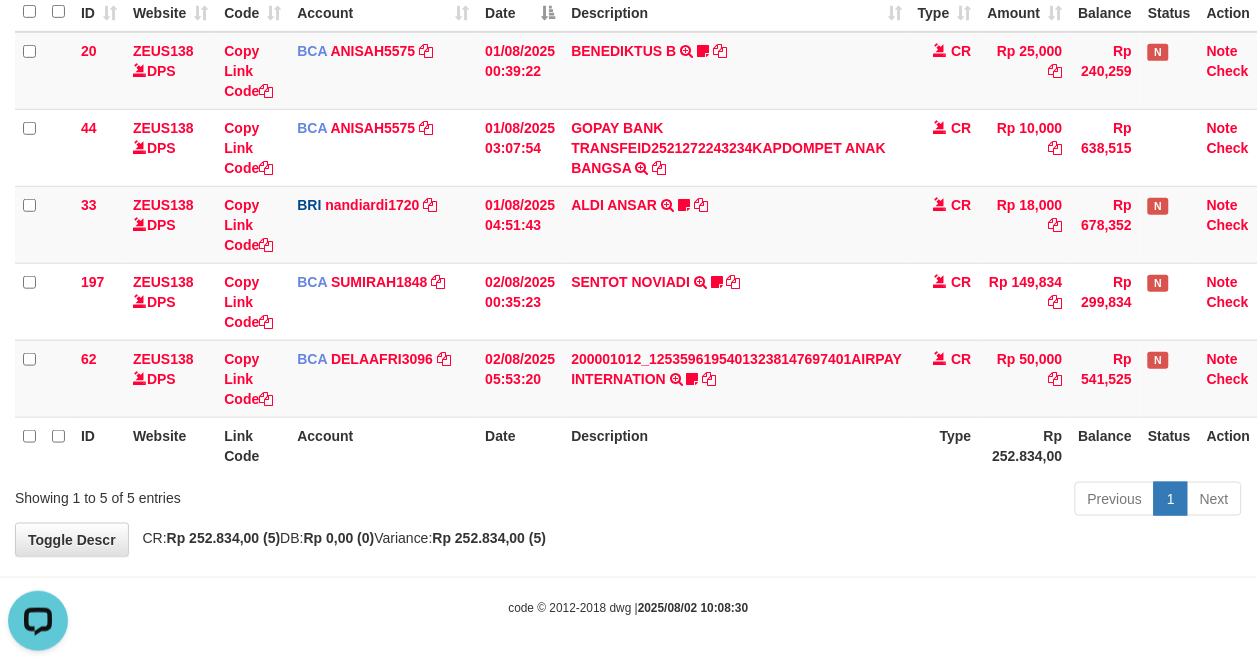 scroll, scrollTop: 0, scrollLeft: 0, axis: both 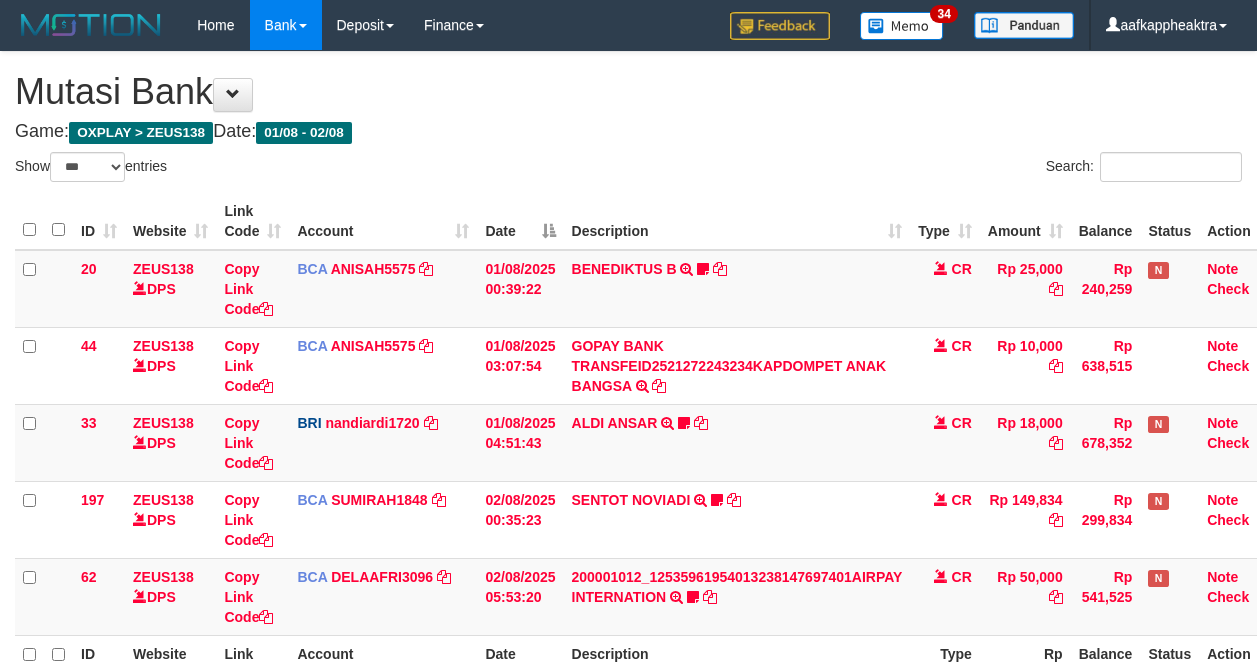 select on "***" 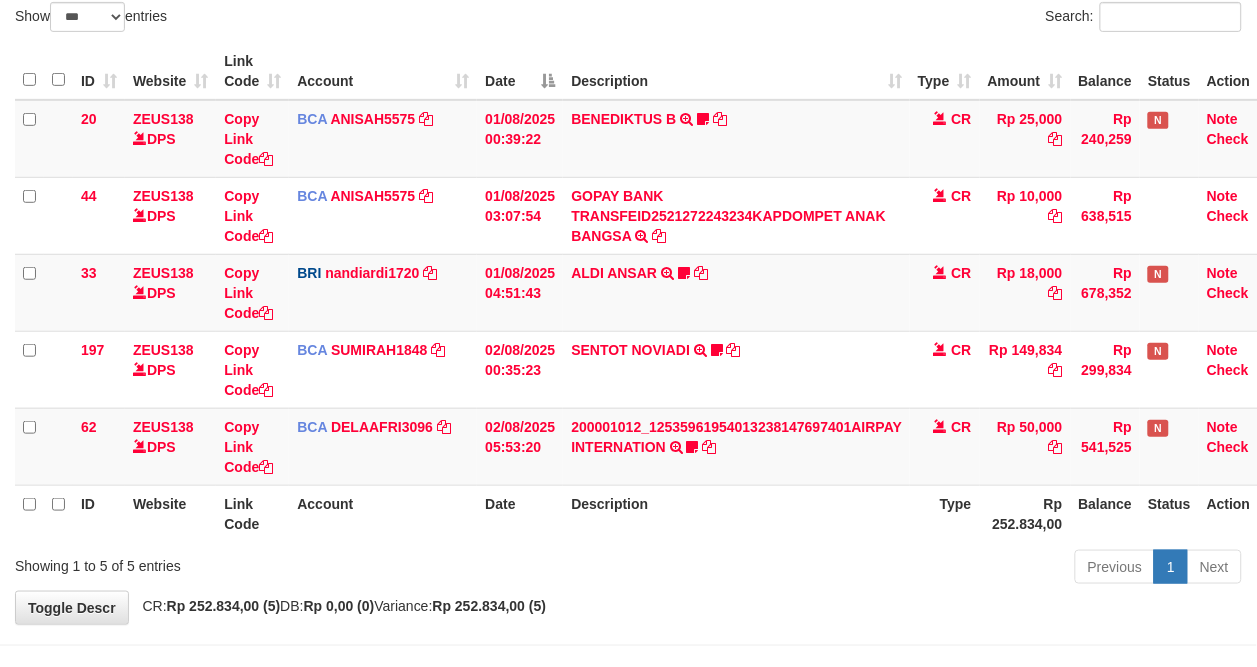 click on "Description" at bounding box center [736, 513] 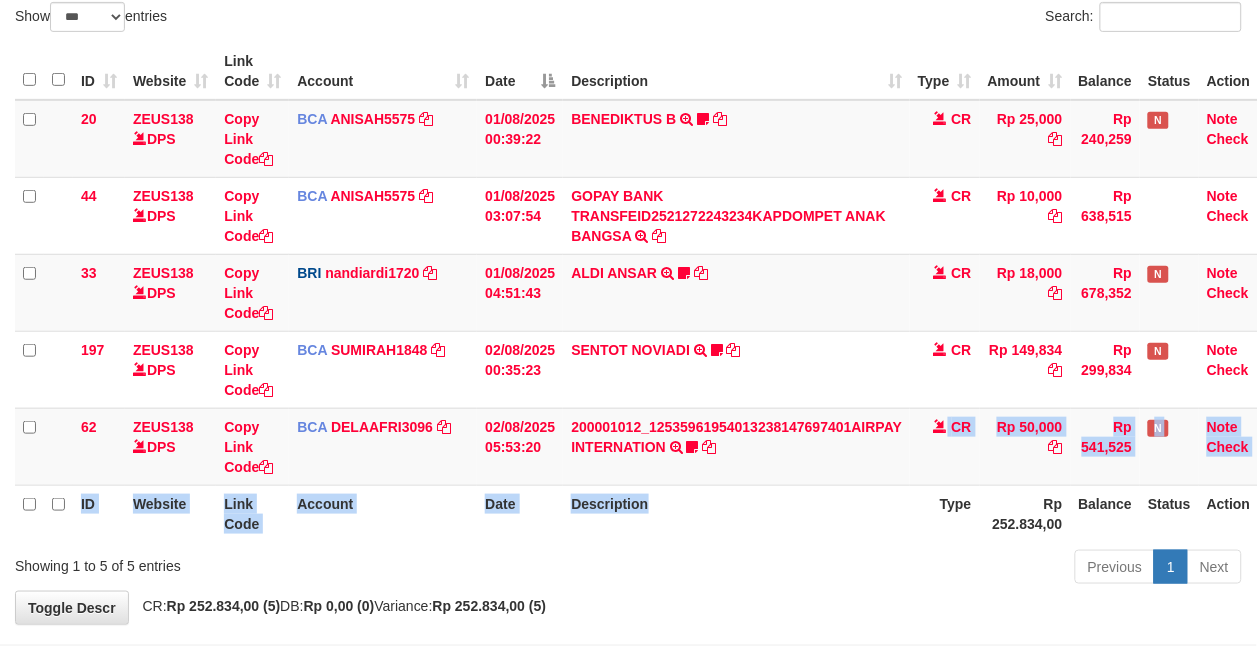 click on "Description" at bounding box center [736, 513] 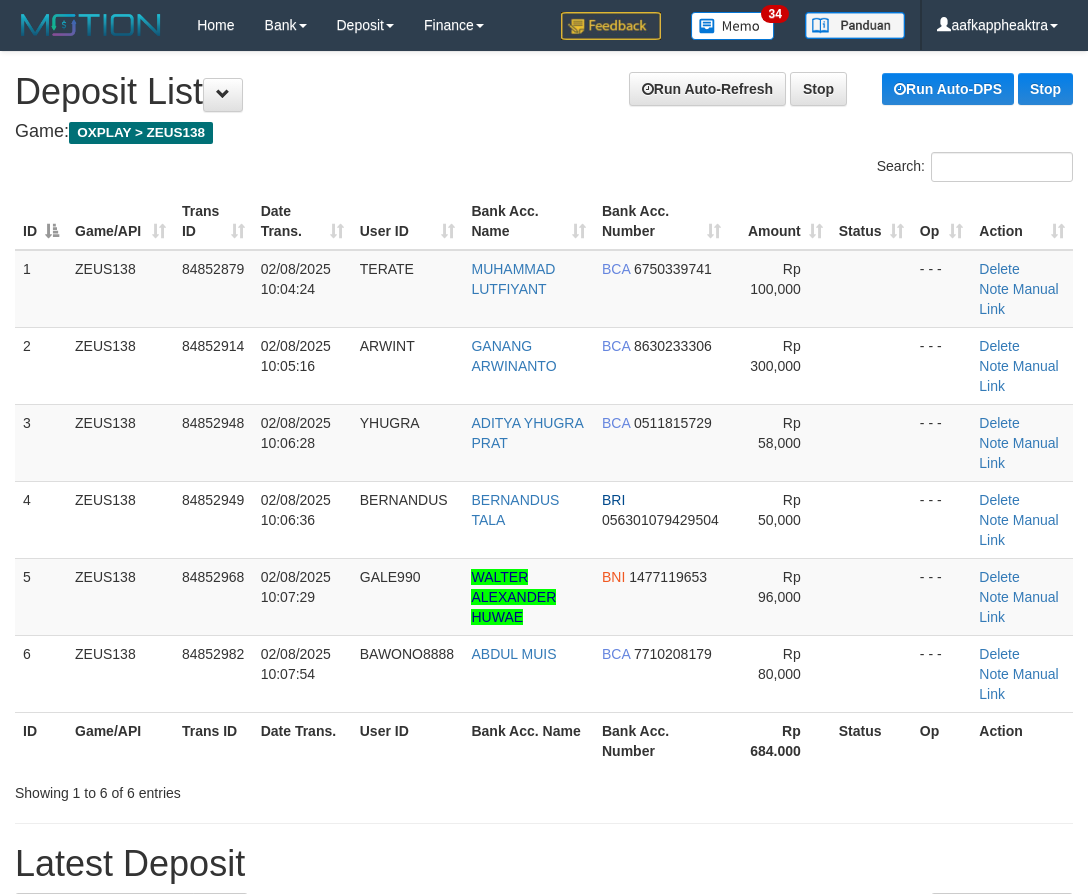 scroll, scrollTop: 0, scrollLeft: 0, axis: both 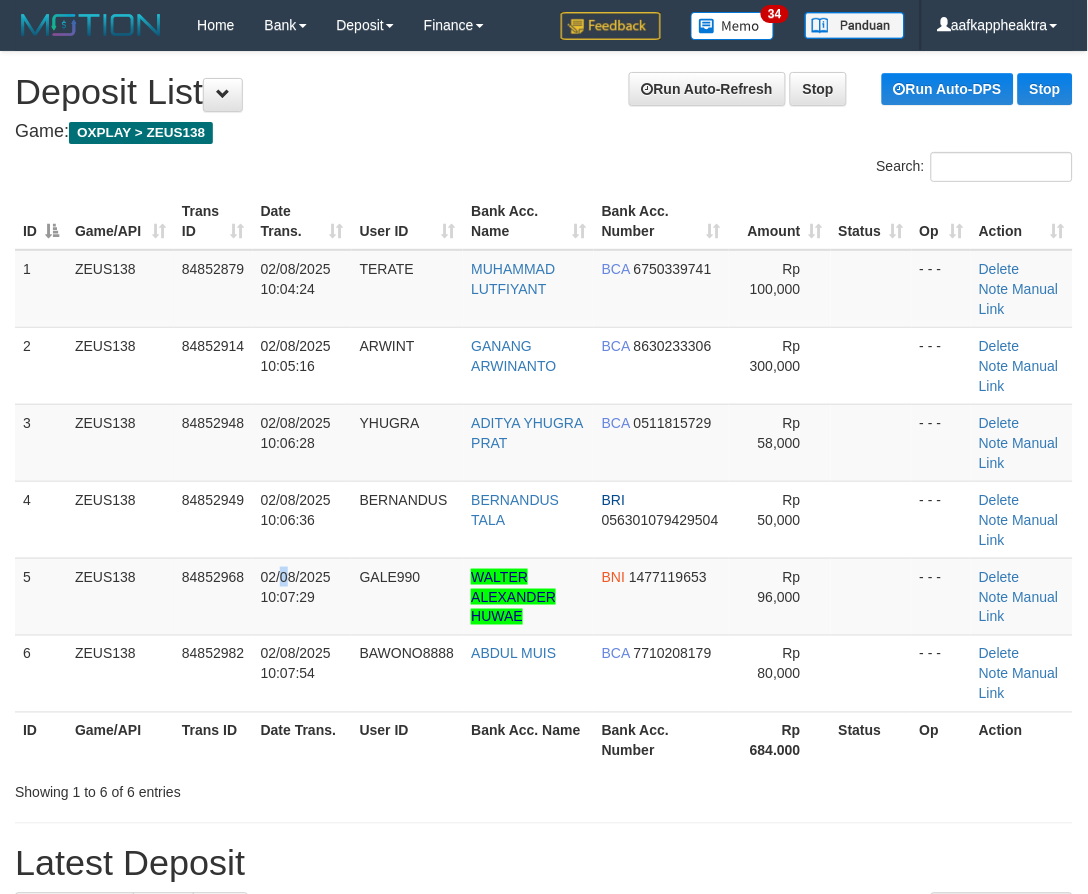 drag, startPoint x: 291, startPoint y: 573, endPoint x: 1, endPoint y: 566, distance: 290.08447 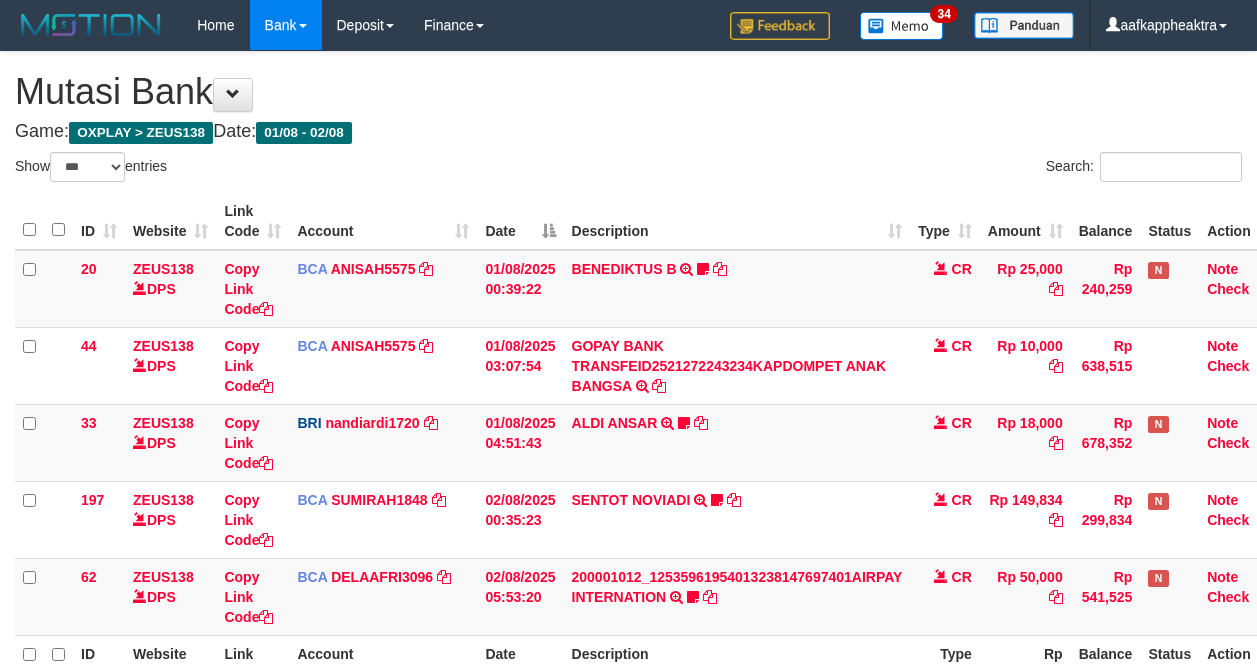 select on "***" 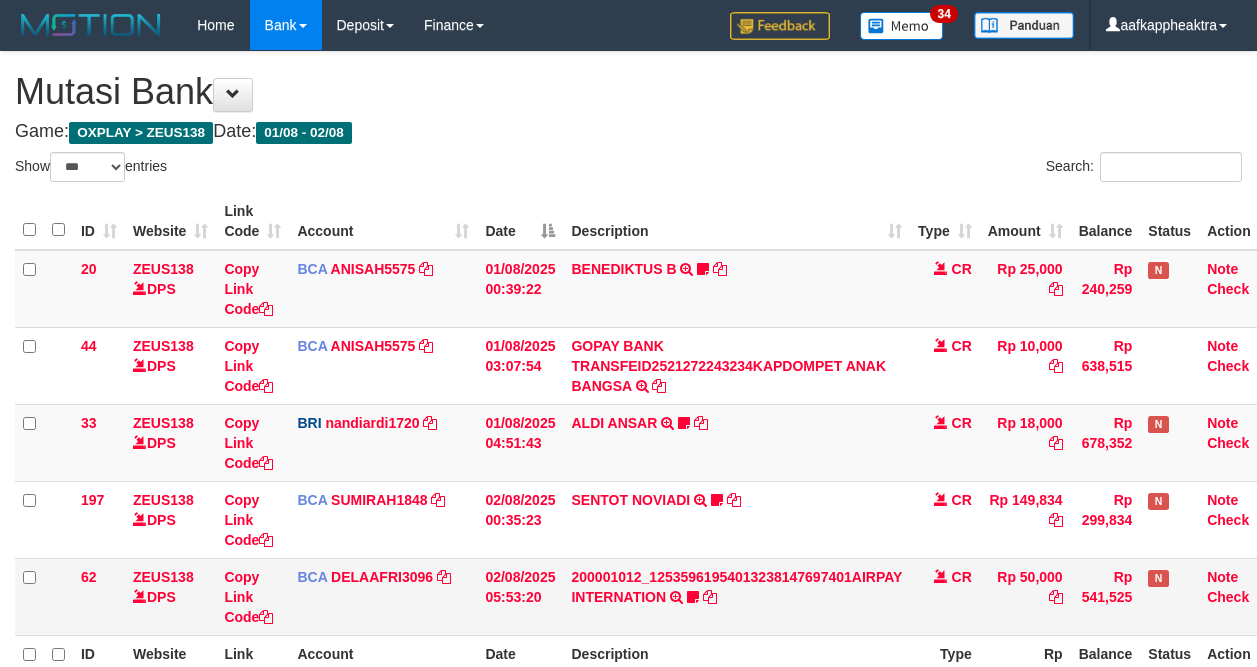 scroll, scrollTop: 150, scrollLeft: 0, axis: vertical 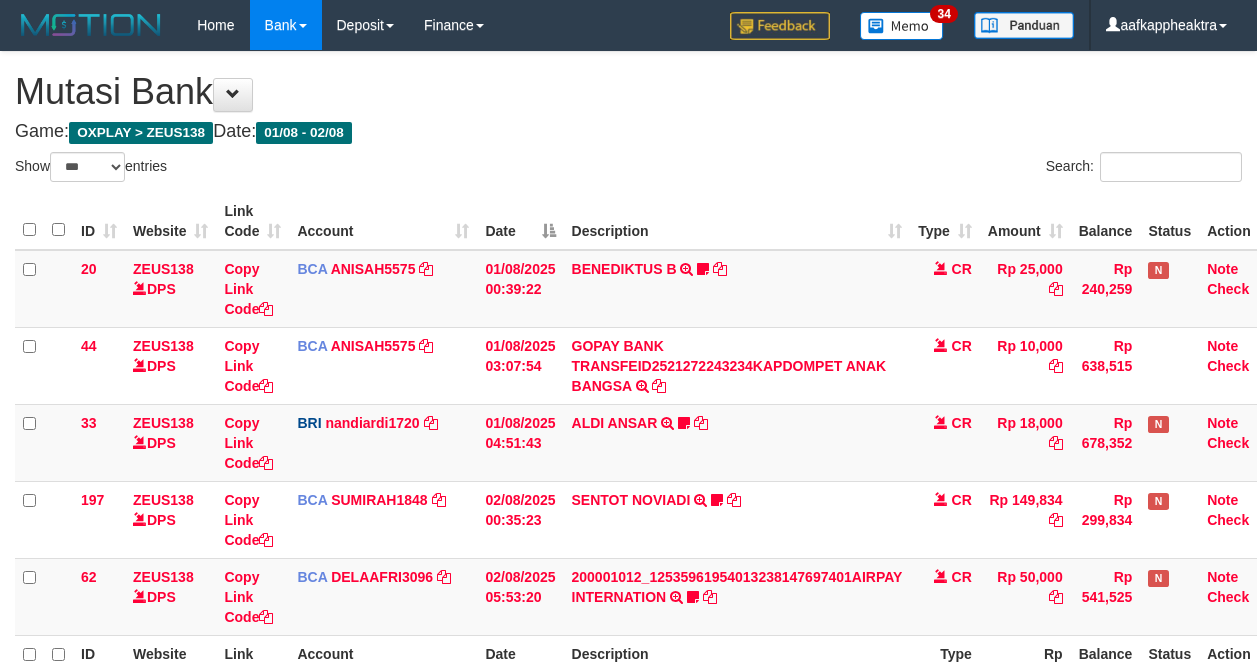select on "***" 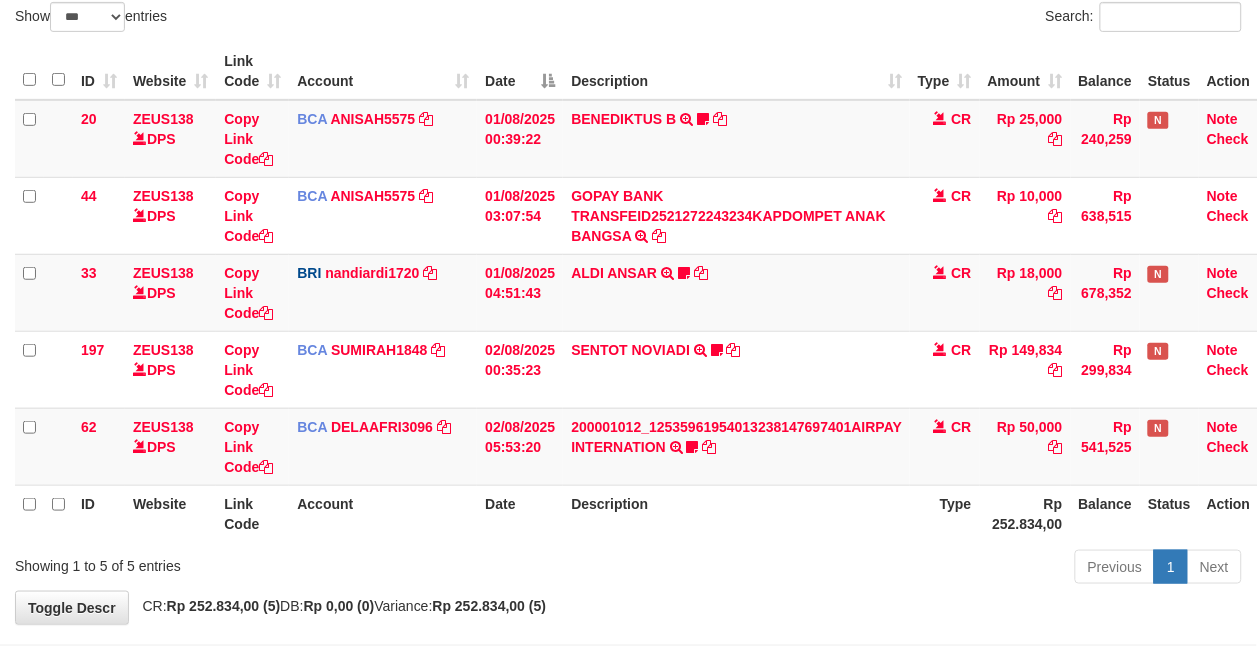 click on "Type" at bounding box center [945, 513] 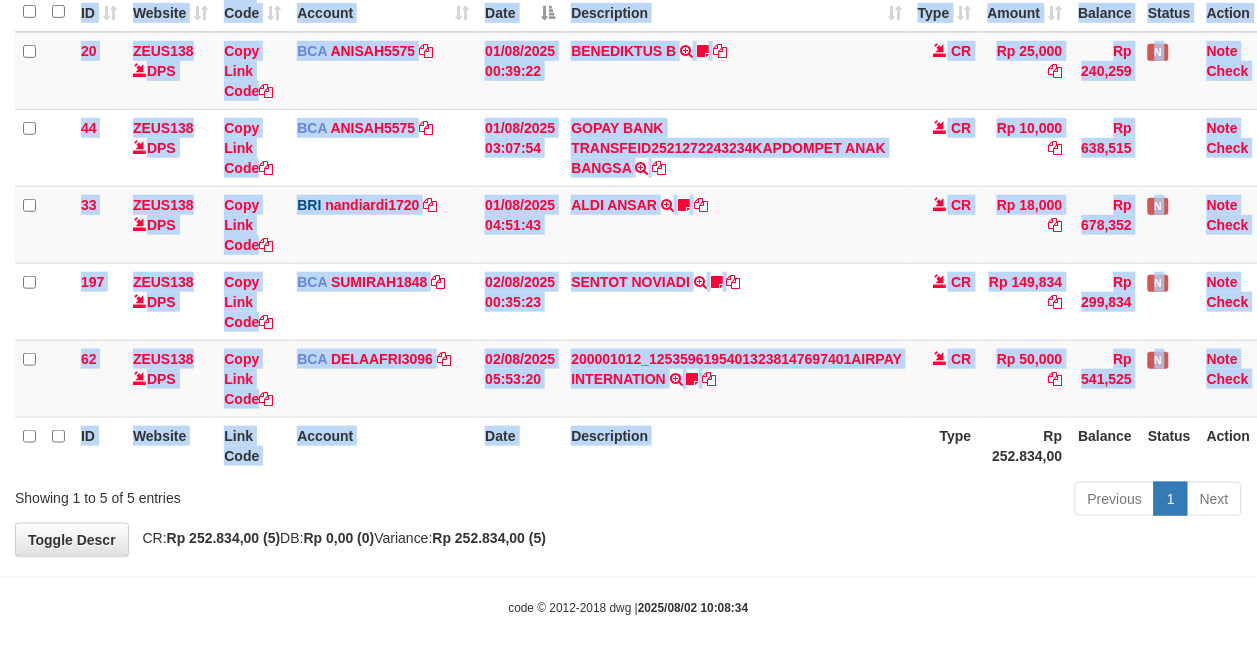 click on "Show  ** ** ** ***  entries Search:
ID Website Link Code Account Date Description Type Amount Balance Status Action
20
ZEUS138    DPS
Copy Link Code
BCA
ANISAH5575
DPS
ANISAH
mutasi_20250801_3827 | 20
mutasi_20250801_3827 | 20
01/08/2025 00:39:22
BENEDIKTUS B            TRSF E-BANKING CR 0108/FTSCY/WS95051
25000.002025080185043947 TRFDN-BENEDIKTUS BESPAY DEBIT INDONE    Asuk86 bantu bukti tf
CR
Rp 25,000
Rp 240,259
N
Note
Check
44
ZEUS138    DPS
Copy Link Code" at bounding box center (628, 228) 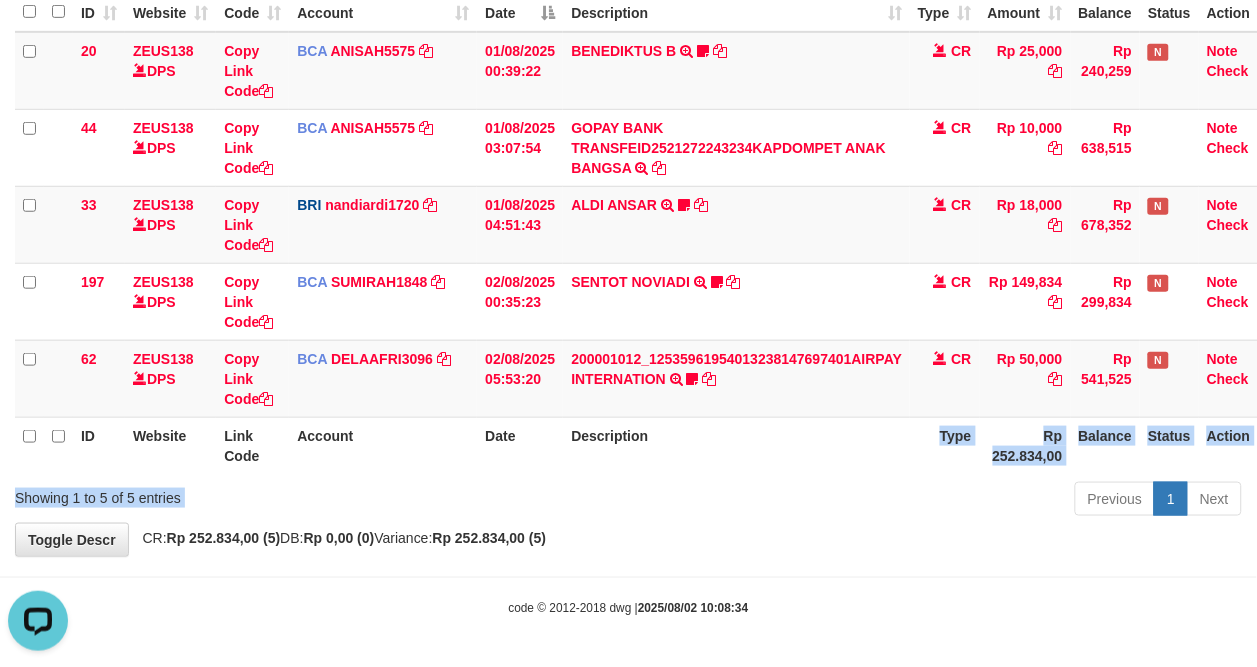 click on "Type" at bounding box center (945, 445) 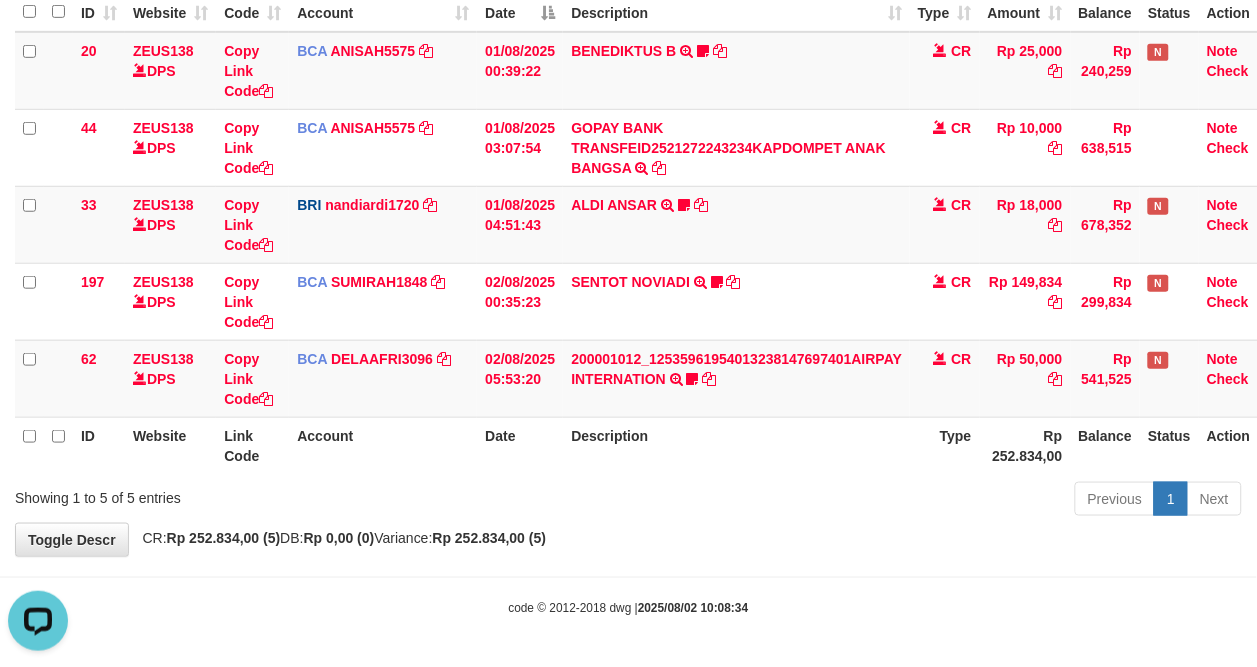click on "Type" at bounding box center (945, 445) 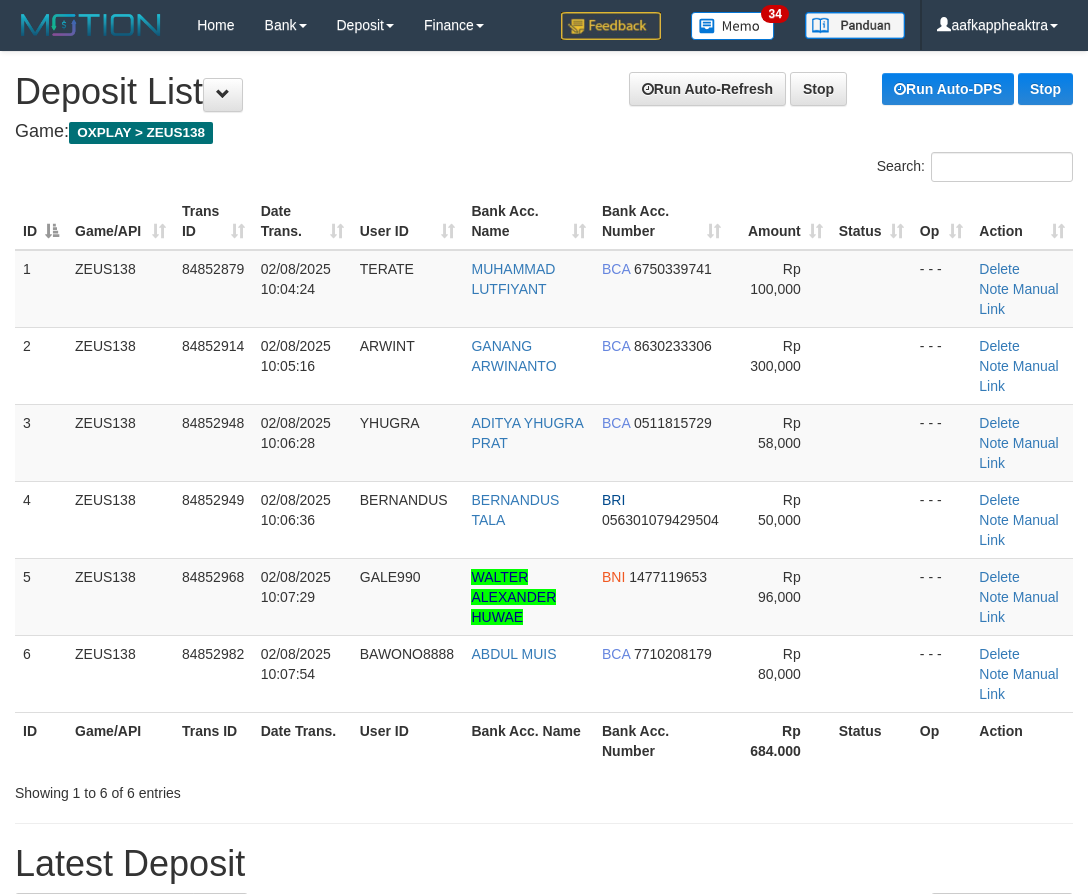 scroll, scrollTop: 0, scrollLeft: 0, axis: both 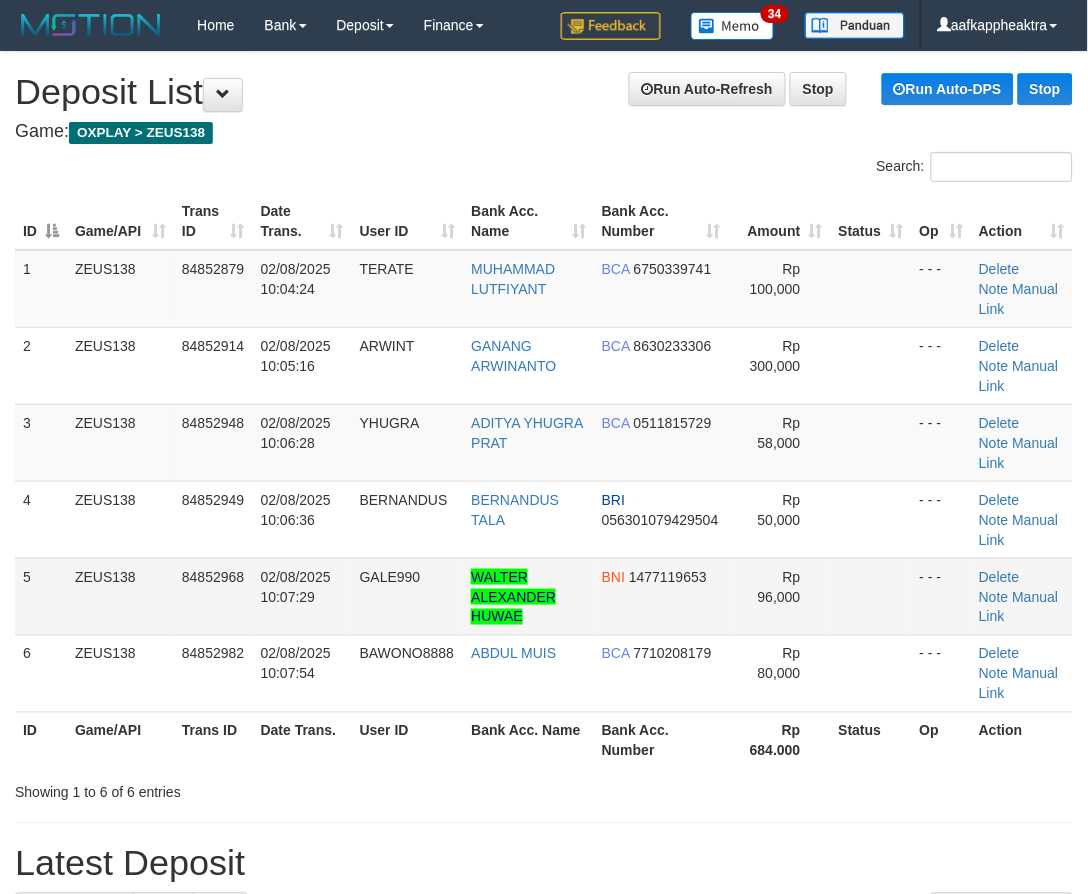drag, startPoint x: 396, startPoint y: 587, endPoint x: 366, endPoint y: 610, distance: 37.802116 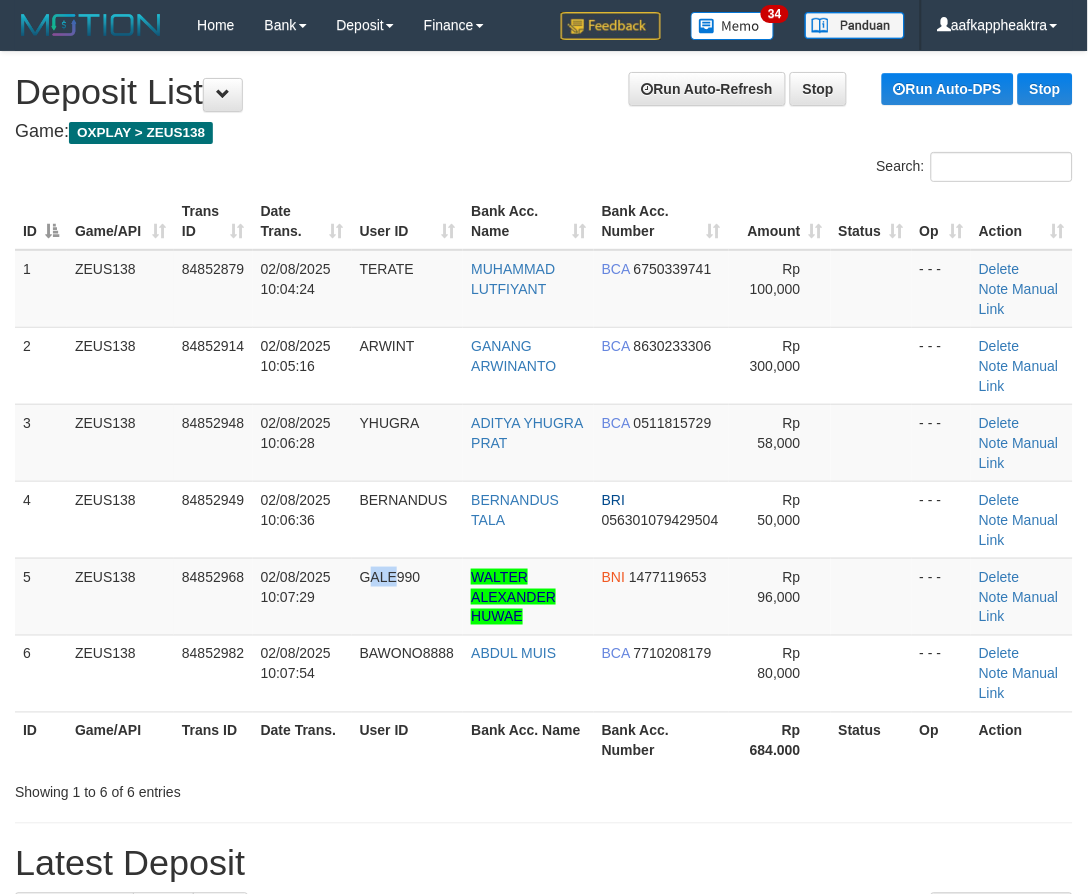 drag, startPoint x: 366, startPoint y: 610, endPoint x: 7, endPoint y: 582, distance: 360.09027 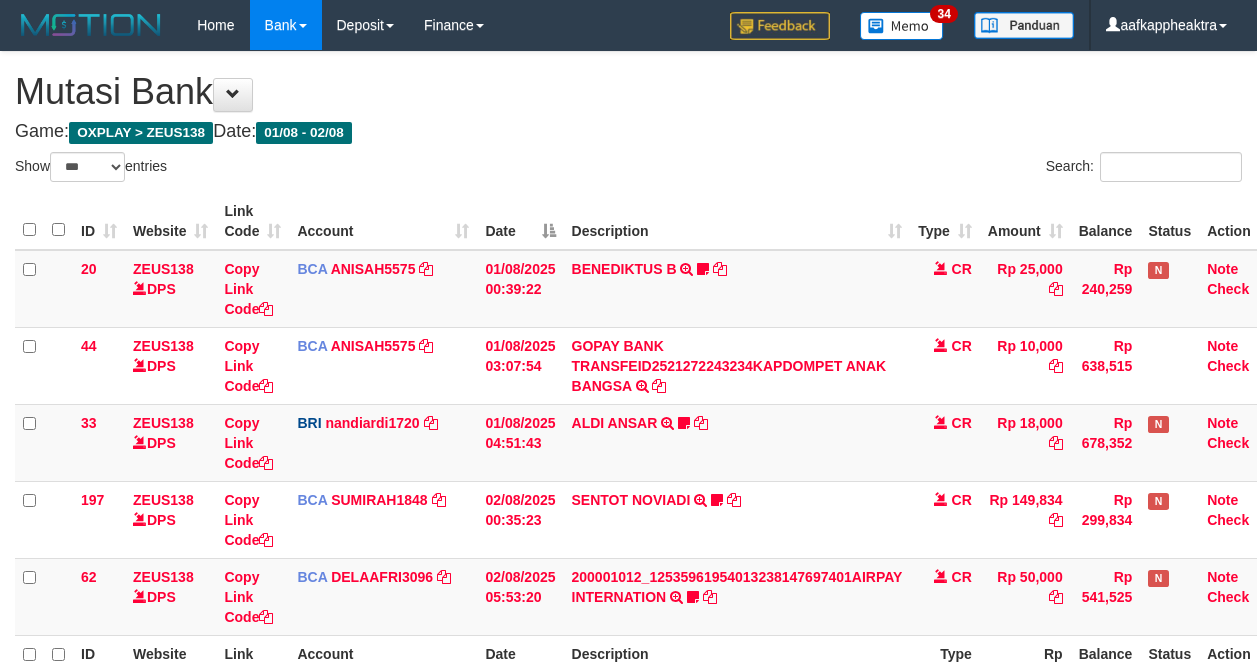 select on "***" 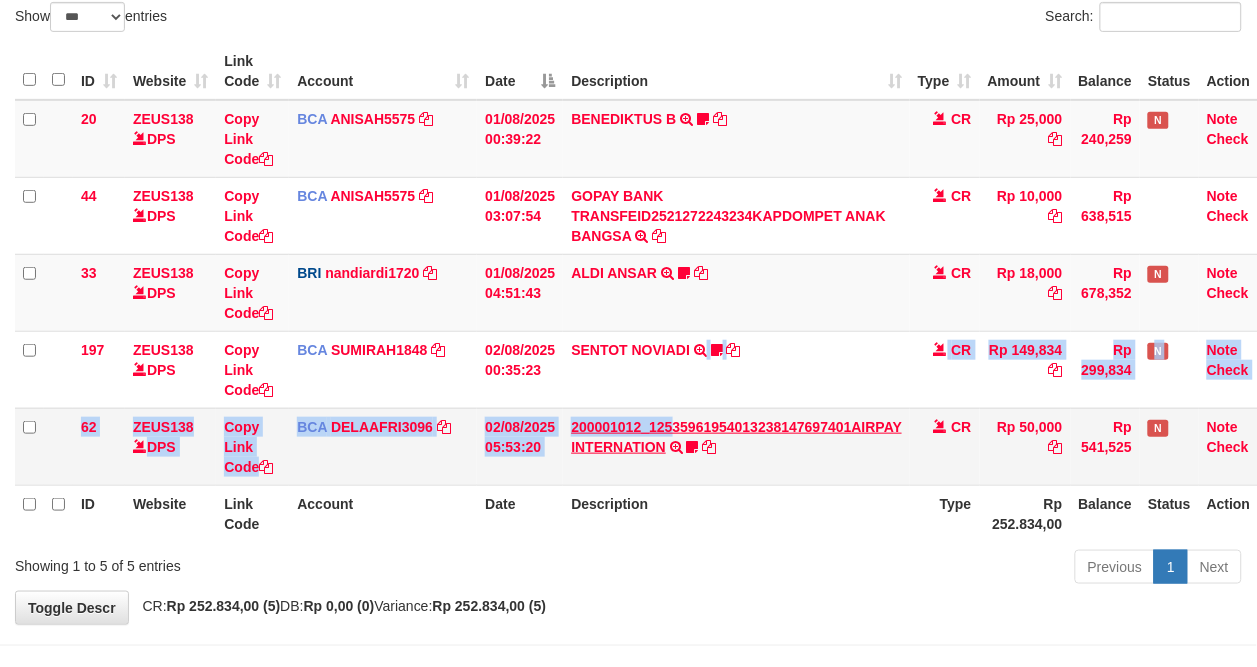 drag, startPoint x: 690, startPoint y: 403, endPoint x: 710, endPoint y: 426, distance: 30.479502 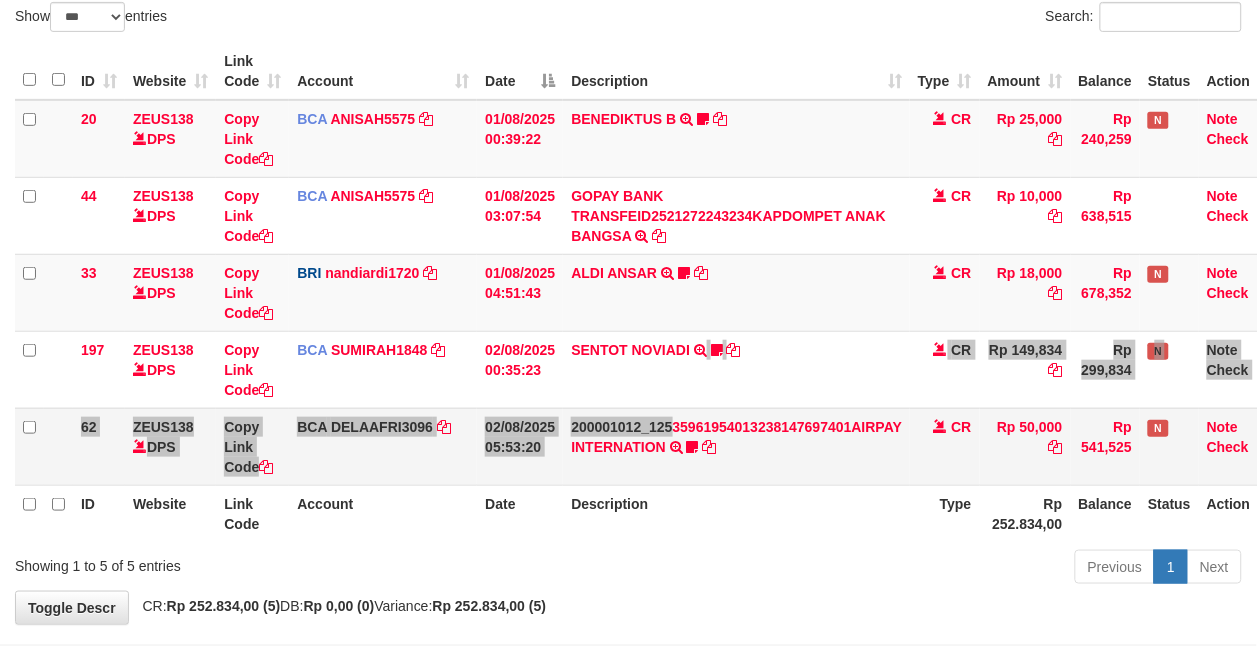 scroll, scrollTop: 218, scrollLeft: 0, axis: vertical 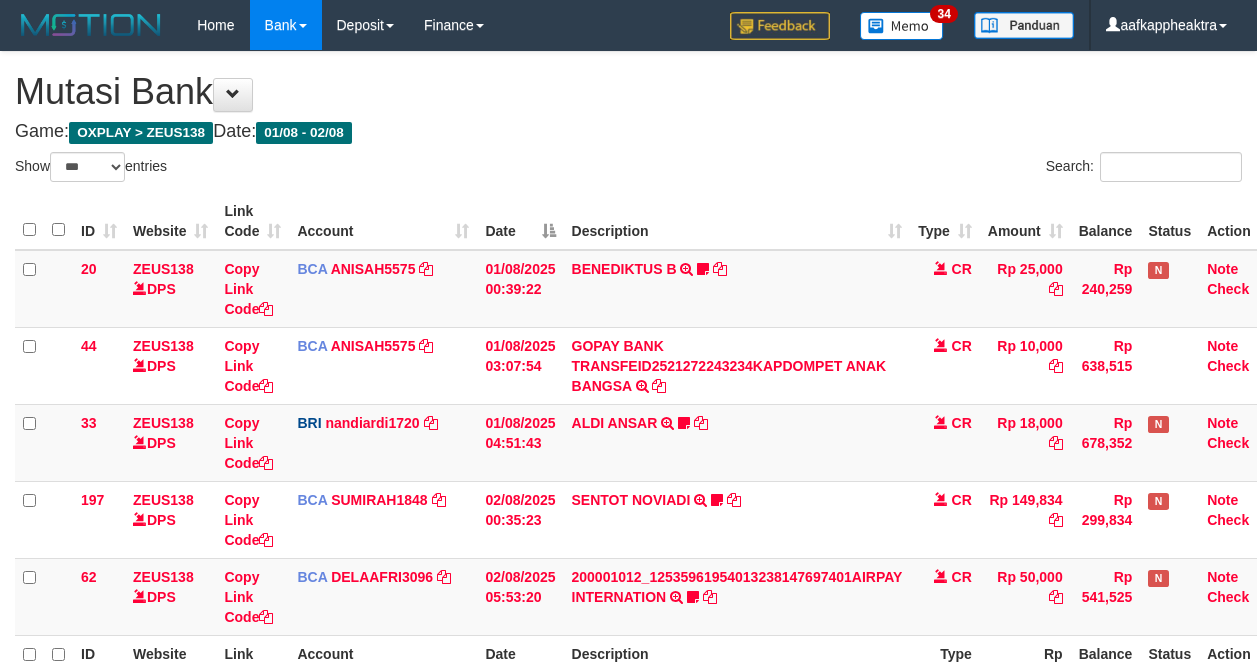 select on "***" 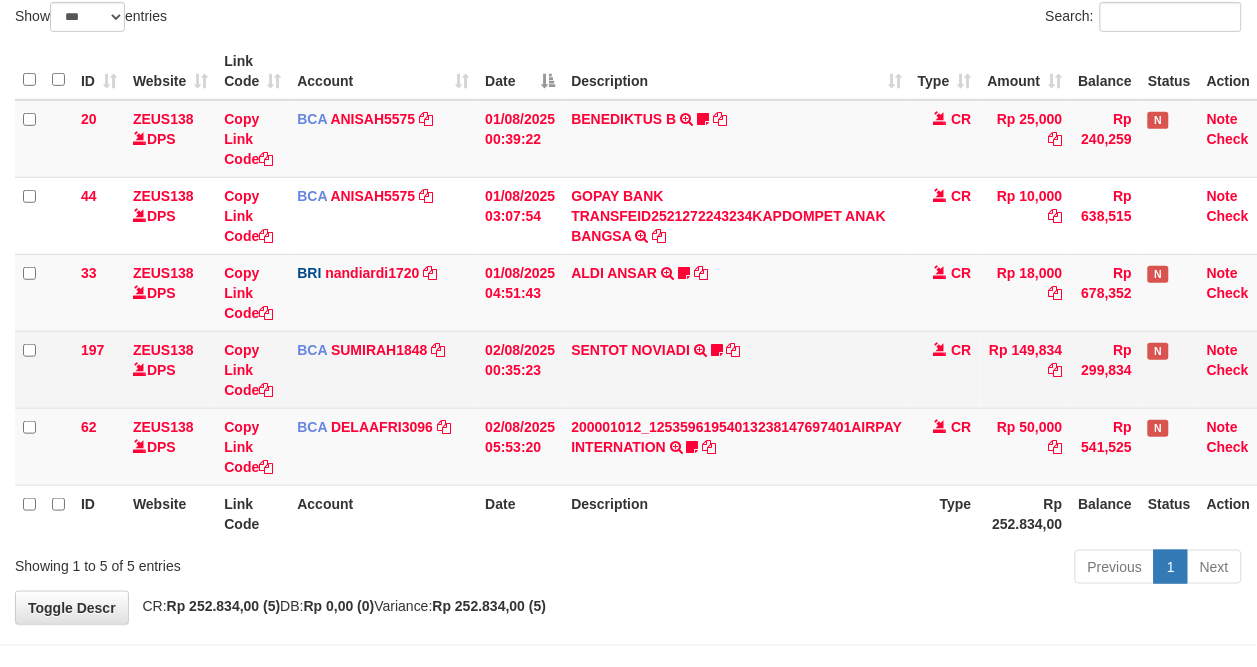 click on "SENTOT NOVIADI            TRSF E-BANKING CR 0208/FTSCY/WS95271
149834.00SENTOT NOVIADI    Seno2023" at bounding box center (736, 369) 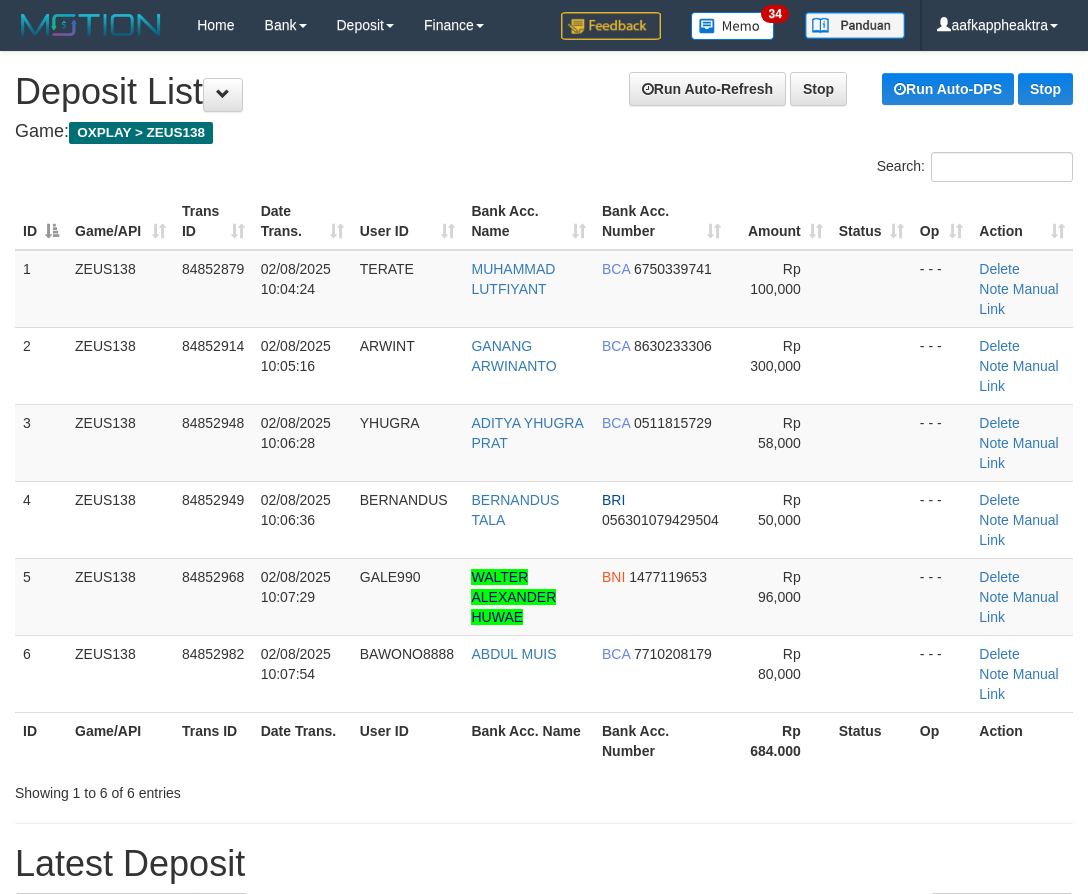 scroll, scrollTop: 0, scrollLeft: 0, axis: both 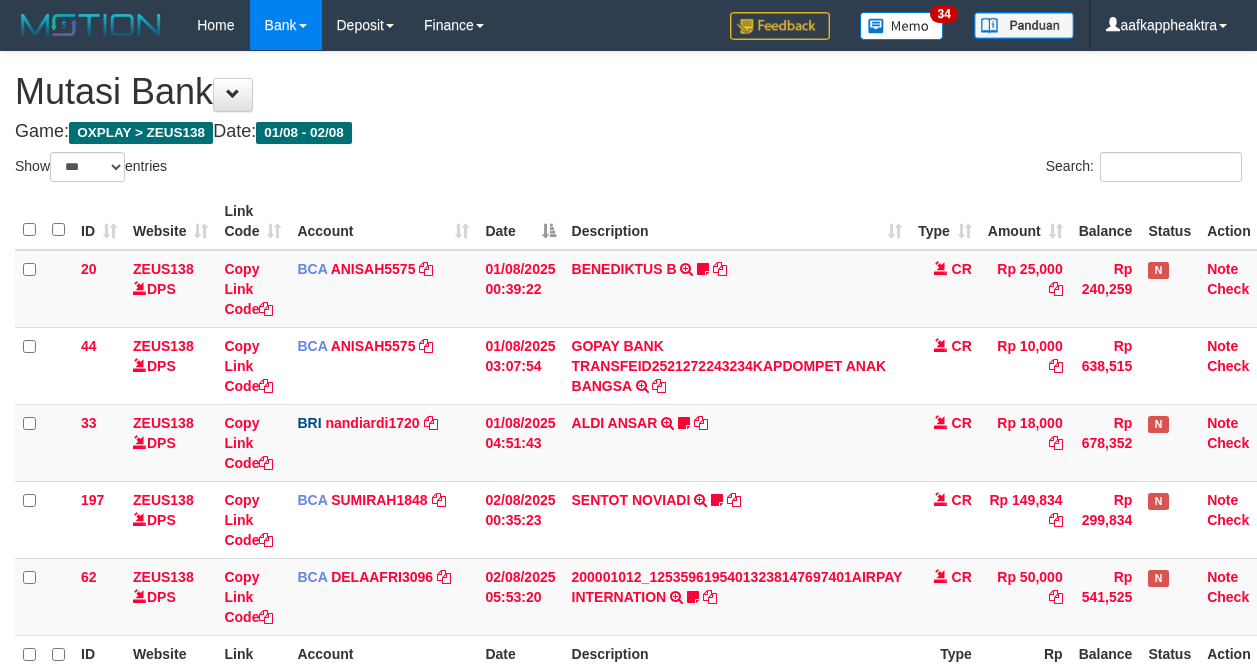 select on "***" 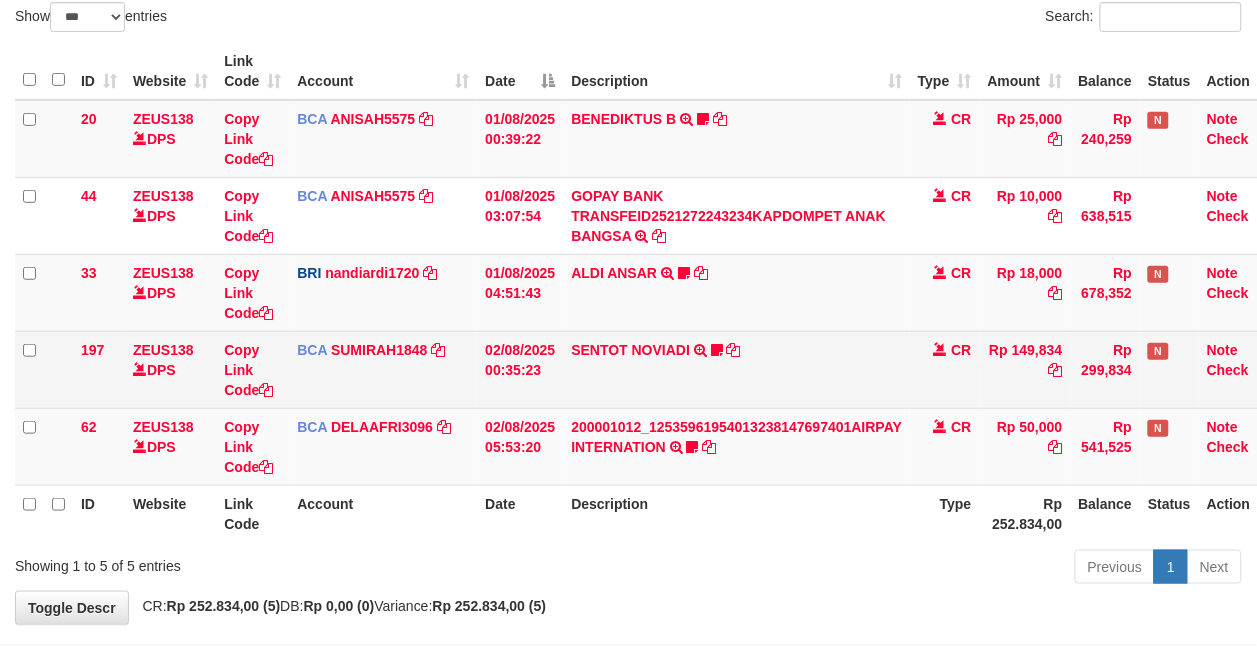 scroll, scrollTop: 218, scrollLeft: 0, axis: vertical 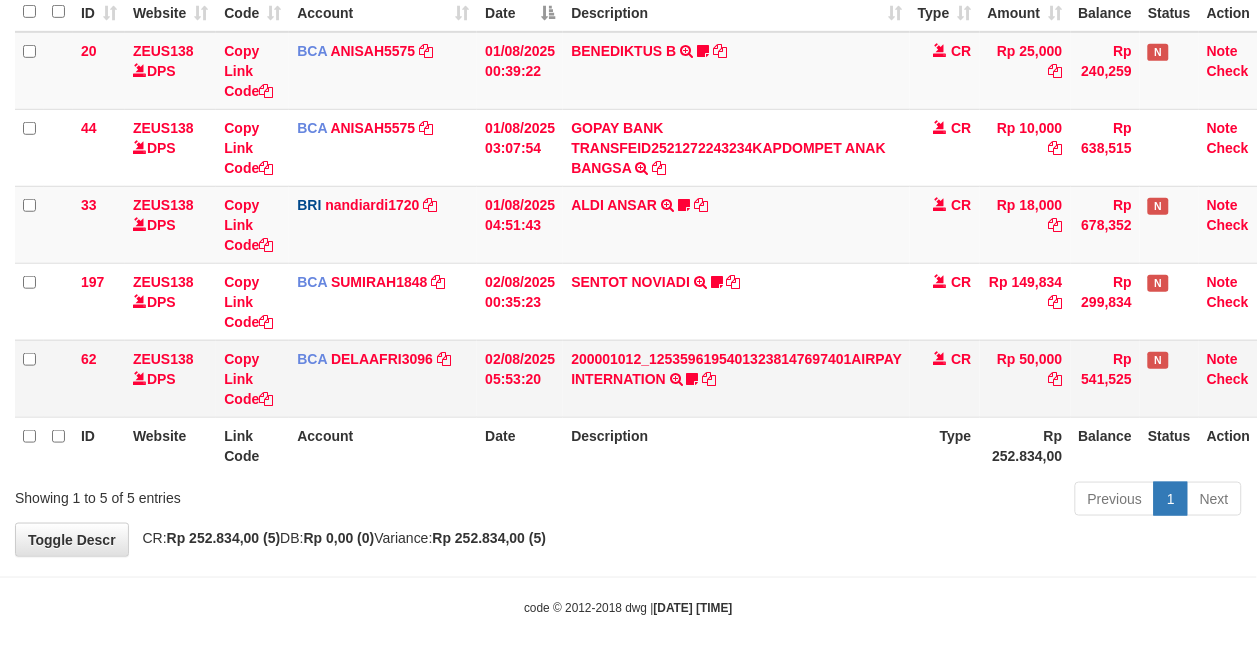 click on "200001012_12535961954013238147697401AIRPAY INTERNATION            TRSF E-BANKING CR 0208/FTSCY/WS95051
50000.00200001012_12535961954013238147697401AIRPAY INTERNATION    Labubutaiki
https://prnt.sc/l7T6Eus7w_Qi" at bounding box center [736, 378] 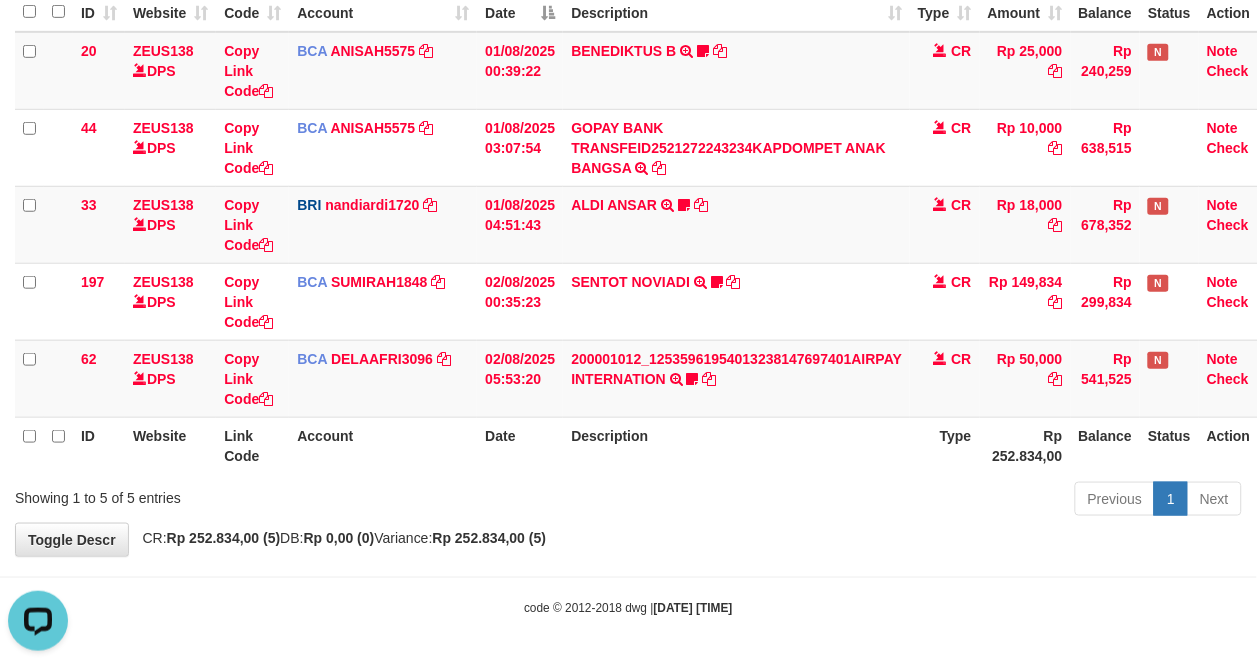 scroll, scrollTop: 0, scrollLeft: 0, axis: both 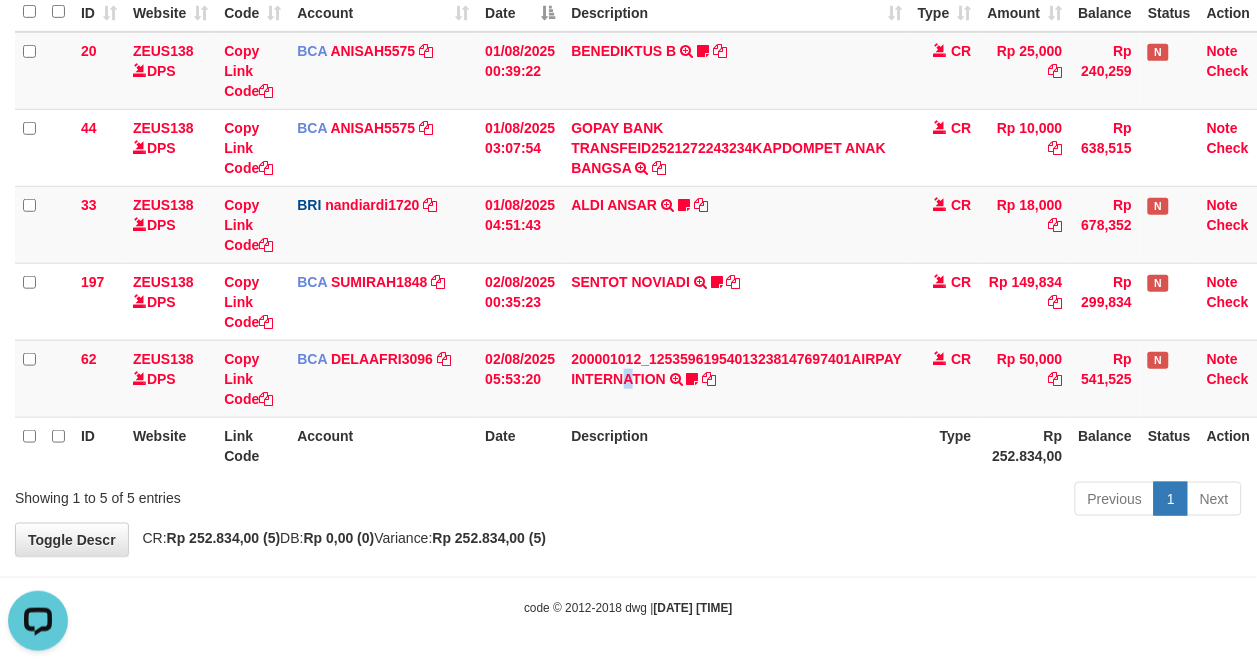 click on "ID Website Link Code Account Date Description Type Amount Balance Status Action
20
ZEUS138    DPS
Copy Link Code
BCA
ANISAH5575
DPS
ANISAH
mutasi_20250801_3827 | 20
mutasi_20250801_3827 | 20
01/08/2025 00:39:22
BENEDIKTUS B            TRSF E-BANKING CR 0108/FTSCY/WS95051
25000.002025080185043947 TRFDN-BENEDIKTUS BESPAY DEBIT INDONE    Asuk86 bantu bukti tf
CR
Rp 25,000
Rp 240,259
N
Note
Check
44
ZEUS138    DPS
Copy Link Code
BCA
ANISAH5575" at bounding box center [648, 224] 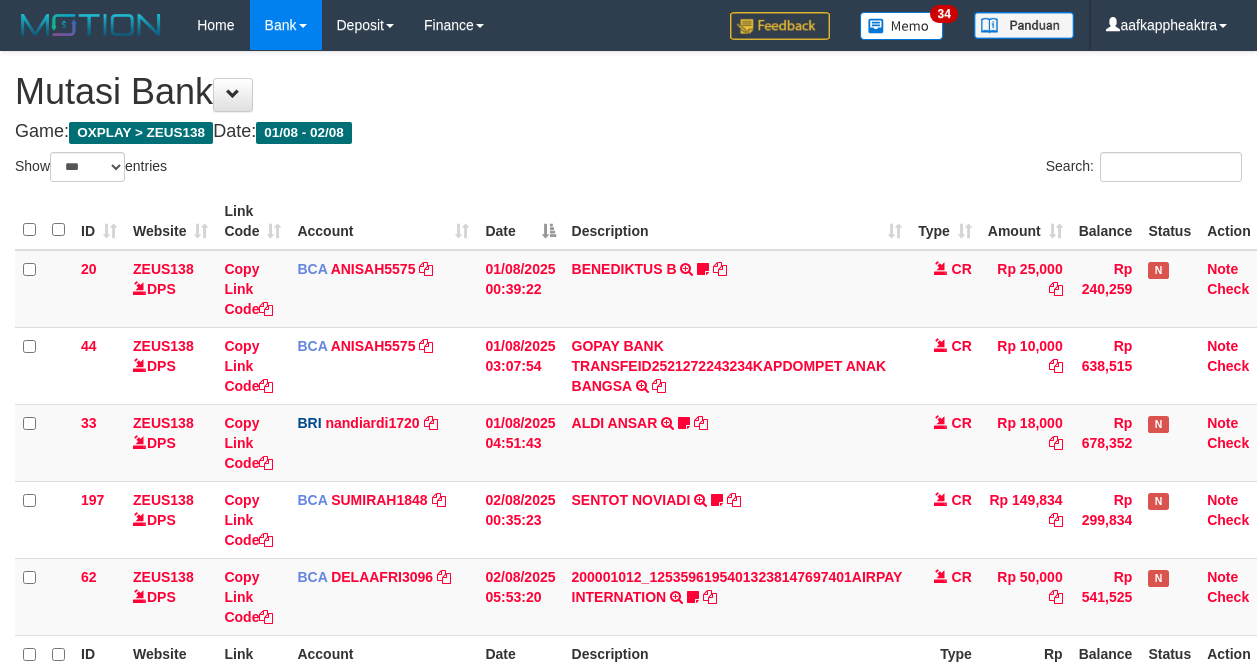 select on "***" 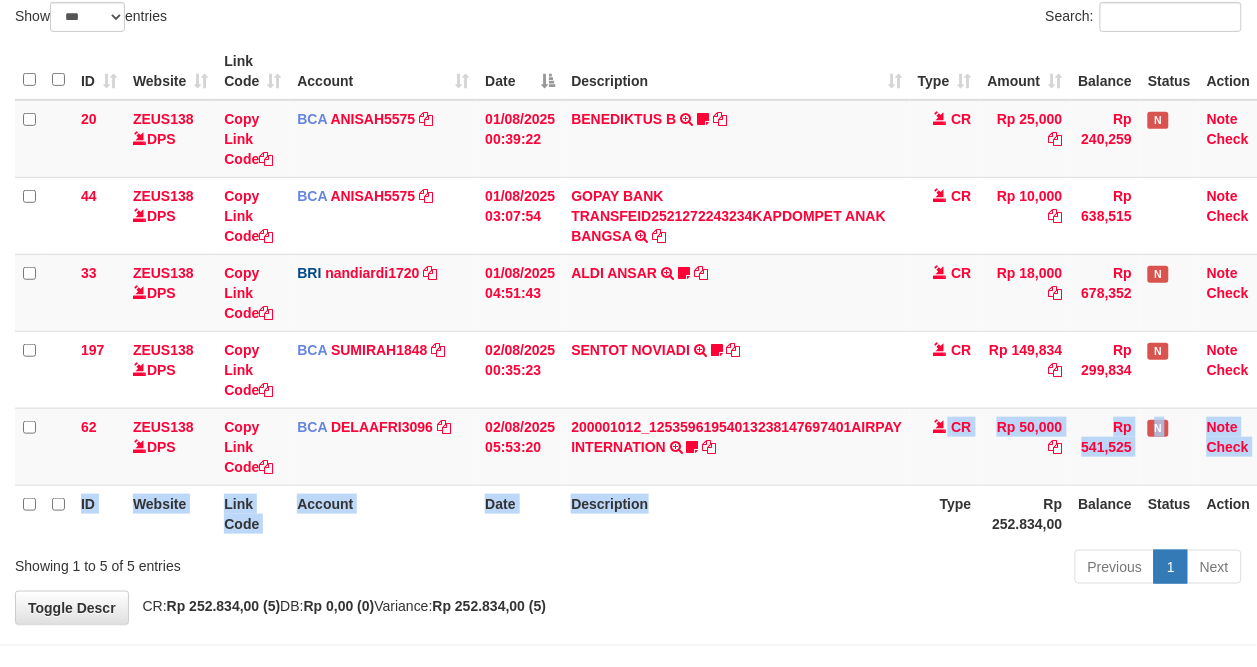 drag, startPoint x: 764, startPoint y: 487, endPoint x: 1265, endPoint y: 551, distance: 505.0713 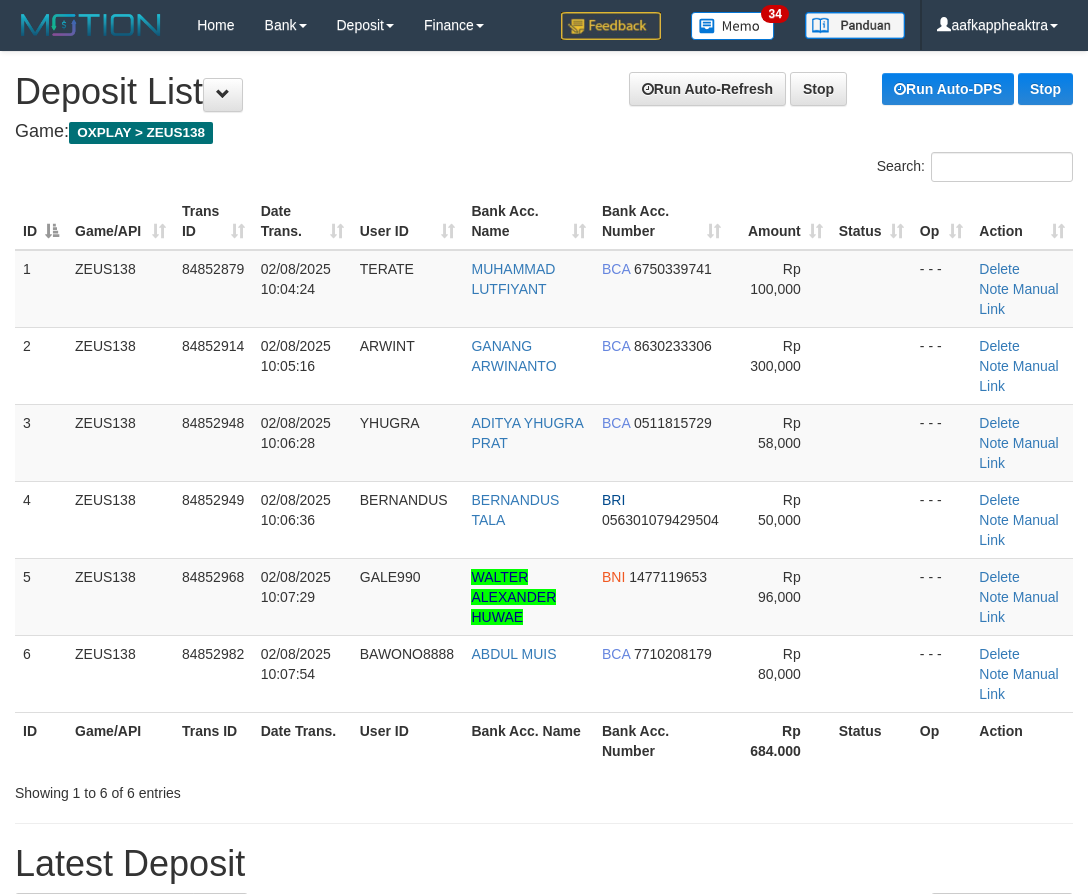 scroll, scrollTop: 0, scrollLeft: 0, axis: both 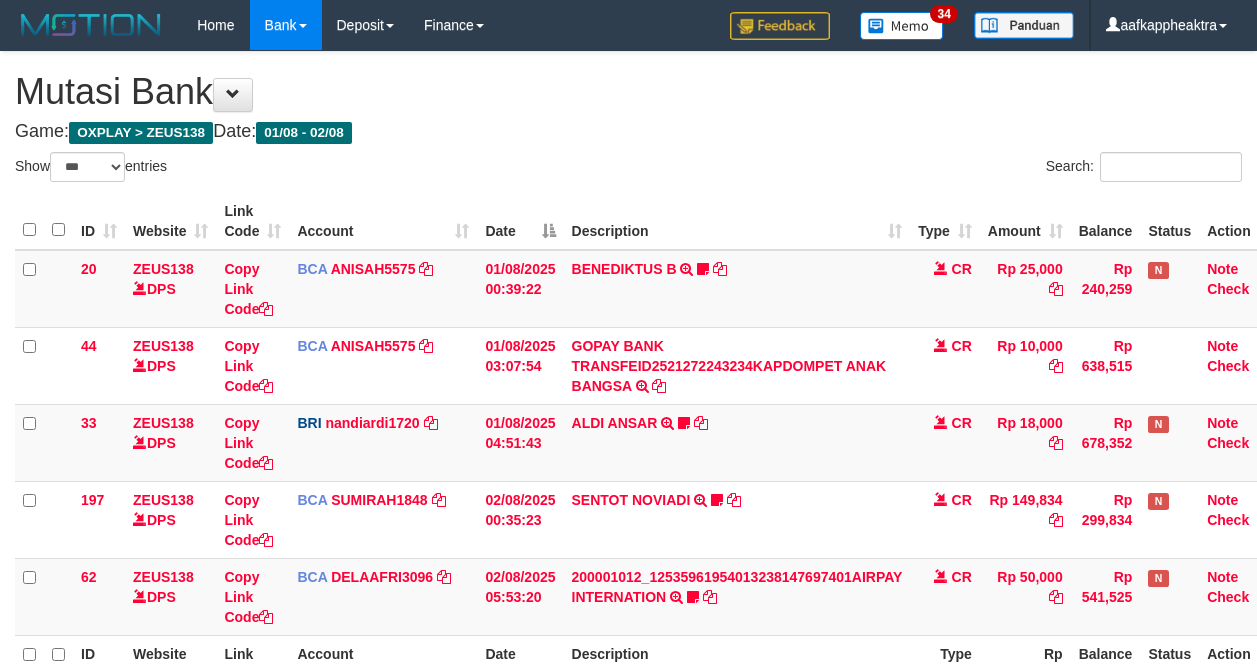 select on "***" 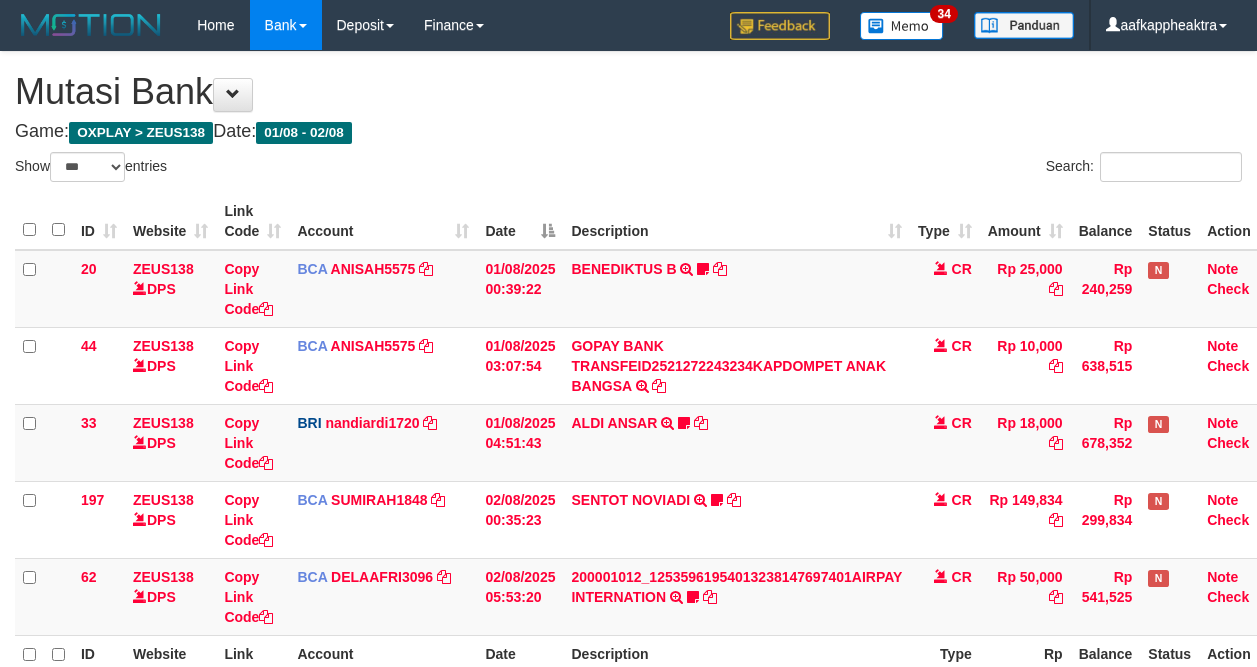 scroll, scrollTop: 150, scrollLeft: 0, axis: vertical 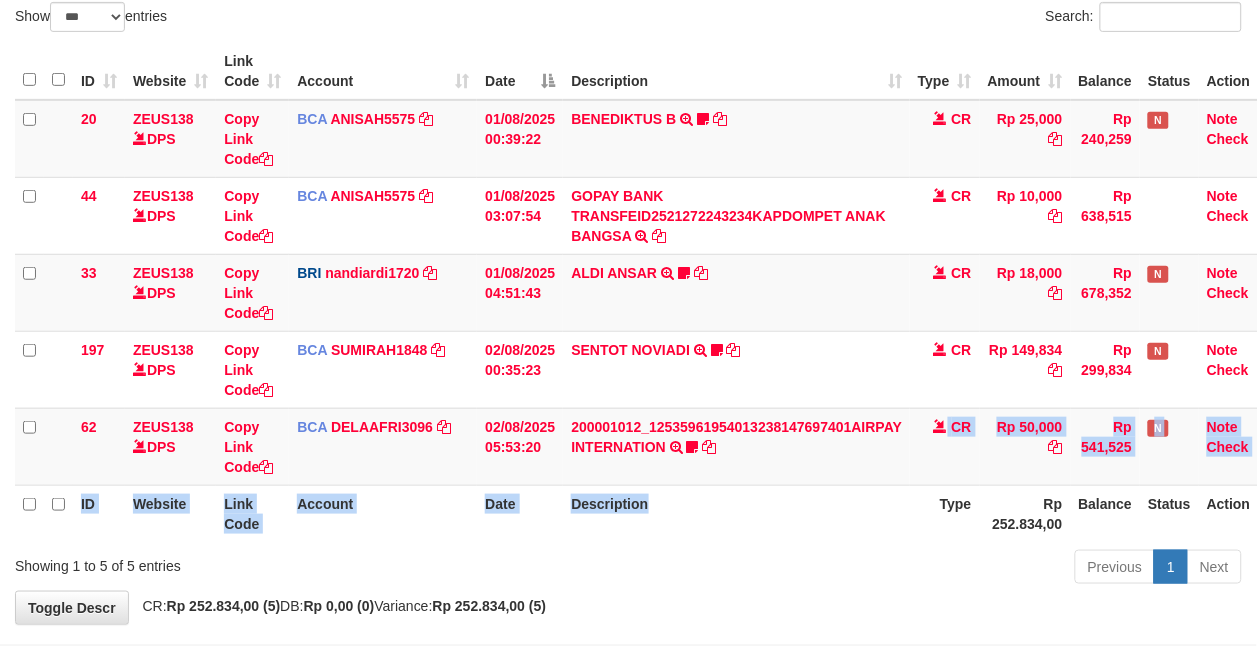 click on "ID Website Link Code Account Date Description Type Amount Balance Status Action
20
ZEUS138    DPS
Copy Link Code
BCA
[USERNAME]
DPS
[USERNAME]
mutasi_20250801_3827 | 20
mutasi_20250801_3827 | 20
01/08/2025 00:39:22
[FIRST] [LAST]            TRSF E-BANKING CR 0108/FTSCY/WS95051
25000.002025080185043947 TRFDN-[FULLNAME] BESPAY DEBIT INDONE    Asuk86 bantu bukti tf
CR
Rp 25,000
Rp 240,259
N
Note
Check
44
ZEUS138    DPS
Copy Link Code
BCA
[USERNAME]" at bounding box center [648, 292] 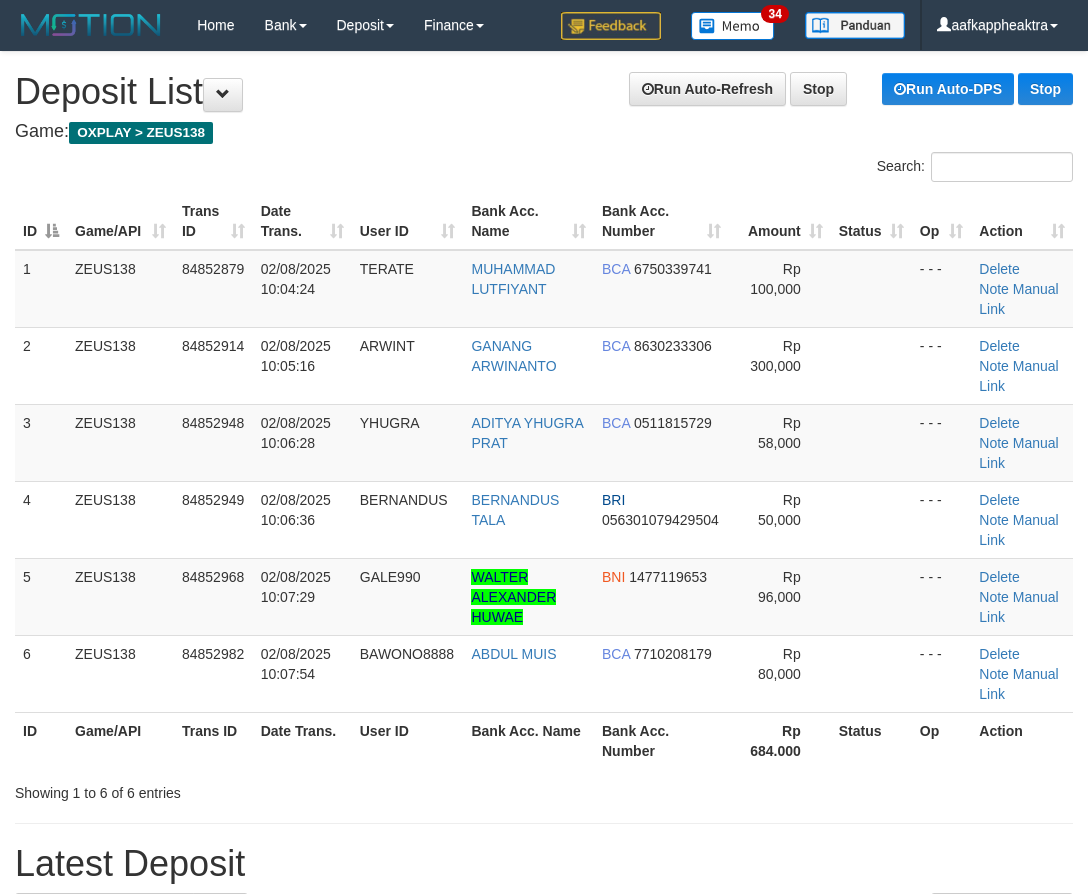scroll, scrollTop: 0, scrollLeft: 0, axis: both 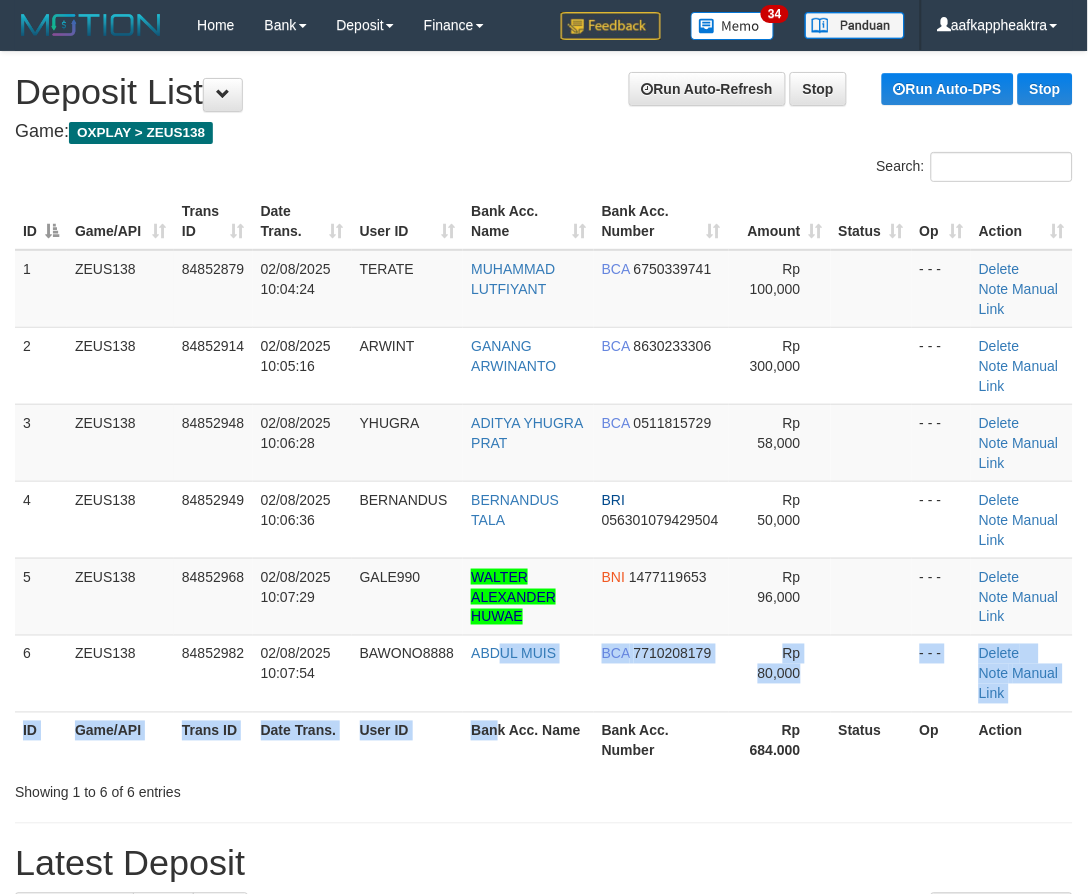 click on "ID Game/API Trans ID Date Trans. User ID Bank Acc. Name Bank Acc. Number Amount Status Op Action
1
ZEUS138
84852879
02/08/2025 10:04:24
TERATE
MUHAMMAD LUTFIYANT
BCA
6750339741
Rp 100,000
- - -
Delete
Note
Manual Link
2
ZEUS138
84852914
02/08/2025 10:05:16
ARWINT
GANANG ARWINANTO
BCA
8630233306
Rp 300,000
- - -" at bounding box center (544, 481) 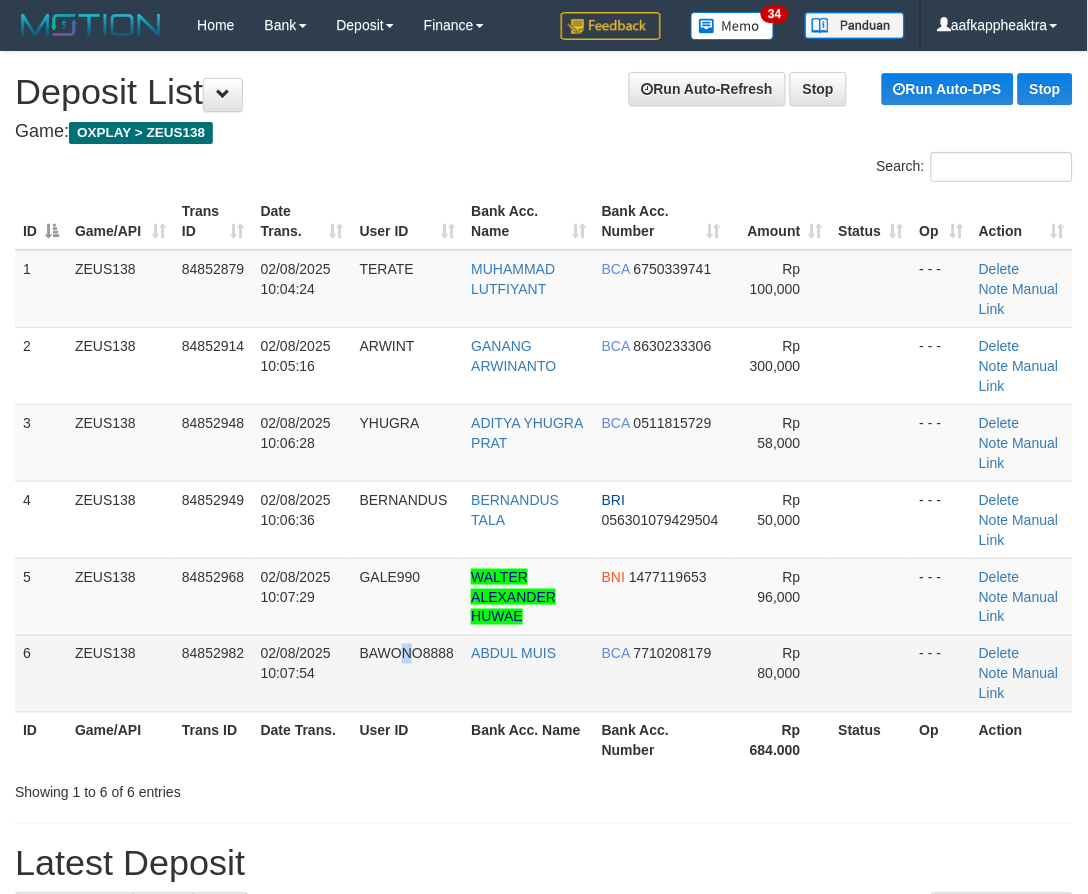 click on "BAWONO8888" at bounding box center [408, 673] 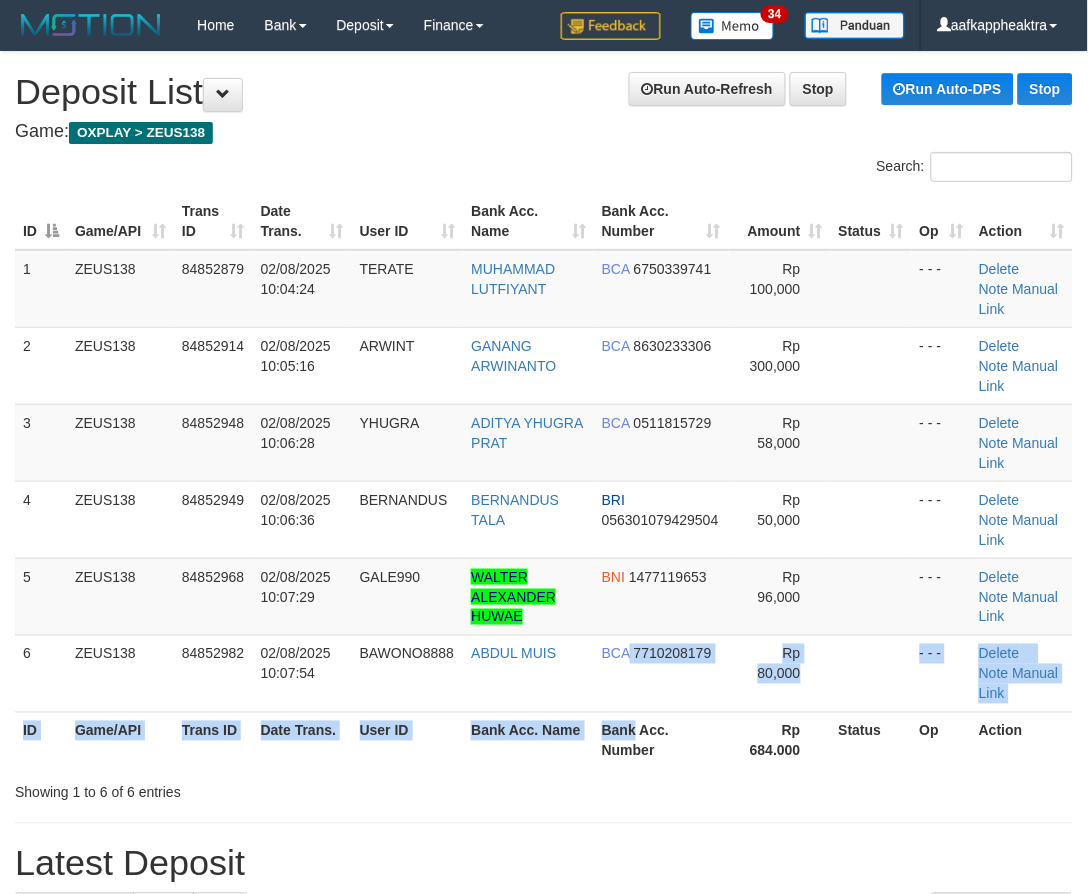click on "ID Game/API Trans ID Date Trans. User ID Bank Acc. Name Bank Acc. Number Amount Status Op Action
1
ZEUS138
84852879
02/08/2025 10:04:24
TERATE
MUHAMMAD LUTFIYANT
BCA
6750339741
Rp 100,000
- - -
Delete
Note
Manual Link
2
ZEUS138
84852914
02/08/2025 10:05:16
ARWINT
GANANG ARWINANTO
BCA
8630233306
Rp 300,000
- - -" at bounding box center [544, 481] 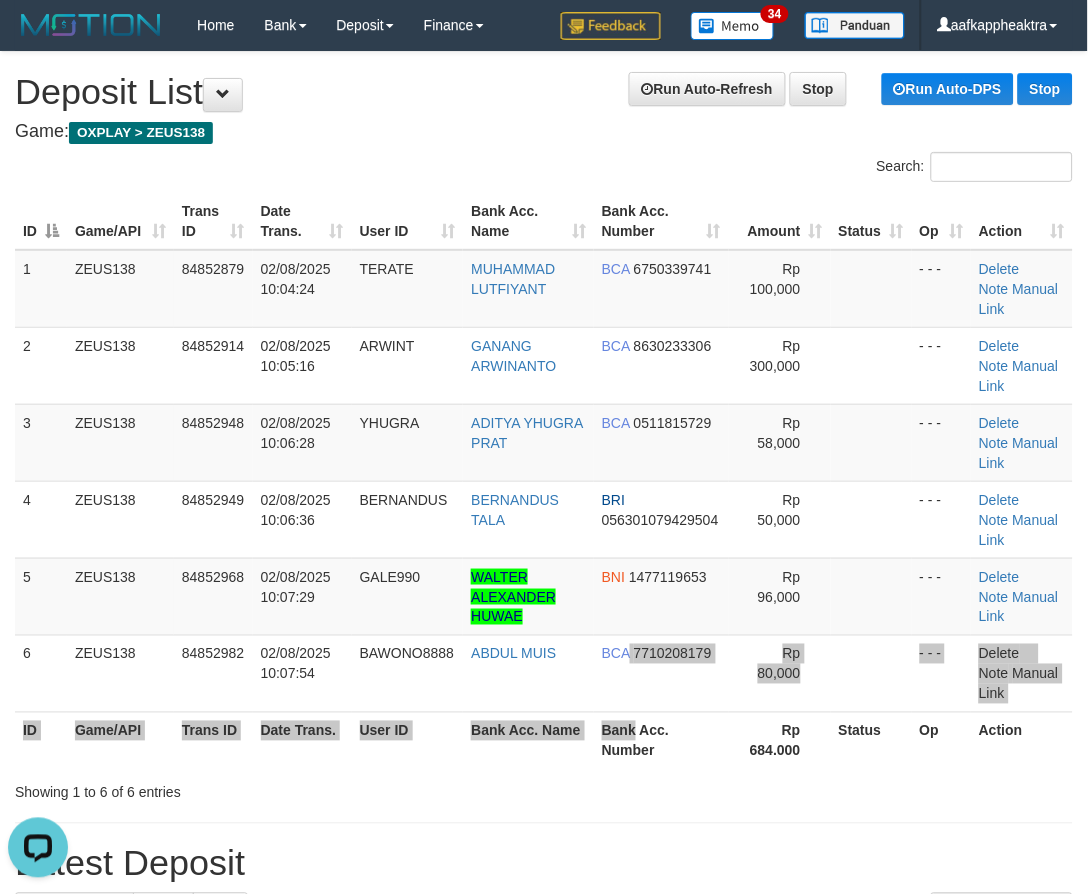 scroll, scrollTop: 0, scrollLeft: 0, axis: both 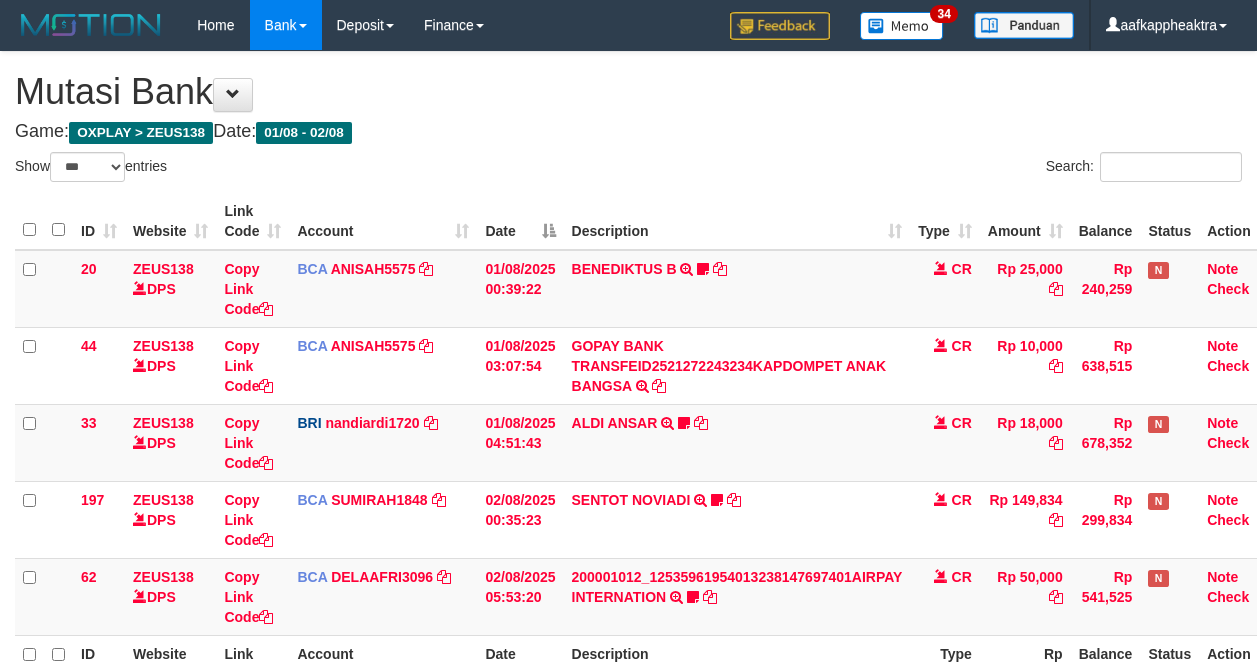 select on "***" 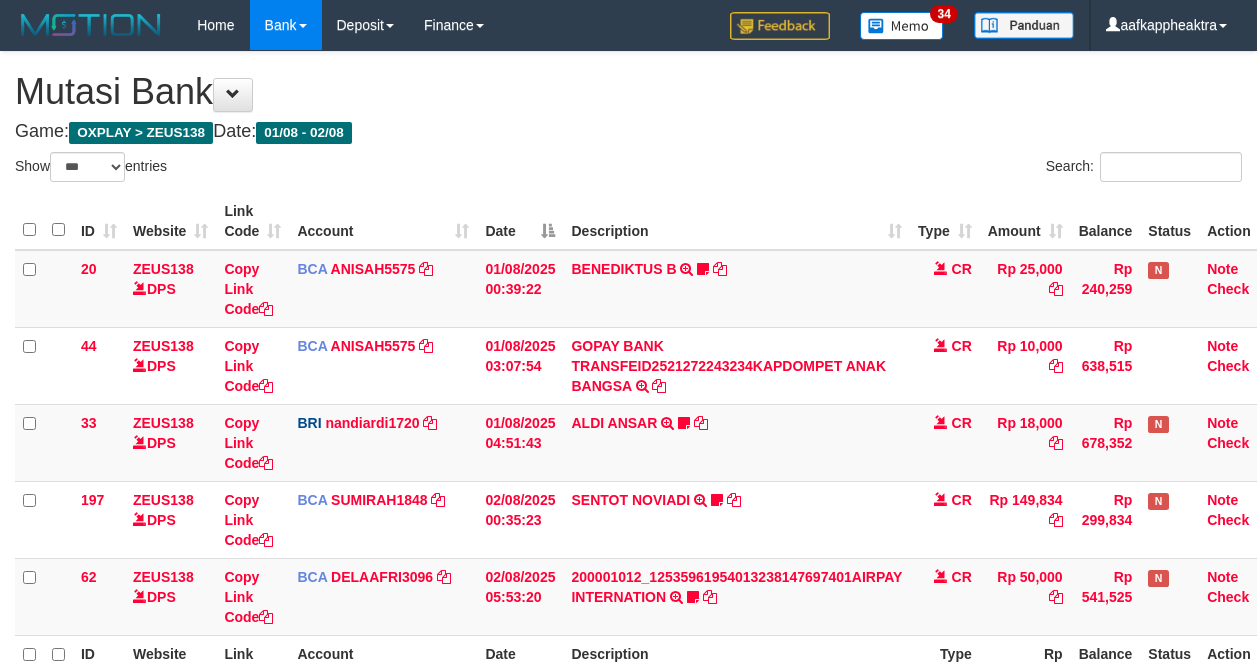 scroll, scrollTop: 150, scrollLeft: 0, axis: vertical 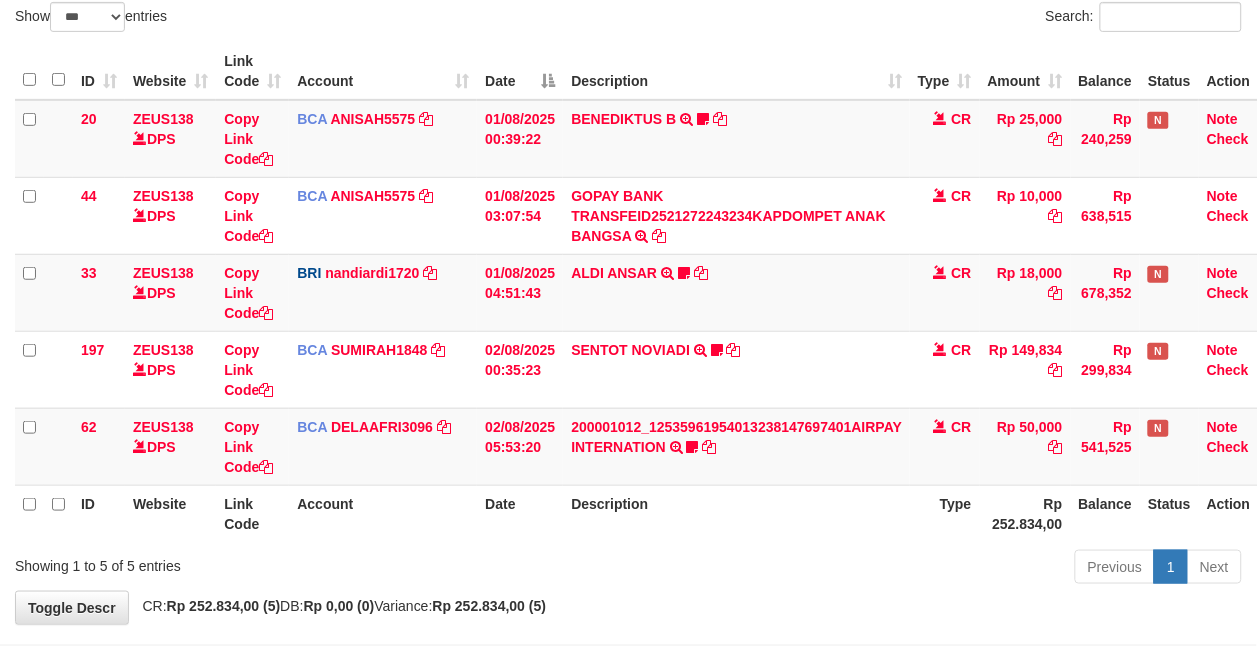 click on "Description" at bounding box center (736, 513) 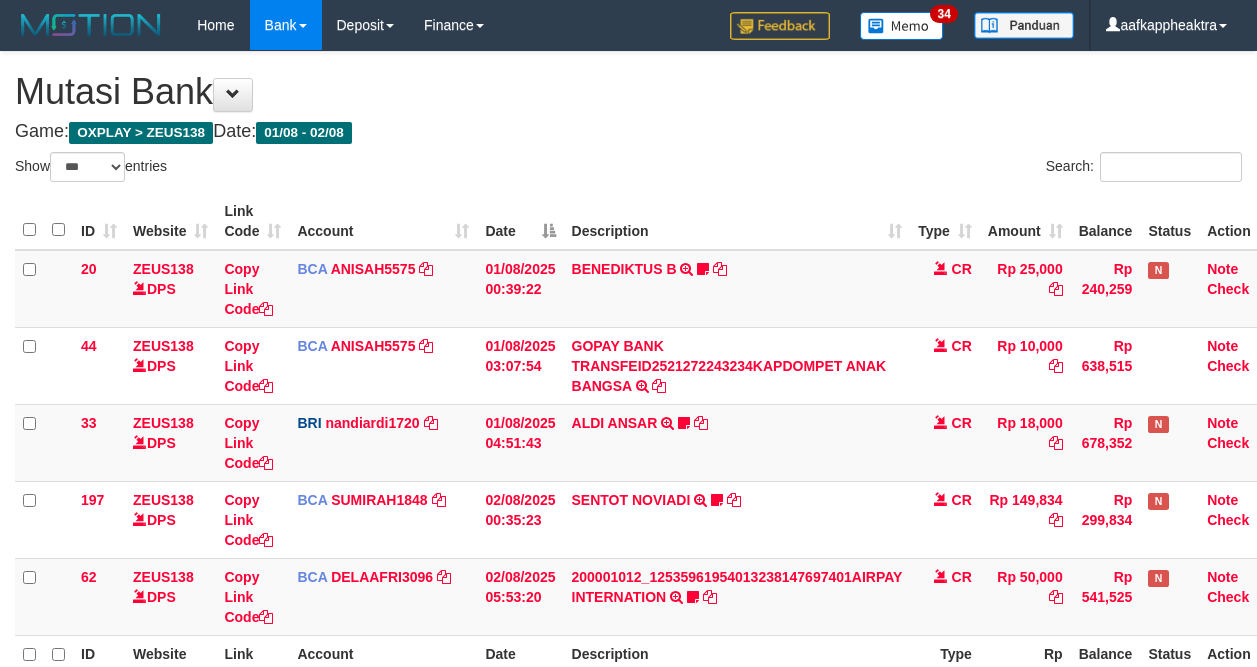 select on "***" 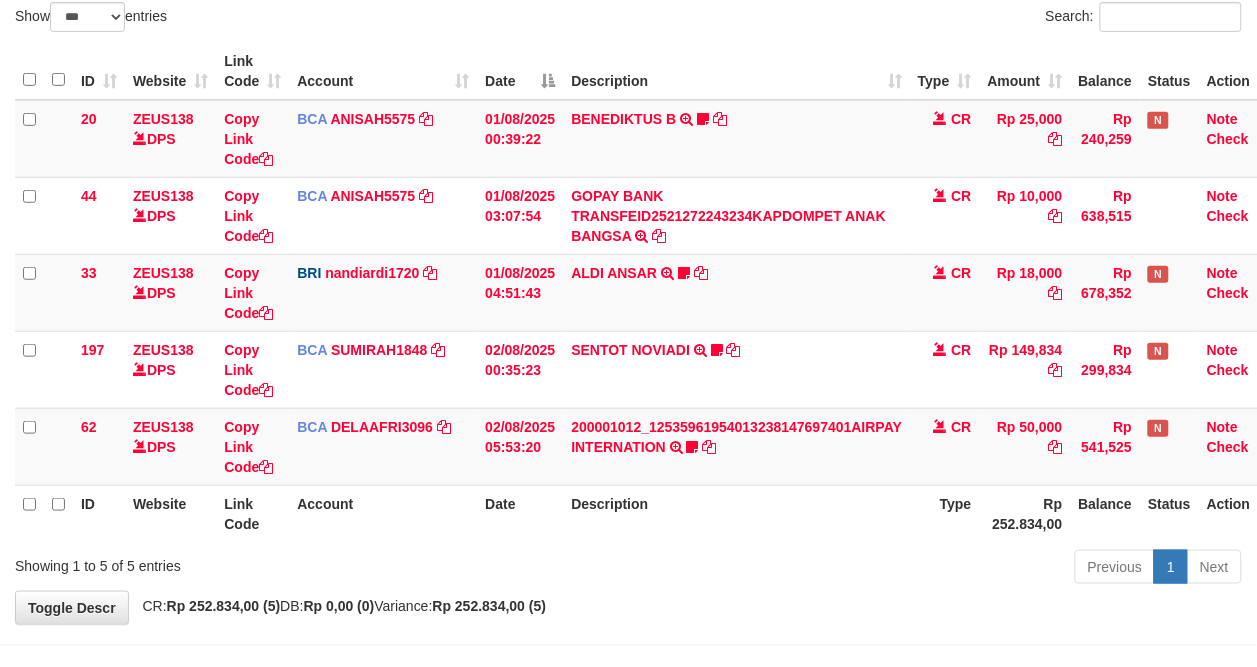 click on "Type" at bounding box center (945, 513) 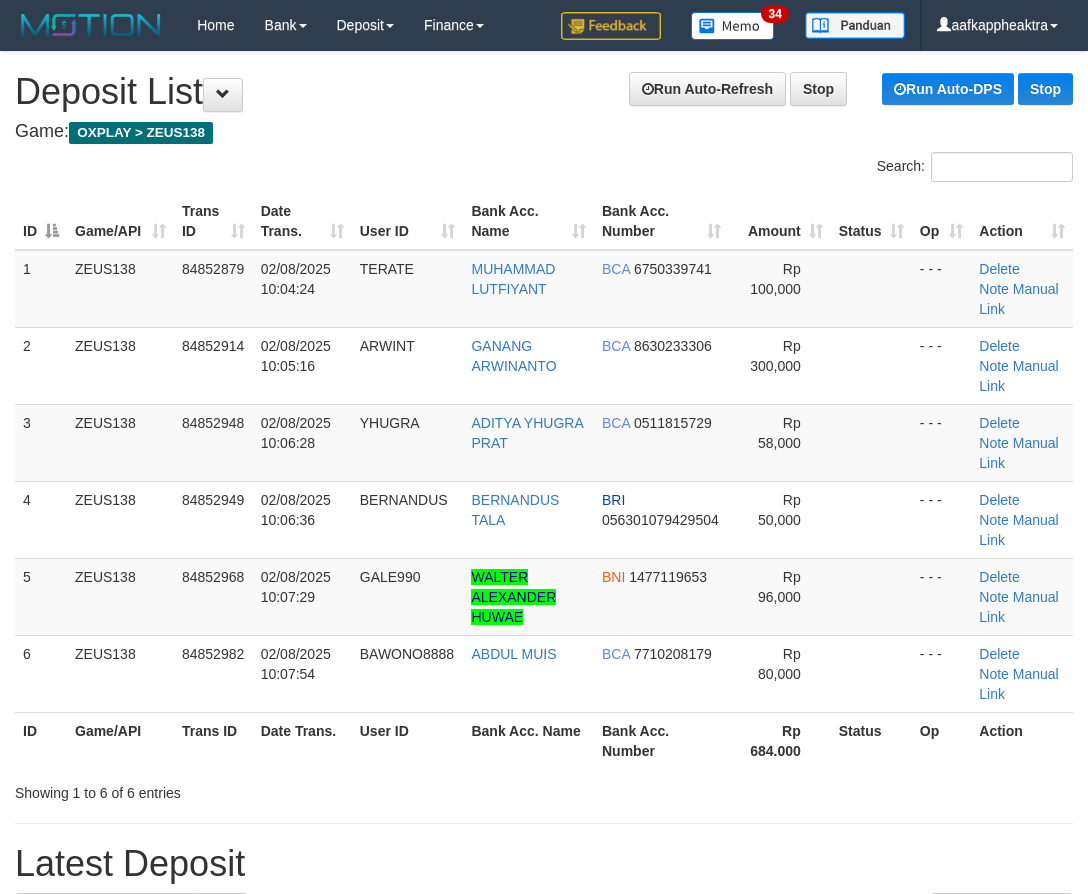 scroll, scrollTop: 0, scrollLeft: 0, axis: both 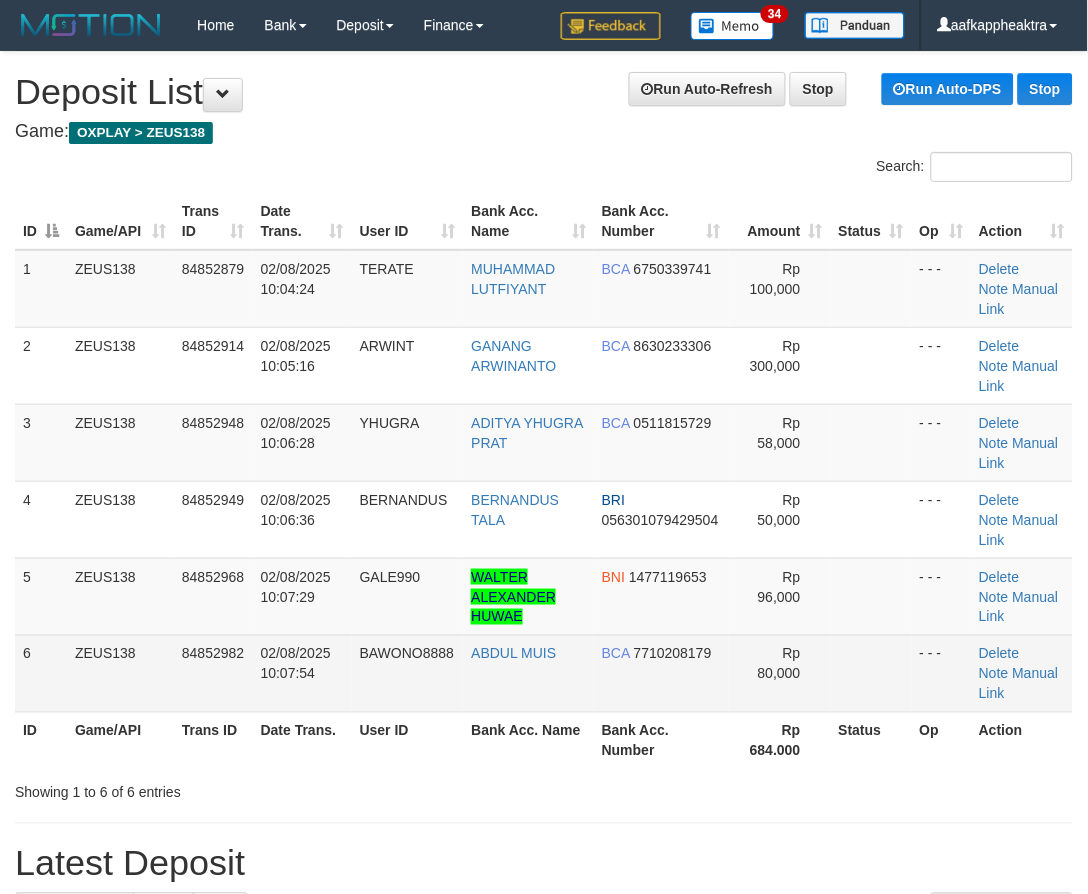drag, startPoint x: 756, startPoint y: 691, endPoint x: 741, endPoint y: 692, distance: 15.033297 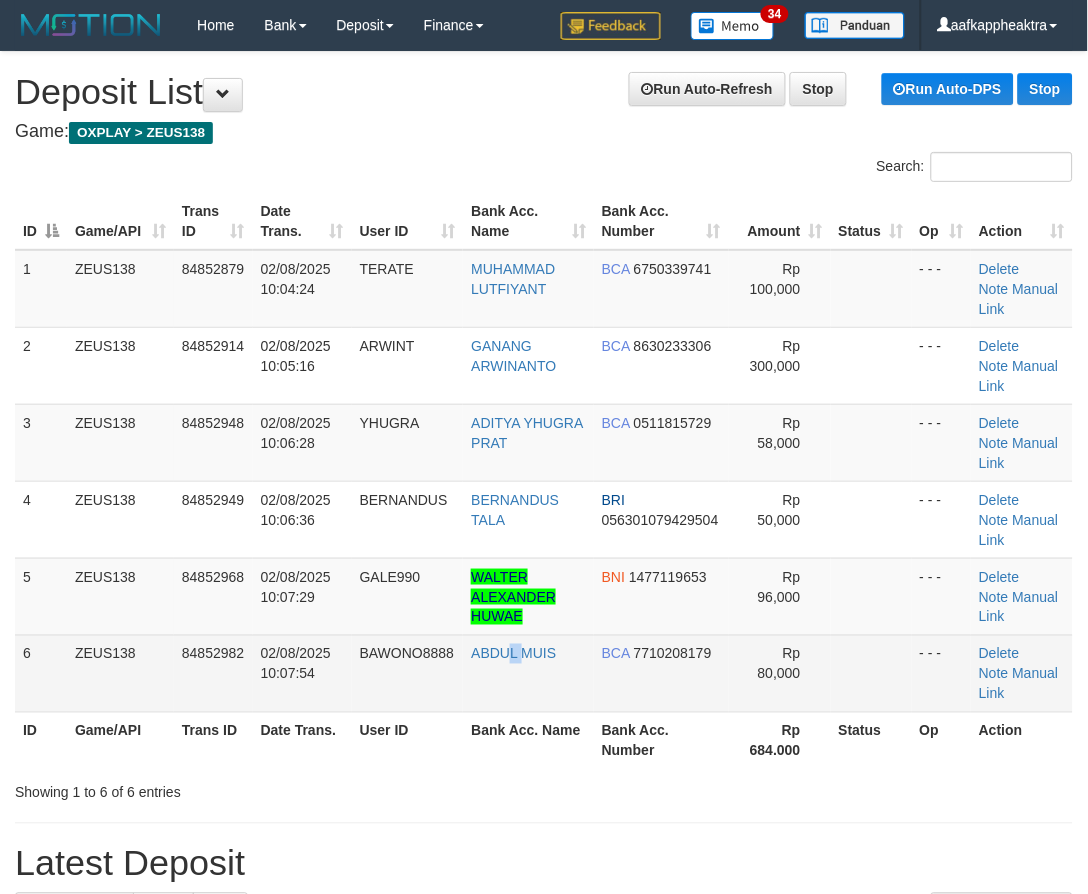 drag, startPoint x: 514, startPoint y: 674, endPoint x: 492, endPoint y: 663, distance: 24.596748 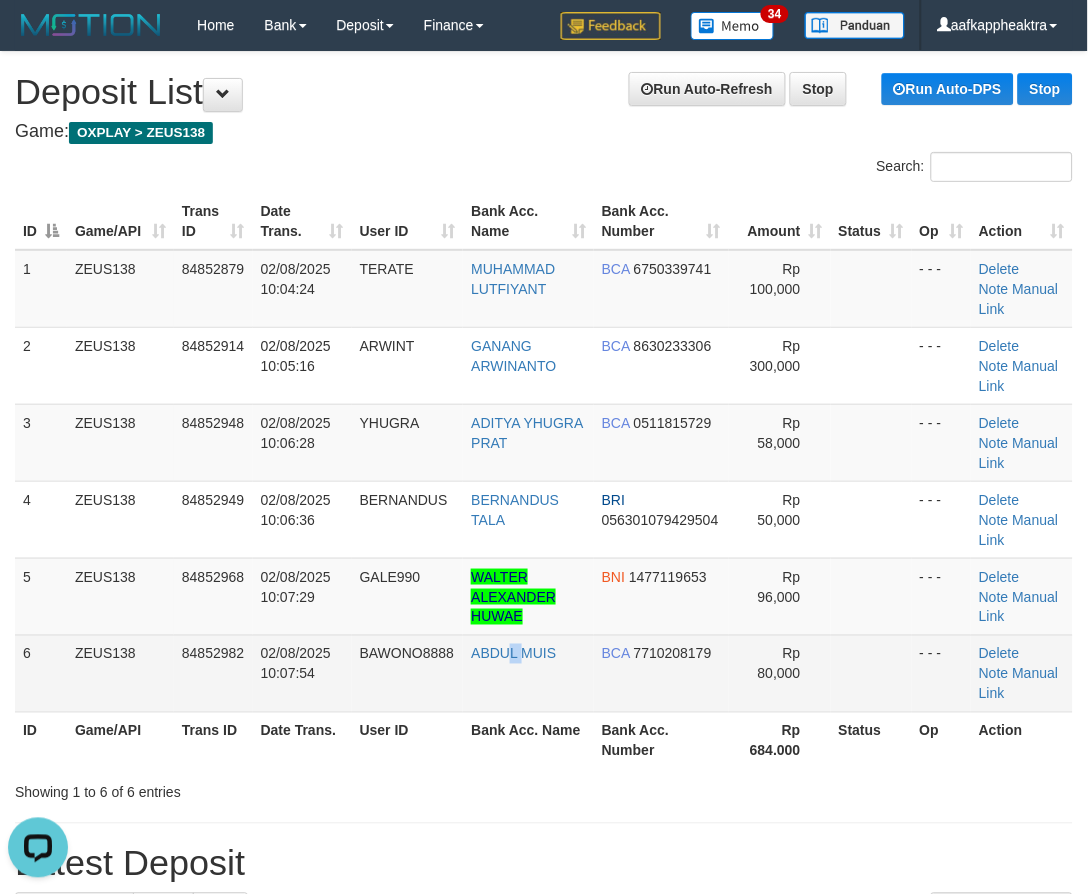 scroll, scrollTop: 0, scrollLeft: 0, axis: both 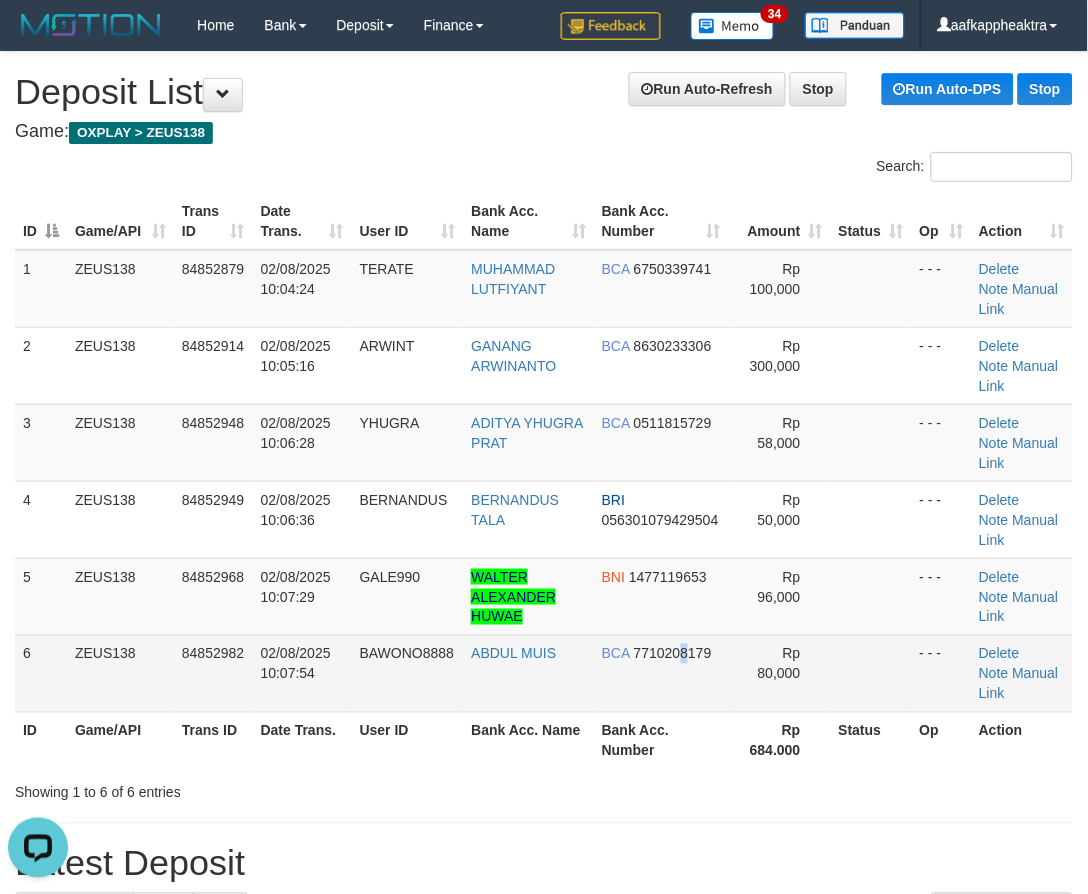 drag, startPoint x: 685, startPoint y: 660, endPoint x: 363, endPoint y: 675, distance: 322.34918 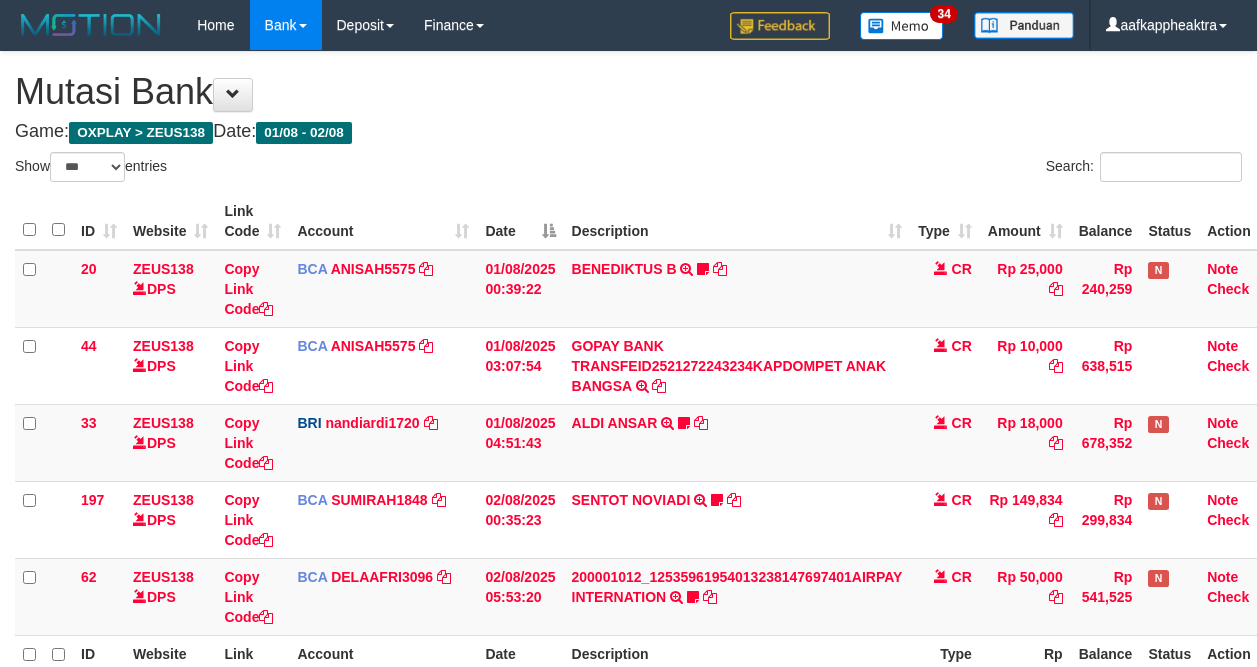 select on "***" 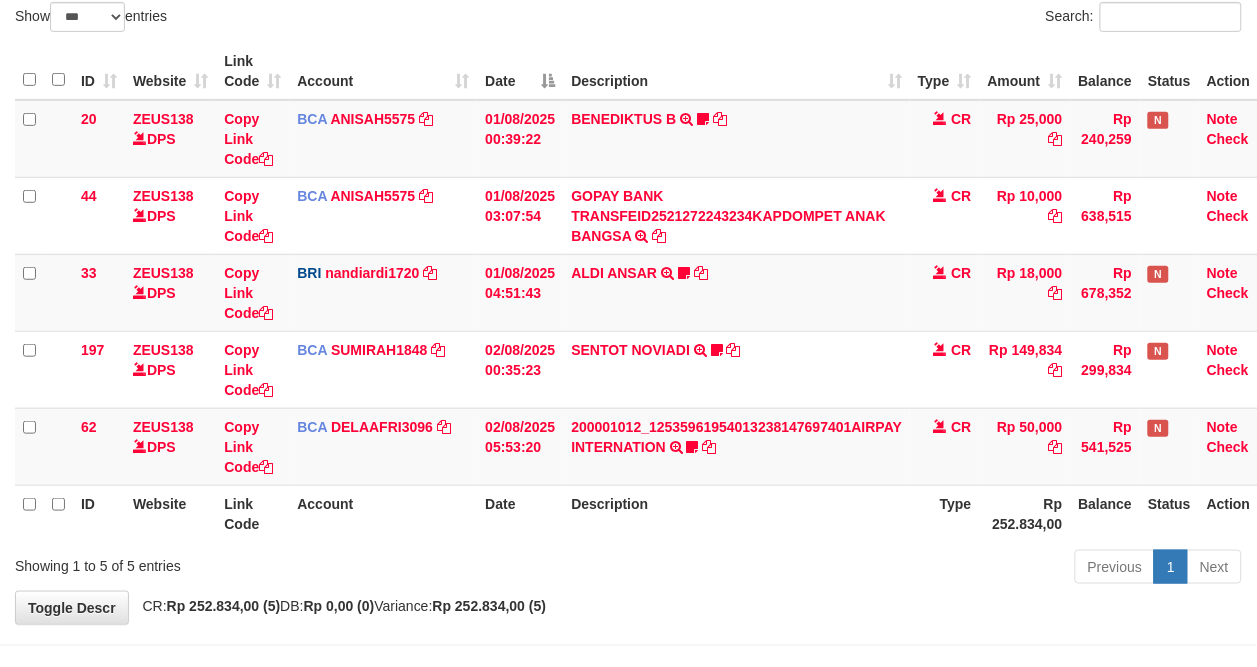 drag, startPoint x: 861, startPoint y: 536, endPoint x: 962, endPoint y: 516, distance: 102.96116 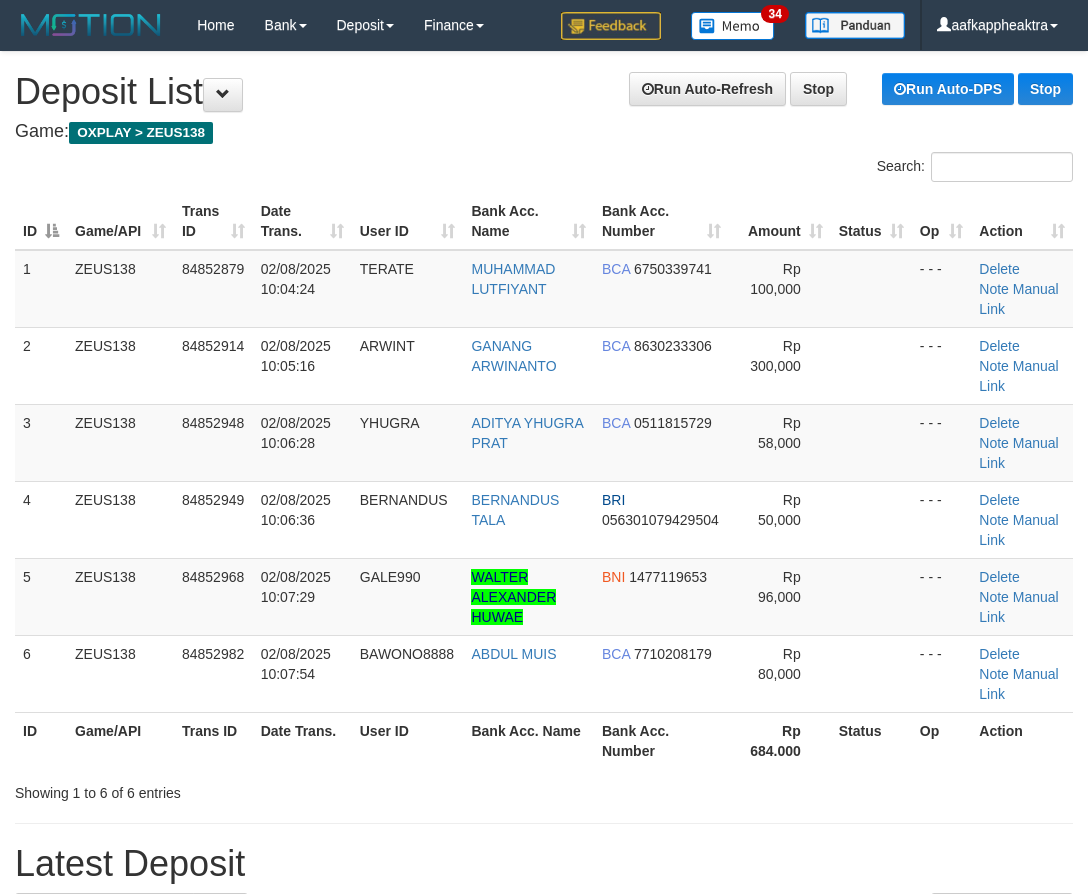 scroll, scrollTop: 0, scrollLeft: 0, axis: both 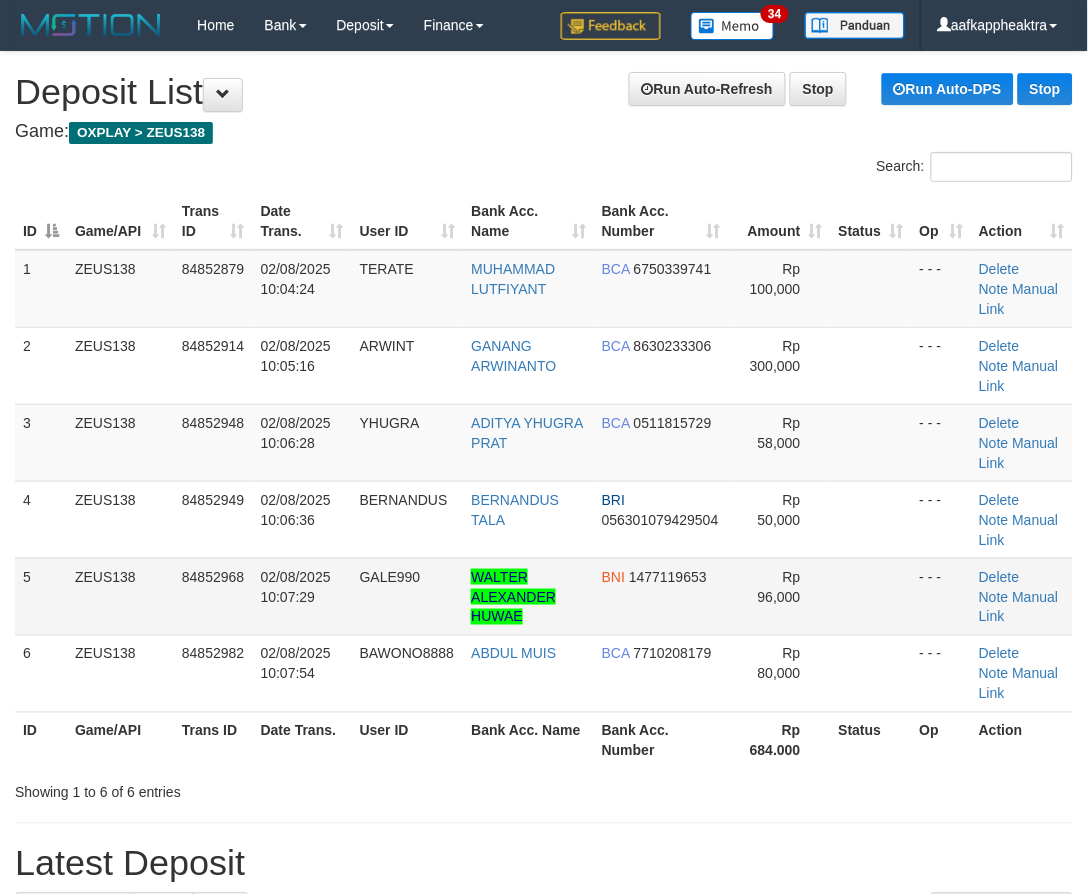 drag, startPoint x: 483, startPoint y: 584, endPoint x: 272, endPoint y: 595, distance: 211.28653 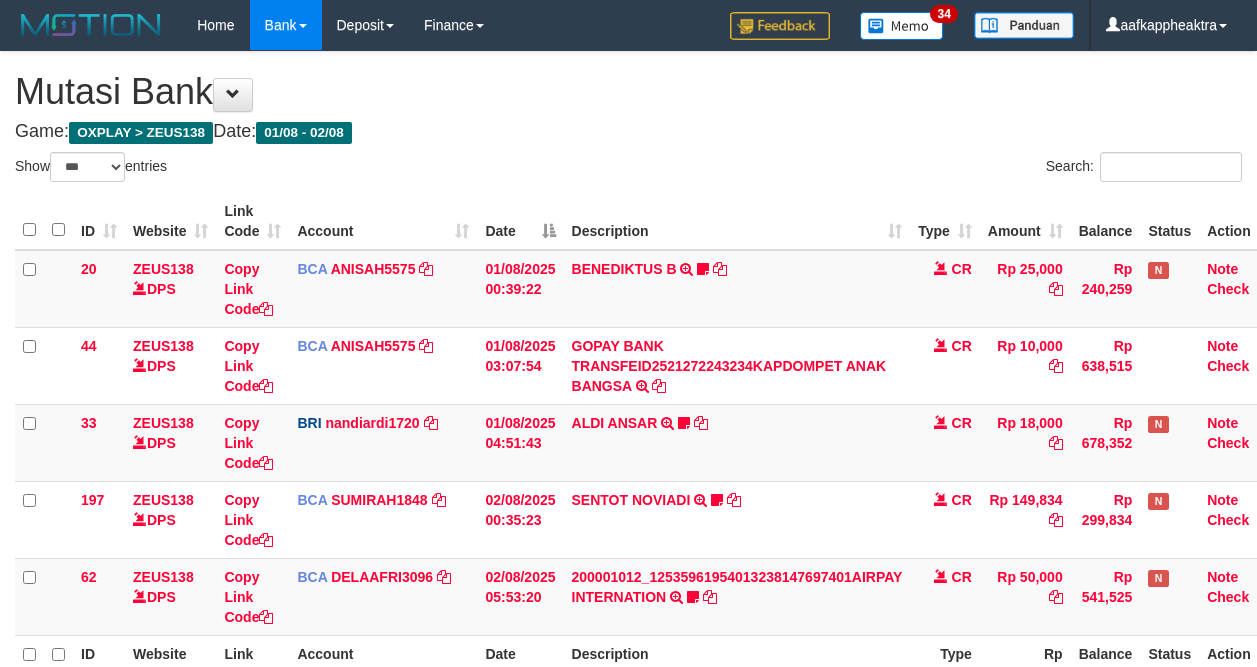 select on "***" 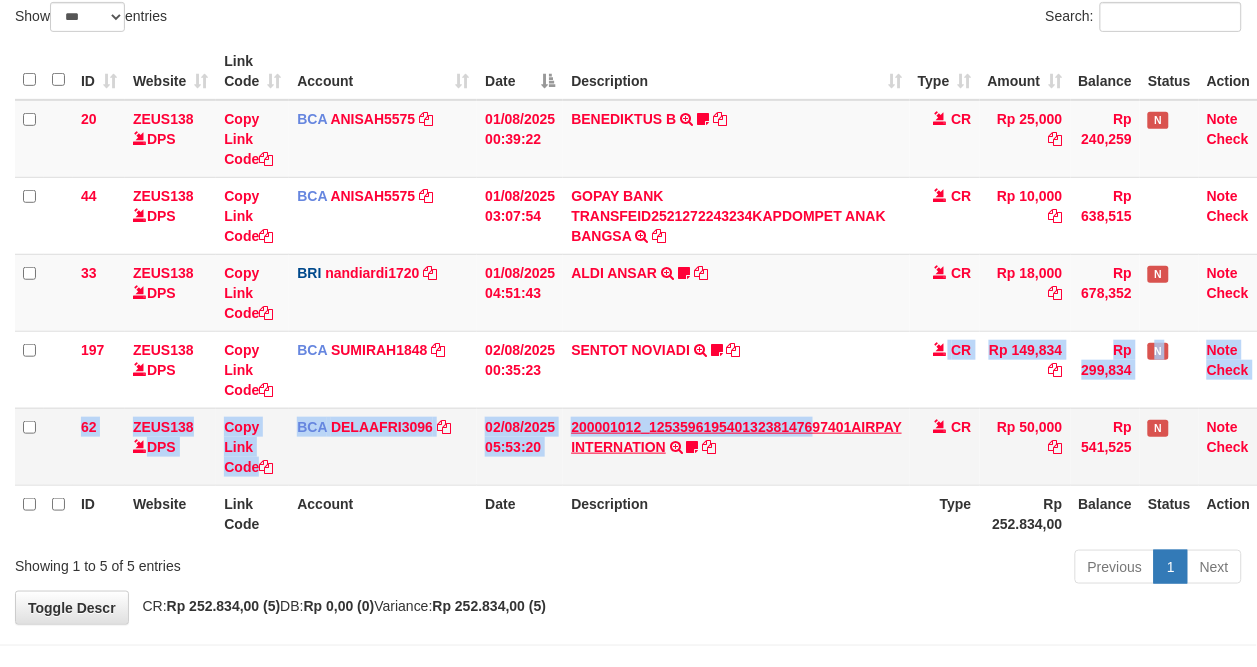 drag, startPoint x: 0, startPoint y: 0, endPoint x: 832, endPoint y: 422, distance: 932.903 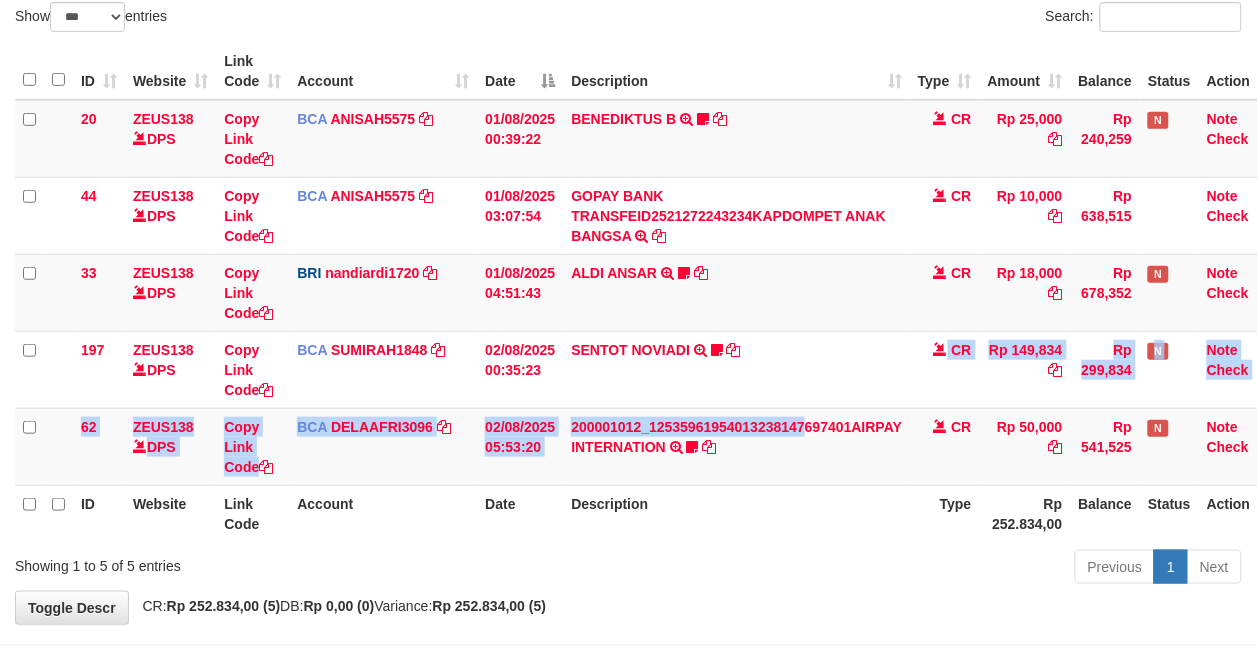 click on "Rp 252.834,00" at bounding box center [1025, 513] 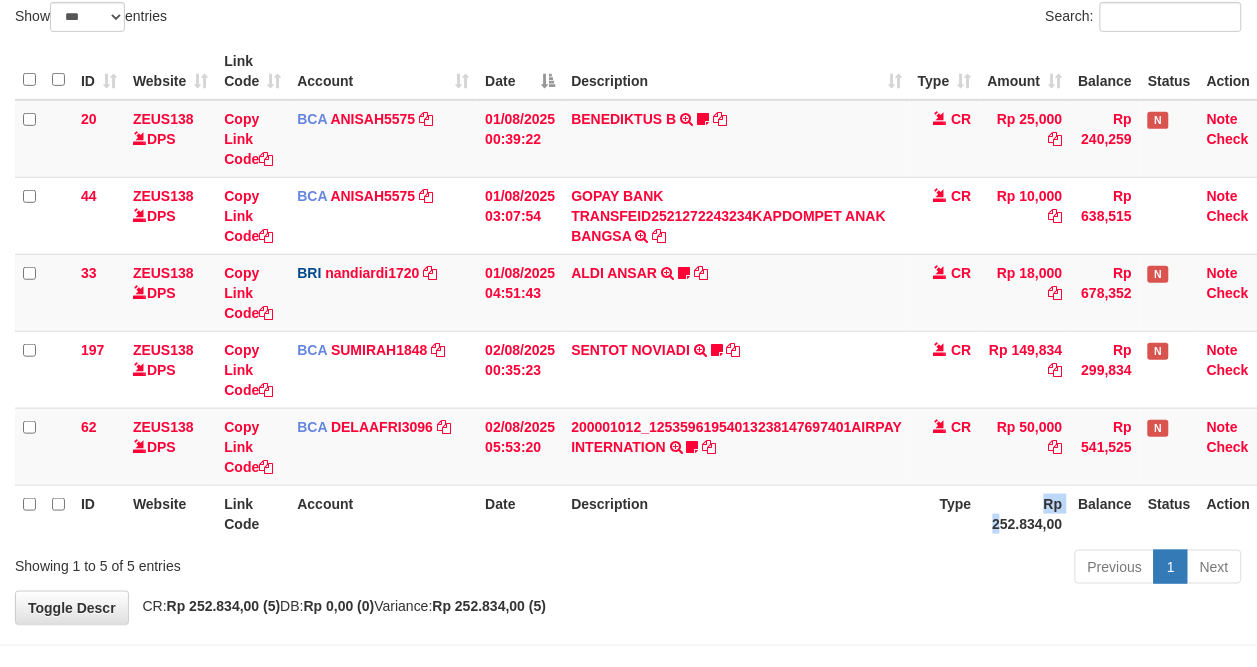 click on "Rp 252.834,00" at bounding box center [1025, 513] 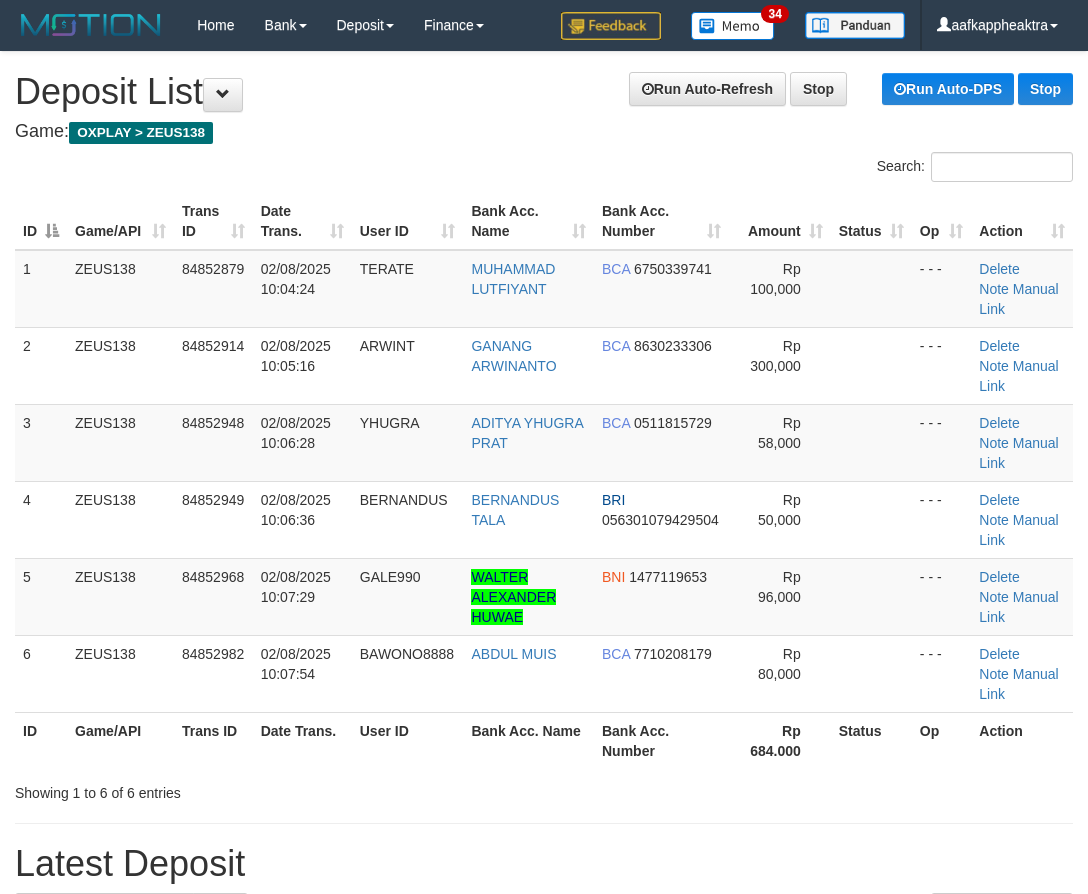 scroll, scrollTop: 0, scrollLeft: 0, axis: both 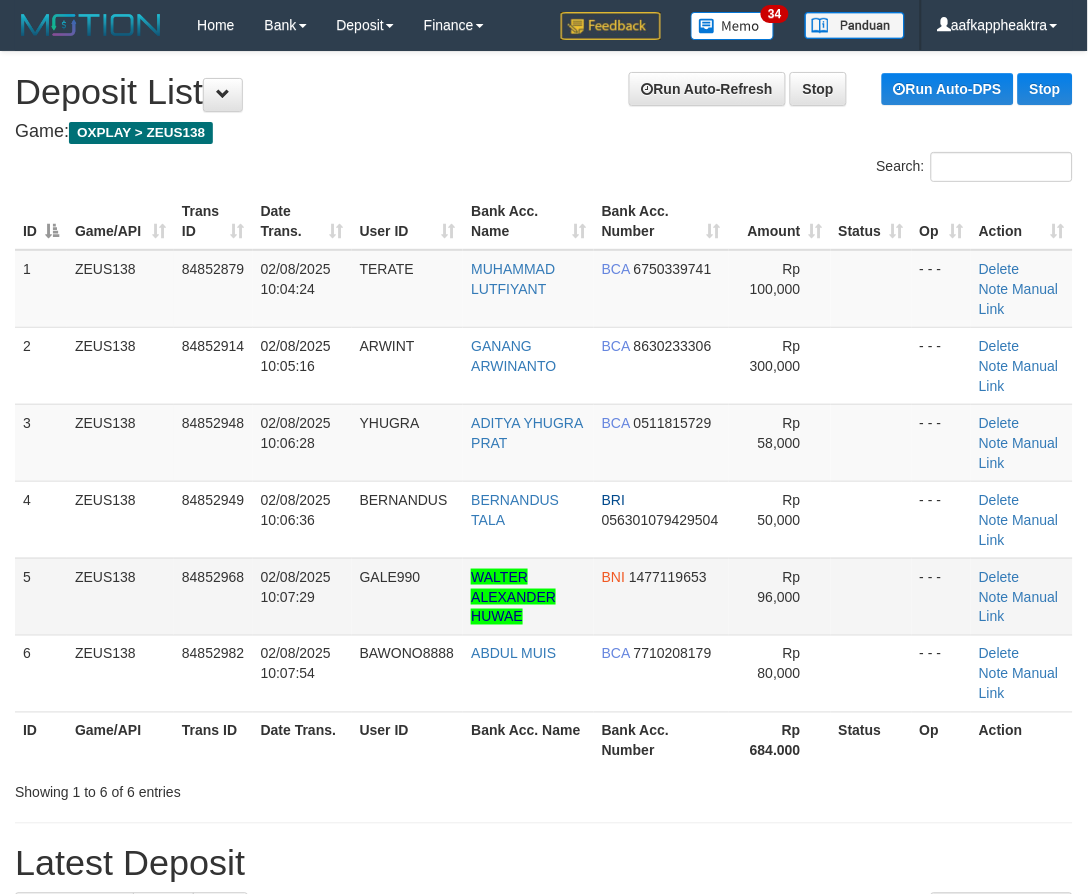 click on "GALE990" at bounding box center [408, 596] 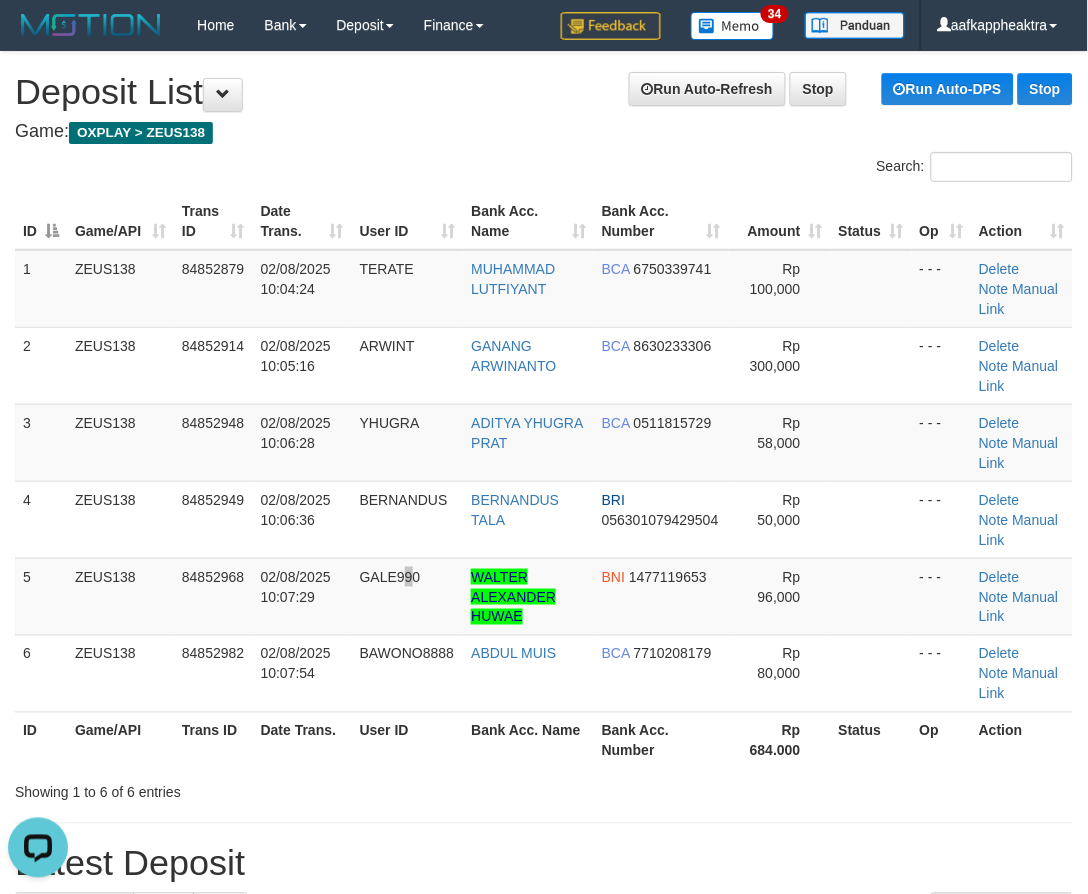 scroll, scrollTop: 0, scrollLeft: 0, axis: both 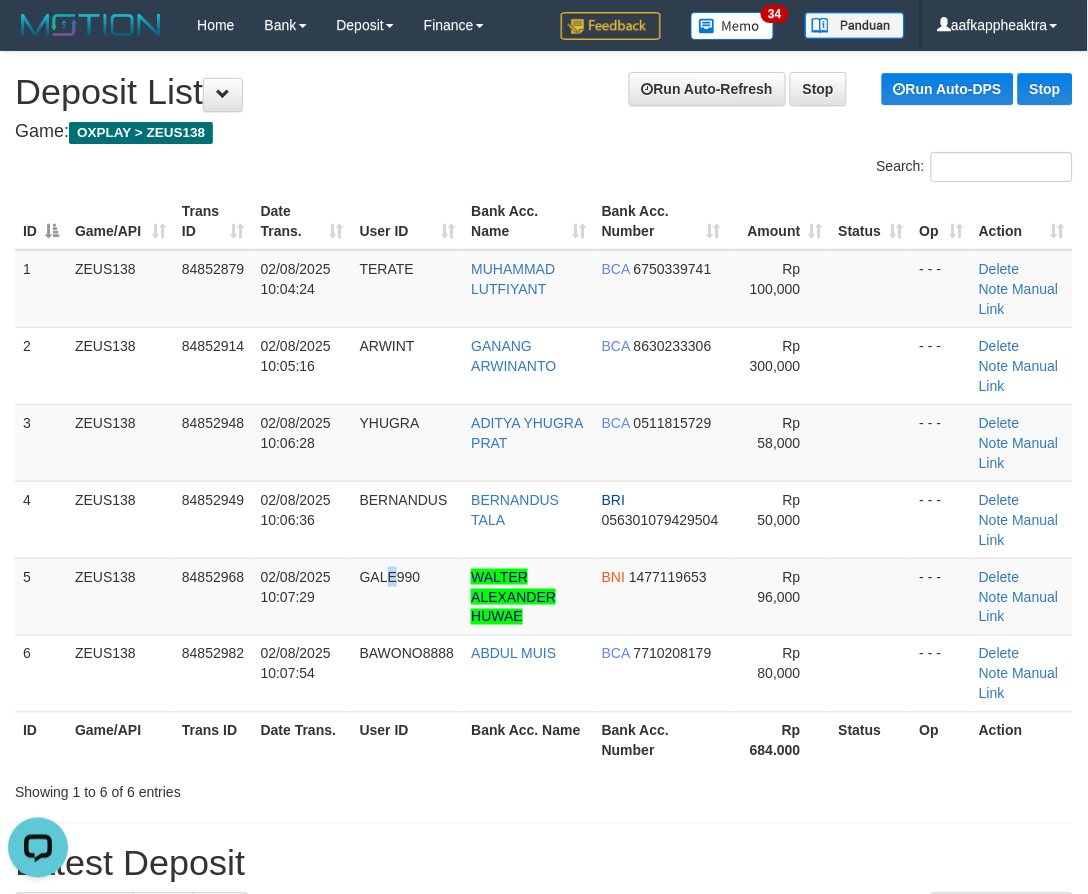 drag, startPoint x: 395, startPoint y: 616, endPoint x: 12, endPoint y: 614, distance: 383.00522 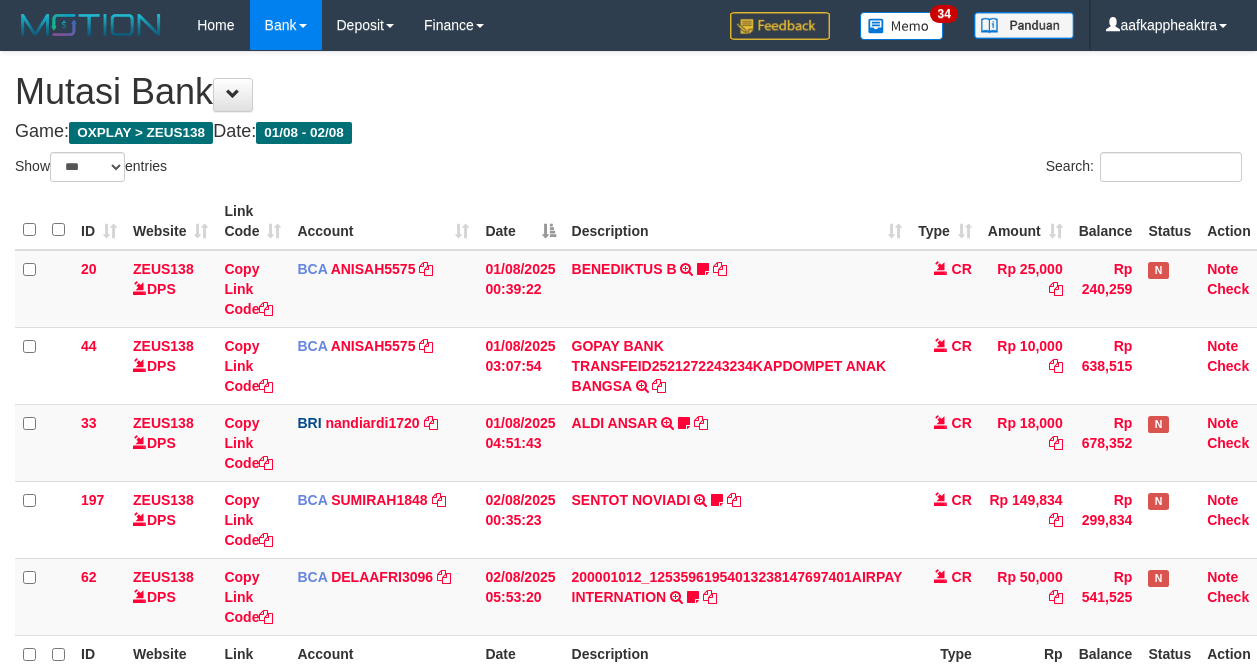 select on "***" 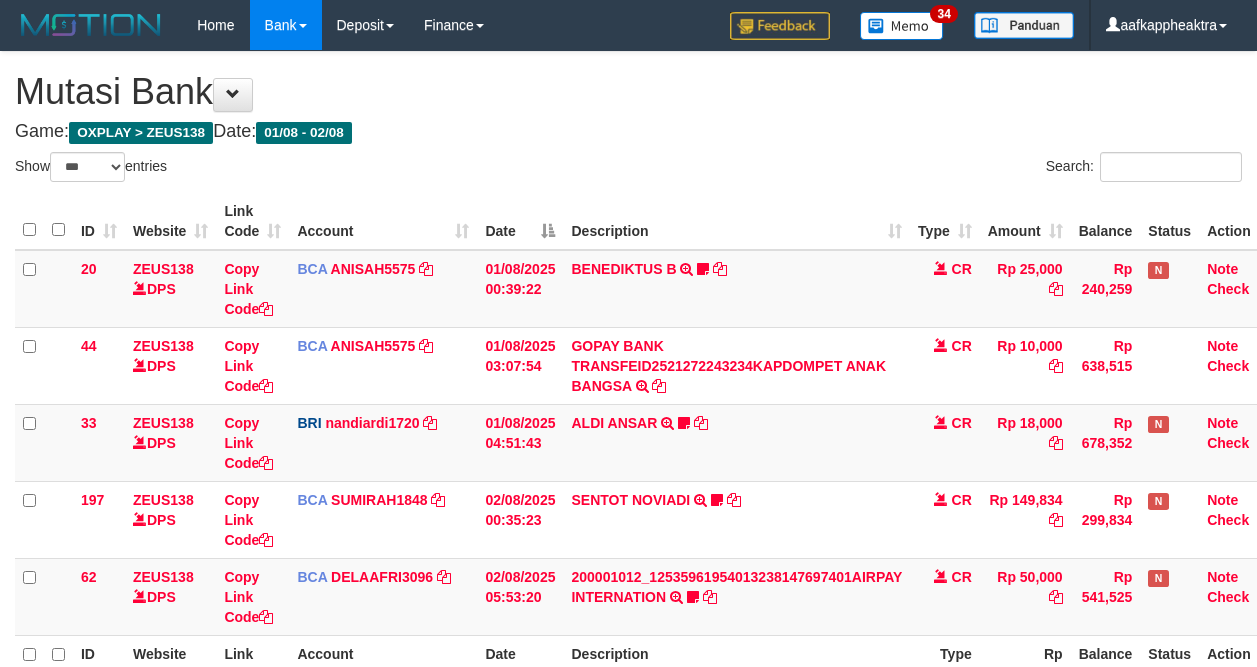 scroll, scrollTop: 150, scrollLeft: 0, axis: vertical 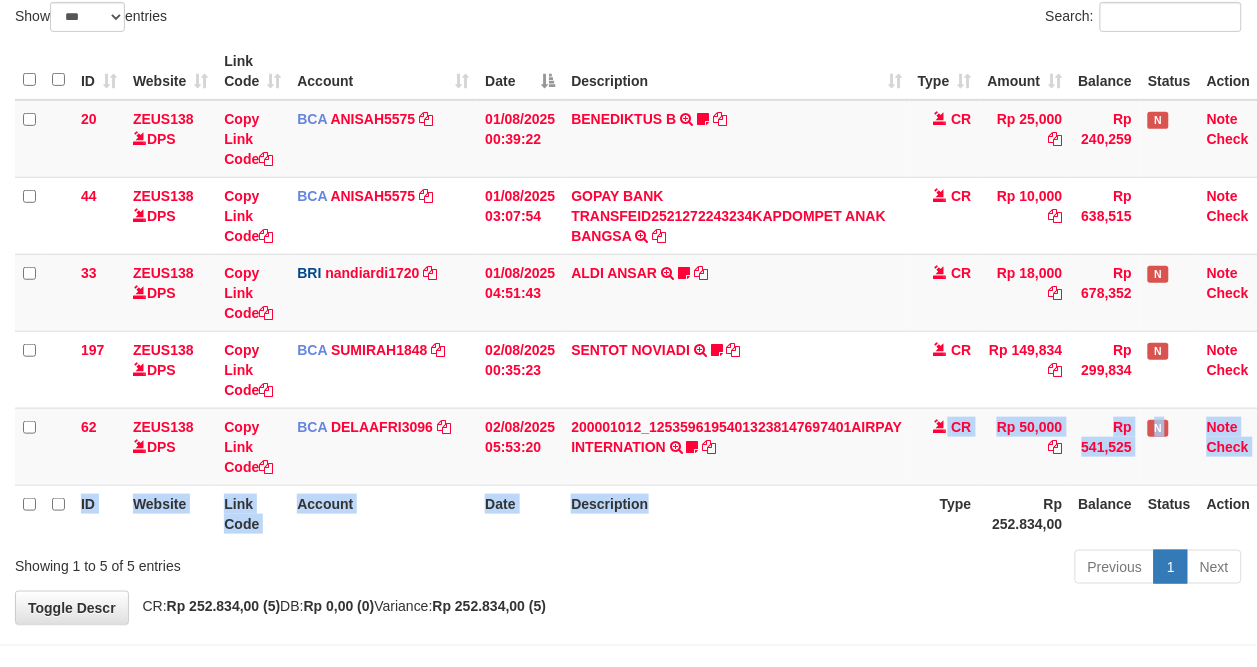 click on "ID Website Link Code Account Date Description Type Amount Balance Status Action
20
ZEUS138    DPS
Copy Link Code
BCA
ANISAH5575
DPS
ANISAH
mutasi_20250801_3827 | 20
mutasi_20250801_3827 | 20
01/08/2025 00:39:22
BENEDIKTUS B            TRSF E-BANKING CR 0108/FTSCY/WS95051
25000.002025080185043947 TRFDN-BENEDIKTUS BESPAY DEBIT INDONE    Asuk86 bantu bukti tf
CR
Rp 25,000
Rp 240,259
N
Note
Check
44
ZEUS138    DPS
Copy Link Code
BCA
ANISAH5575" at bounding box center (648, 292) 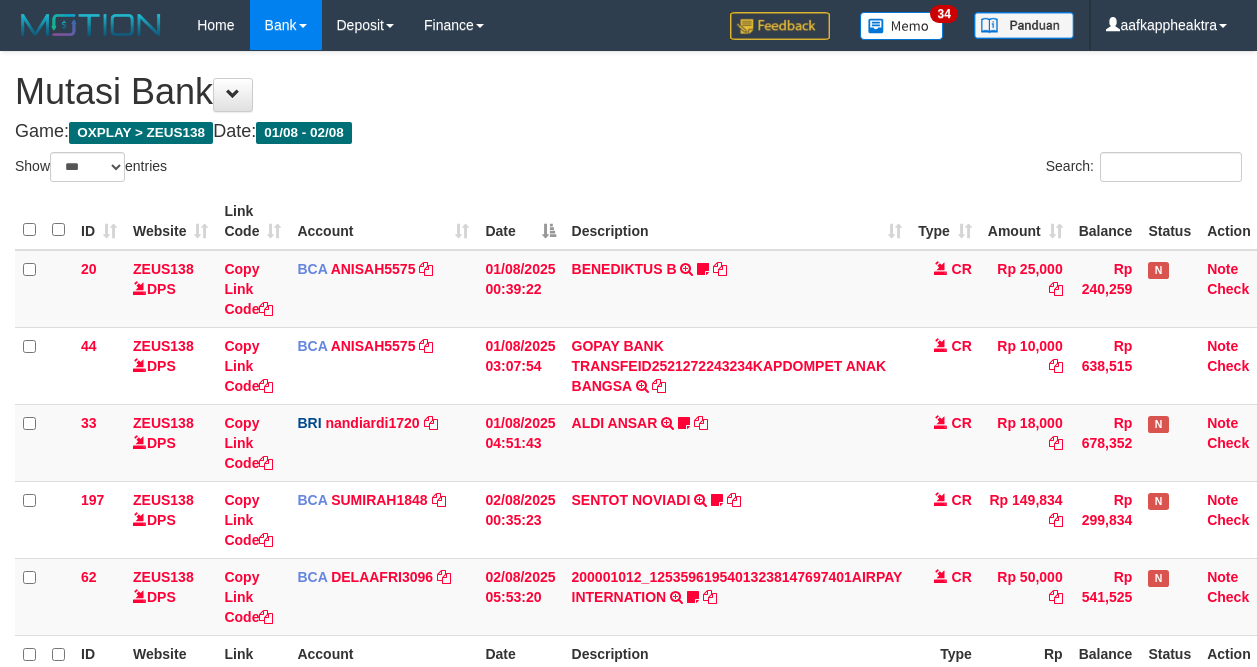 select on "***" 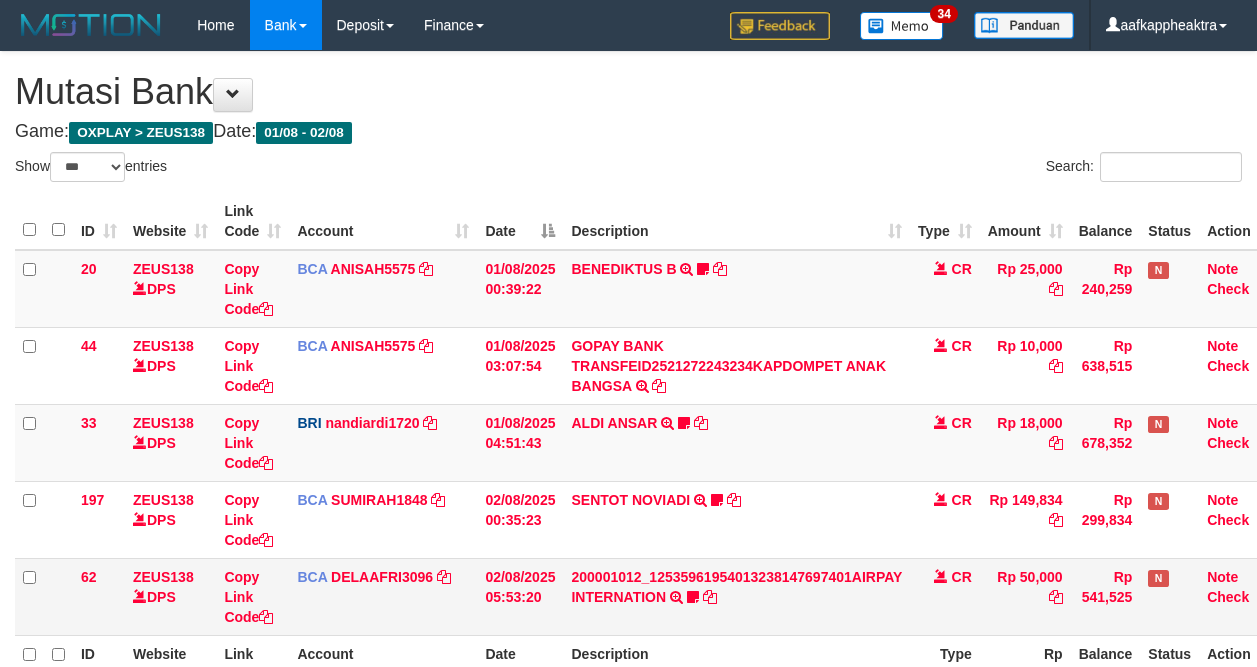 scroll, scrollTop: 150, scrollLeft: 0, axis: vertical 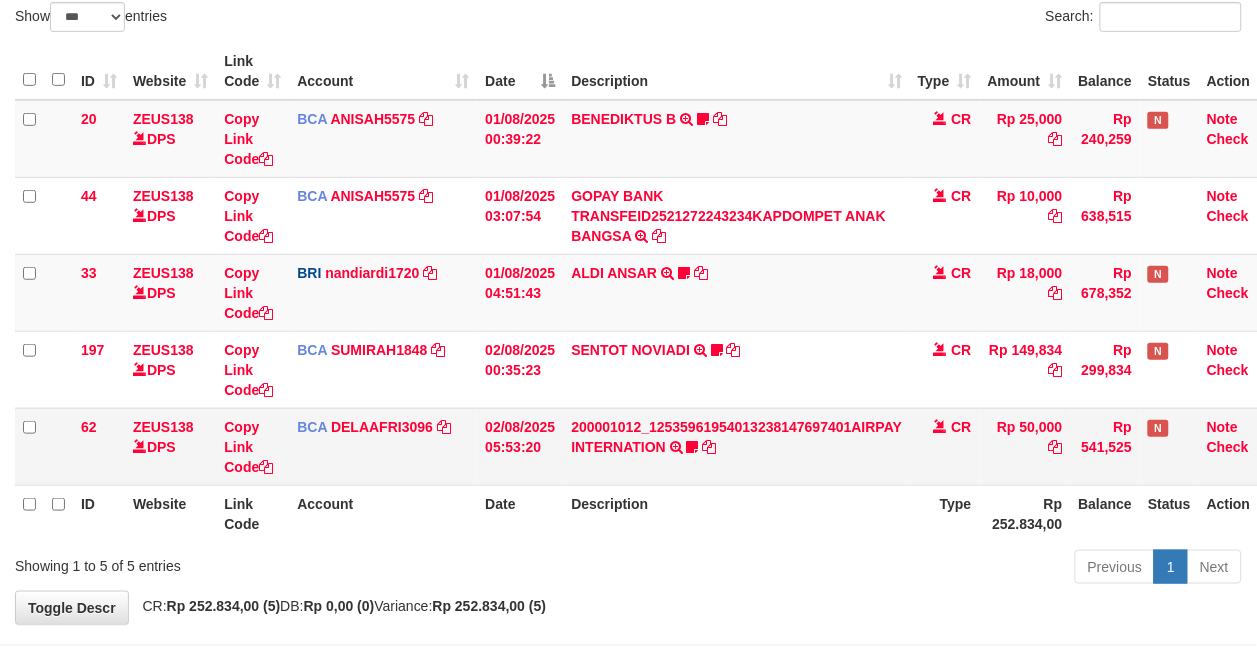 click on "Description" at bounding box center [736, 513] 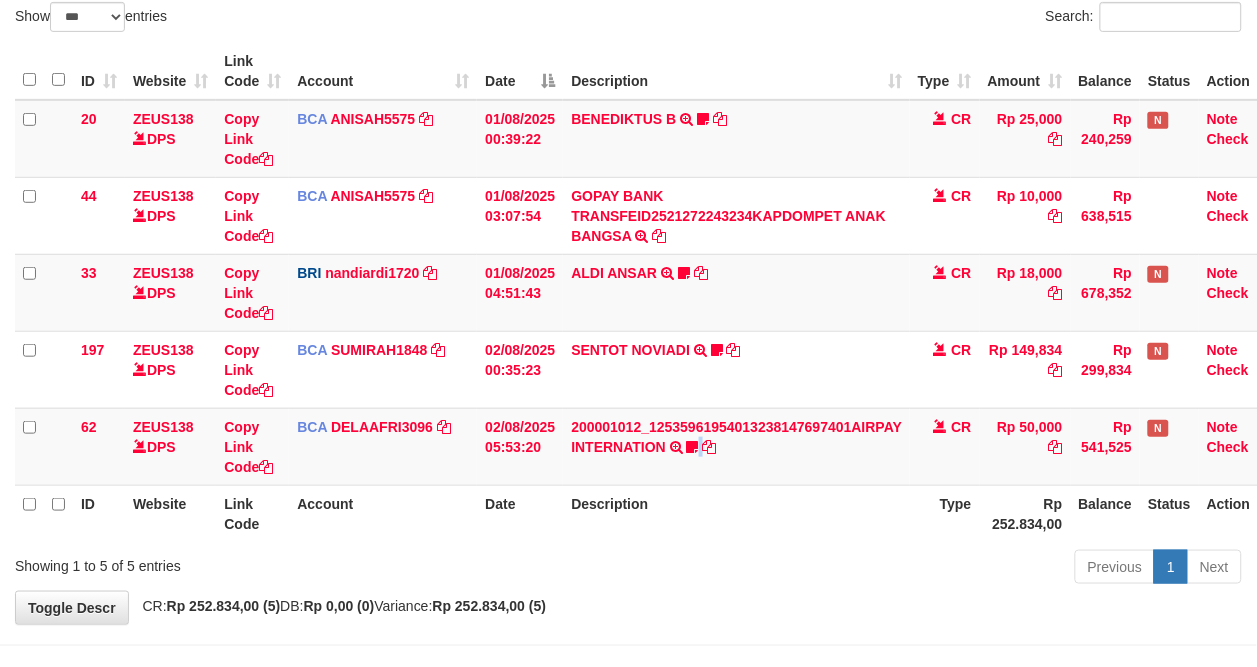 drag, startPoint x: 712, startPoint y: 472, endPoint x: 974, endPoint y: 505, distance: 264.07007 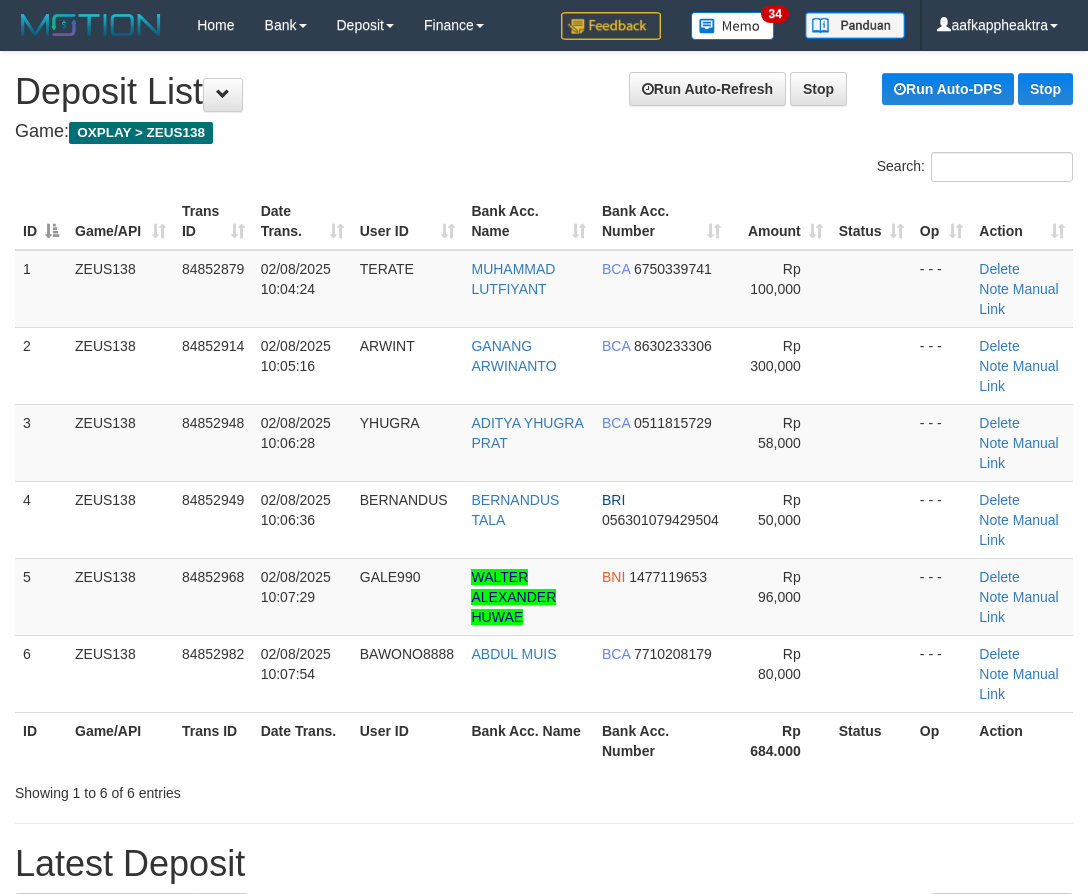 scroll, scrollTop: 0, scrollLeft: 0, axis: both 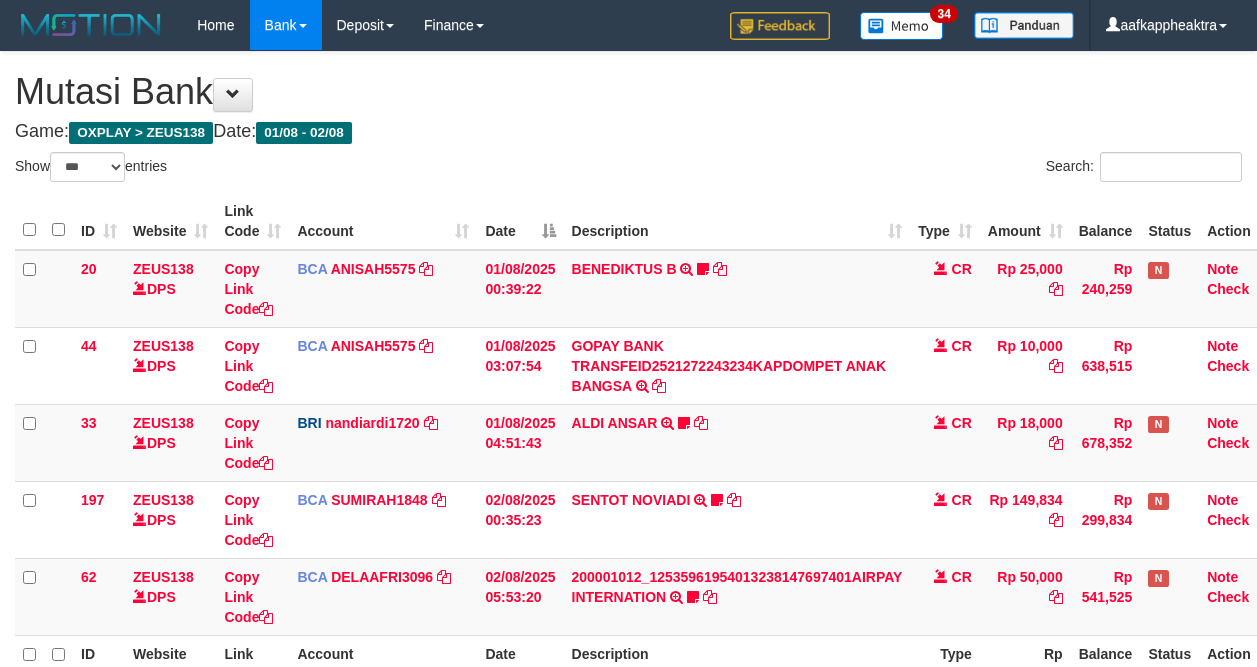 select on "***" 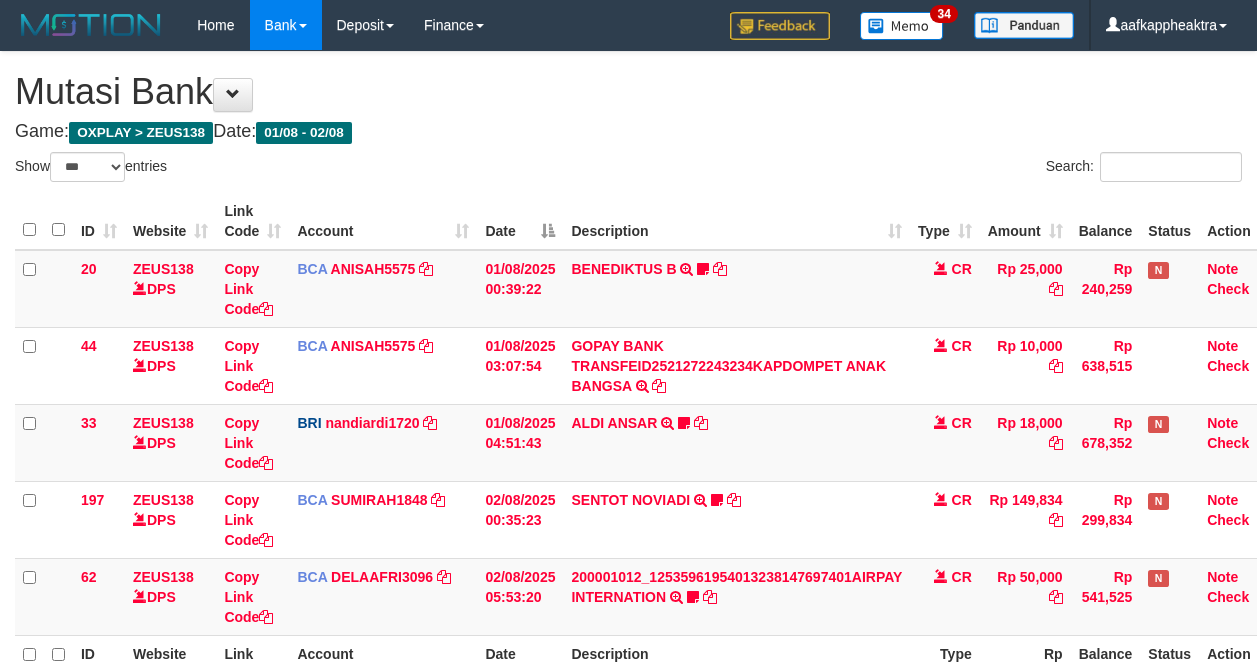 scroll, scrollTop: 150, scrollLeft: 0, axis: vertical 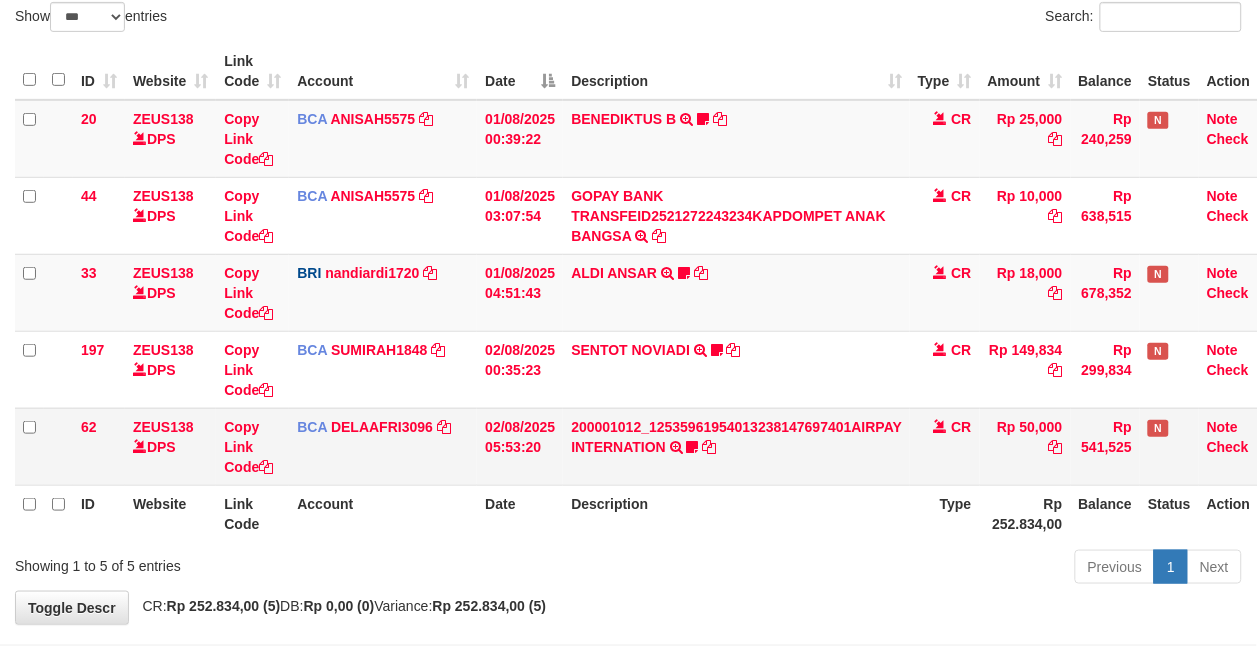click on "200001012_12535961954013238147697401AIRPAY INTERNATION            TRSF E-BANKING CR 0208/FTSCY/WS95051
50000.00200001012_12535961954013238147697401AIRPAY INTERNATION    Labubutaiki
https://prnt.sc/l7T6Eus7w_Qi" at bounding box center (736, 446) 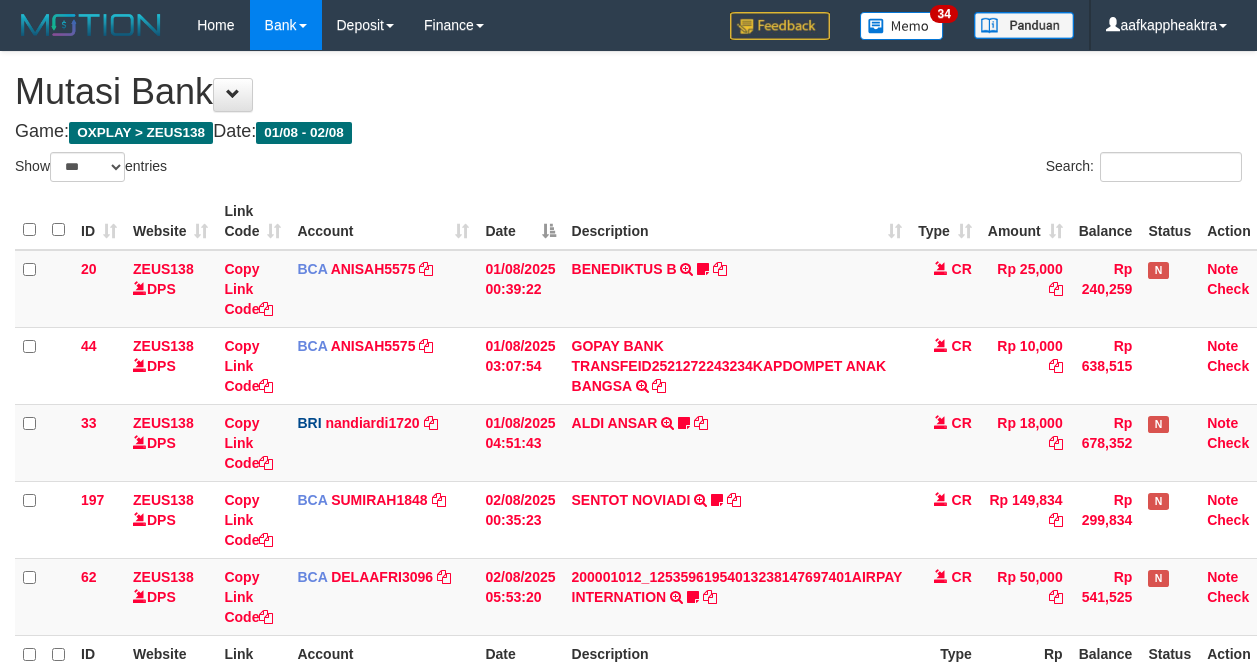 select on "***" 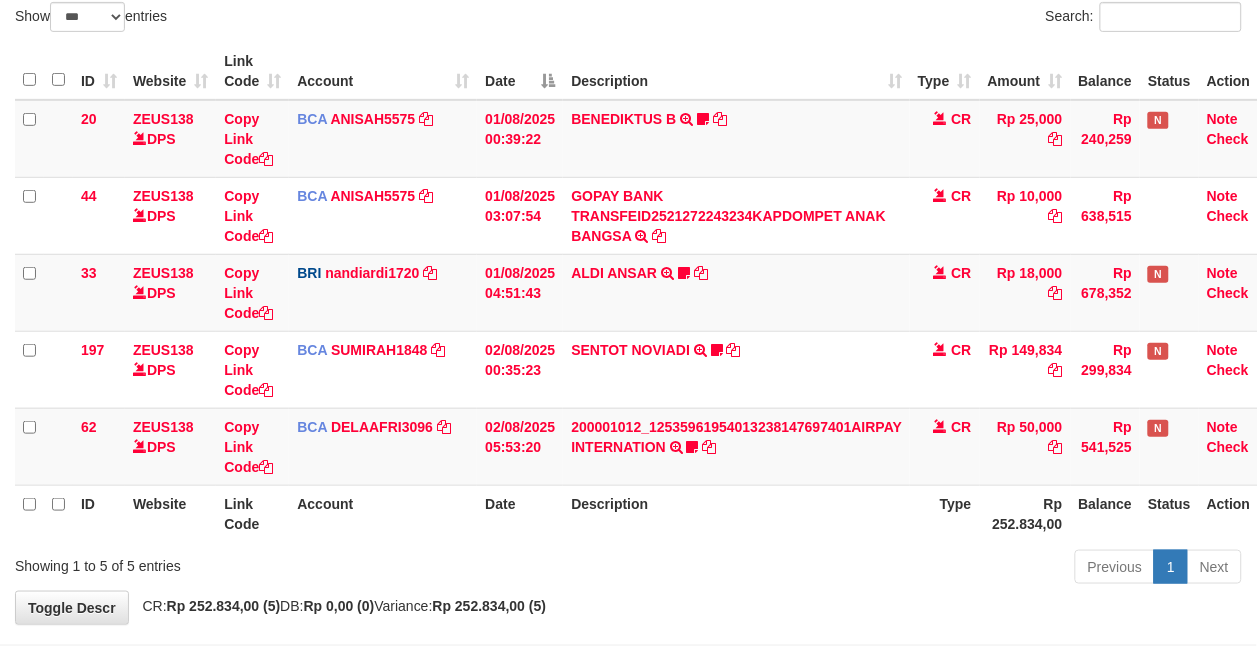 click on "**********" at bounding box center [628, 263] 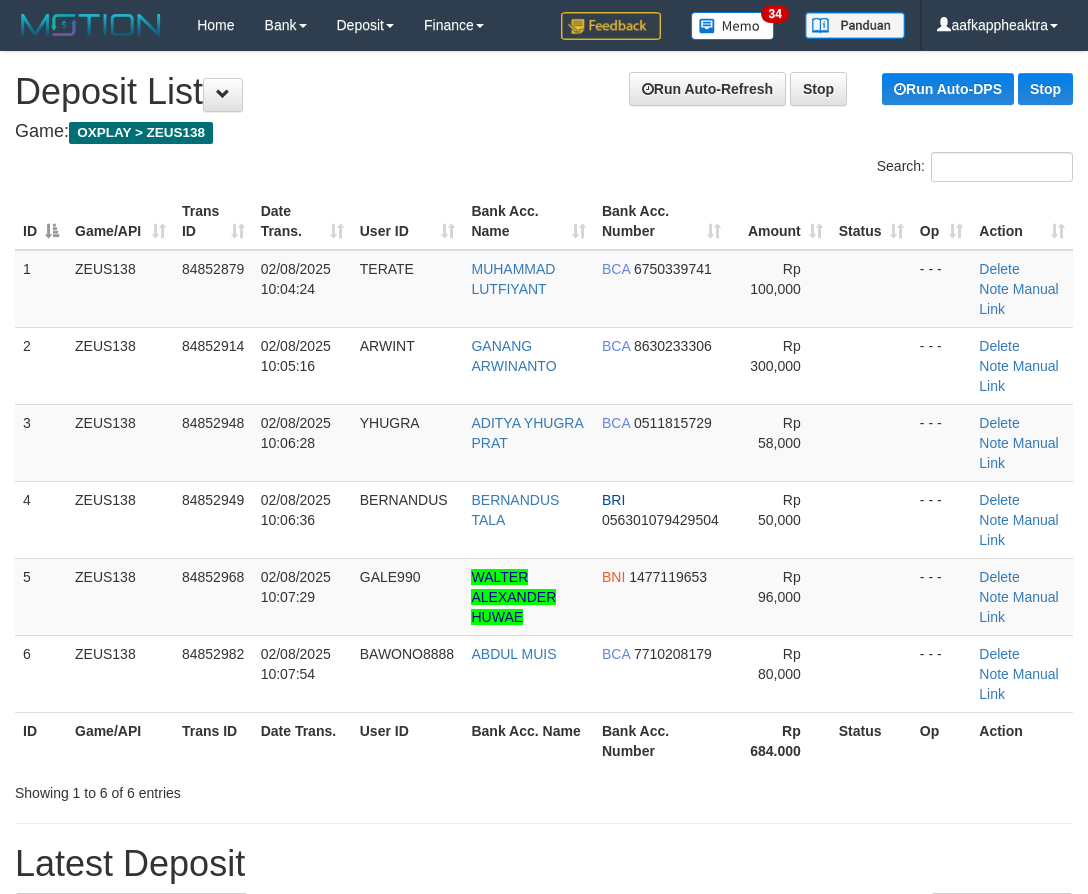 scroll, scrollTop: 0, scrollLeft: 0, axis: both 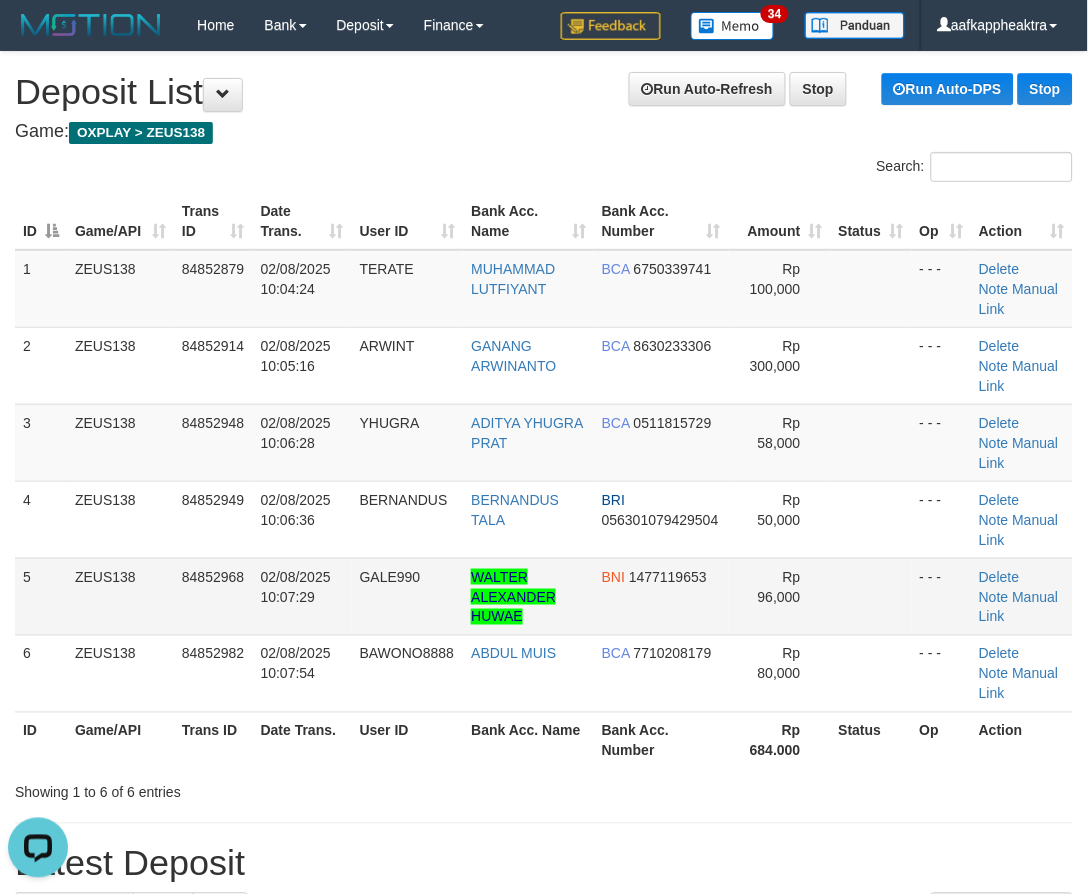 click on "5
ZEUS138
84852968
02/08/2025 10:07:29
GALE990
WALTER ALEXANDER HUWAE
BNI
1477119653
Rp 96,000
- - -
Delete
Note
Manual Link" at bounding box center (544, 596) 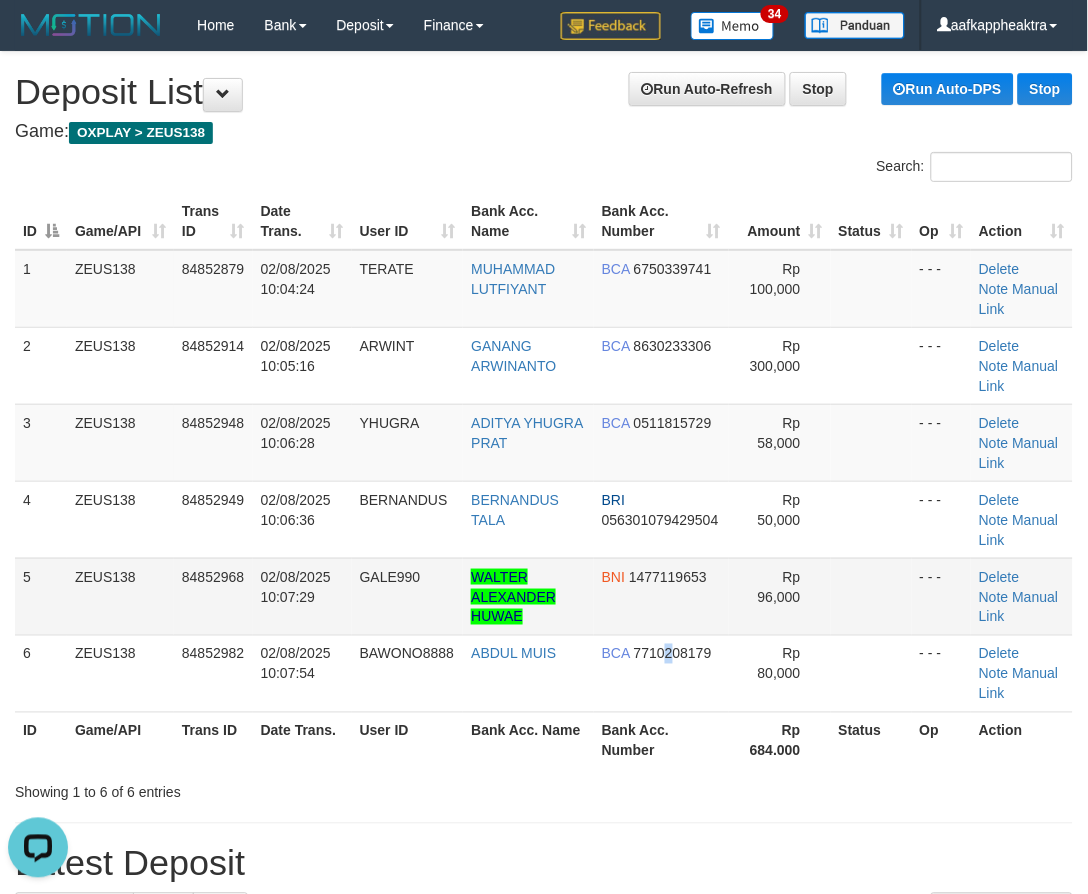 drag, startPoint x: 667, startPoint y: 684, endPoint x: 666, endPoint y: 622, distance: 62.008064 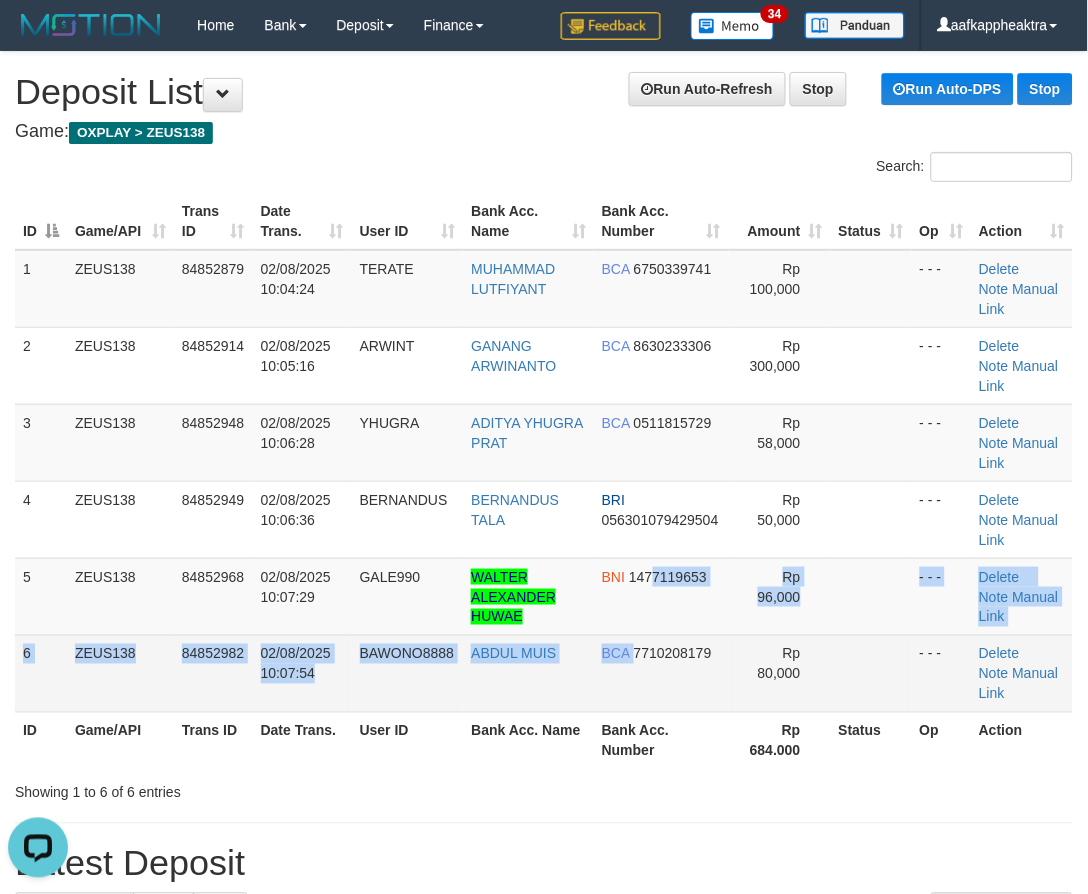 click on "1
ZEUS138
84852879
02/08/2025 10:04:24
TERATE
MUHAMMAD LUTFIYANT
BCA
6750339741
Rp 100,000
- - -
Delete
Note
Manual Link
2
ZEUS138
84852914
02/08/2025 10:05:16
ARWINT
GANANG ARWINANTO
BCA
8630233306
Rp 300,000
- - -
Delete
Note
Manual Link
3
ZEUS138" at bounding box center (544, 481) 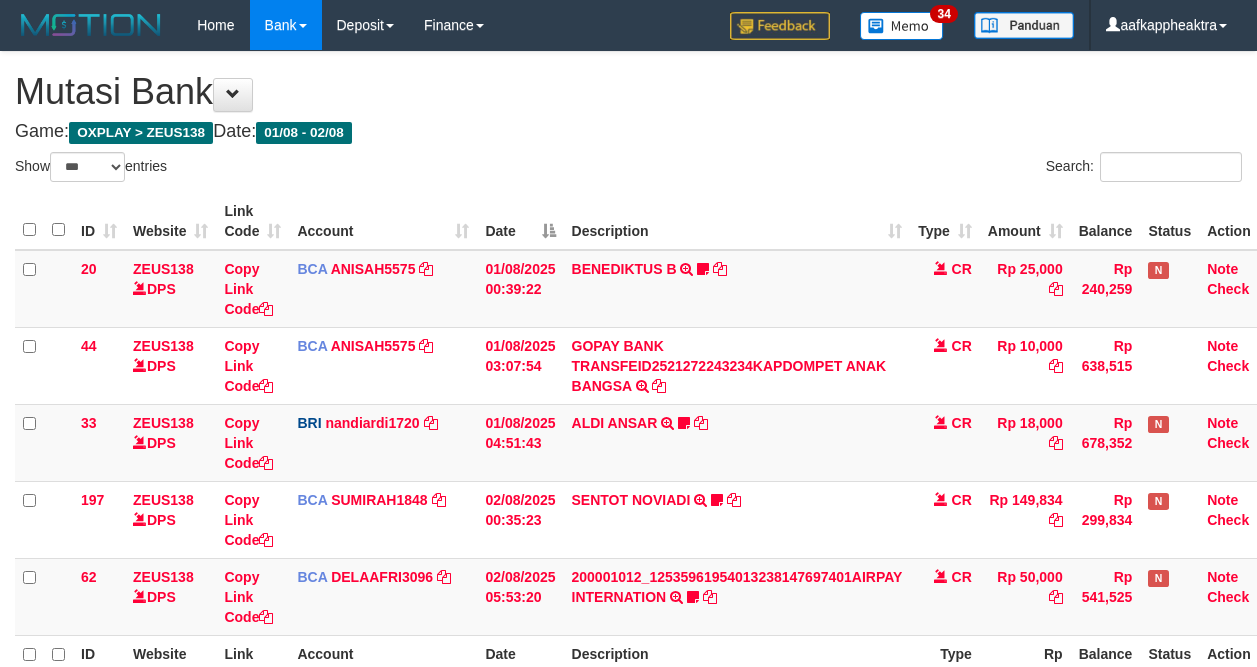 select on "***" 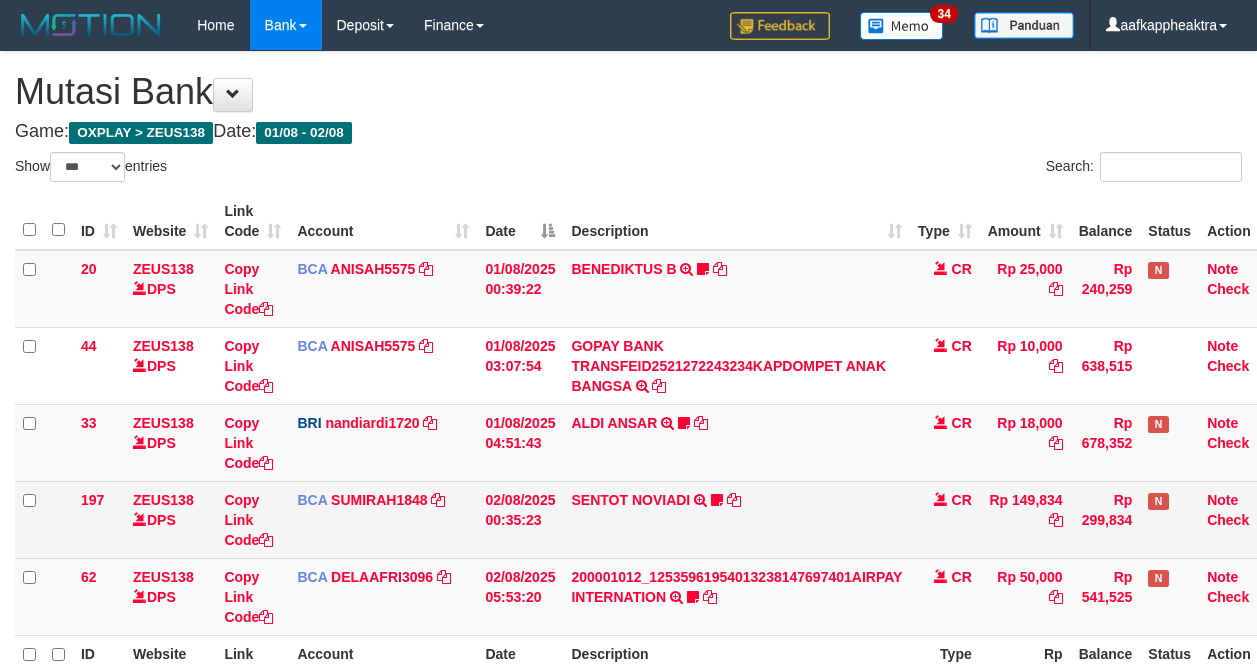scroll, scrollTop: 0, scrollLeft: 0, axis: both 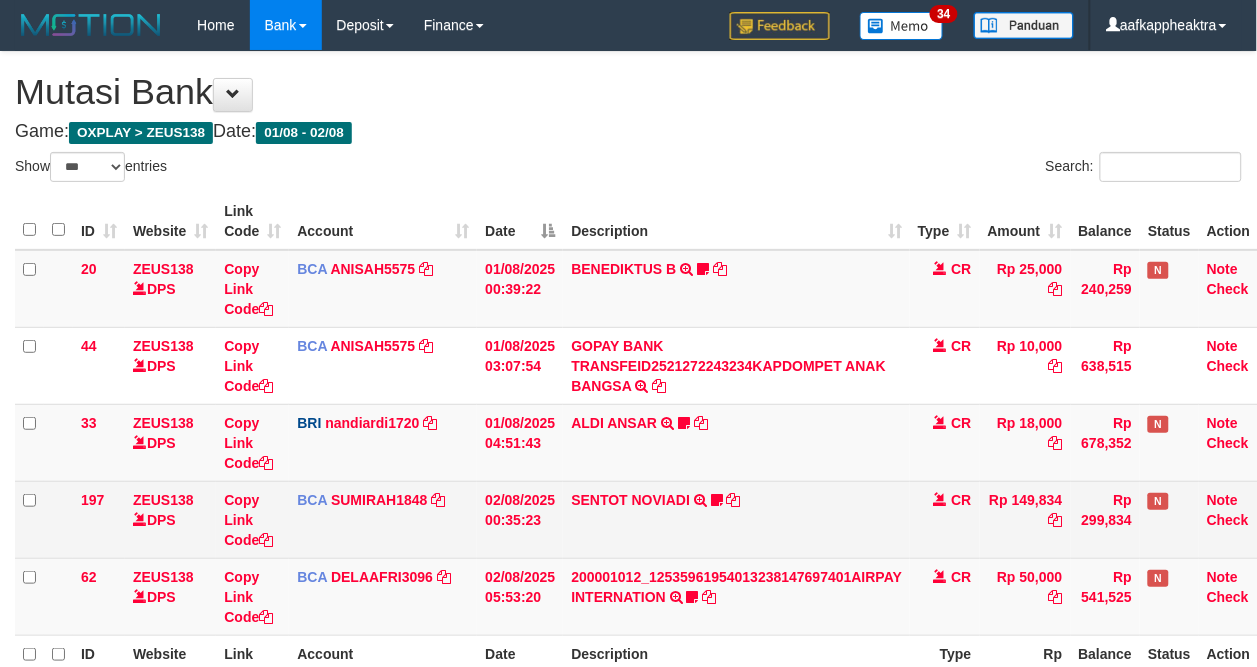 drag, startPoint x: 754, startPoint y: 498, endPoint x: 737, endPoint y: 546, distance: 50.92151 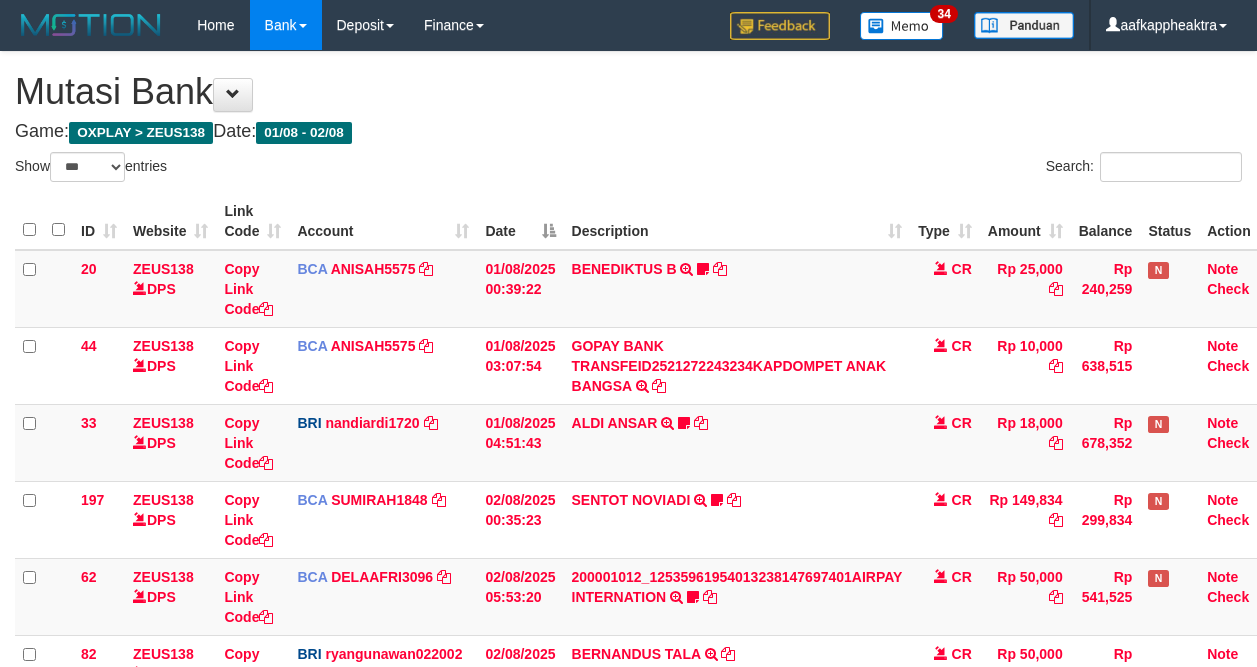 select on "***" 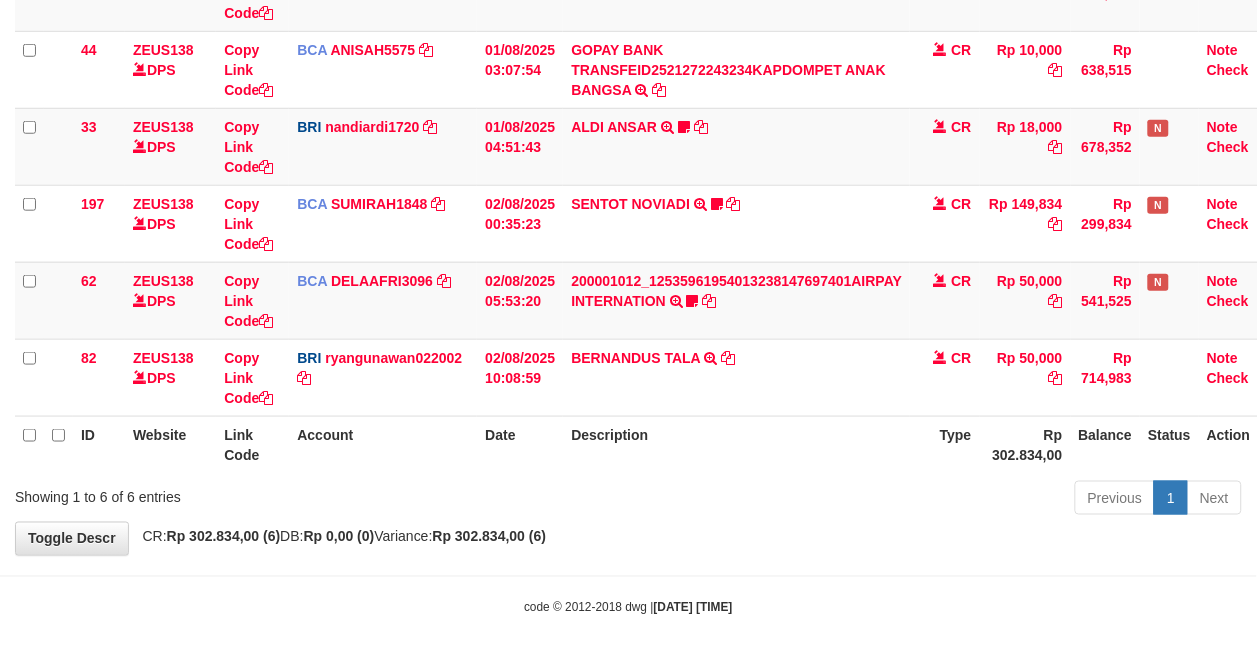 scroll, scrollTop: 296, scrollLeft: 0, axis: vertical 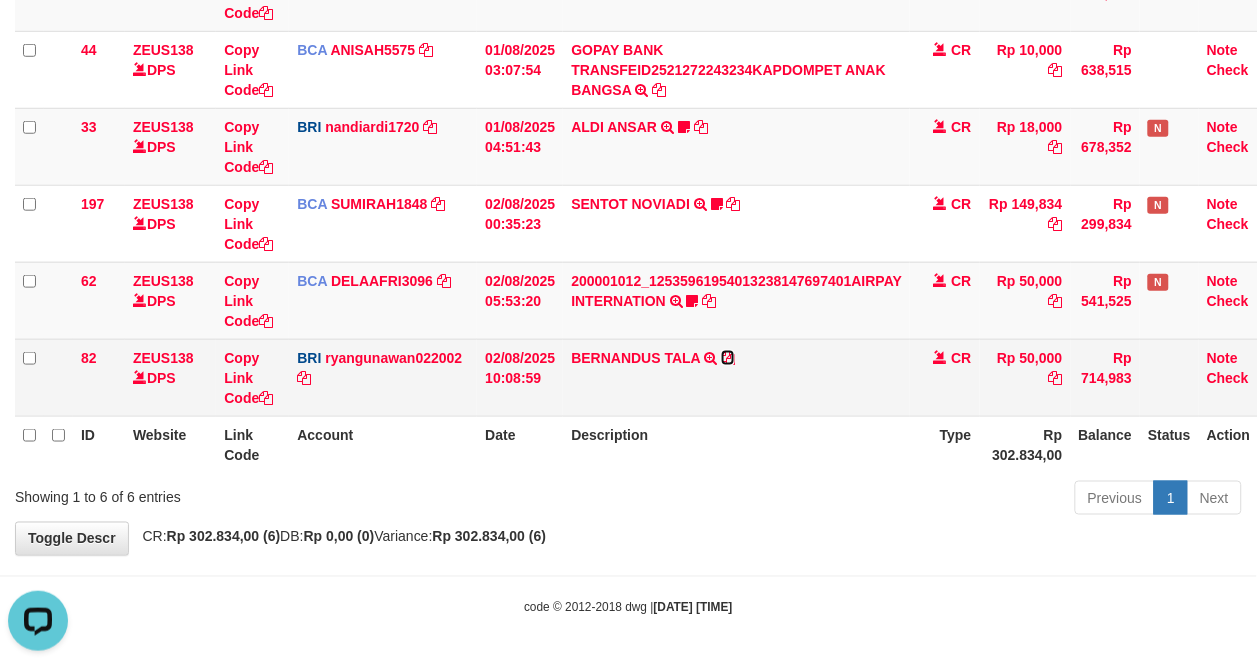 click at bounding box center [728, 358] 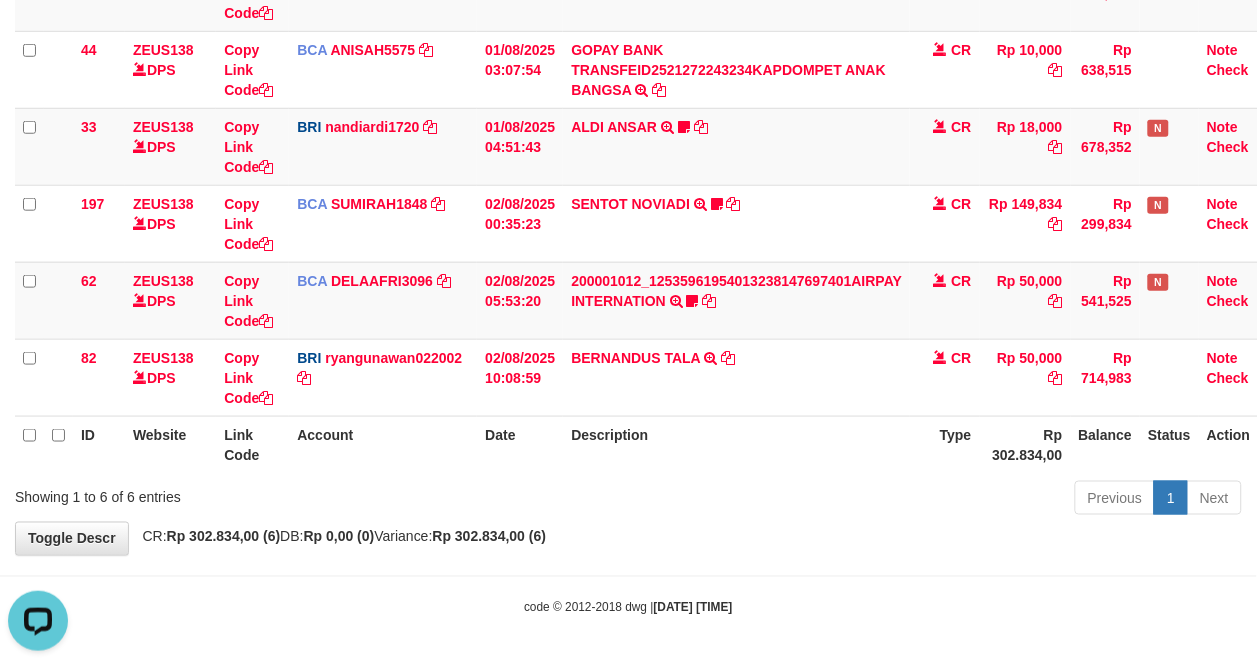 drag, startPoint x: 692, startPoint y: 493, endPoint x: 691, endPoint y: 482, distance: 11.045361 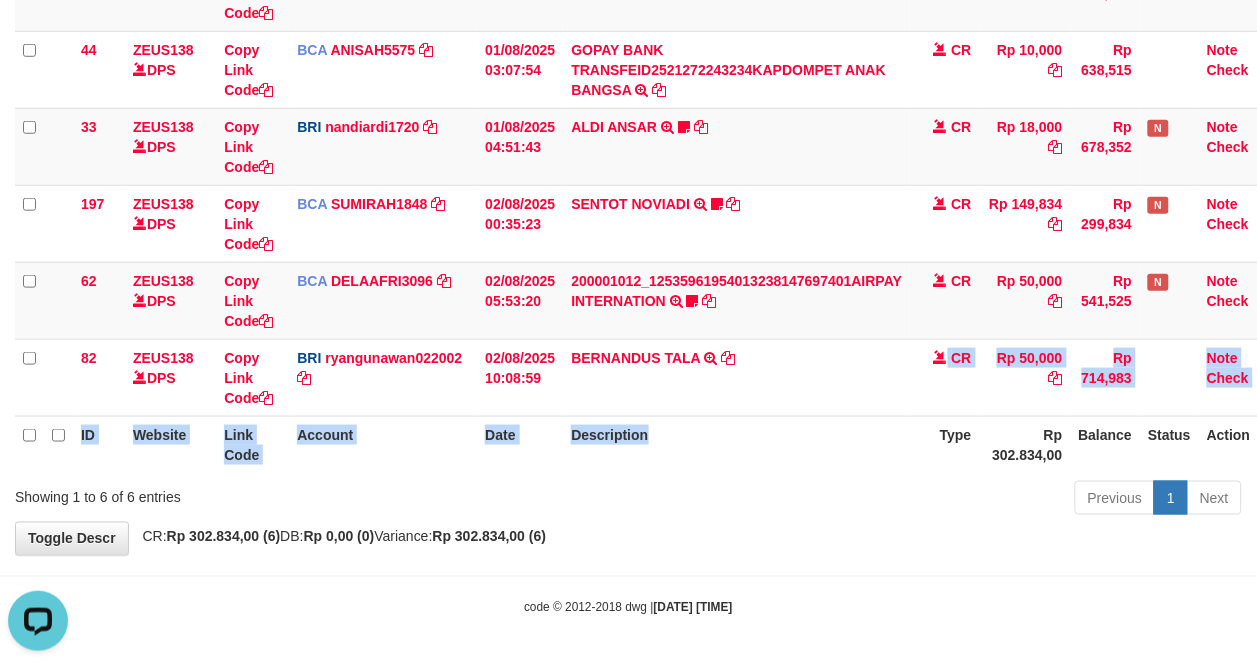 drag, startPoint x: 742, startPoint y: 411, endPoint x: 745, endPoint y: 427, distance: 16.27882 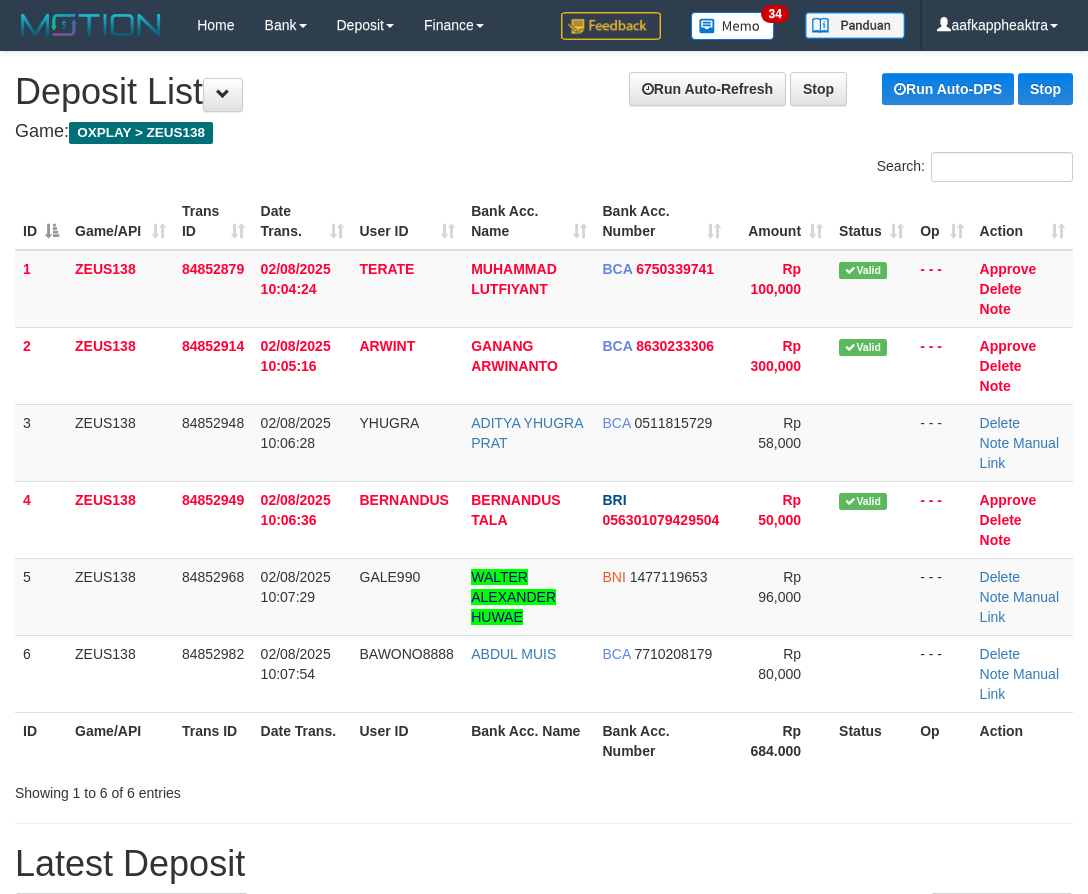 scroll, scrollTop: 0, scrollLeft: 0, axis: both 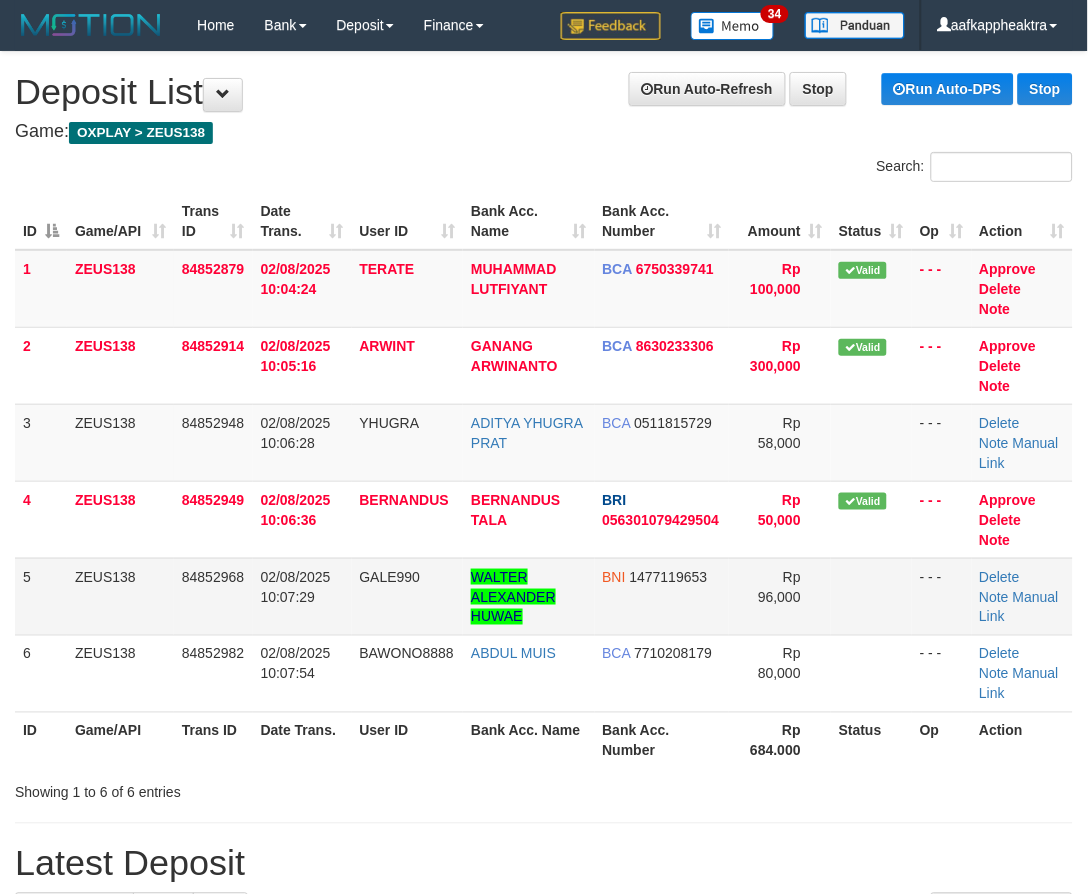 drag, startPoint x: 524, startPoint y: 577, endPoint x: 576, endPoint y: 586, distance: 52.773098 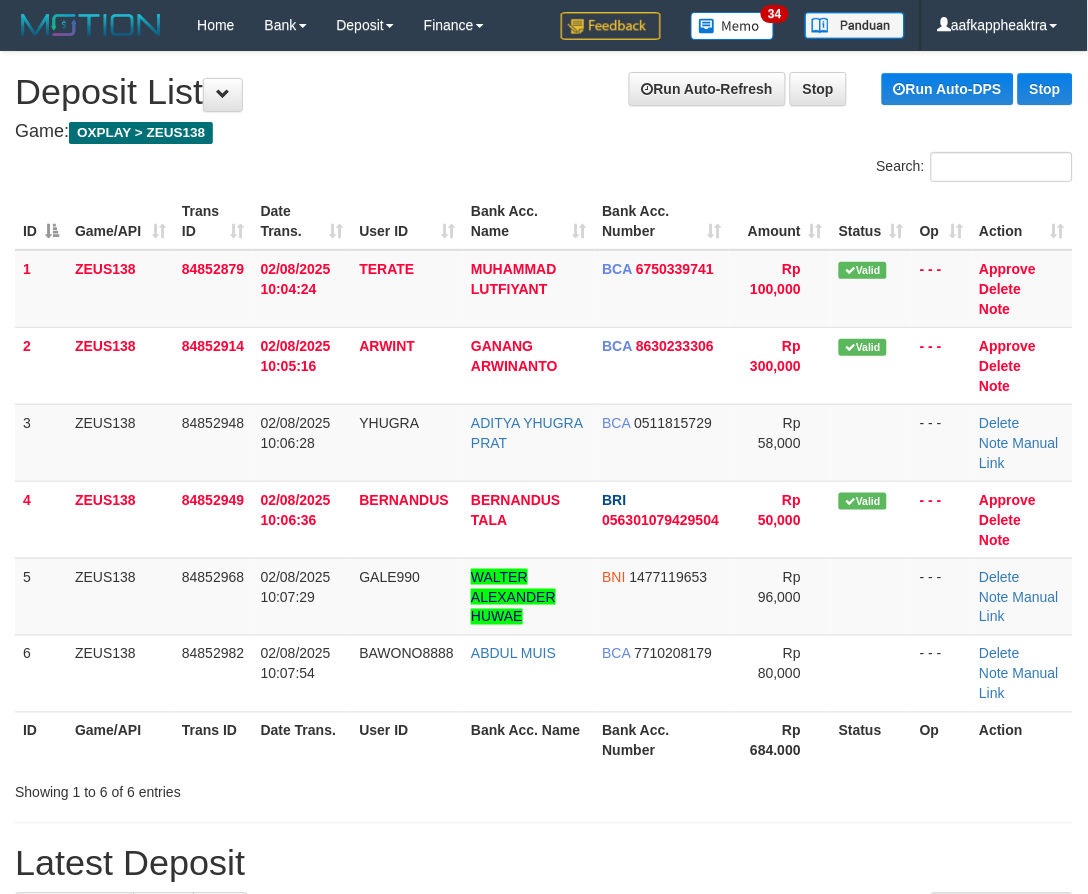 scroll, scrollTop: 1734, scrollLeft: 0, axis: vertical 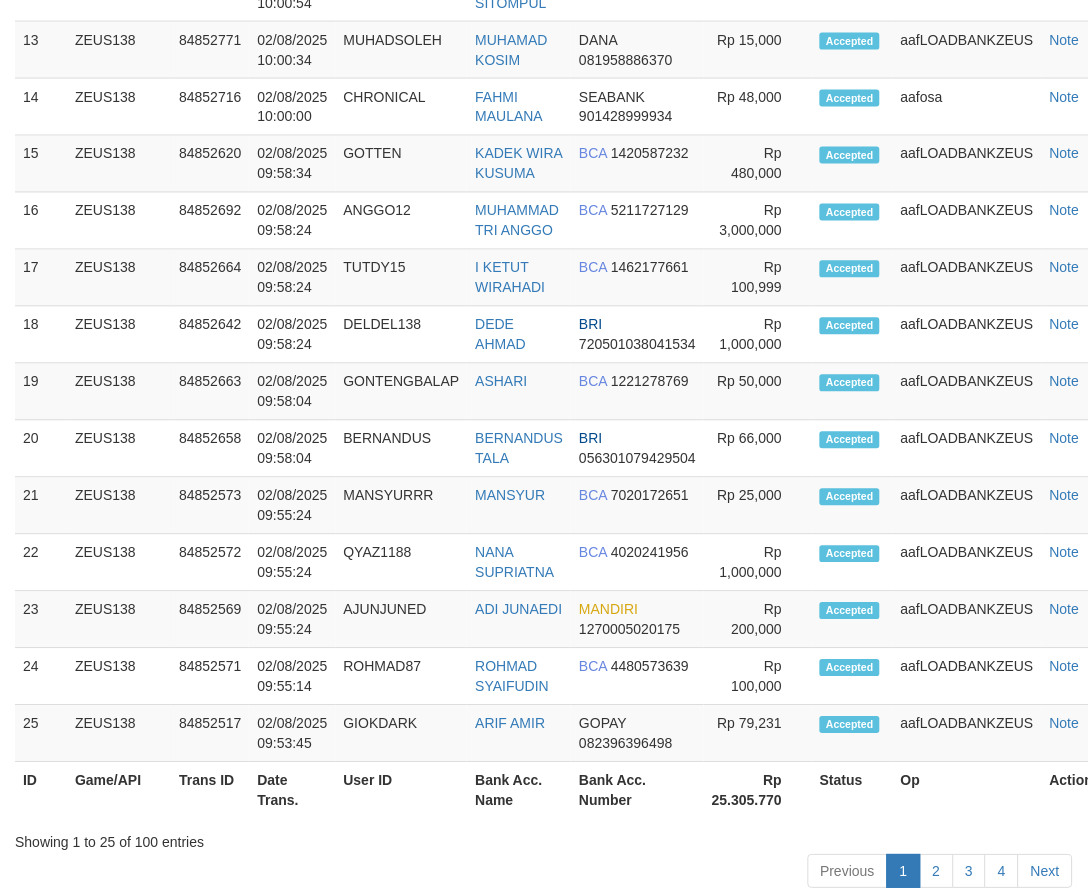 drag, startPoint x: 750, startPoint y: 615, endPoint x: 11, endPoint y: 555, distance: 741.4317 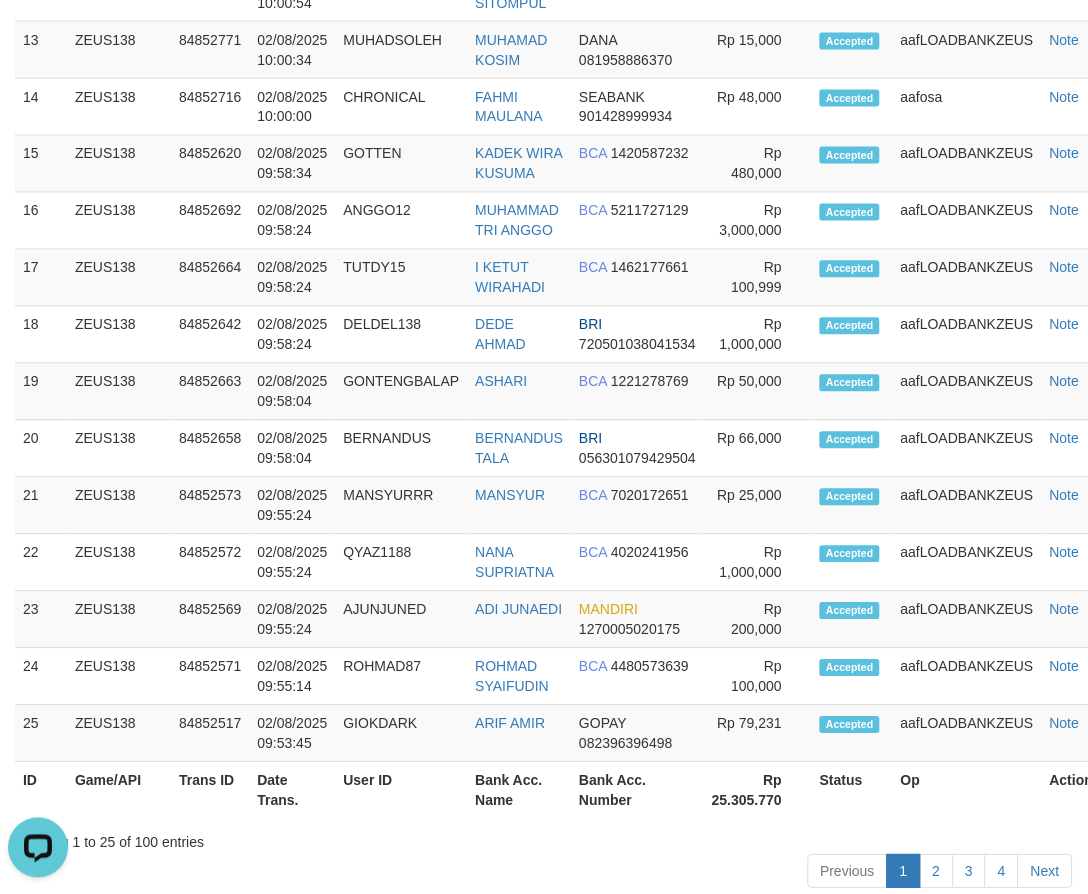 scroll, scrollTop: 0, scrollLeft: 0, axis: both 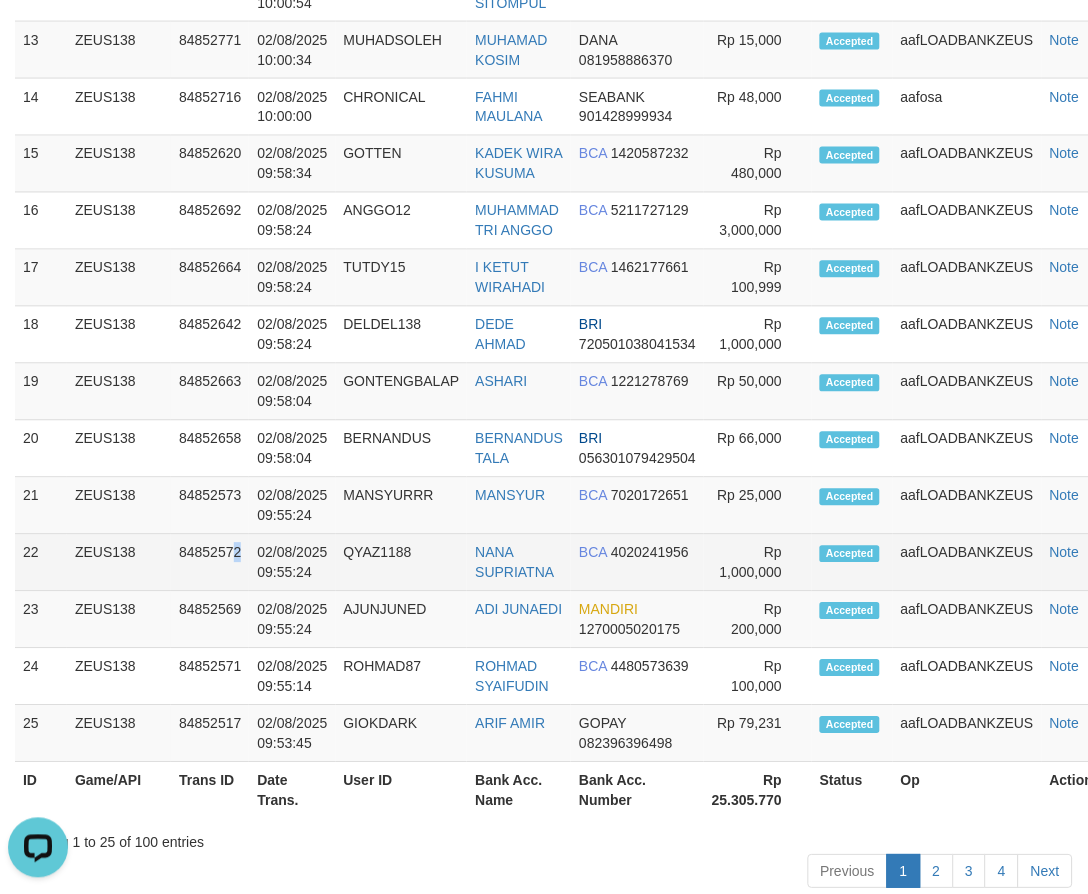 drag, startPoint x: 238, startPoint y: 551, endPoint x: 166, endPoint y: 570, distance: 74.46476 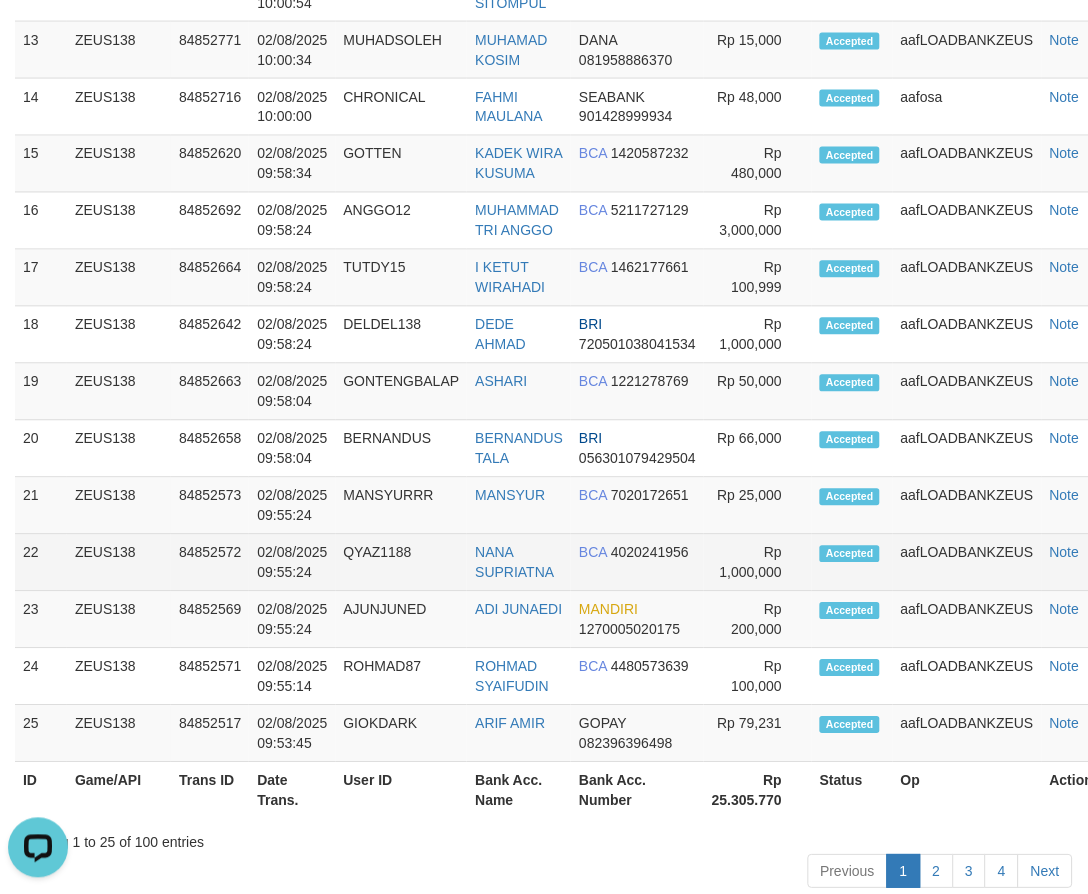 click on "NANA SUPRIATNA" at bounding box center [519, 563] 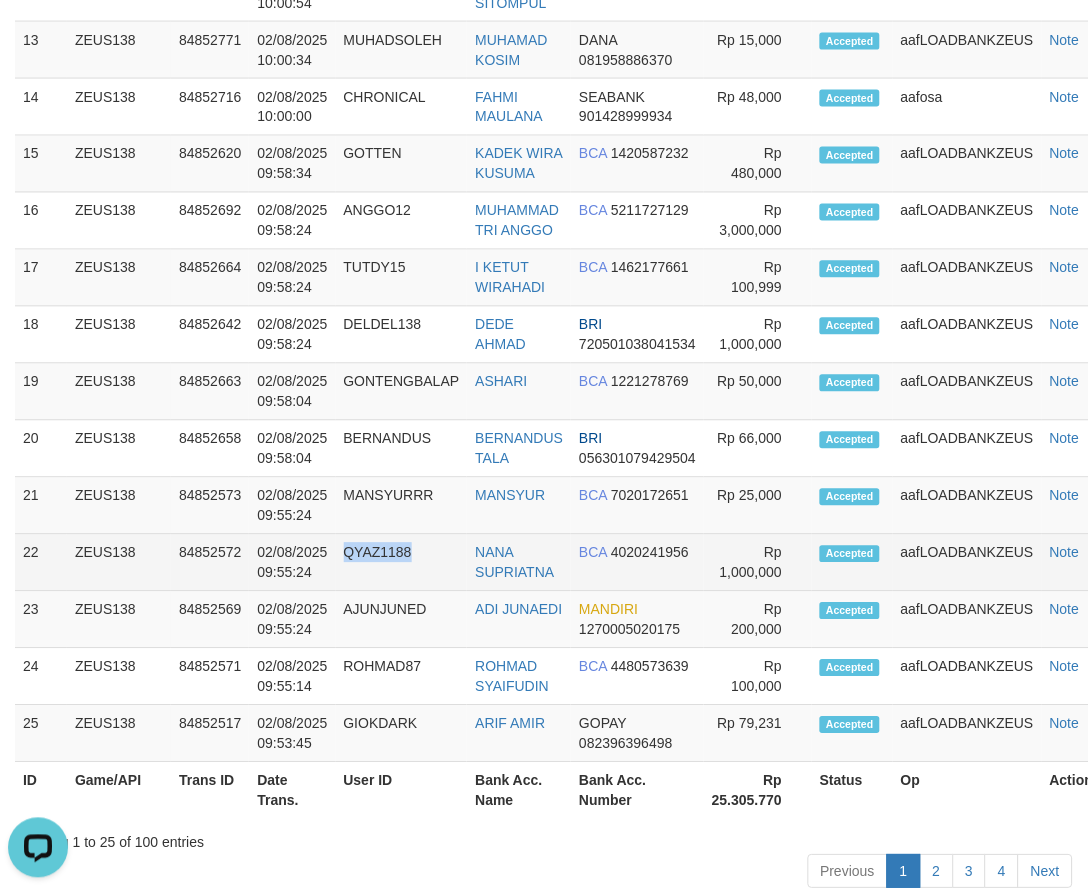 drag, startPoint x: 344, startPoint y: 564, endPoint x: 303, endPoint y: 575, distance: 42.44997 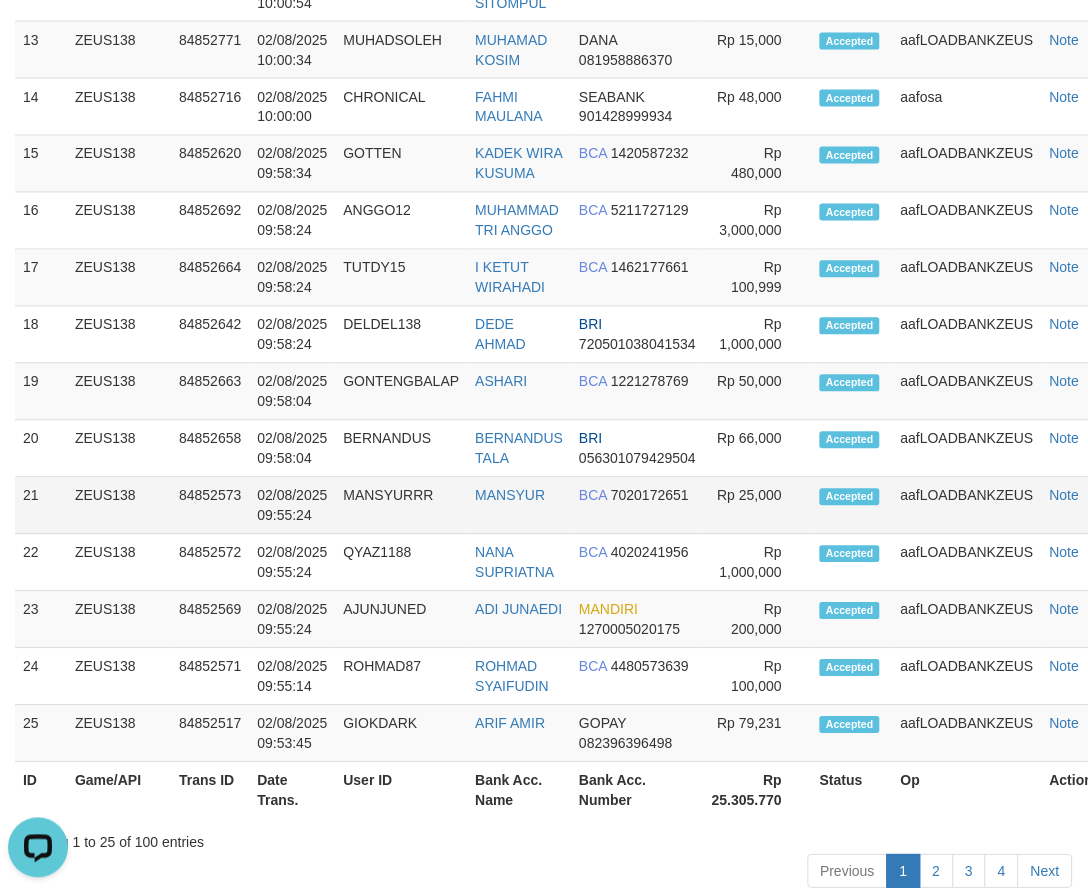 drag, startPoint x: 573, startPoint y: 521, endPoint x: 557, endPoint y: 530, distance: 18.35756 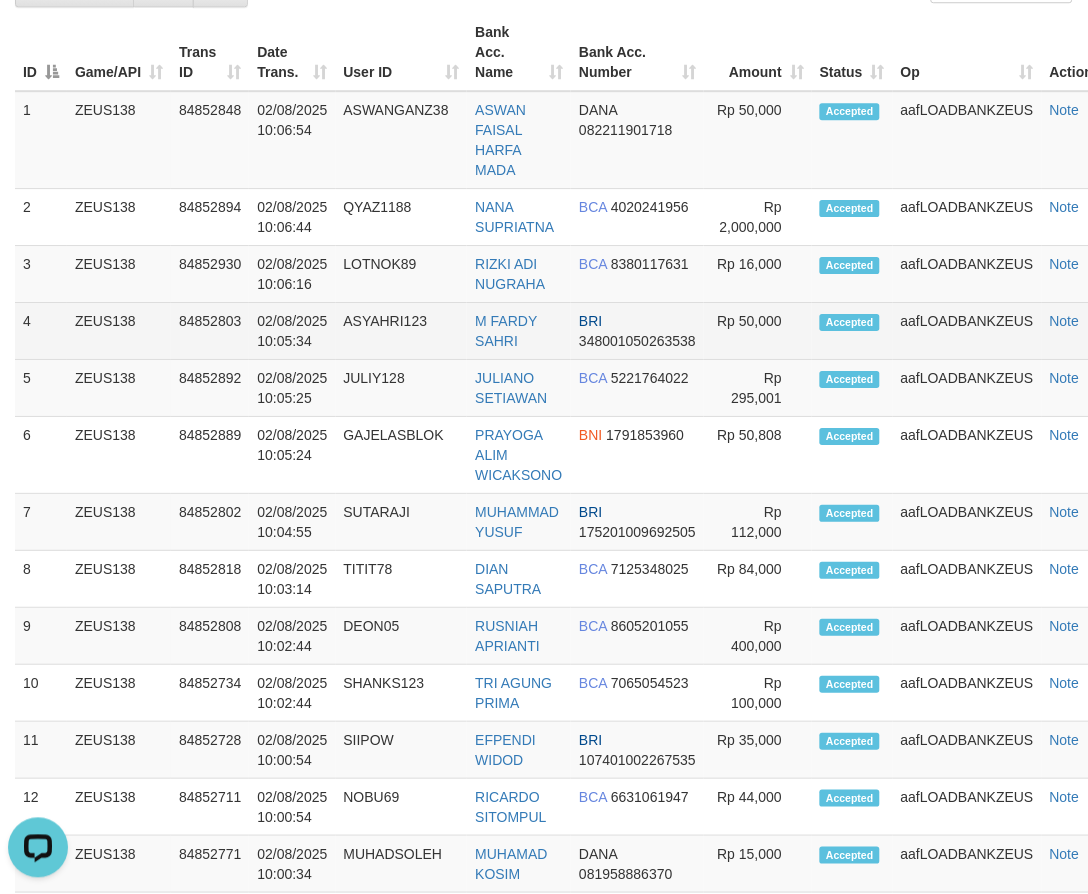 scroll, scrollTop: 845, scrollLeft: 0, axis: vertical 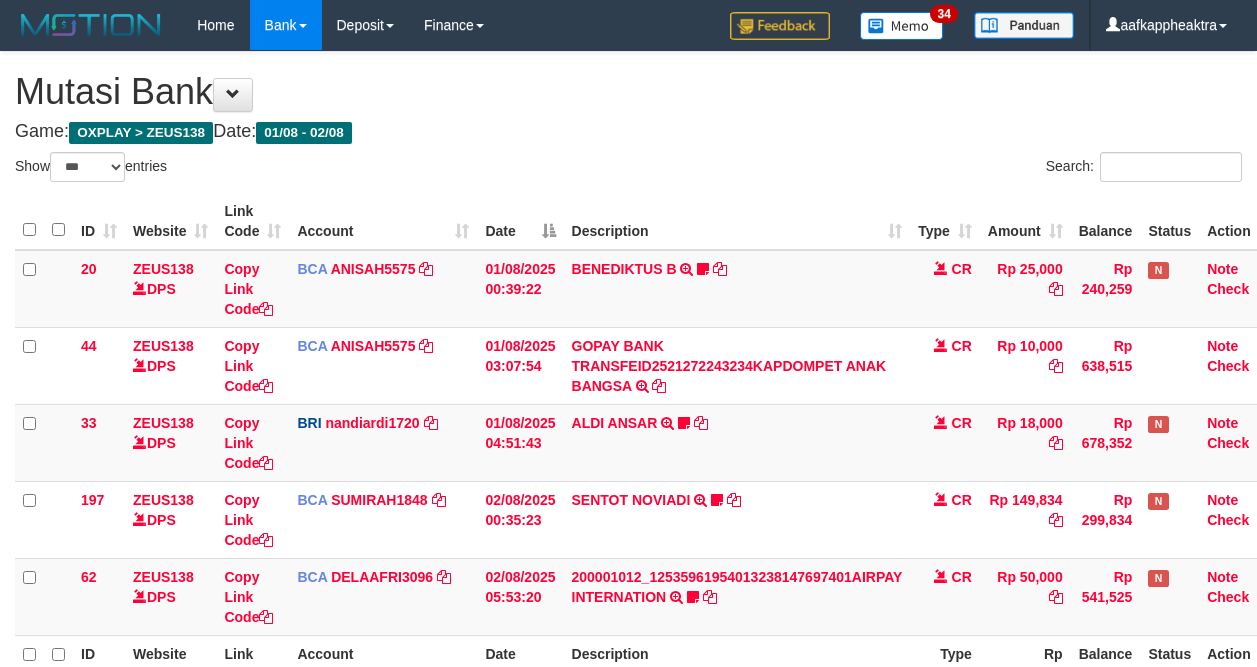 select on "***" 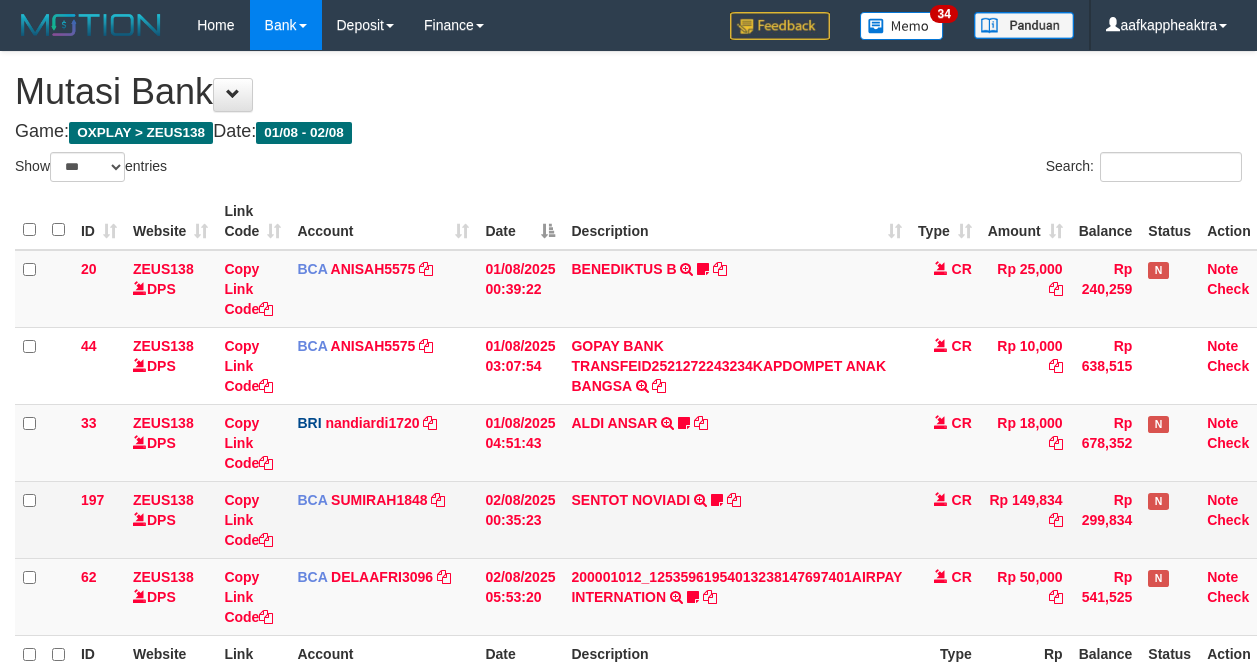 scroll, scrollTop: 0, scrollLeft: 0, axis: both 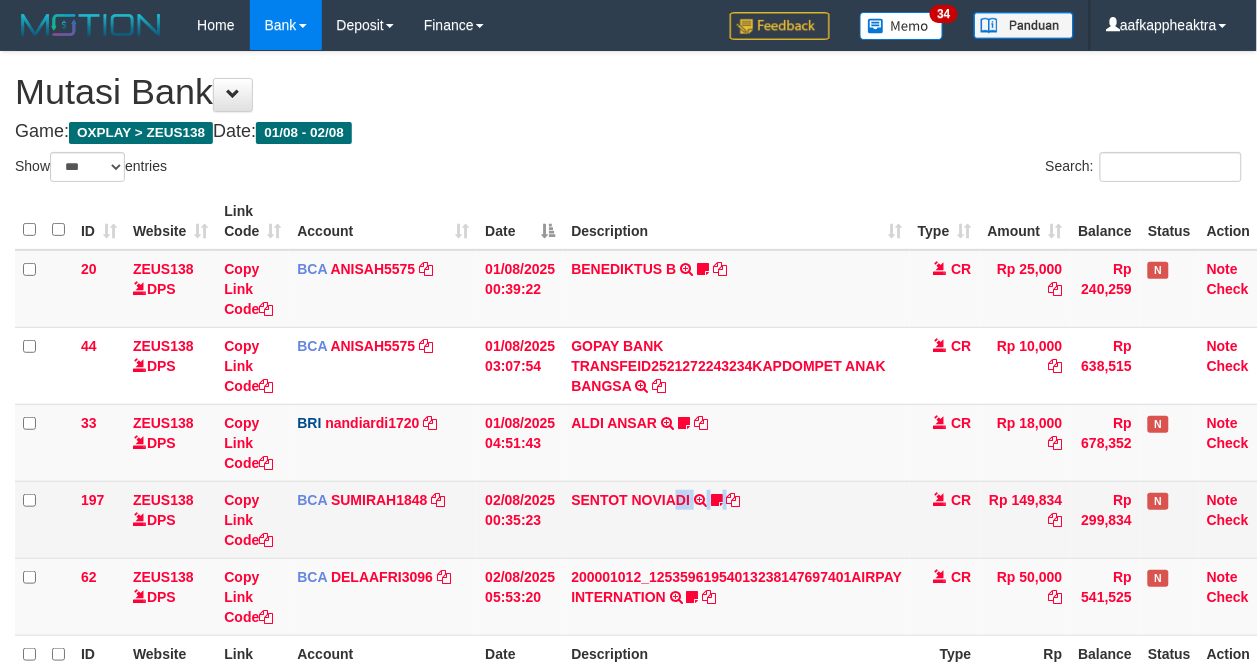 click on "SENTOT NOVIADI            TRSF E-BANKING CR 0208/FTSCY/WS95271
149834.00SENTOT NOVIADI    Seno2023" at bounding box center (736, 519) 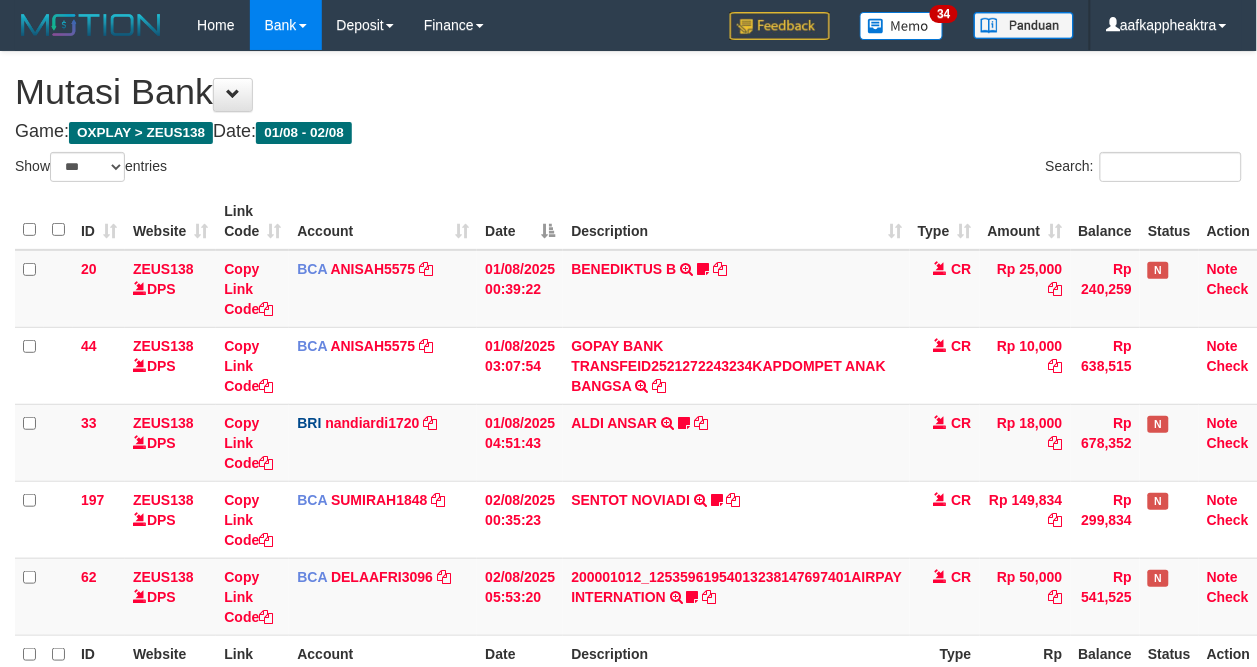 click on "ALDI ANSAR            TRANSFER NBMB ALDI ANSAR TO NANDI ARDIANSYAH    Aldiansar" at bounding box center [736, 442] 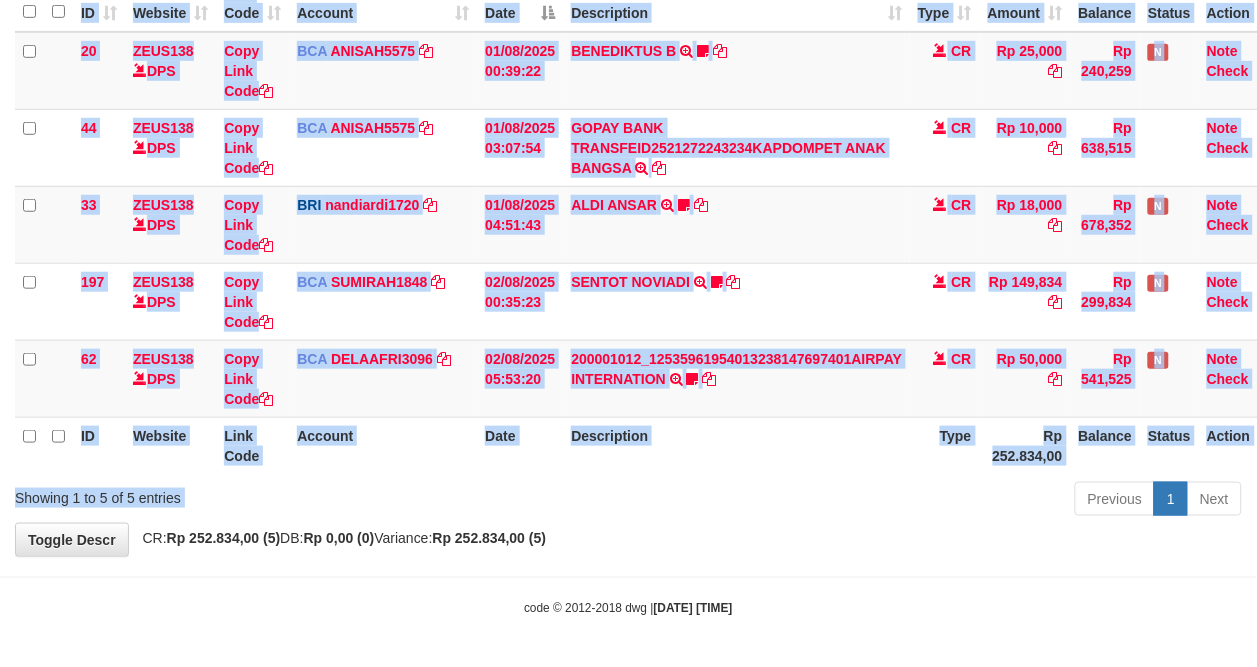 drag, startPoint x: 806, startPoint y: 484, endPoint x: 798, endPoint y: 516, distance: 32.984844 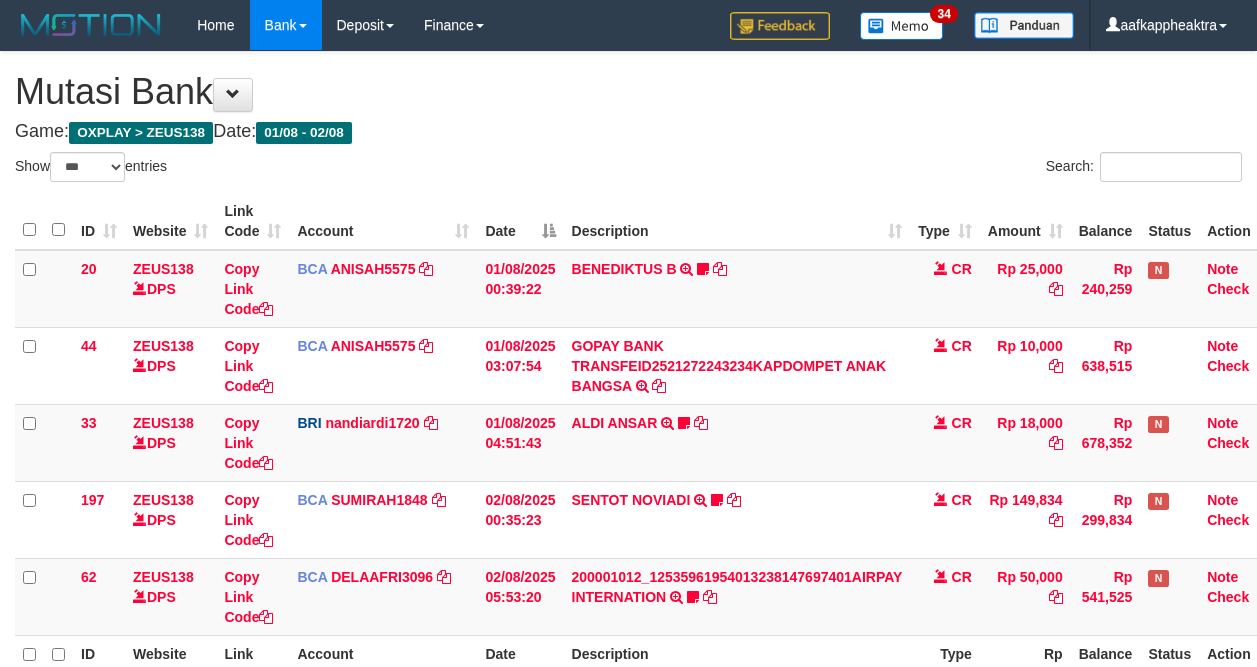 select on "***" 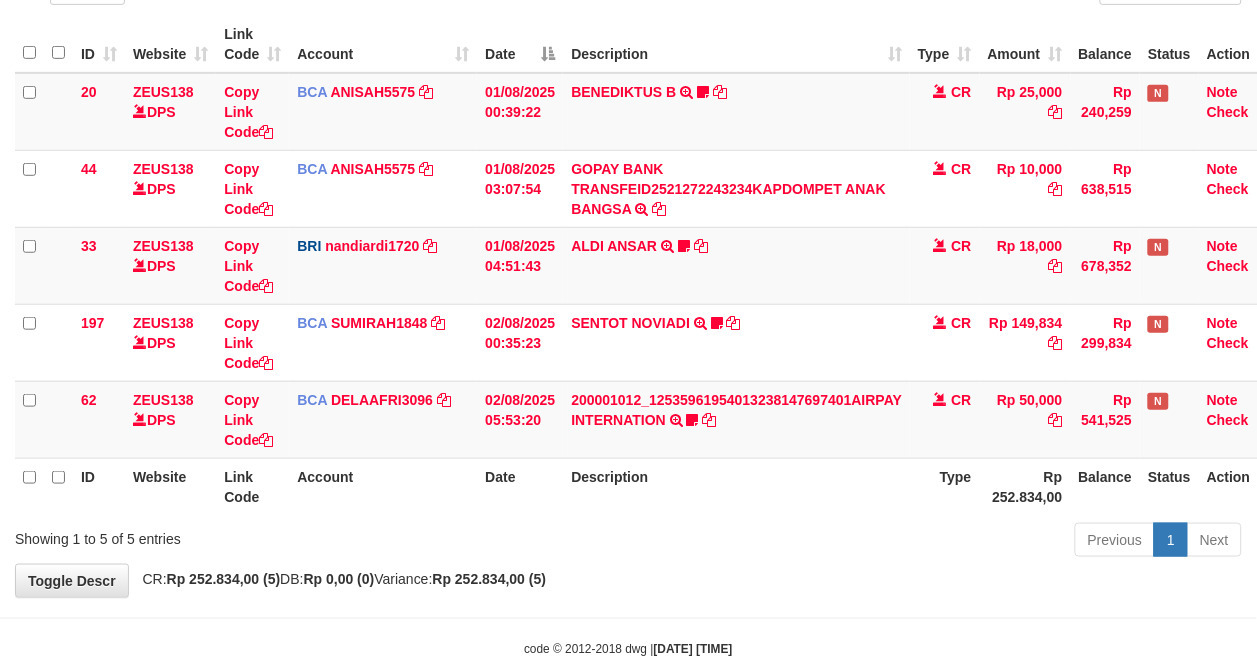 scroll, scrollTop: 218, scrollLeft: 0, axis: vertical 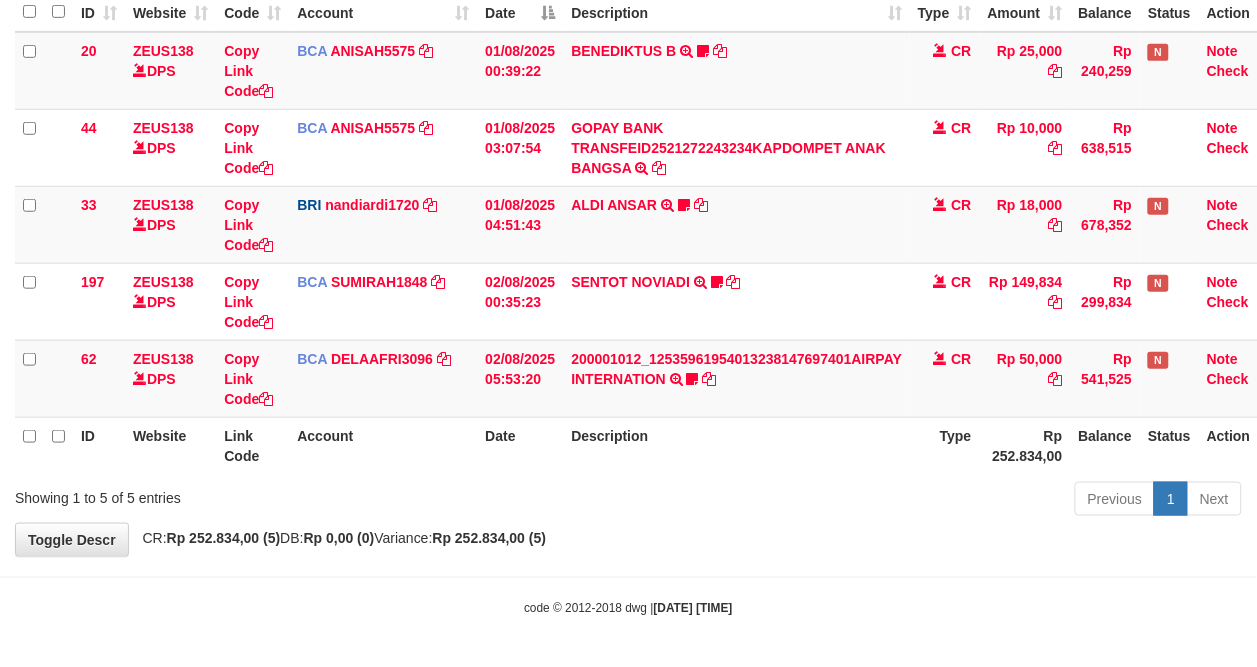 drag, startPoint x: 726, startPoint y: 501, endPoint x: 741, endPoint y: 487, distance: 20.518284 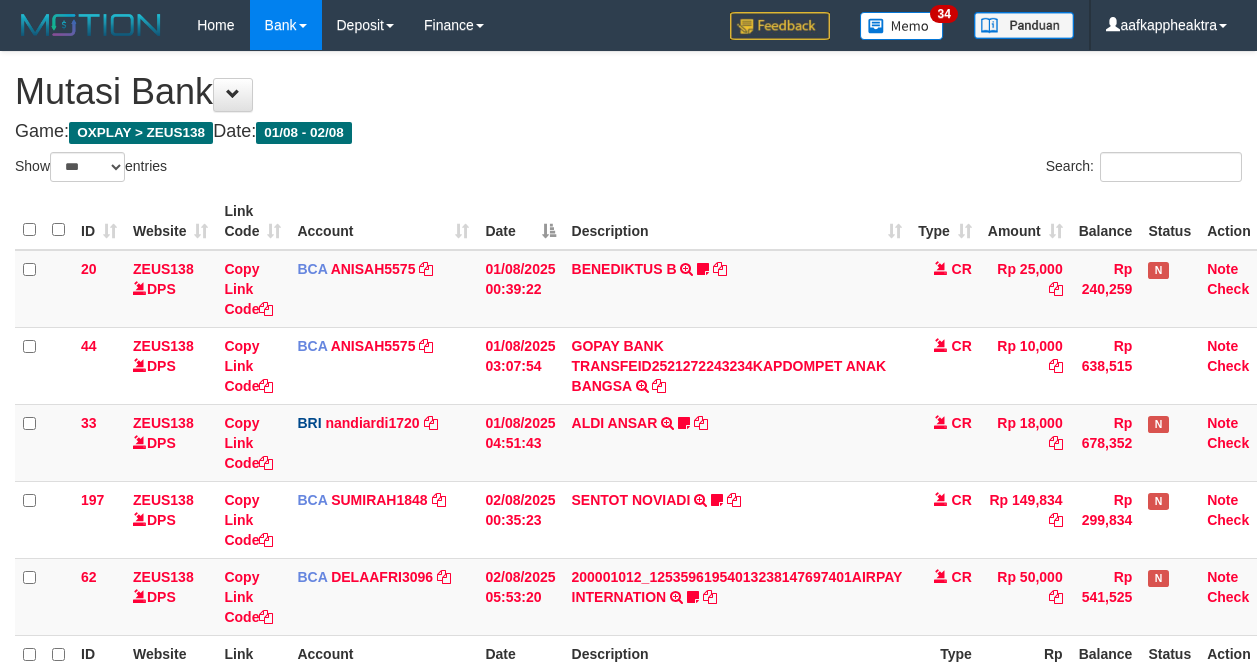 select on "***" 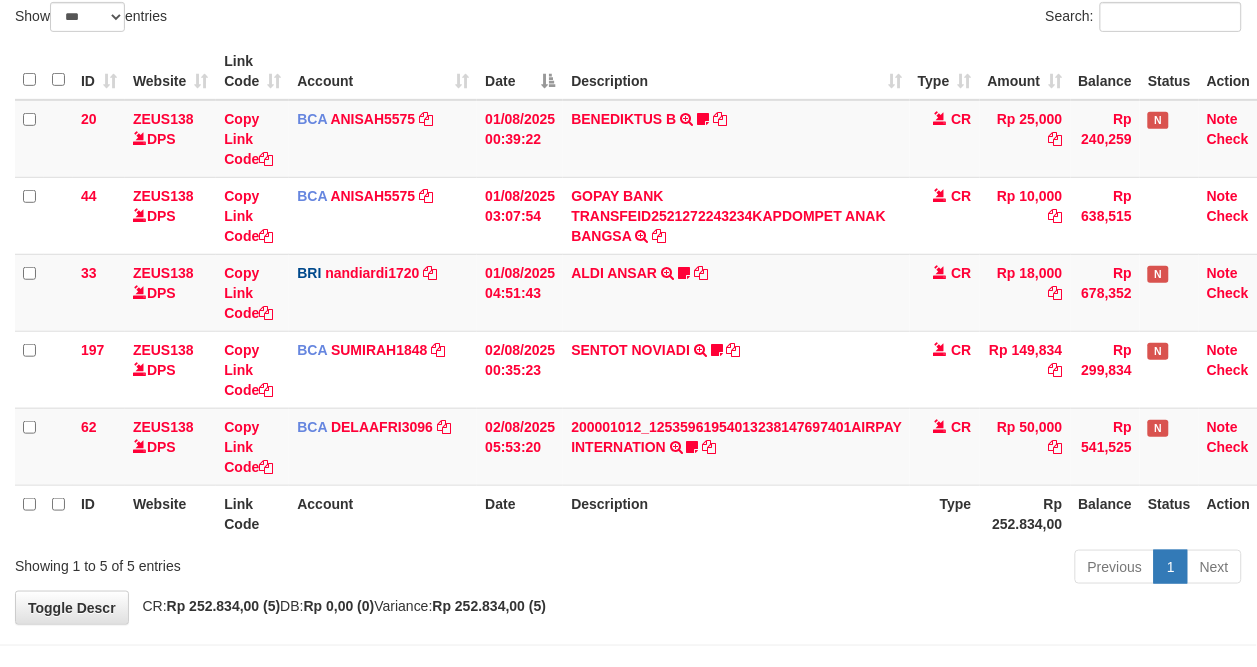 scroll, scrollTop: 218, scrollLeft: 0, axis: vertical 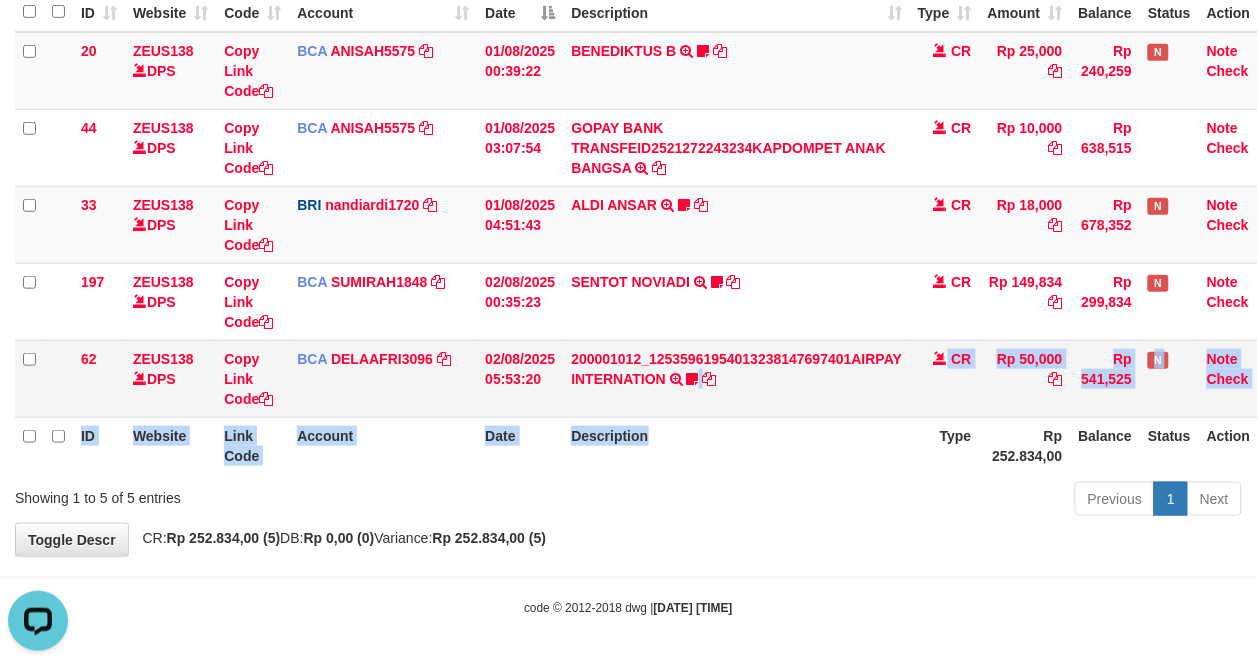 drag, startPoint x: 695, startPoint y: 413, endPoint x: 708, endPoint y: 395, distance: 22.203604 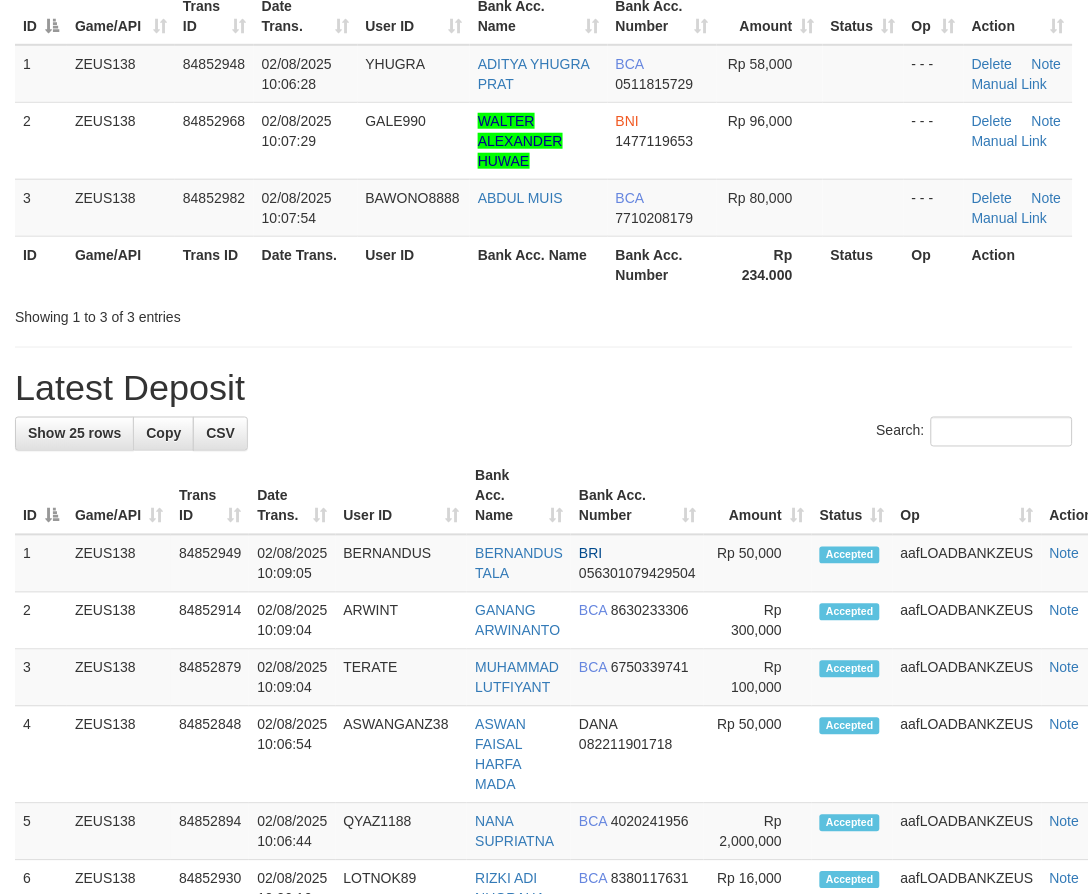 scroll, scrollTop: 0, scrollLeft: 0, axis: both 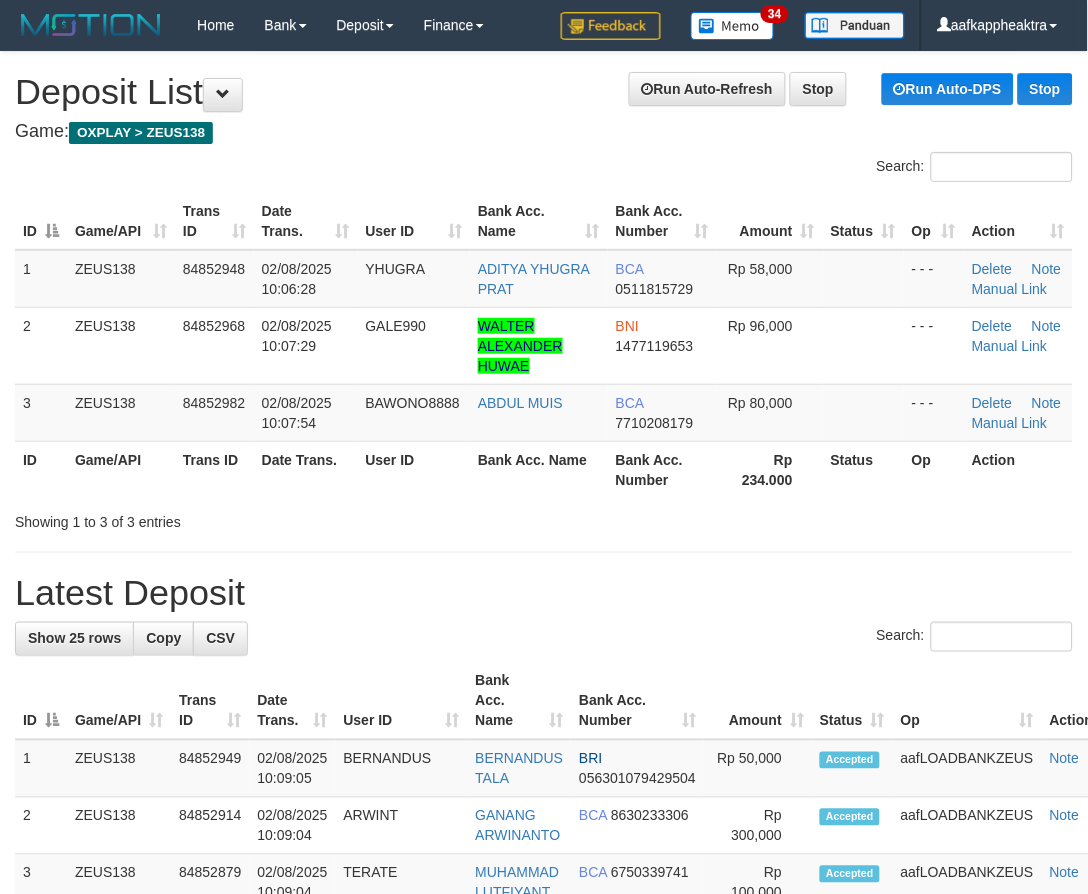 click on "Bank Acc. Number" at bounding box center (662, 469) 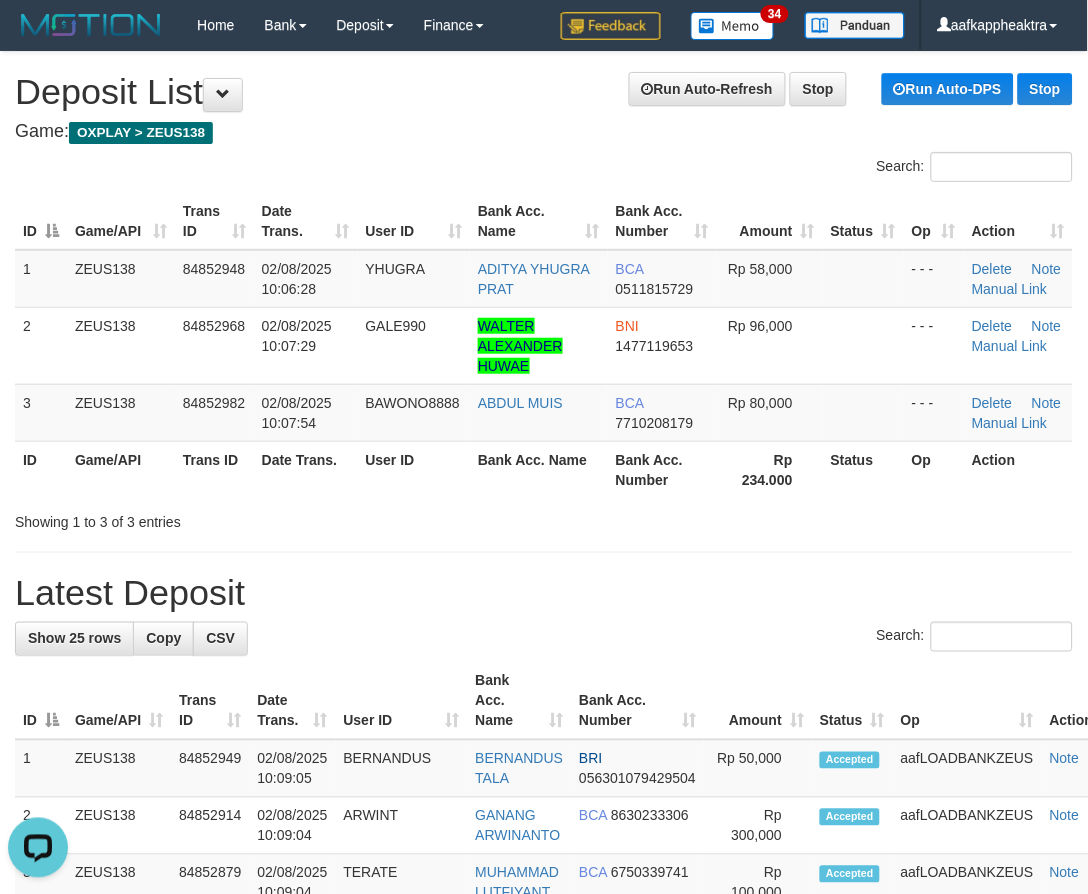 scroll, scrollTop: 0, scrollLeft: 0, axis: both 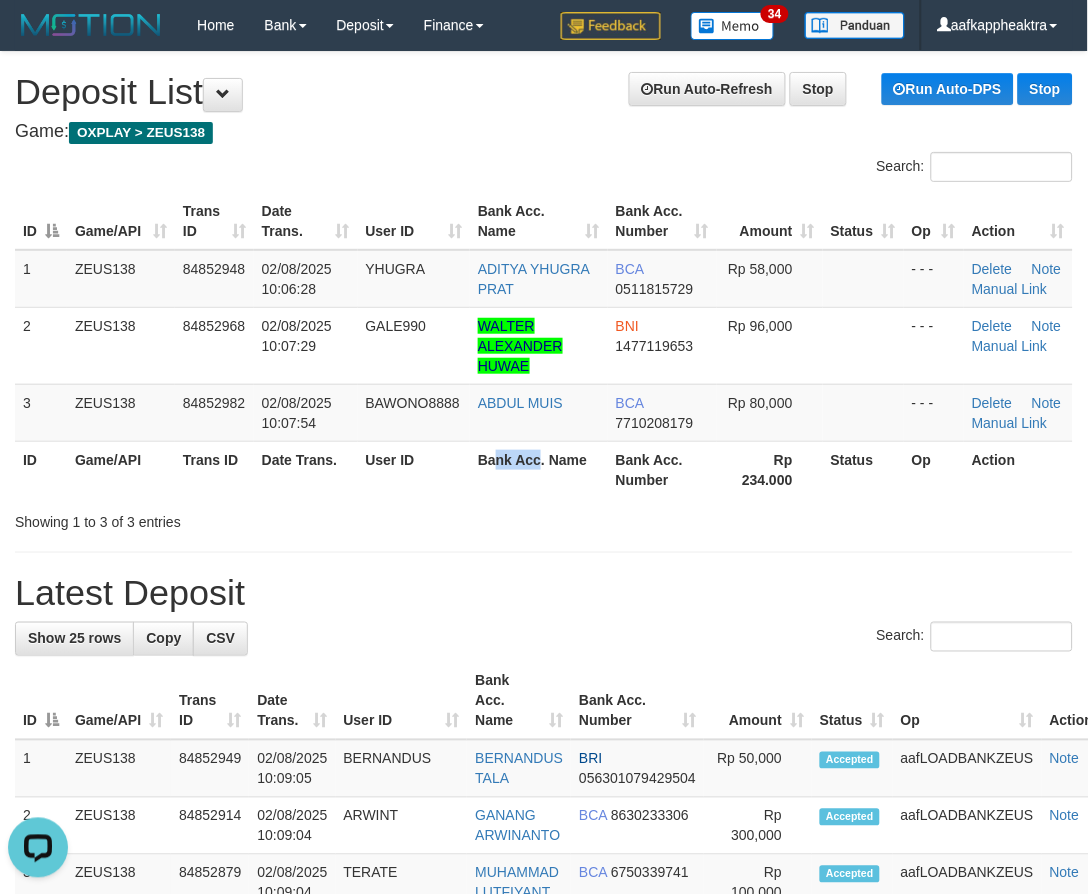 drag, startPoint x: 506, startPoint y: 478, endPoint x: 645, endPoint y: 443, distance: 143.33876 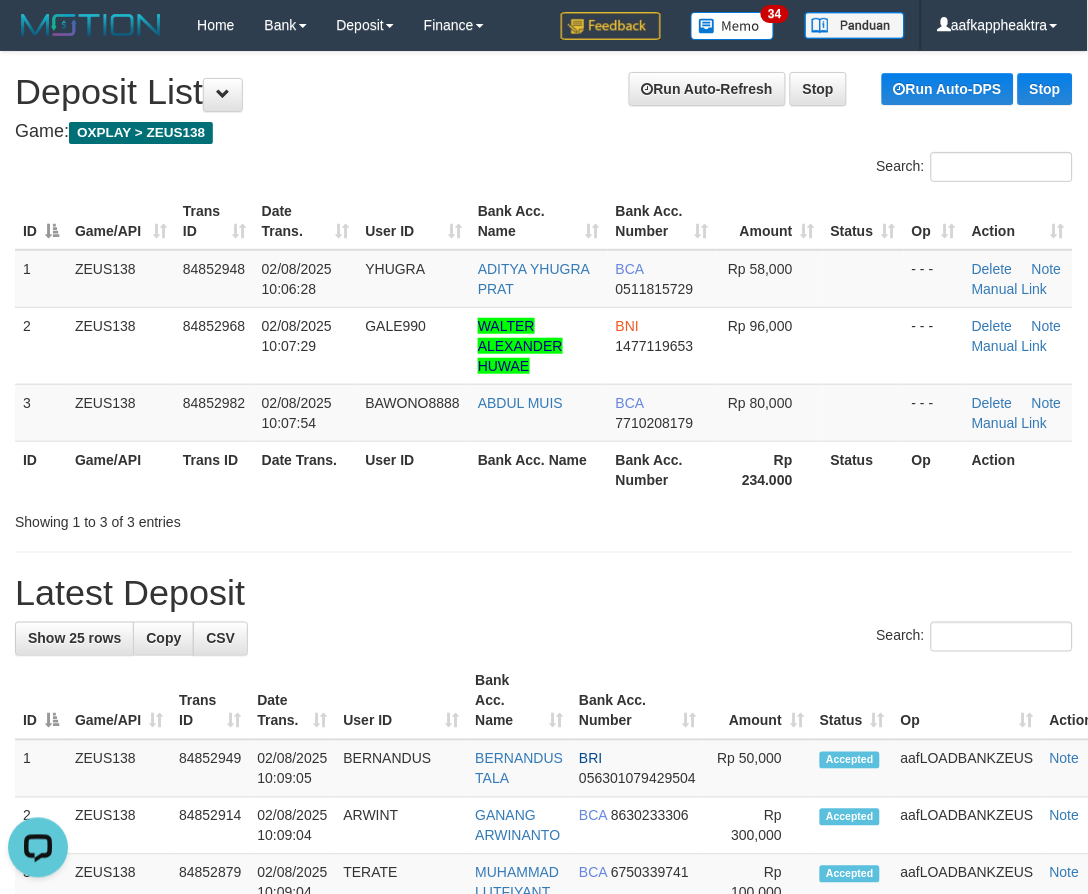 click on "Bank Acc. Number" at bounding box center (662, 469) 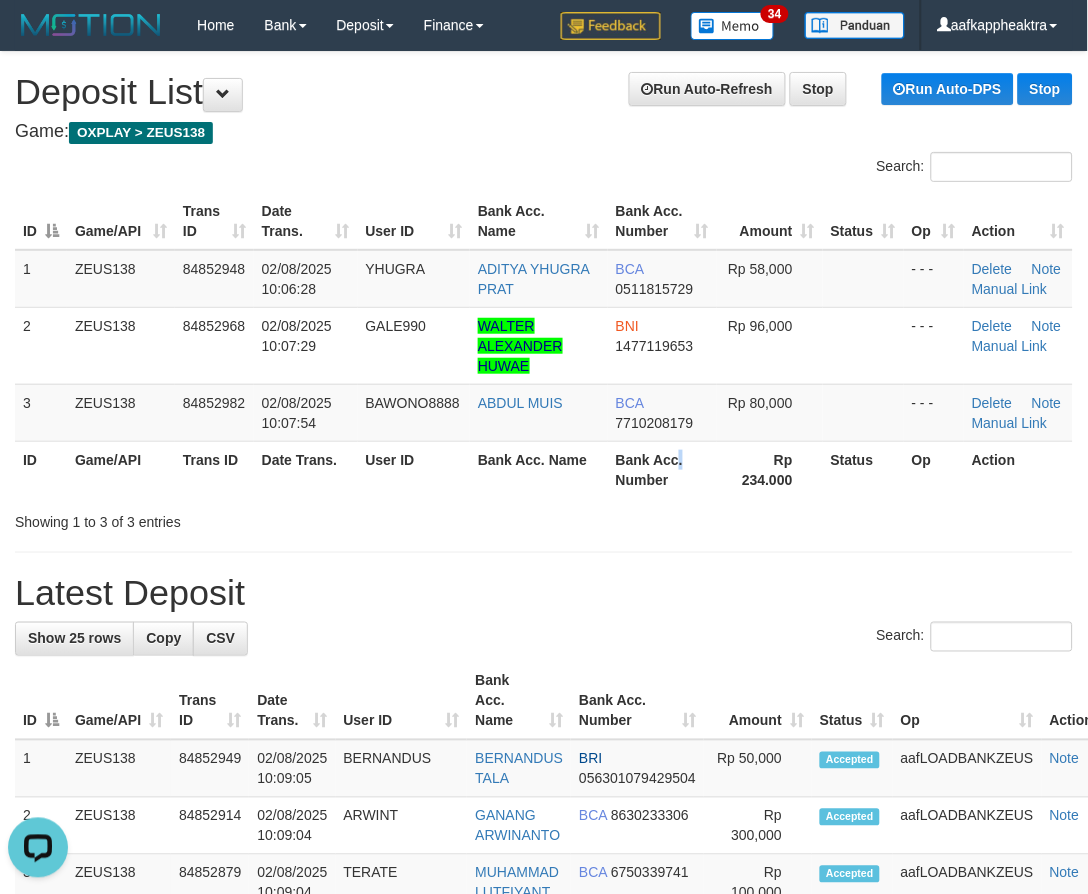 drag, startPoint x: 681, startPoint y: 453, endPoint x: 11, endPoint y: 488, distance: 670.9136 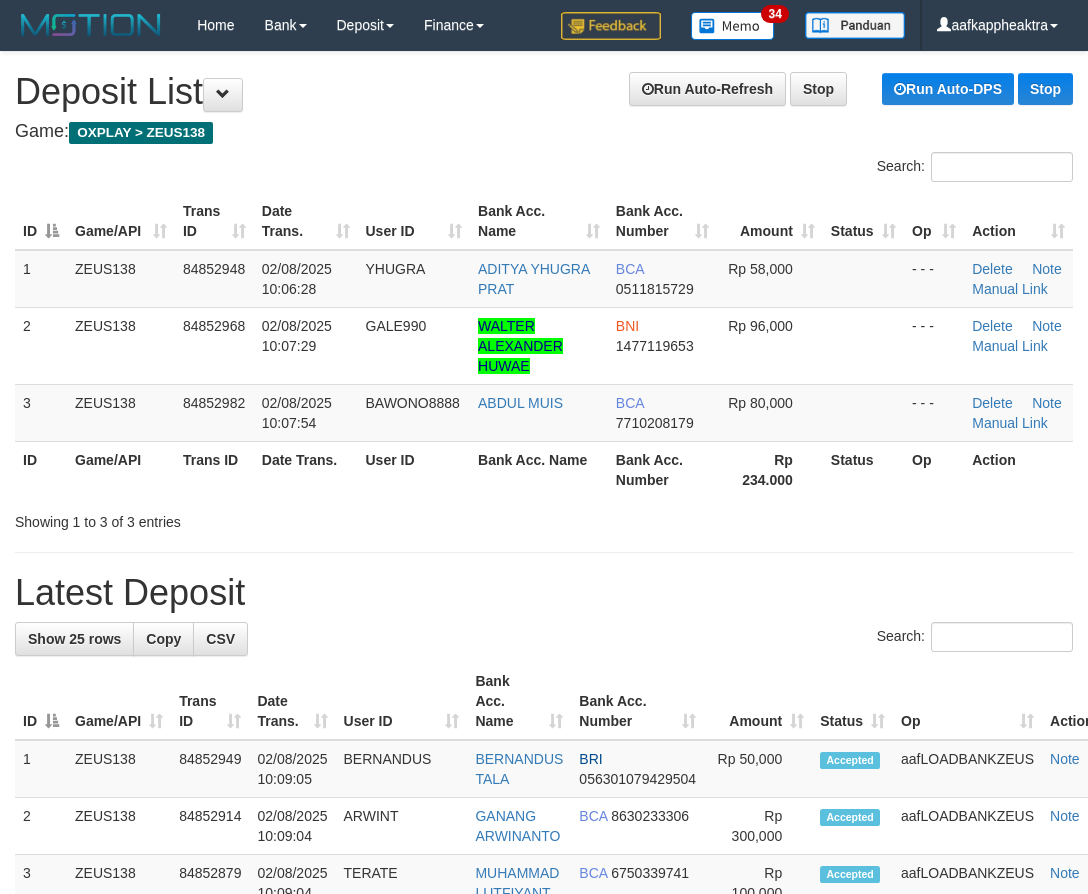 scroll, scrollTop: 0, scrollLeft: 0, axis: both 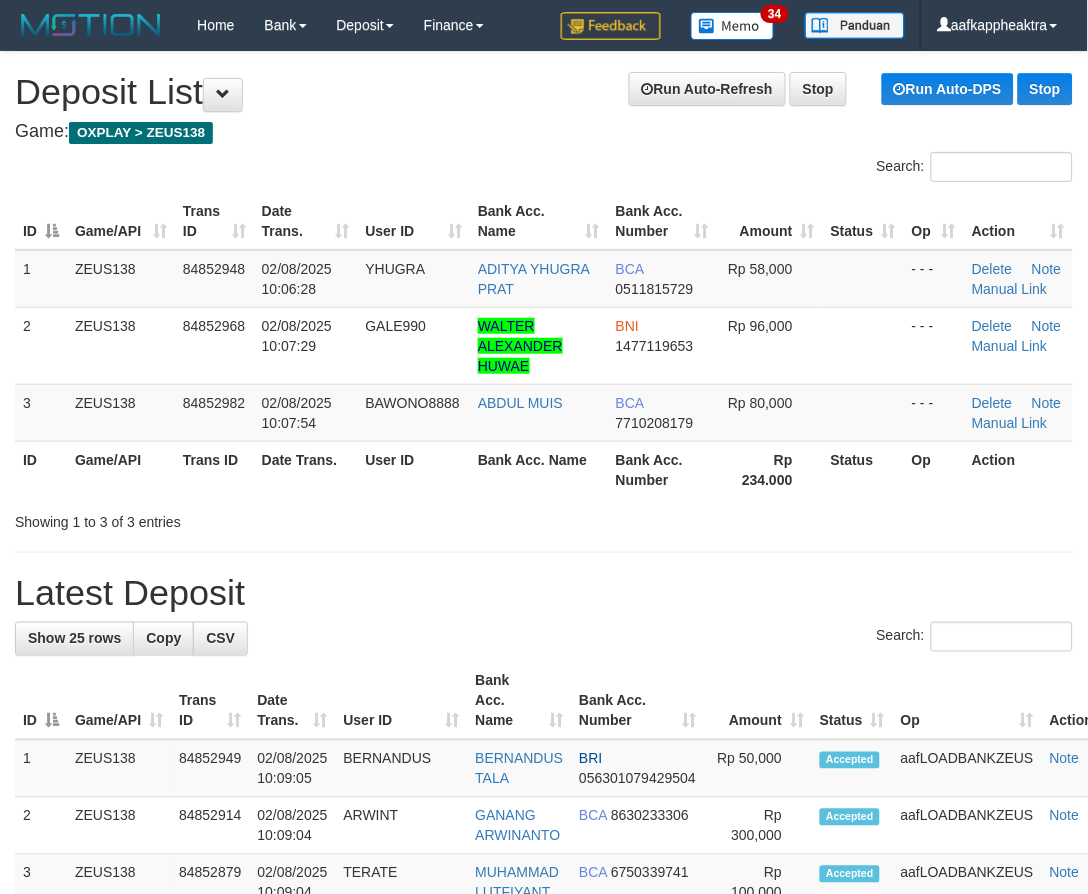 click on "**********" at bounding box center [544, 1205] 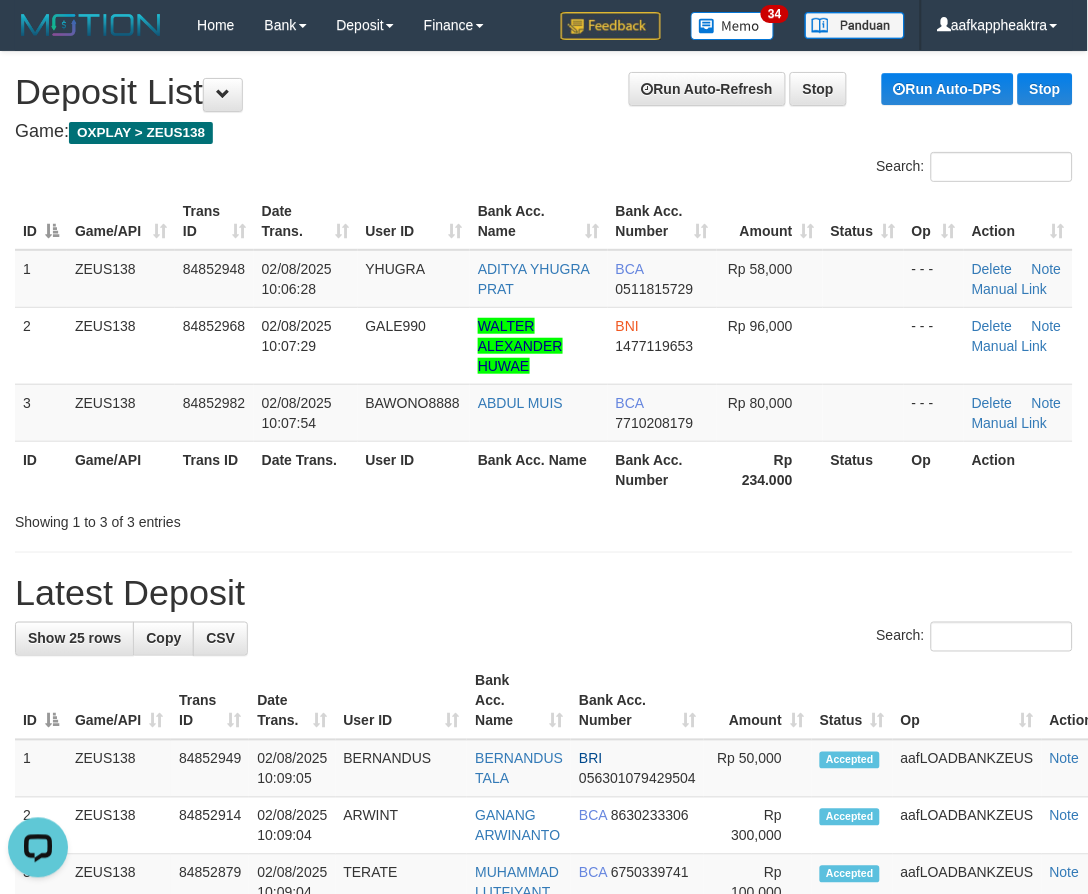 scroll, scrollTop: 0, scrollLeft: 0, axis: both 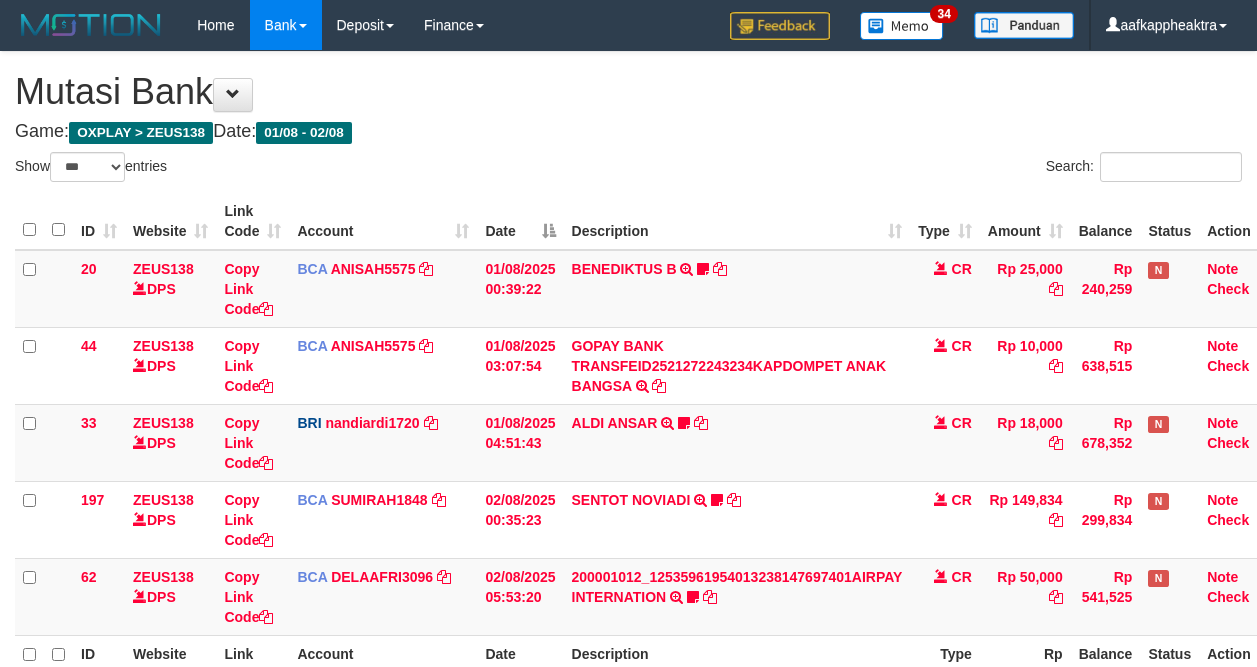 select on "***" 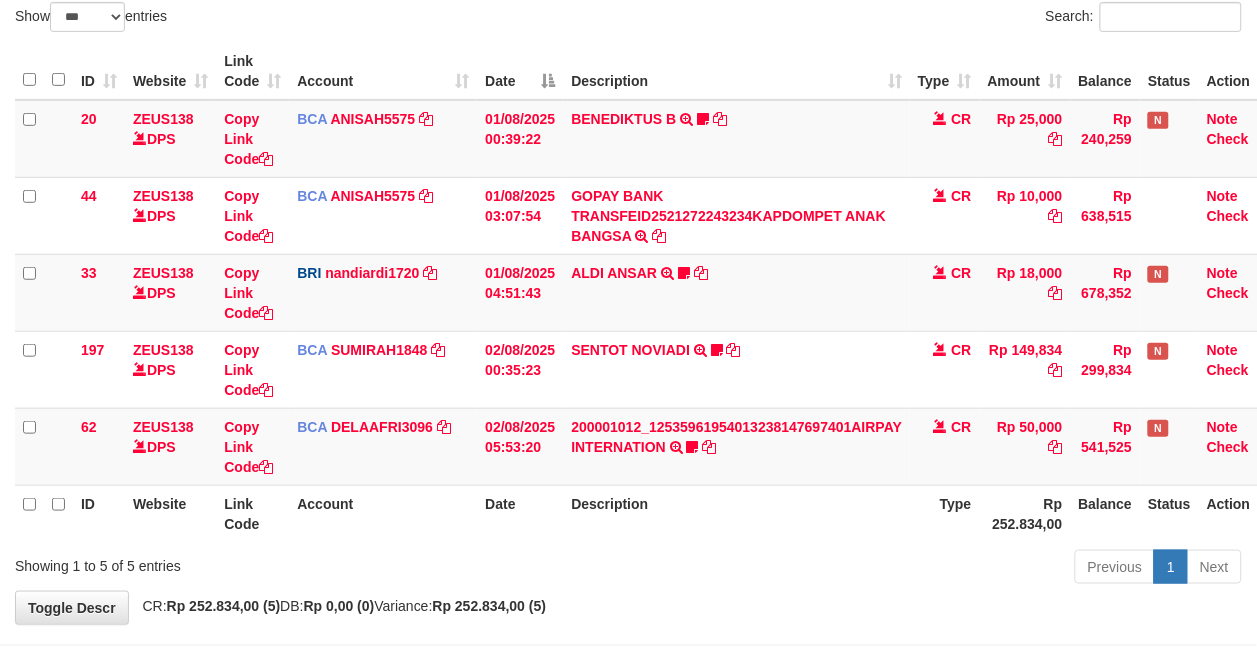 scroll, scrollTop: 218, scrollLeft: 0, axis: vertical 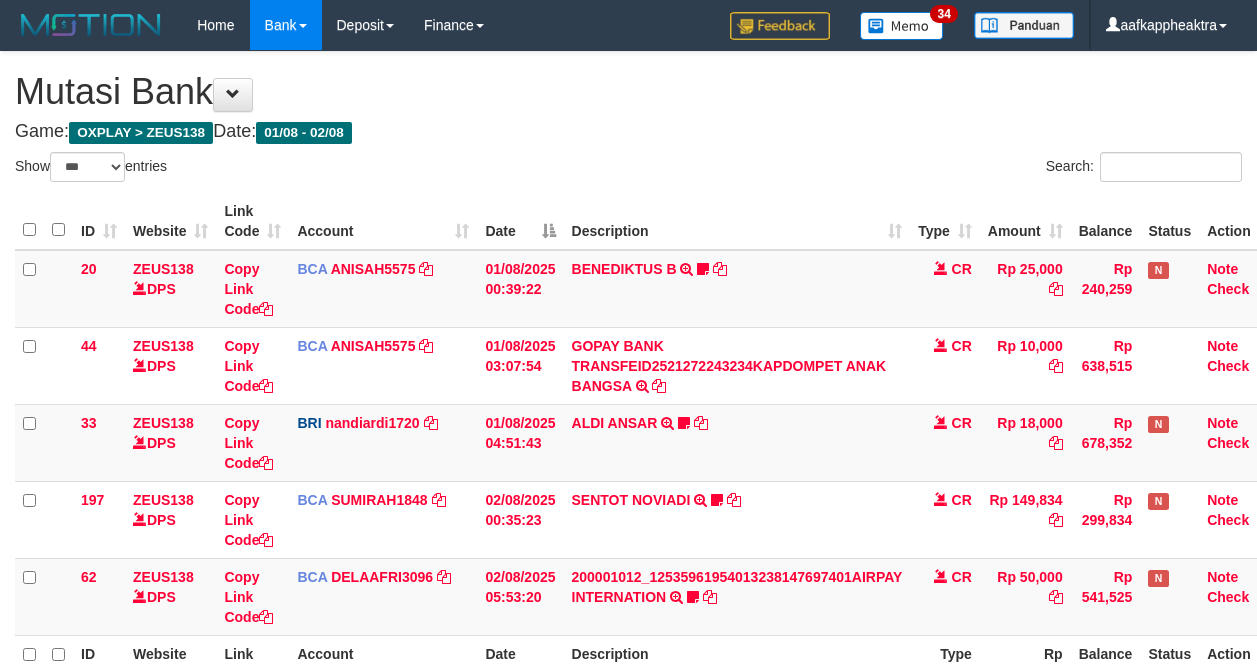 select on "***" 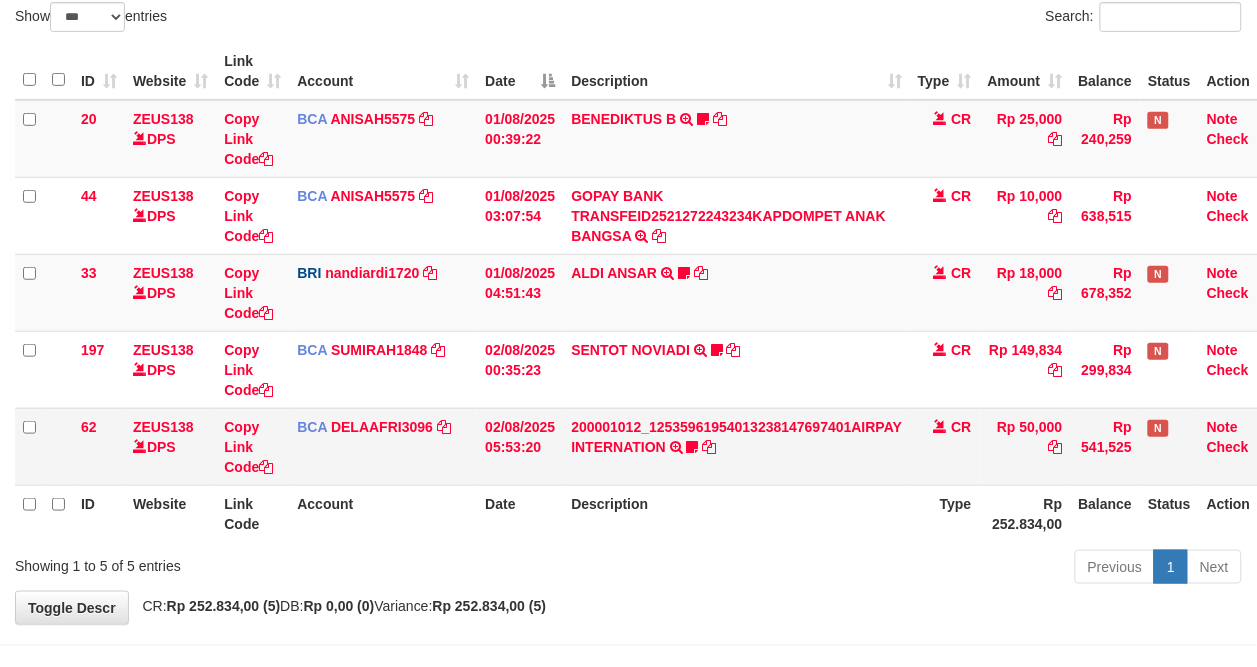 click on "Description" at bounding box center [736, 513] 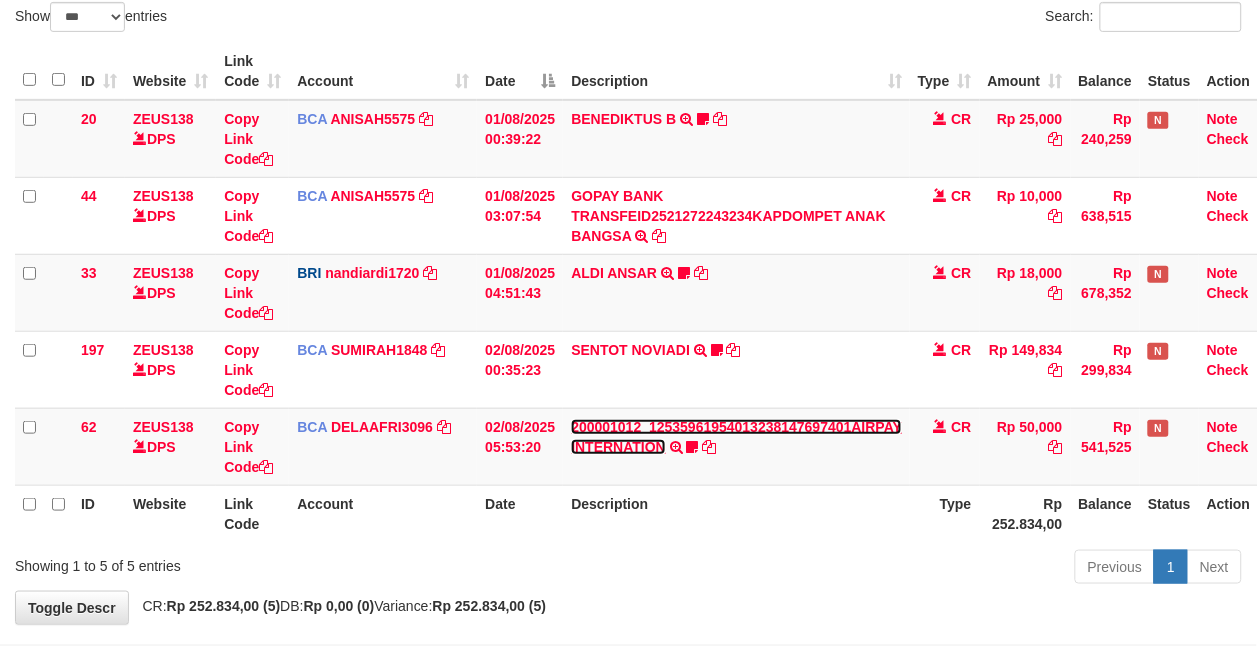 scroll, scrollTop: 218, scrollLeft: 0, axis: vertical 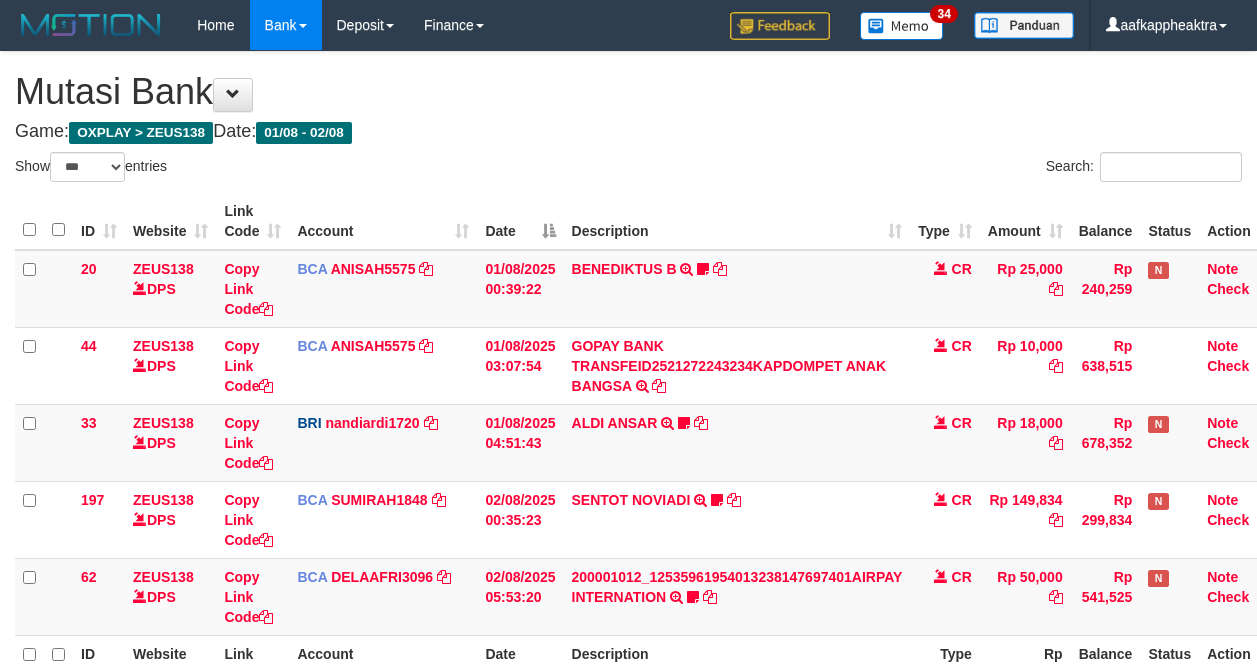 select on "***" 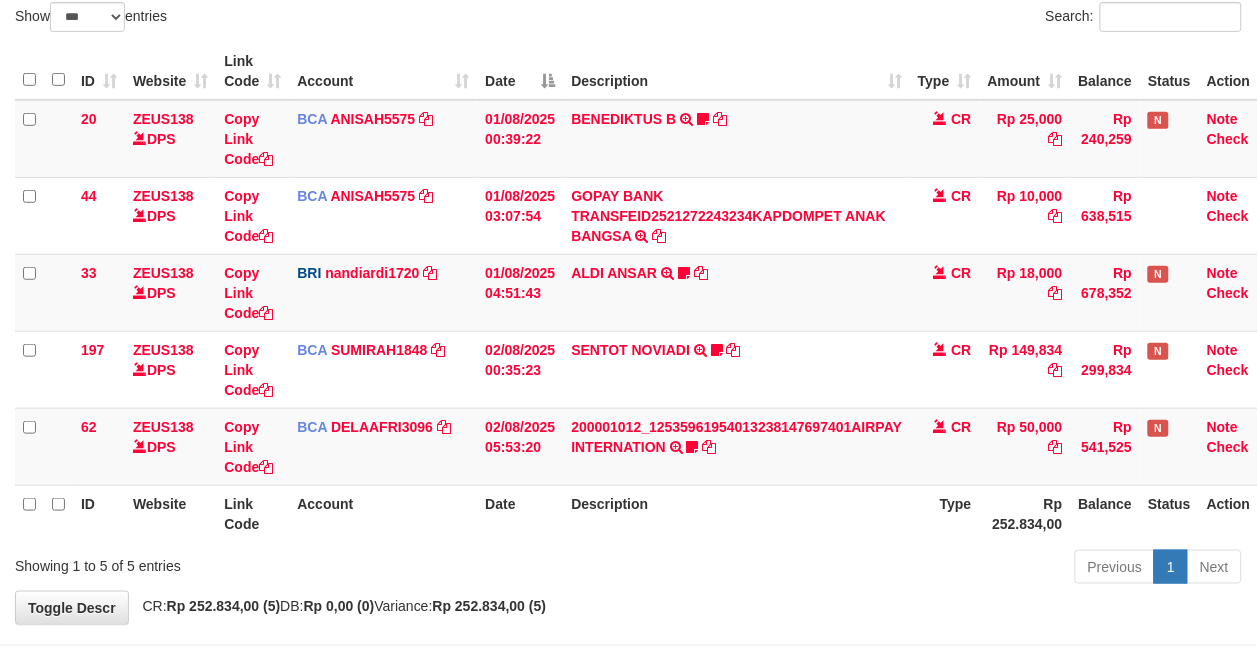 scroll, scrollTop: 218, scrollLeft: 0, axis: vertical 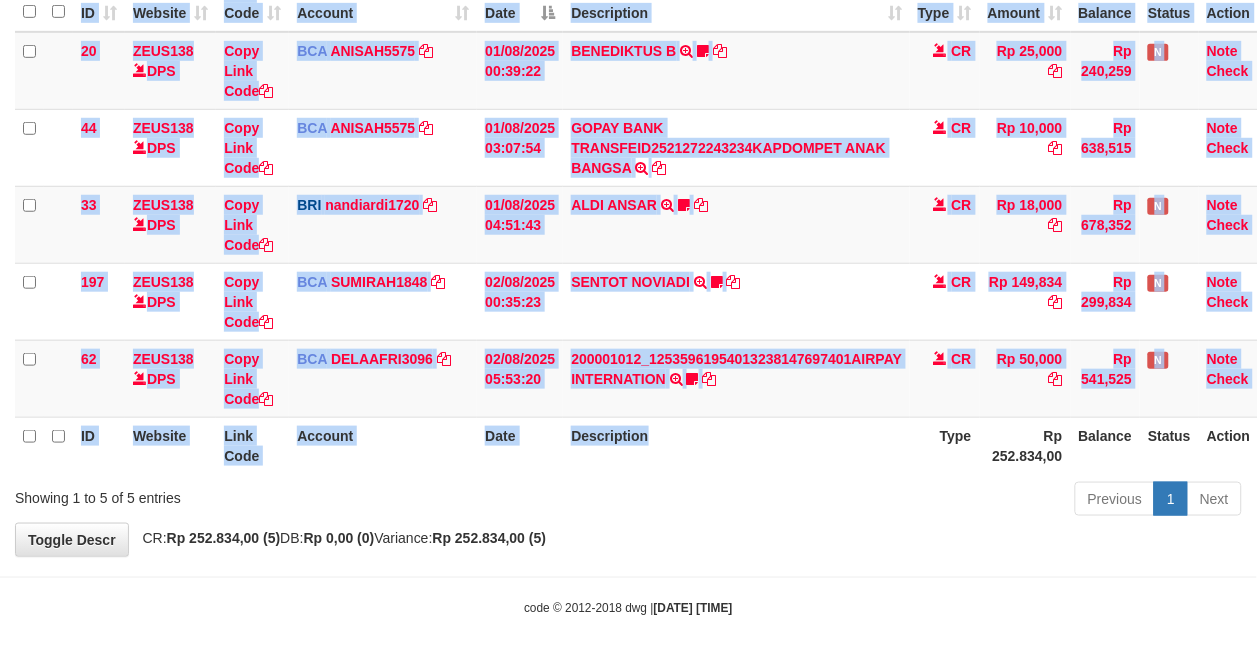 click on "ID Website Link Code Account Date Description Type Amount Balance Status Action
20
ZEUS138    DPS
Copy Link Code
BCA
[USERNAME]
DPS
[USERNAME]
mutasi_20250801_3827 | 20
mutasi_20250801_3827 | 20
[DATE] [TIME]
[FIRST] [LAST]            TRSF E-BANKING CR 0108/FTSCY/WS95051
25000.002025080185043947 TRFDN-[FULLNAME]    Asuk86 bantu bukti tf
CR
Rp 25,000
Rp 240,259
N
Note
Check
44
ZEUS138    DPS
Copy Link Code
BCA
[USERNAME]" at bounding box center [628, 224] 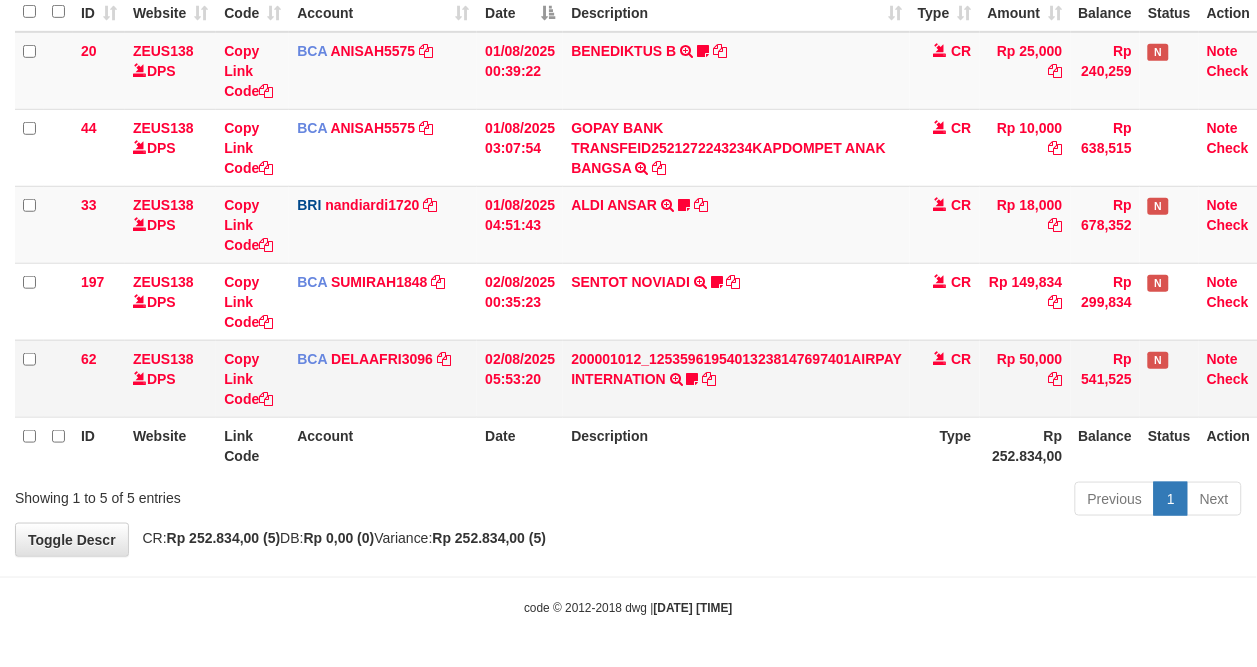 drag, startPoint x: 753, startPoint y: 412, endPoint x: 856, endPoint y: 412, distance: 103 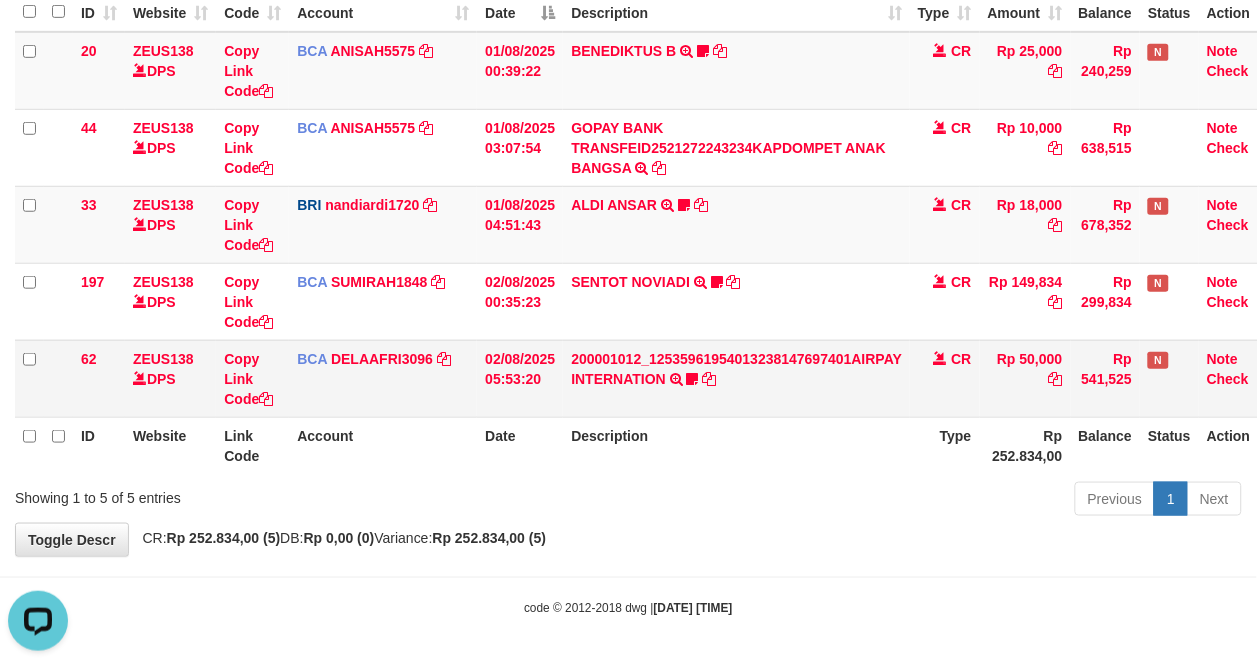 scroll, scrollTop: 0, scrollLeft: 0, axis: both 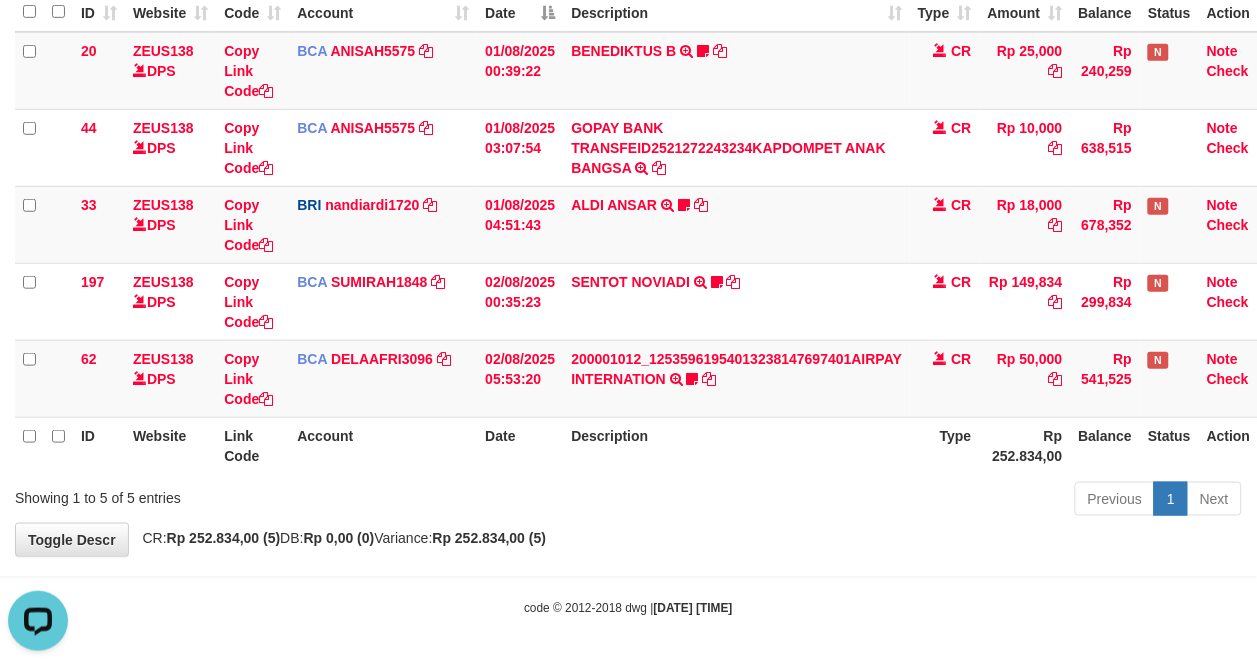 drag, startPoint x: 714, startPoint y: 450, endPoint x: 667, endPoint y: 452, distance: 47.042534 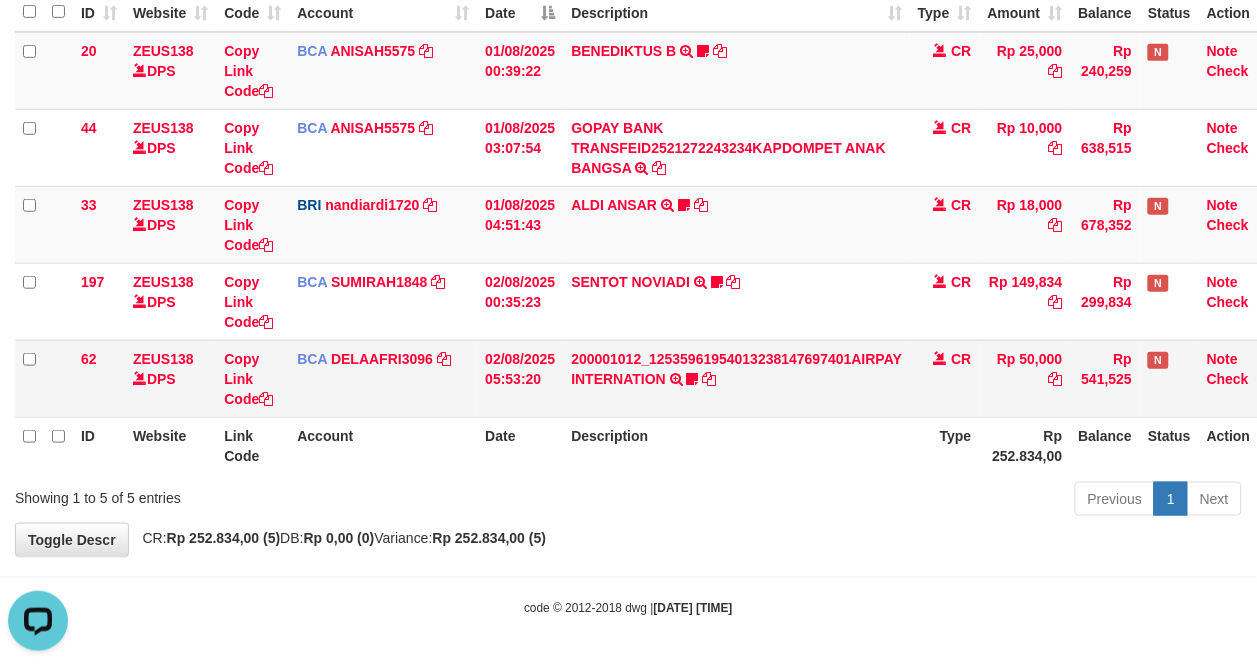 click on "200001012_12535961954013238147697401AIRPAY INTERNATION            TRSF E-BANKING CR 0208/FTSCY/WS95051
50000.00200001012_12535961954013238147697401AIRPAY INTERNATION    Labubutaiki
https://prnt.sc/l7T6Eus7w_Qi" at bounding box center [736, 378] 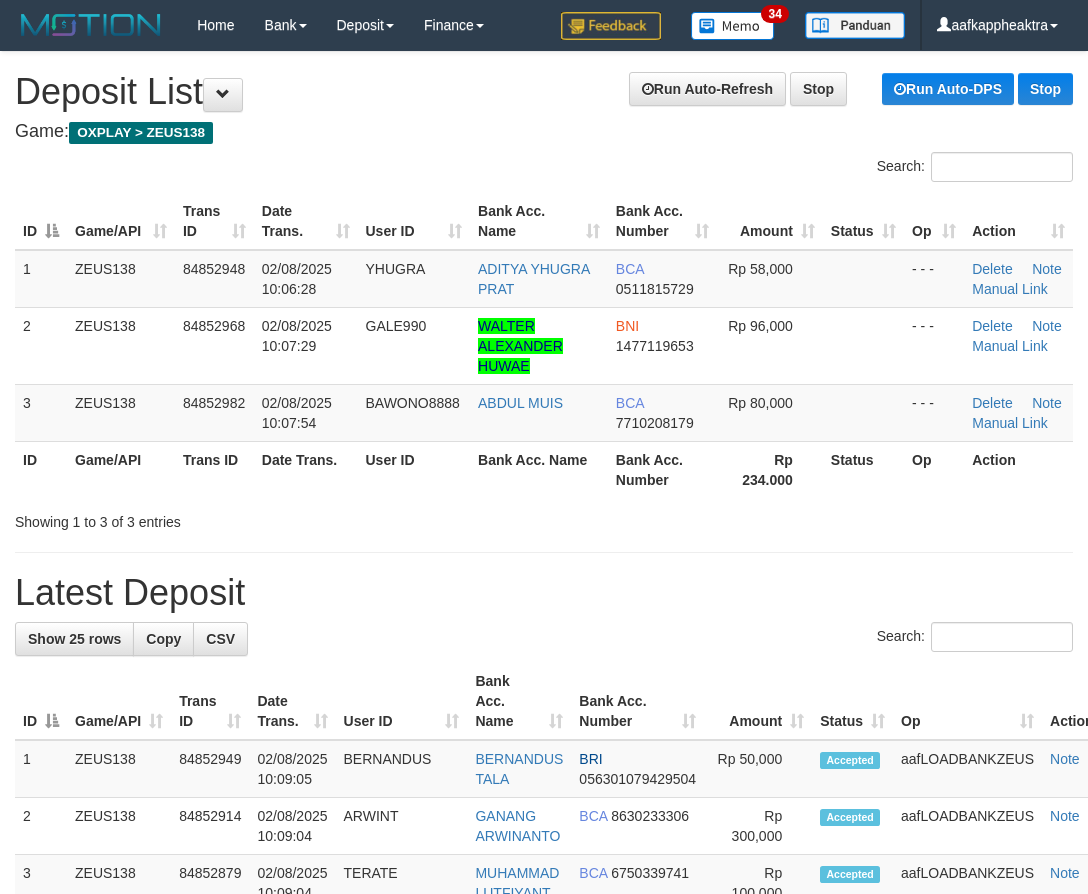 scroll, scrollTop: 0, scrollLeft: 0, axis: both 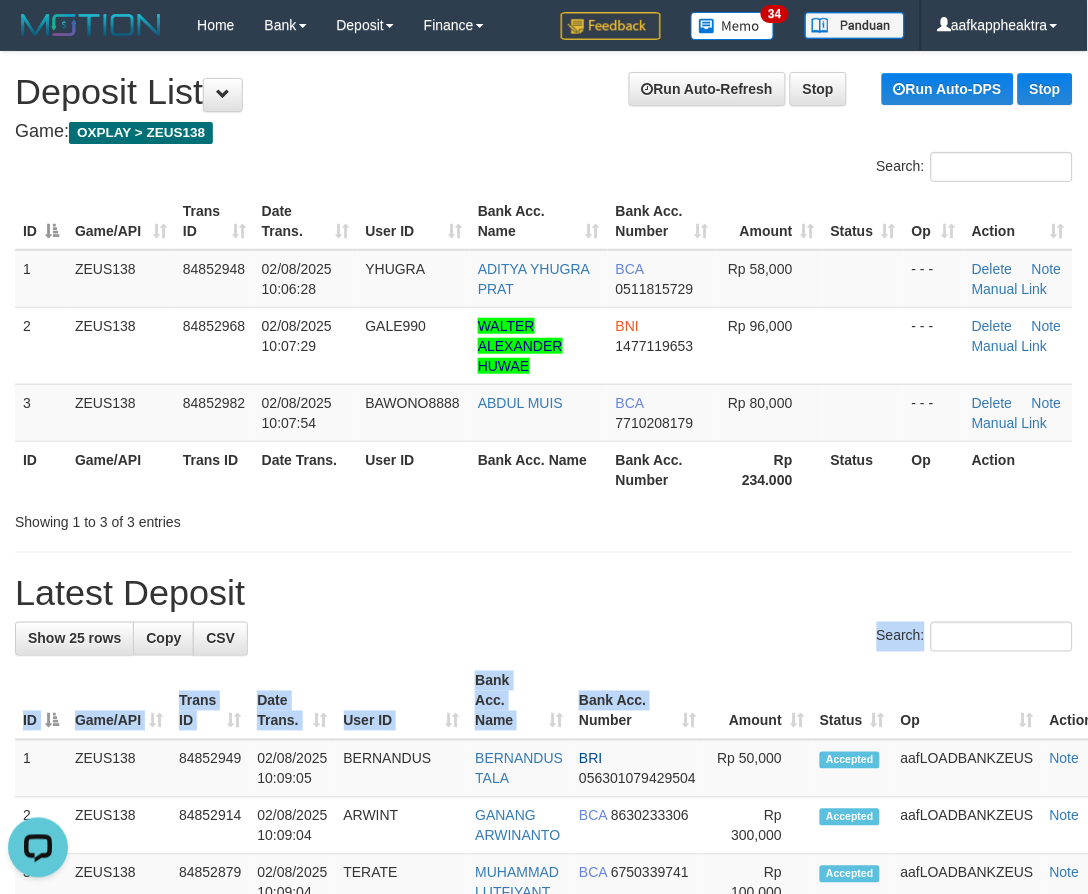 drag, startPoint x: 491, startPoint y: 693, endPoint x: 408, endPoint y: 704, distance: 83.725746 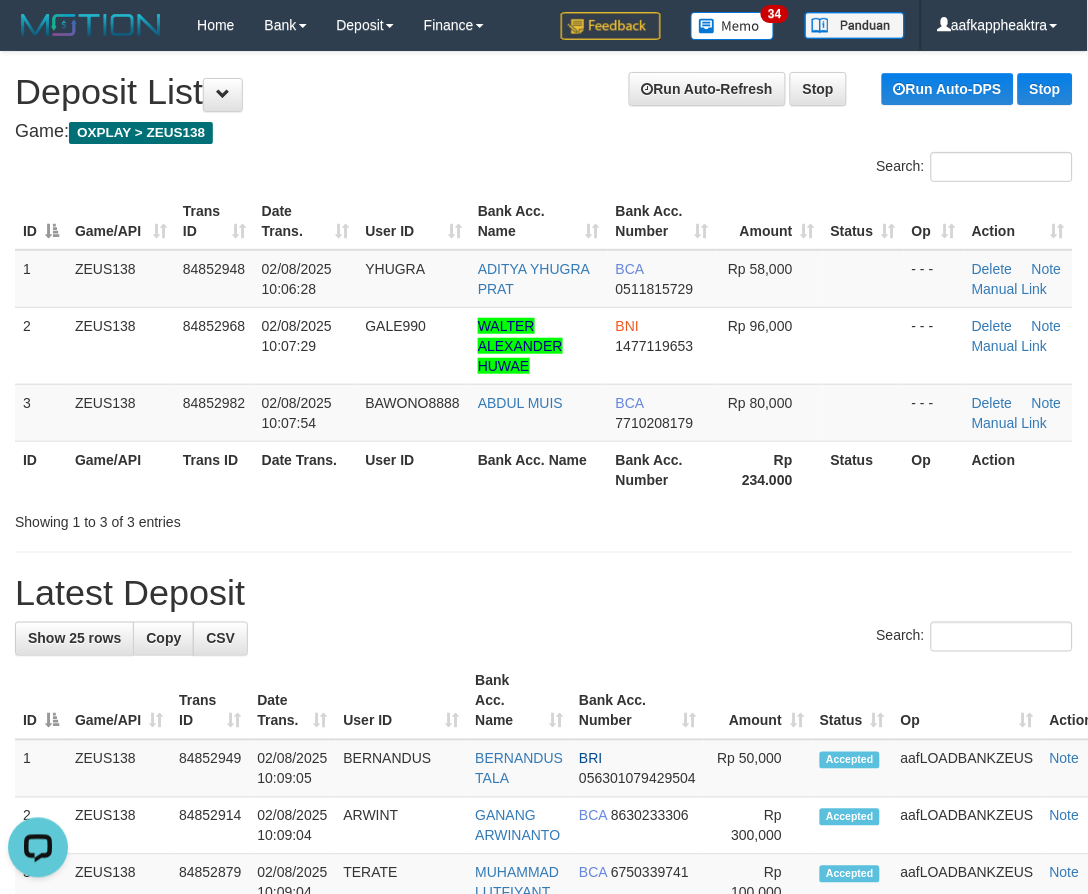 click on "Search:" at bounding box center [544, 639] 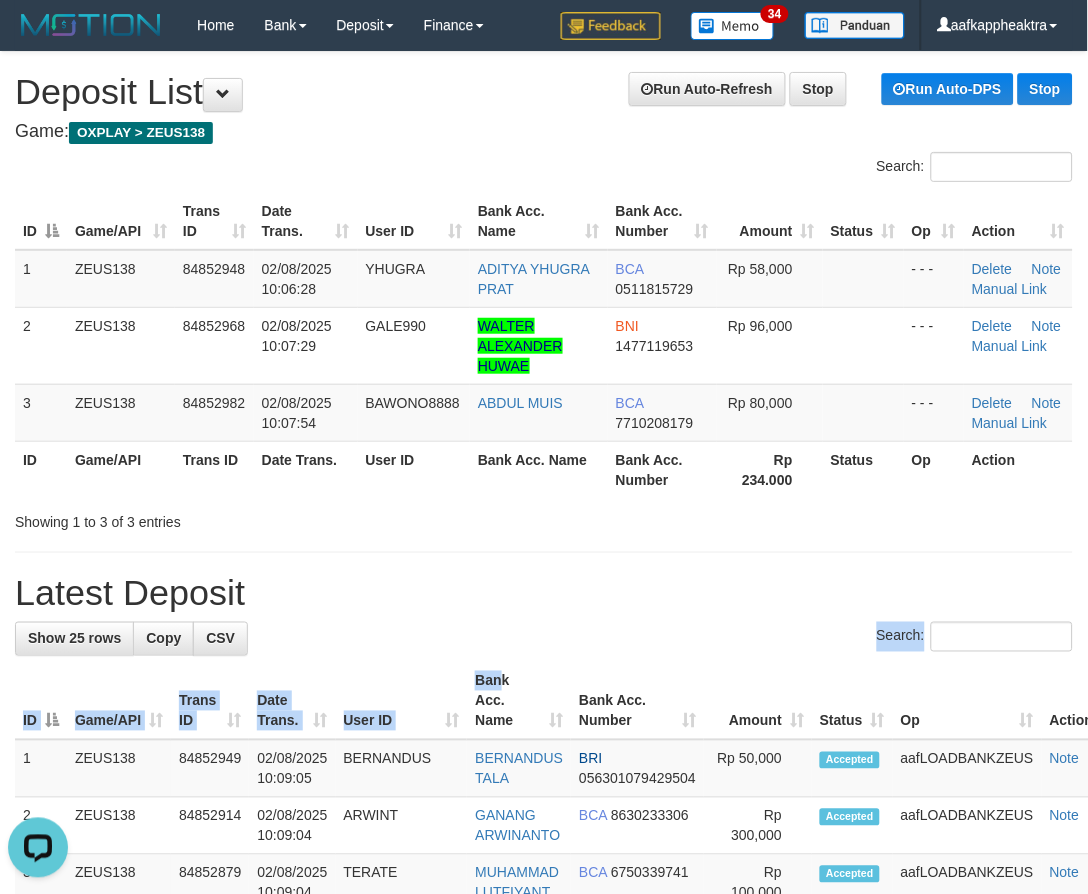 drag, startPoint x: 503, startPoint y: 668, endPoint x: 493, endPoint y: 667, distance: 10.049875 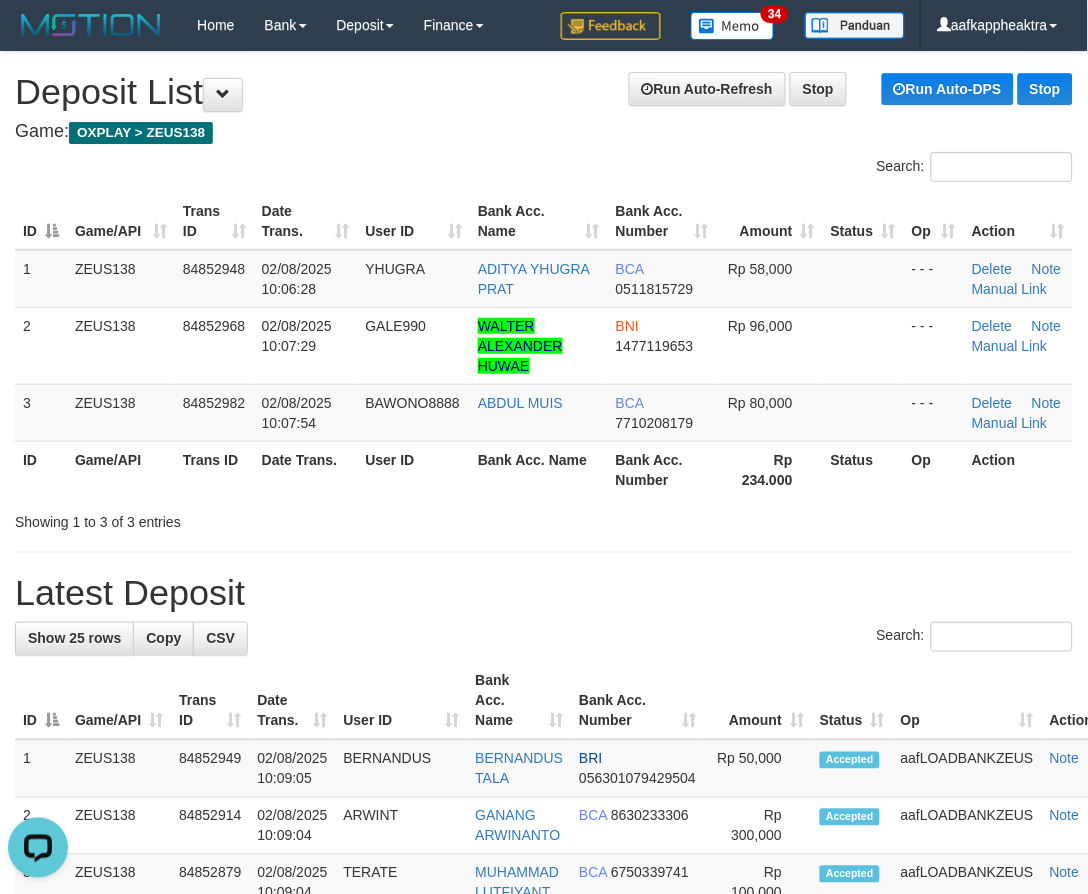 click on "Latest Deposit" at bounding box center [544, 593] 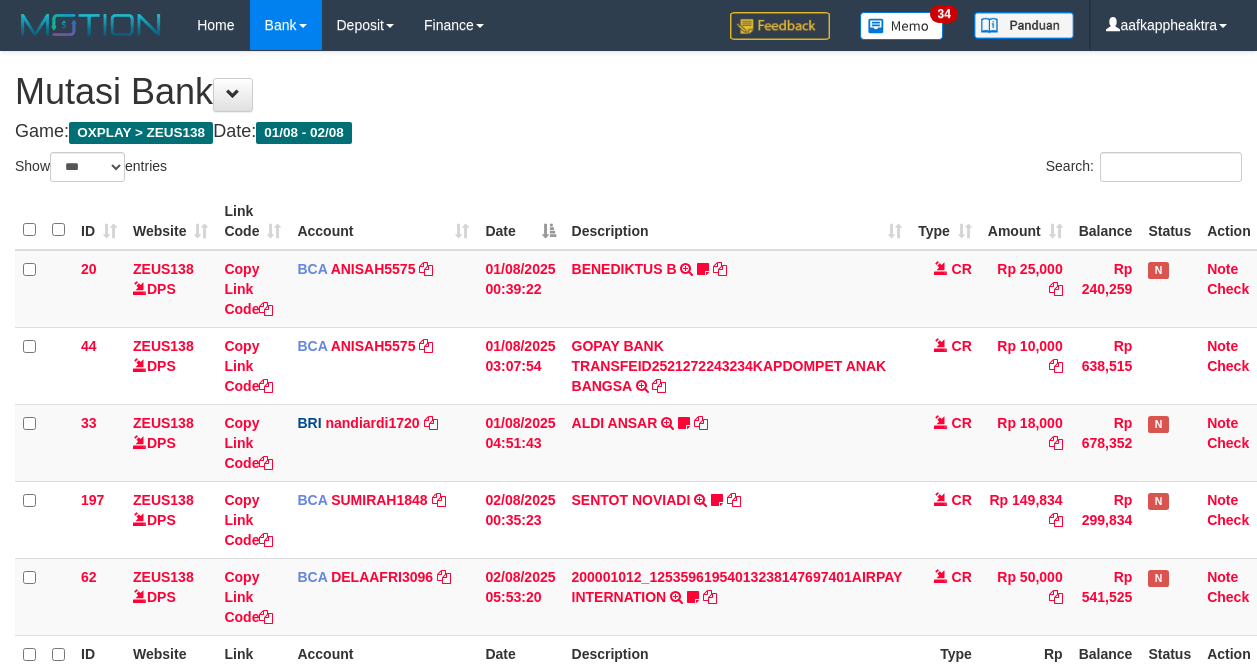 select on "***" 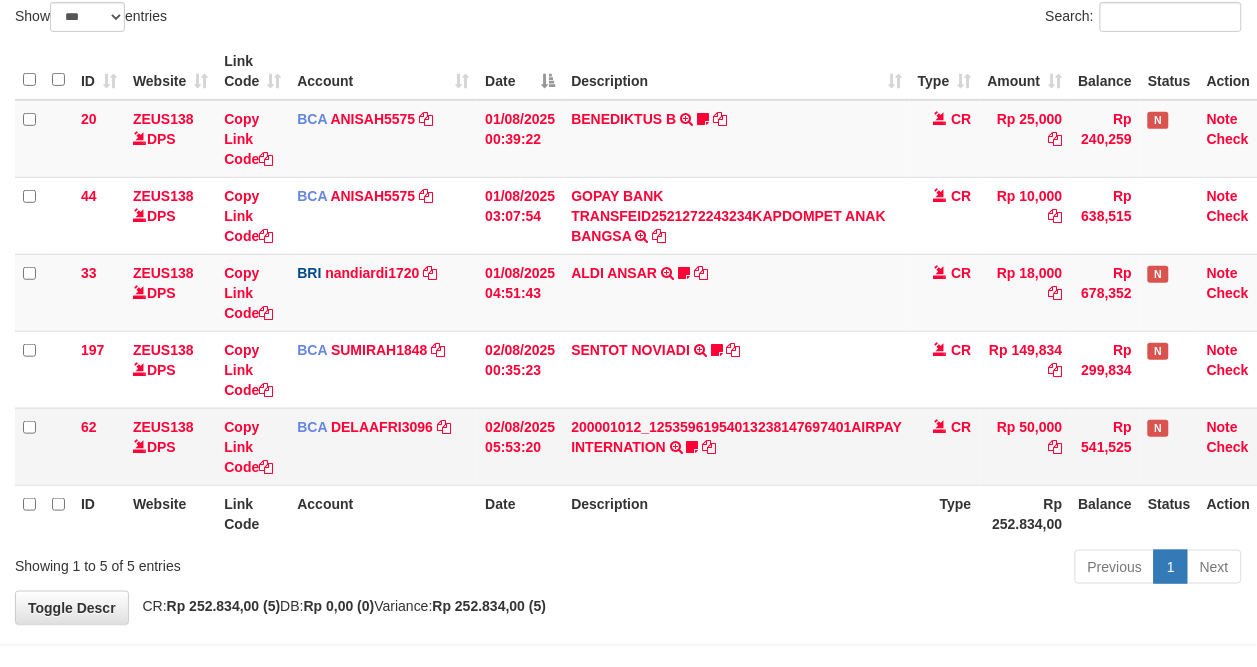 scroll, scrollTop: 150, scrollLeft: 0, axis: vertical 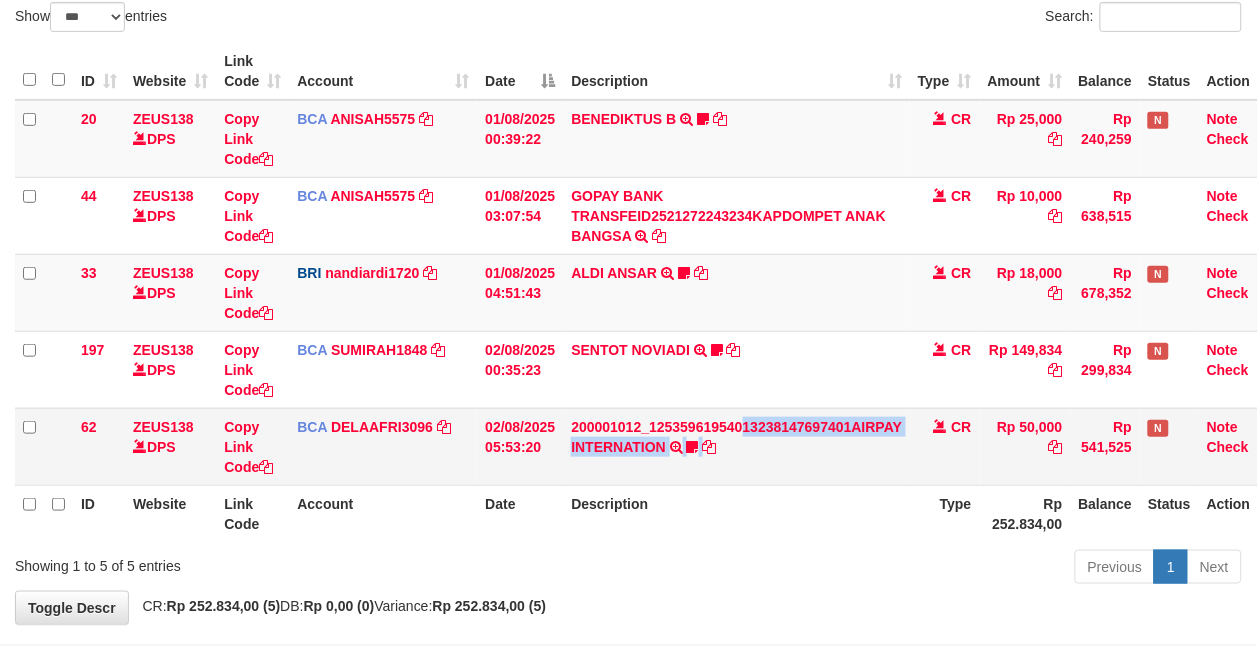 click on "200001012_12535961954013238147697401AIRPAY INTERNATION            TRSF E-BANKING CR 0208/FTSCY/WS95051
50000.00200001012_12535961954013238147697401AIRPAY INTERNATION    Labubutaiki
https://prnt.sc/l7T6Eus7w_Qi" at bounding box center (736, 446) 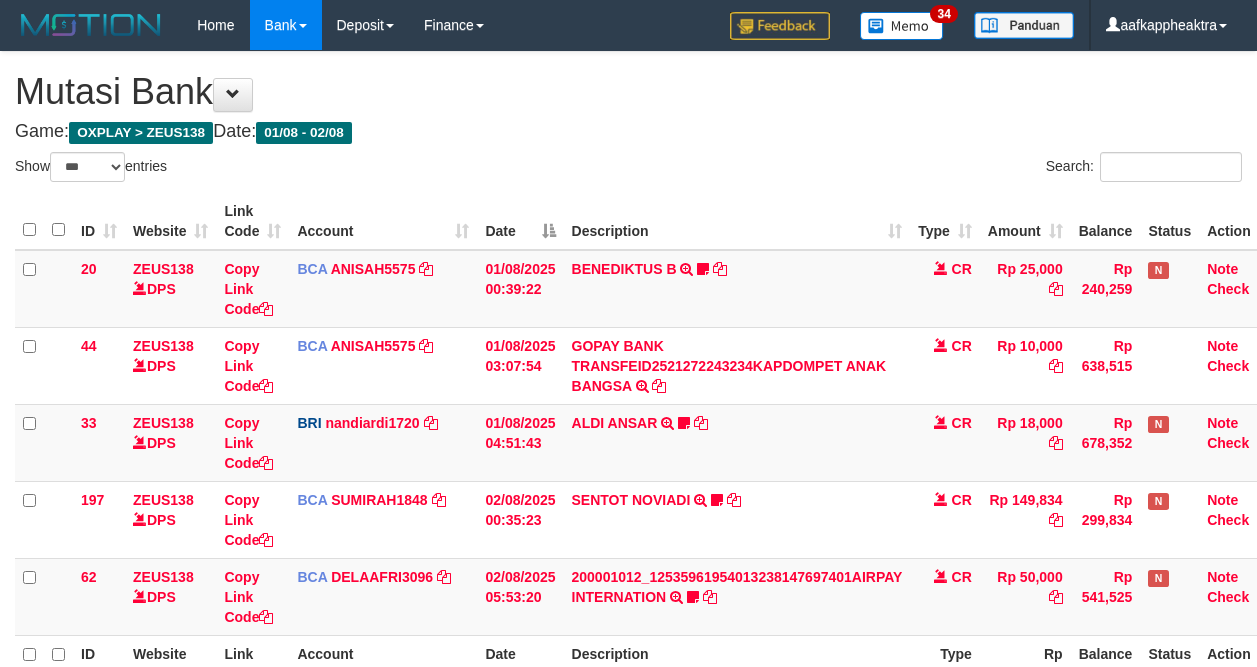 select on "***" 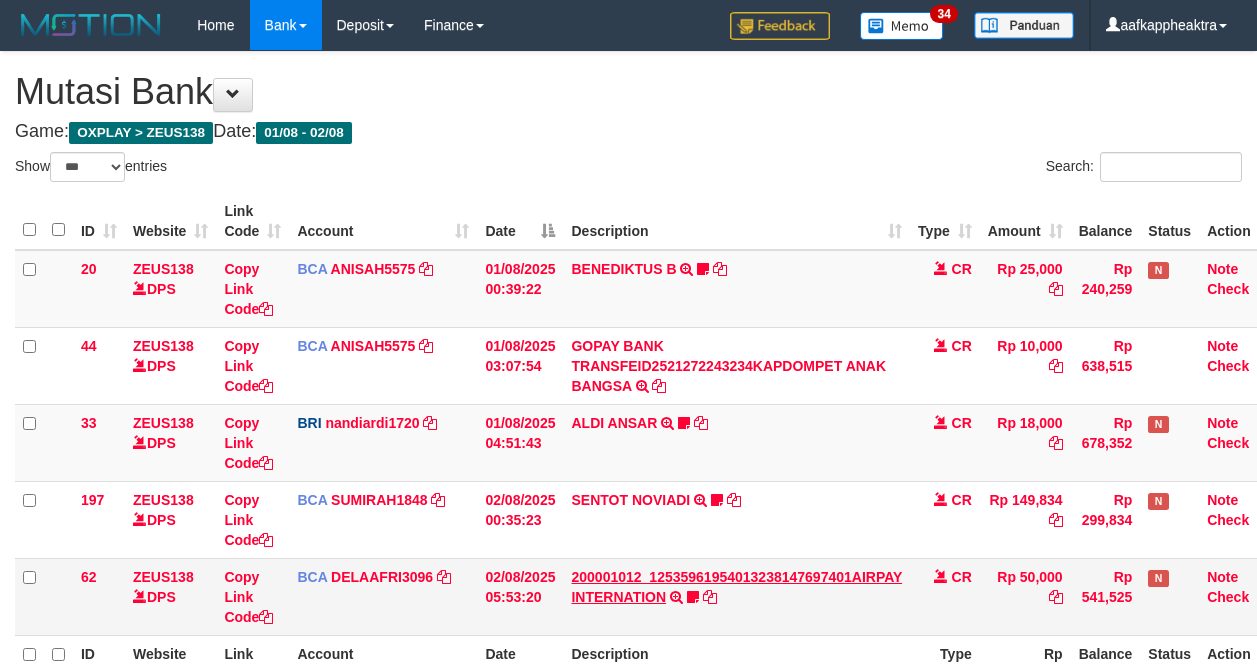 scroll, scrollTop: 150, scrollLeft: 0, axis: vertical 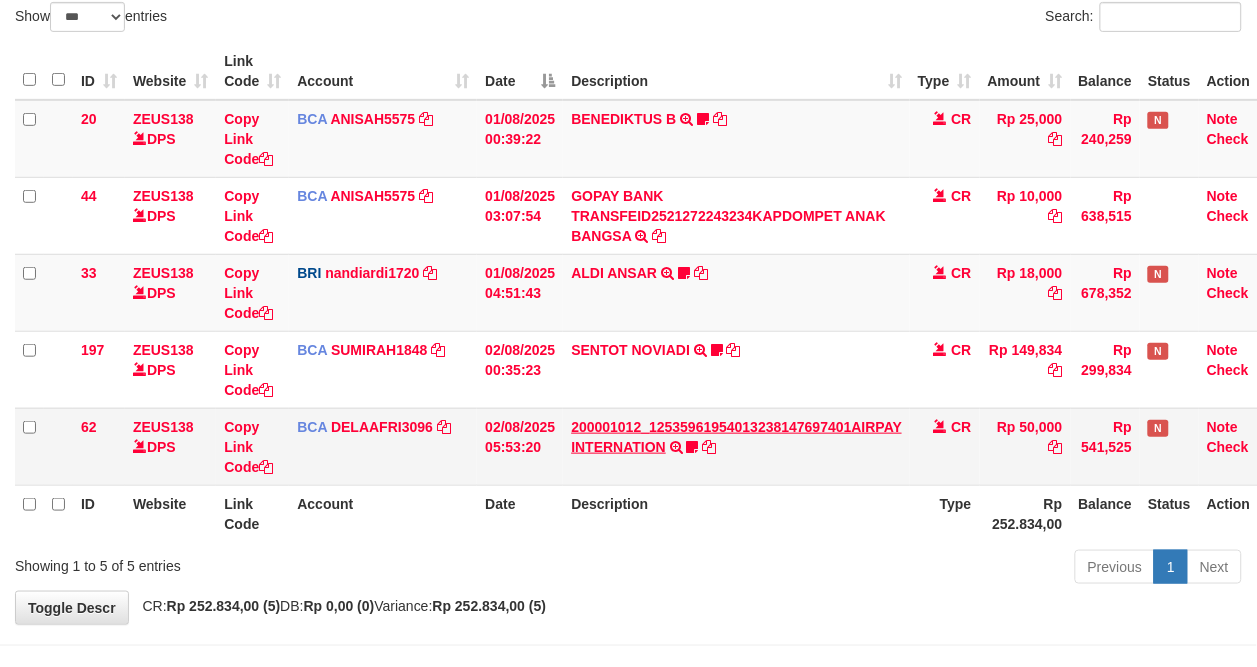 click on "200001012_12535961954013238147697401AIRPAY INTERNATION            TRSF E-BANKING CR 0208/FTSCY/WS95051
50000.00200001012_12535961954013238147697401AIRPAY INTERNATION    Labubutaiki
https://prnt.sc/l7T6Eus7w_Qi" at bounding box center (736, 446) 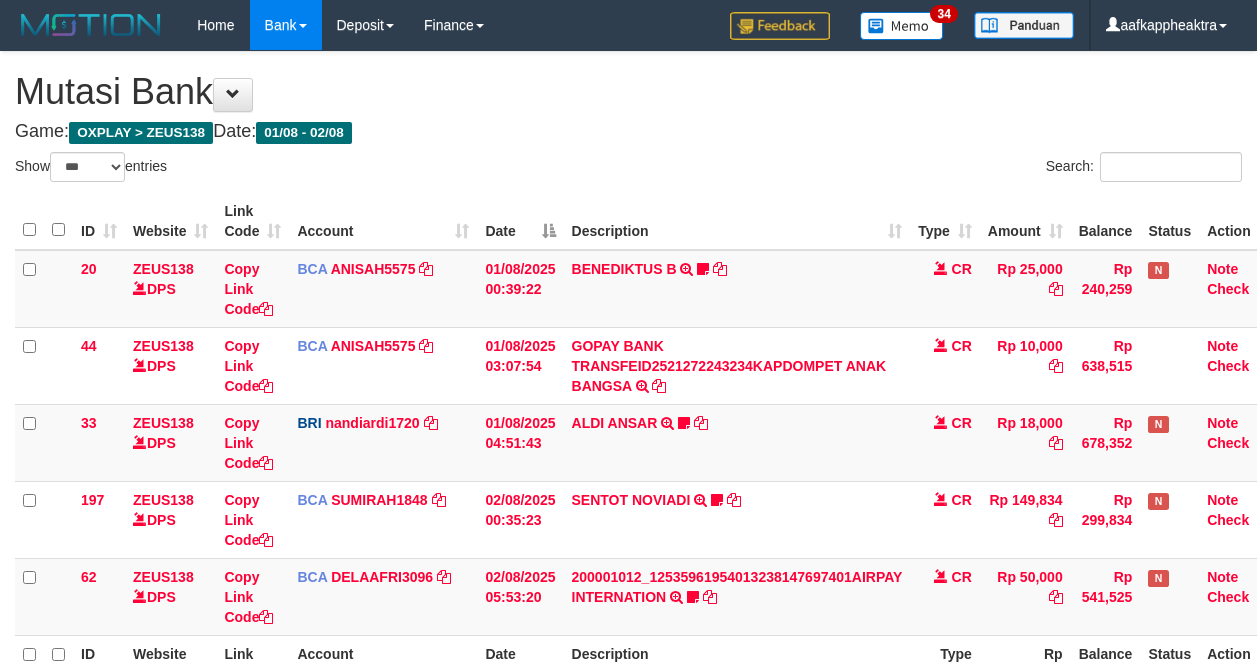 select on "***" 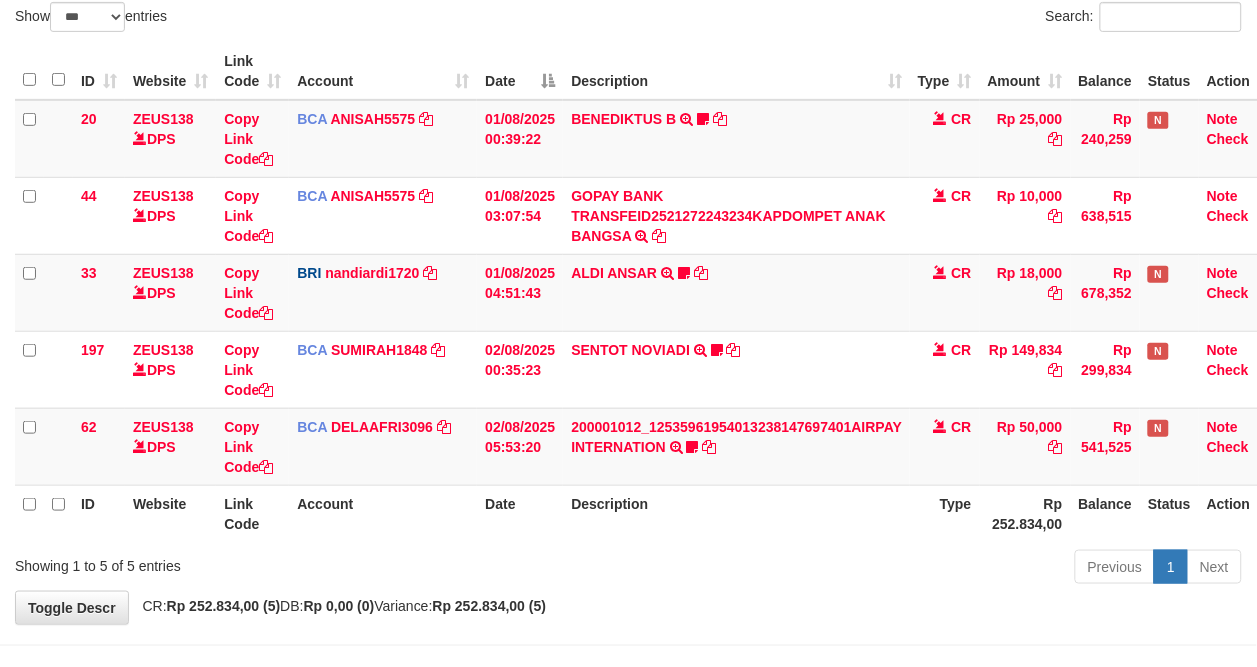 scroll, scrollTop: 218, scrollLeft: 0, axis: vertical 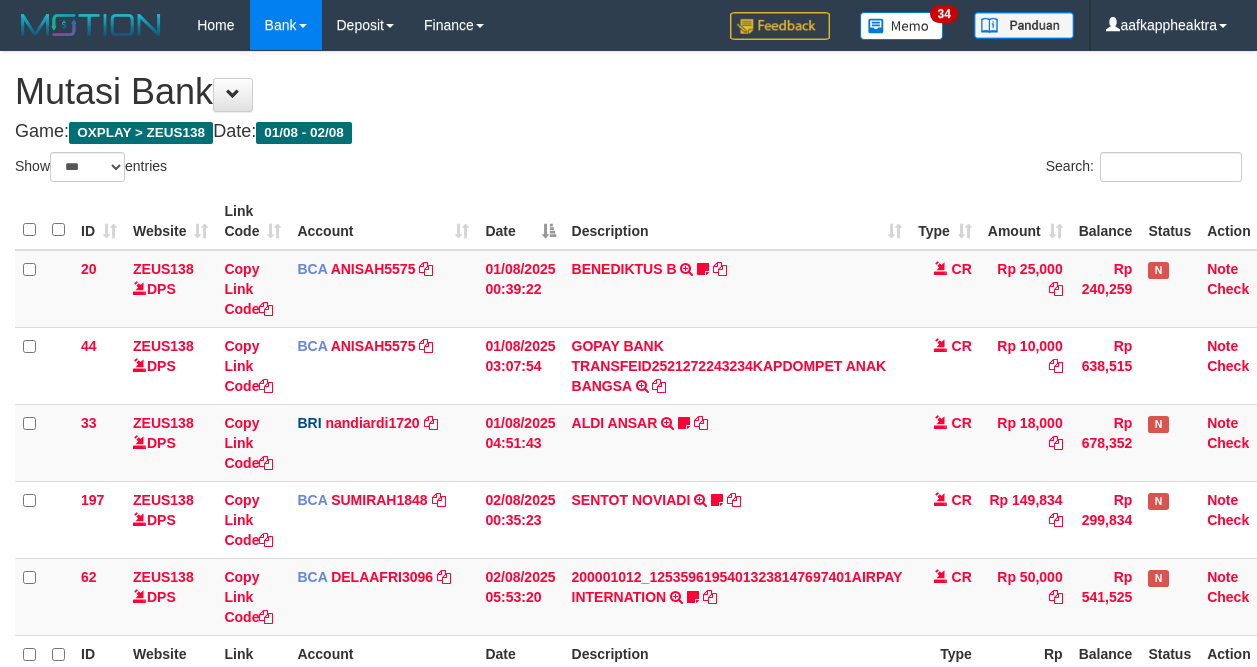 select on "***" 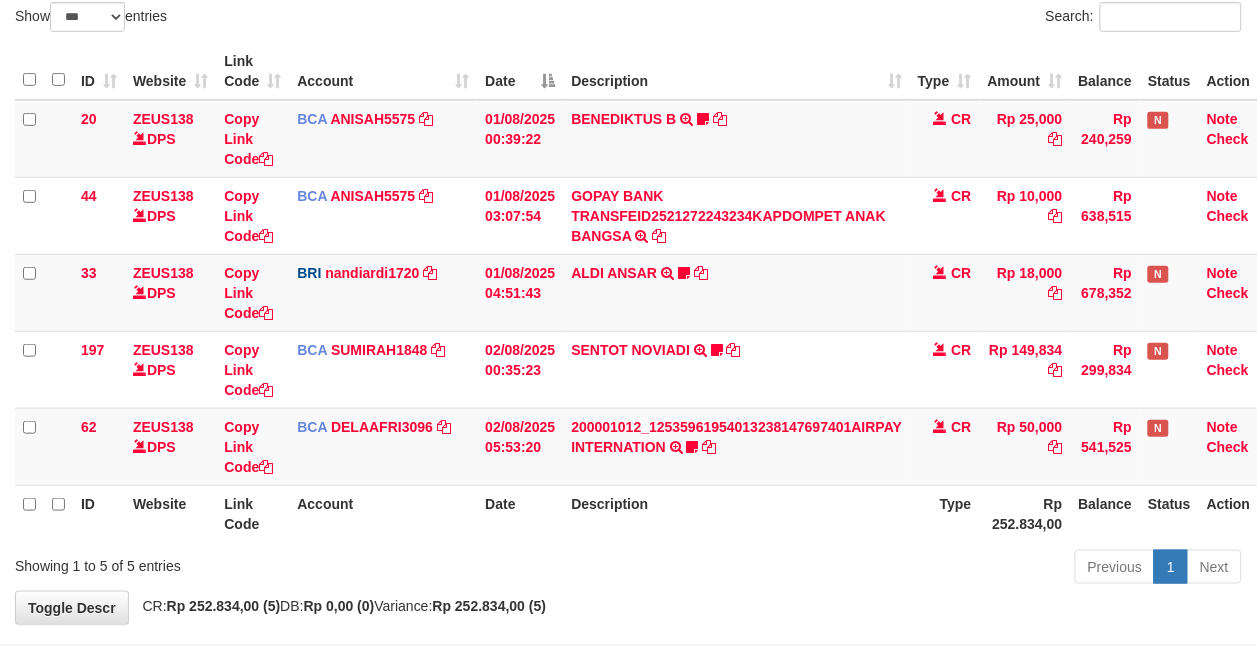 scroll, scrollTop: 218, scrollLeft: 0, axis: vertical 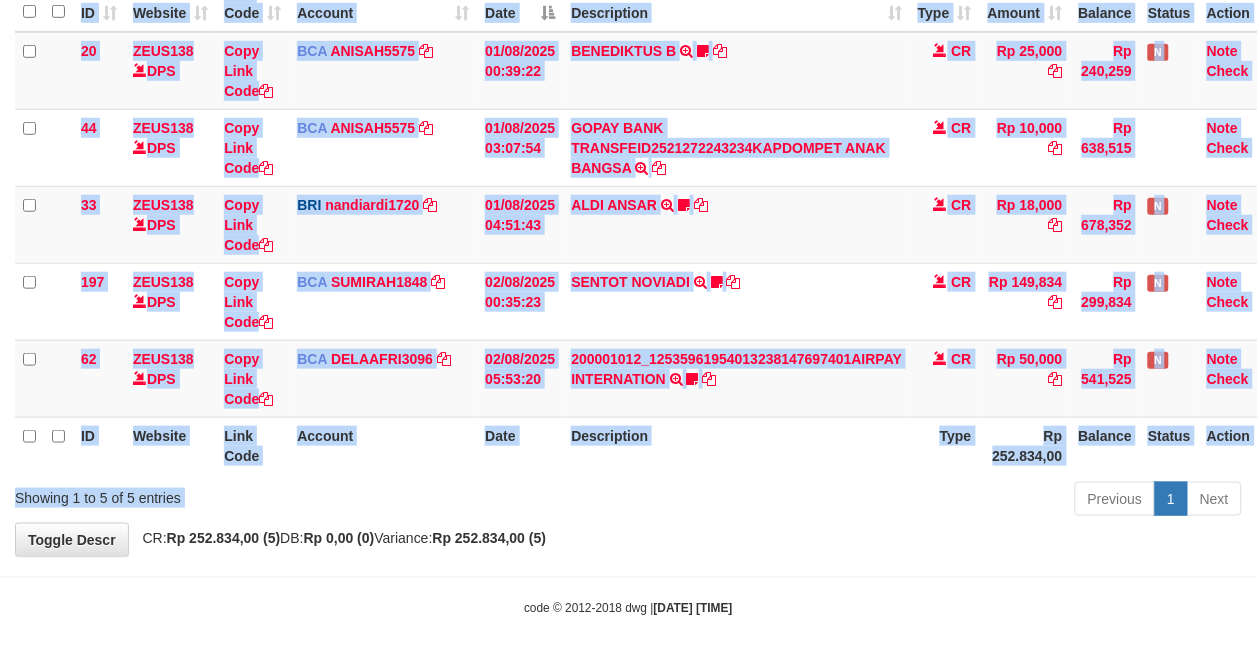 drag, startPoint x: 955, startPoint y: 486, endPoint x: 1102, endPoint y: 494, distance: 147.21753 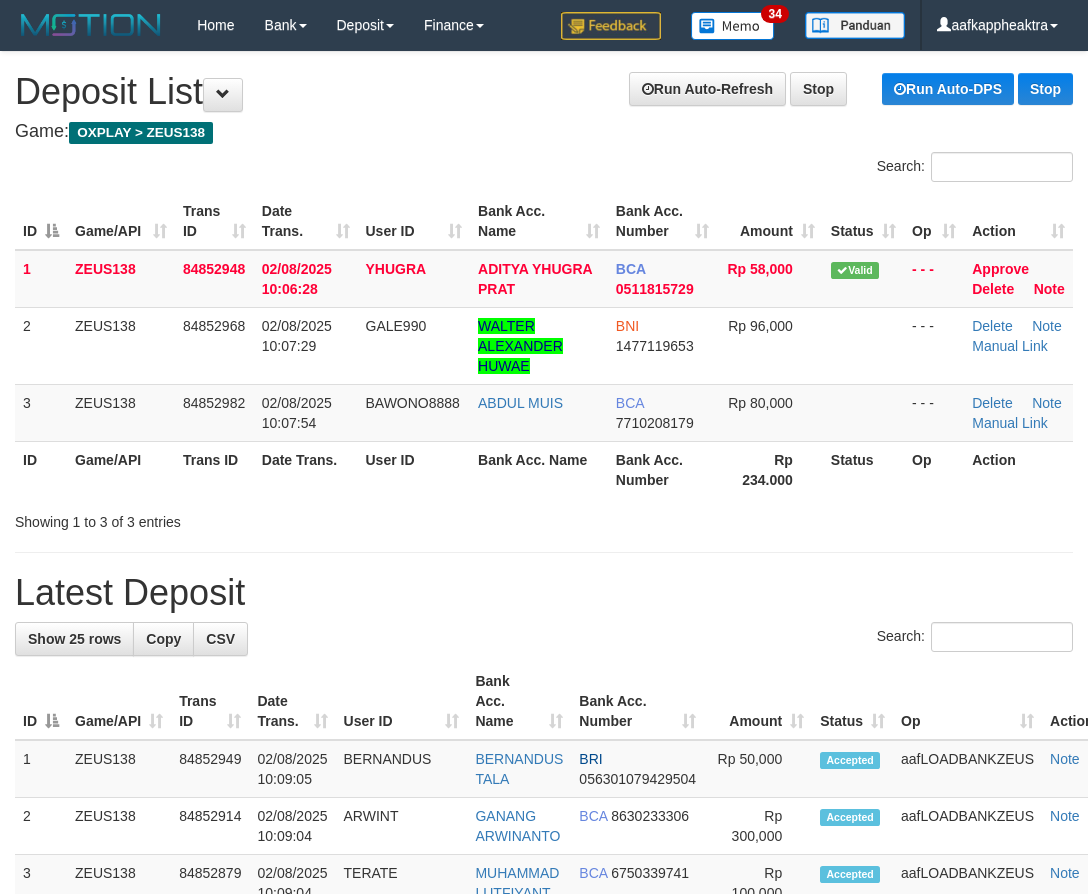 scroll, scrollTop: 0, scrollLeft: 0, axis: both 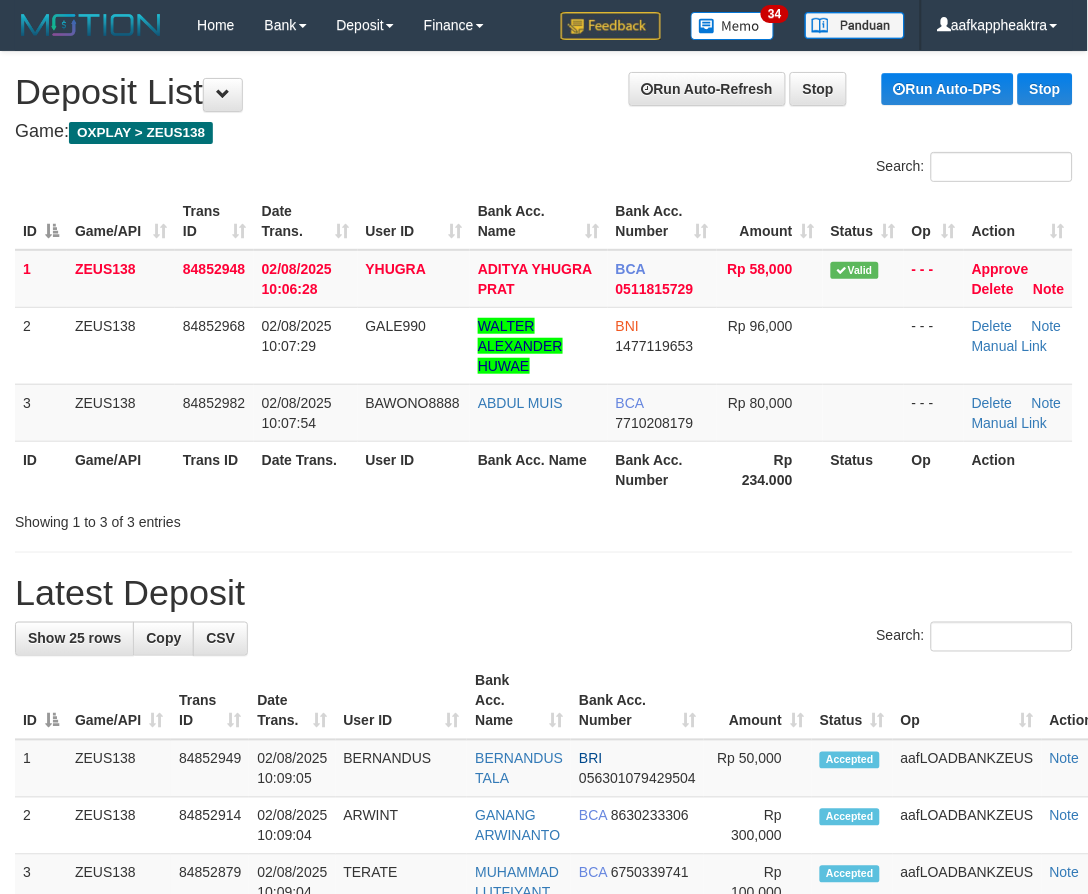click on "Search:" at bounding box center (544, 639) 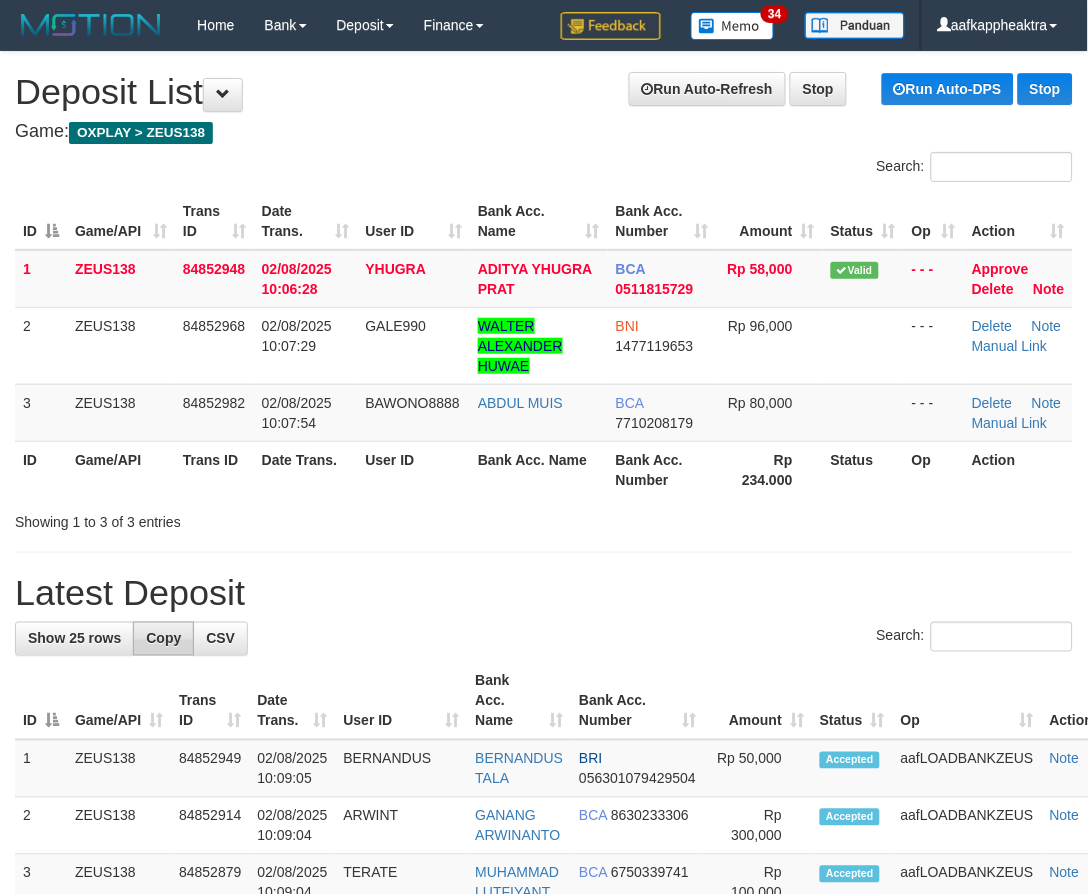 drag, startPoint x: 308, startPoint y: 654, endPoint x: 180, endPoint y: 654, distance: 128 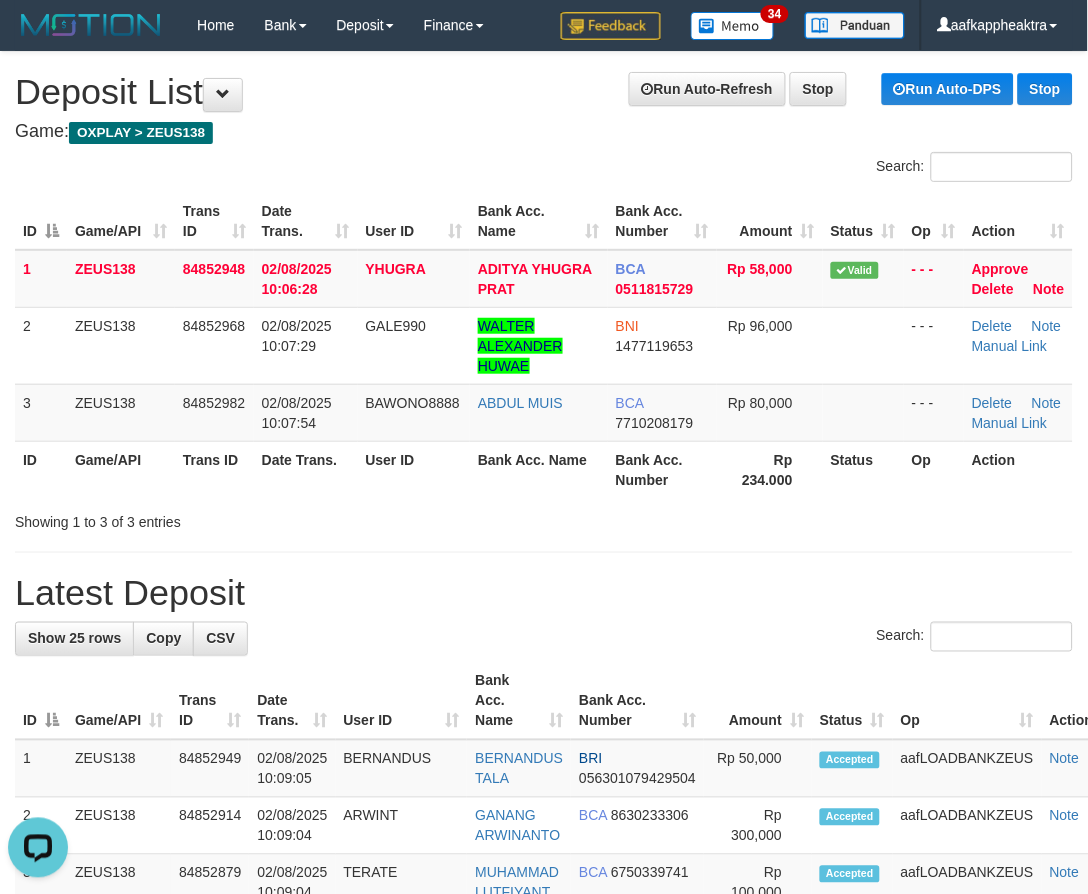 scroll, scrollTop: 0, scrollLeft: 0, axis: both 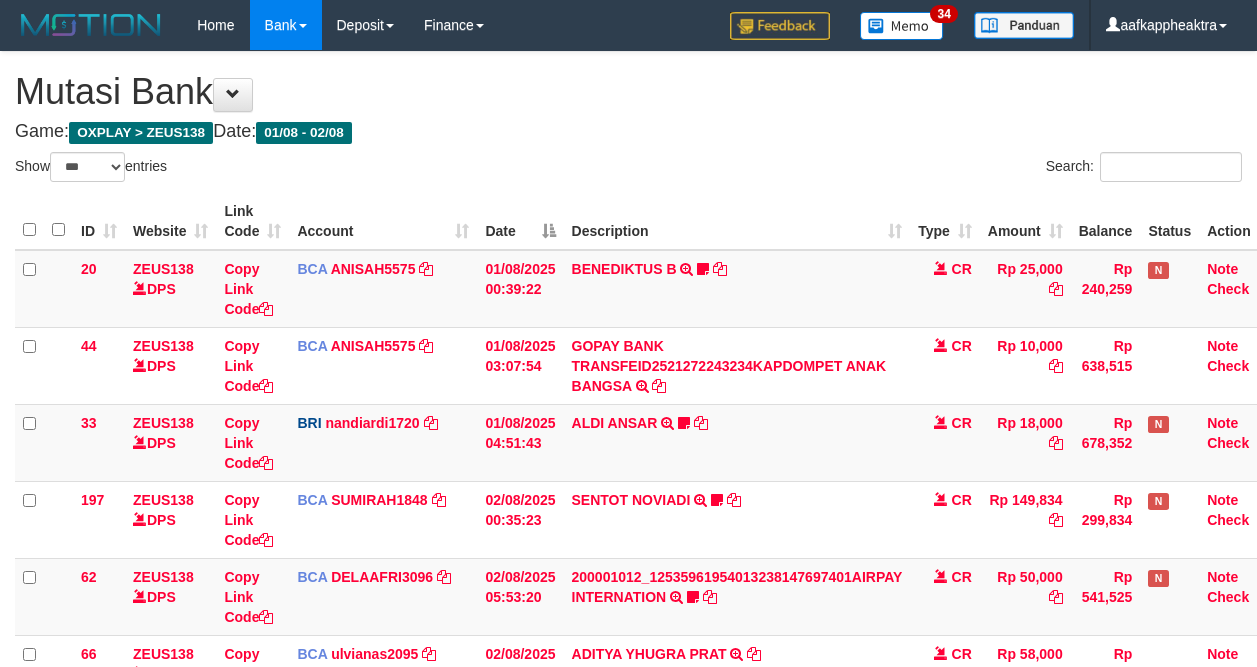 select on "***" 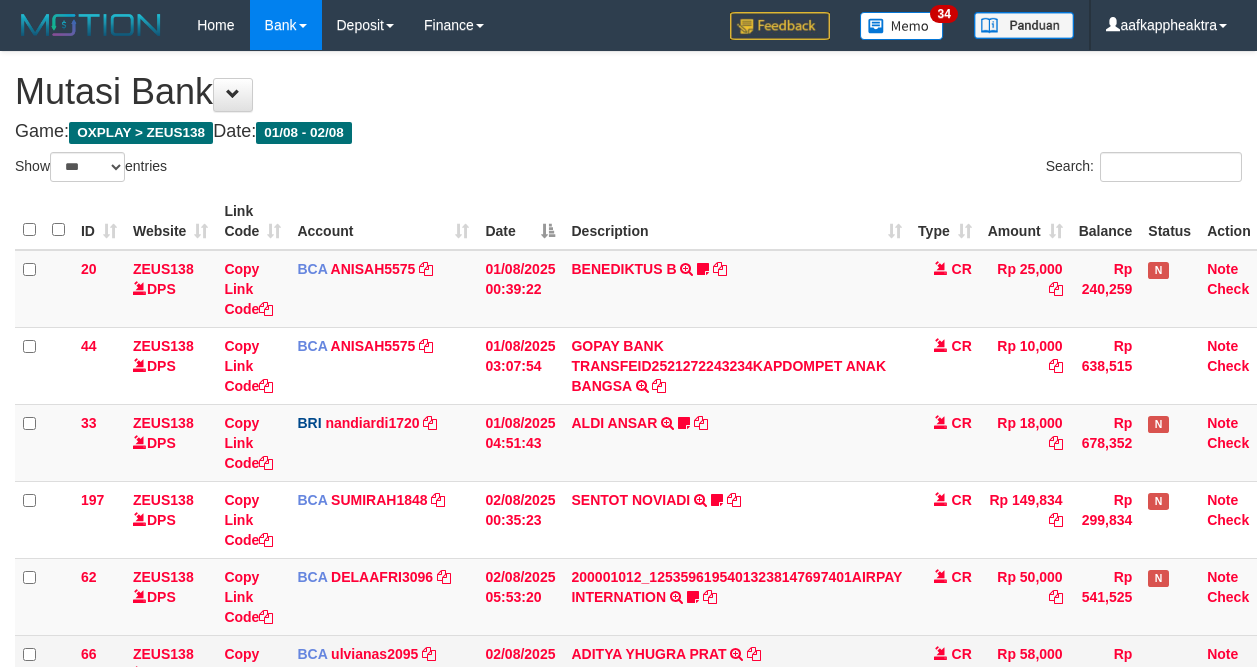 scroll, scrollTop: 177, scrollLeft: 0, axis: vertical 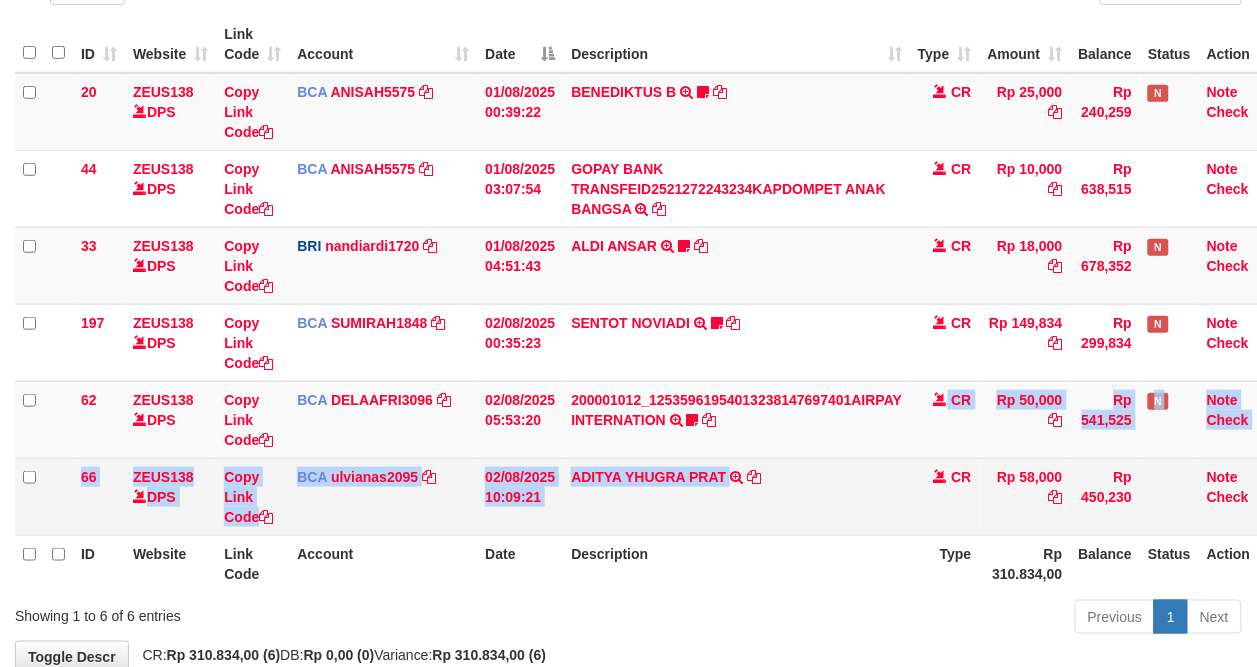 click on "20
ZEUS138    DPS
Copy Link Code
BCA
ANISAH5575
DPS
ANISAH
mutasi_20250801_3827 | 20
mutasi_20250801_3827 | 20
[DATE] [TIME]
BENEDIKTUS B            TRSF E-BANKING CR 0108/FTSCY/WS95051
25000.002025080185043947 TRFDN-[FULL_NAME] PAY DEBIT INDONE    Asuk86 bantu bukti tf
CR
Rp 25,000
Rp 240,259
N
Note
Check
44
ZEUS138    DPS
Copy Link Code
BCA
ANISAH5575
DPS
ANISAH
mutasi_20250801_3827 | 44" at bounding box center [648, 304] 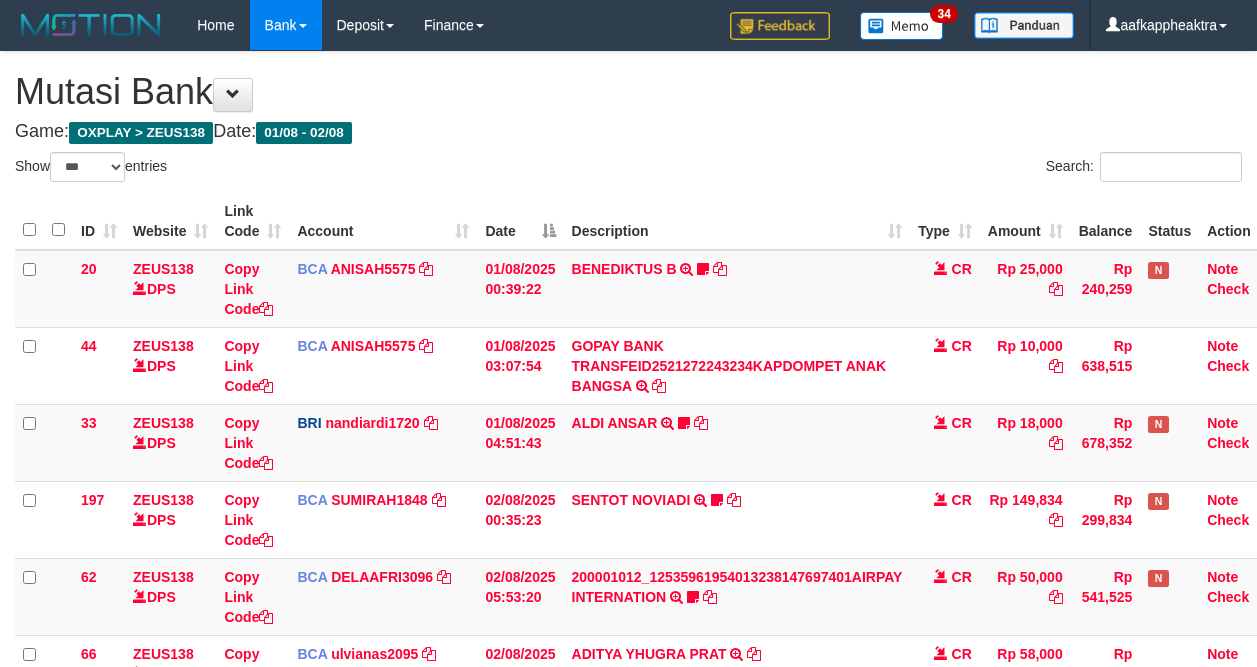 select on "***" 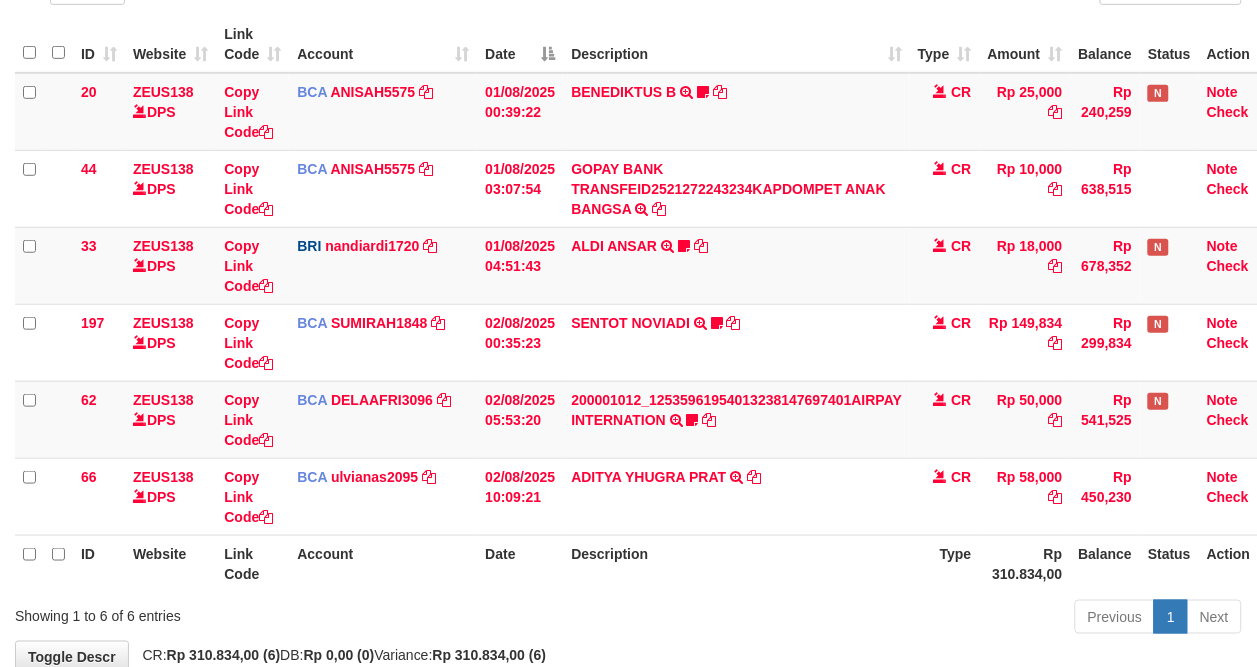 scroll, scrollTop: 296, scrollLeft: 0, axis: vertical 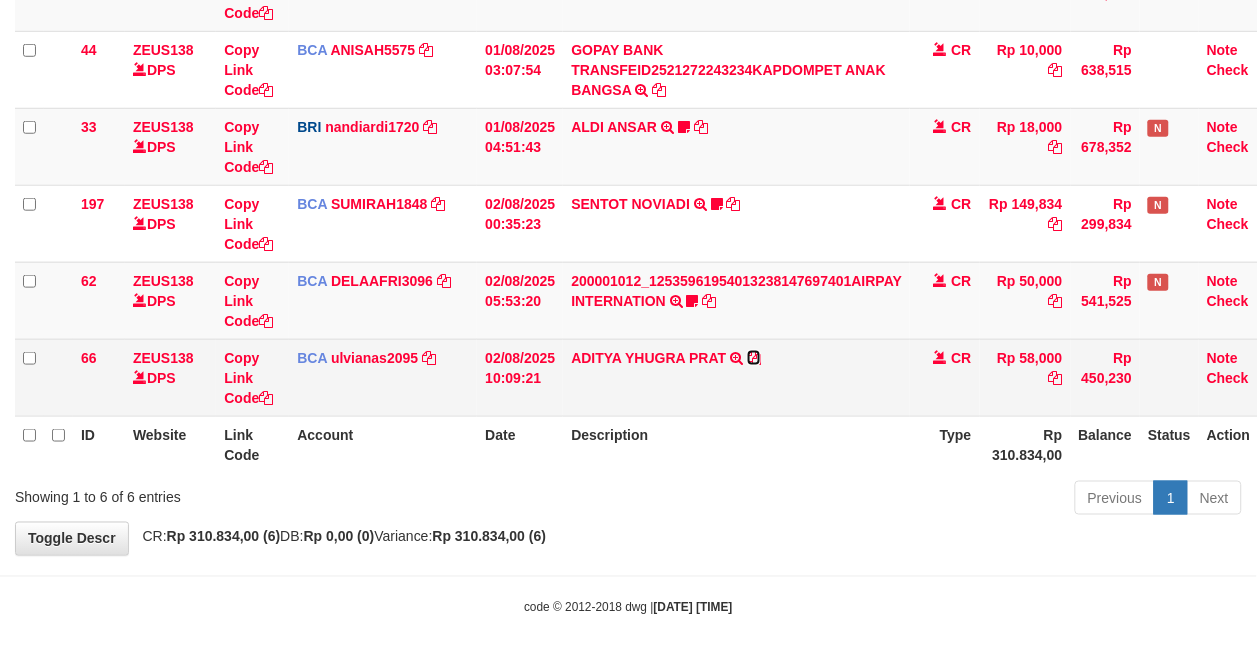 click at bounding box center [754, 358] 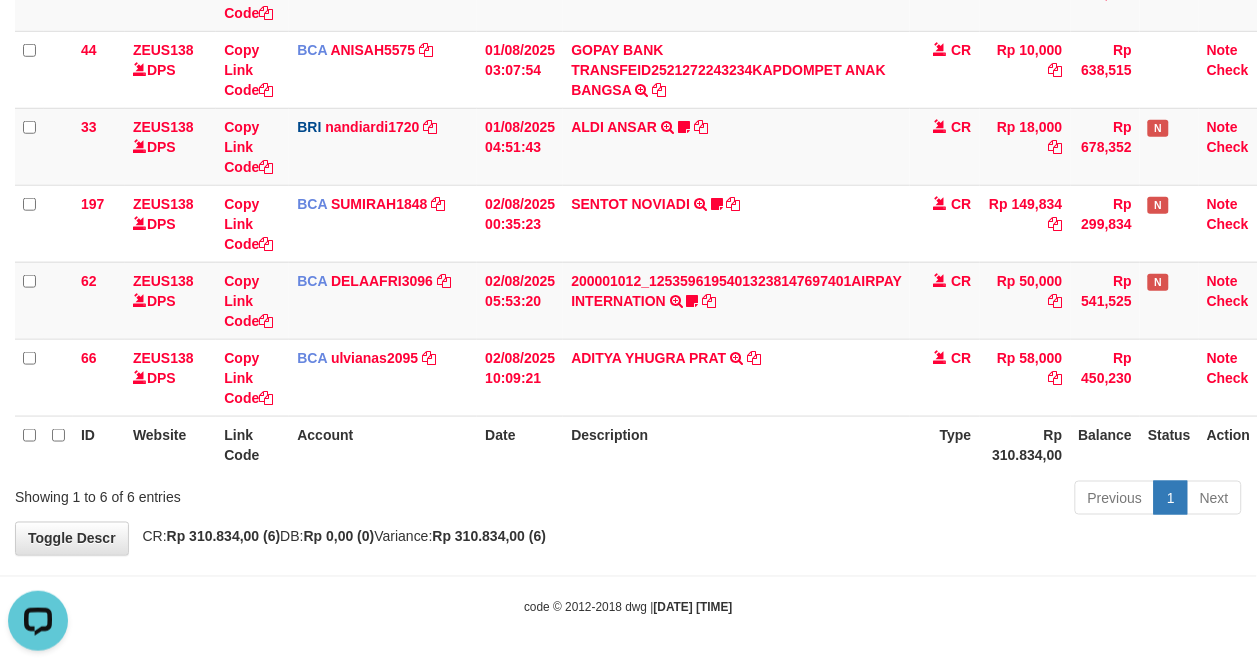 scroll, scrollTop: 0, scrollLeft: 0, axis: both 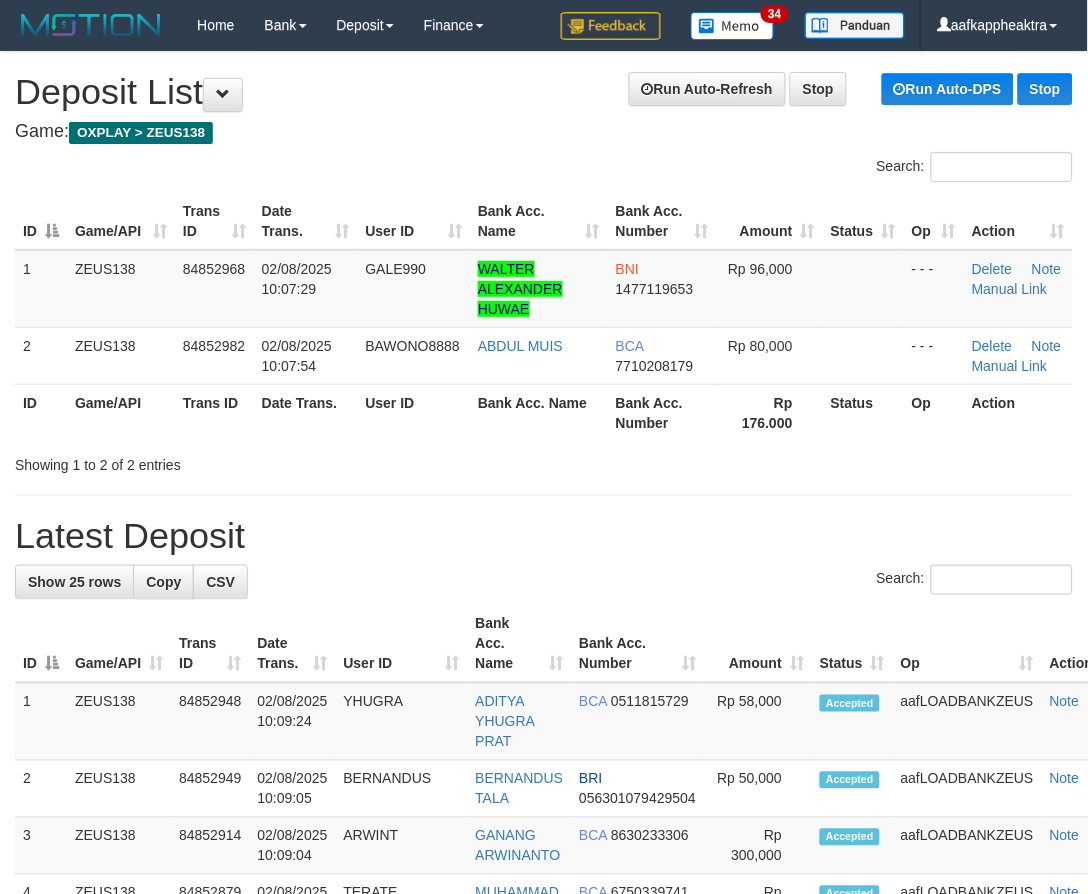click on "Bank Acc. Number" at bounding box center (637, 644) 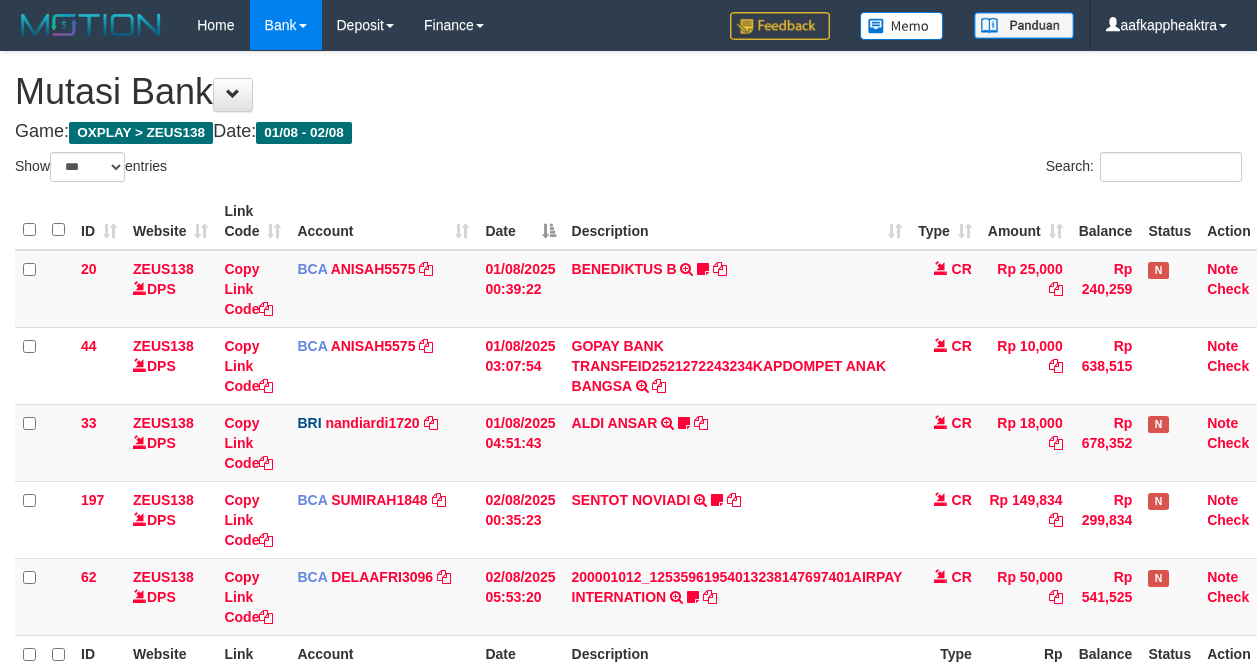 select on "***" 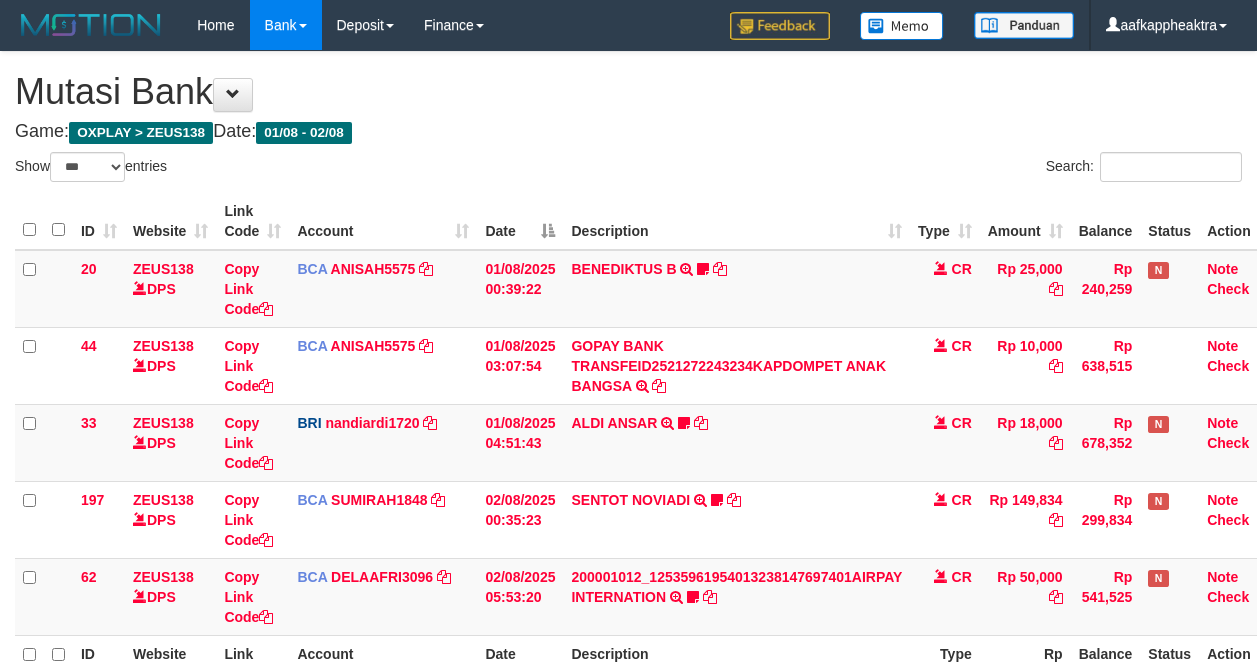 scroll, scrollTop: 0, scrollLeft: 0, axis: both 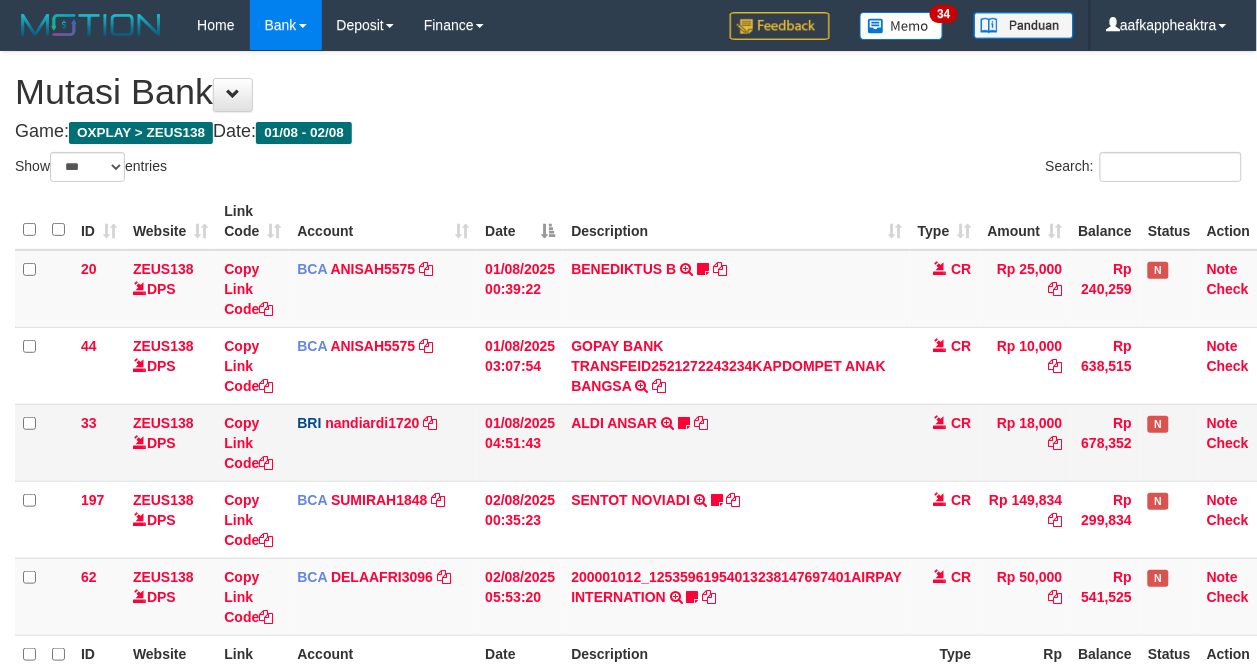 drag, startPoint x: 835, startPoint y: 476, endPoint x: 845, endPoint y: 468, distance: 12.806249 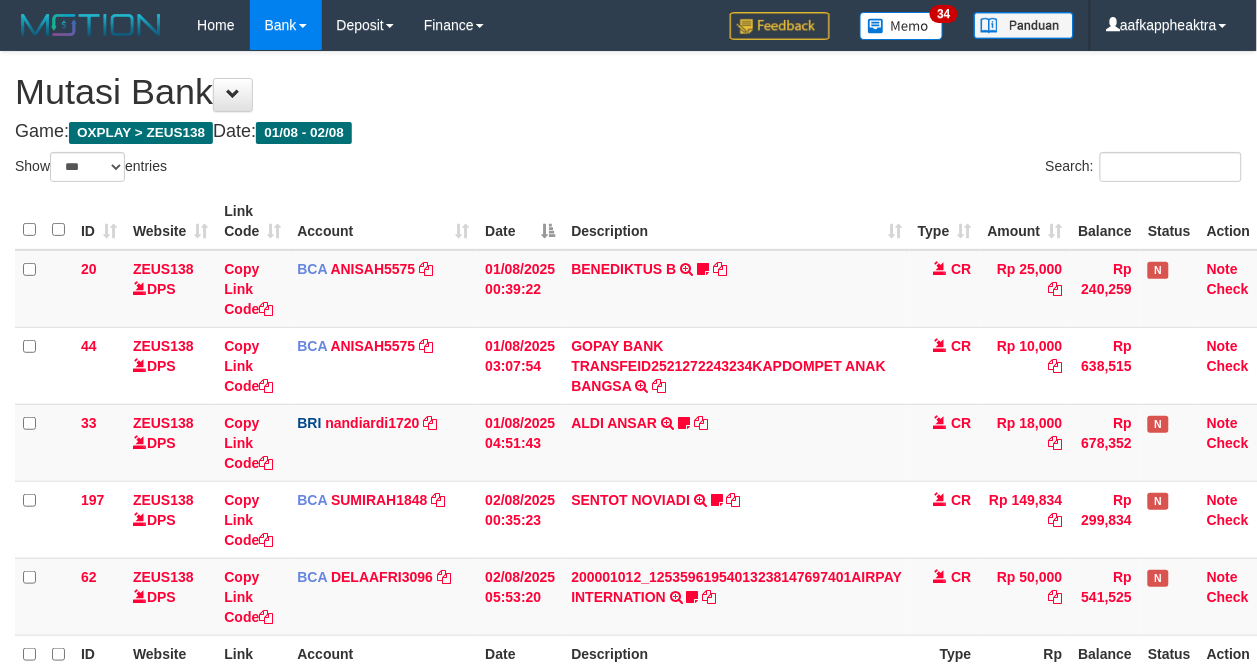 scroll, scrollTop: 218, scrollLeft: 0, axis: vertical 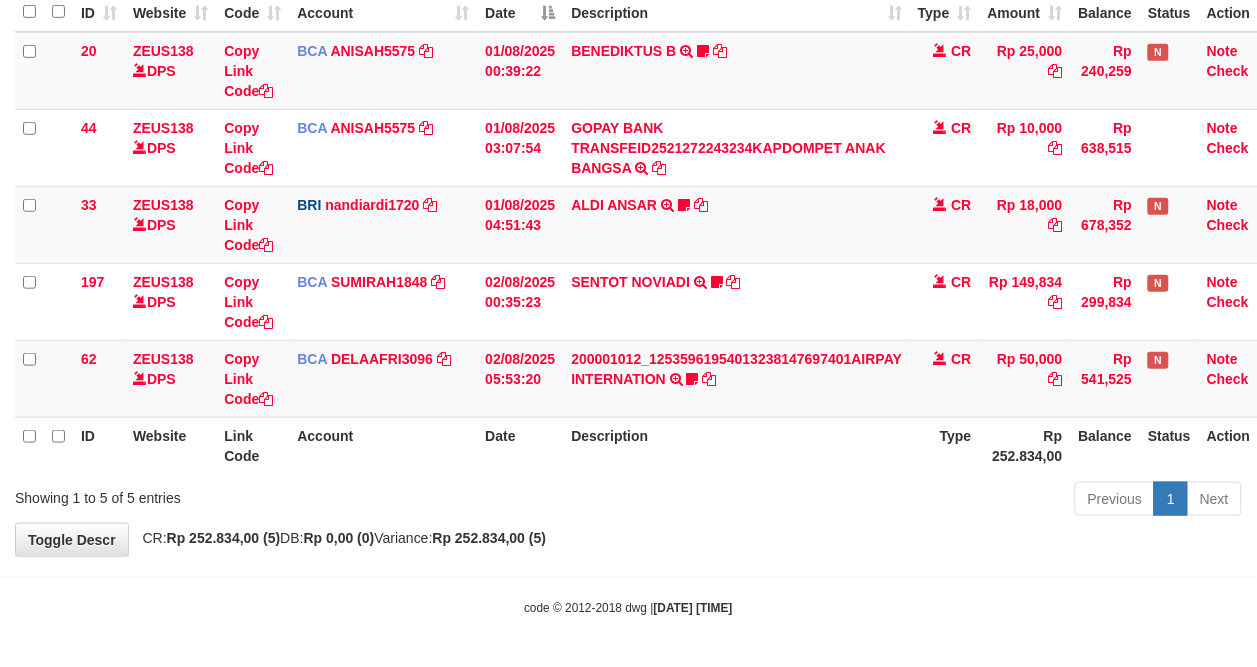 click on "Description" at bounding box center (736, 445) 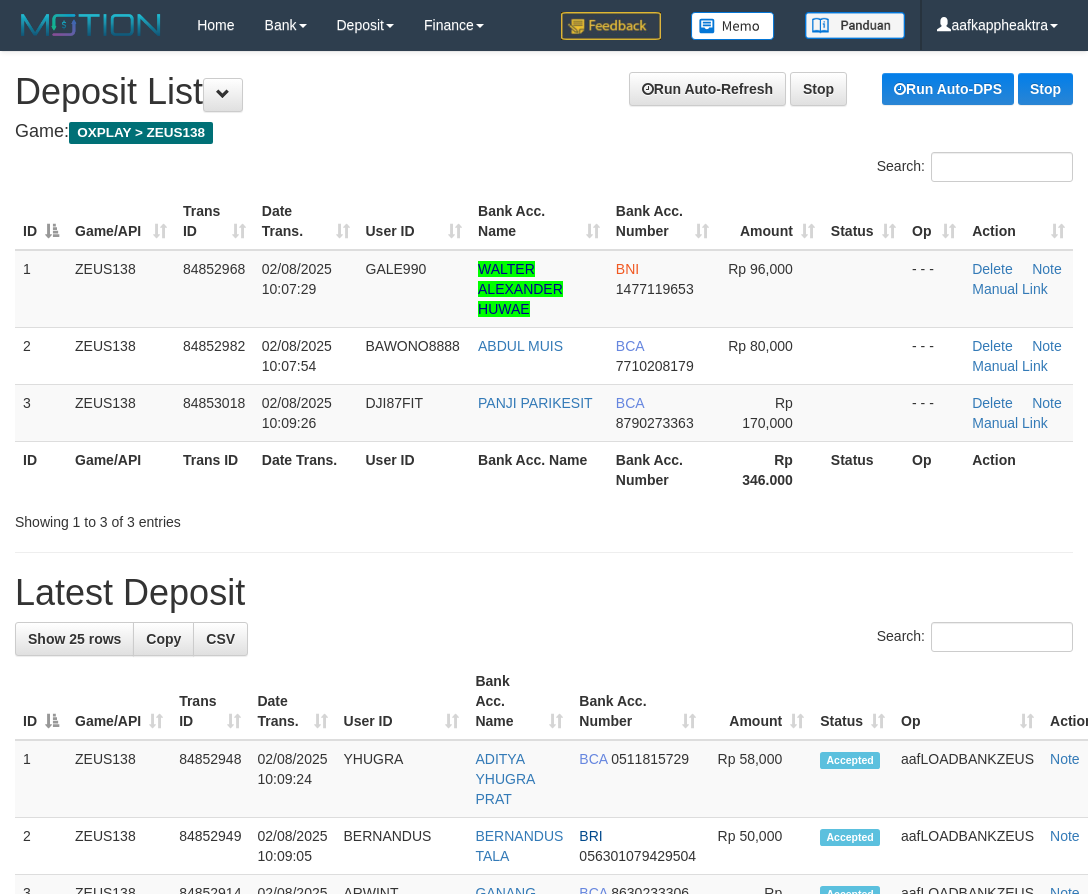 click on "**********" at bounding box center [544, 1215] 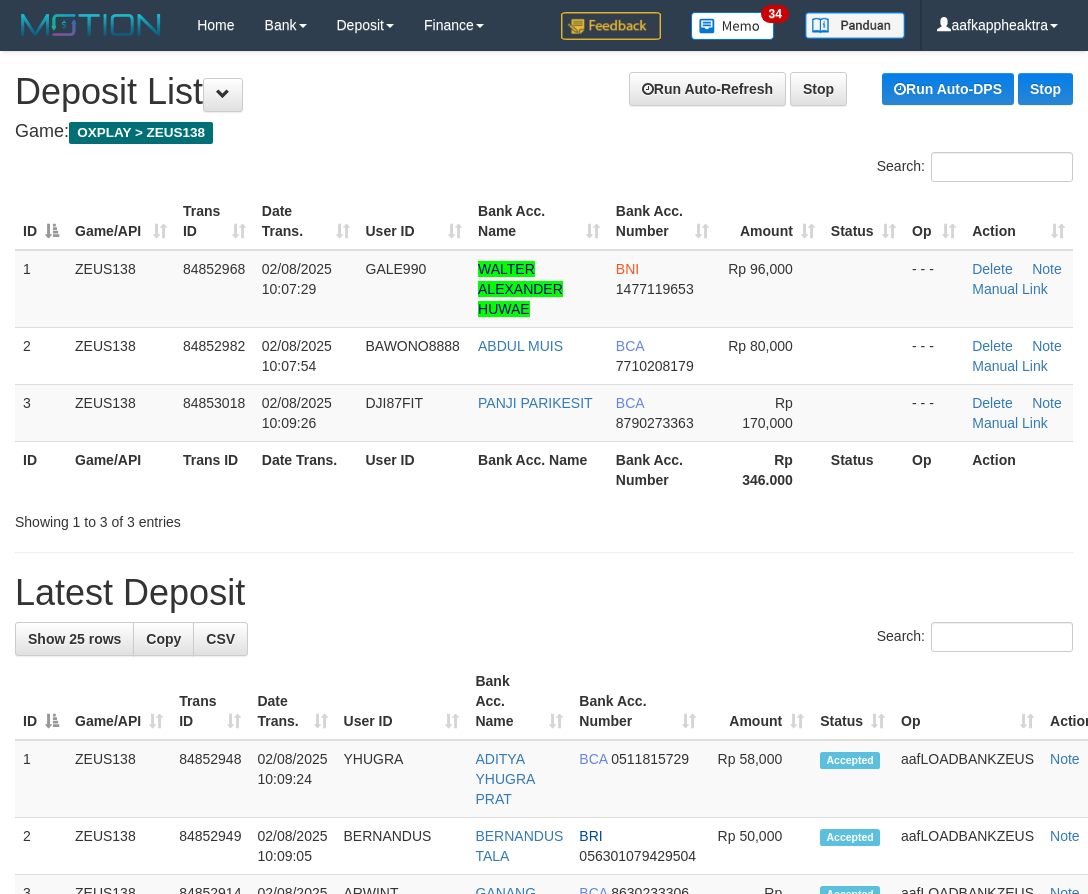 scroll, scrollTop: 0, scrollLeft: 0, axis: both 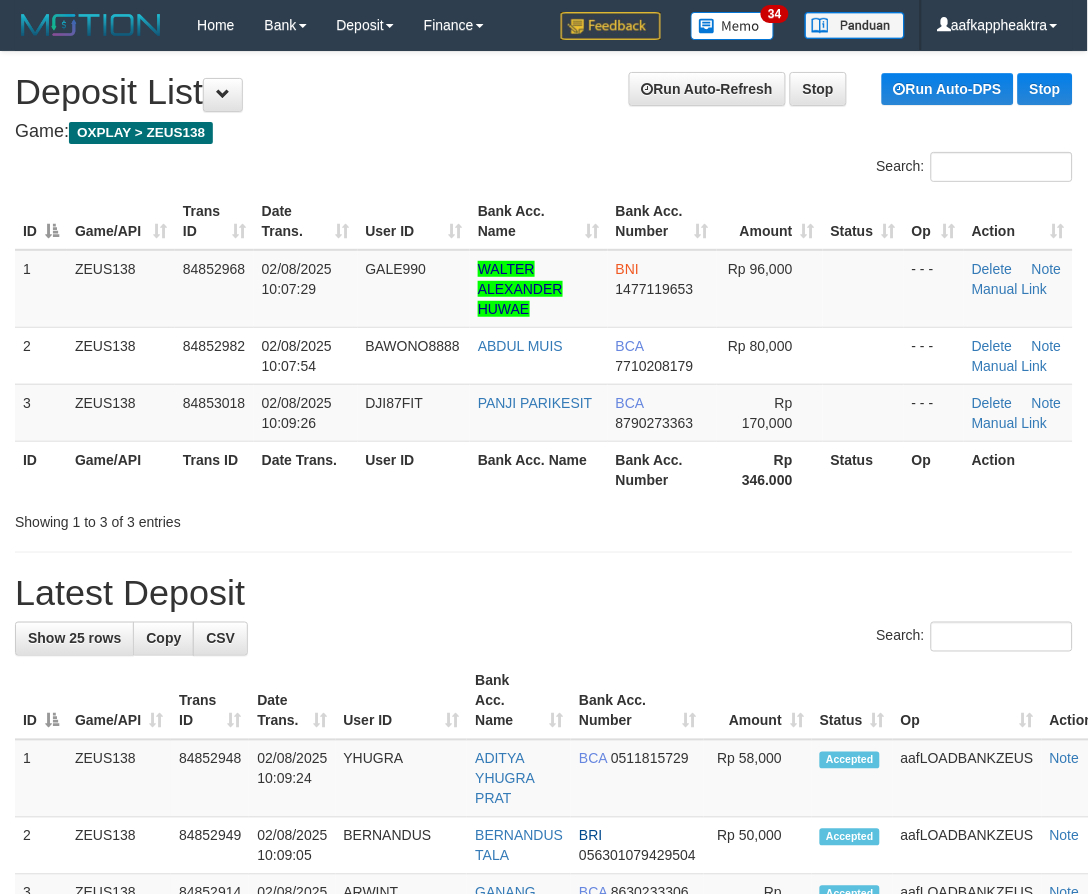 drag, startPoint x: 381, startPoint y: 607, endPoint x: 7, endPoint y: 621, distance: 374.26193 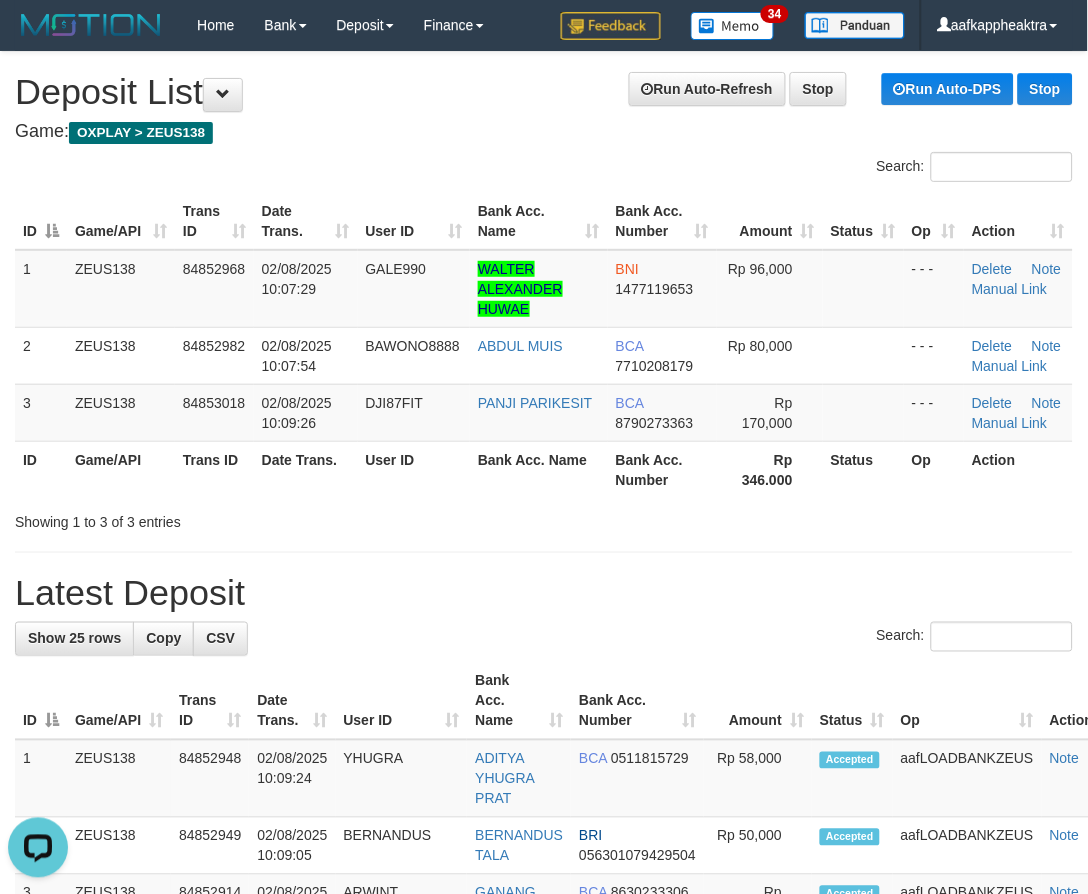 scroll, scrollTop: 0, scrollLeft: 0, axis: both 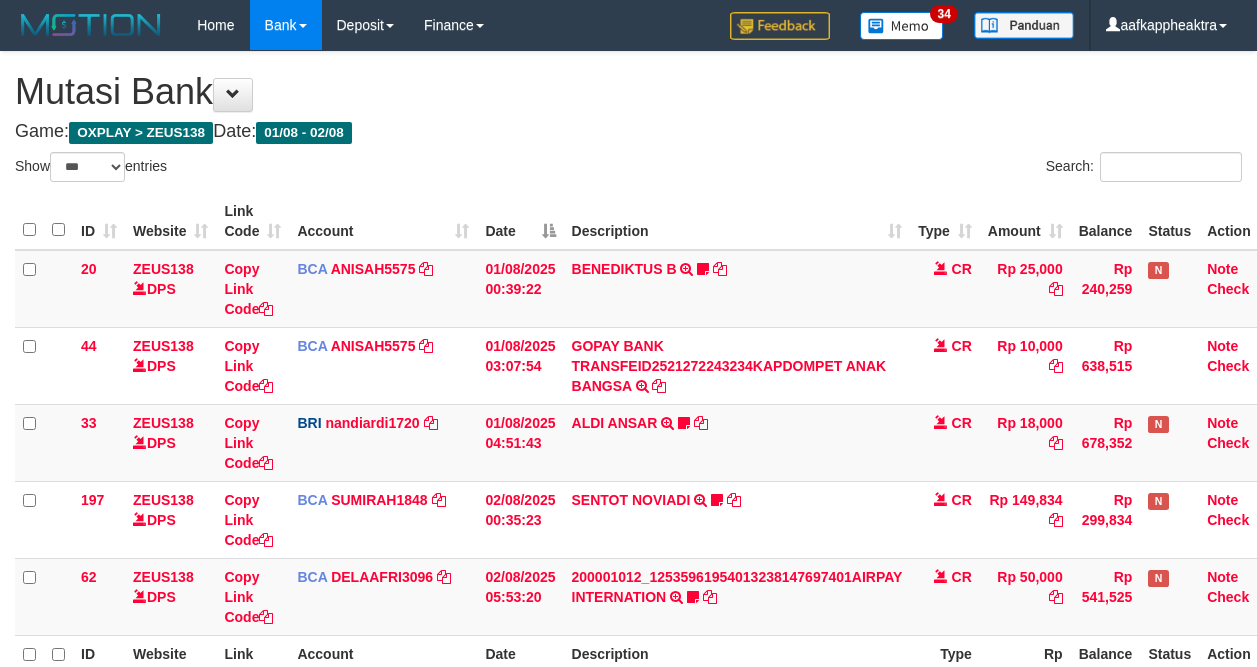 select on "***" 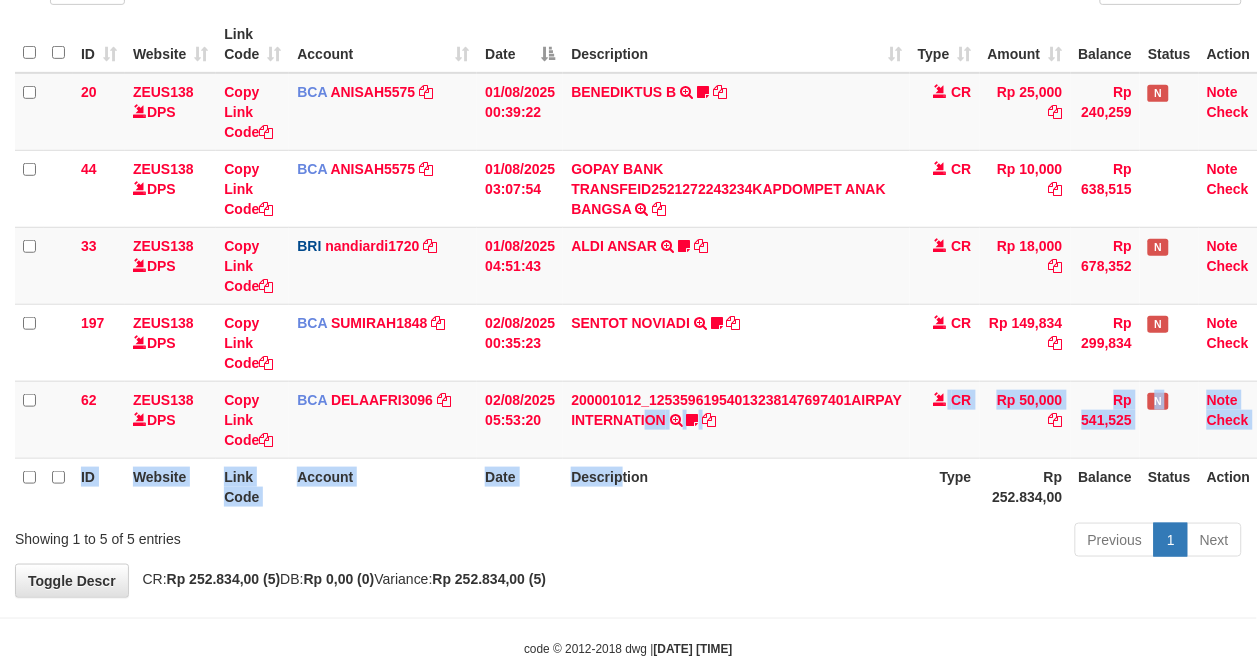 drag, startPoint x: 622, startPoint y: 454, endPoint x: 667, endPoint y: 458, distance: 45.17743 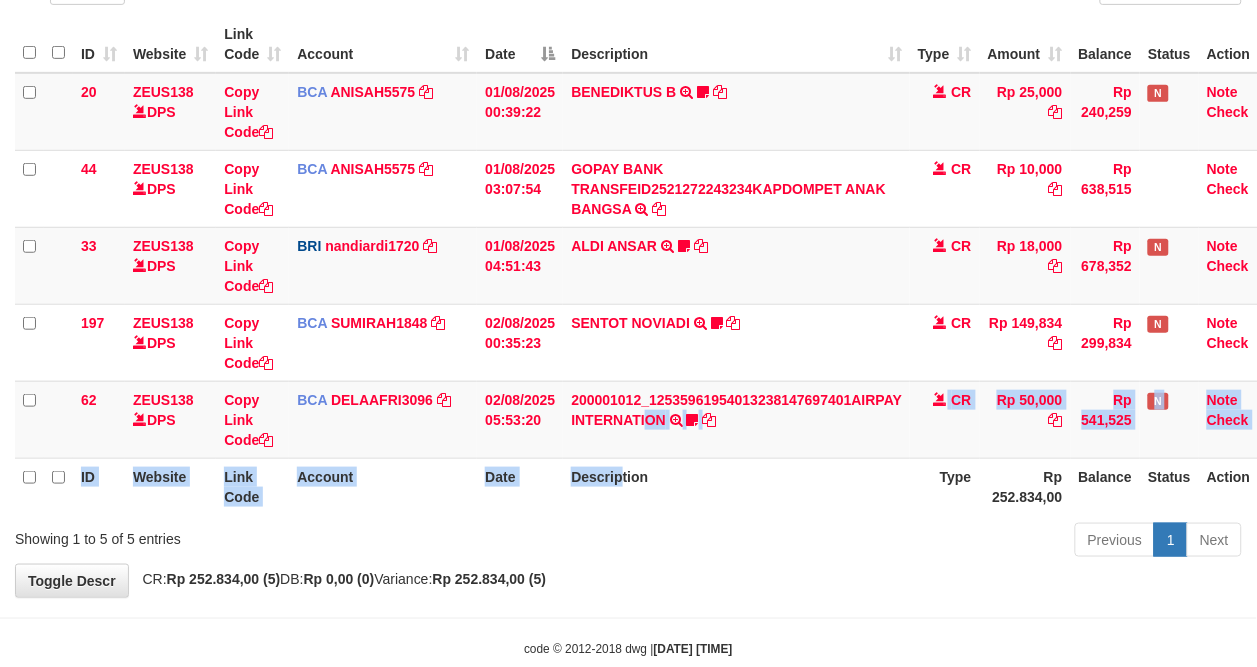 scroll, scrollTop: 218, scrollLeft: 0, axis: vertical 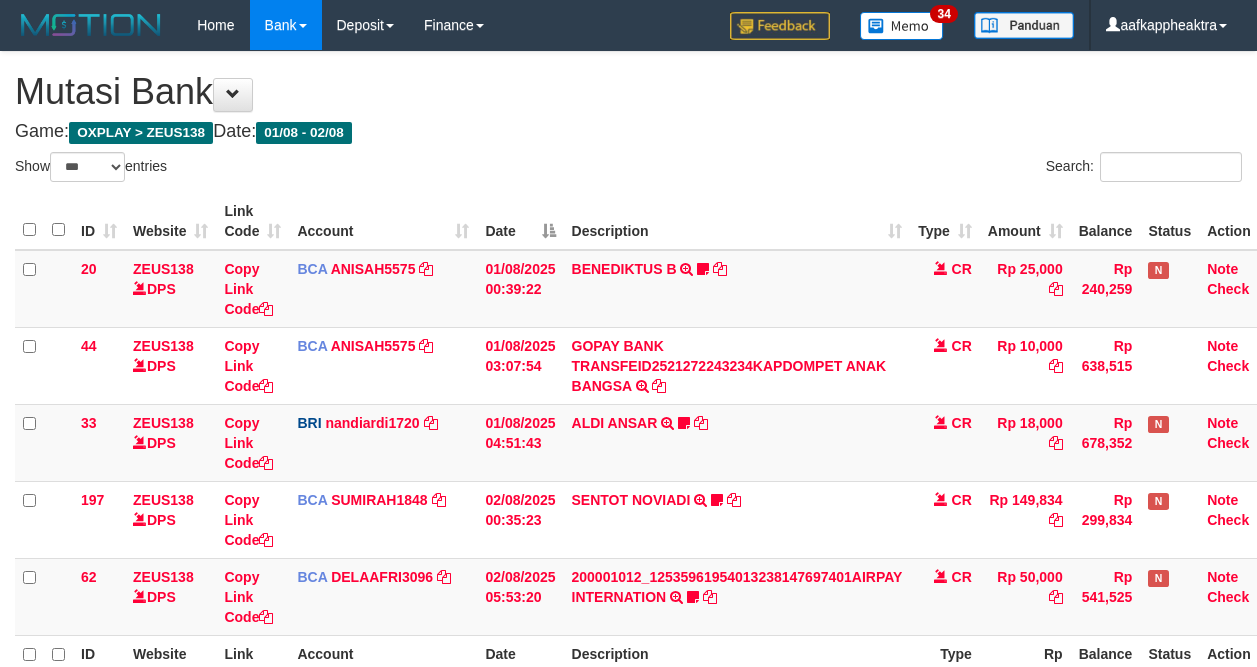 select on "***" 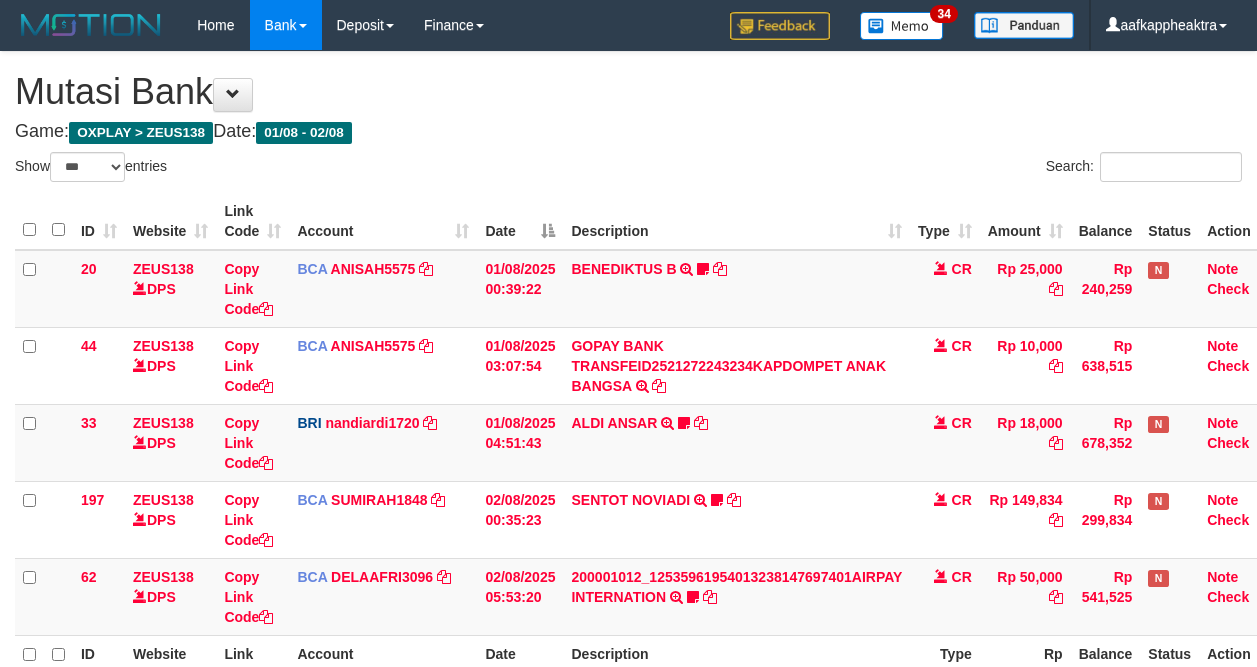 scroll, scrollTop: 150, scrollLeft: 0, axis: vertical 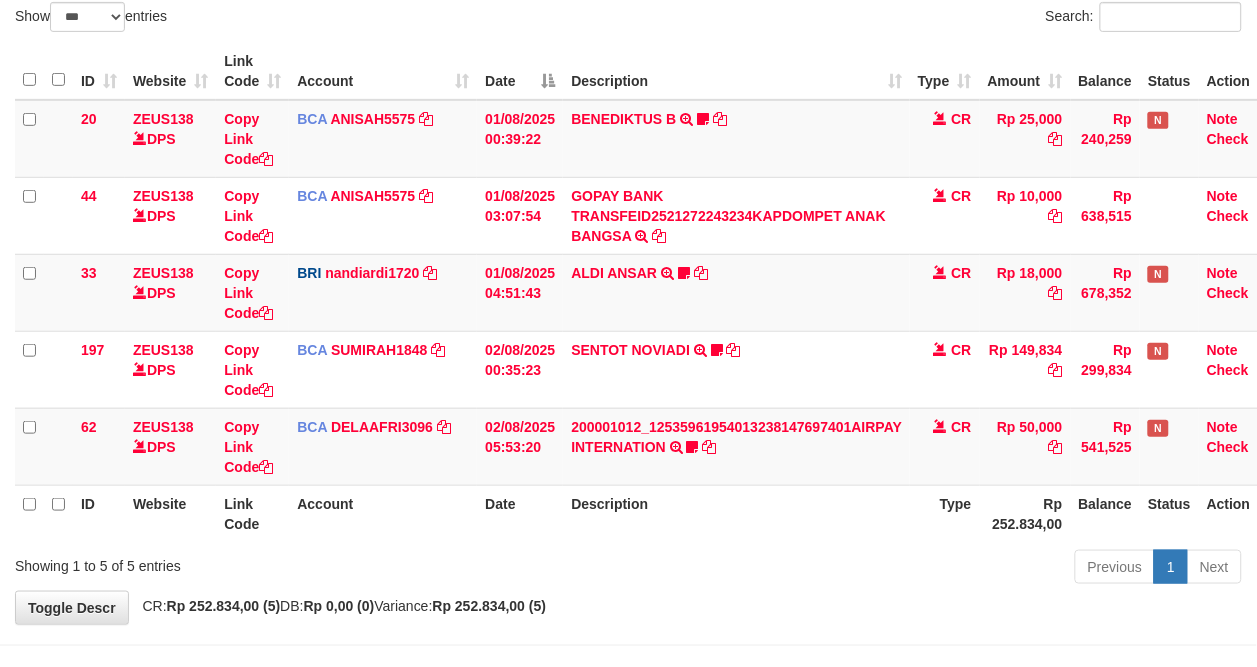 click on "Description" at bounding box center (736, 513) 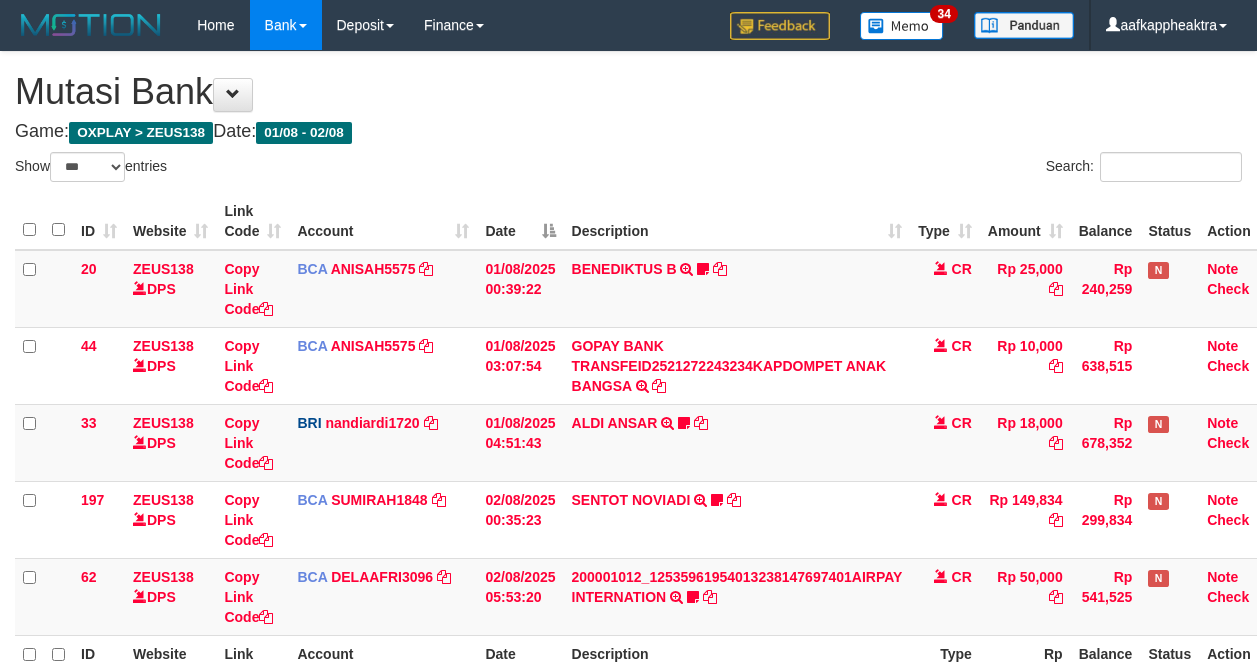 select on "***" 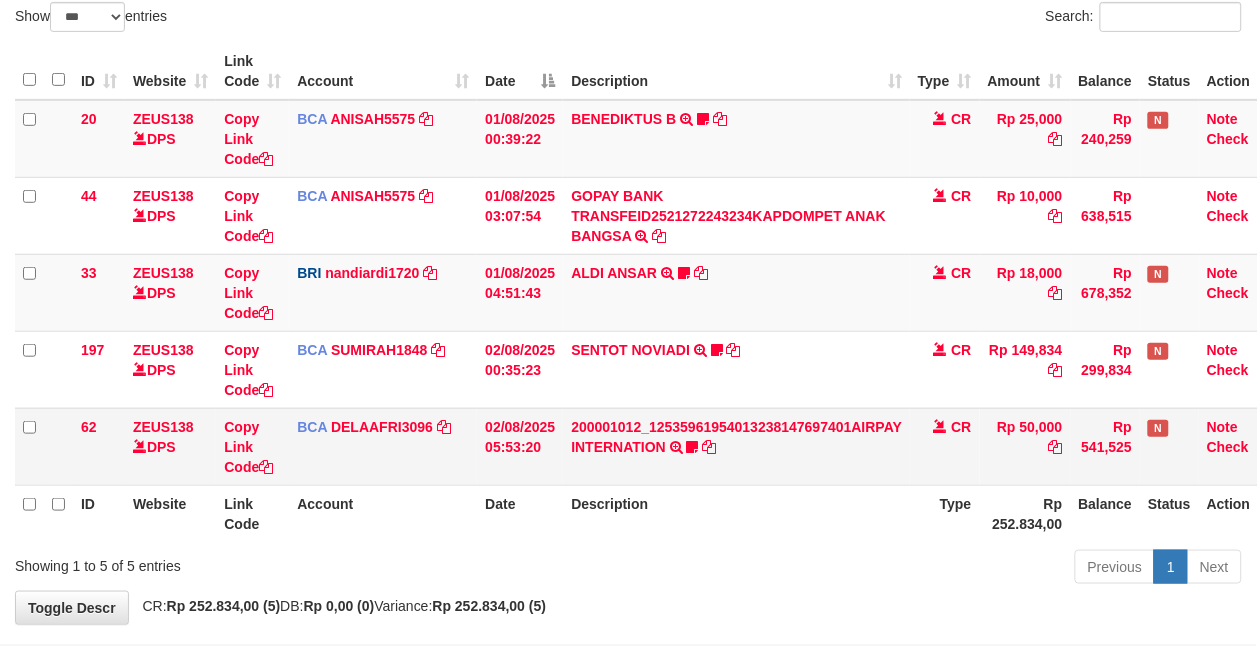 click on "200001012_12535961954013238147697401AIRPAY INTERNATION            TRSF E-BANKING CR 0208/FTSCY/WS95051
50000.00200001012_12535961954013238147697401AIRPAY INTERNATION    Labubutaiki
https://prnt.sc/l7T6Eus7w_Qi" at bounding box center (736, 446) 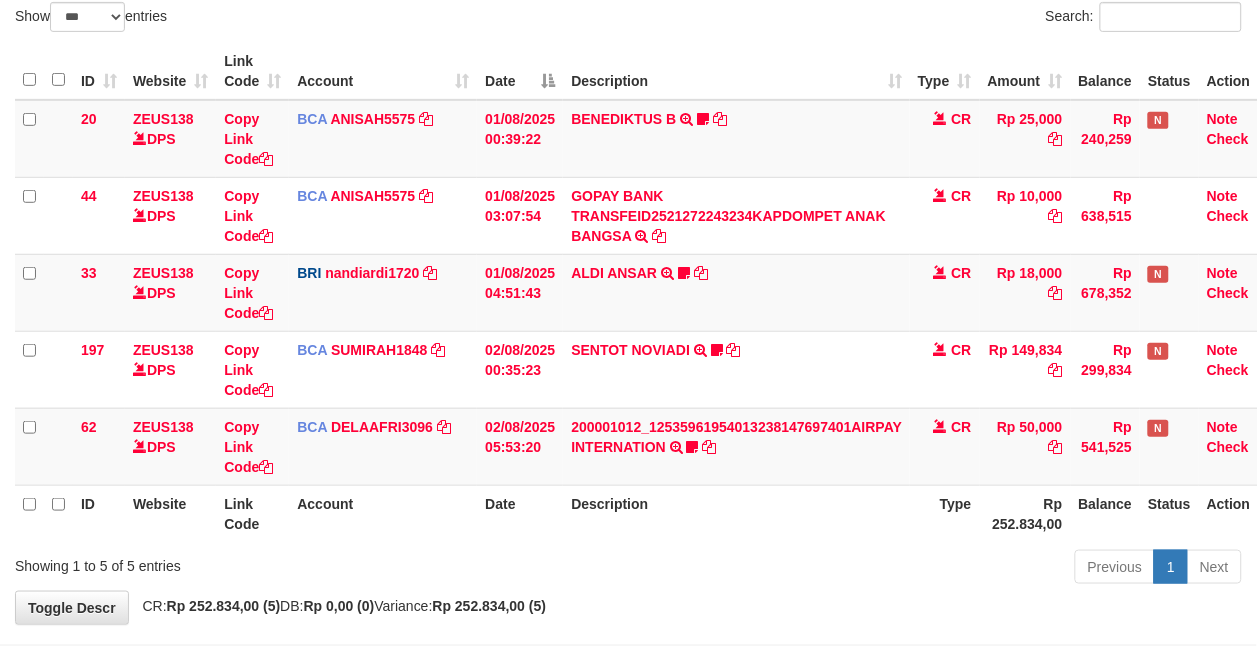 scroll, scrollTop: 218, scrollLeft: 0, axis: vertical 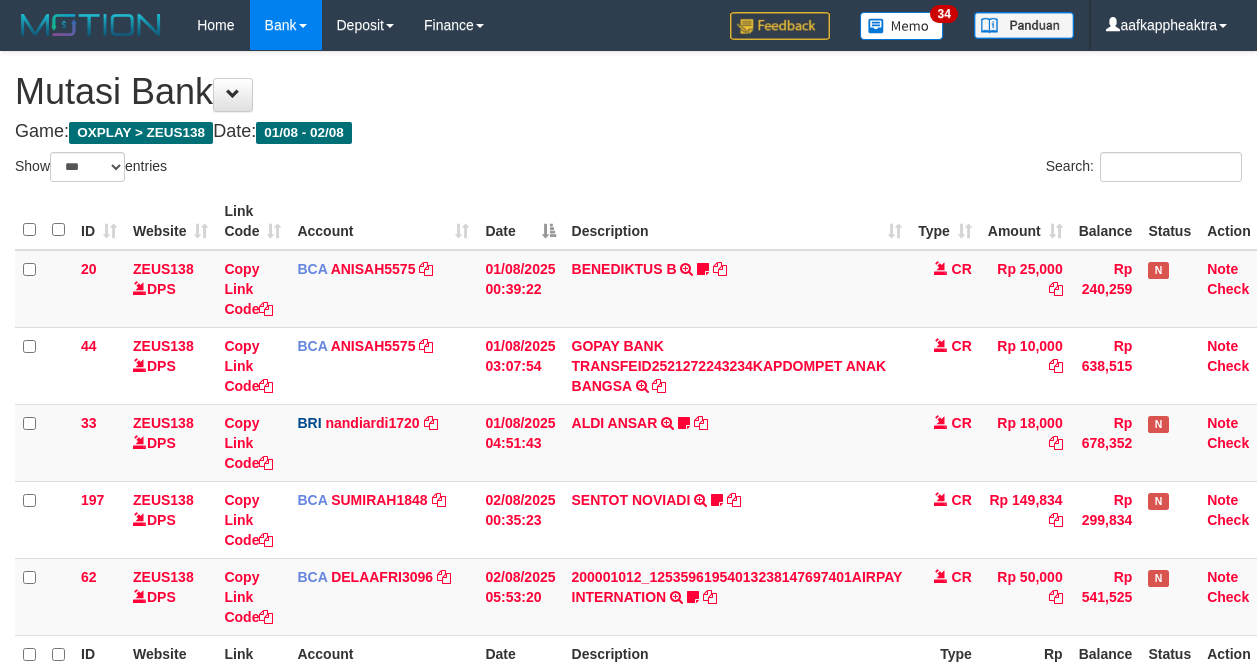 select on "***" 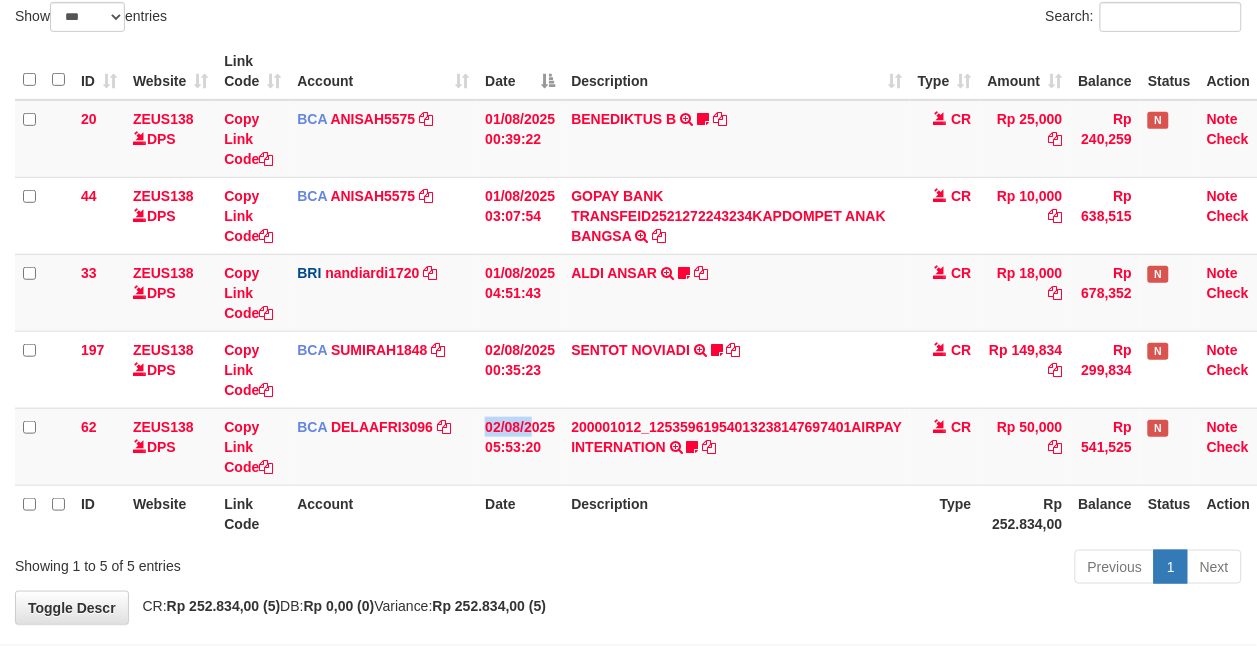 drag, startPoint x: 465, startPoint y: 457, endPoint x: 958, endPoint y: 492, distance: 494.24084 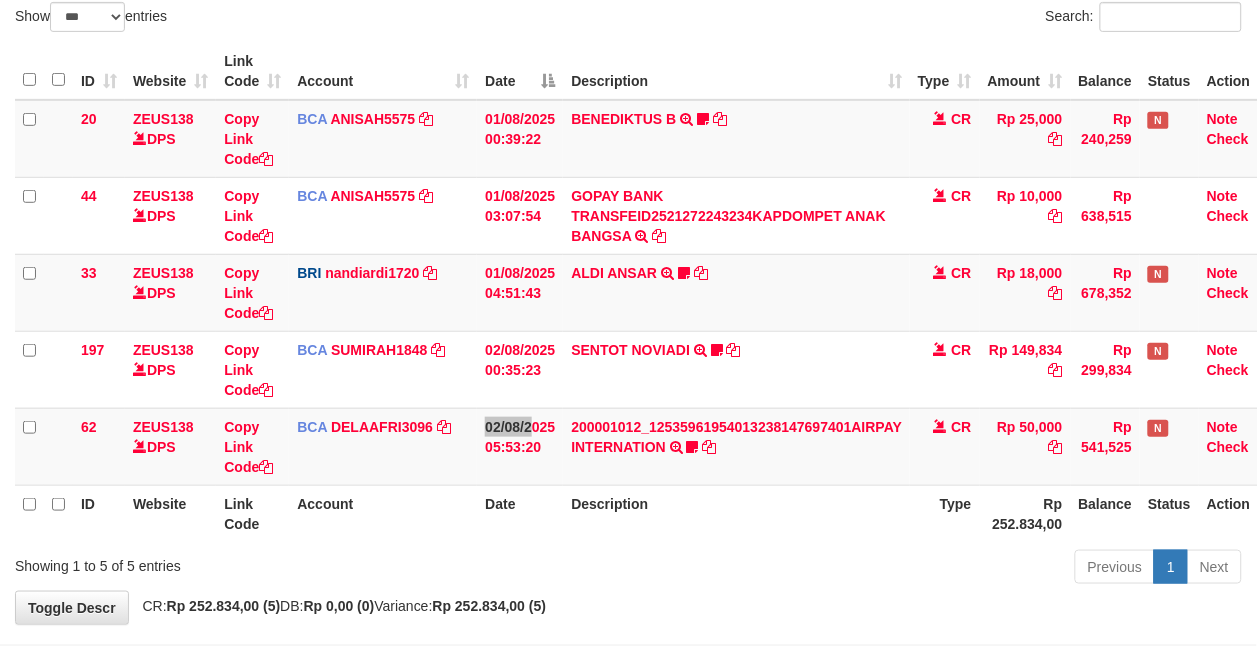 scroll, scrollTop: 218, scrollLeft: 0, axis: vertical 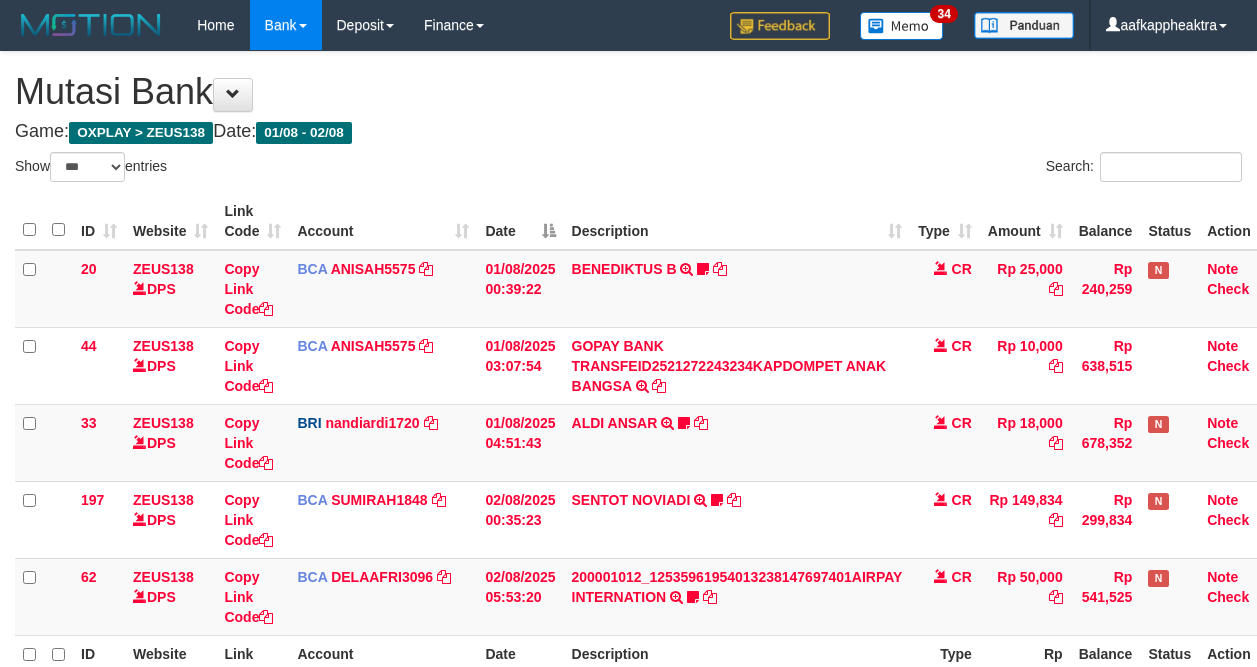 select on "***" 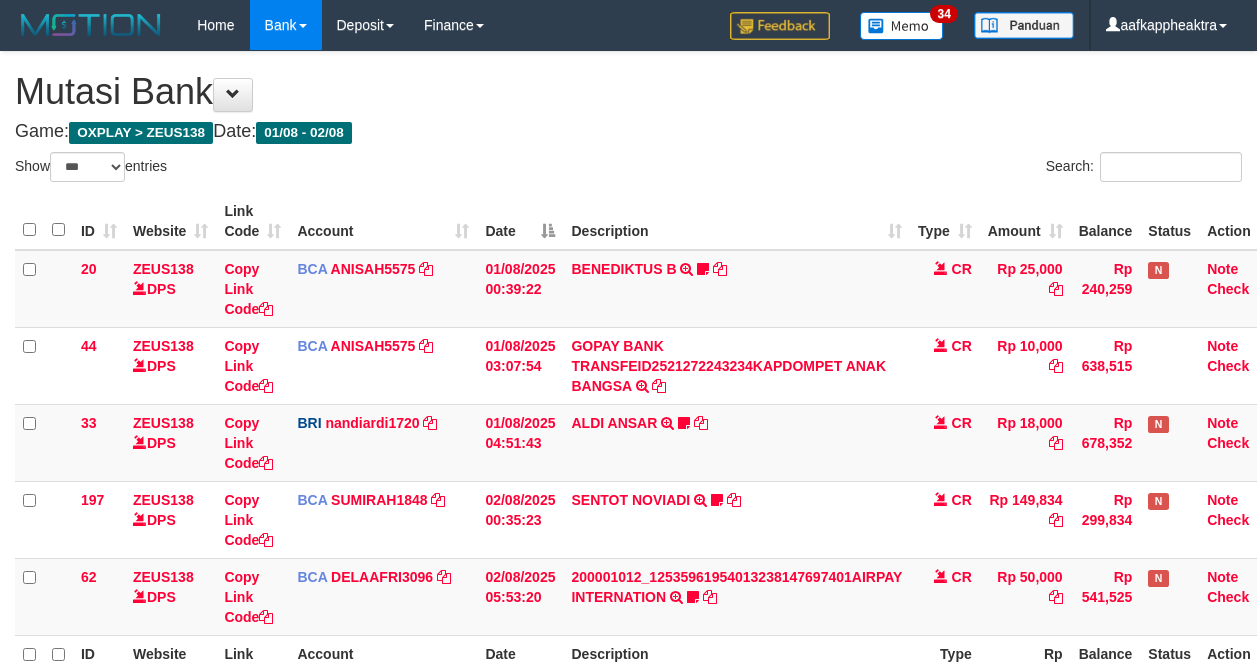 scroll, scrollTop: 150, scrollLeft: 0, axis: vertical 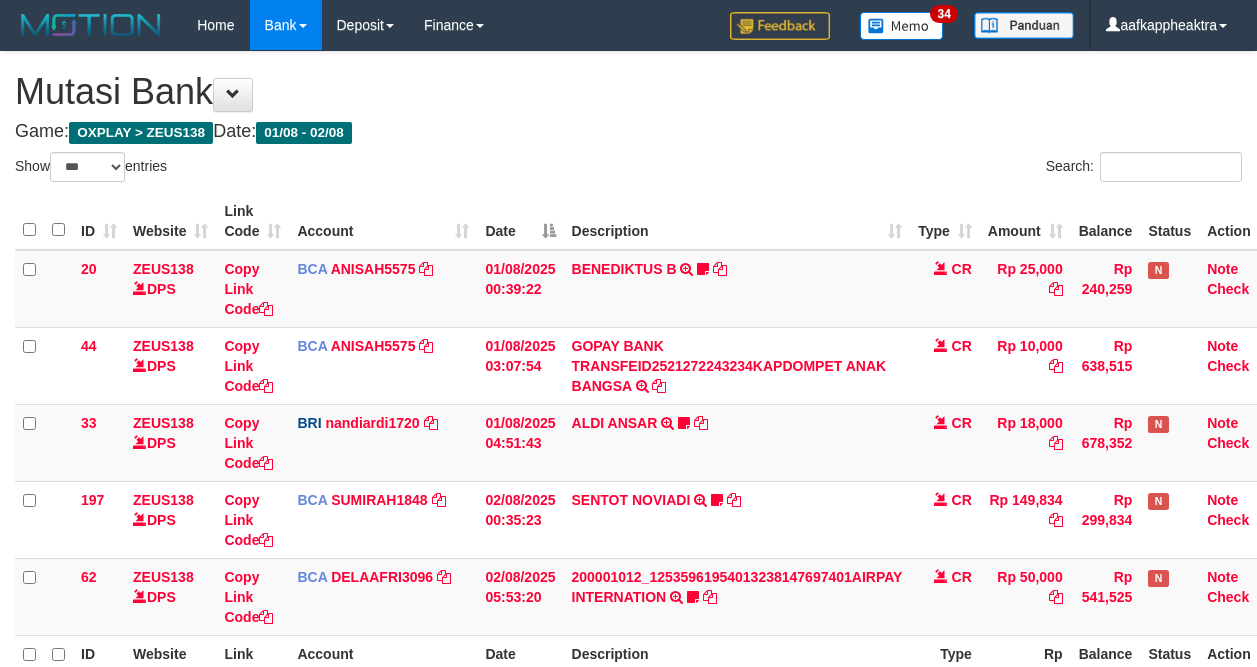 select on "***" 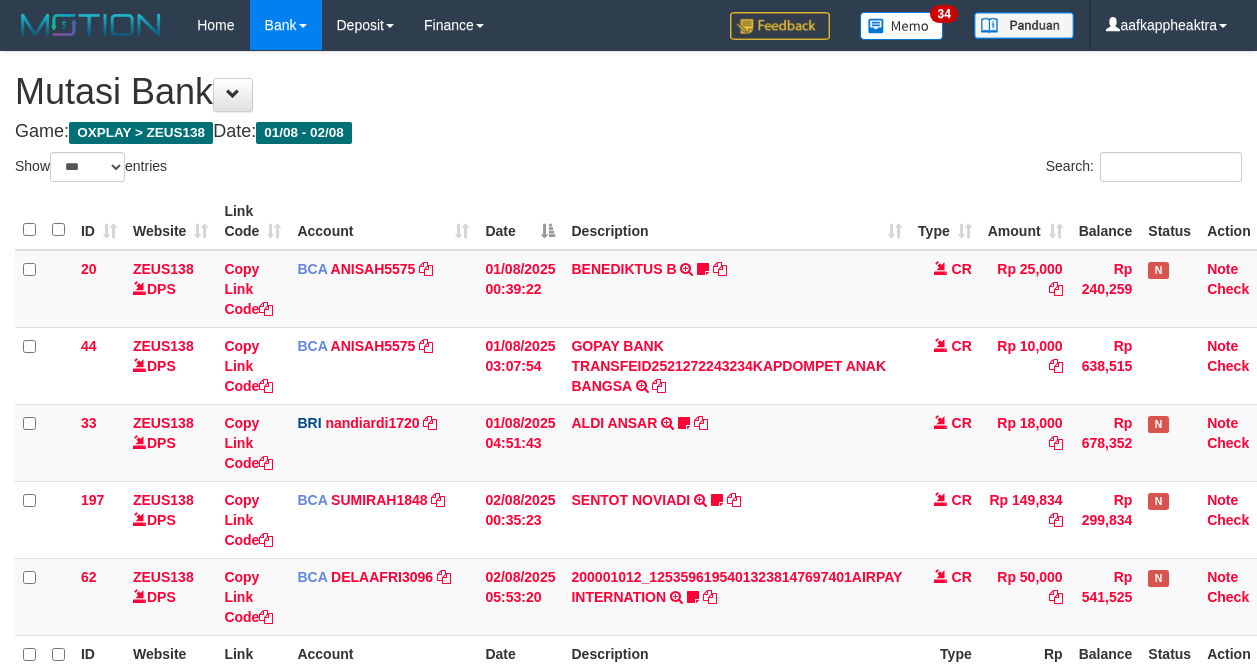 scroll, scrollTop: 150, scrollLeft: 0, axis: vertical 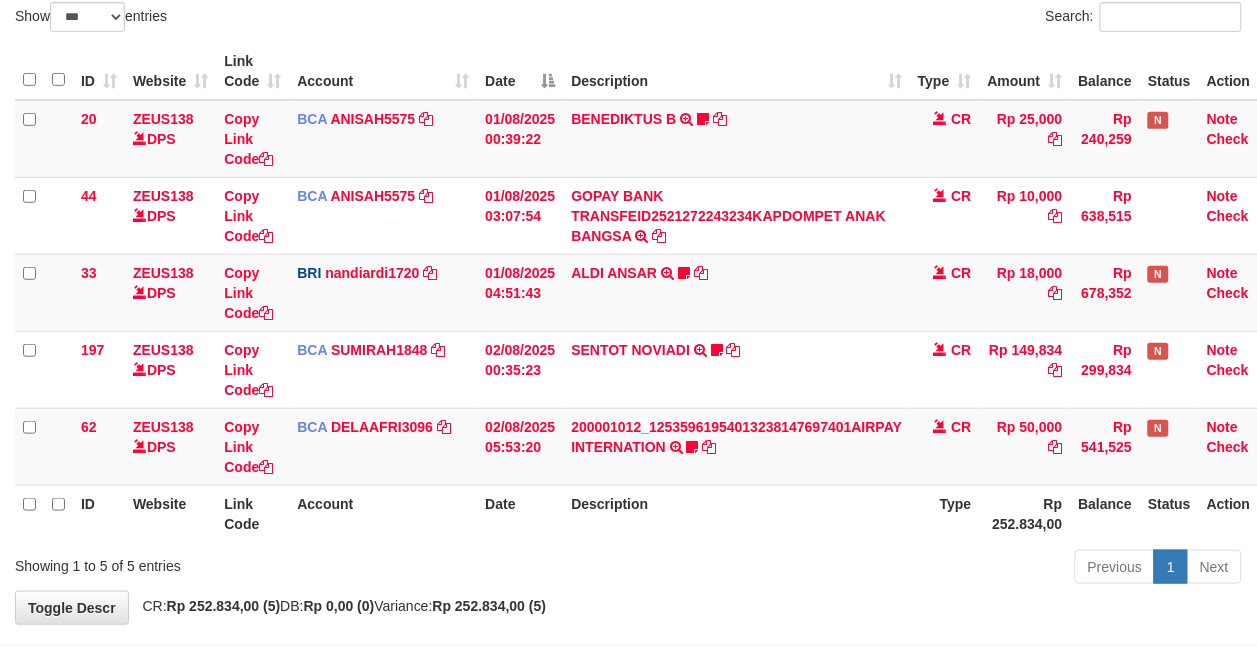 drag, startPoint x: 736, startPoint y: 503, endPoint x: 852, endPoint y: 488, distance: 116.965805 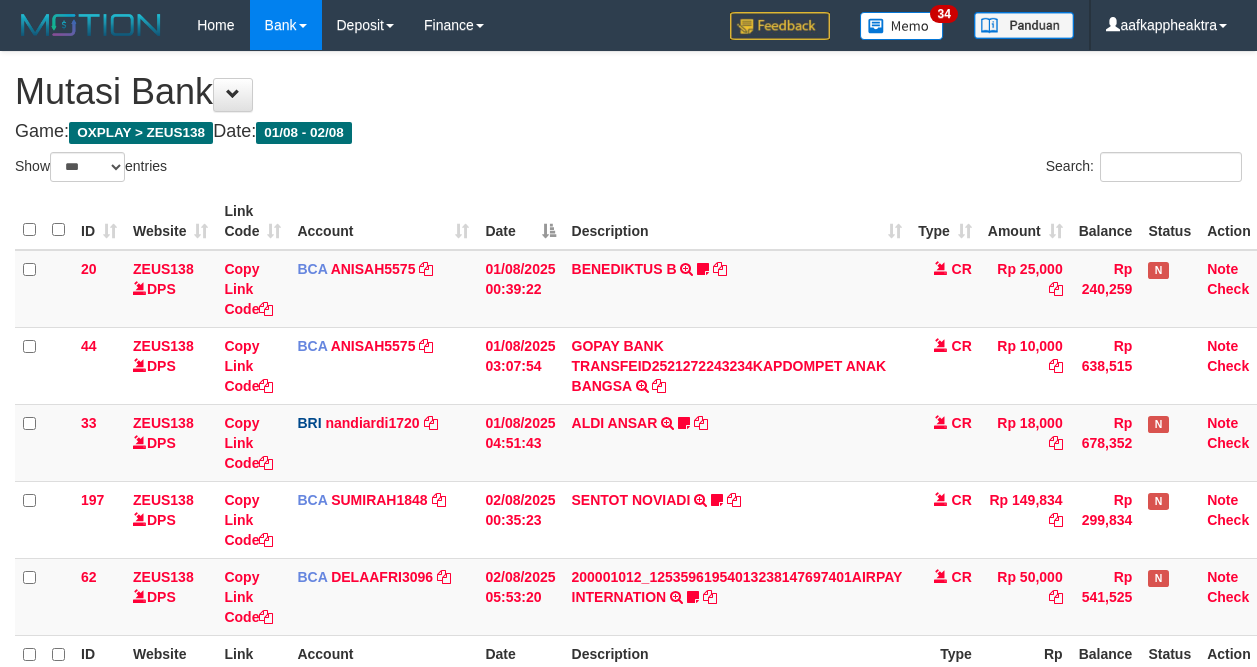 select on "***" 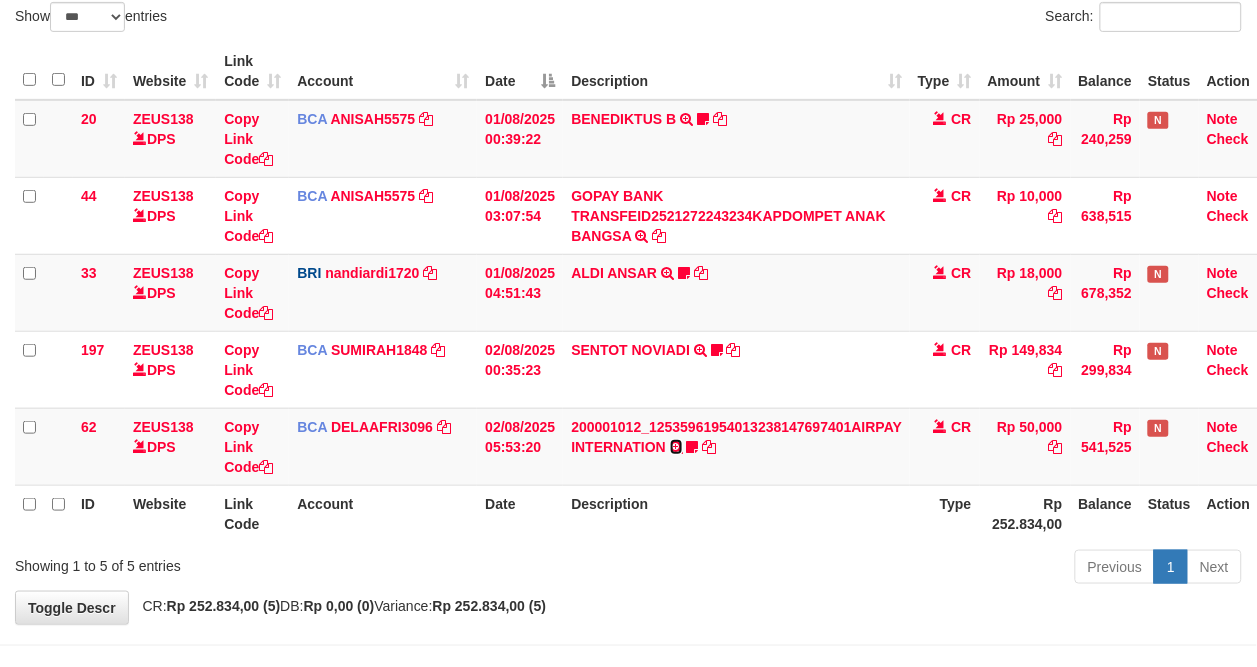 scroll, scrollTop: 218, scrollLeft: 0, axis: vertical 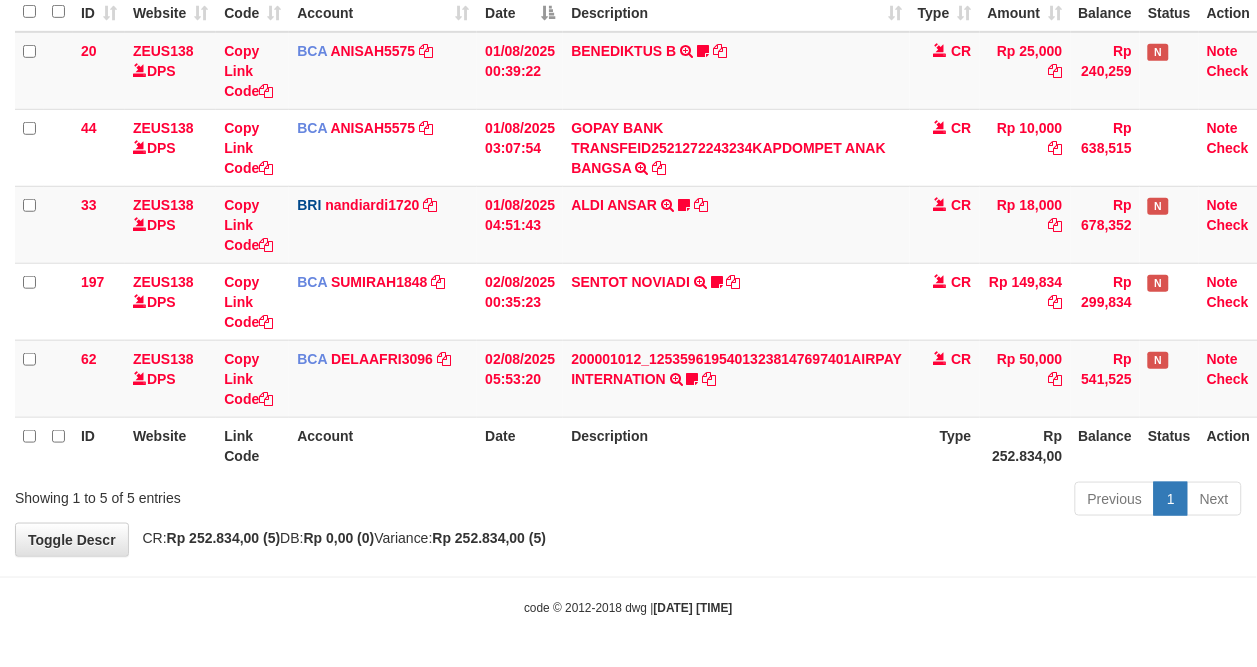 drag, startPoint x: 615, startPoint y: 541, endPoint x: 655, endPoint y: 510, distance: 50.606323 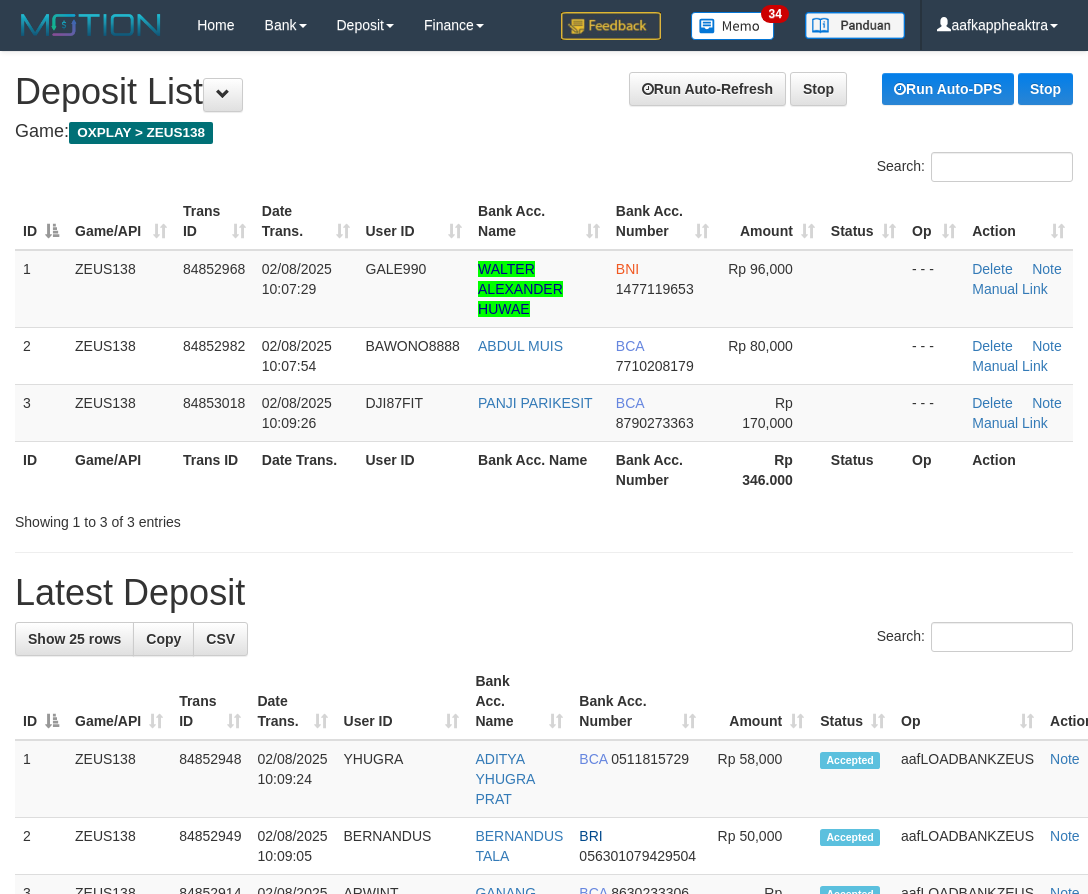 scroll, scrollTop: 0, scrollLeft: 0, axis: both 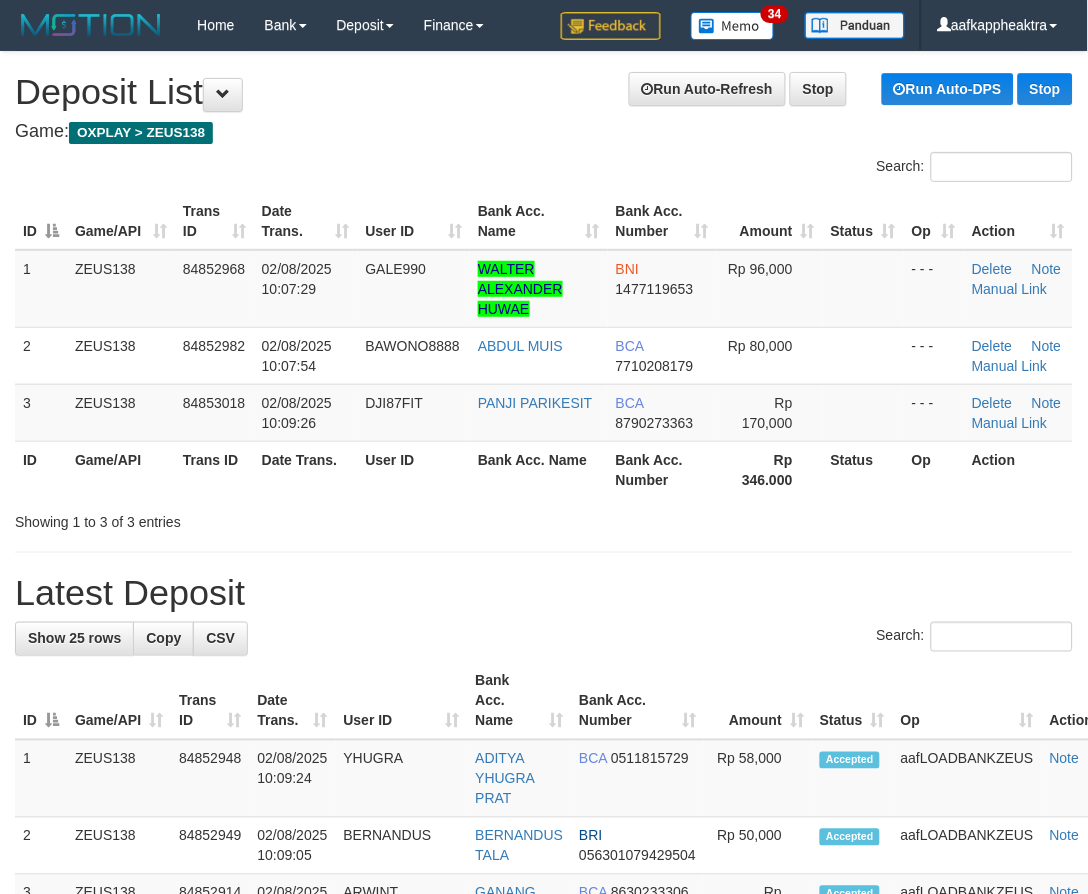 drag, startPoint x: 511, startPoint y: 580, endPoint x: 518, endPoint y: 594, distance: 15.652476 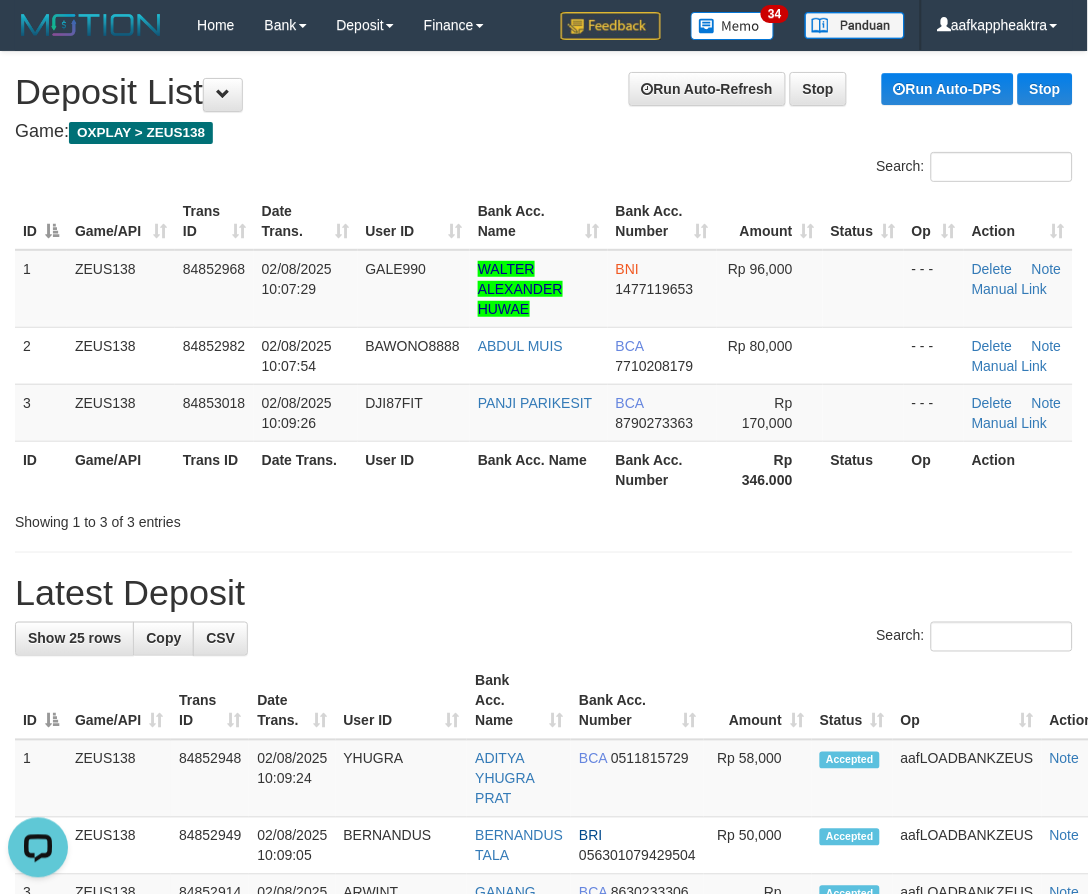 scroll, scrollTop: 0, scrollLeft: 0, axis: both 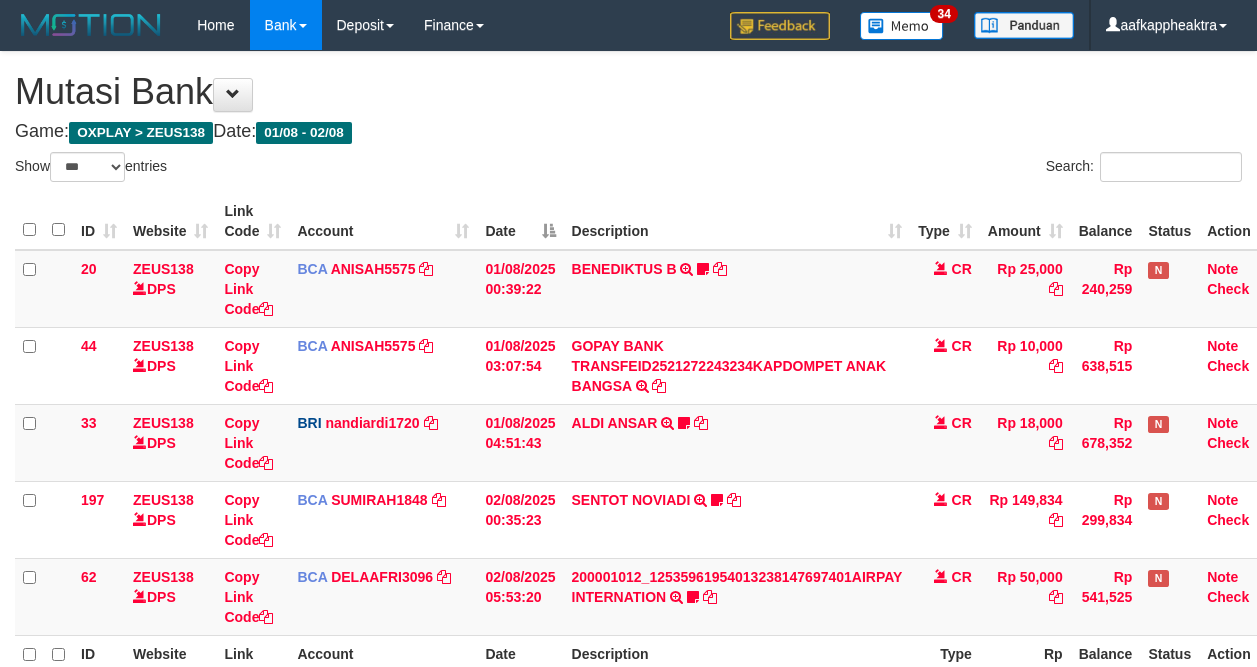 select on "***" 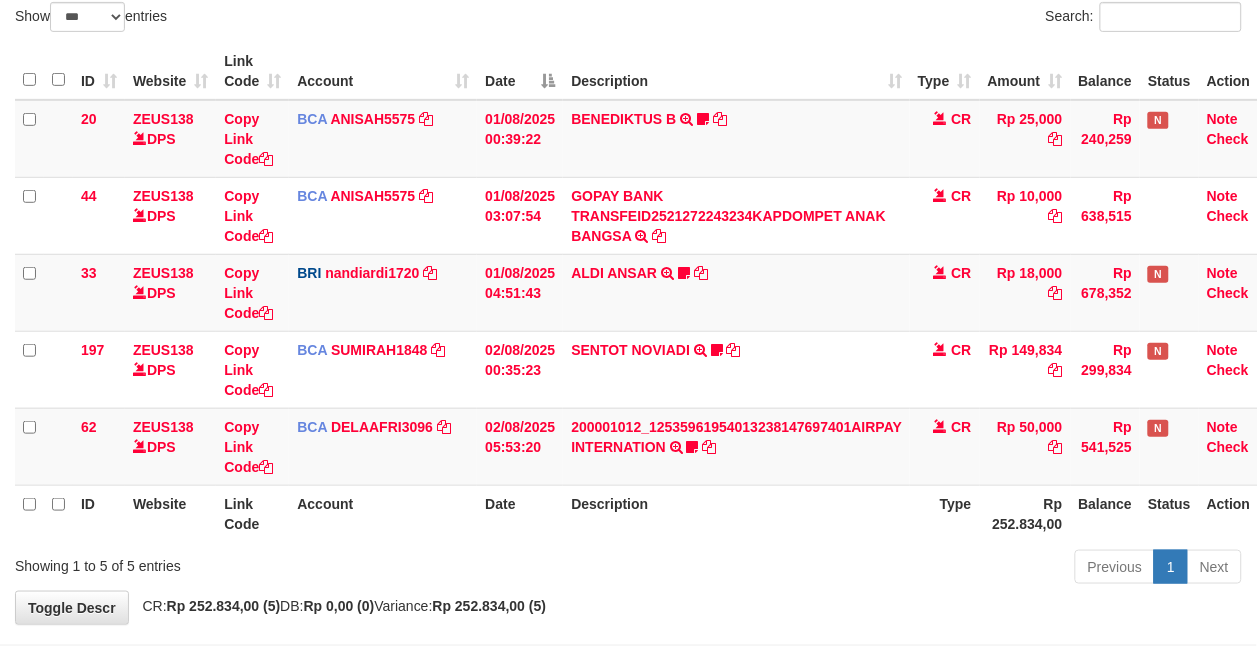 click on "Description" at bounding box center (736, 513) 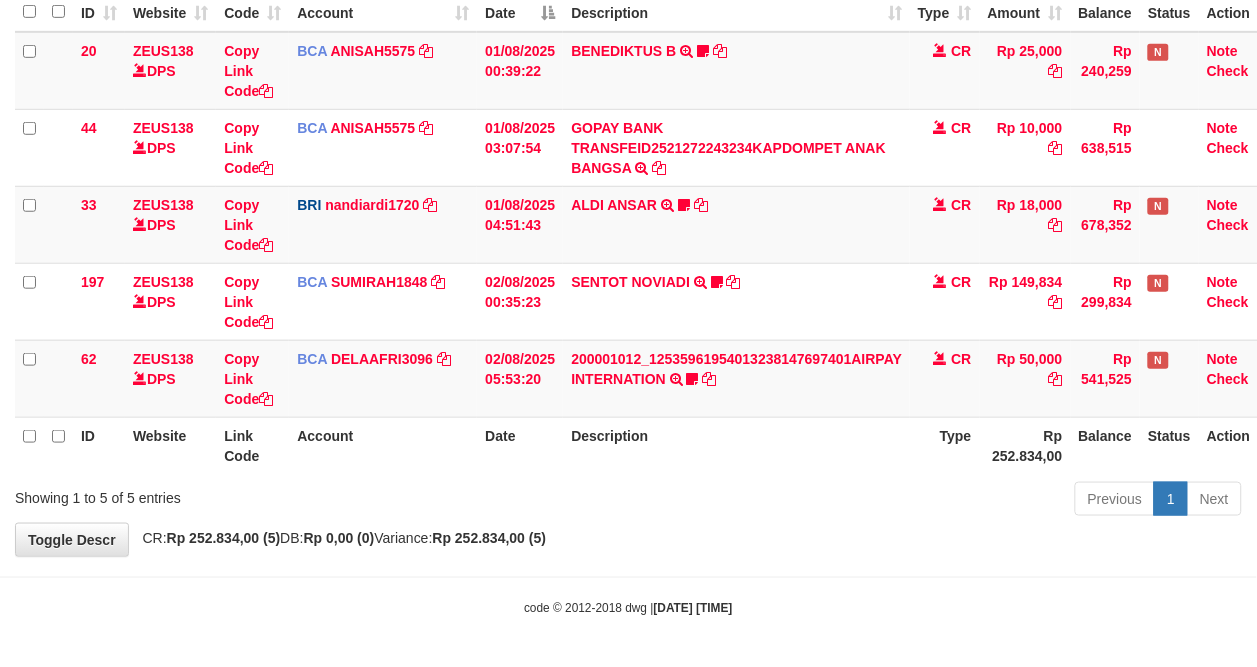 click on "Previous 1 Next" at bounding box center [890, 501] 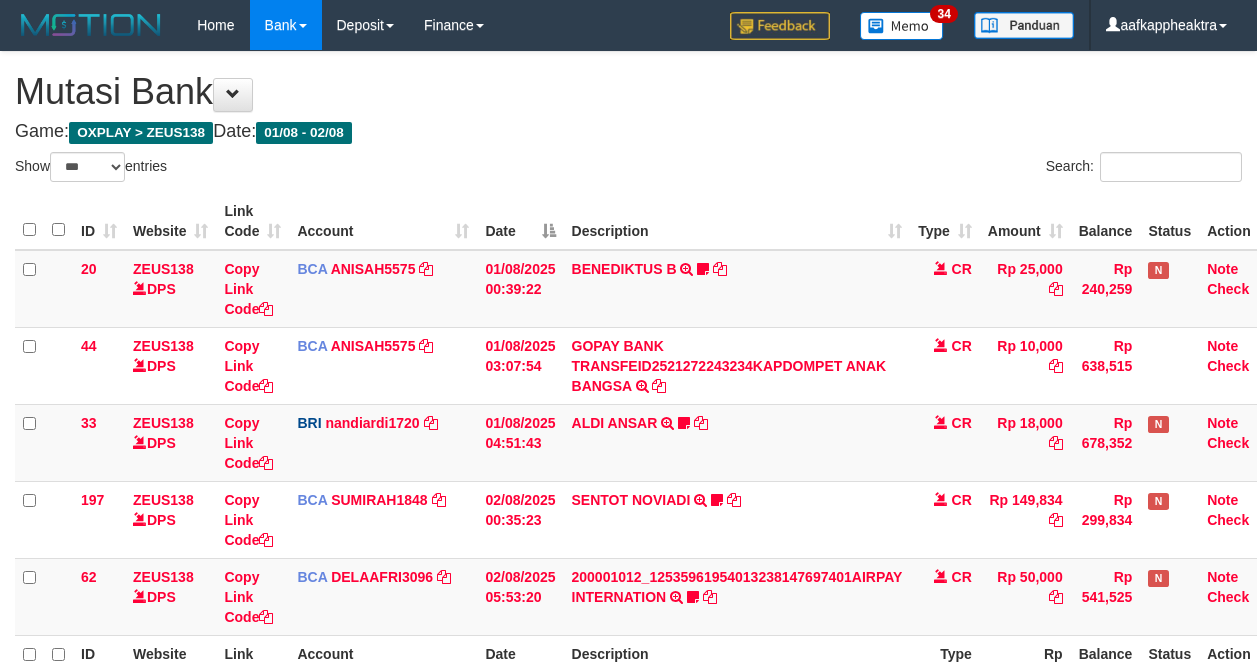 select on "***" 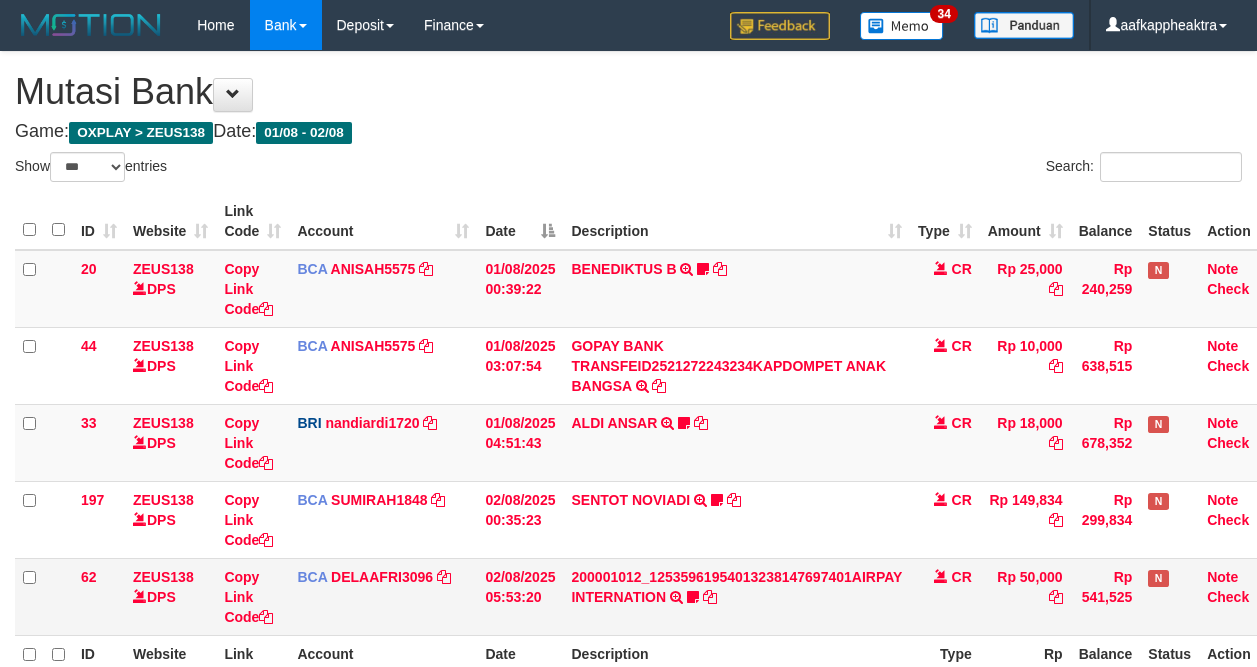 scroll, scrollTop: 150, scrollLeft: 0, axis: vertical 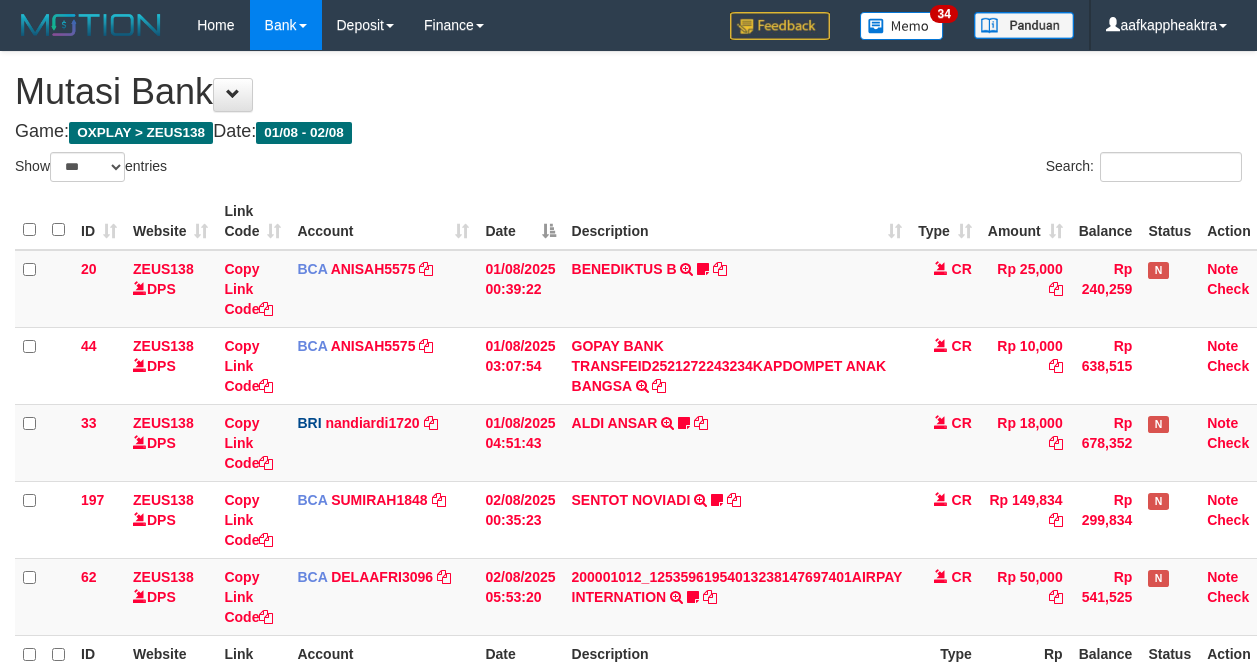 select on "***" 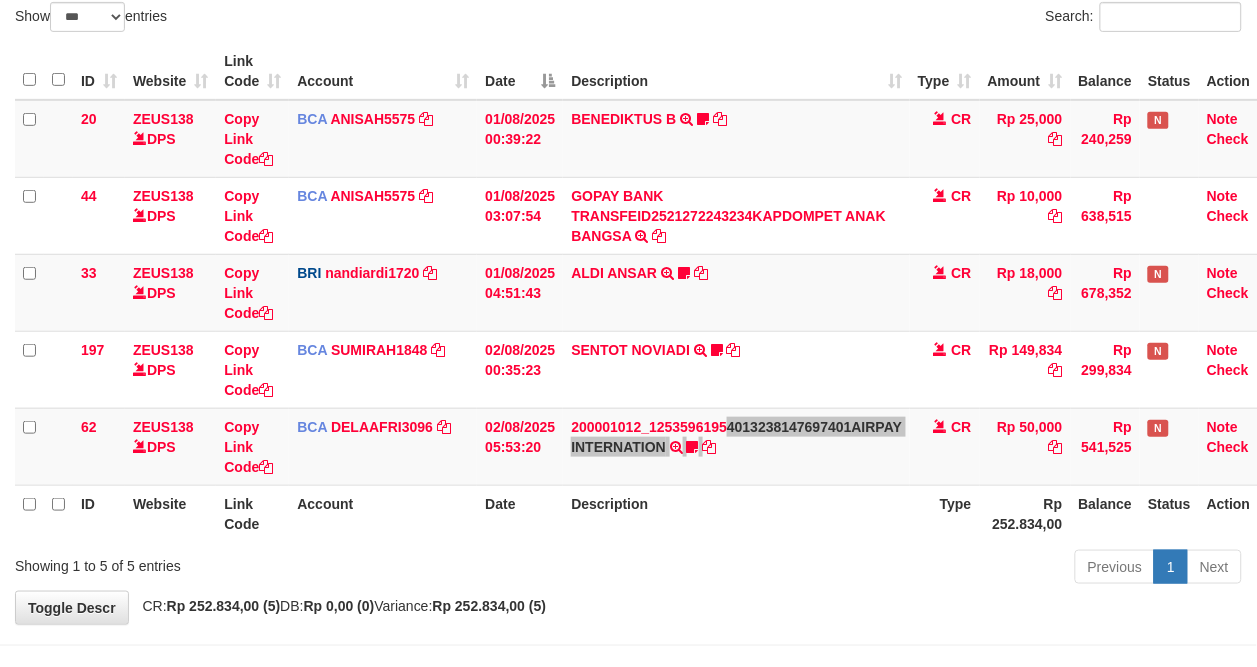 scroll, scrollTop: 218, scrollLeft: 0, axis: vertical 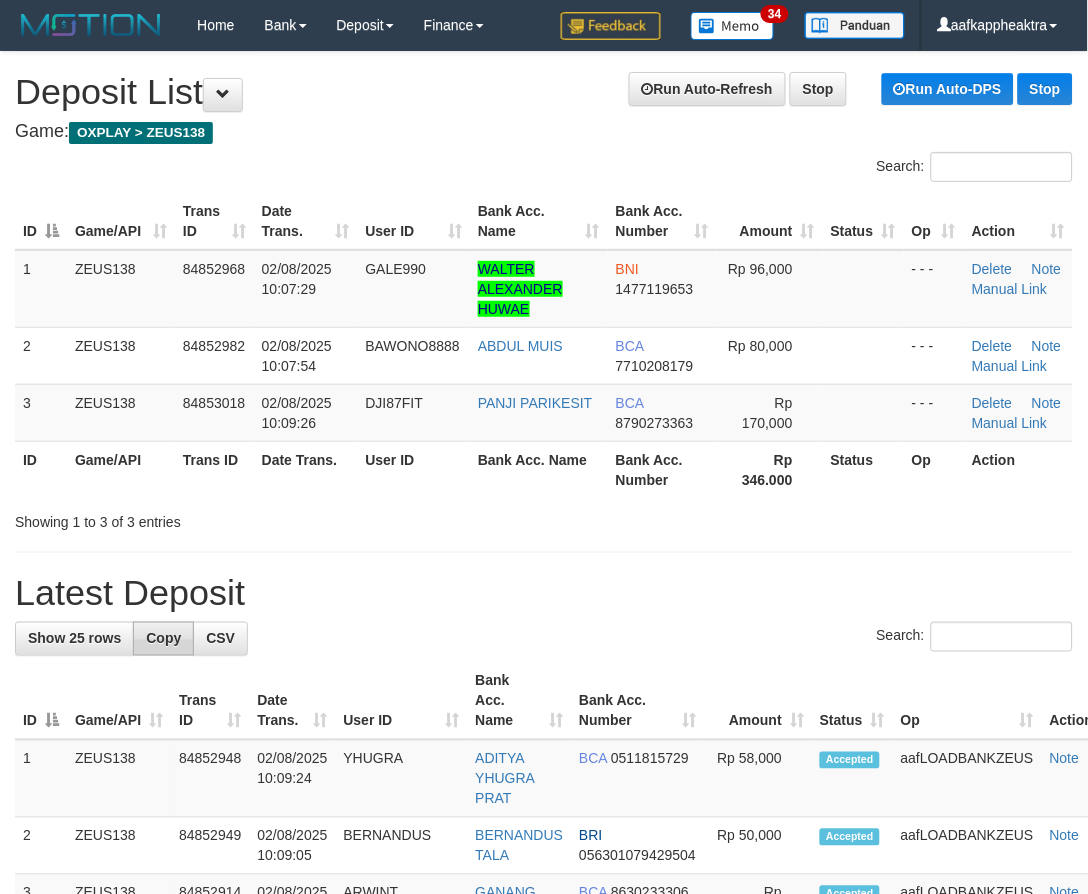 drag, startPoint x: 337, startPoint y: 634, endPoint x: 184, endPoint y: 623, distance: 153.39491 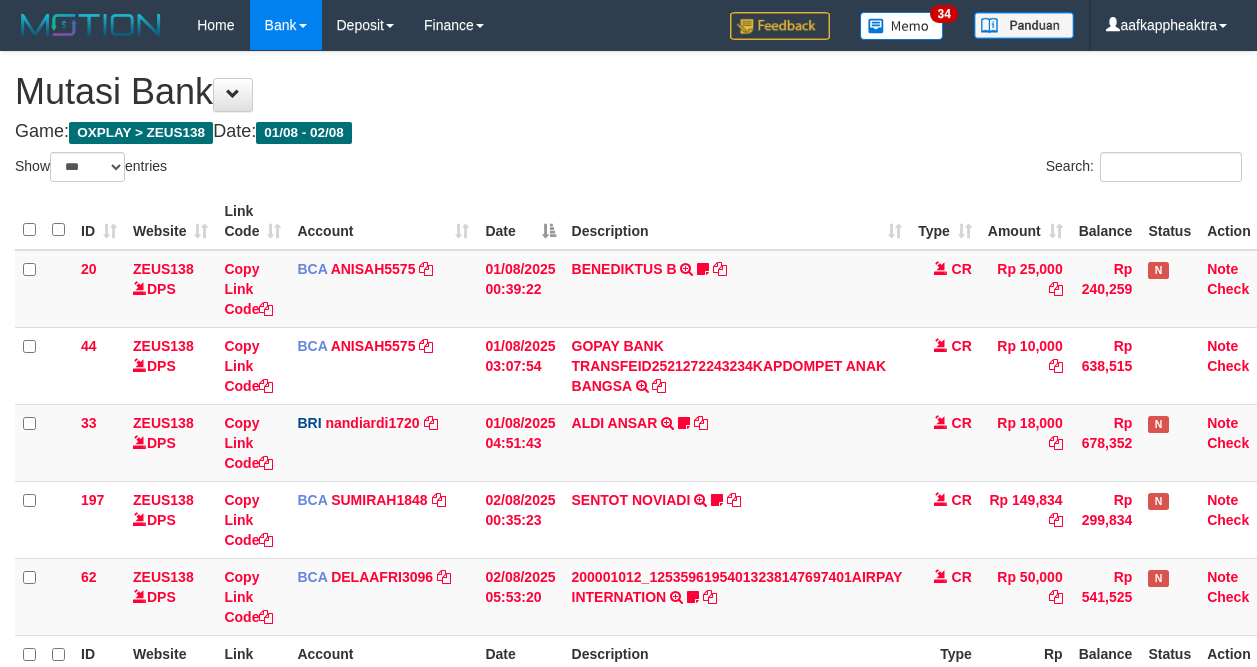 select on "***" 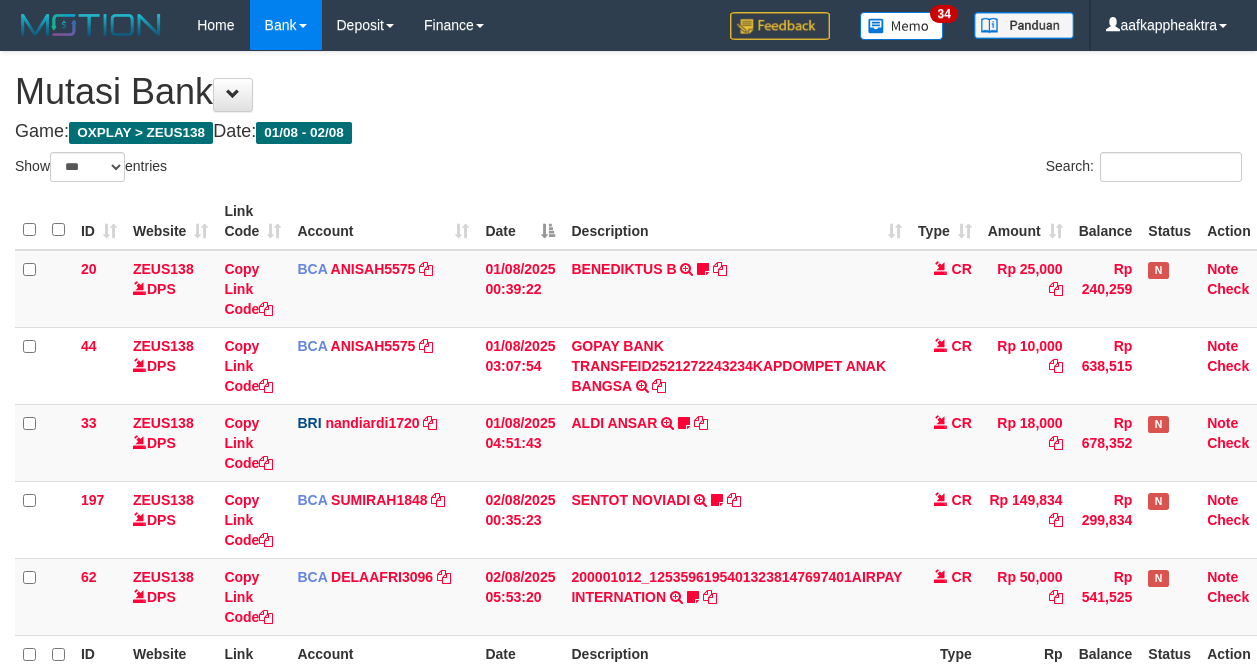 scroll, scrollTop: 150, scrollLeft: 0, axis: vertical 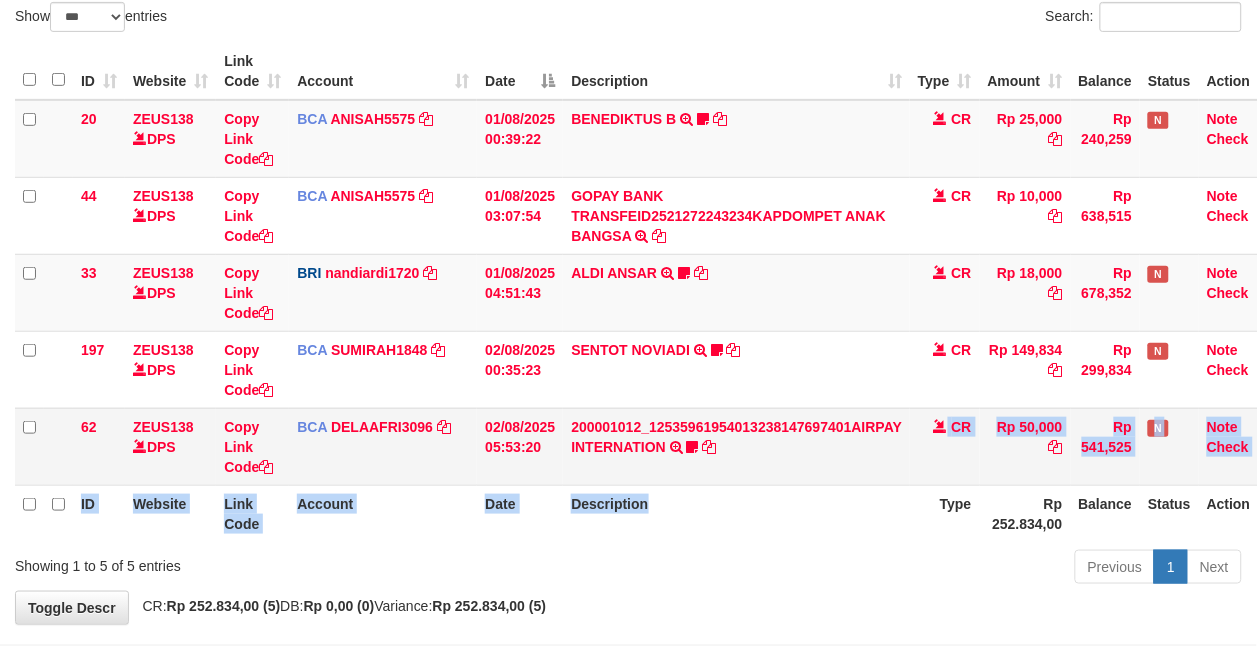 drag, startPoint x: 704, startPoint y: 486, endPoint x: 734, endPoint y: 482, distance: 30.265491 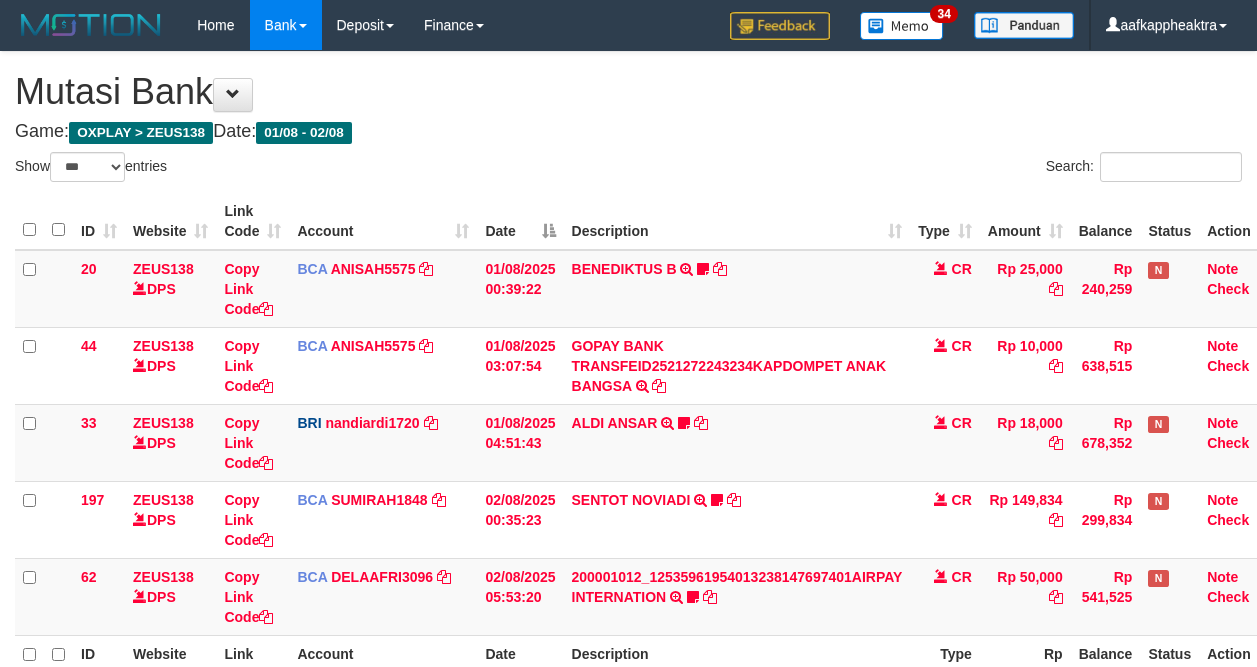 select on "***" 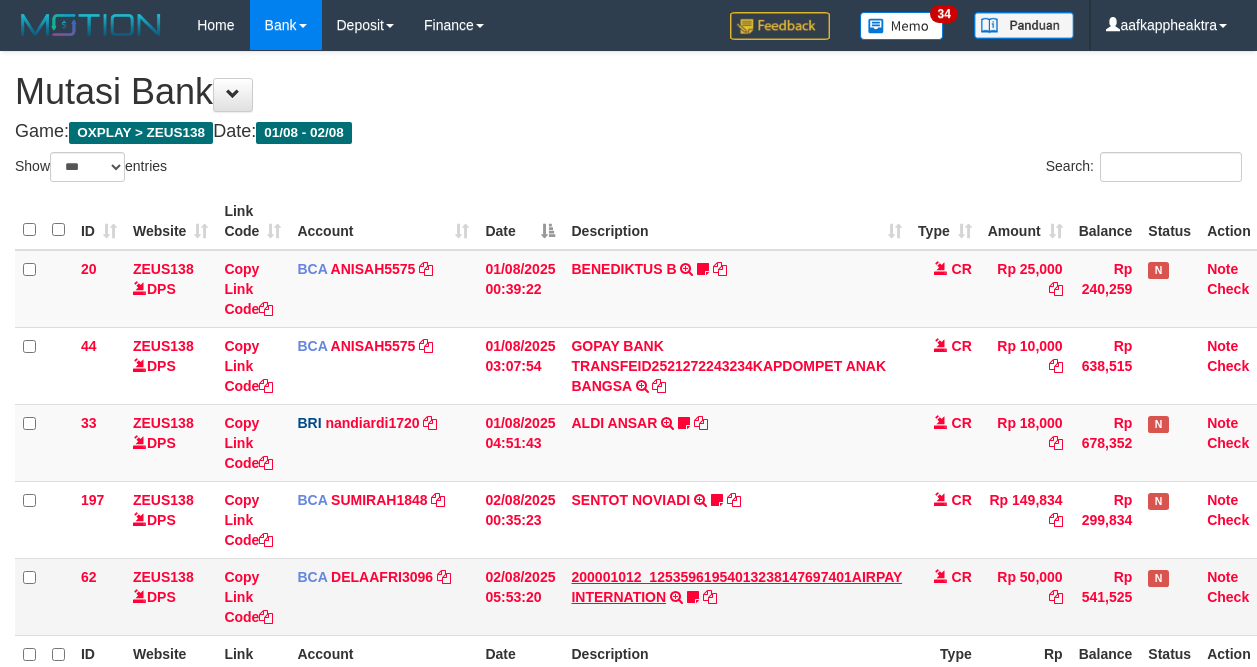 scroll, scrollTop: 150, scrollLeft: 0, axis: vertical 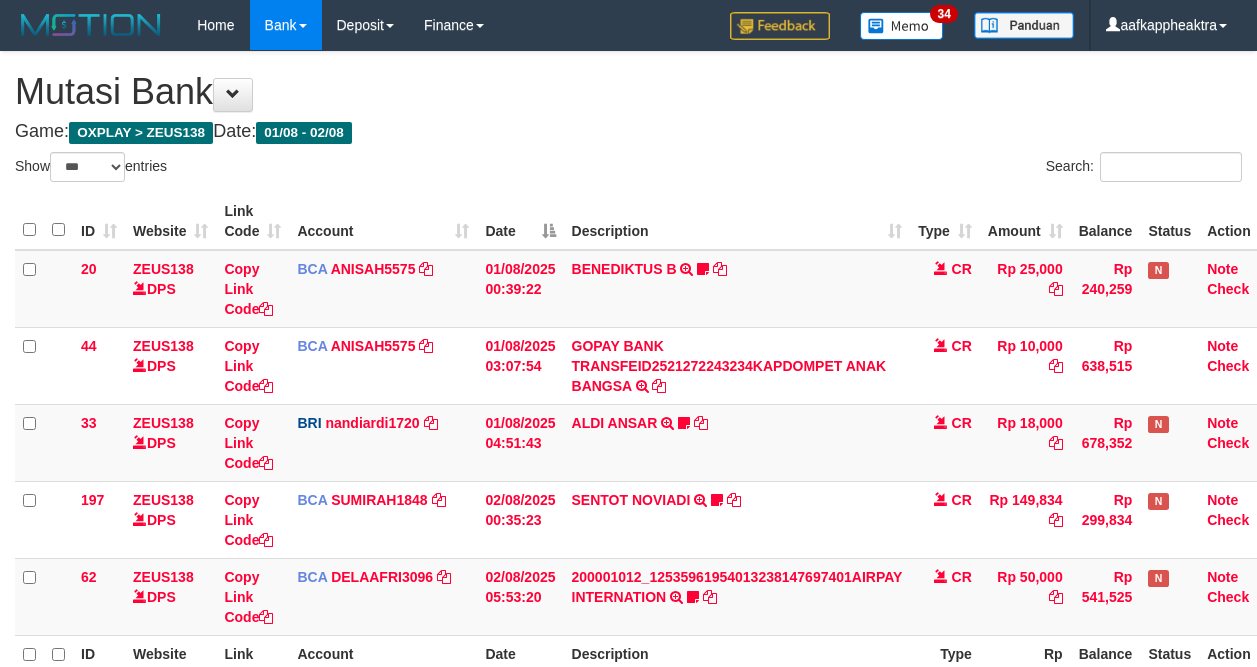 select on "***" 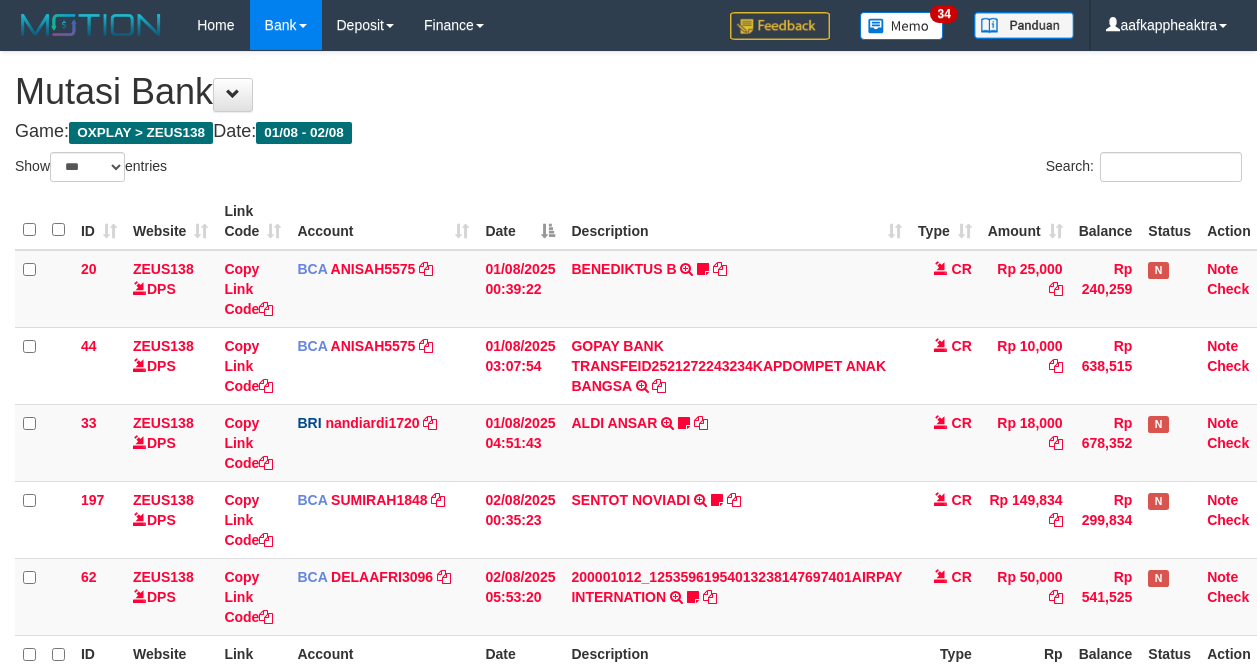 scroll, scrollTop: 150, scrollLeft: 0, axis: vertical 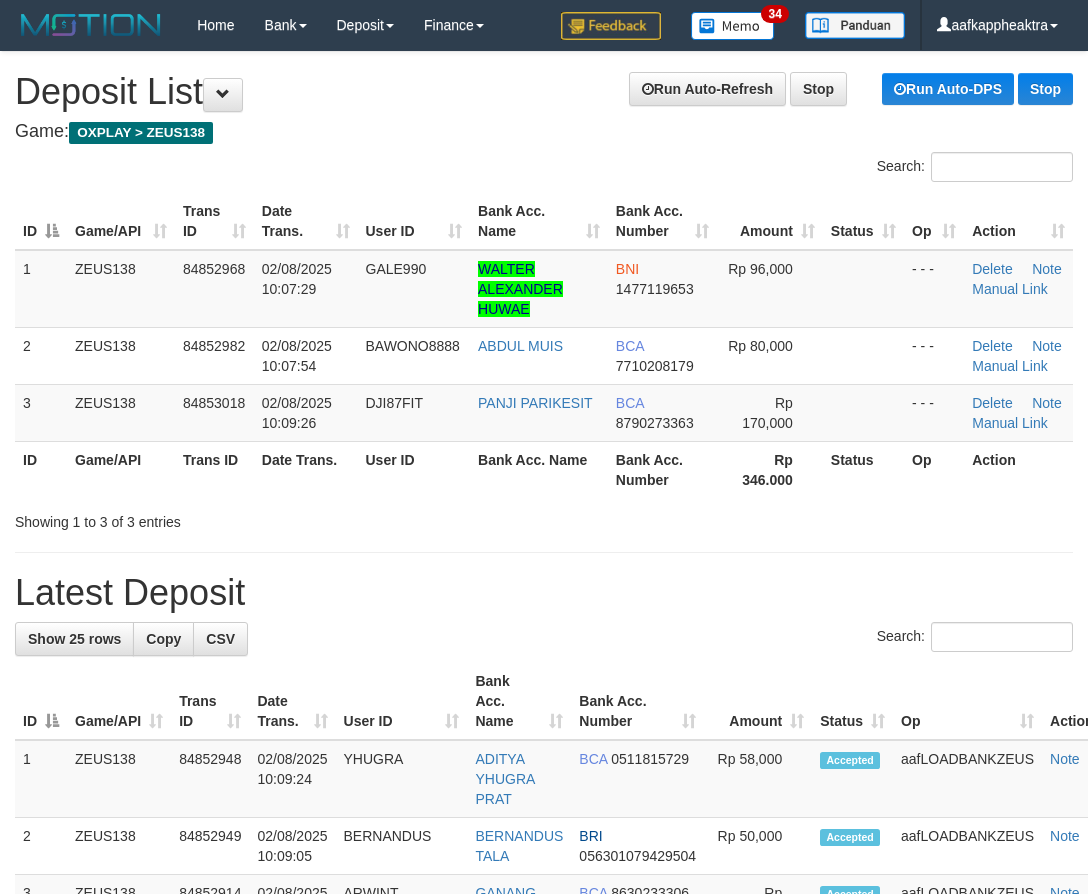 click on "**********" at bounding box center [544, 1215] 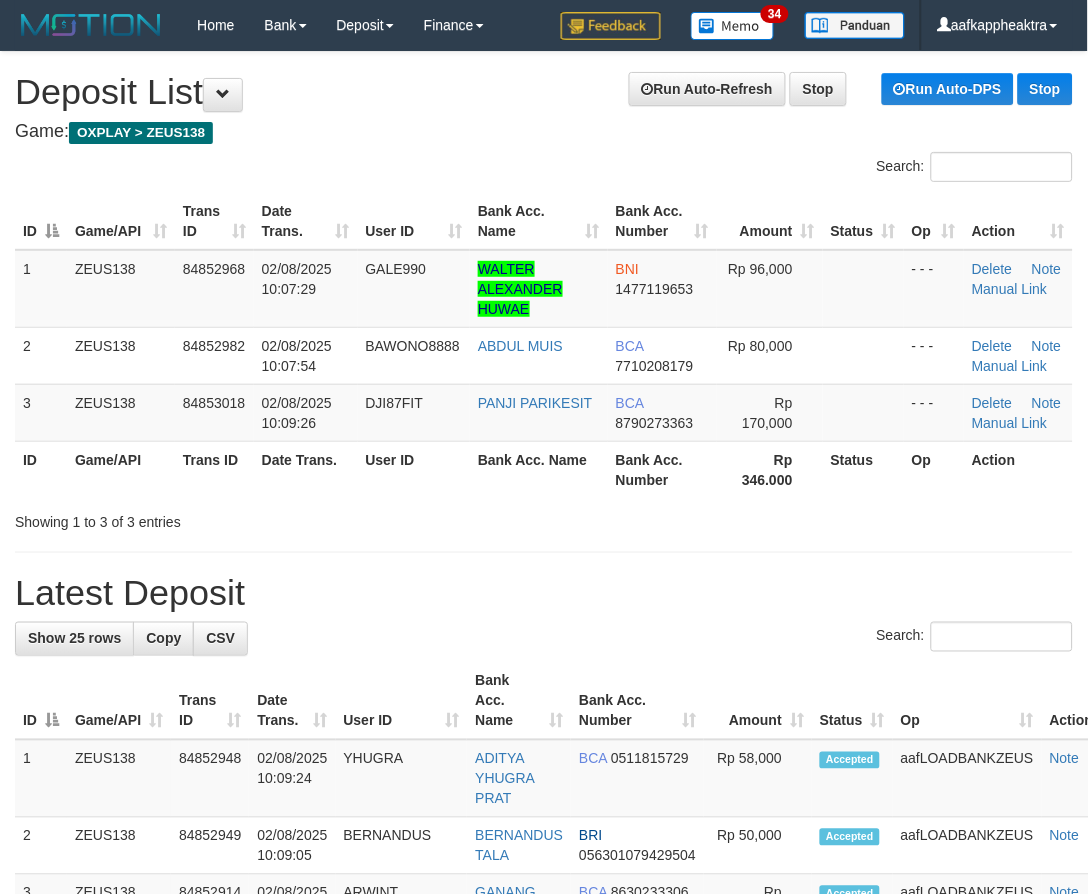 drag, startPoint x: 778, startPoint y: 676, endPoint x: 533, endPoint y: 652, distance: 246.1727 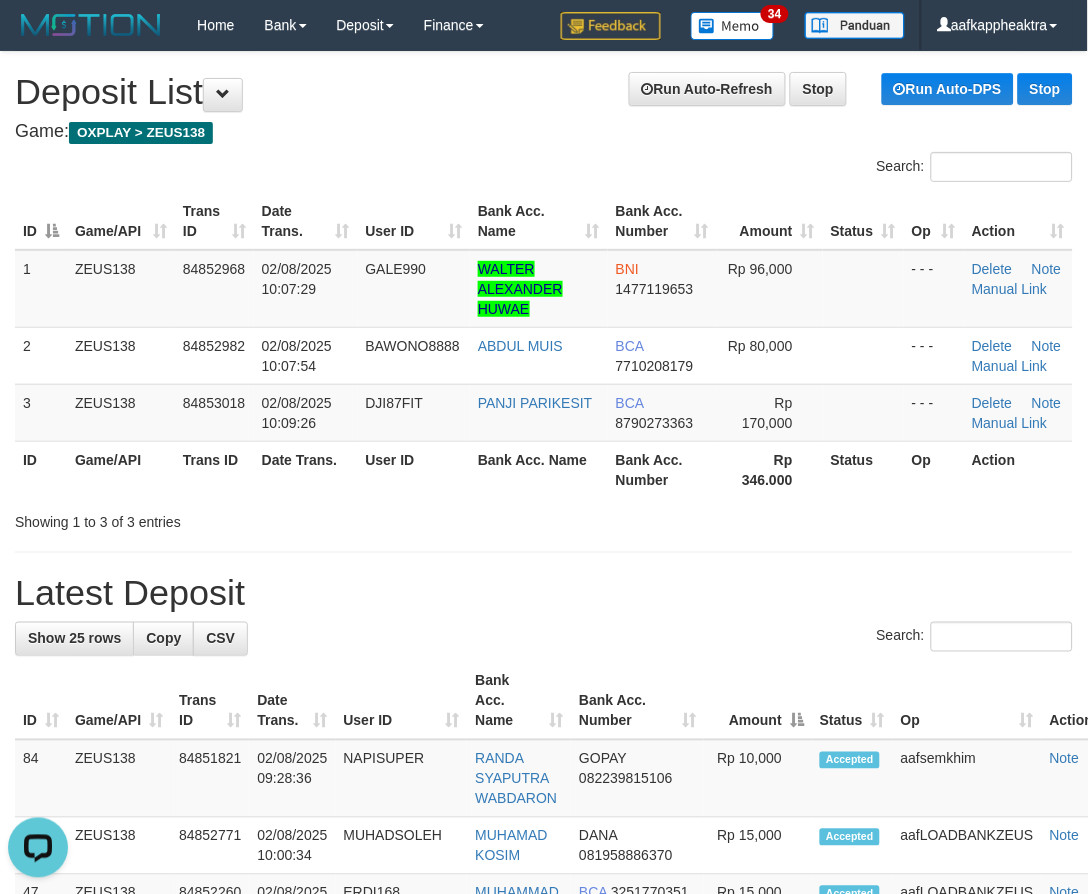 scroll, scrollTop: 0, scrollLeft: 0, axis: both 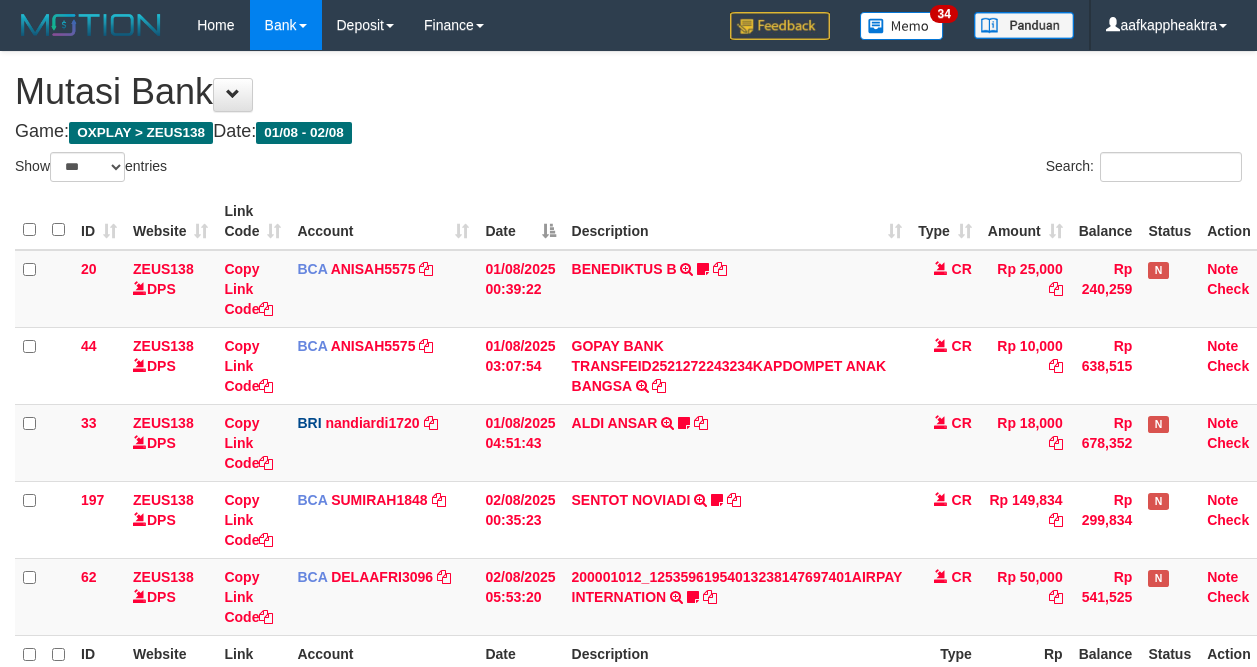 select on "***" 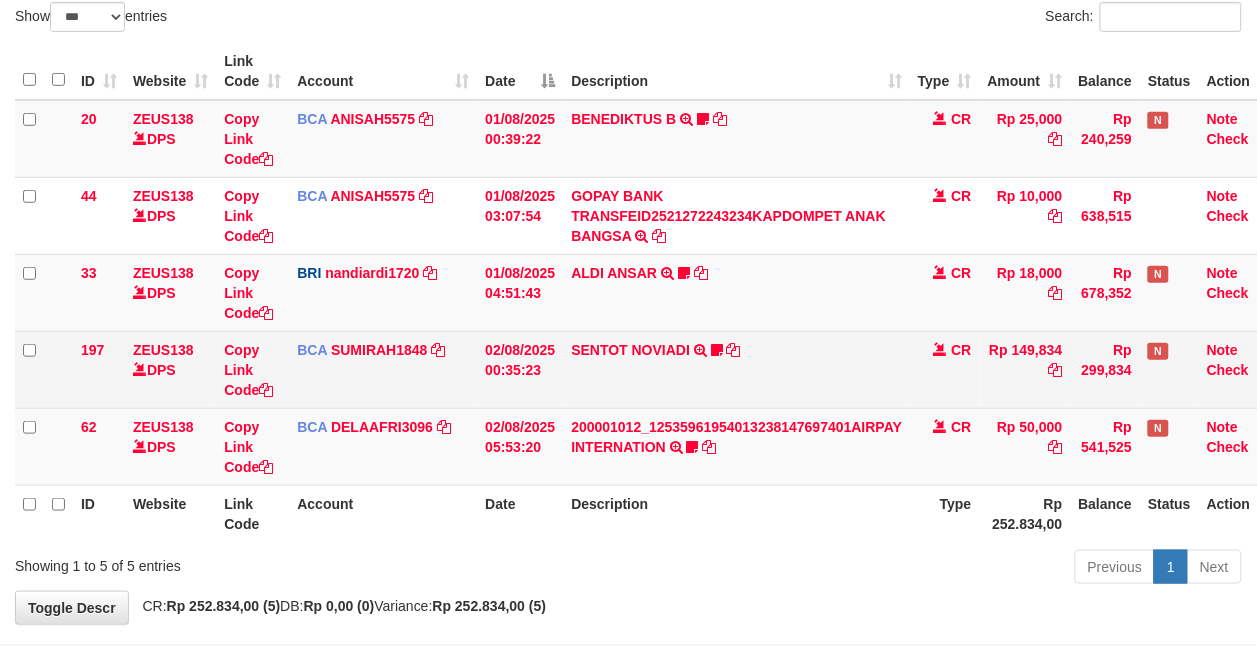click on "SENTOT NOVIADI            TRSF E-BANKING CR 0208/FTSCY/WS95271
149834.00SENTOT NOVIADI    Seno2023" at bounding box center [736, 369] 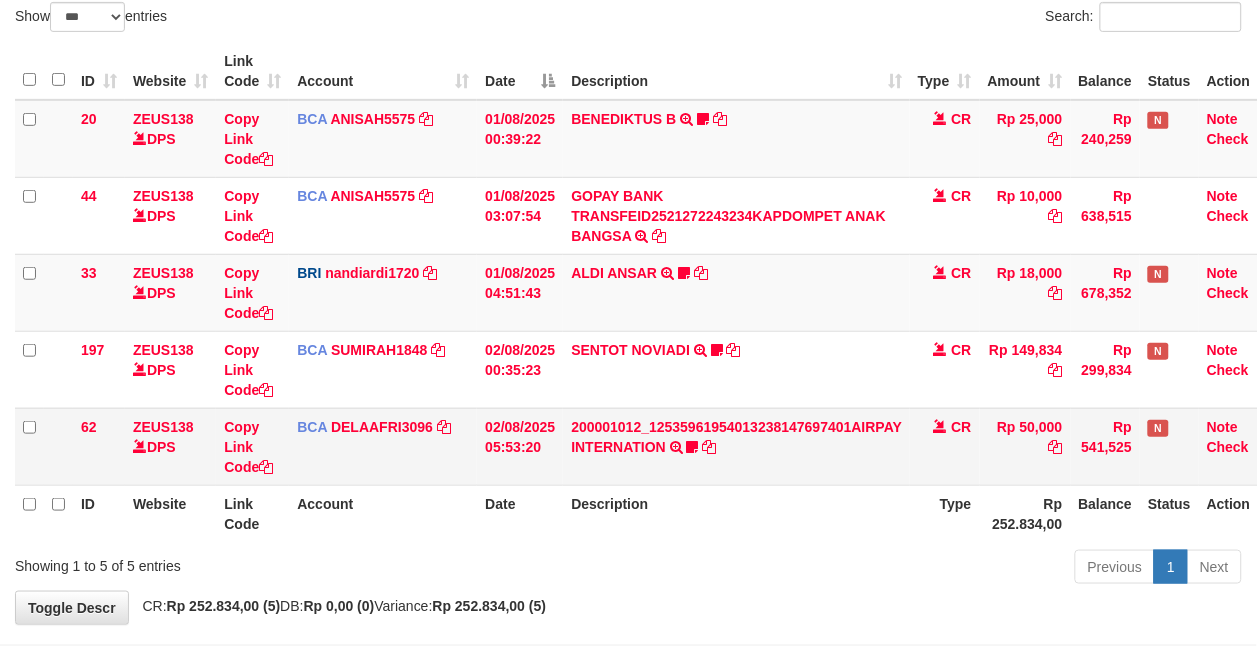 scroll, scrollTop: 218, scrollLeft: 0, axis: vertical 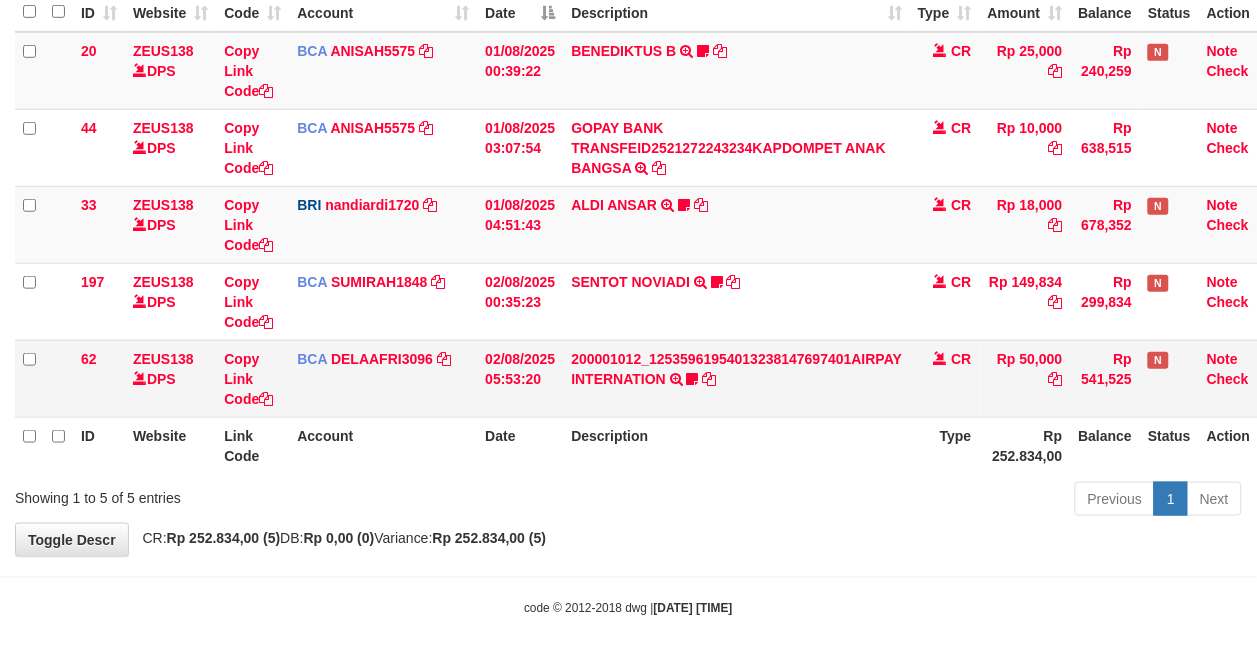 click on "200001012_12535961954013238147697401AIRPAY INTERNATION            TRSF E-BANKING CR 0208/FTSCY/WS95051
50000.00200001012_12535961954013238147697401AIRPAY INTERNATION    Labubutaiki
https://prnt.sc/l7T6Eus7w_Qi" at bounding box center [736, 378] 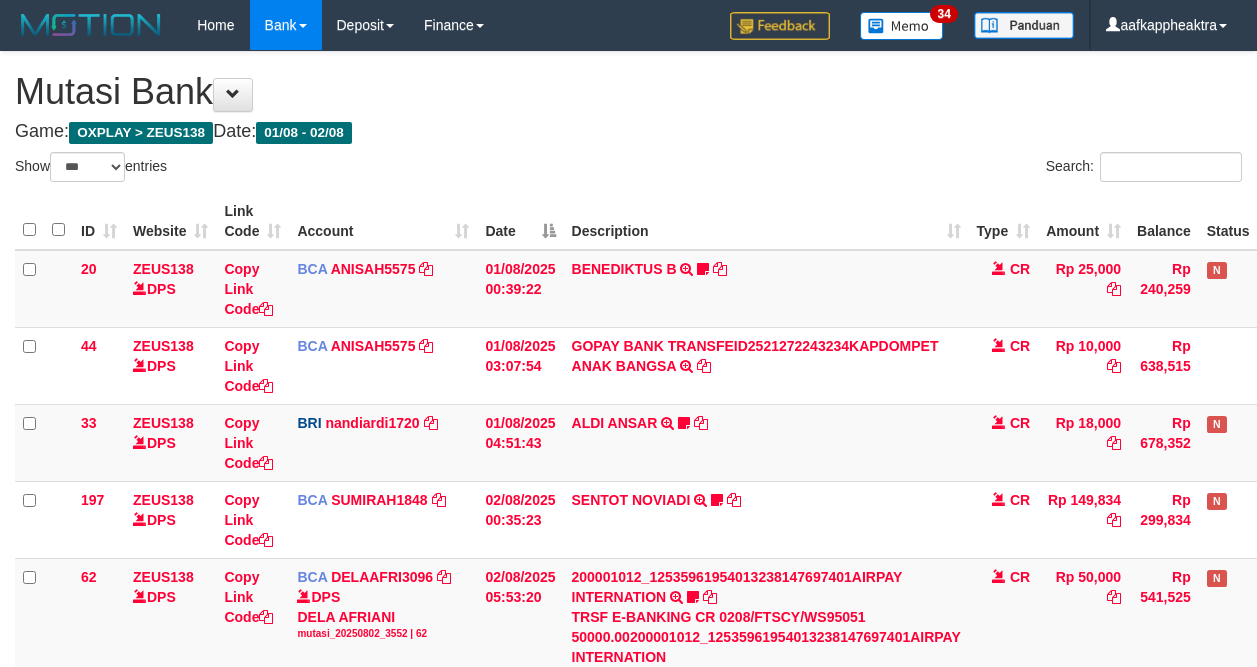 select on "***" 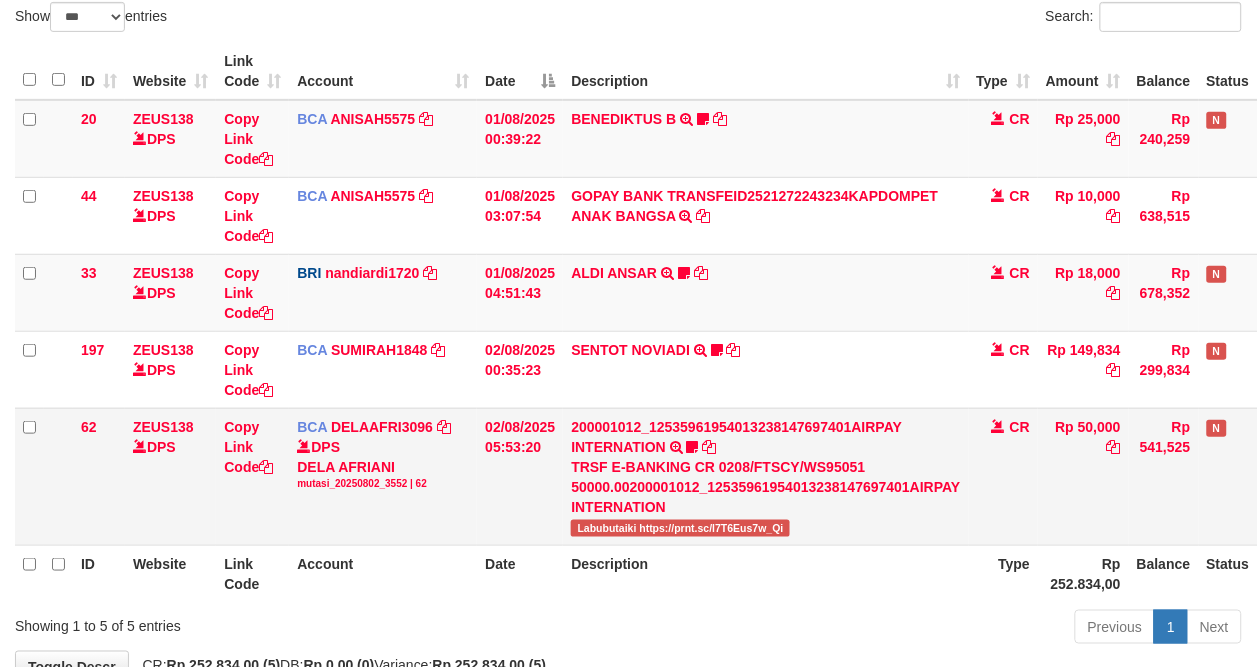 click on "[DATE] [TIME]
ZEUS138    DPS
Copy Link Code
BCA
ANISAH5575
DPS
ANISAH
mutasi_20250801_3827 | 20
mutasi_20250801_3827 | 20
[DATE] [TIME]
BENEDIKTUS B            TRSF E-BANKING CR 0108/FTSCY/WS95051
25000.002025080185043947 TRFDN-[FULL_NAME] DEBIT INDONE    Asuk86 bantu bukti tf
CR
Rp 25,000
Rp 240,259
N
Note
Check
44
ZEUS138    DPS
Copy Link Code
BCA
ANISAH5575
DPS
ANISAH
mutasi_20250801_3827 | 44" at bounding box center (677, 323) 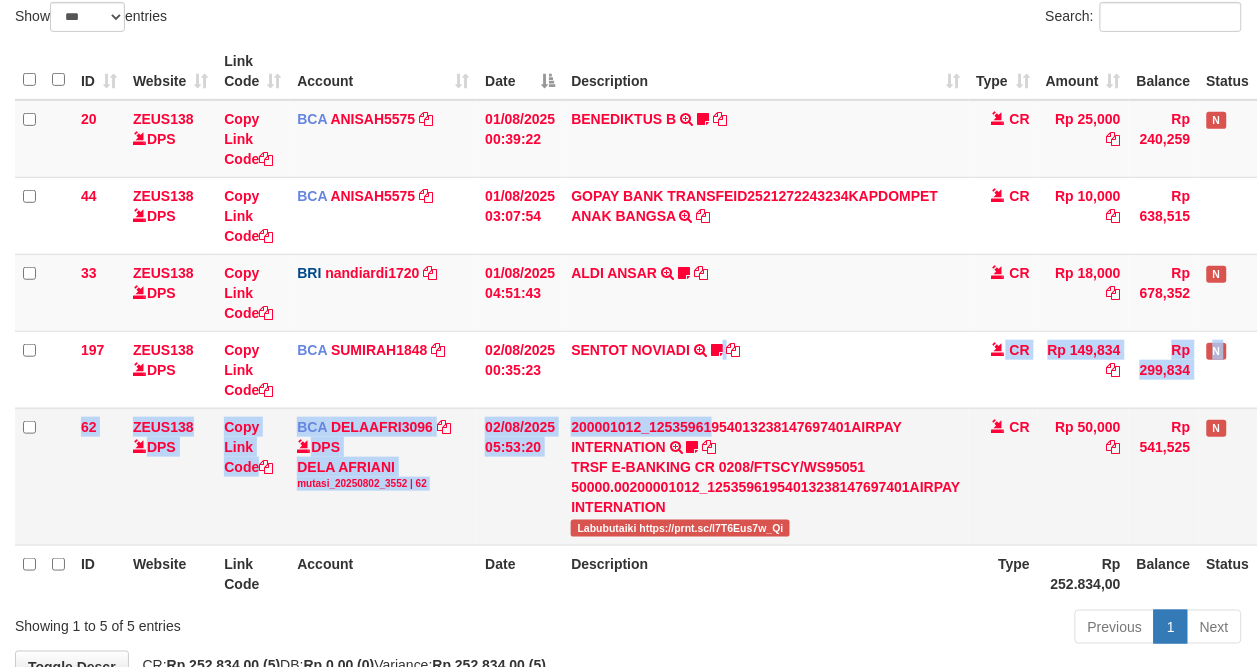 click on "200001012_12535961954013238147697401AIRPAY INTERNATION            TRSF E-BANKING CR 0208/FTSCY/WS95051
50000.00200001012_12535961954013238147697401AIRPAY INTERNATION    Labubutaiki
https://prnt.sc/l7T6Eus7w_Qi" at bounding box center [765, 476] 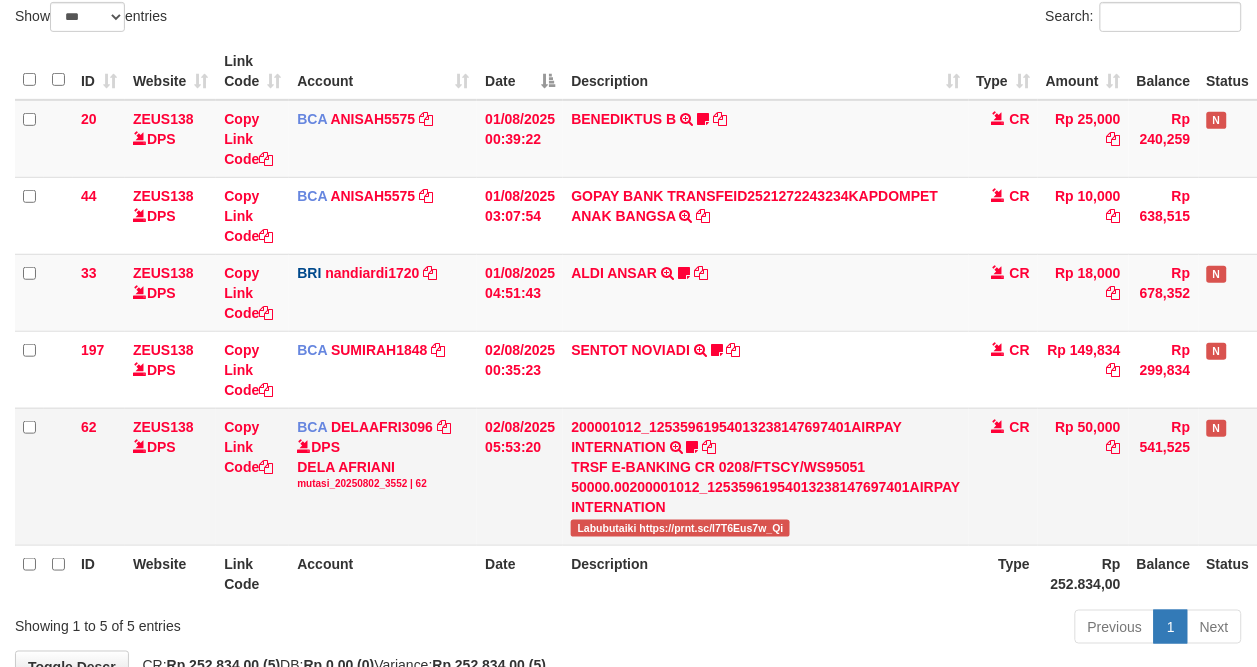 scroll, scrollTop: 218, scrollLeft: 0, axis: vertical 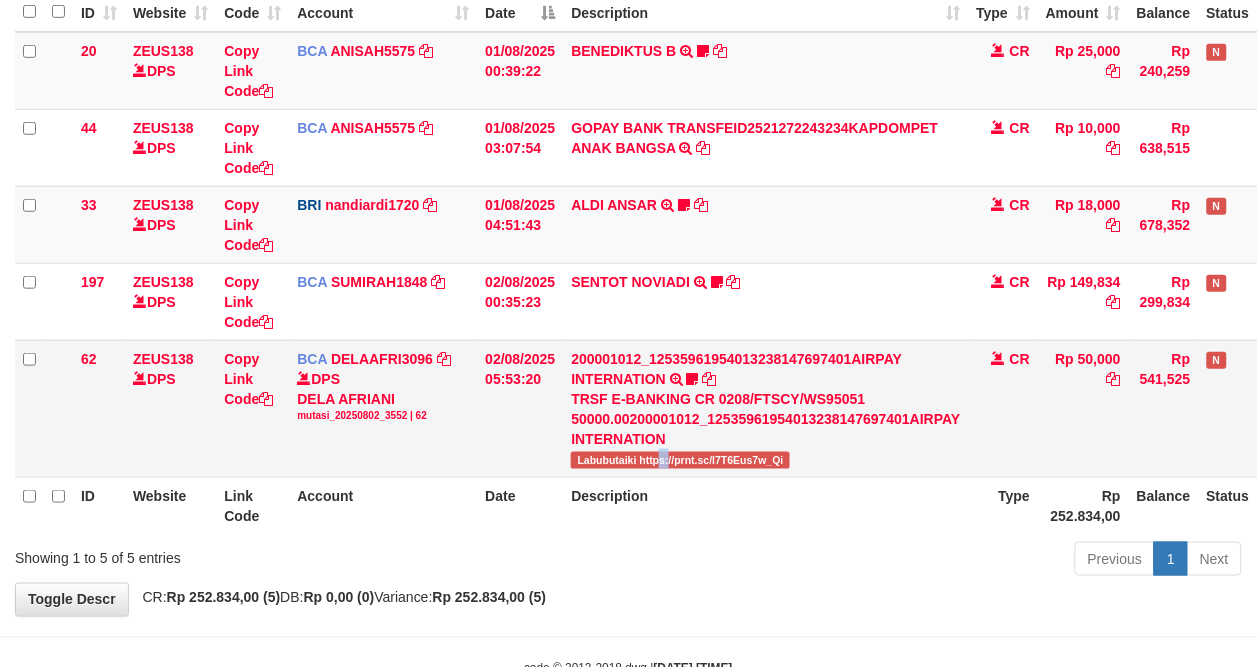 click on "Labubutaiki
https://prnt.sc/l7T6Eus7w_Qi" at bounding box center [680, 460] 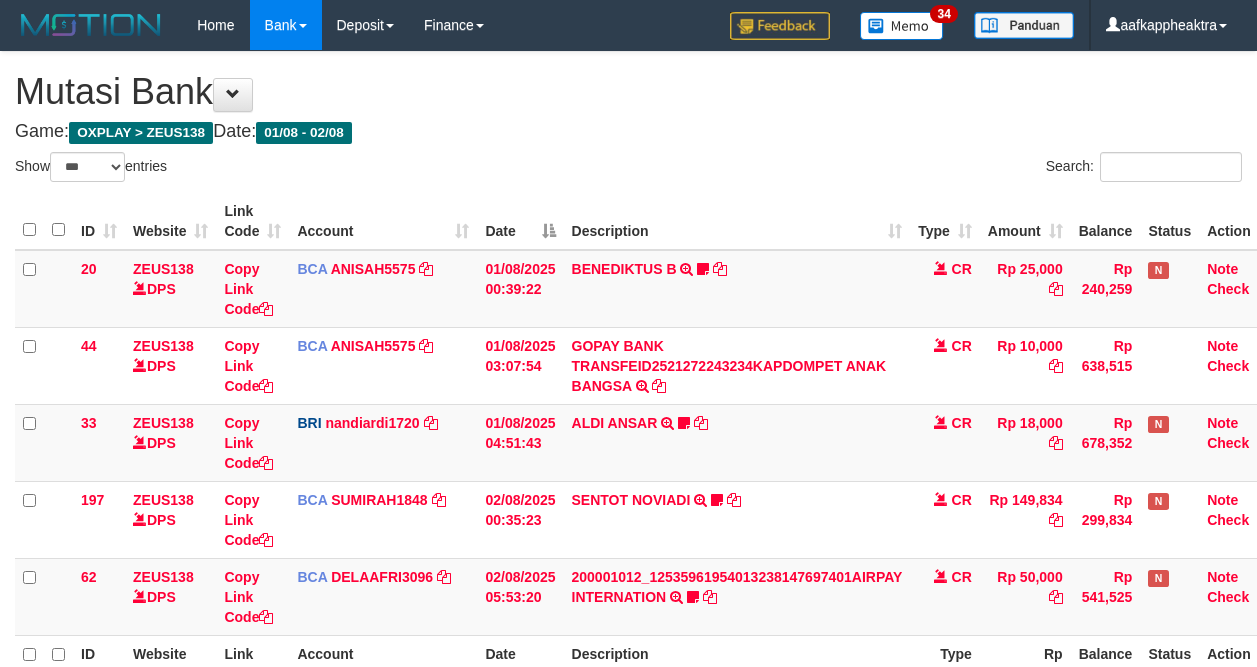 select on "***" 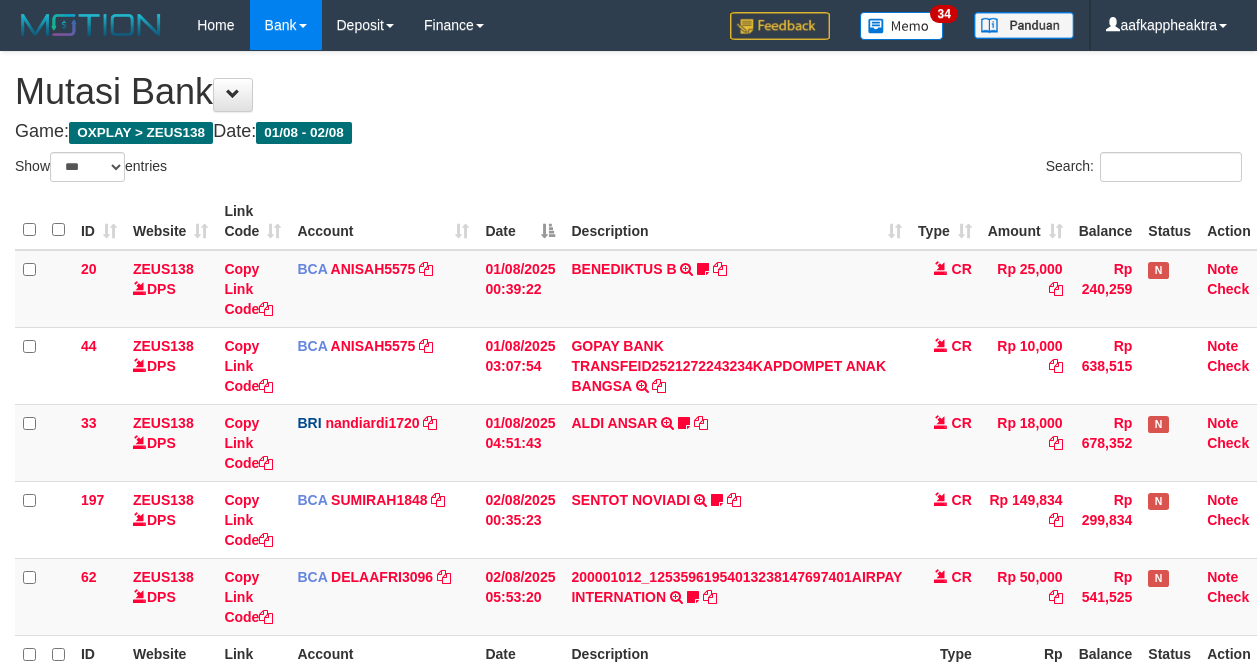 click on "SENTOT NOVIADI            TRSF E-BANKING CR 0208/FTSCY/WS95271
149834.00SENTOT NOVIADI    Seno2023" at bounding box center (736, 519) 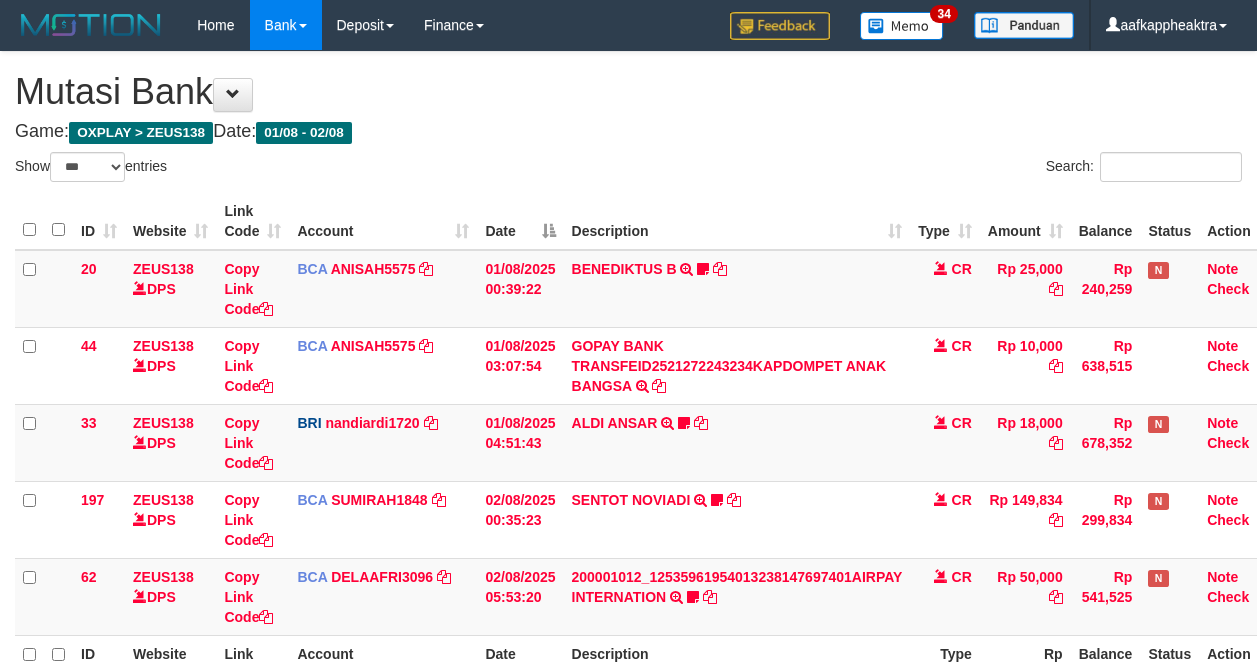 select on "***" 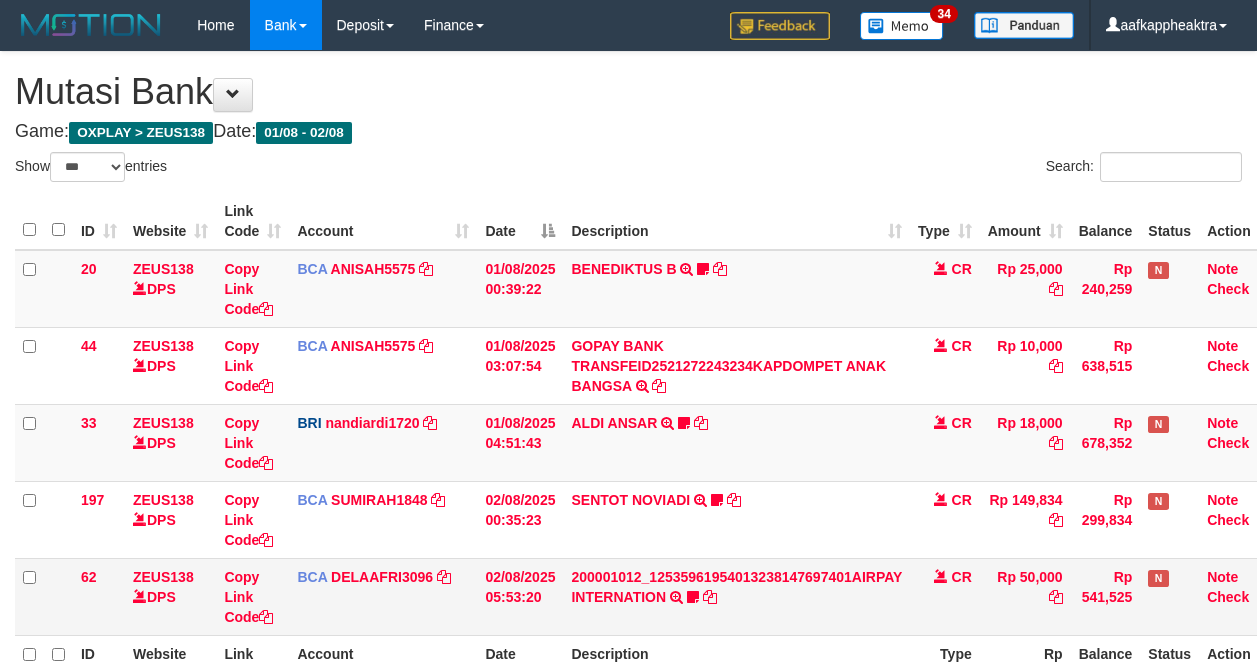 scroll, scrollTop: 150, scrollLeft: 0, axis: vertical 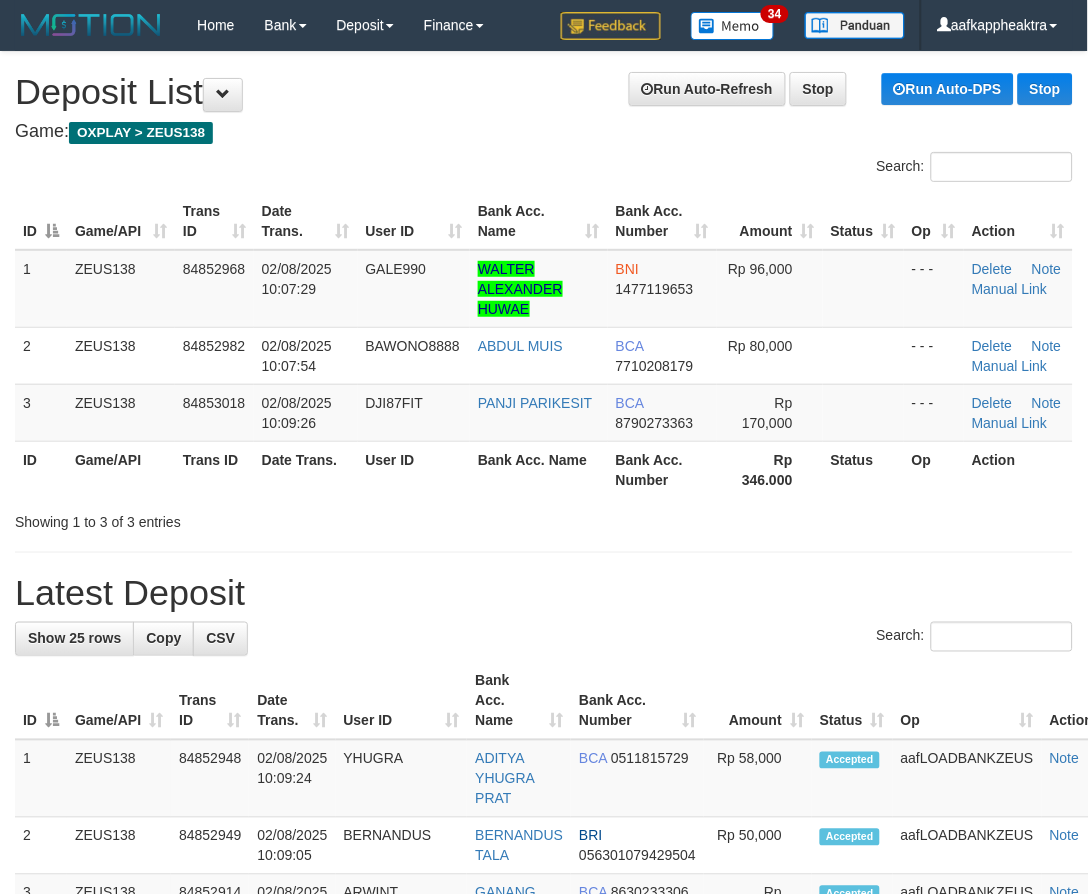 click on "Showing 1 to 3 of 3 entries" at bounding box center (544, 518) 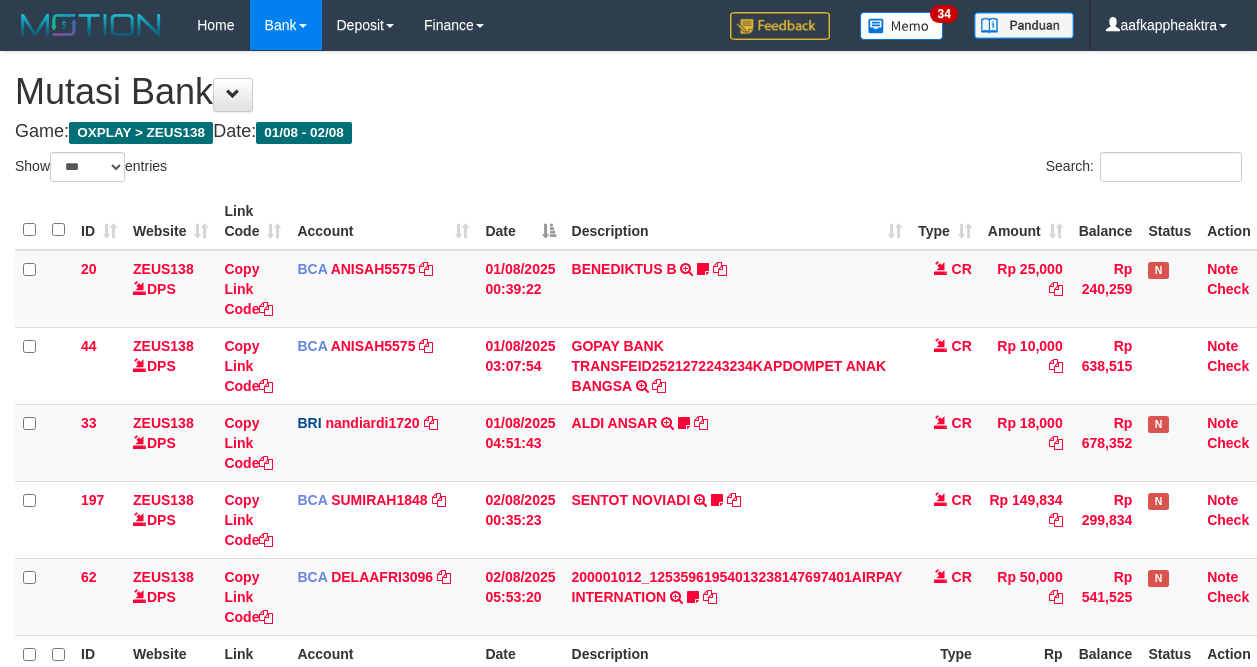 select on "***" 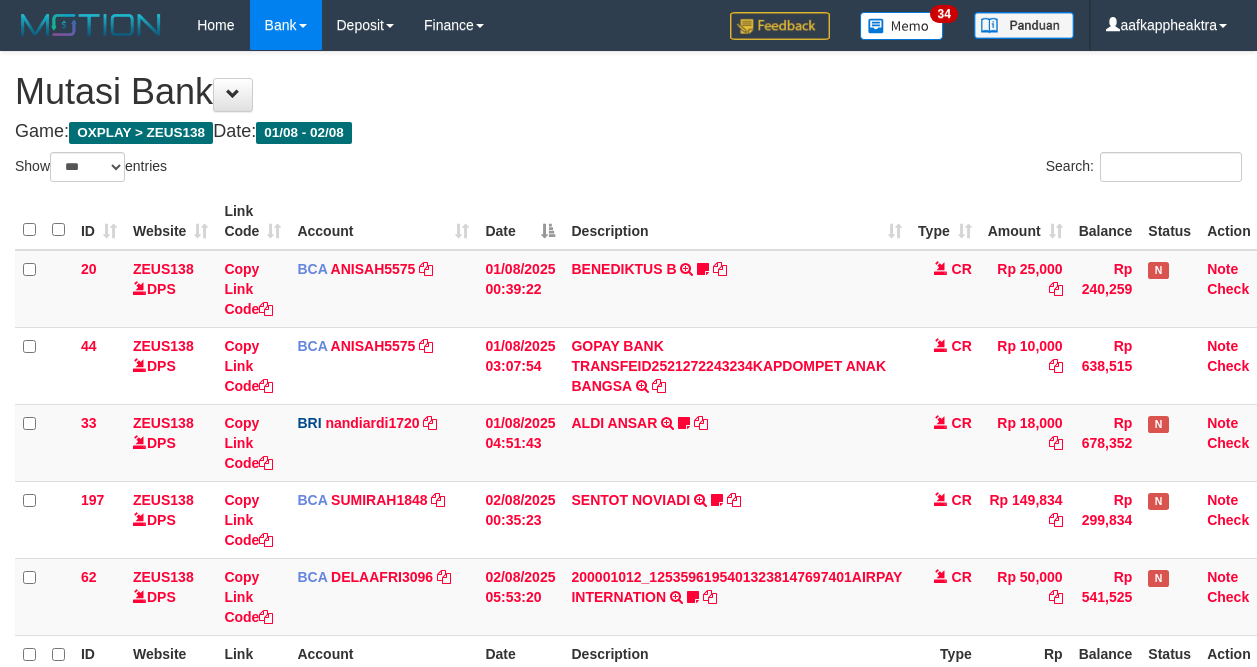 scroll, scrollTop: 150, scrollLeft: 0, axis: vertical 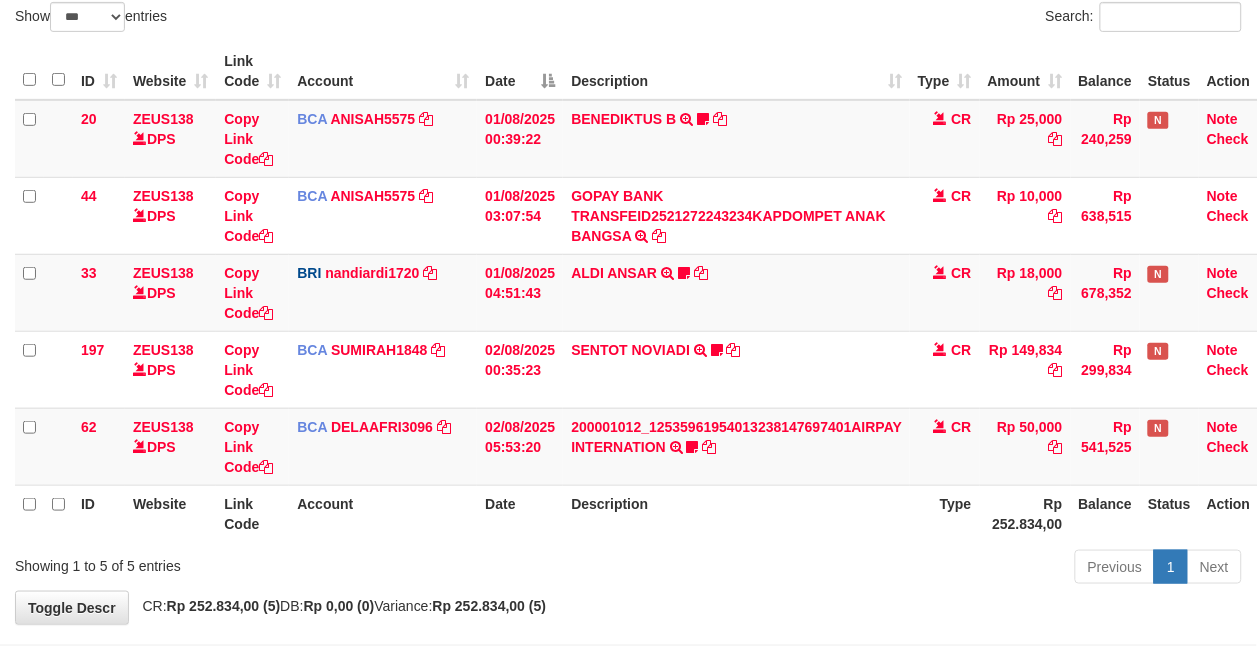 click on "Rp 50,000" at bounding box center (1025, 446) 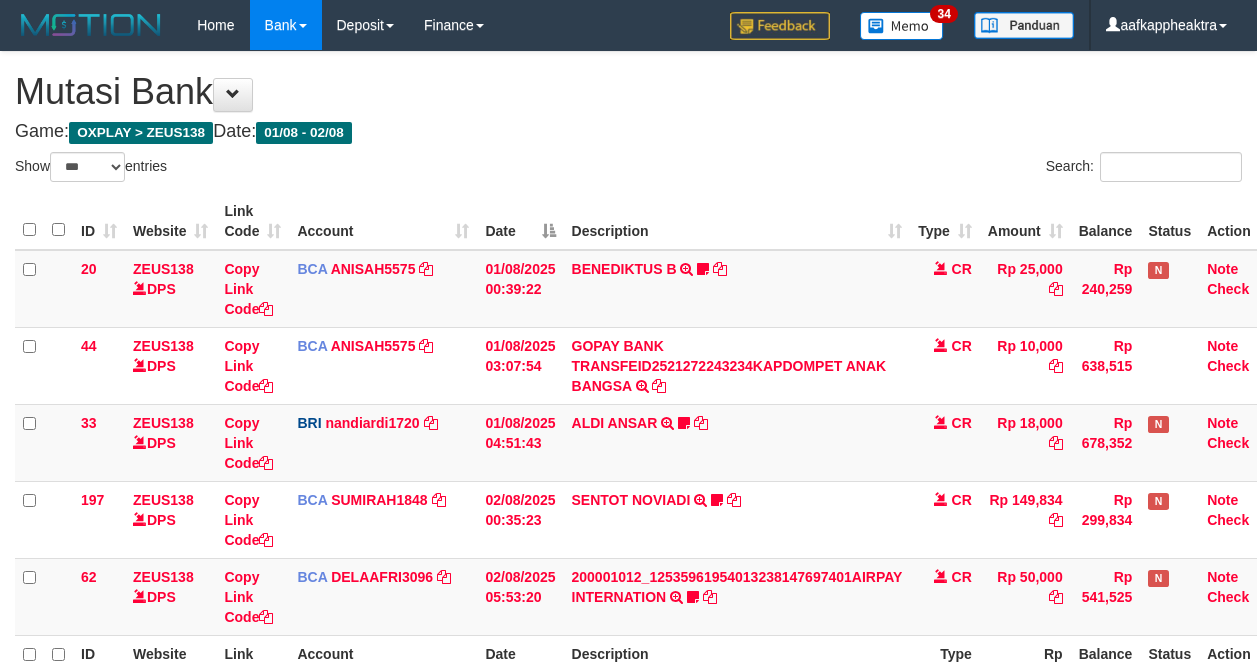 select on "***" 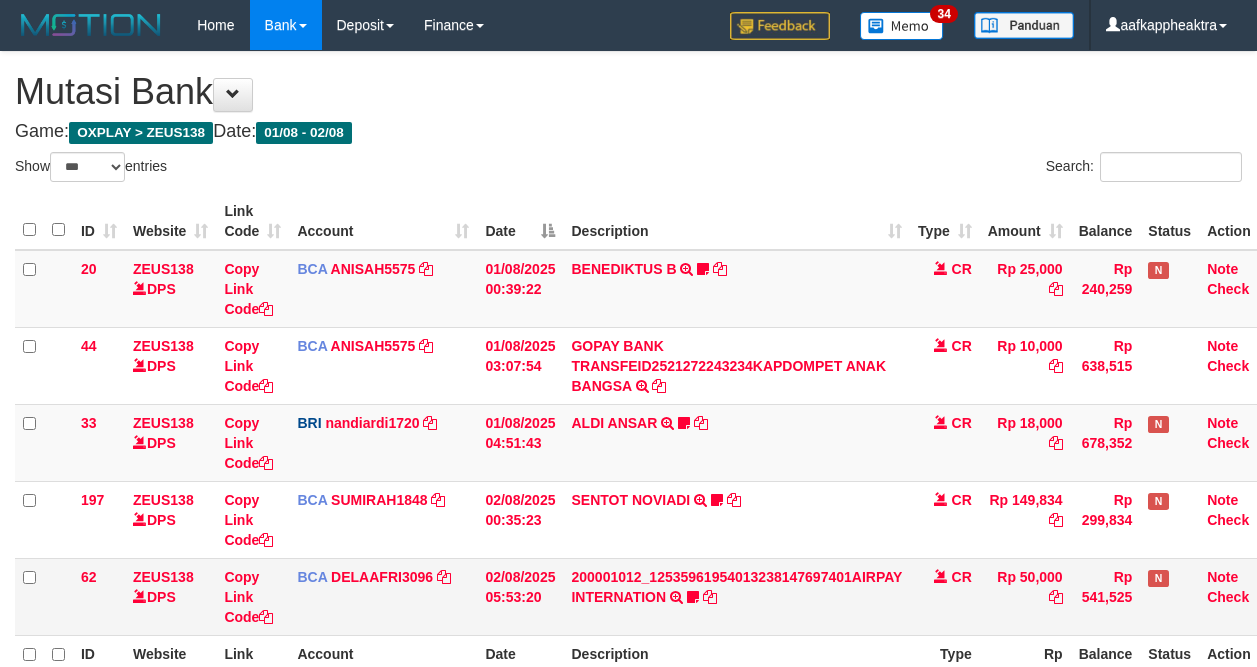 scroll, scrollTop: 150, scrollLeft: 0, axis: vertical 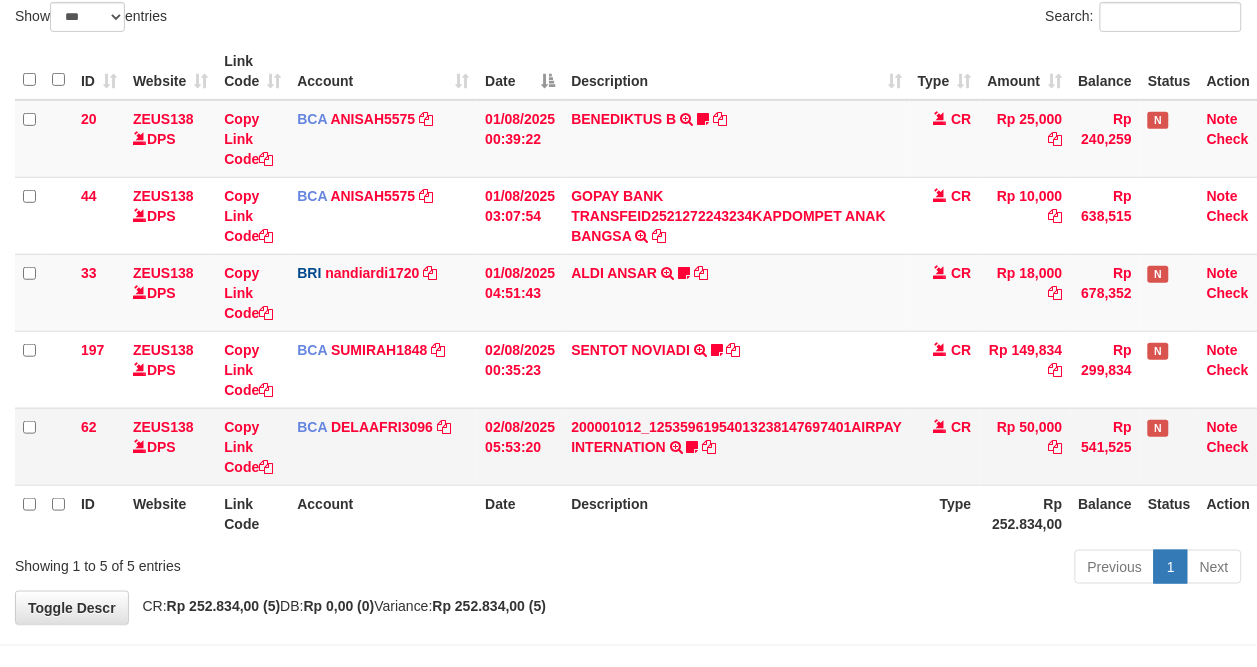 click on "200001012_12535961954013238147697401AIRPAY INTERNATION            TRSF E-BANKING CR 0208/FTSCY/WS95051
50000.00200001012_12535961954013238147697401AIRPAY INTERNATION    Labubutaiki
https://prnt.sc/l7T6Eus7w_Qi" at bounding box center (736, 446) 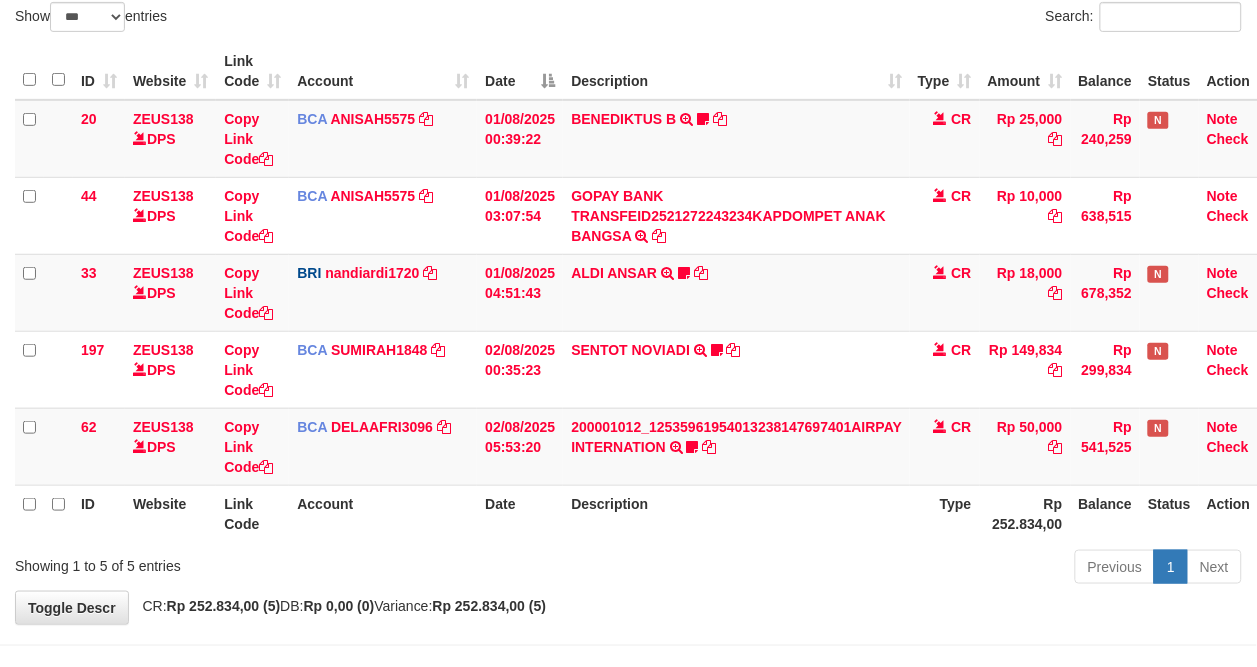 drag, startPoint x: 826, startPoint y: 455, endPoint x: 837, endPoint y: 455, distance: 11 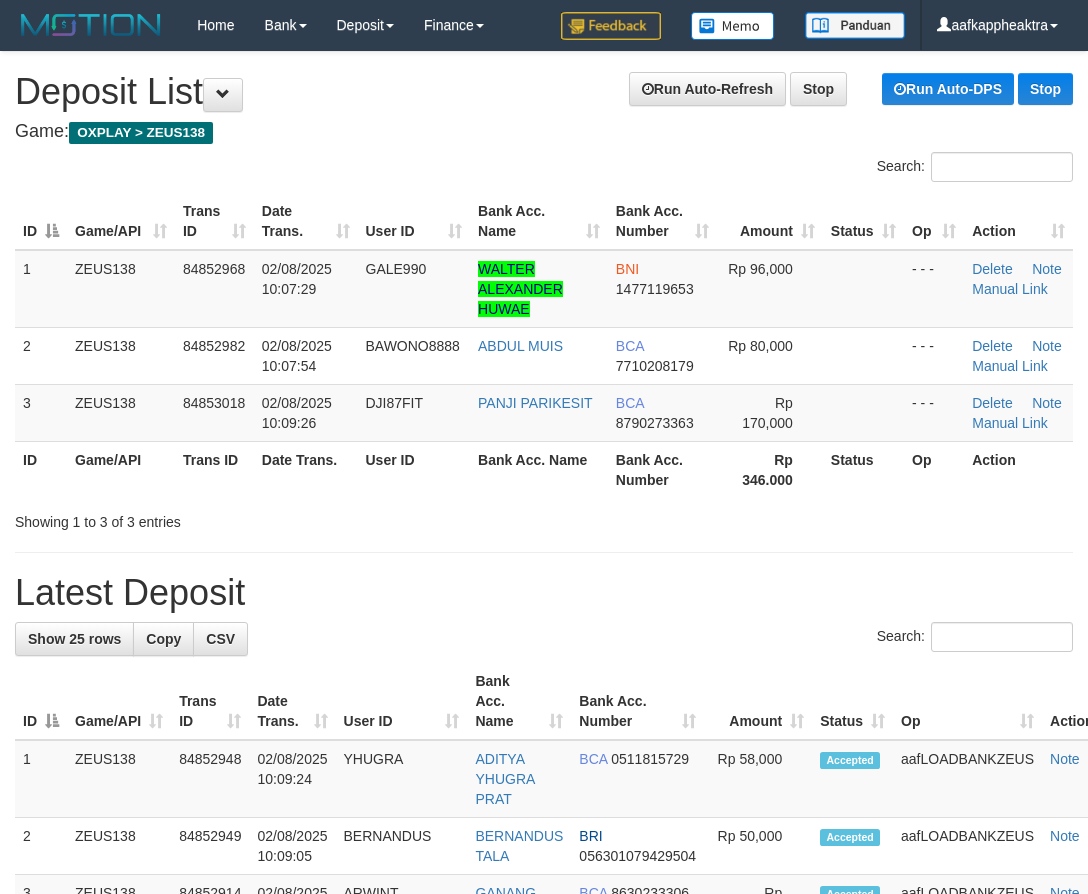 scroll, scrollTop: 0, scrollLeft: 0, axis: both 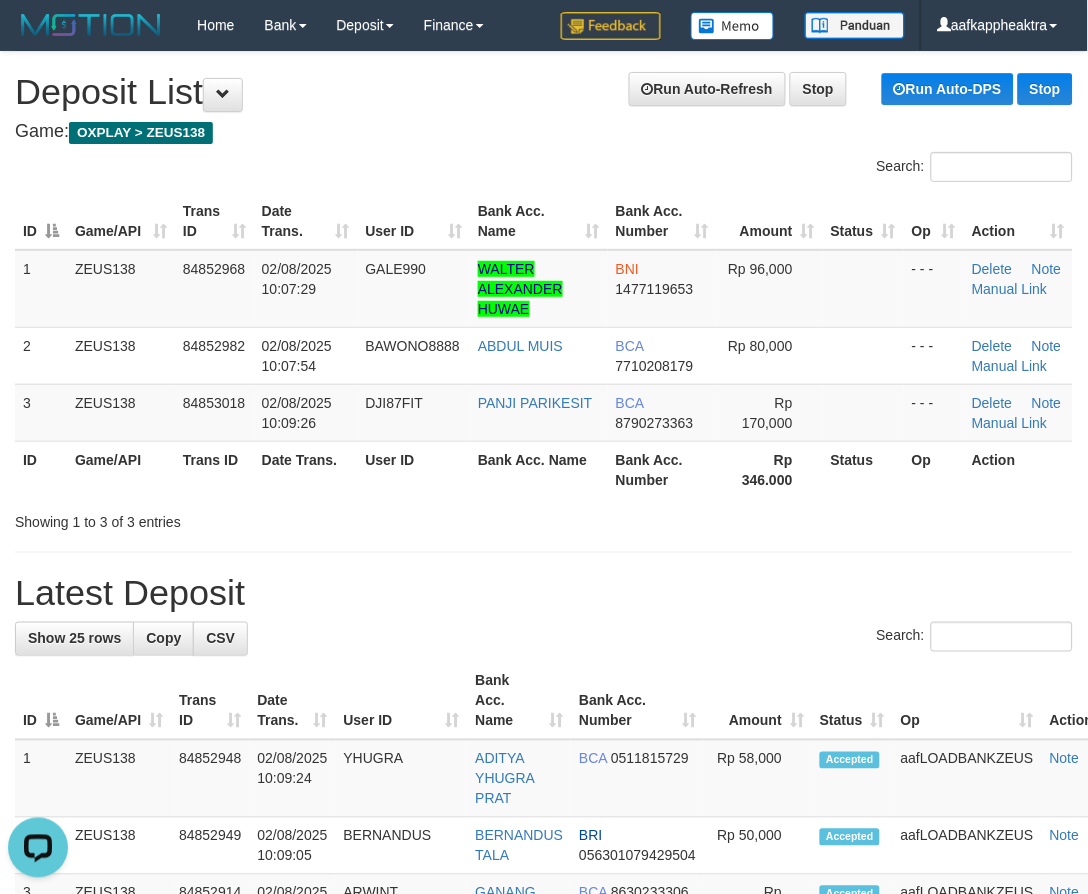 drag, startPoint x: 572, startPoint y: 620, endPoint x: 5, endPoint y: 598, distance: 567.42664 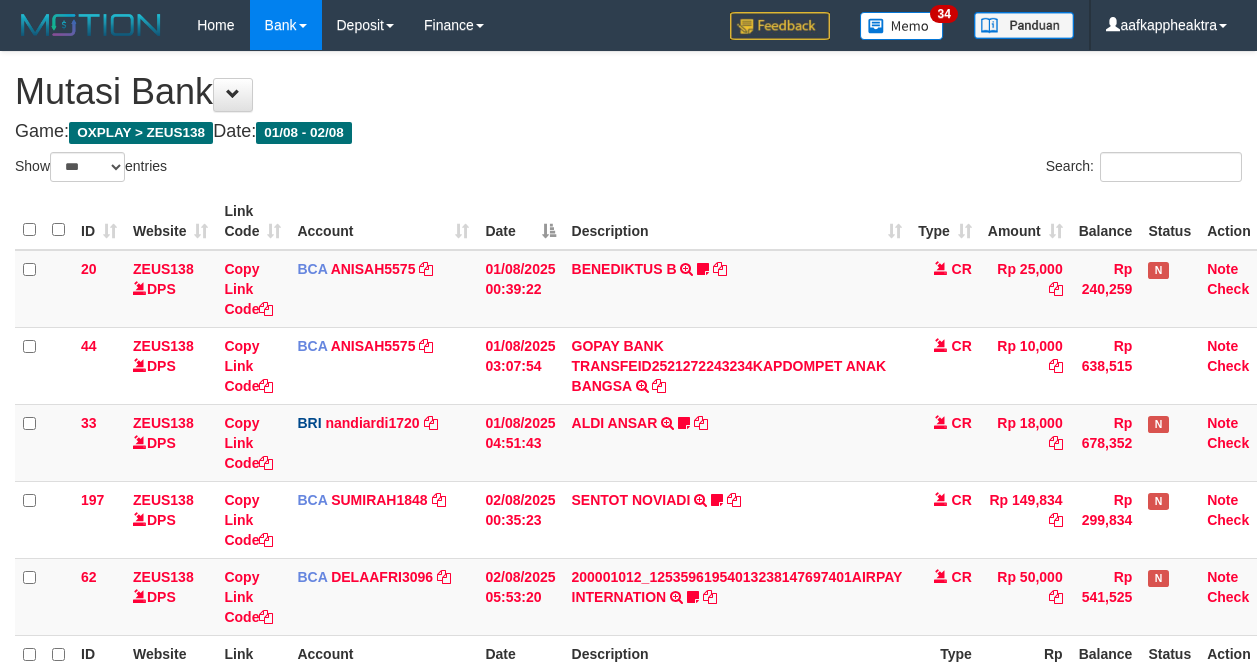 select on "***" 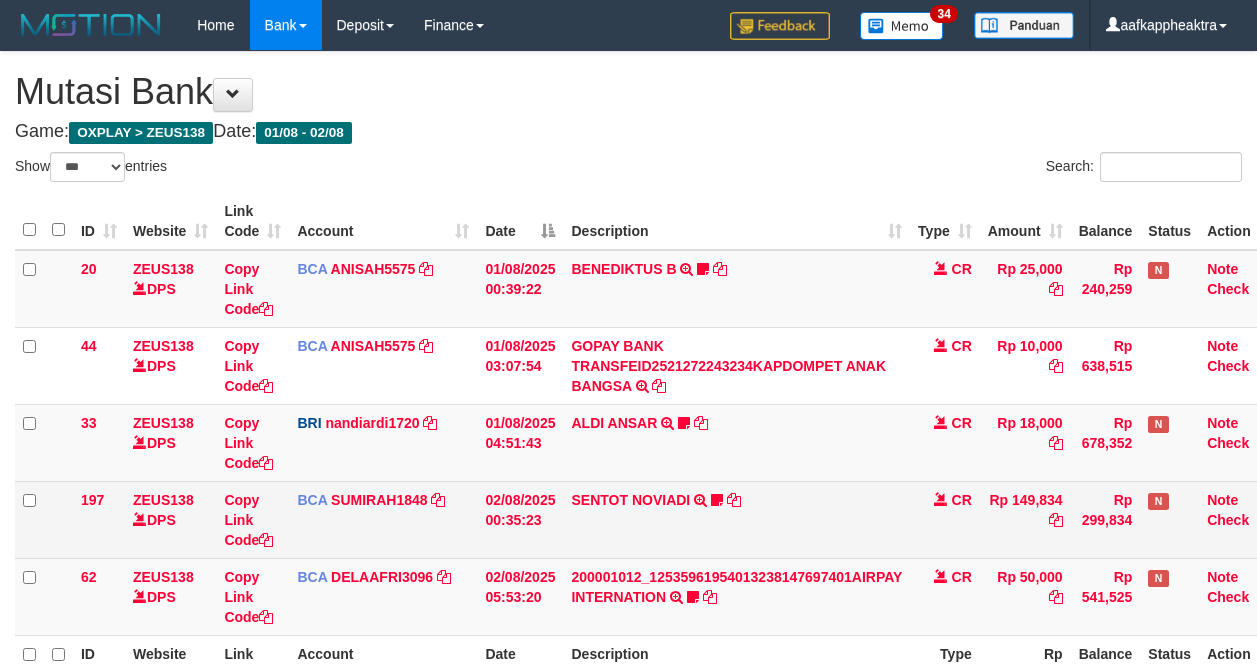 scroll, scrollTop: 0, scrollLeft: 0, axis: both 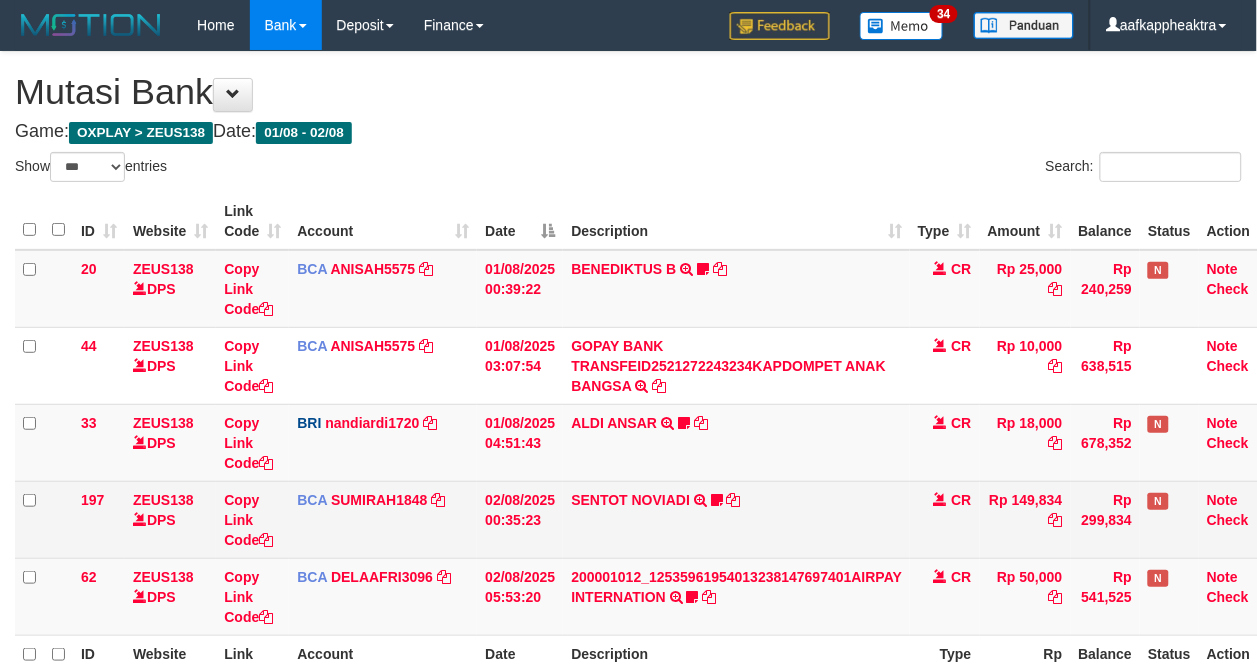 click on "SENTOT NOVIADI            TRSF E-BANKING CR 0208/FTSCY/WS95271
149834.00SENTOT NOVIADI    Seno2023" at bounding box center (736, 519) 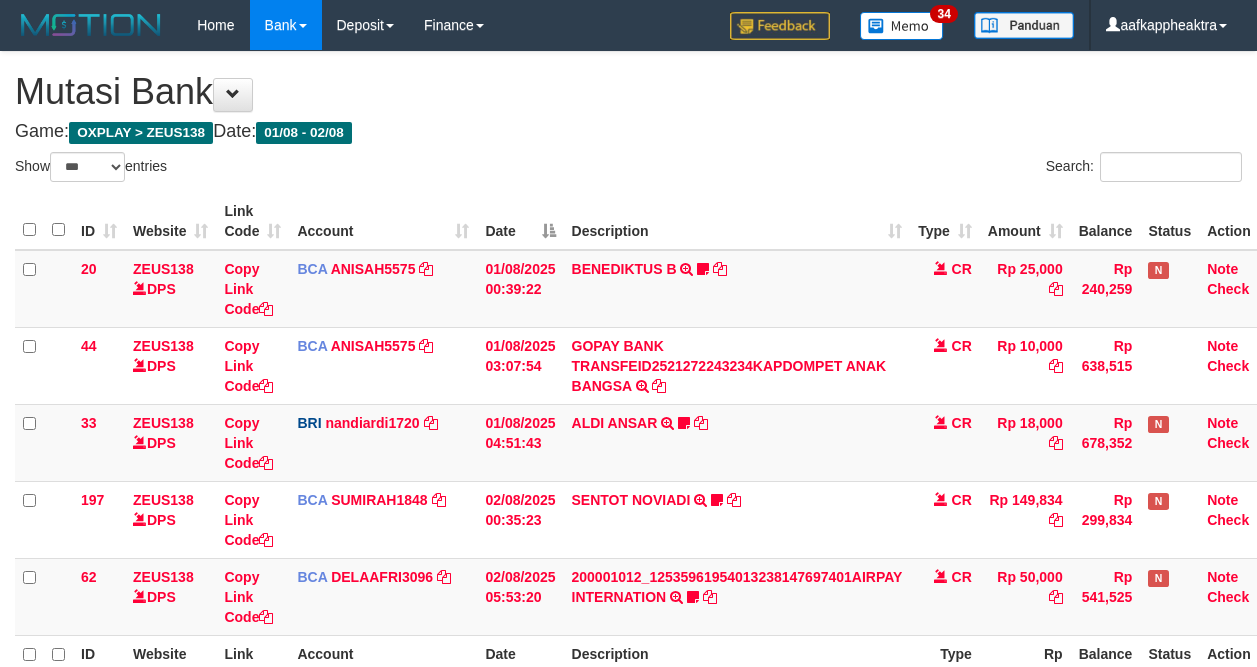 select on "***" 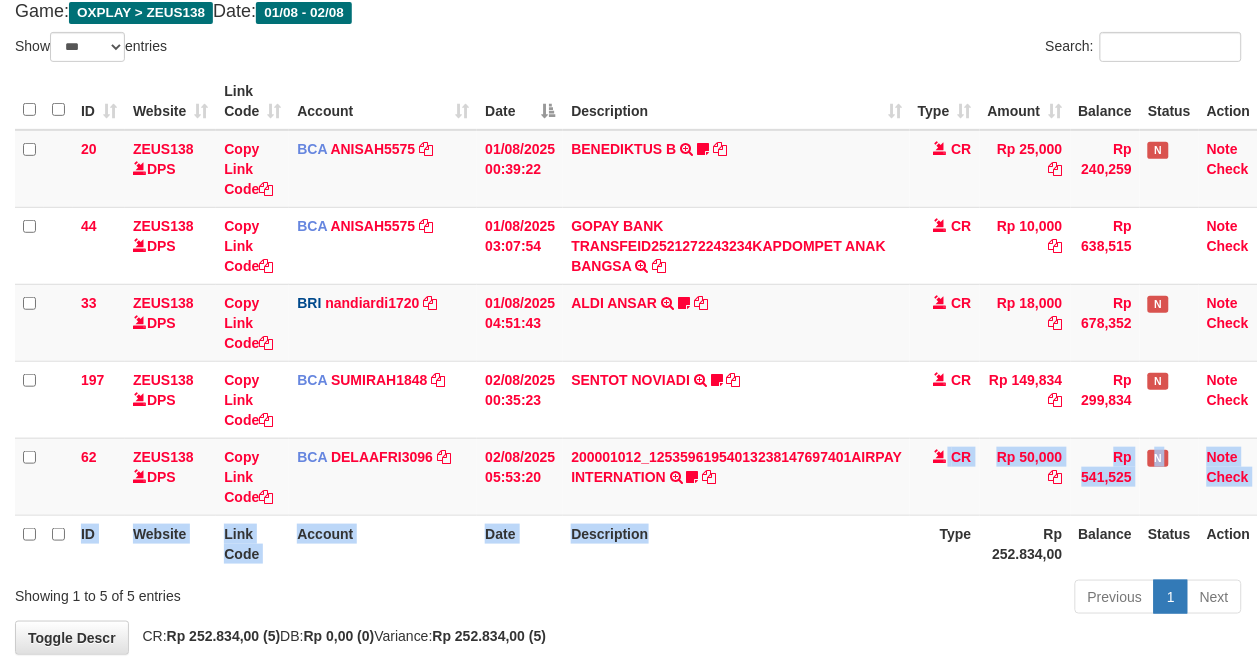 scroll, scrollTop: 147, scrollLeft: 0, axis: vertical 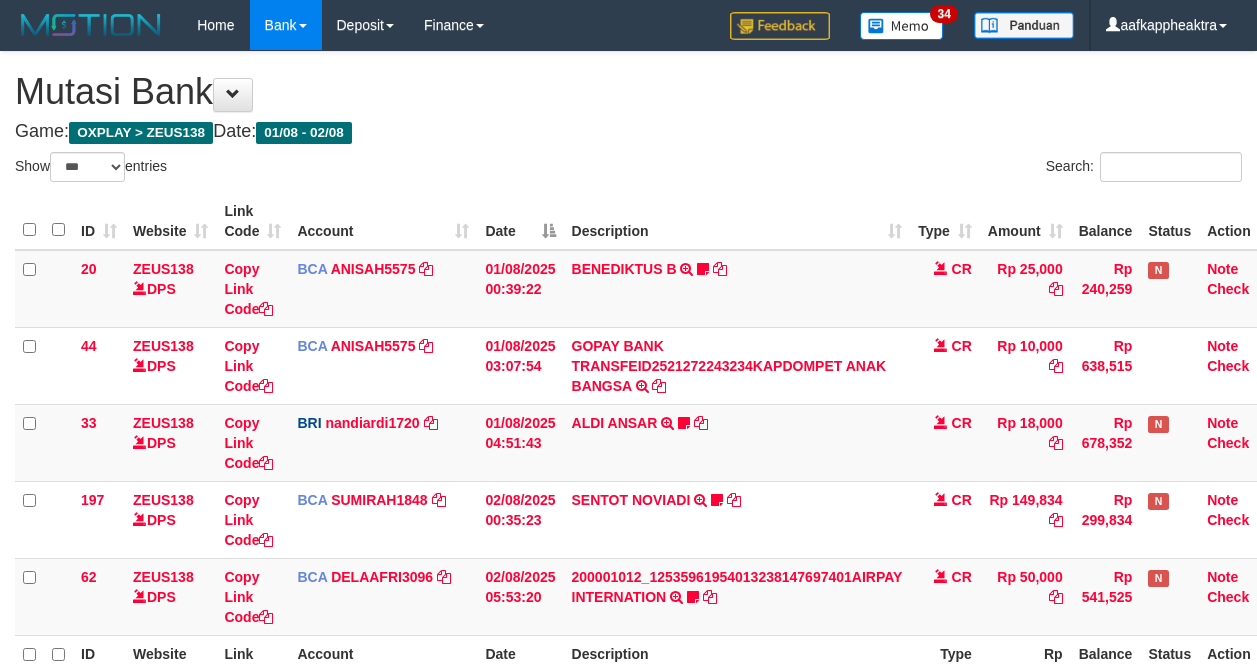 select on "***" 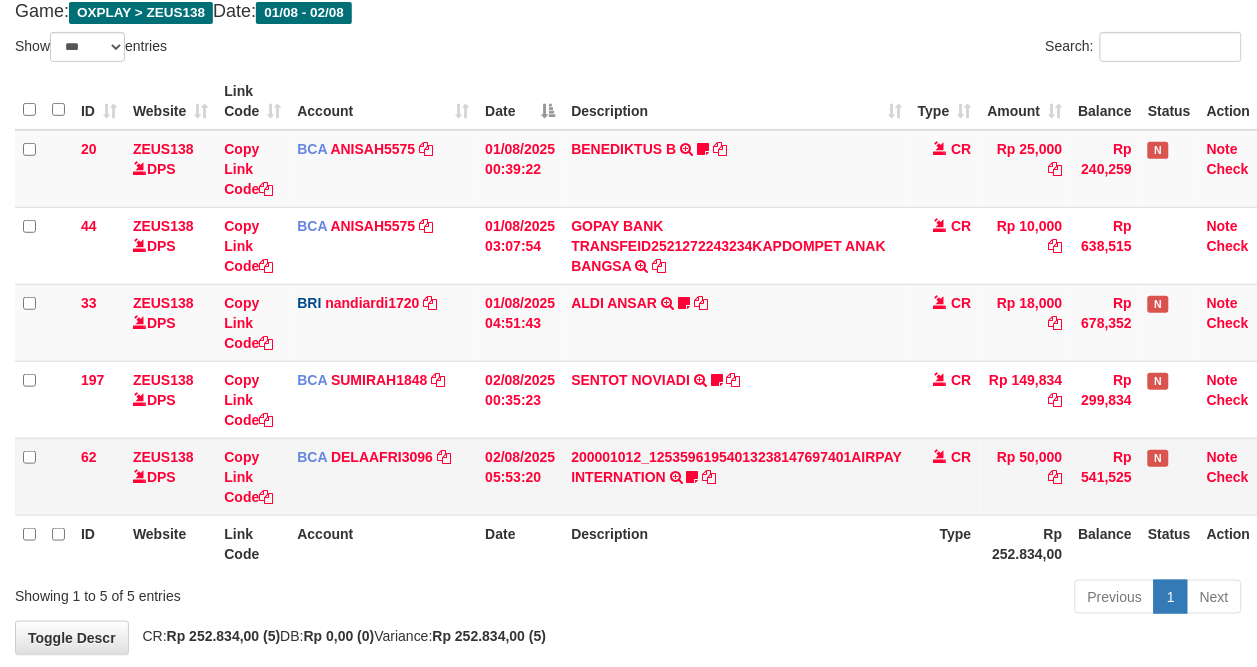 click on "200001012_12535961954013238147697401AIRPAY INTERNATION            TRSF E-BANKING CR 0208/FTSCY/WS95051
50000.00200001012_12535961954013238147697401AIRPAY INTERNATION    Labubutaiki
https://prnt.sc/l7T6Eus7w_Qi" at bounding box center [736, 476] 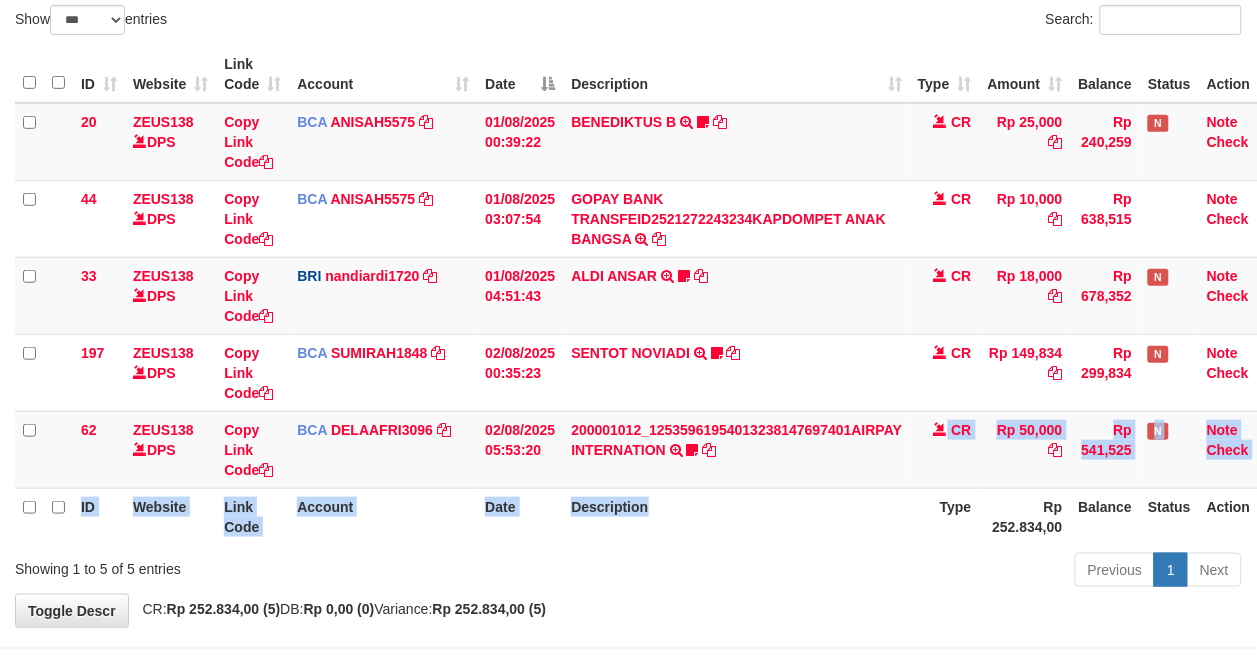 click on "ID Website Link Code Account Date Description Type Amount Balance Status Action
20
ZEUS138    DPS
Copy Link Code
BCA
ANISAH5575
DPS
ANISAH
mutasi_20250801_3827 | 20
mutasi_20250801_3827 | 20
01/08/2025 00:39:22
BENEDIKTUS B            TRSF E-BANKING CR 0108/FTSCY/WS95051
25000.002025080185043947 TRFDN-BENEDIKTUS BESPAY DEBIT INDONE    Asuk86 bantu bukti tf
CR
Rp 25,000
Rp 240,259
N
Note
Check
44
ZEUS138    DPS
Copy Link Code
BCA
ANISAH5575" at bounding box center [648, 295] 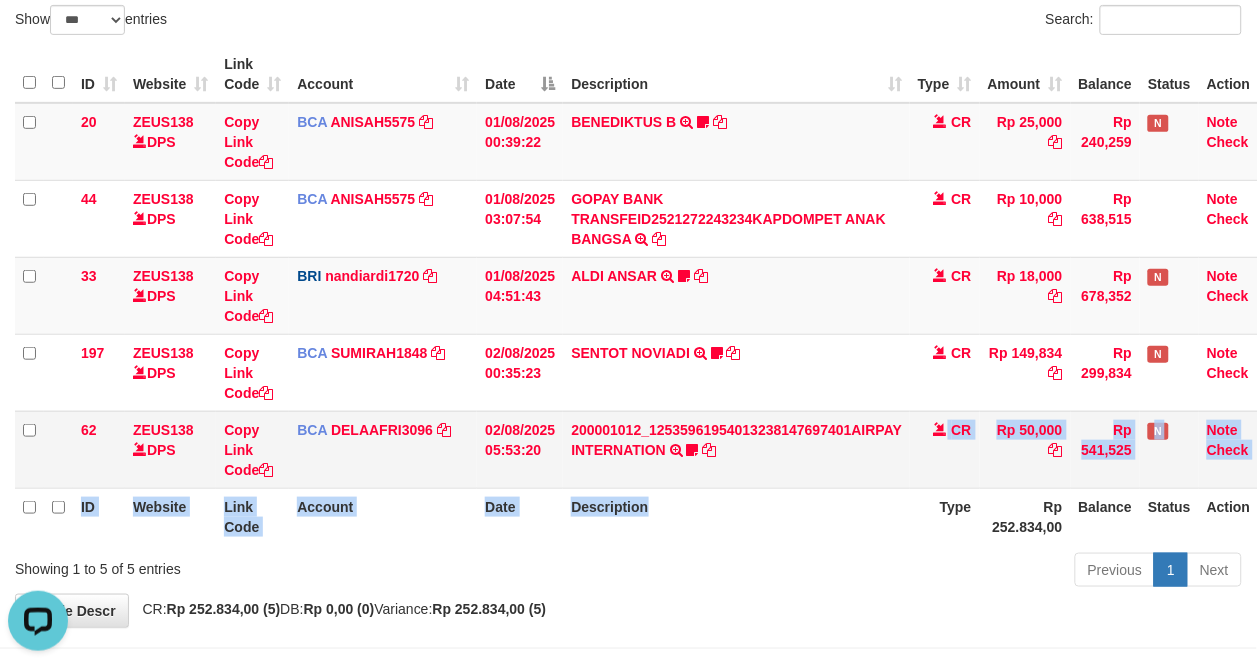 scroll, scrollTop: 0, scrollLeft: 0, axis: both 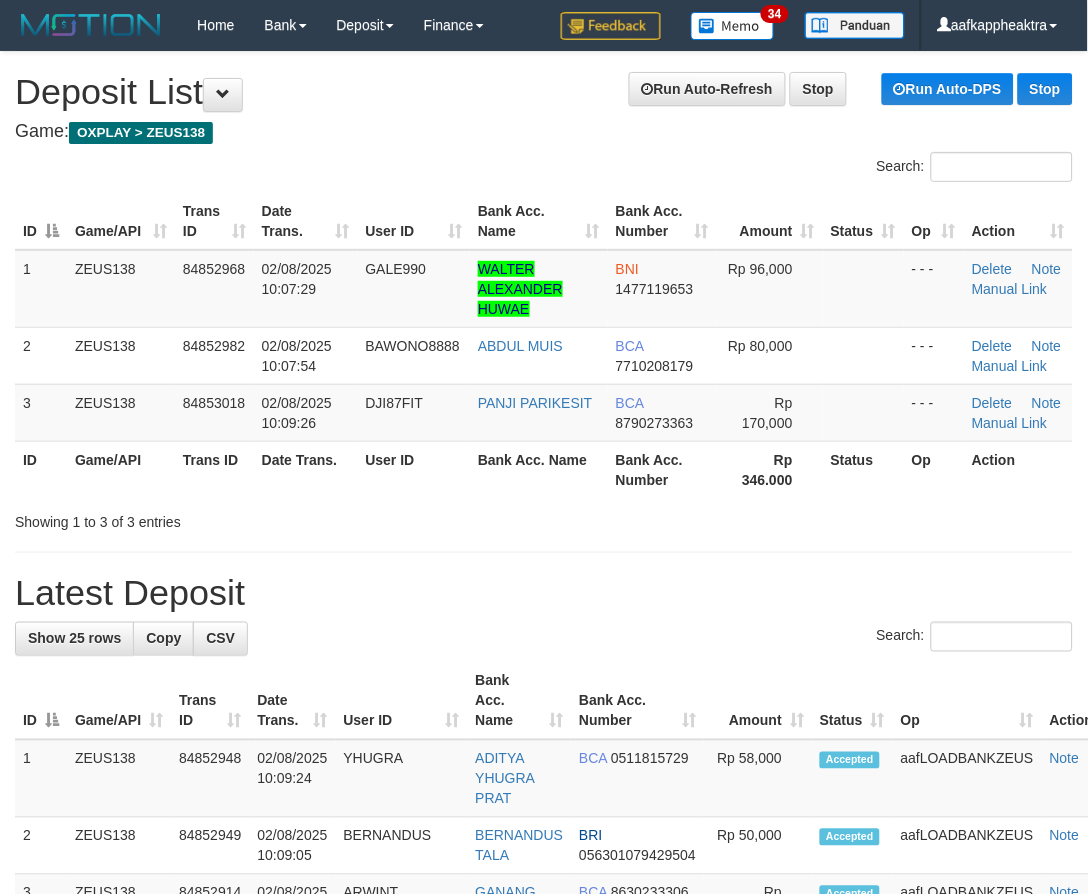 drag, startPoint x: 358, startPoint y: 563, endPoint x: 328, endPoint y: 567, distance: 30.265491 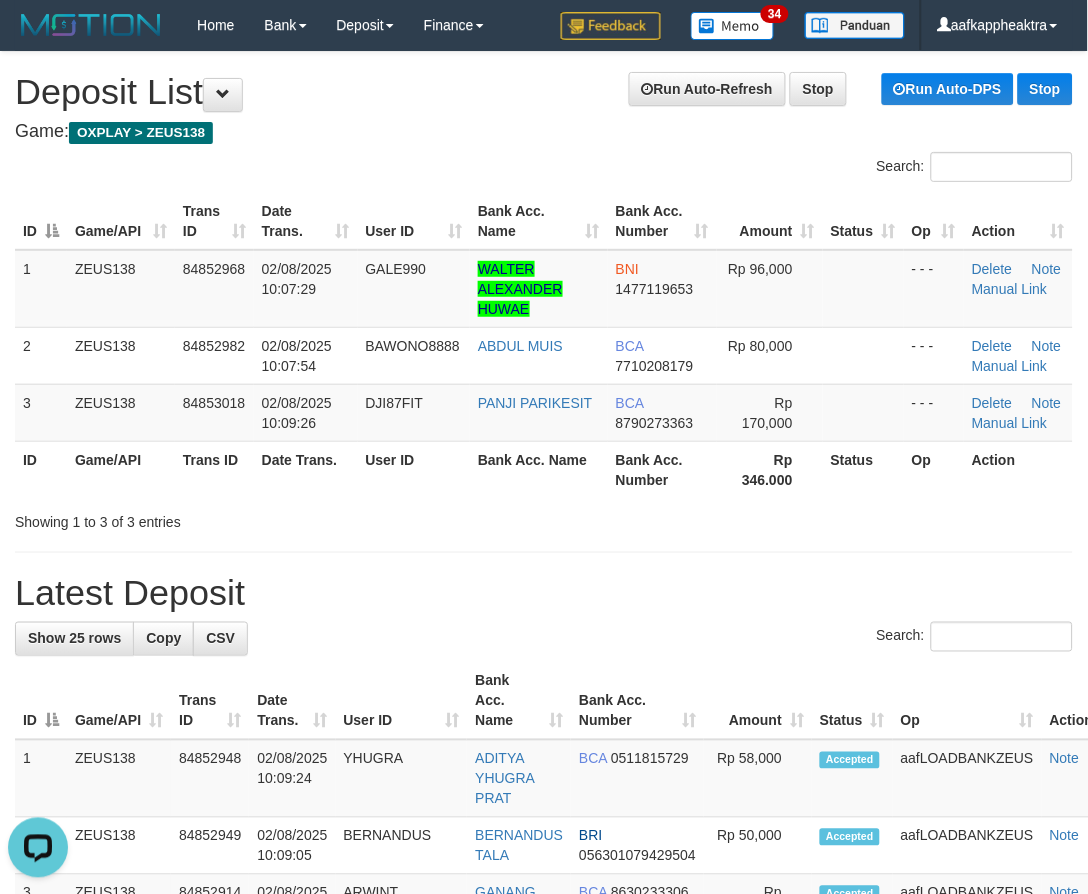 scroll, scrollTop: 0, scrollLeft: 0, axis: both 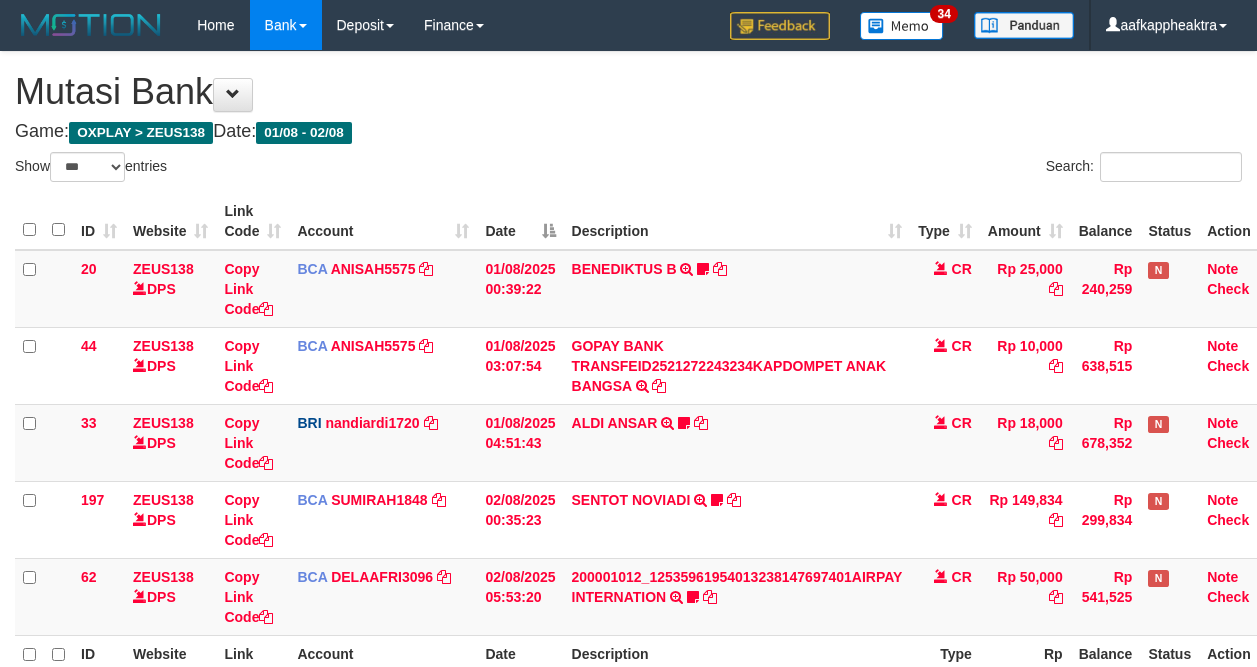 select on "***" 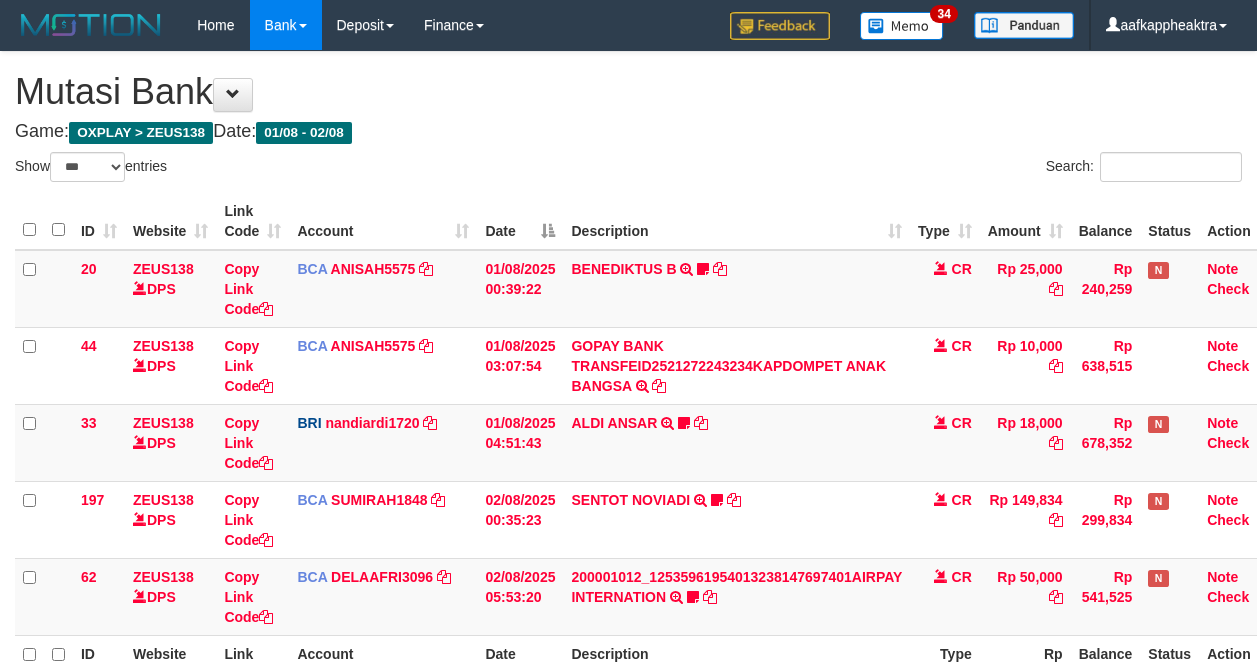 scroll, scrollTop: 120, scrollLeft: 0, axis: vertical 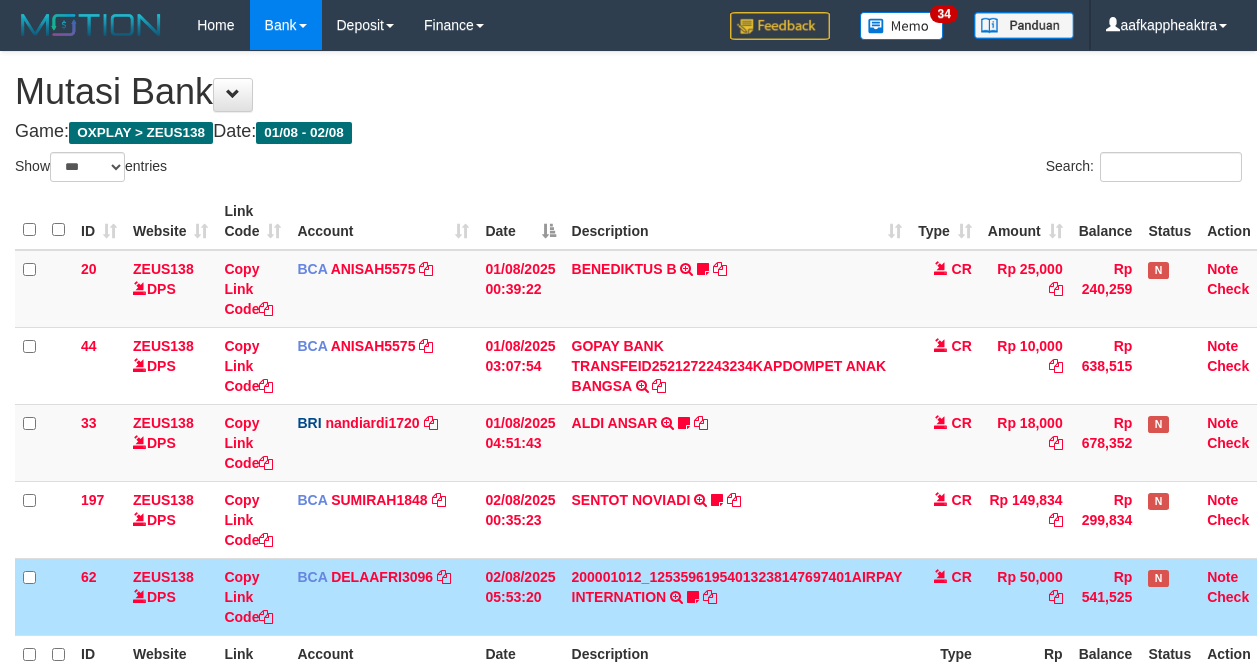 select on "***" 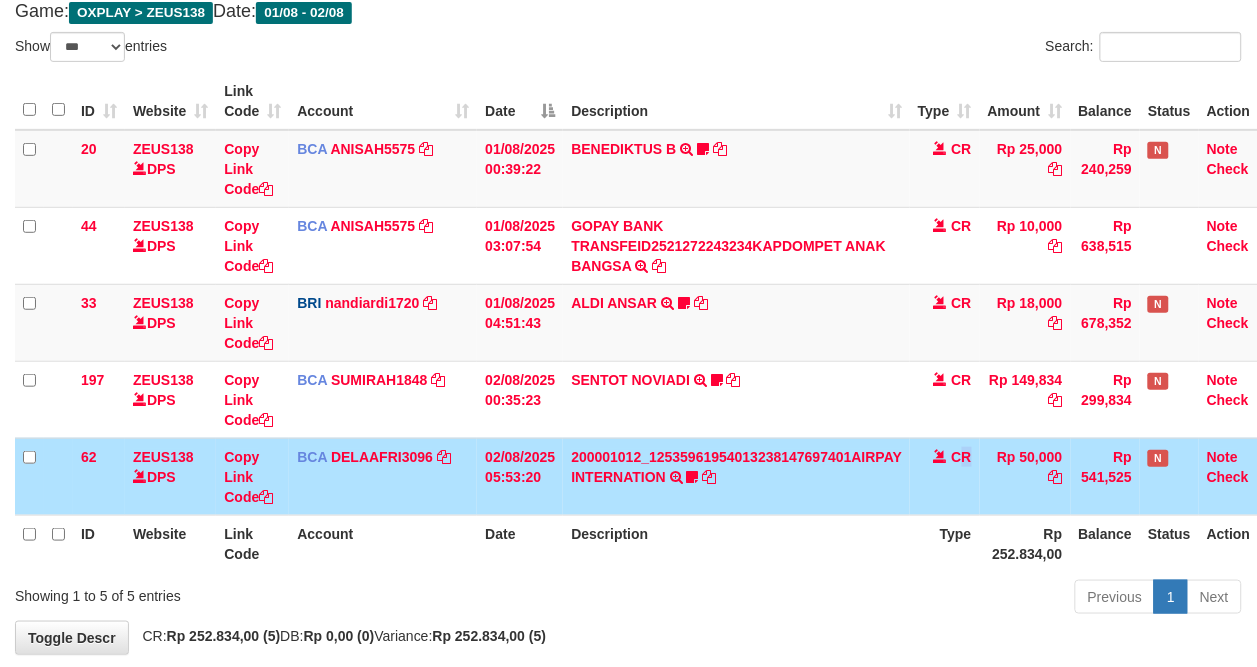 click on "CR" at bounding box center [962, 457] 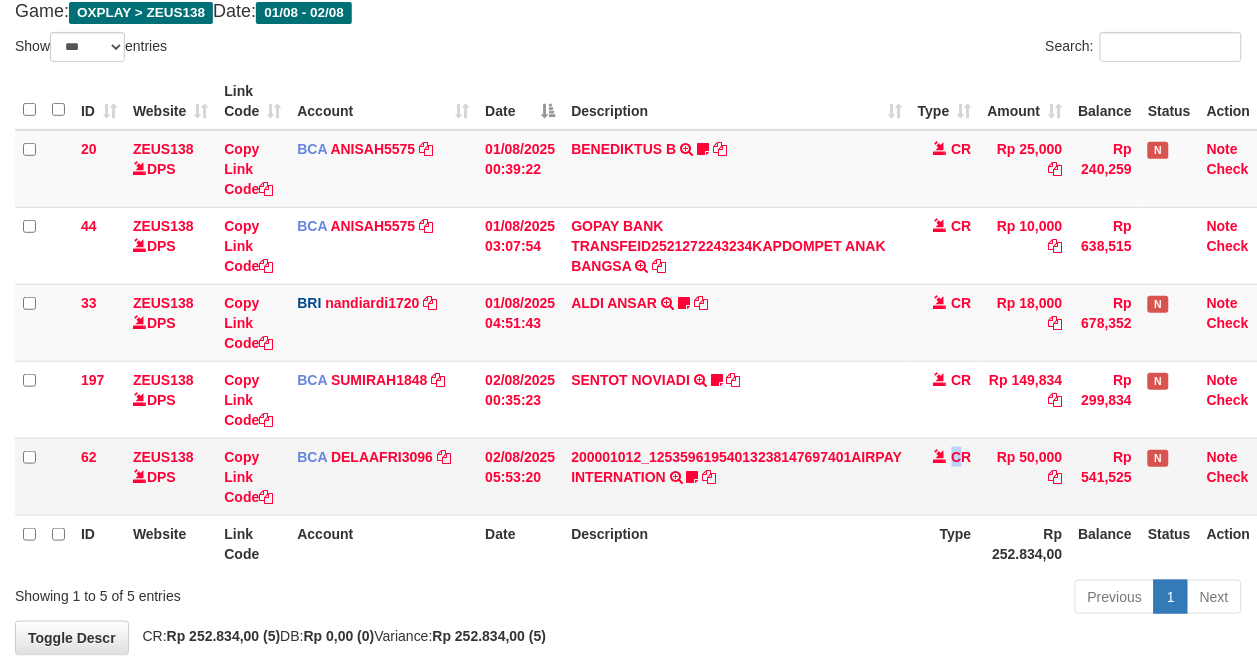 click on "CR" at bounding box center (945, 476) 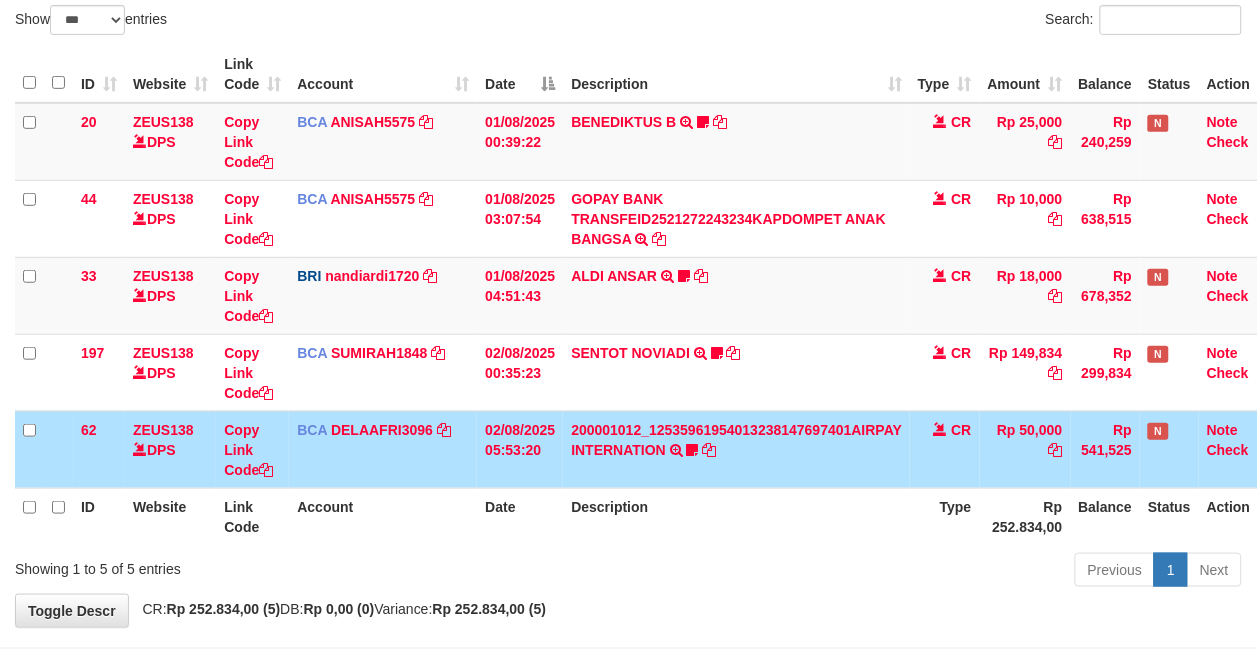 click on "200001012_12535961954013238147697401AIRPAY INTERNATION            TRSF E-BANKING CR 0208/FTSCY/WS95051
50000.00200001012_12535961954013238147697401AIRPAY INTERNATION    Labubutaiki
https://prnt.sc/l7T6Eus7w_Qi" at bounding box center [736, 449] 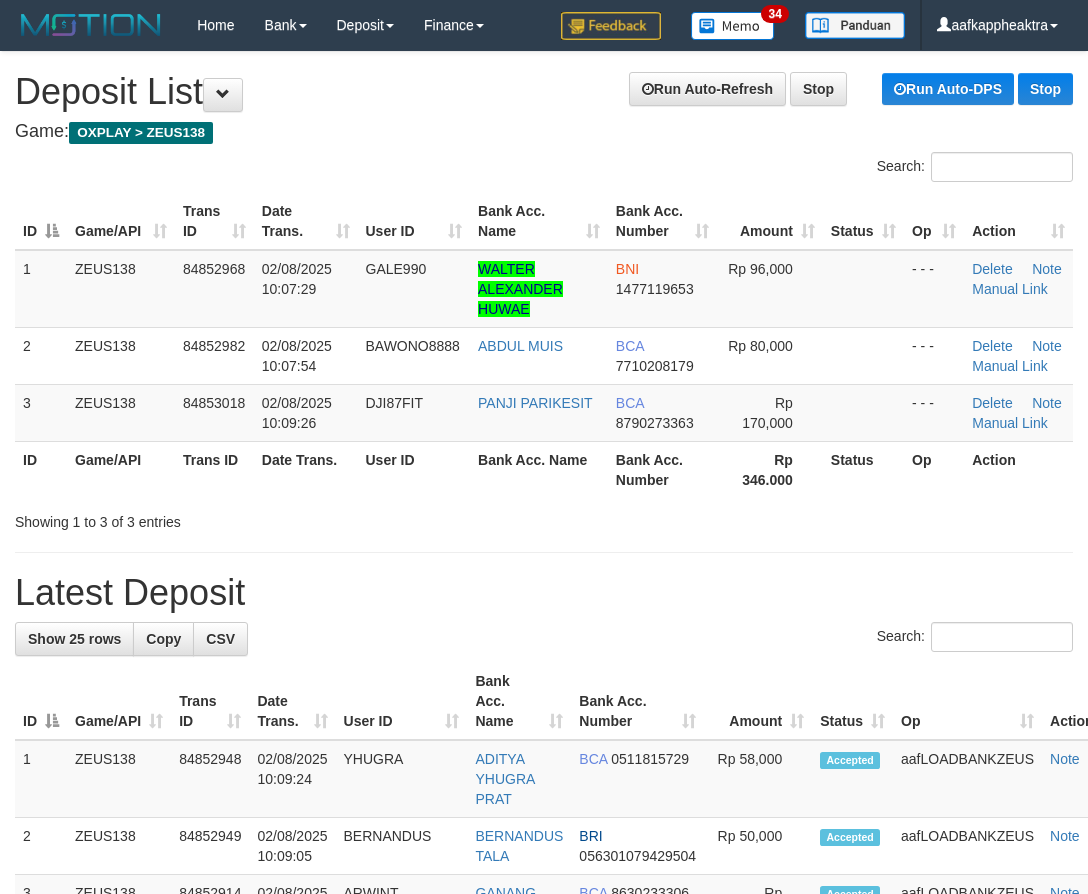 scroll, scrollTop: 0, scrollLeft: 0, axis: both 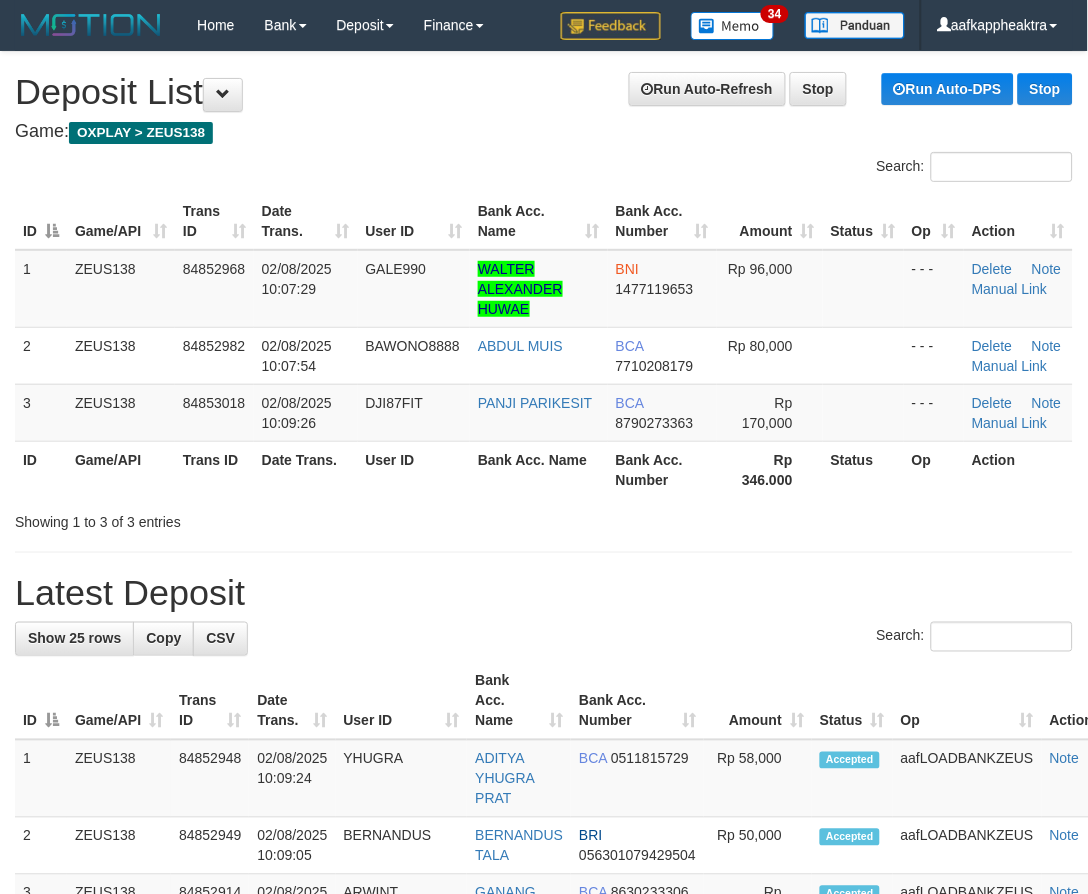 drag, startPoint x: 384, startPoint y: 565, endPoint x: 387, endPoint y: 583, distance: 18.248287 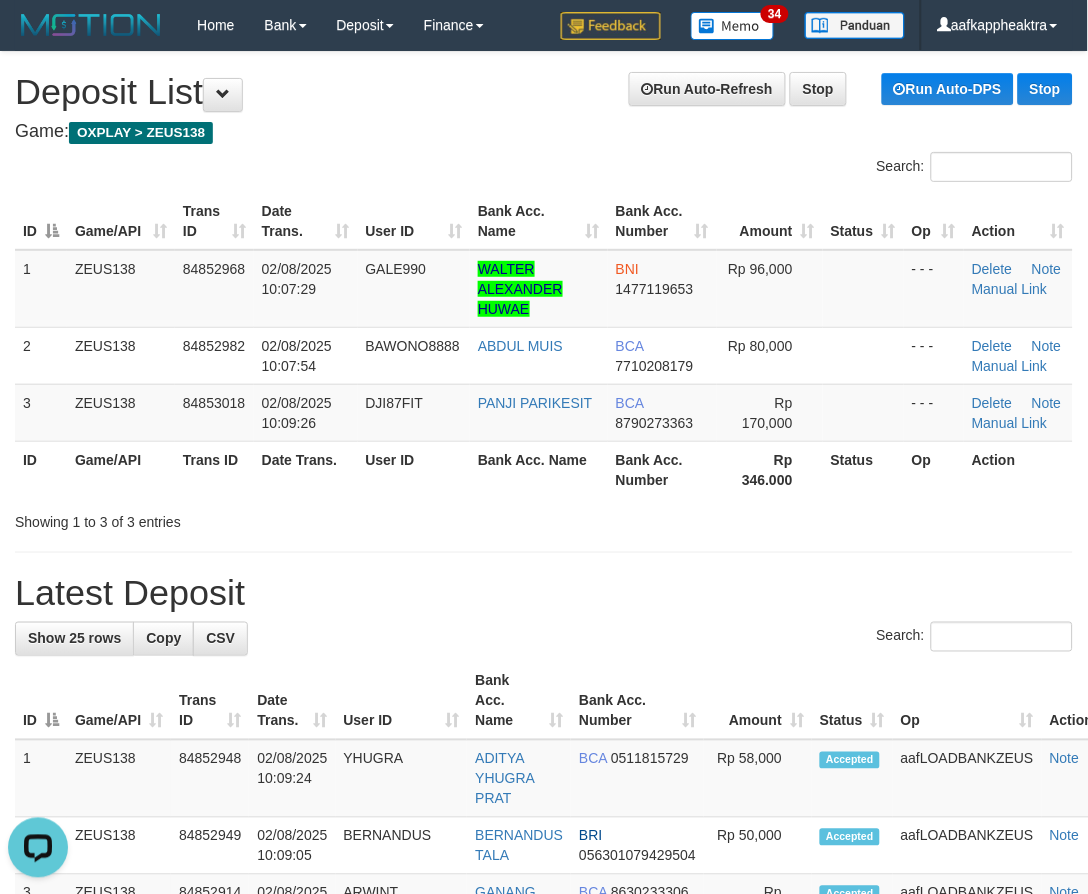 scroll, scrollTop: 0, scrollLeft: 0, axis: both 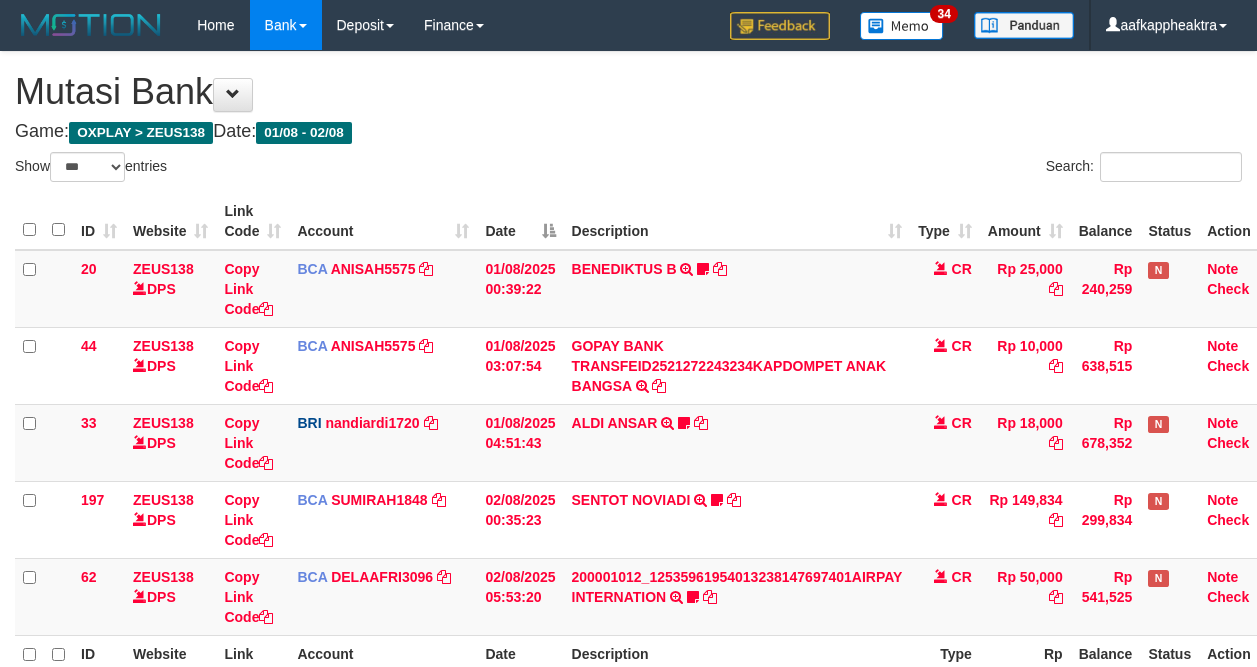 select on "***" 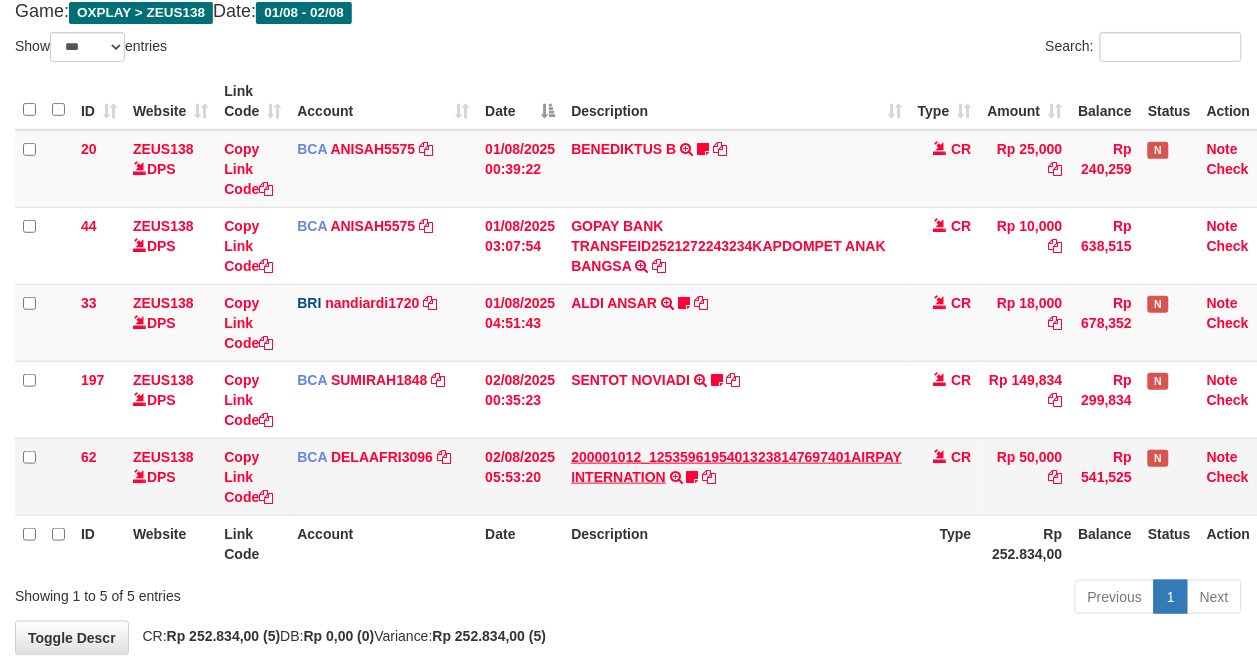 click on "200001012_12535961954013238147697401AIRPAY INTERNATION            TRSF E-BANKING CR 0208/FTSCY/WS95051
50000.00200001012_12535961954013238147697401AIRPAY INTERNATION    Labubutaiki
https://prnt.sc/l7T6Eus7w_Qi" at bounding box center (736, 476) 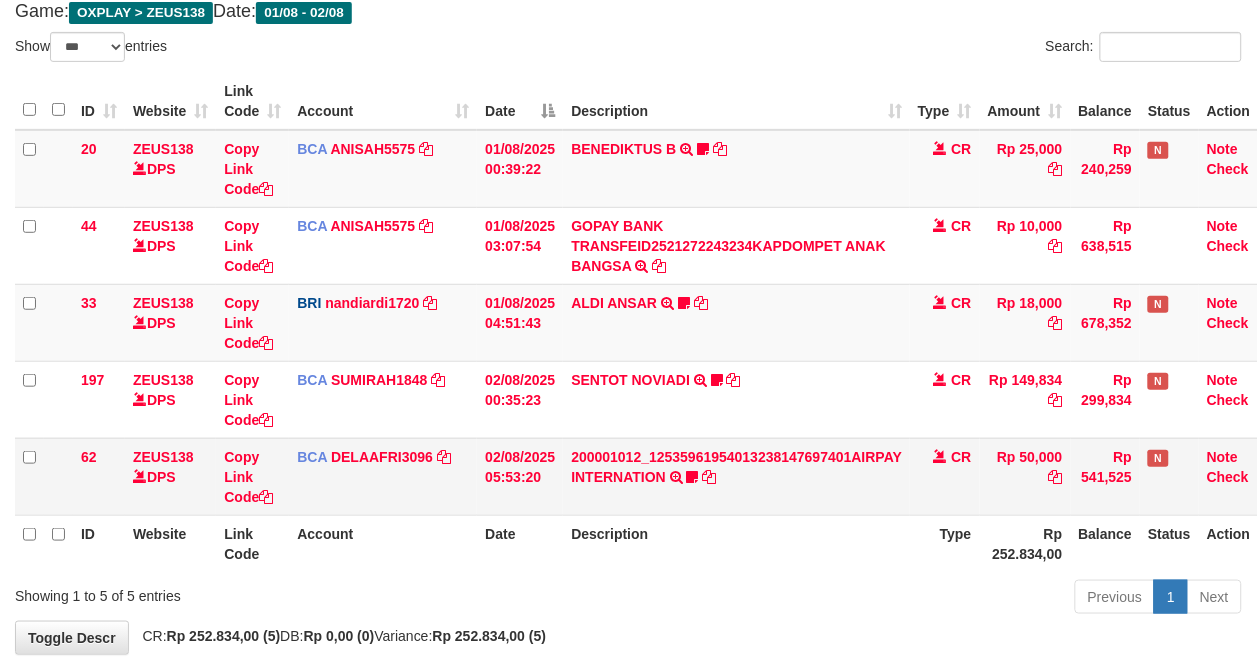 scroll, scrollTop: 147, scrollLeft: 0, axis: vertical 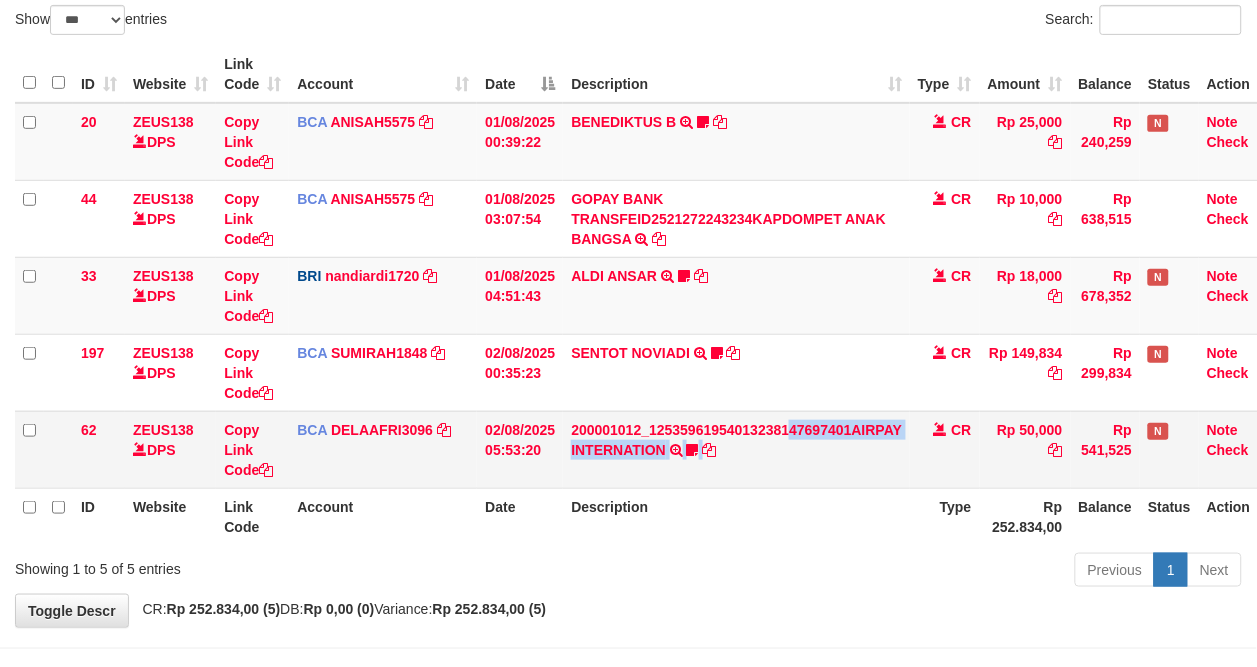 click on "200001012_12535961954013238147697401AIRPAY INTERNATION            TRSF E-BANKING CR 0208/FTSCY/WS95051
50000.00200001012_12535961954013238147697401AIRPAY INTERNATION    Labubutaiki
https://prnt.sc/l7T6Eus7w_Qi" at bounding box center [736, 449] 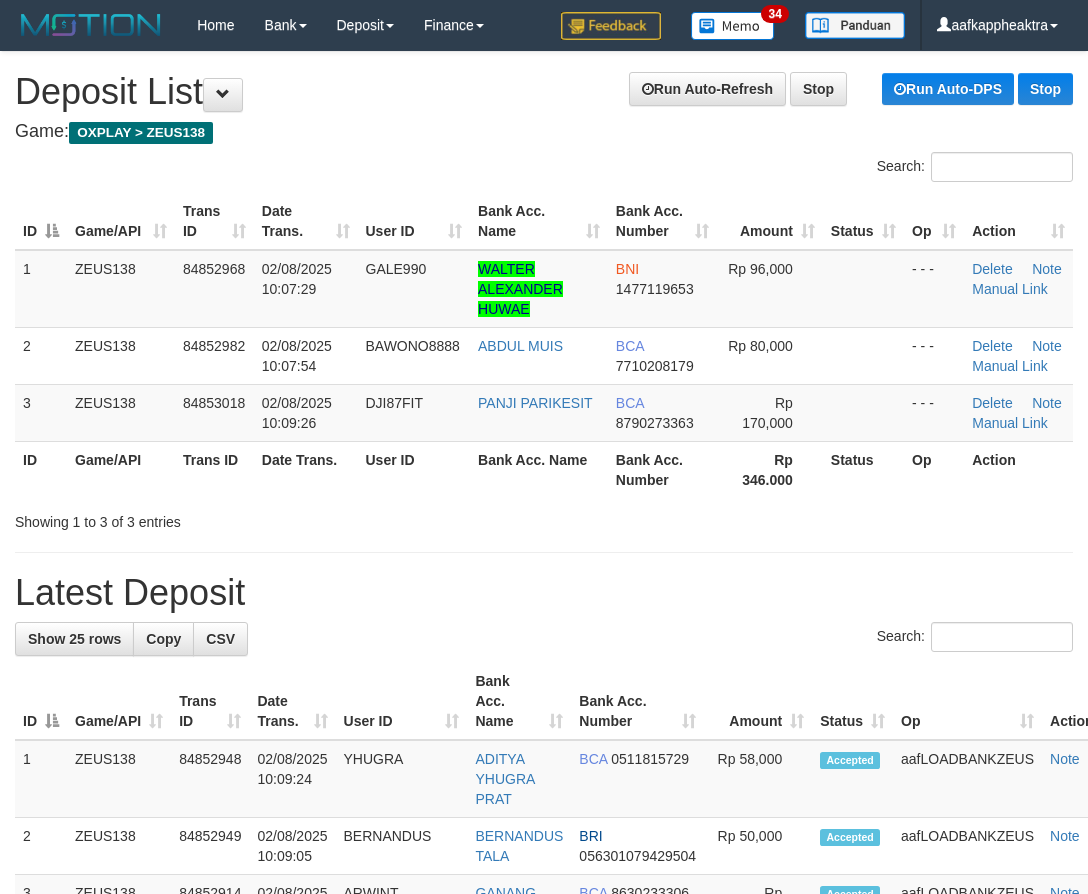 scroll, scrollTop: 0, scrollLeft: 0, axis: both 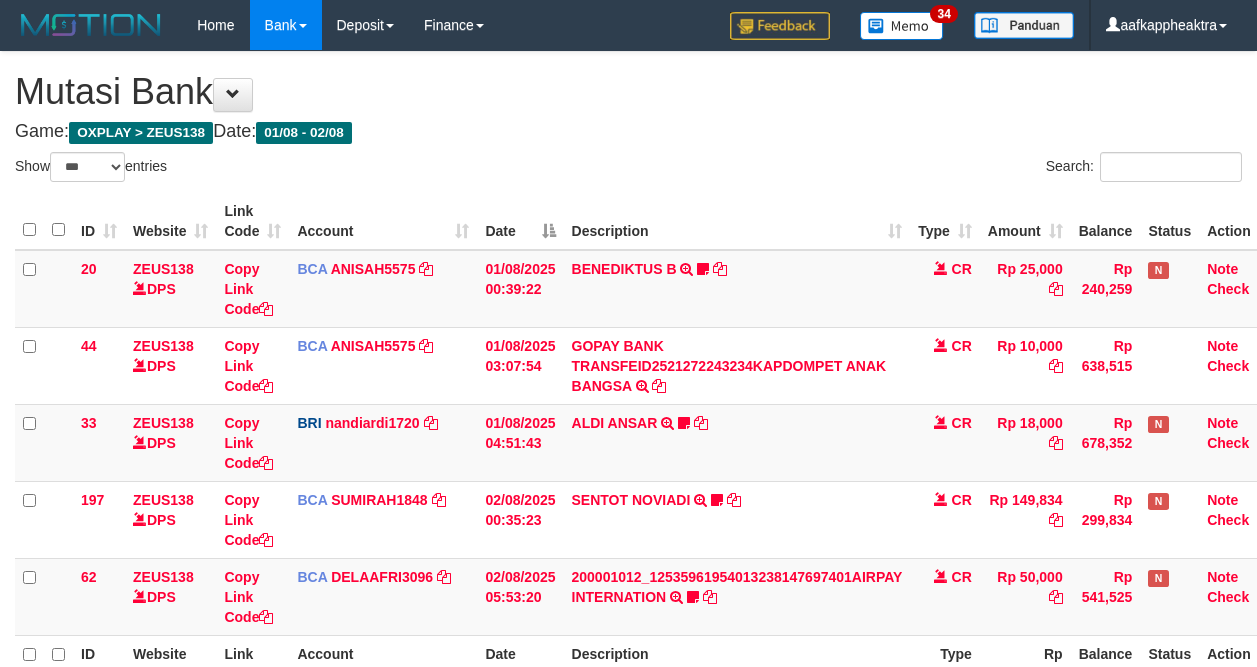 select on "***" 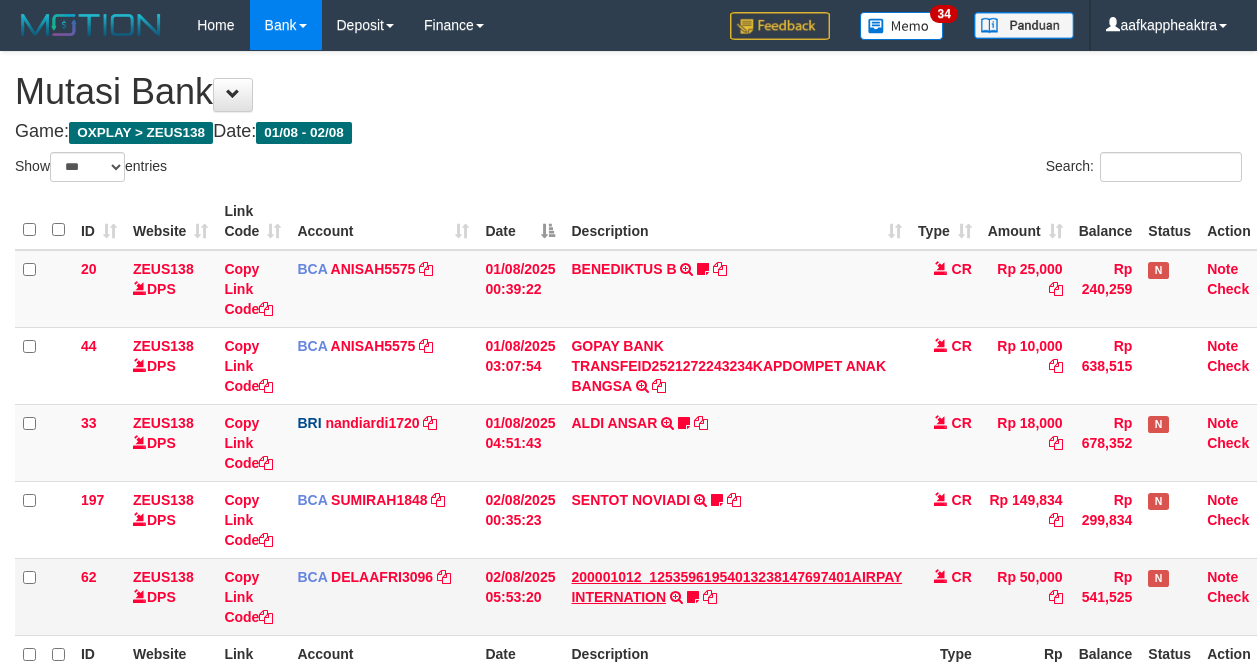 click on "200001012_12535961954013238147697401AIRPAY INTERNATION" at bounding box center (736, 587) 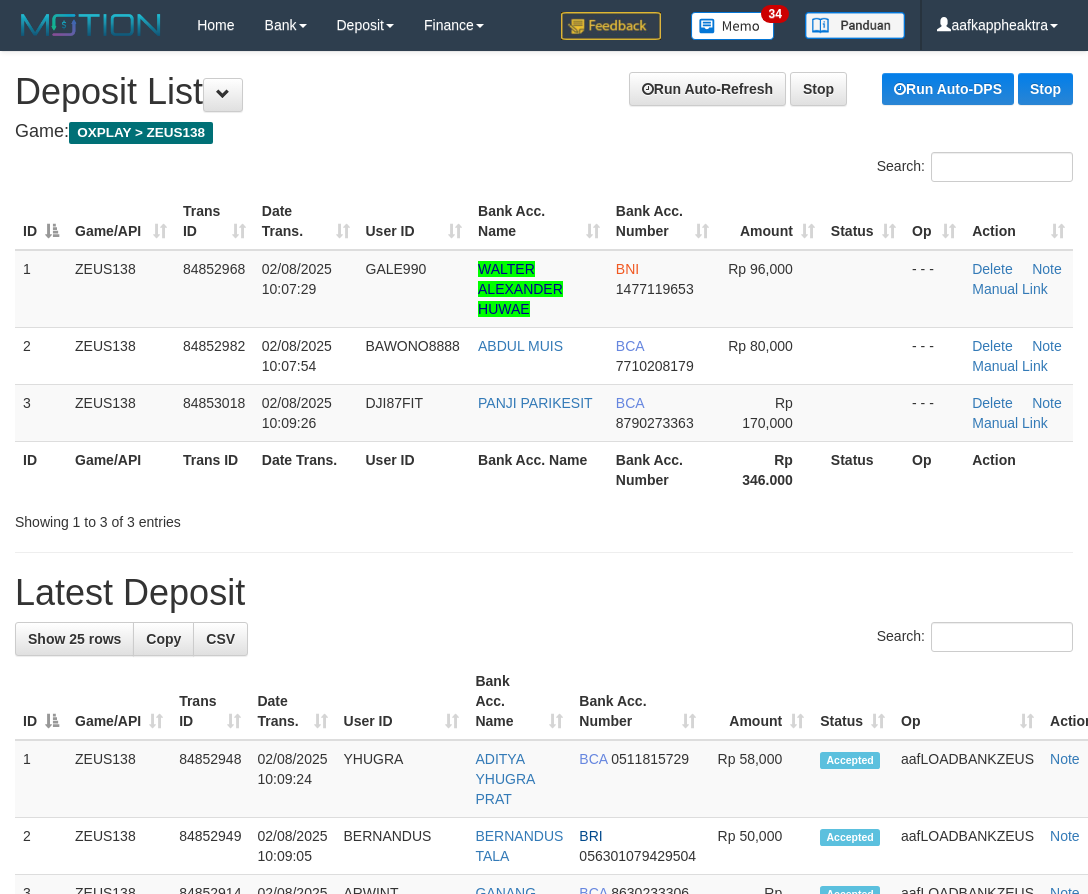 scroll, scrollTop: 0, scrollLeft: 0, axis: both 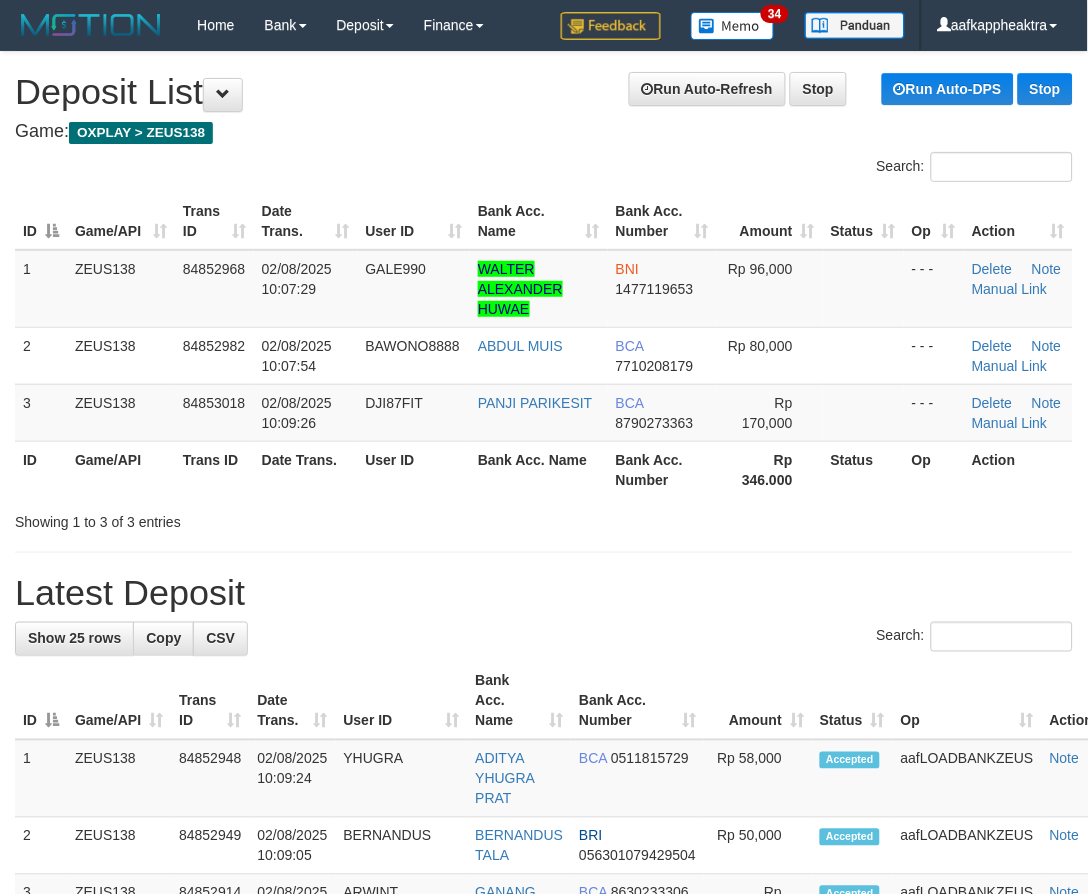 drag, startPoint x: 508, startPoint y: 628, endPoint x: 466, endPoint y: 640, distance: 43.68066 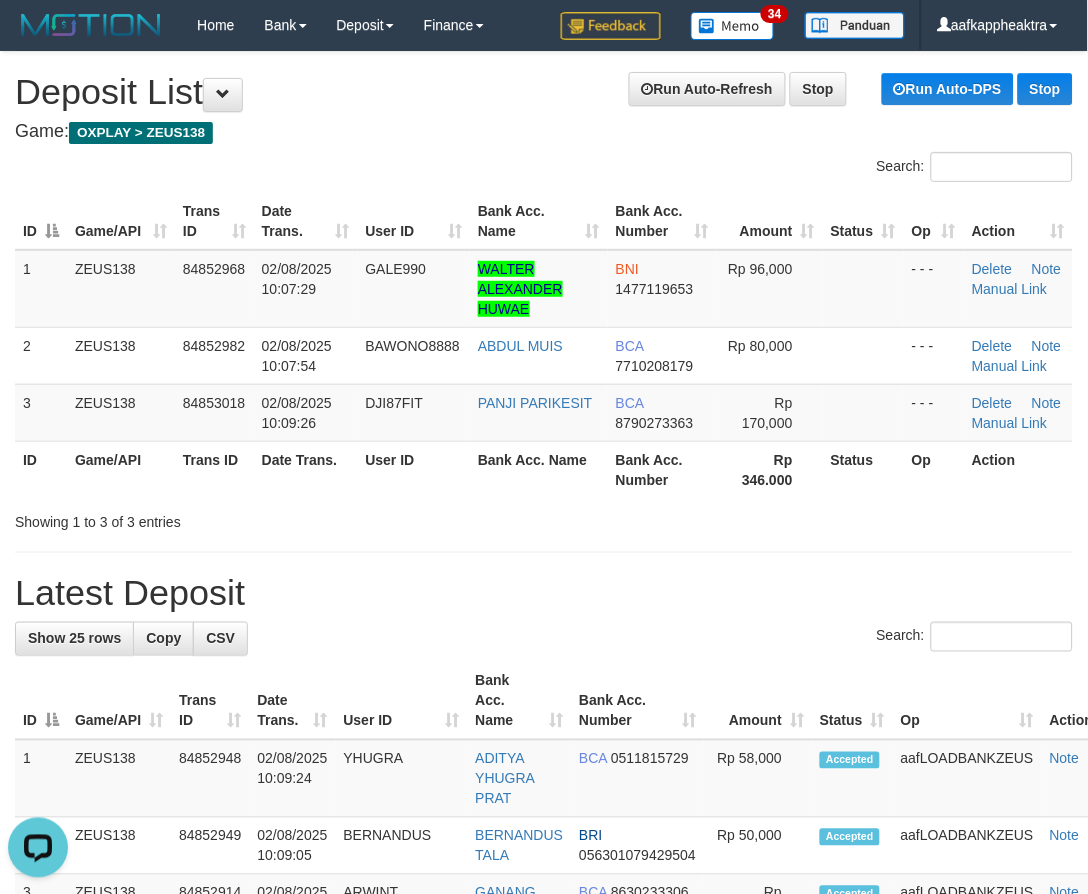 scroll, scrollTop: 0, scrollLeft: 0, axis: both 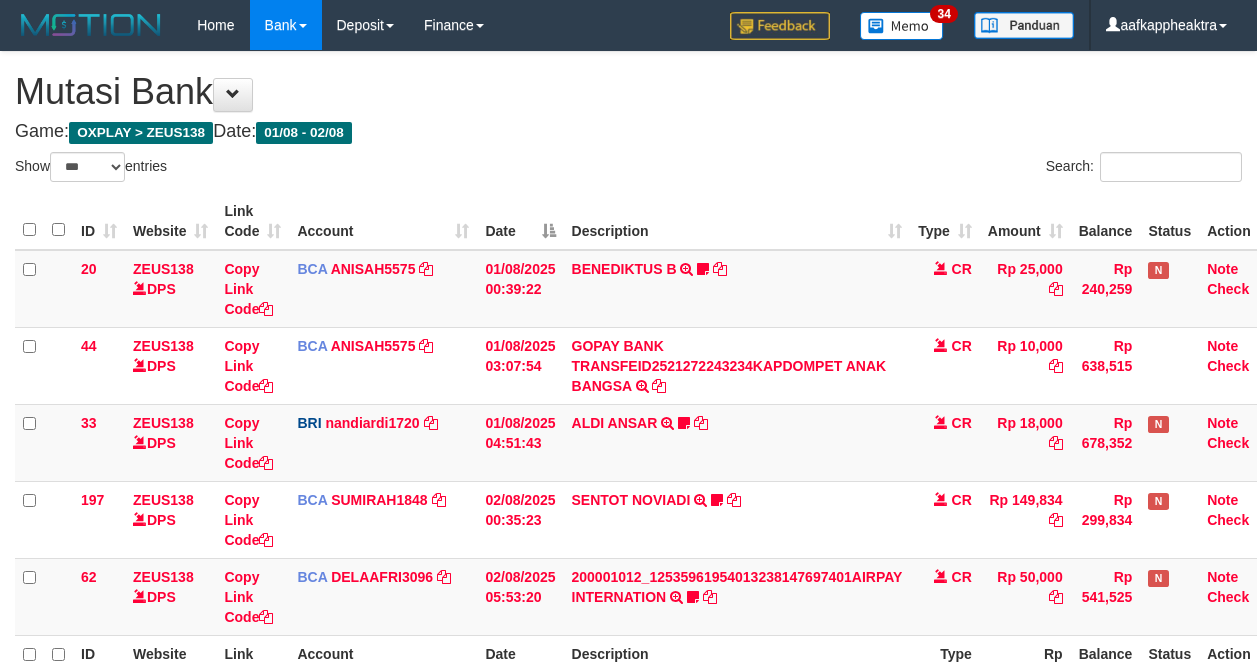 select on "***" 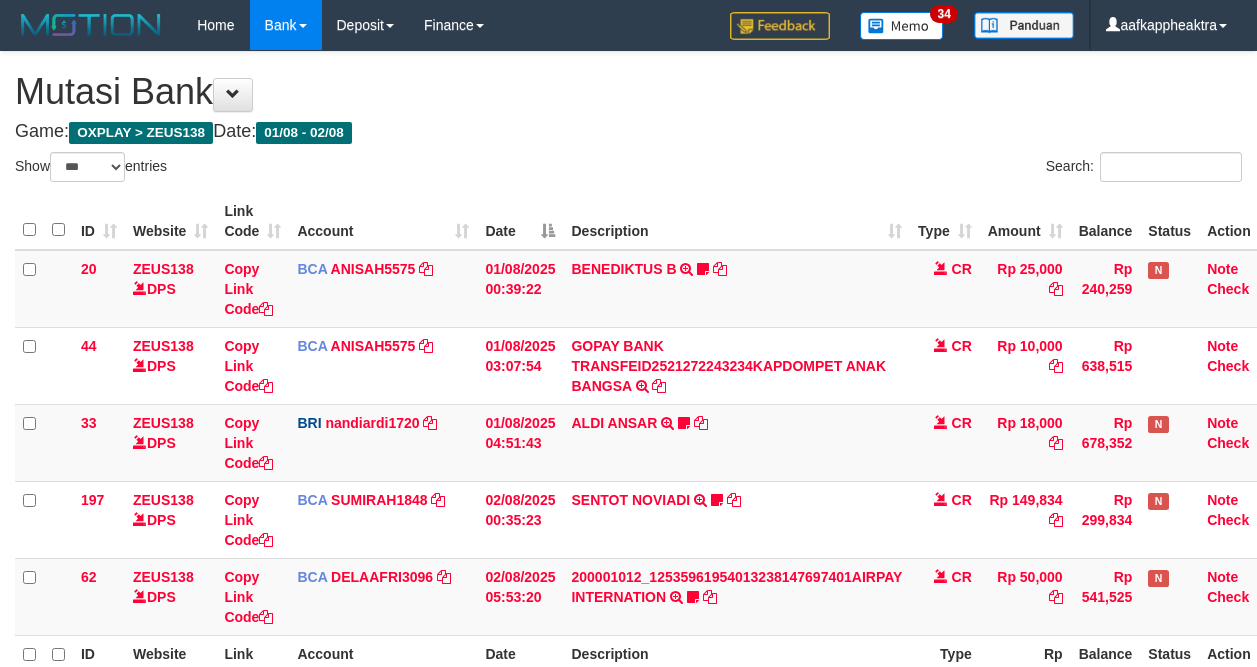 scroll, scrollTop: 125, scrollLeft: 0, axis: vertical 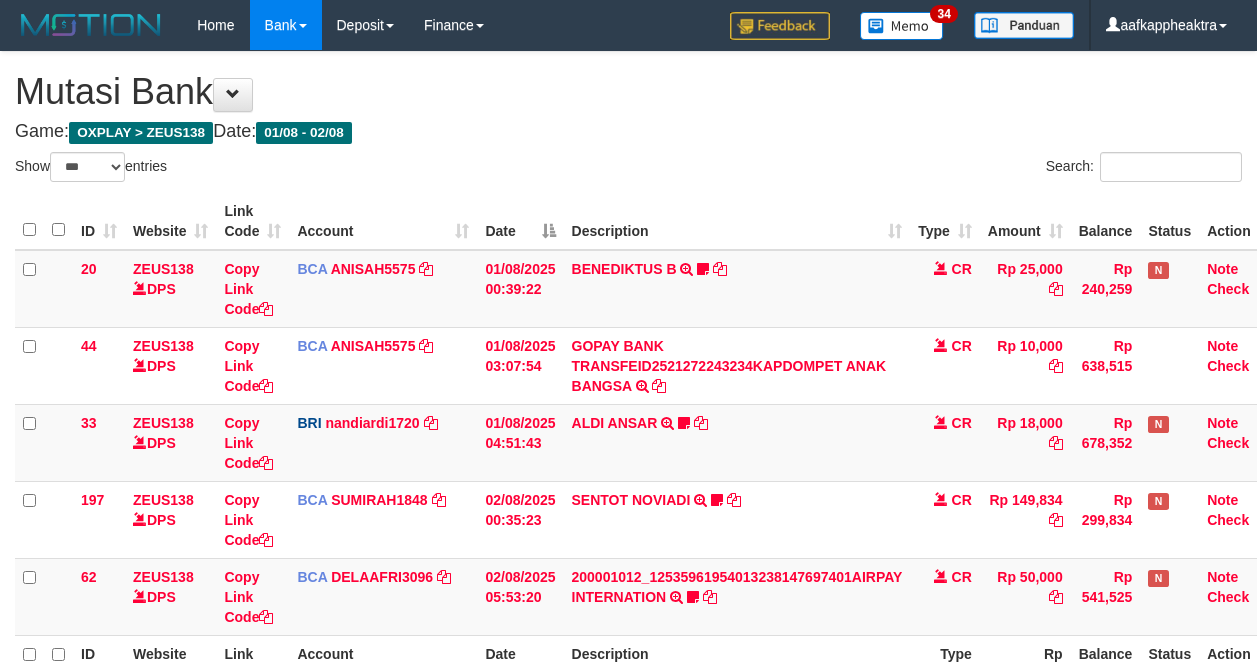 select on "***" 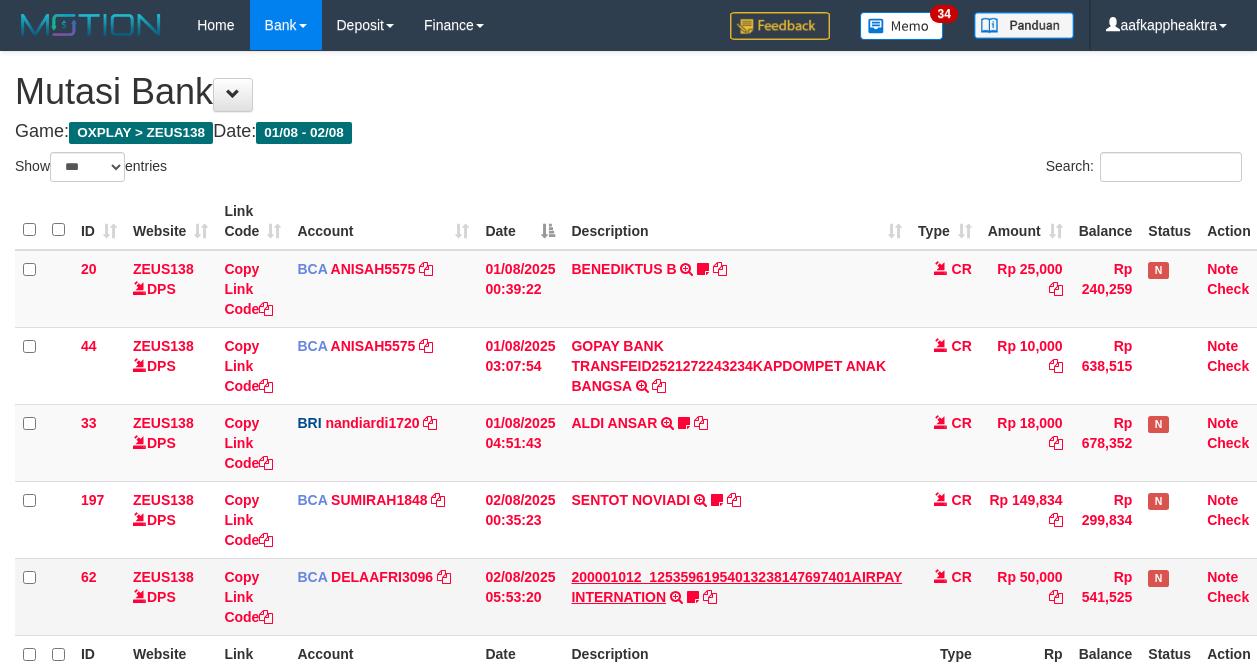 scroll, scrollTop: 125, scrollLeft: 0, axis: vertical 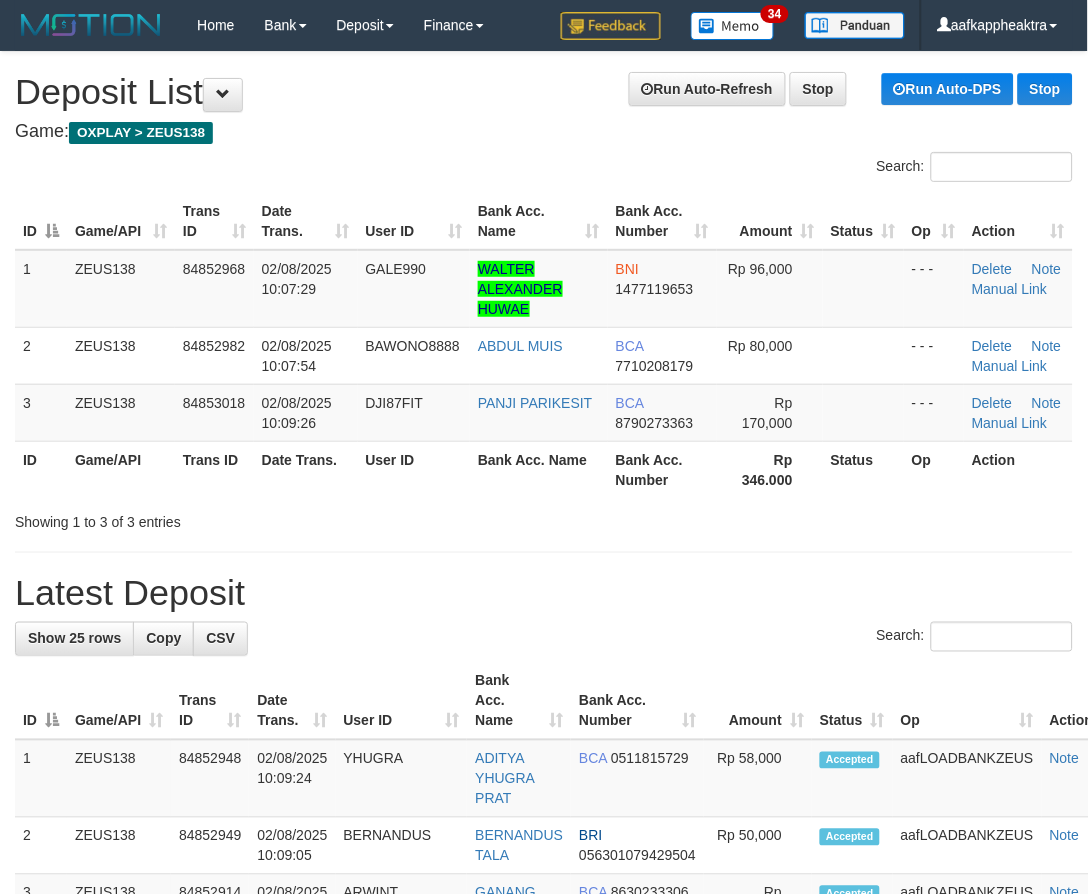 click on "Latest Deposit" at bounding box center [544, 593] 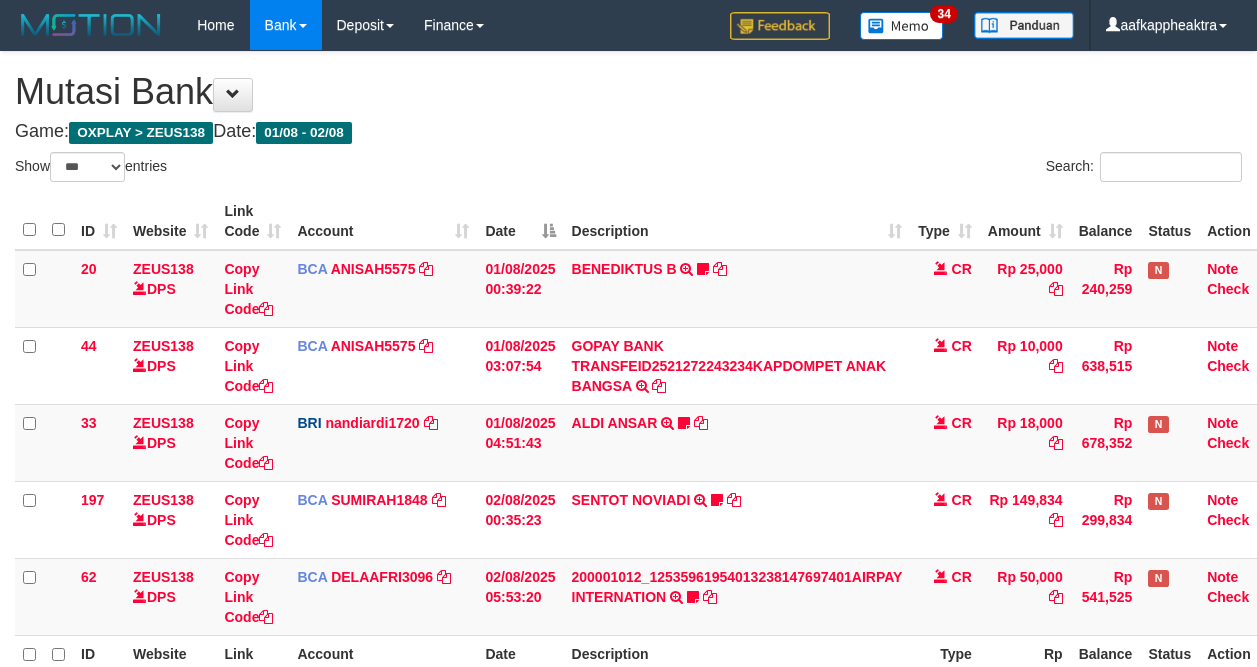 select on "***" 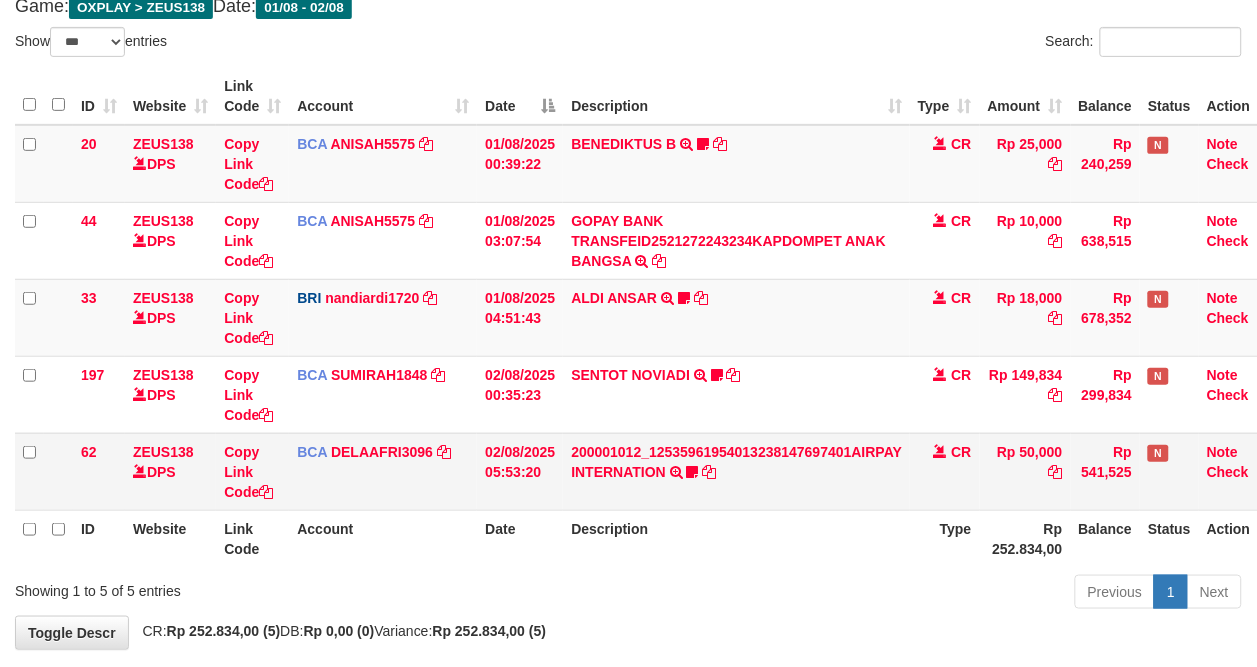 click on "ID Website Link Code Account Date Description Type Amount Balance Status Action
20
ZEUS138    DPS
Copy Link Code
BCA
ANISAH5575
DPS
ANISAH
mutasi_20250801_3827 | 20
mutasi_20250801_3827 | 20
01/08/2025 00:39:22
BENEDIKTUS B            TRSF E-BANKING CR 0108/F123/WS95051
25000.002025080185043947 TRFDN-BENEDIKTUS BESPAY DEBIT INDONE    Asuk86 bantu bukti tf
CR
Rp 25,000
Rp 240,259
N
Note
Check
44
ZEUS138    DPS
Copy Link Code
BCA
ANISAH5575" at bounding box center (628, 317) 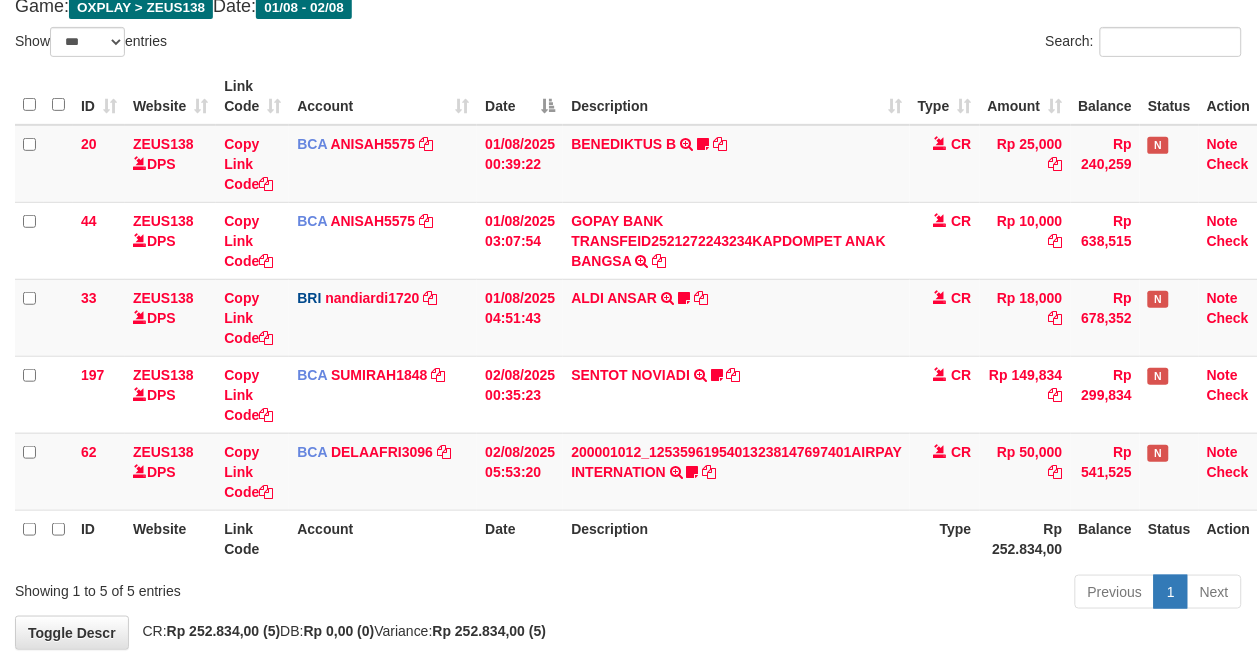 scroll, scrollTop: 194, scrollLeft: 0, axis: vertical 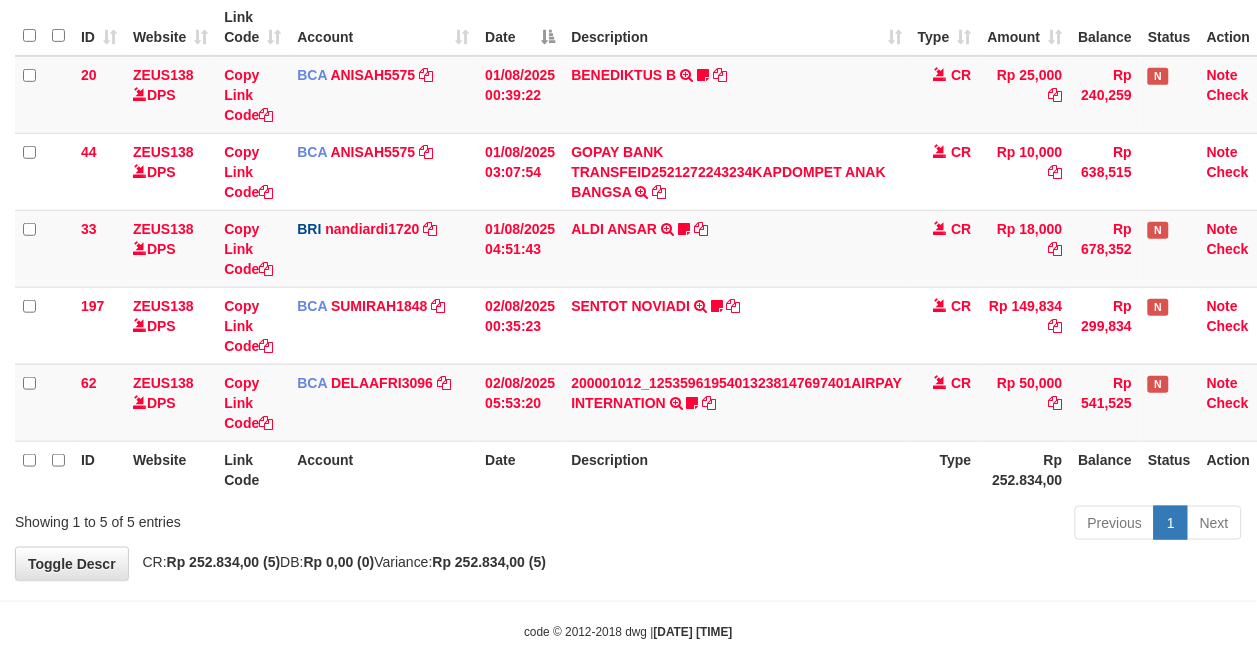 click on "Type" at bounding box center (945, 469) 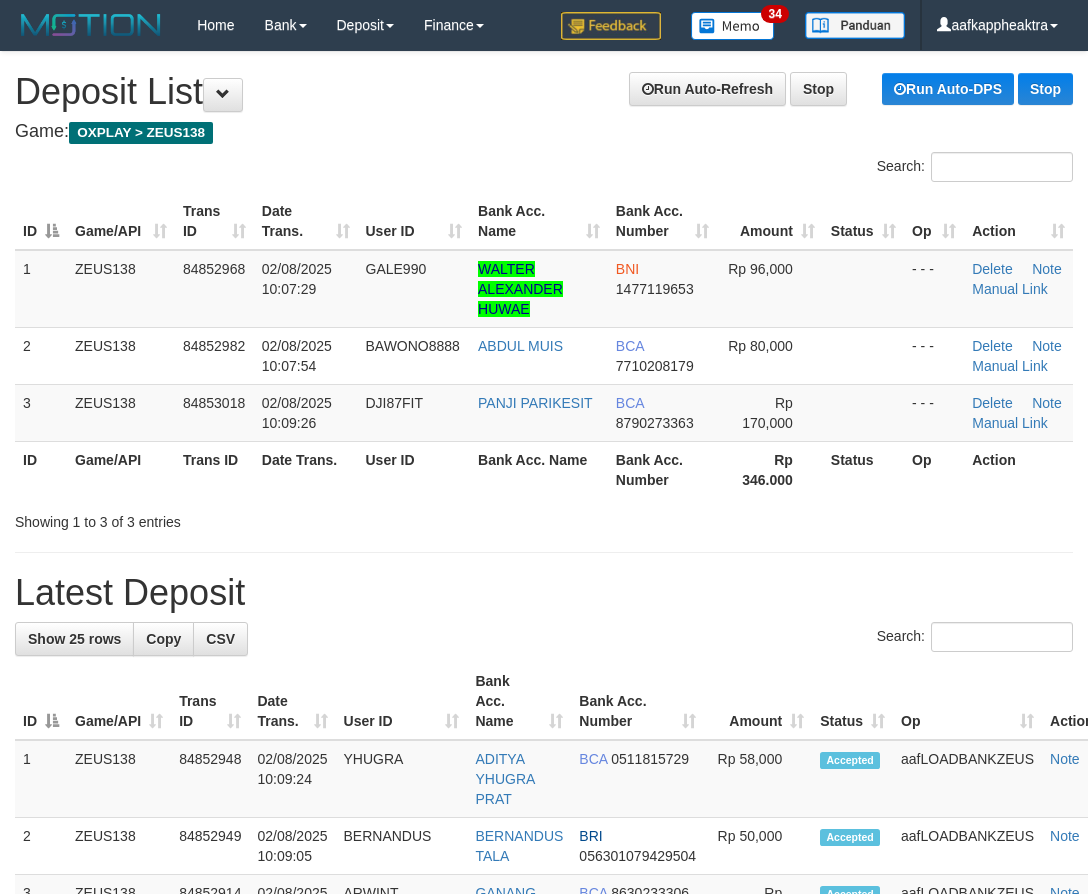 scroll, scrollTop: 0, scrollLeft: 0, axis: both 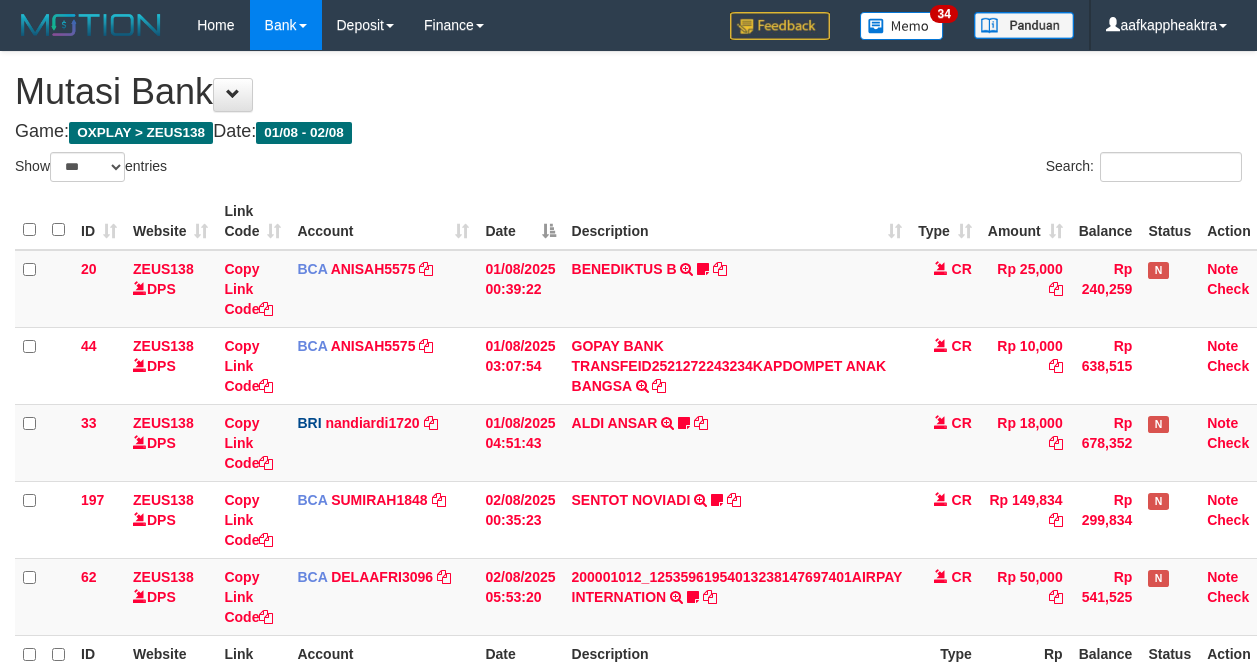 select on "***" 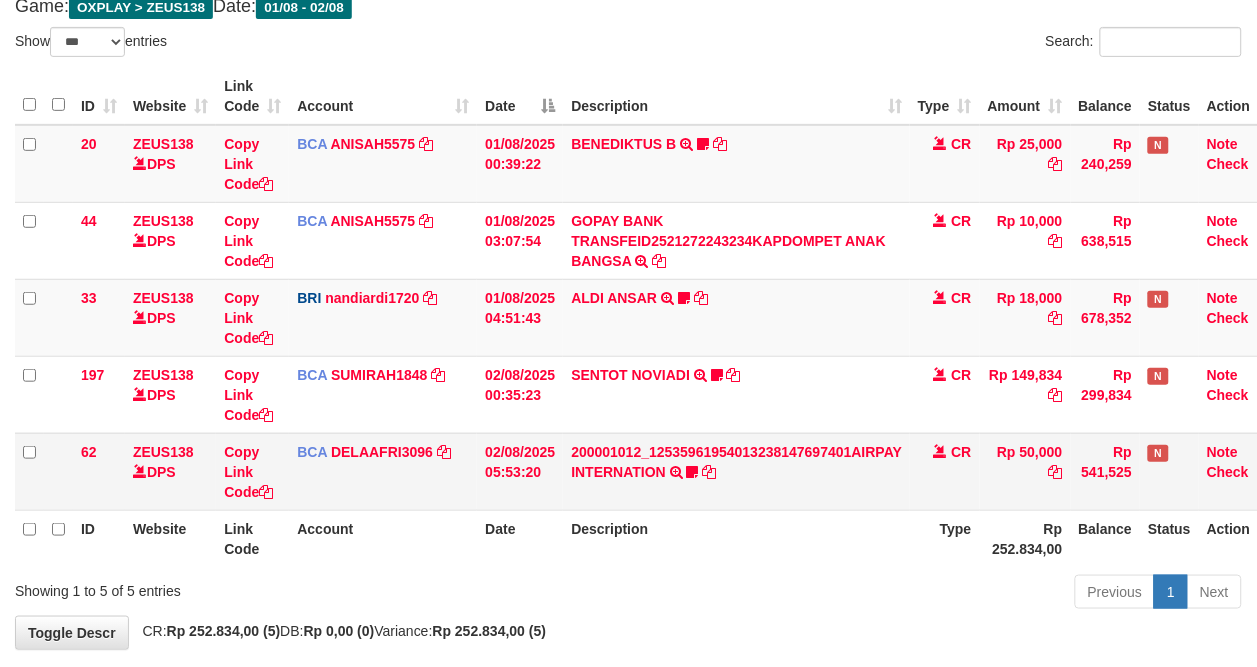 click on "CR" at bounding box center [945, 471] 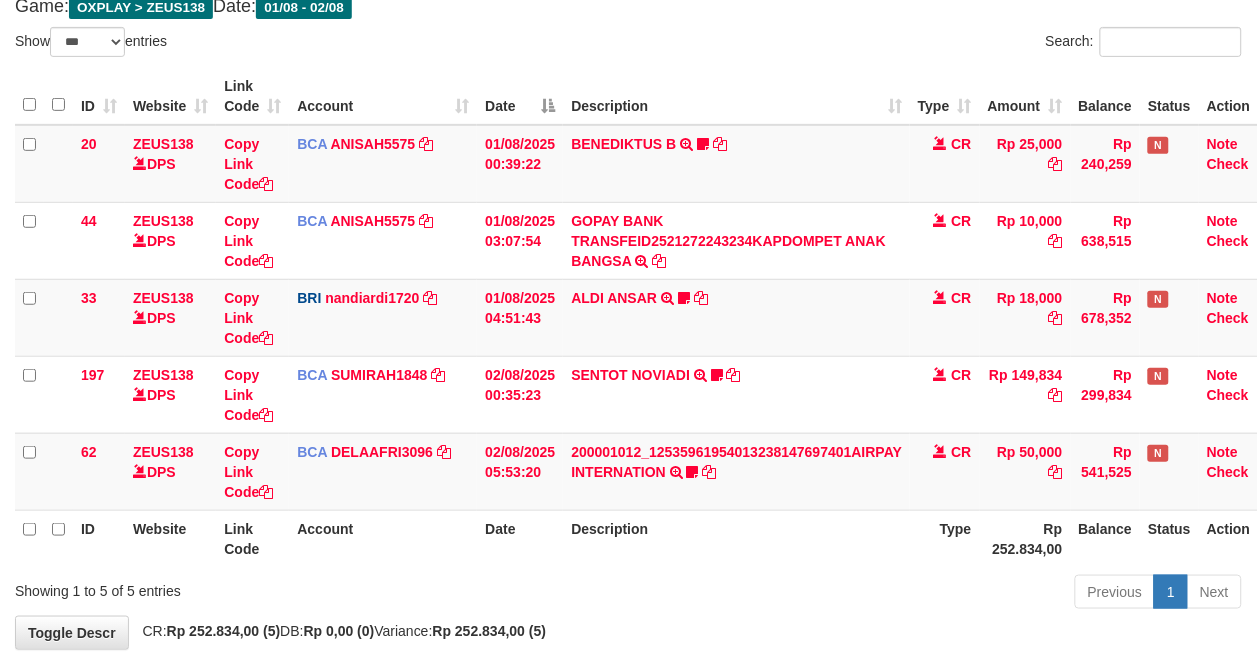 scroll, scrollTop: 194, scrollLeft: 0, axis: vertical 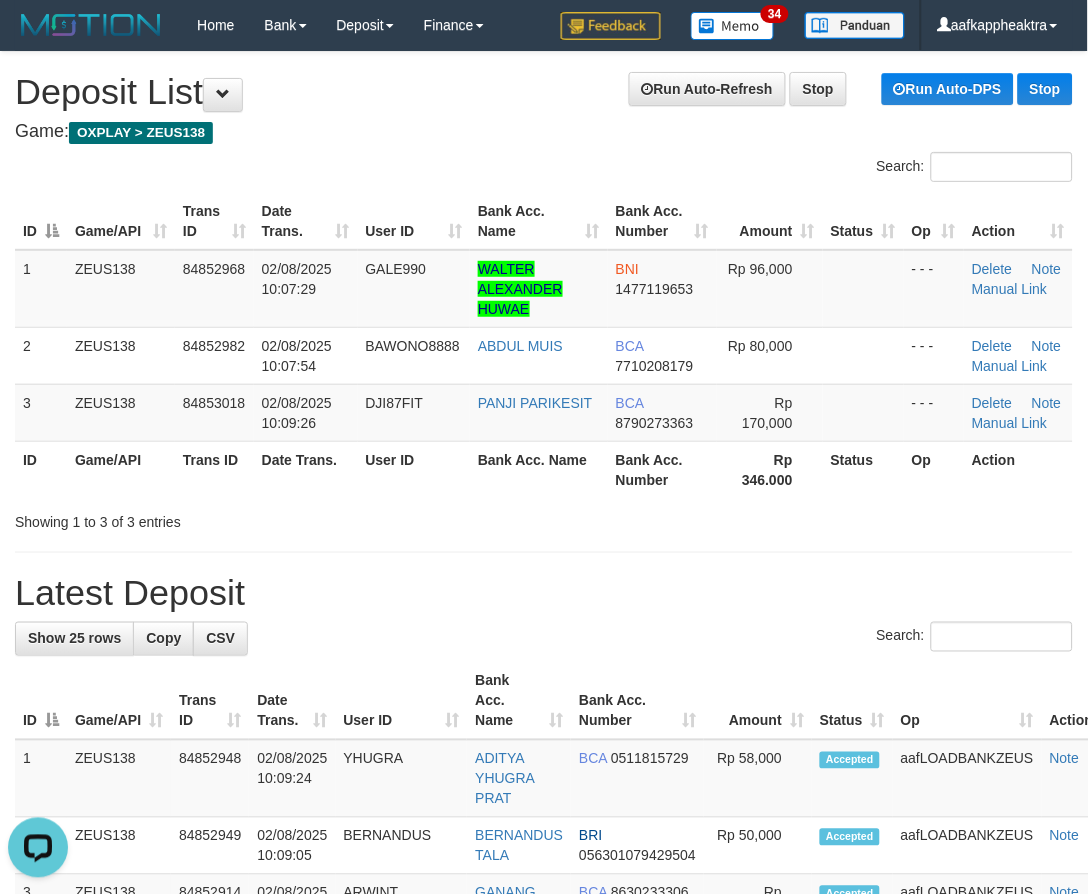 drag, startPoint x: 955, startPoint y: 506, endPoint x: 923, endPoint y: 510, distance: 32.24903 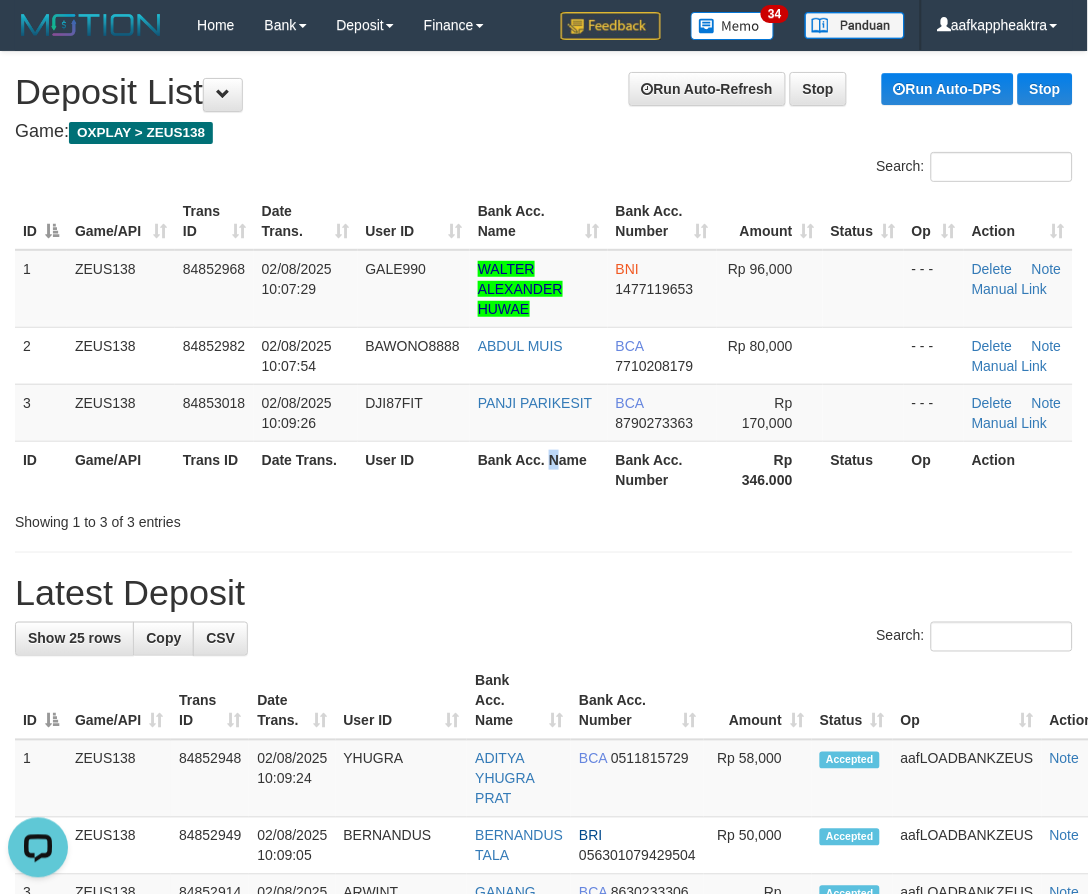 click on "Bank Acc. Name" at bounding box center [539, 469] 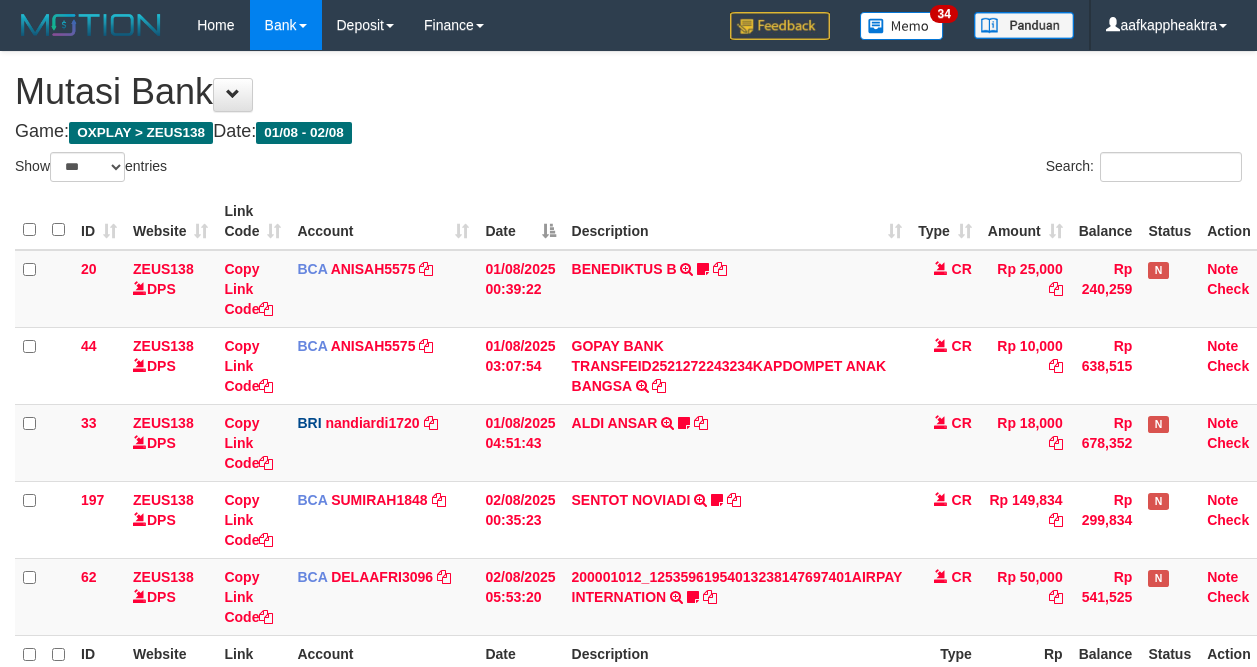 select on "***" 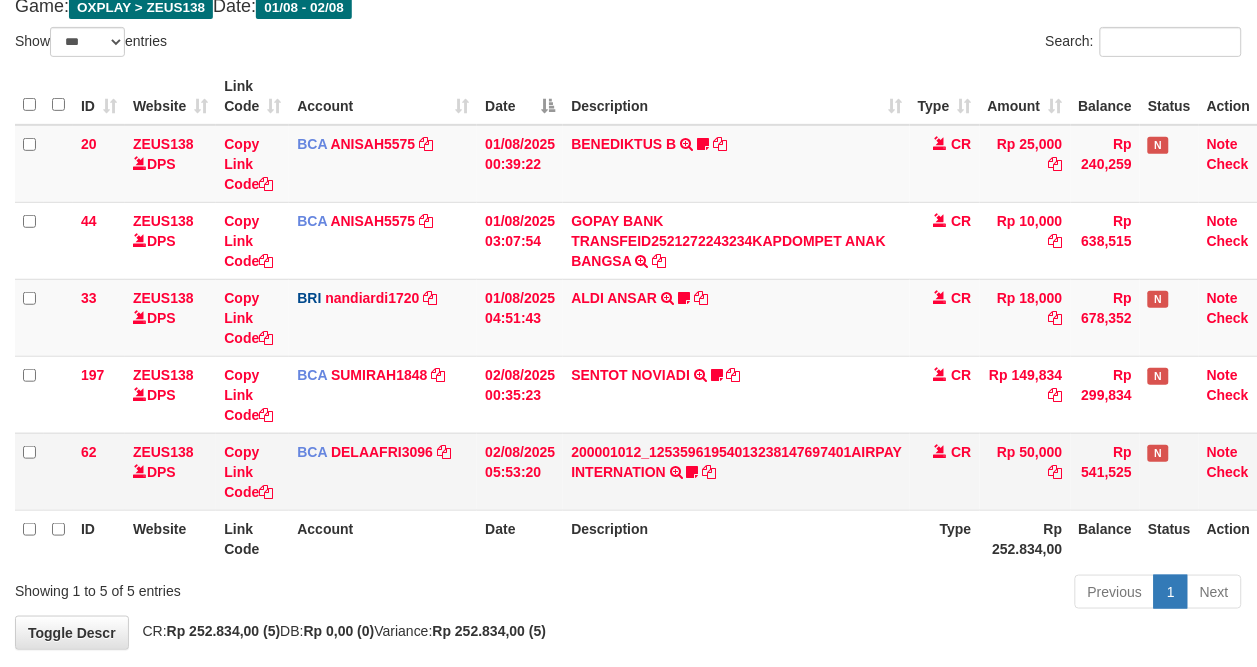 scroll, scrollTop: 194, scrollLeft: 0, axis: vertical 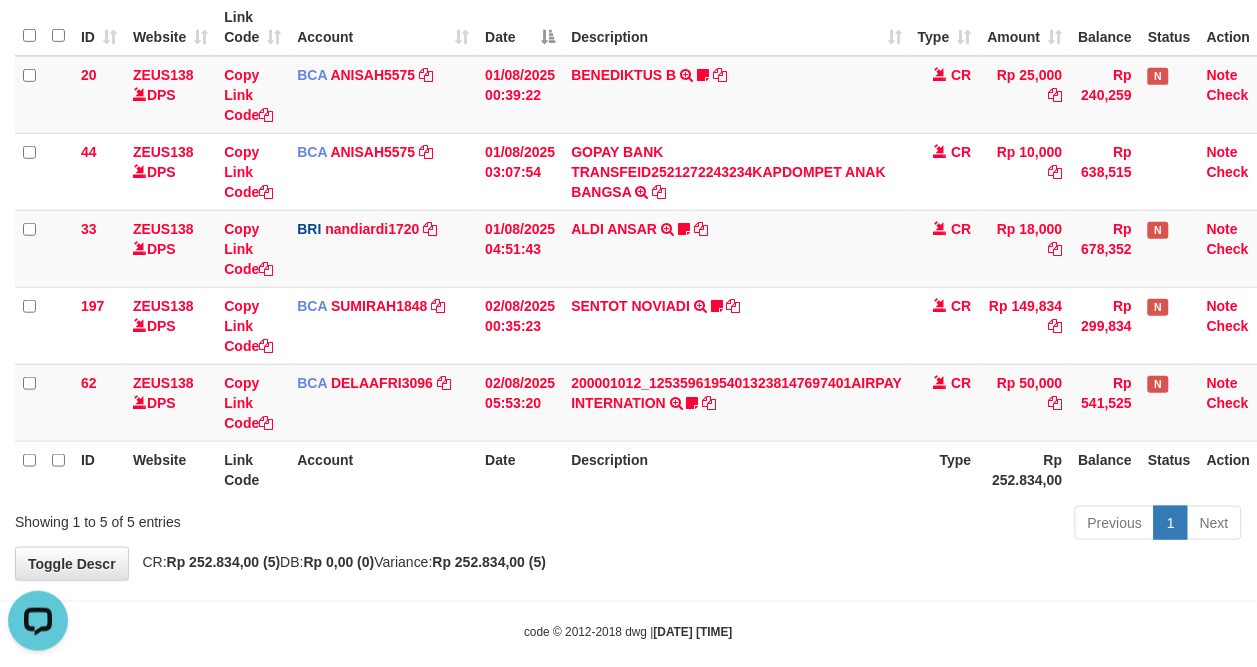 click on "Description" at bounding box center [736, 469] 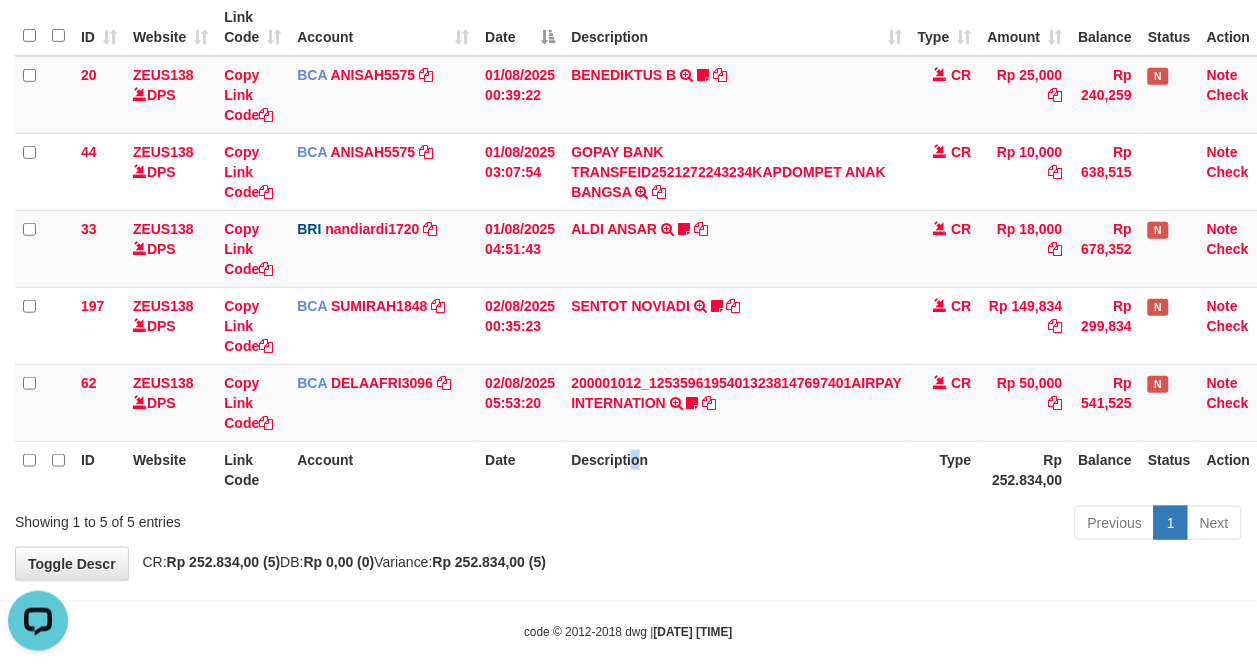 click on "Description" at bounding box center (736, 469) 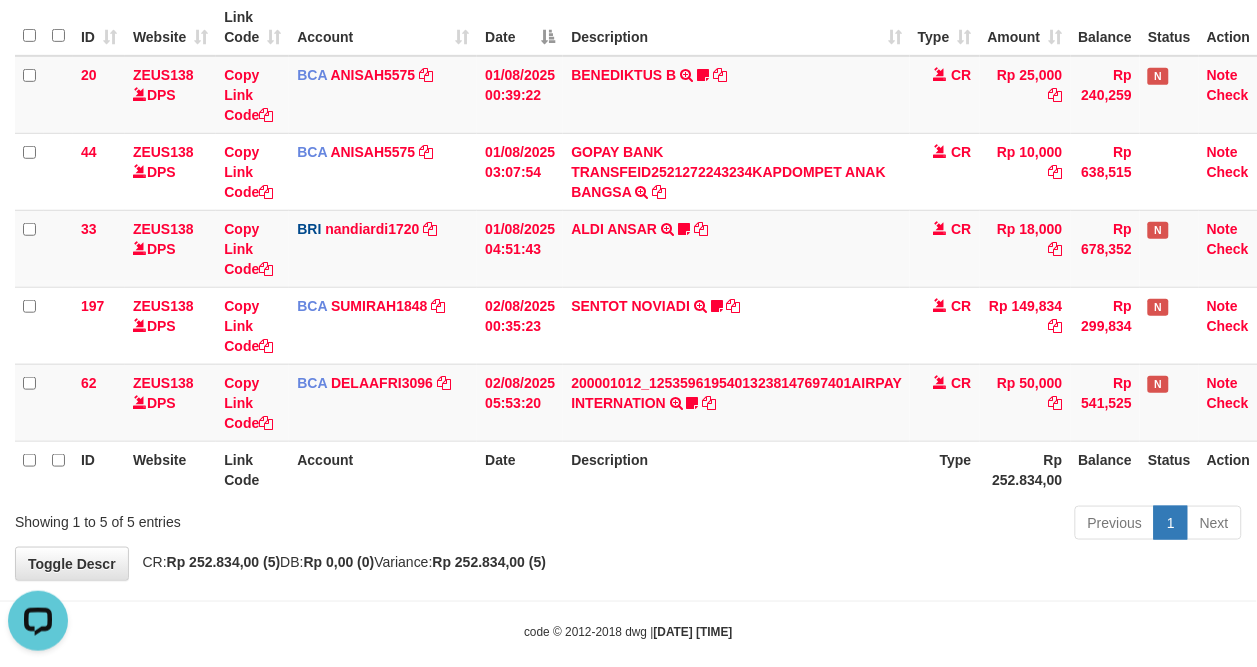 click on "Description" at bounding box center [736, 469] 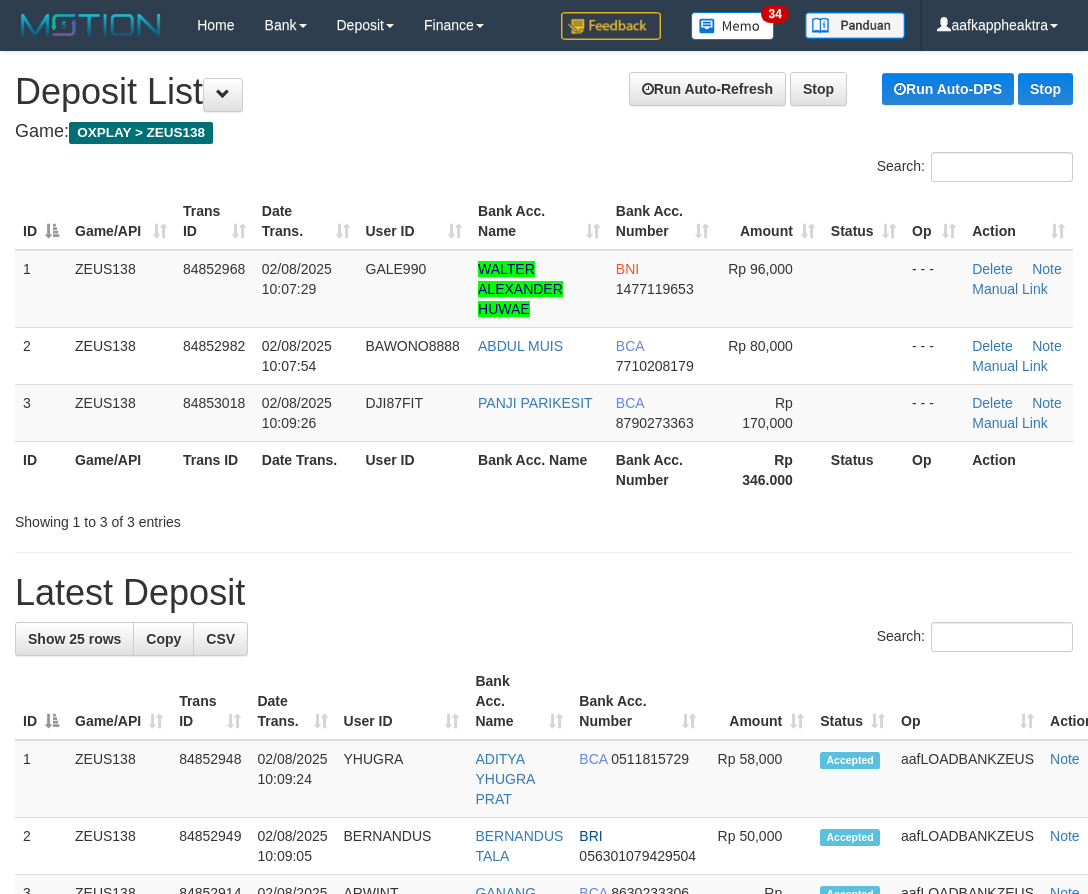 scroll, scrollTop: 0, scrollLeft: 0, axis: both 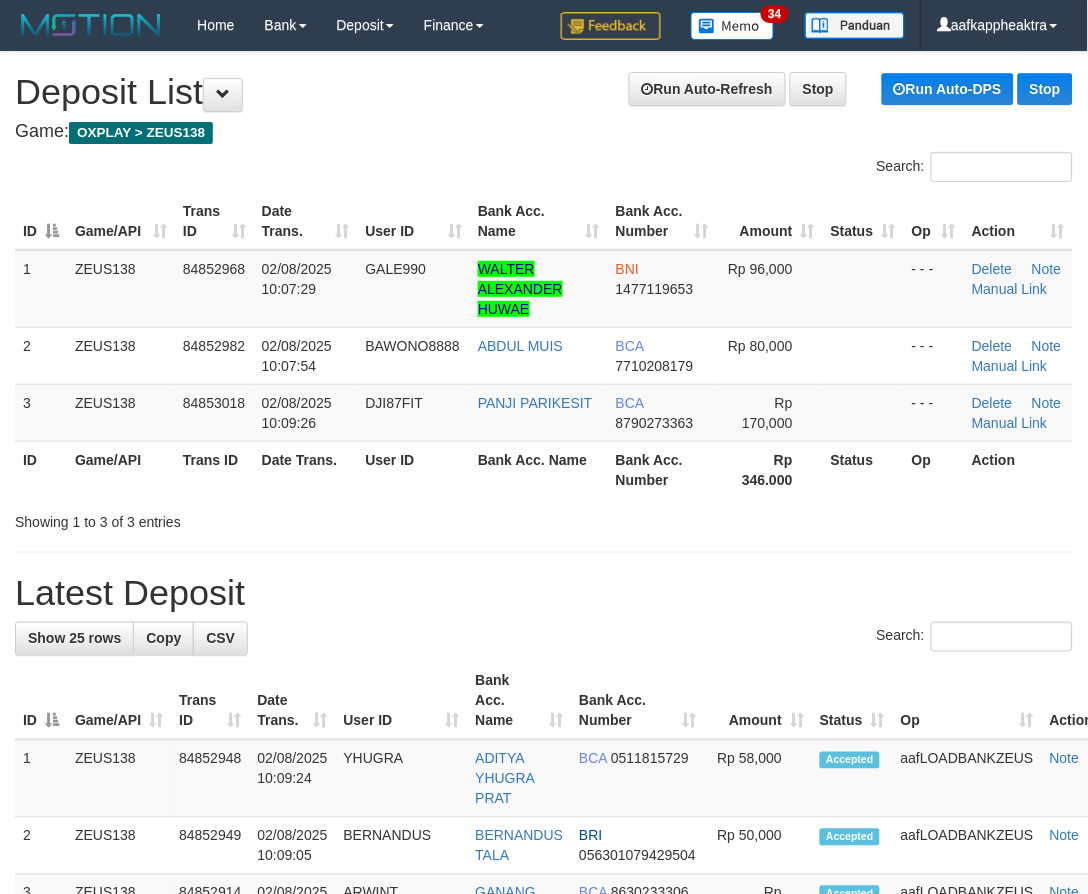 click on "**********" at bounding box center [544, 1215] 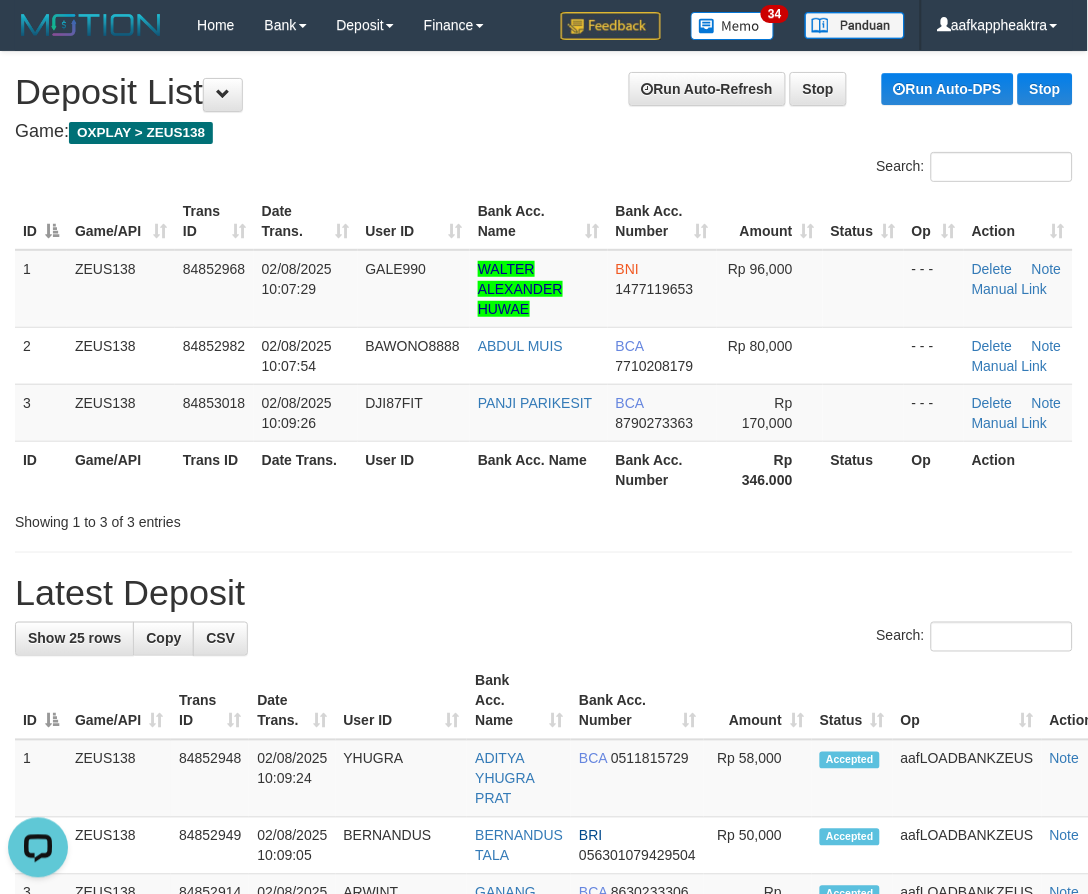 scroll, scrollTop: 0, scrollLeft: 0, axis: both 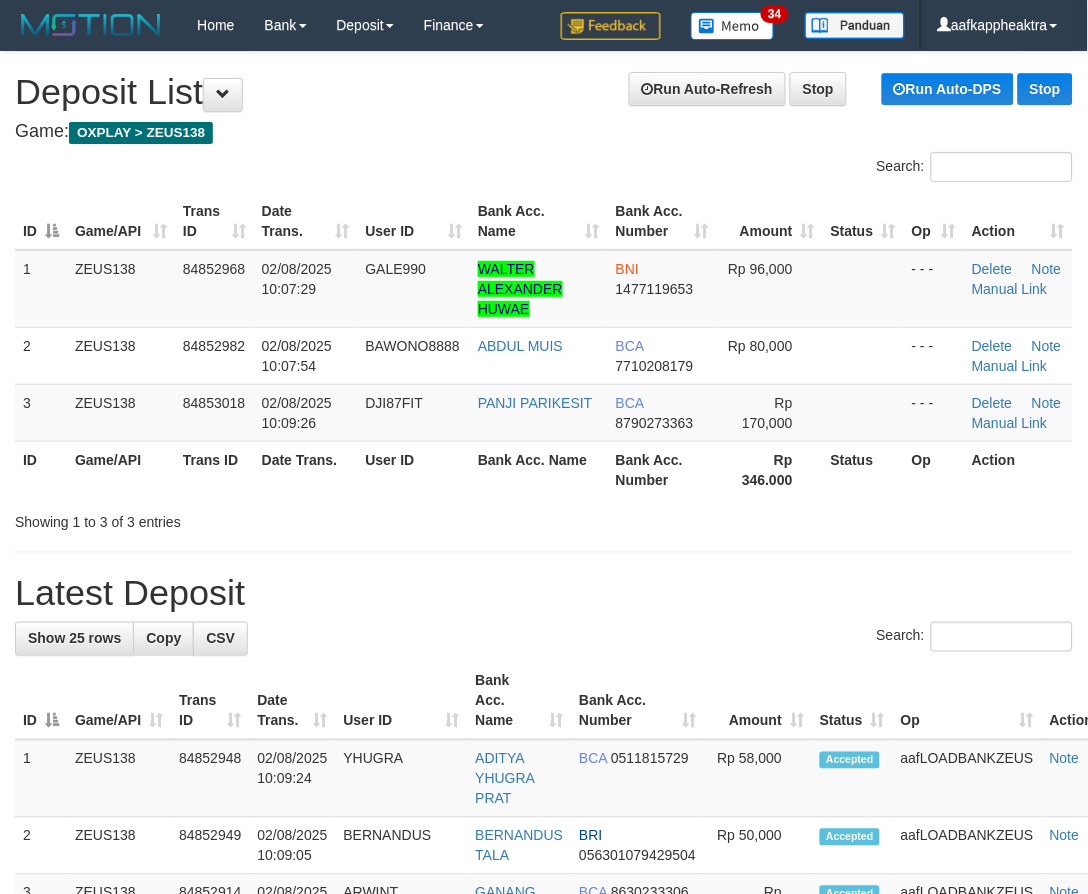 click on "**********" at bounding box center [544, 1215] 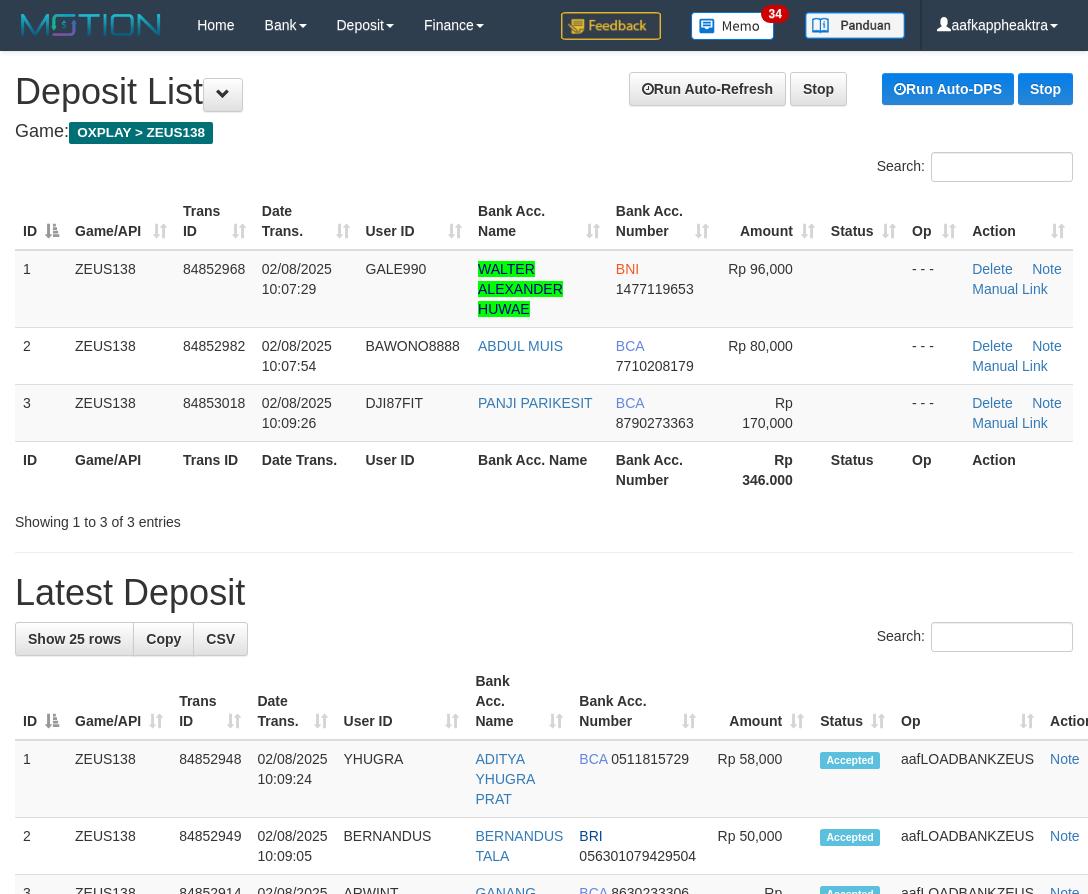 scroll, scrollTop: 0, scrollLeft: 0, axis: both 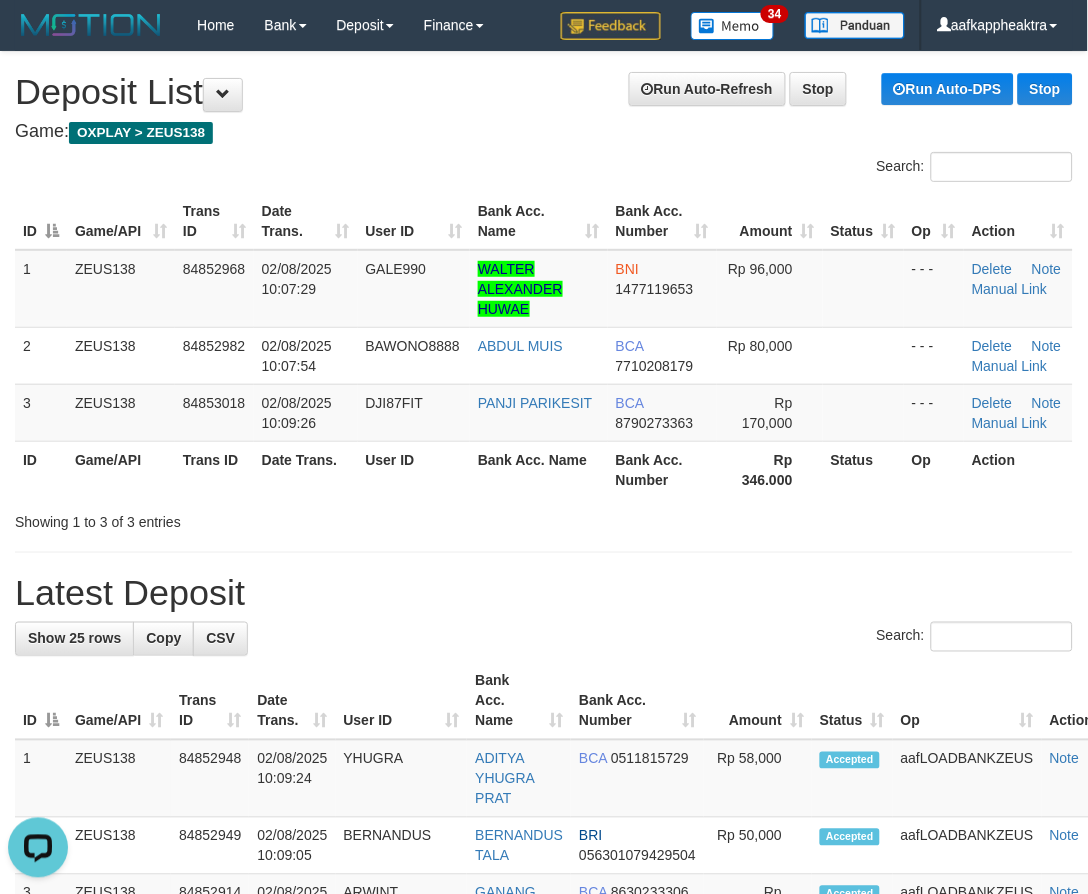 click on "**********" at bounding box center [544, 1215] 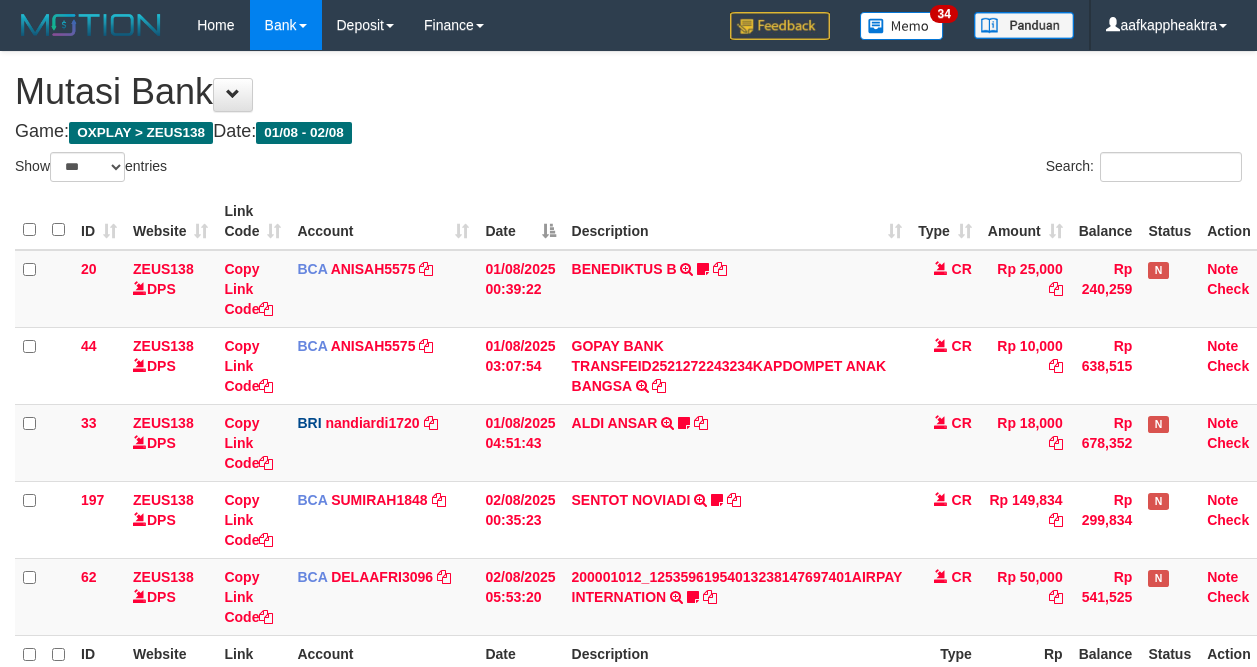 select on "***" 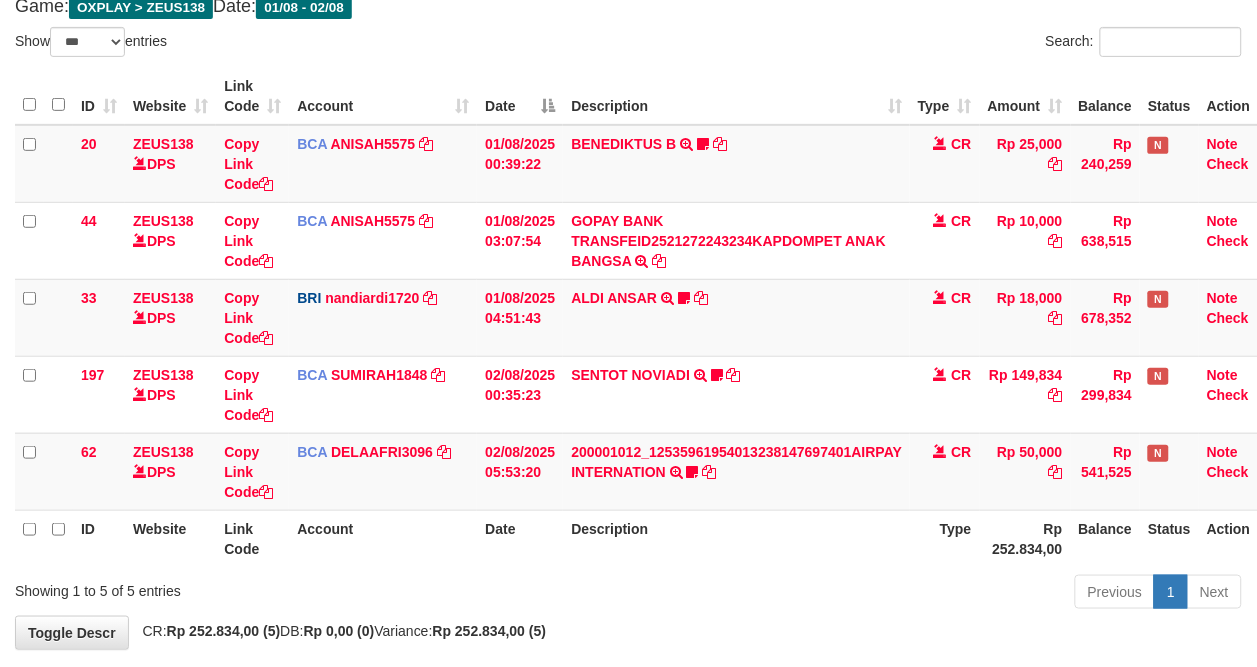 scroll, scrollTop: 194, scrollLeft: 0, axis: vertical 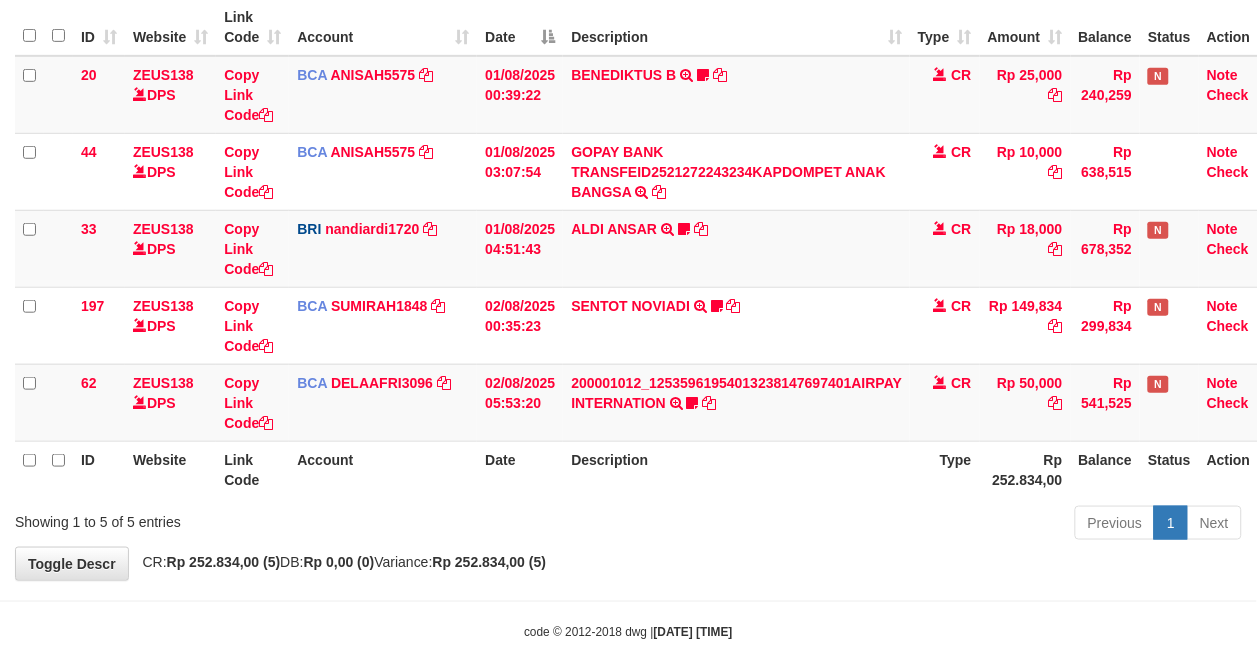 click on "Description" at bounding box center (736, 469) 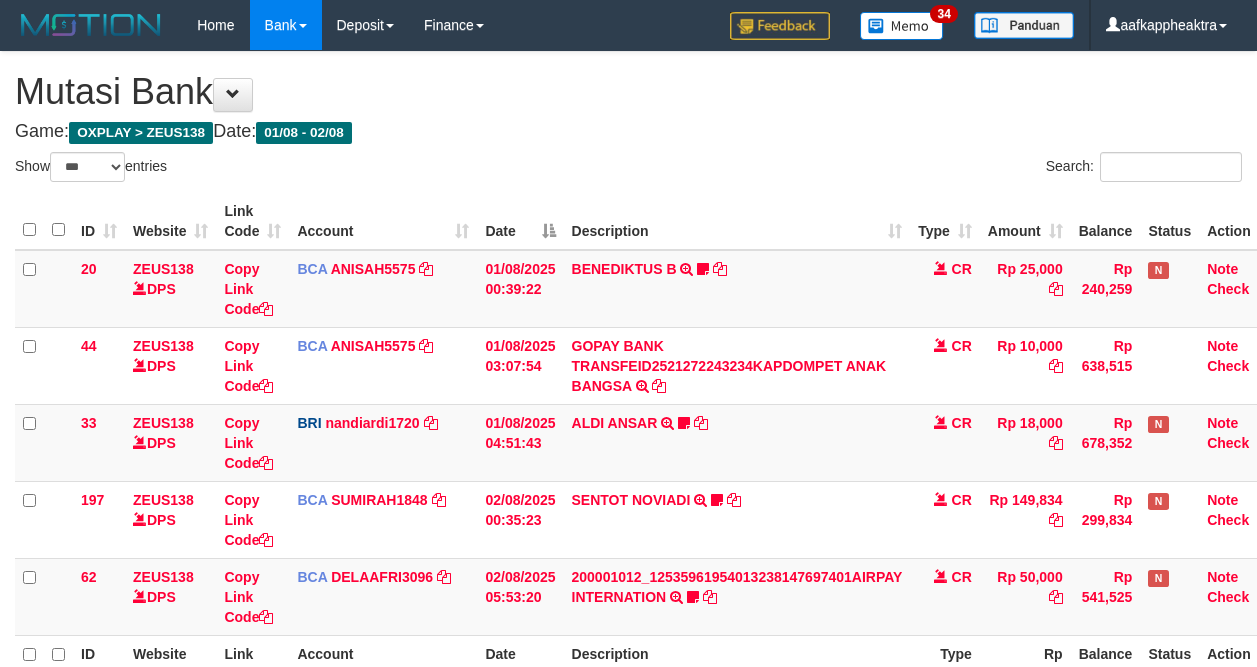 select on "***" 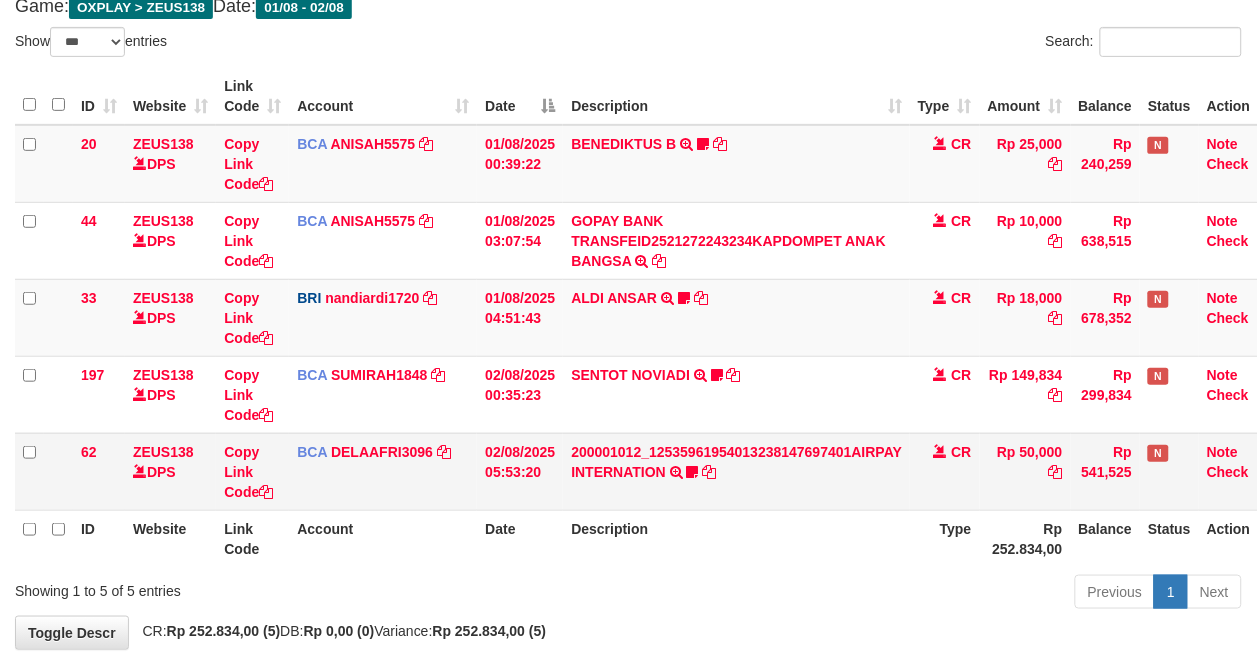 scroll, scrollTop: 194, scrollLeft: 0, axis: vertical 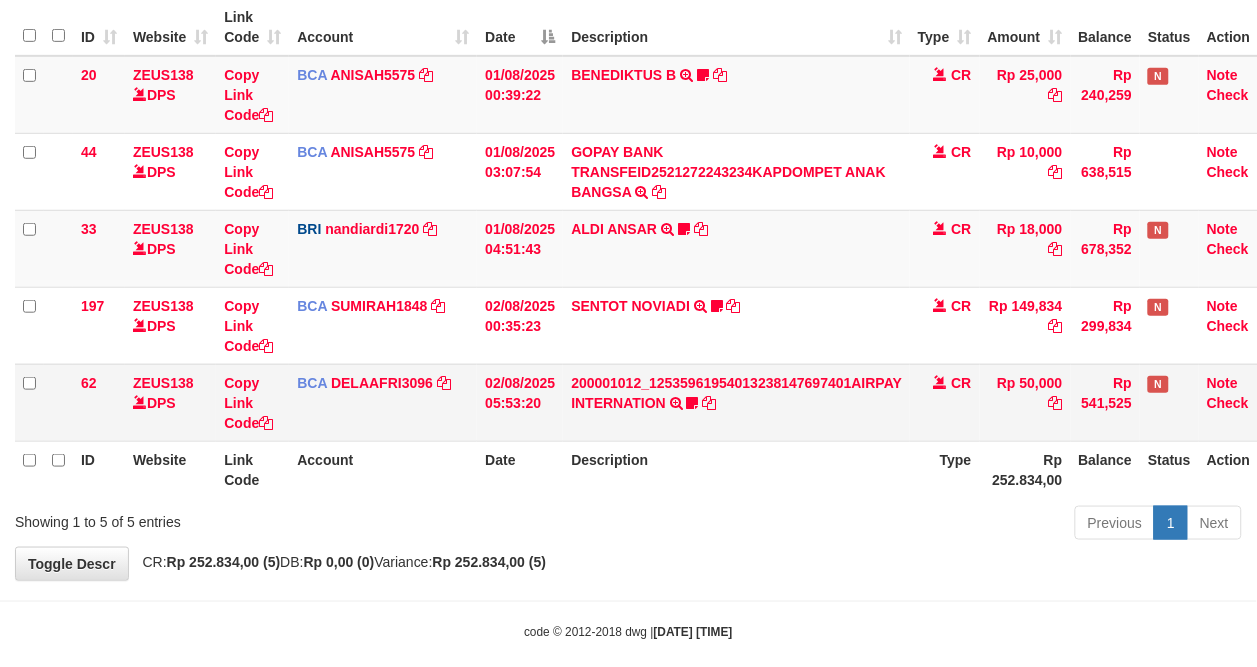 click on "200001012_12535961954013238147697401AIRPAY INTERNATION            TRSF E-BANKING CR 0208/FTSCY/WS95051
50000.00200001012_12535961954013238147697401AIRPAY INTERNATION    Labubutaiki
https://prnt.sc/l7T6Eus7w_Qi" at bounding box center [736, 402] 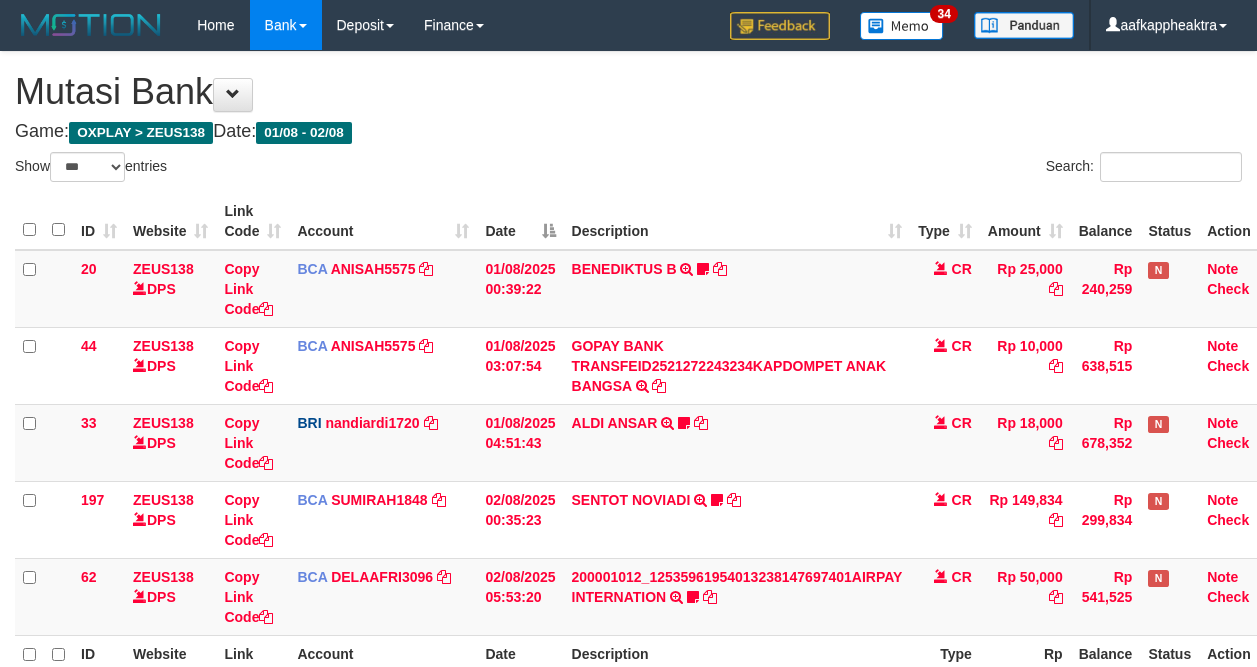 select on "***" 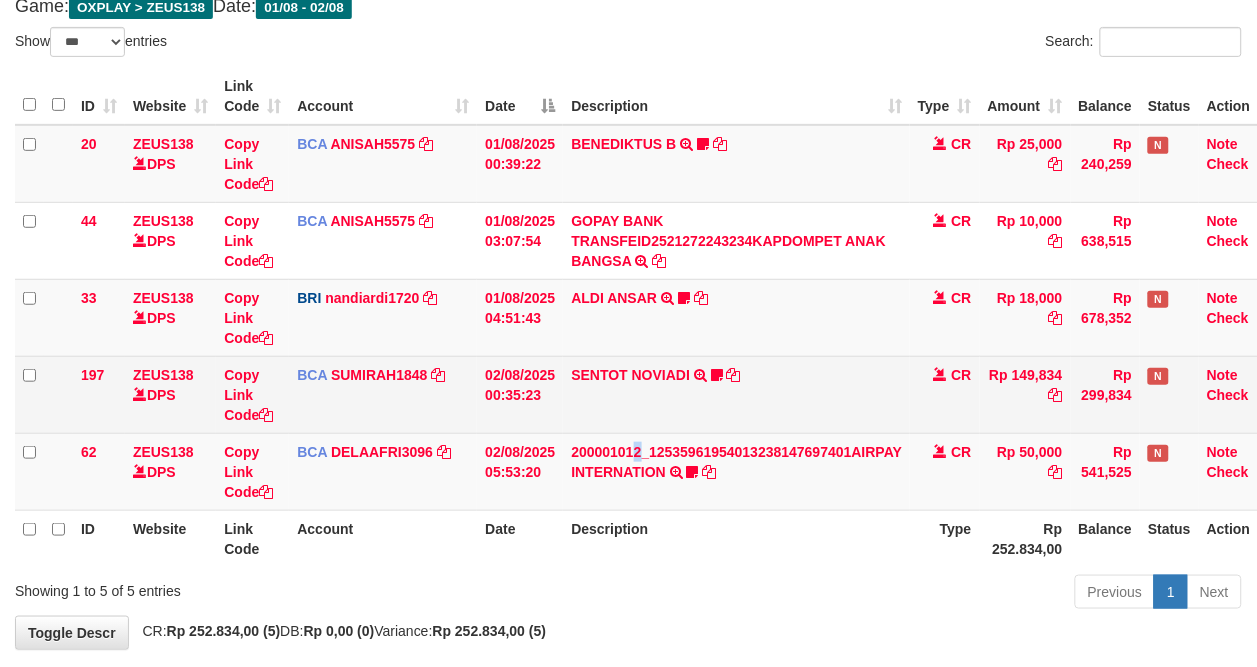 drag, startPoint x: 640, startPoint y: 434, endPoint x: 647, endPoint y: 425, distance: 11.401754 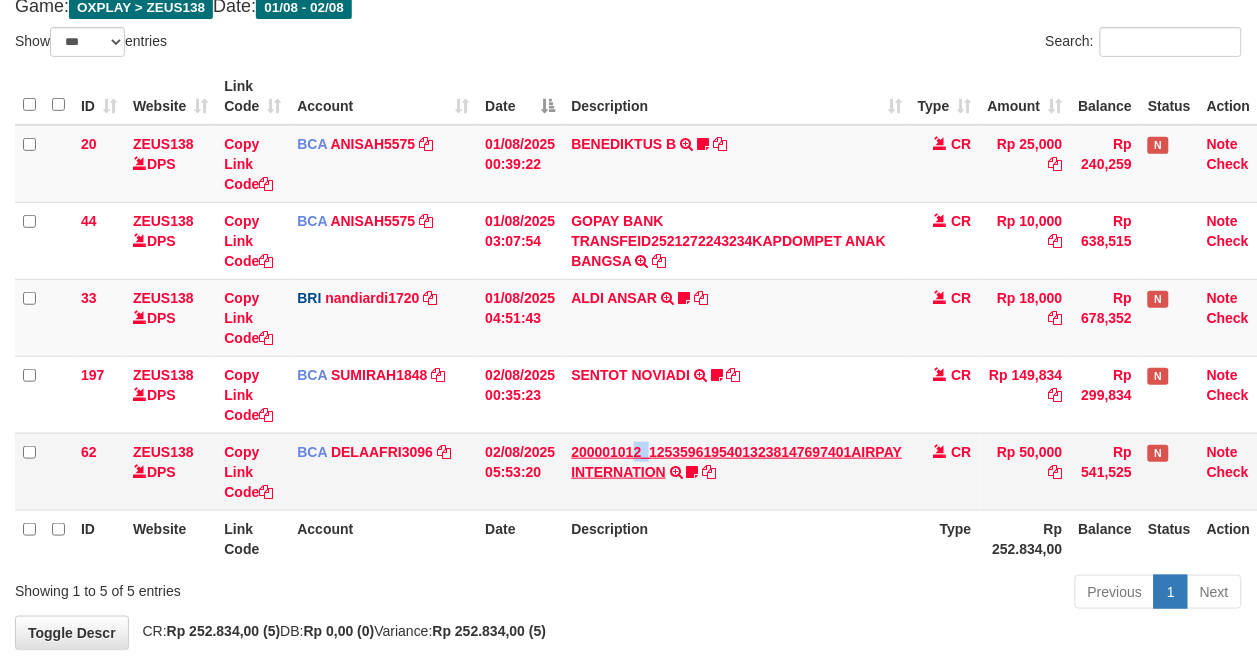 click on "20
ZEUS138    DPS
Copy Link Code
BCA
ANISAH5575
DPS
ANISAH
mutasi_20250801_3827 | 20
mutasi_20250801_3827 | 20
01/08/2025 00:39:22
BENEDIKTUS B            TRSF E-BANKING CR 0108/FTSCY/WS95051
25000.002025080185043947 TRFDN-BENEDIKTUS BESPAY DEBIT INDONE    Asuk86 bantu bukti tf
CR
Rp 25,000
Rp 240,259
N
Note
Check
44
ZEUS138    DPS
Copy Link Code
BCA
ANISAH5575
DPS
ANISAH
mutasi_20250801_3827 | 44" at bounding box center (648, 318) 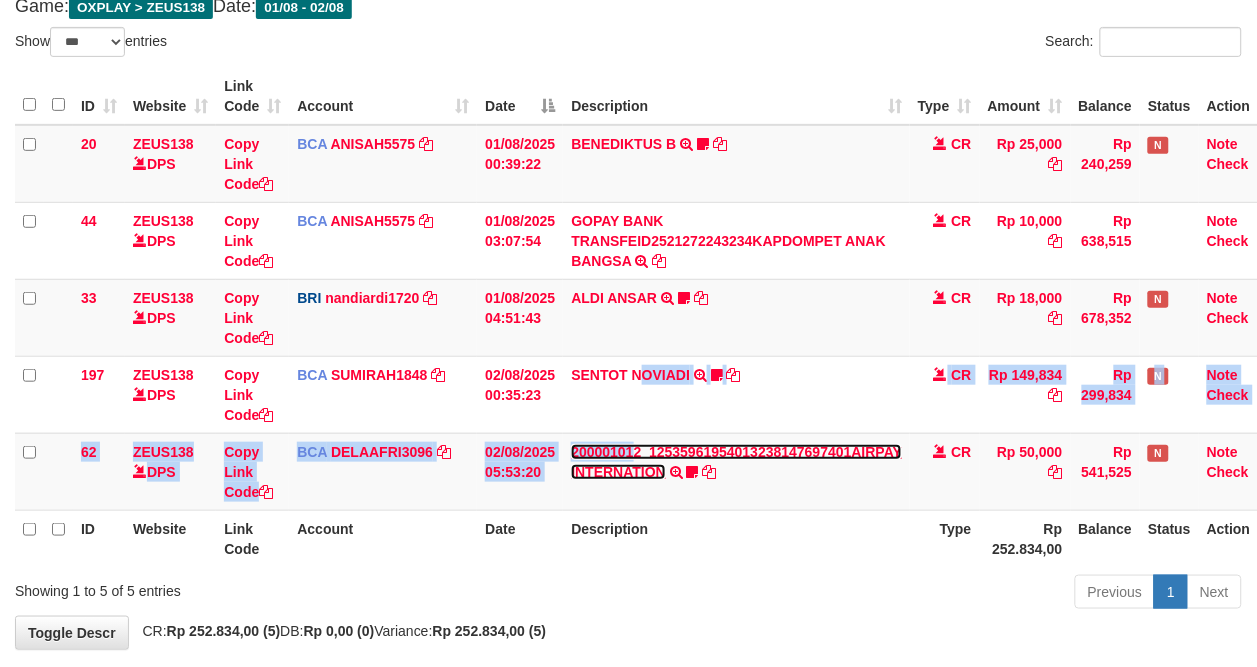 drag, startPoint x: 635, startPoint y: 451, endPoint x: 1270, endPoint y: 535, distance: 640.5318 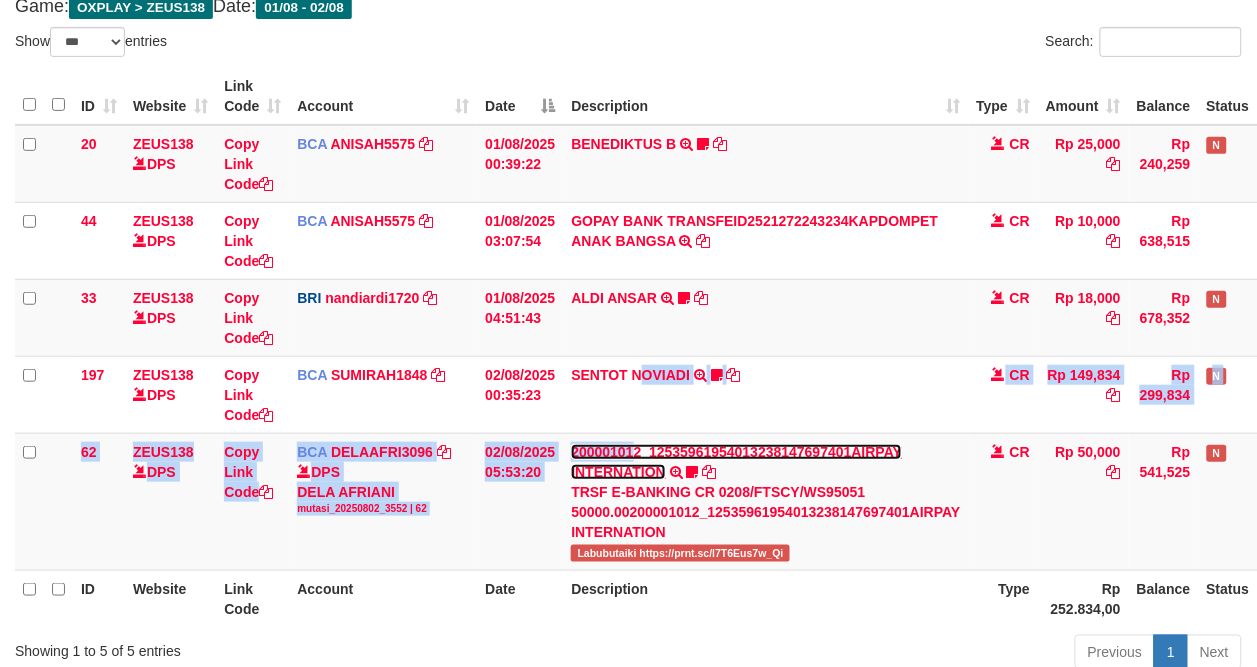 scroll, scrollTop: 194, scrollLeft: 0, axis: vertical 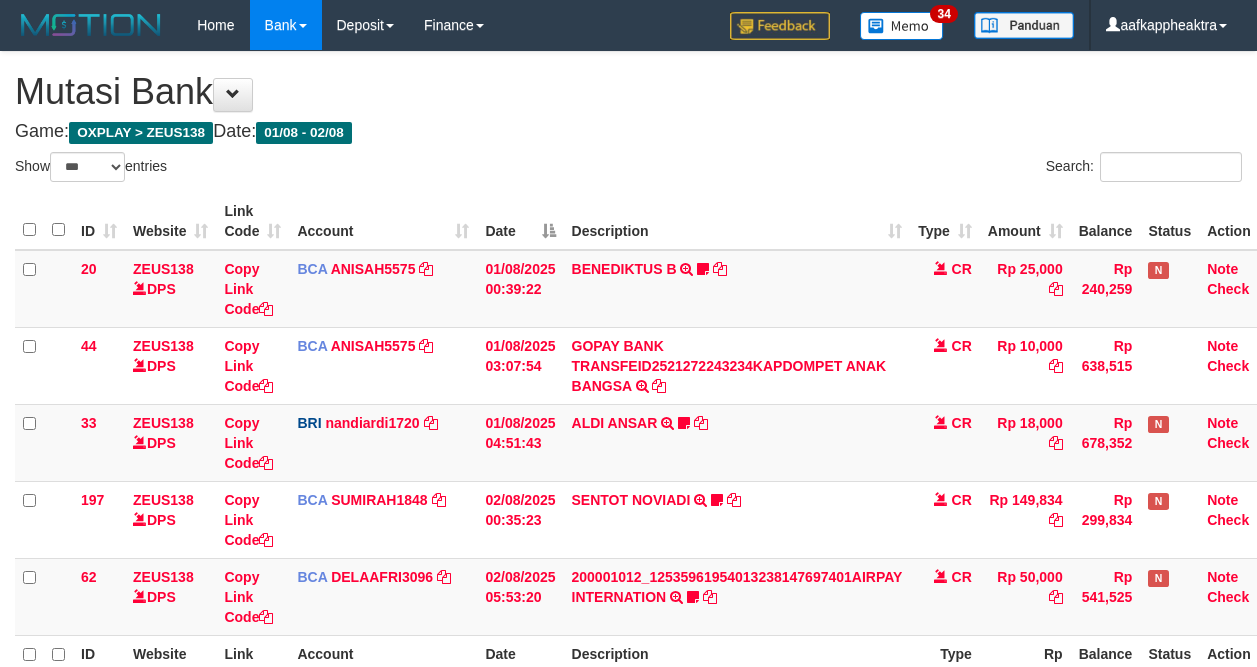 select on "***" 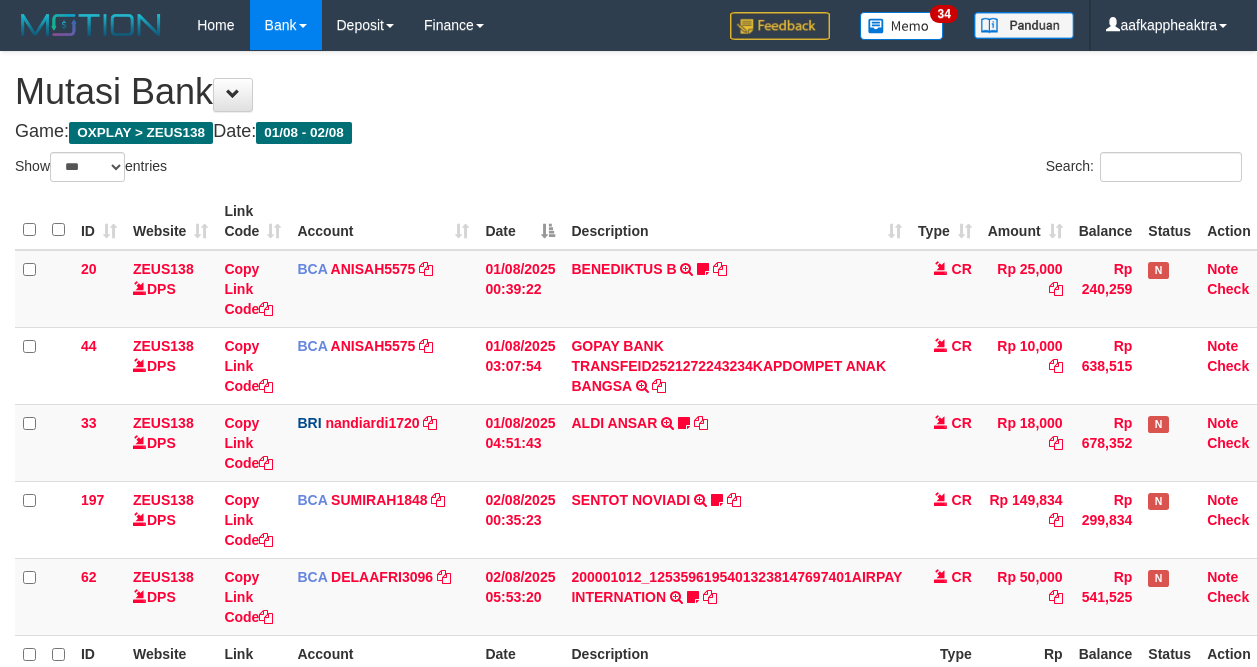 scroll, scrollTop: 125, scrollLeft: 0, axis: vertical 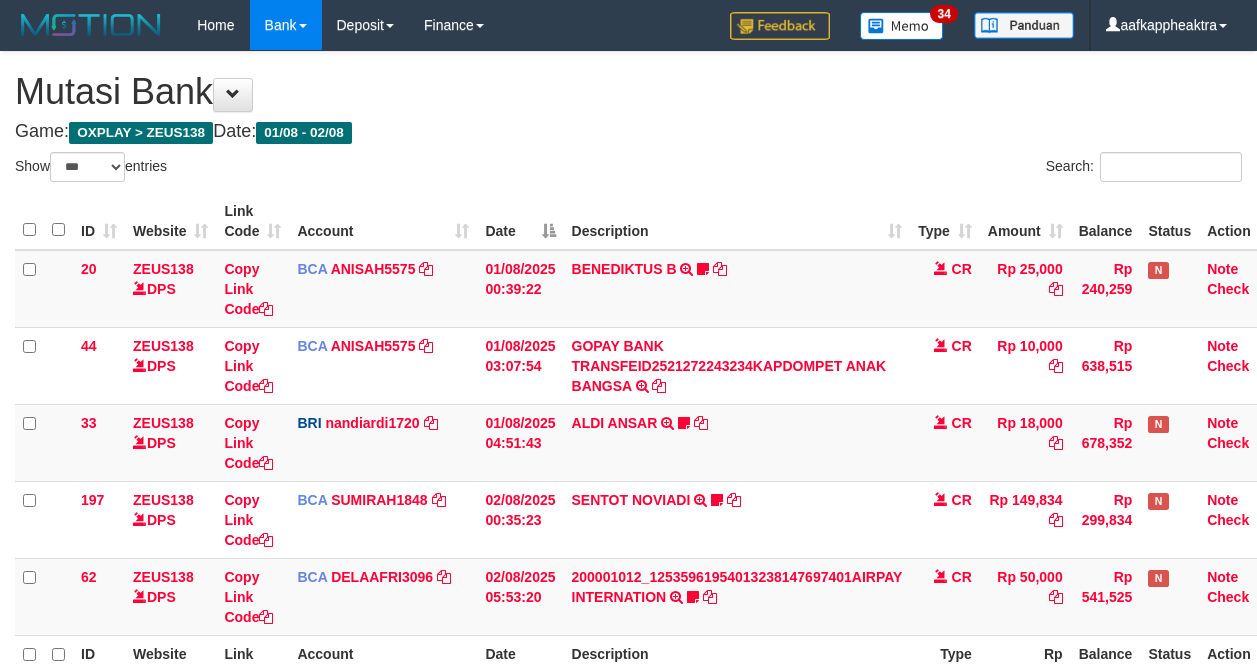 select on "***" 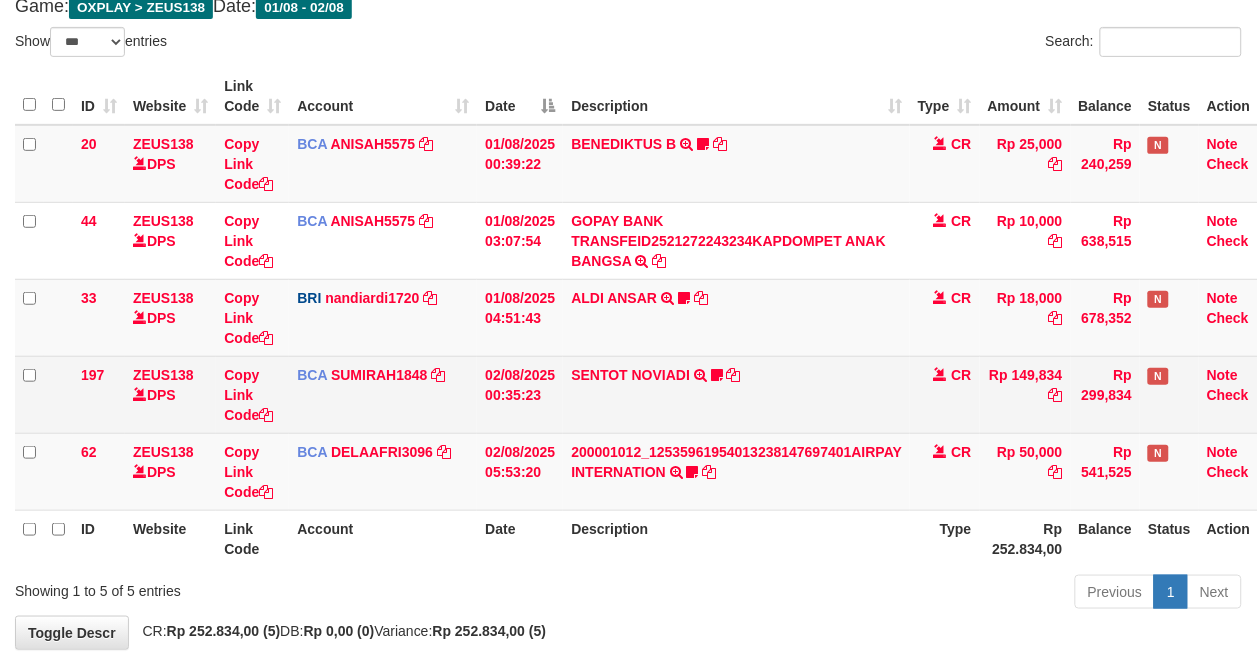 click on "20
ZEUS138    DPS
Copy Link Code
BCA
ANISAH5575
DPS
ANISAH
mutasi_20250801_3827 | 20
mutasi_20250801_3827 | 20
01/08/2025 00:39:22
BENEDIKTUS B            TRSF E-BANKING CR 0108/FTSCY/WS95051
25000.002025080185043947 TRFDN-BENEDIKTUS BESPAY DEBIT INDONE    Asuk86 bantu bukti tf
CR
Rp 25,000
Rp 240,259
N
Note
Check
44
ZEUS138    DPS
Copy Link Code
BCA
ANISAH5575
DPS
ANISAH
mutasi_20250801_3827 | 44" at bounding box center [648, 318] 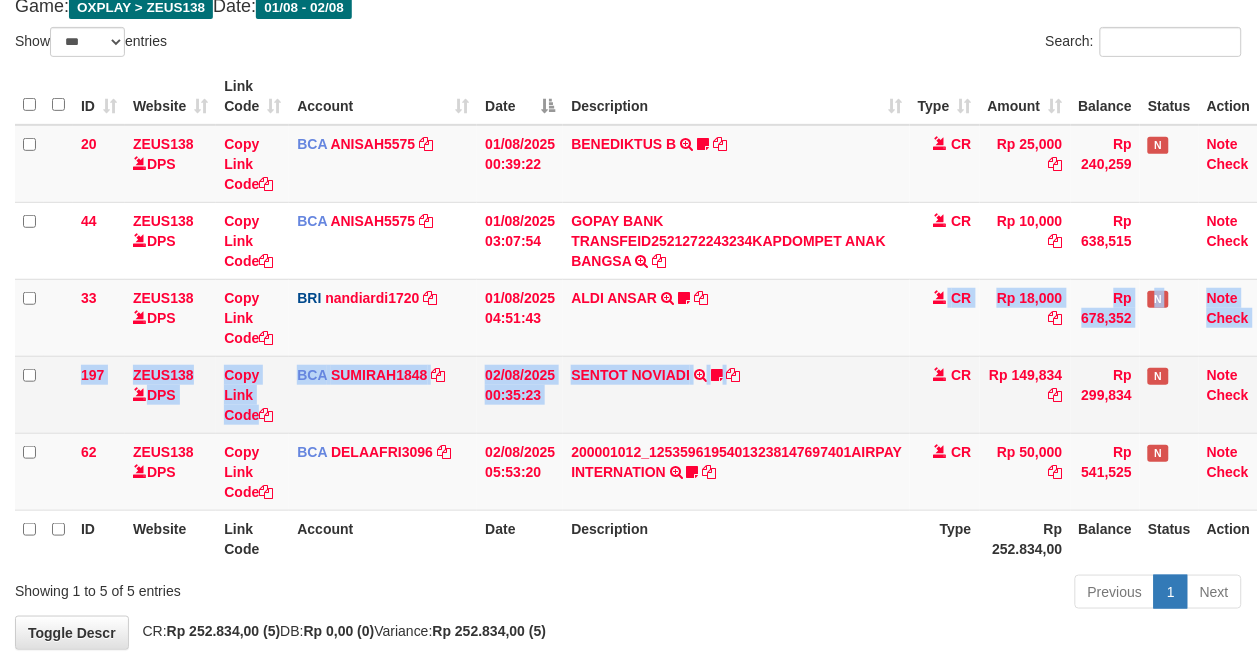click on "SENTOT NOVIADI            TRSF E-BANKING CR 0208/FTSCY/WS95271
149834.00SENTOT NOVIADI    Seno2023" at bounding box center [736, 394] 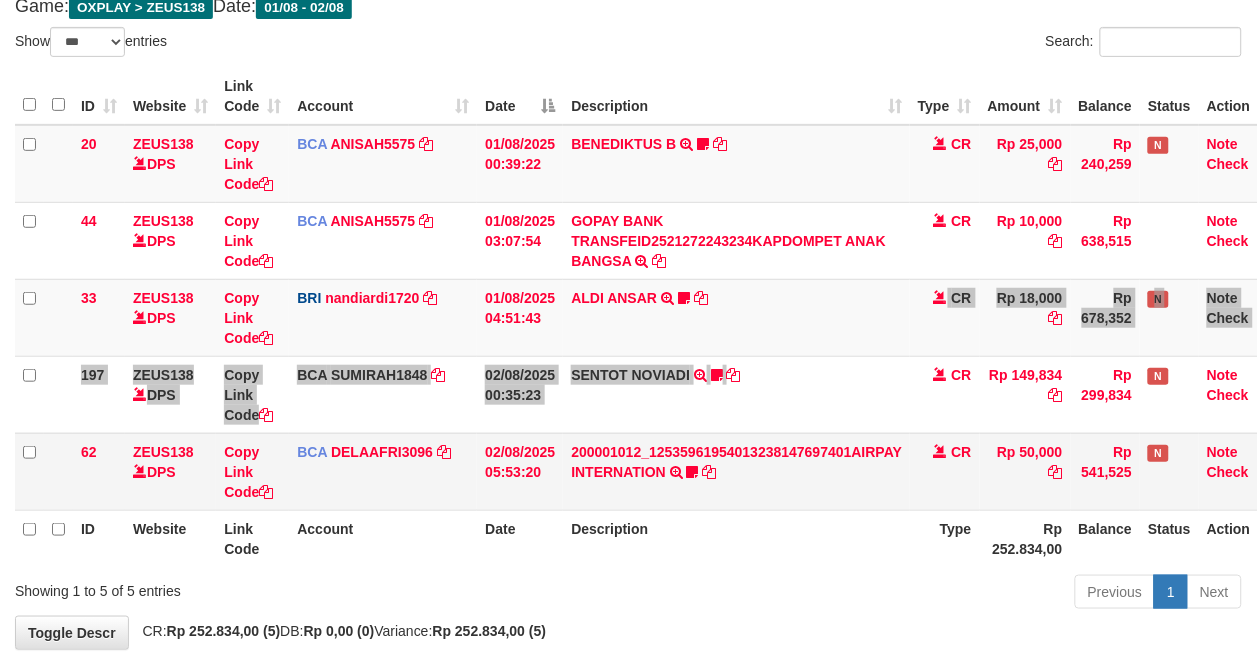 scroll, scrollTop: 194, scrollLeft: 0, axis: vertical 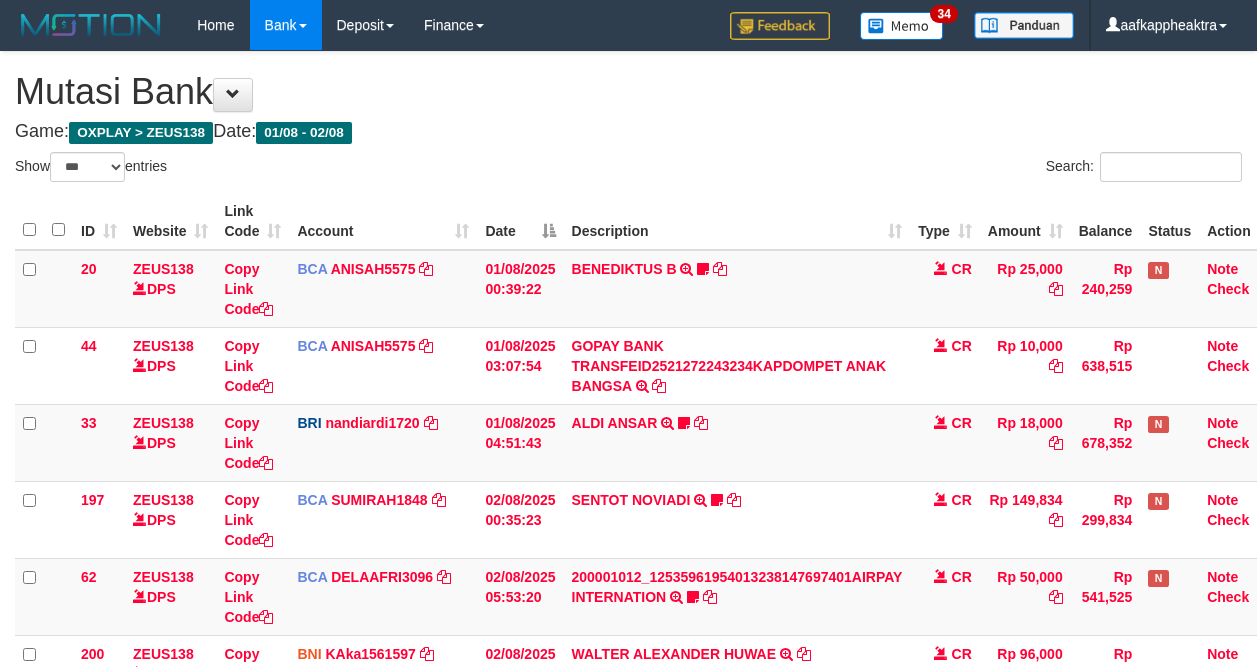 select on "***" 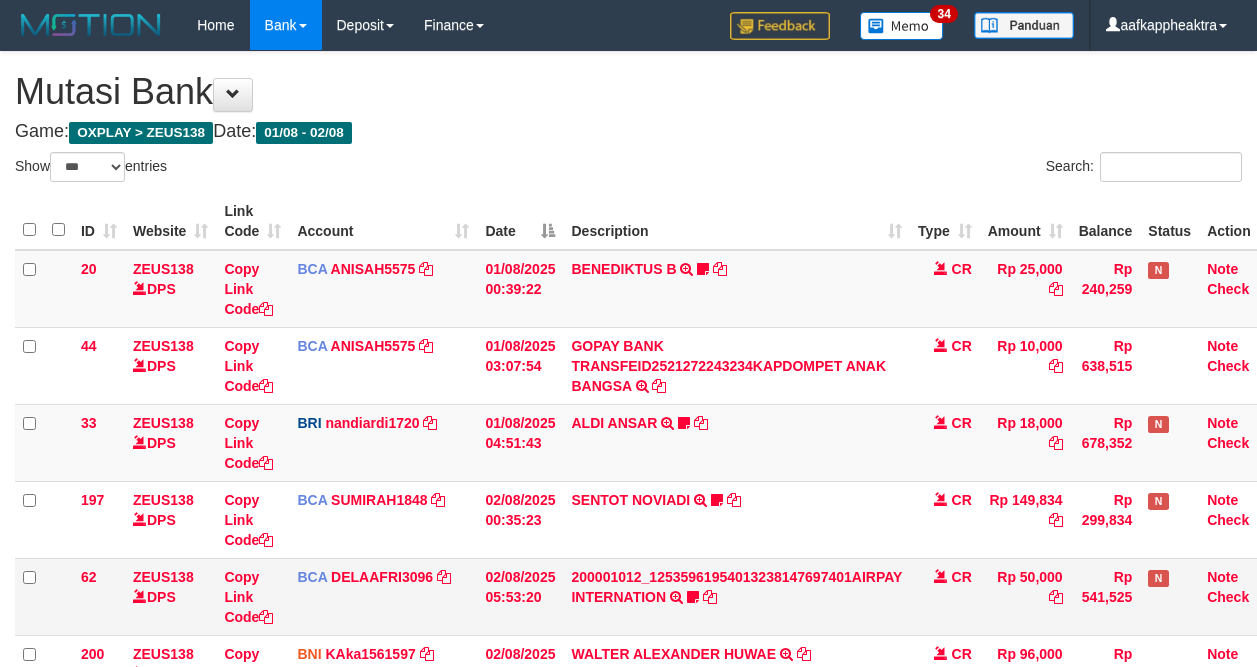 scroll, scrollTop: 153, scrollLeft: 0, axis: vertical 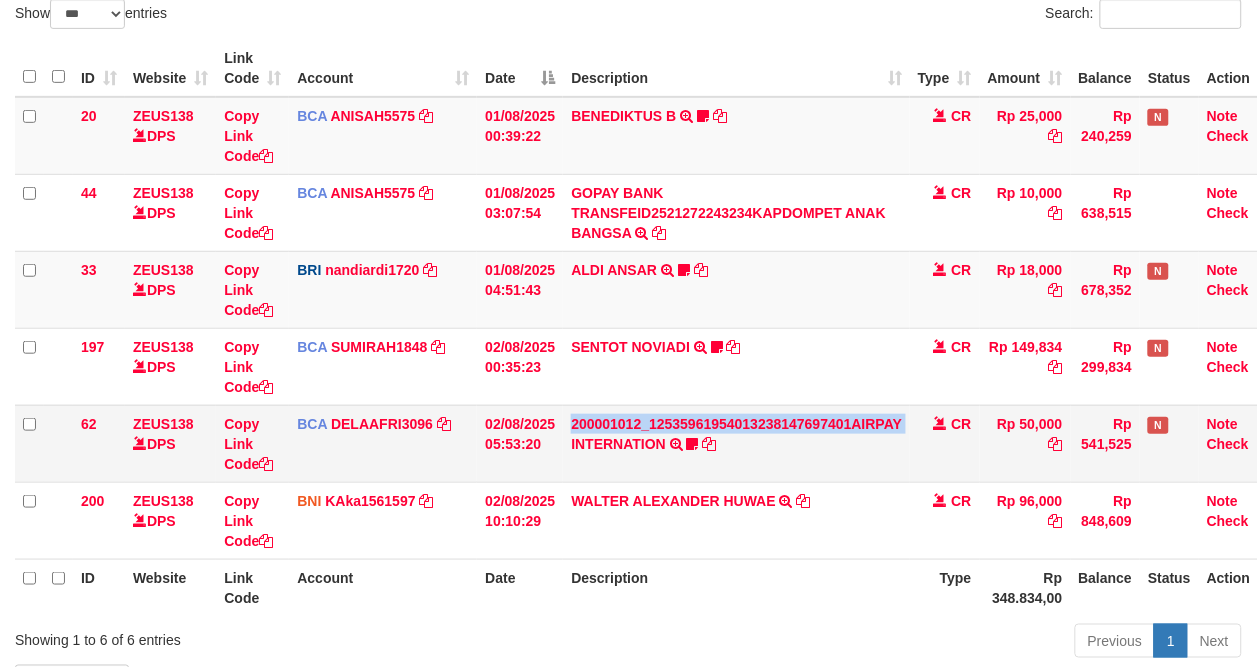 click on "200001012_12535961954013238147697401AIRPAY INTERNATION            TRSF E-BANKING CR 0208/FTSCY/WS95051
50000.00200001012_12535961954013238147697401AIRPAY INTERNATION    Labubutaiki
https://prnt.sc/l7T6Eus7w_Qi" at bounding box center [736, 443] 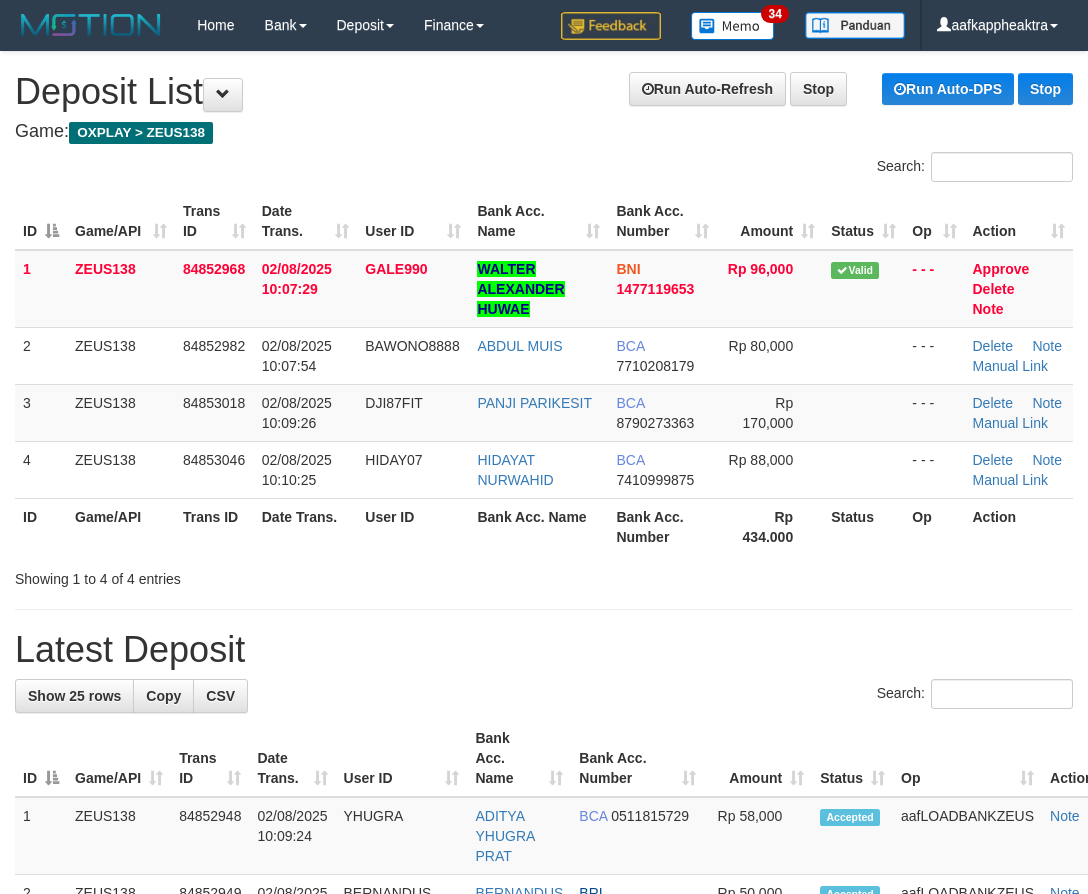 scroll, scrollTop: 0, scrollLeft: 0, axis: both 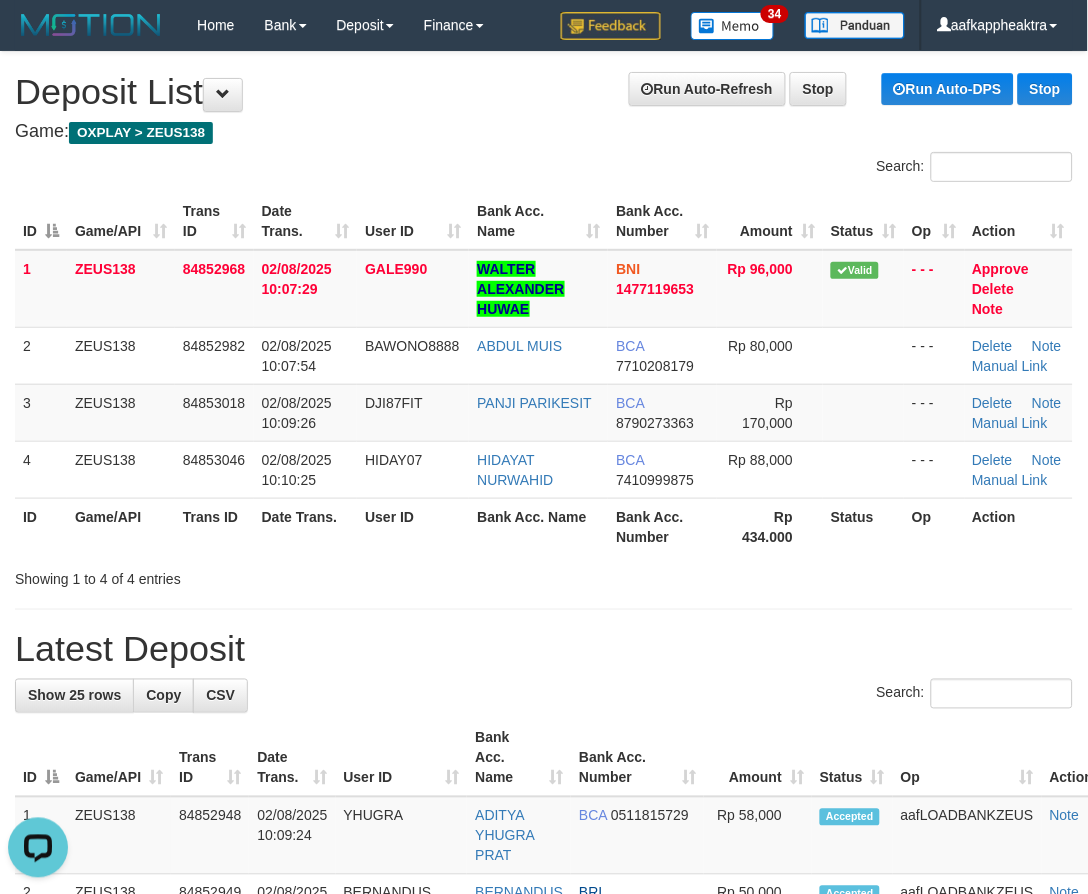 click on "ID Game/API Trans ID Date Trans. User ID Bank Acc. Name Bank Acc. Number Rp 434.000 Status Op Action" at bounding box center [544, 526] 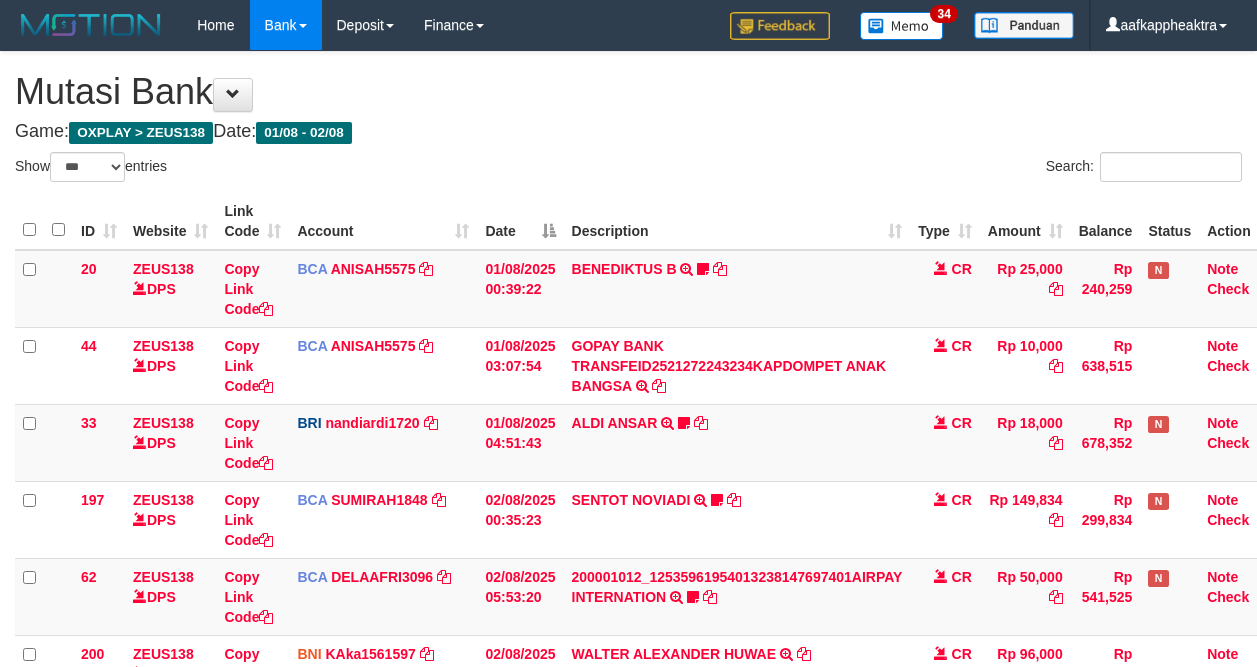 select on "***" 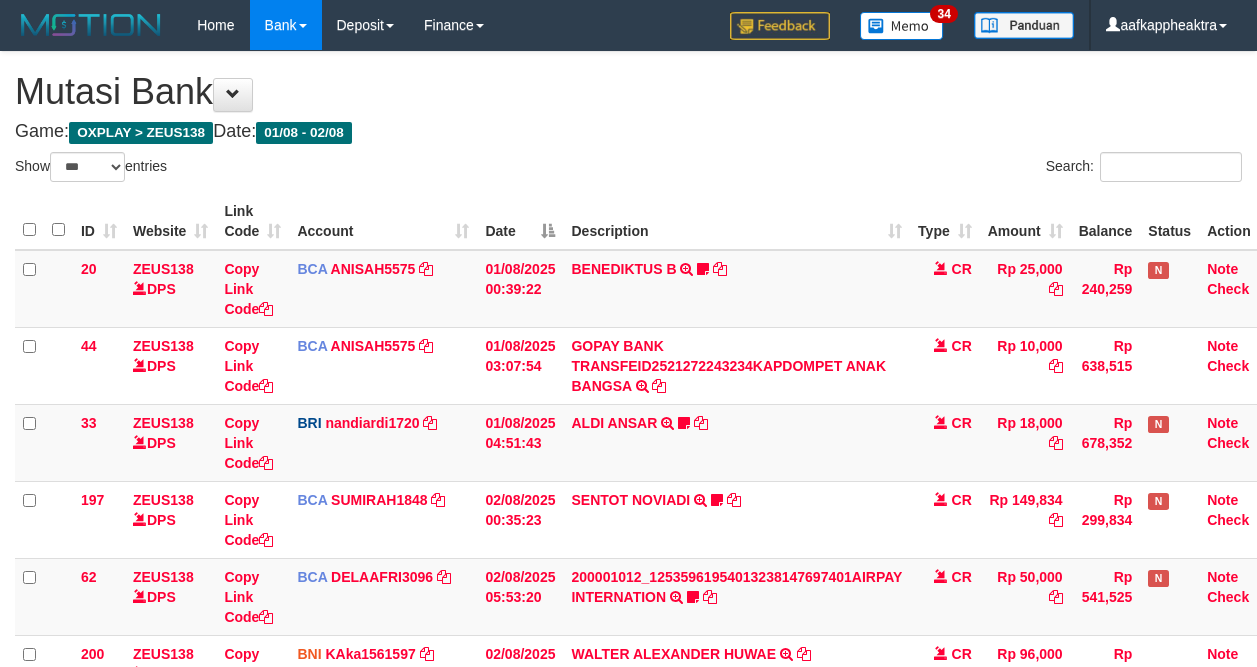 scroll, scrollTop: 296, scrollLeft: 0, axis: vertical 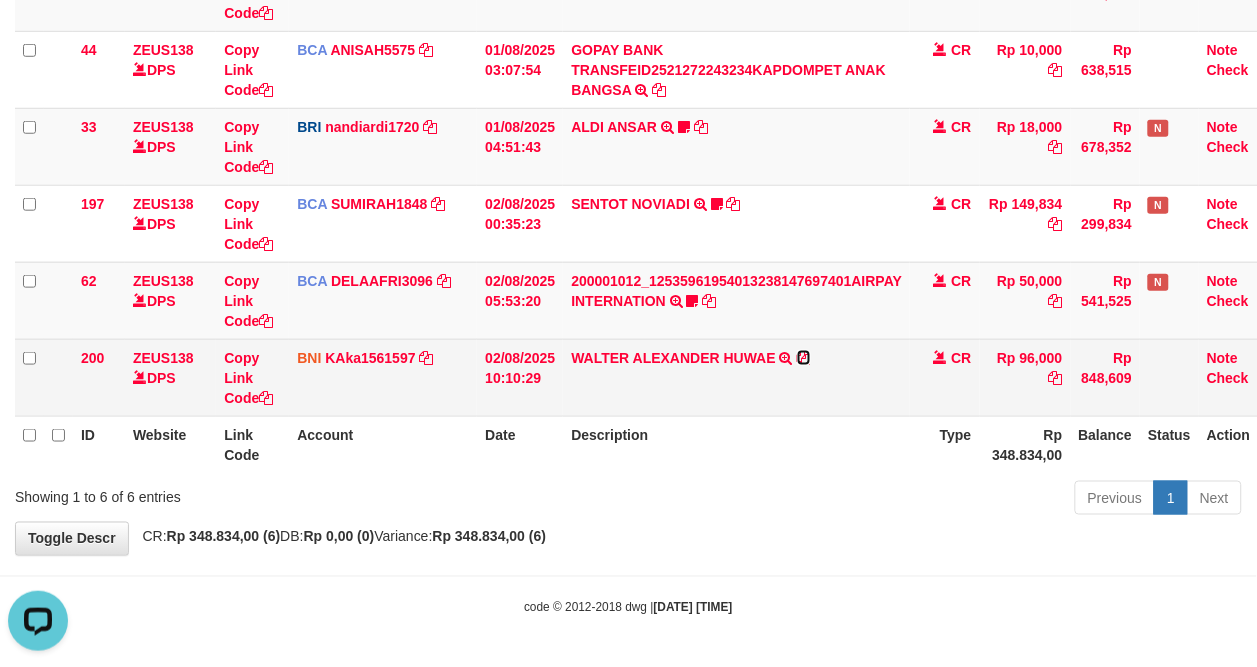 click at bounding box center (804, 358) 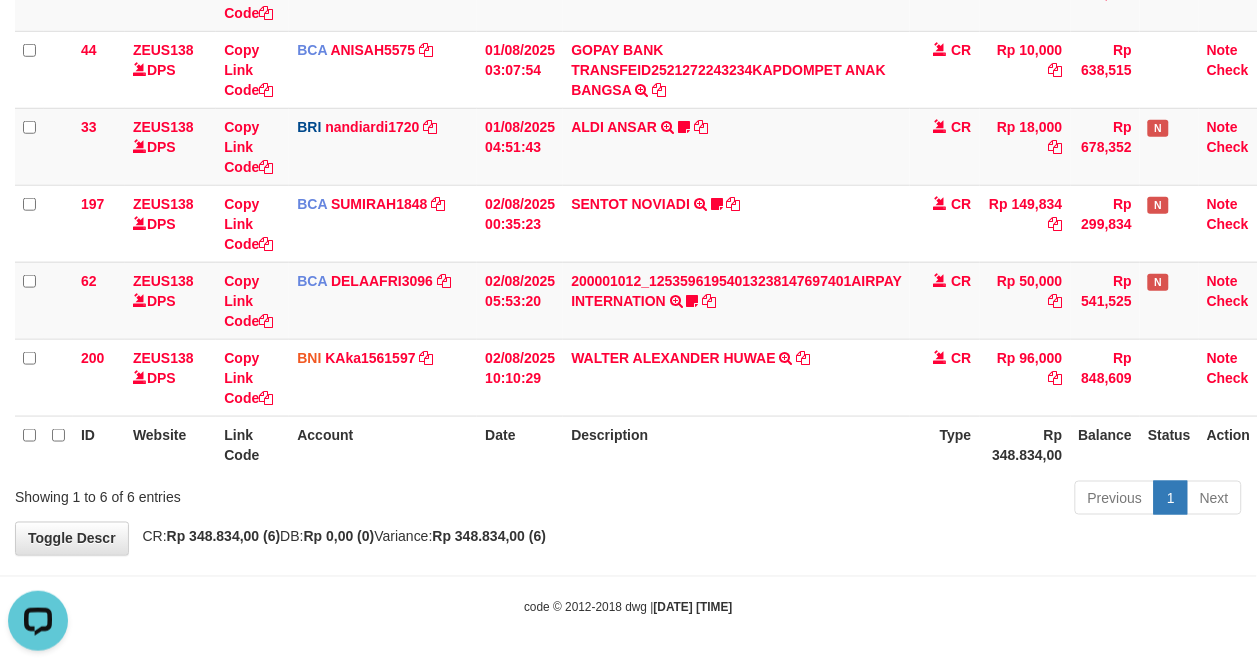 click on "Previous 1 Next" at bounding box center (890, 500) 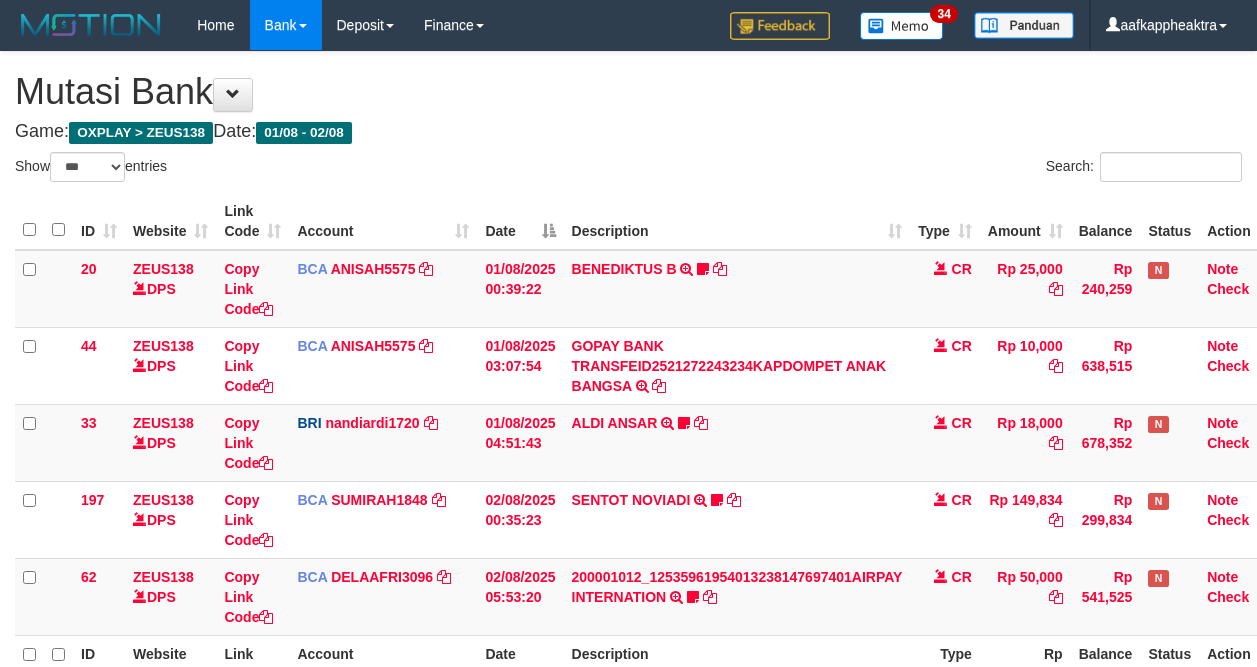 select on "***" 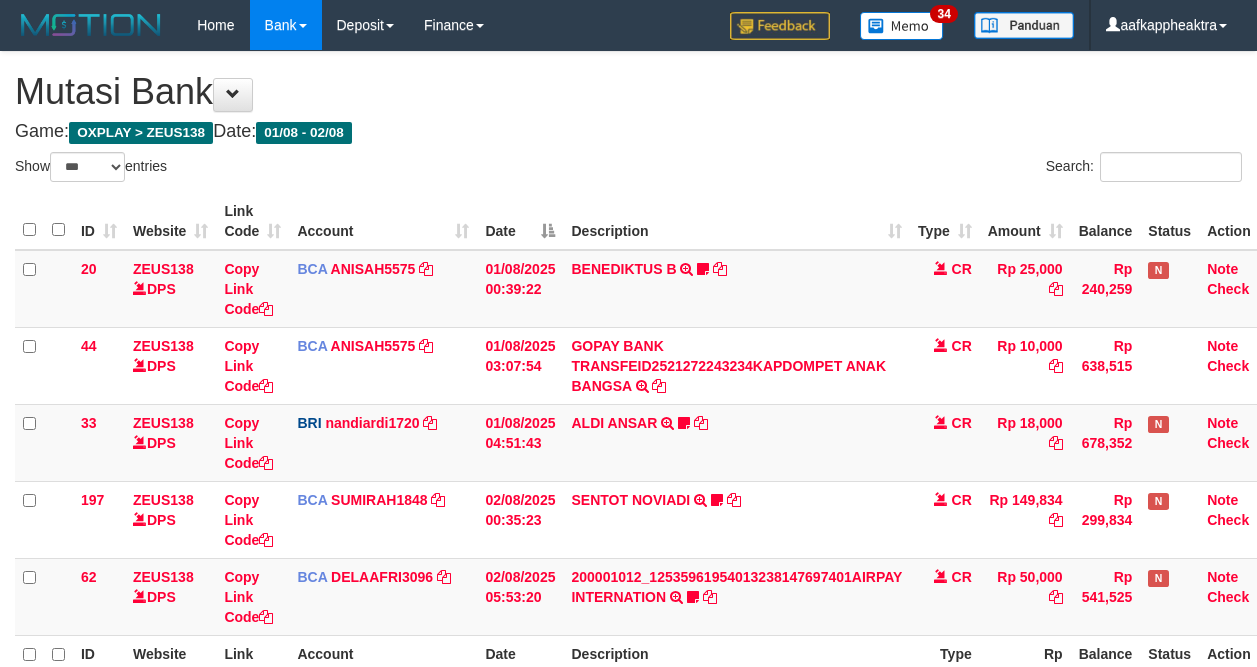 scroll, scrollTop: 0, scrollLeft: 0, axis: both 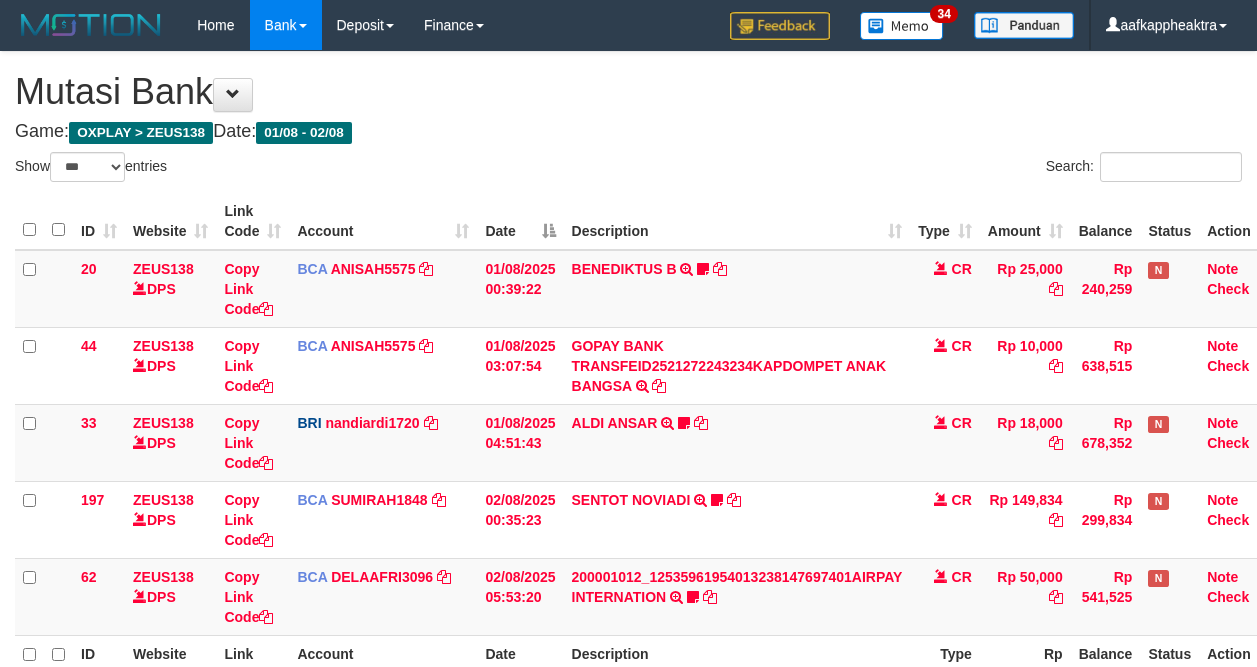 select on "***" 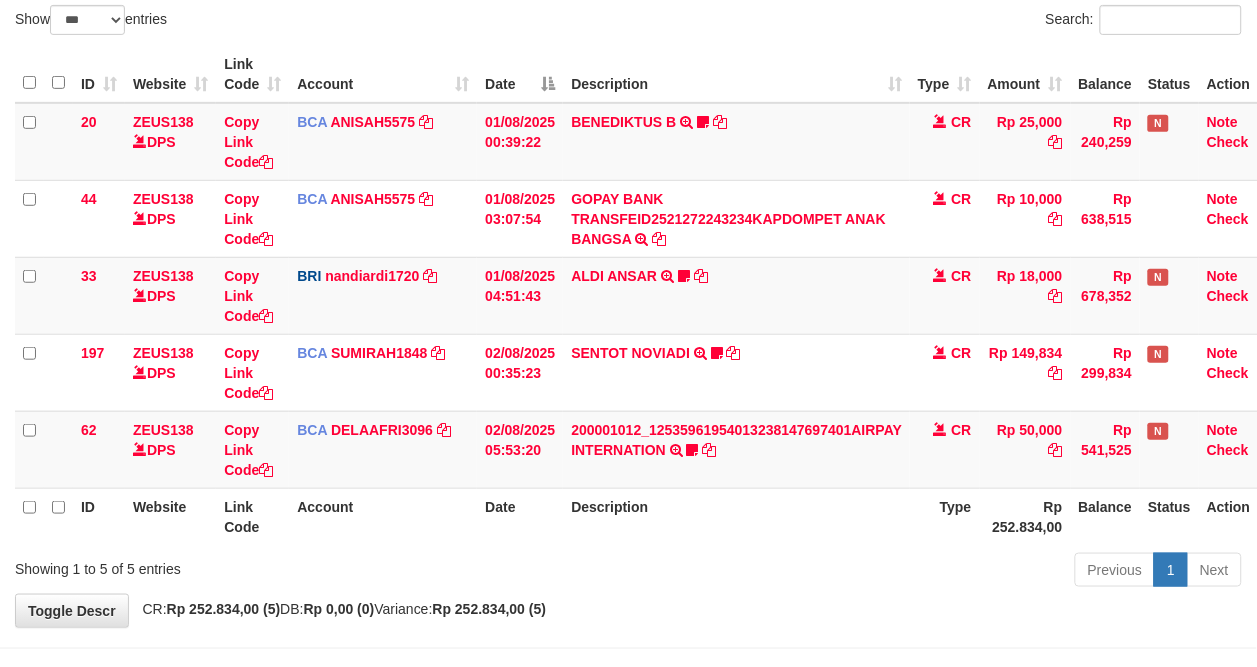 click on "Description" at bounding box center (736, 516) 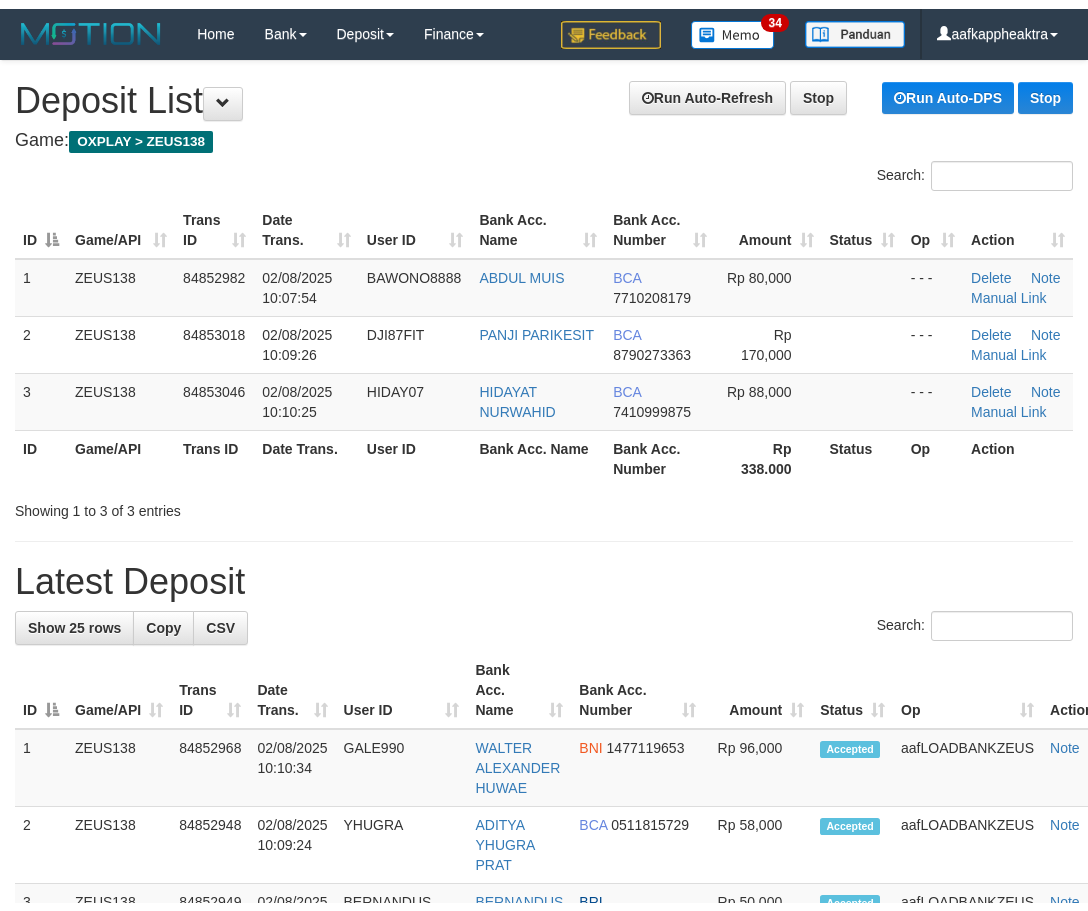scroll, scrollTop: 0, scrollLeft: 0, axis: both 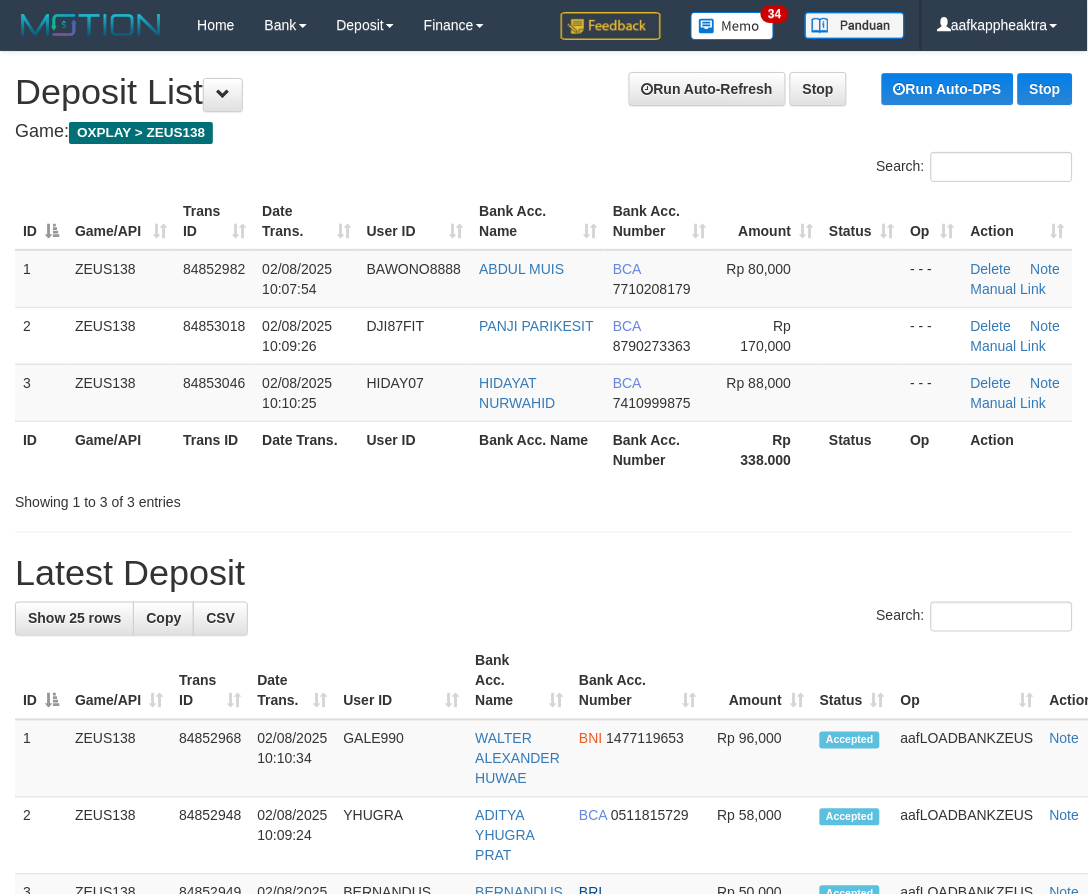drag, startPoint x: 640, startPoint y: 664, endPoint x: 446, endPoint y: 682, distance: 194.83327 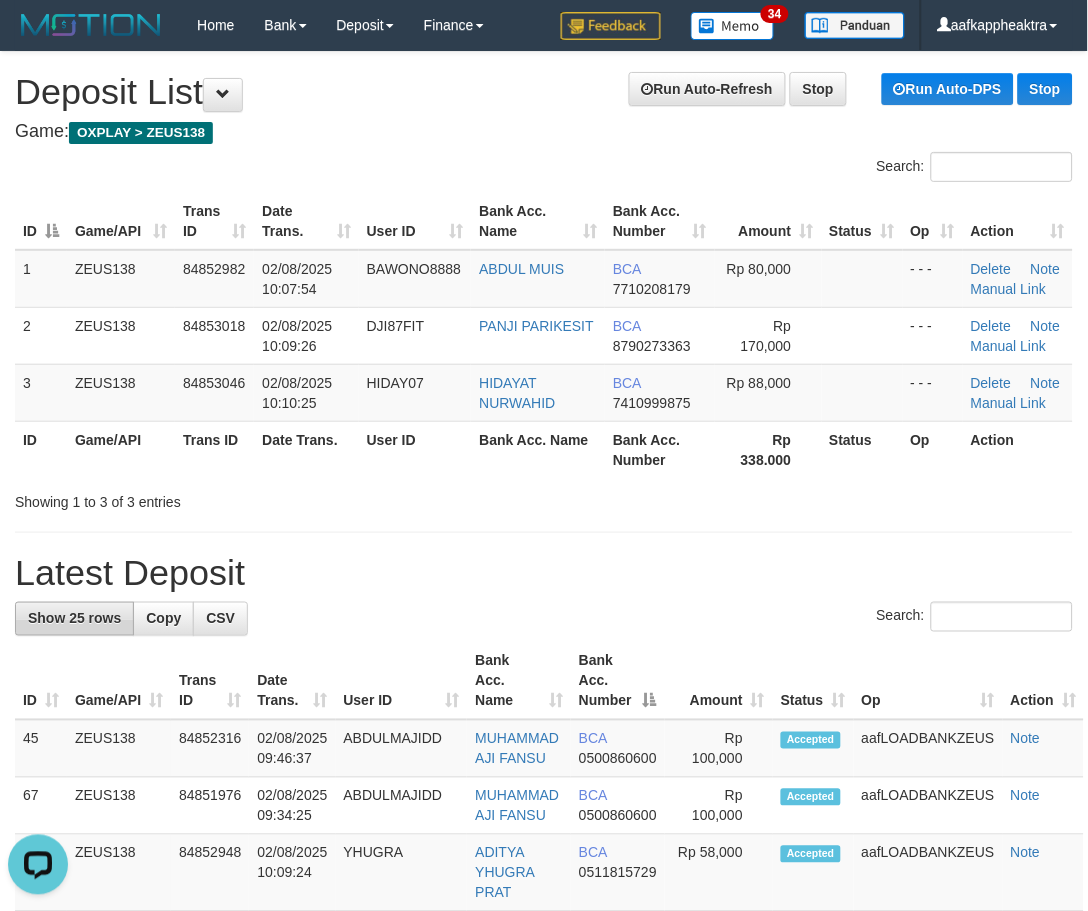 scroll, scrollTop: 0, scrollLeft: 0, axis: both 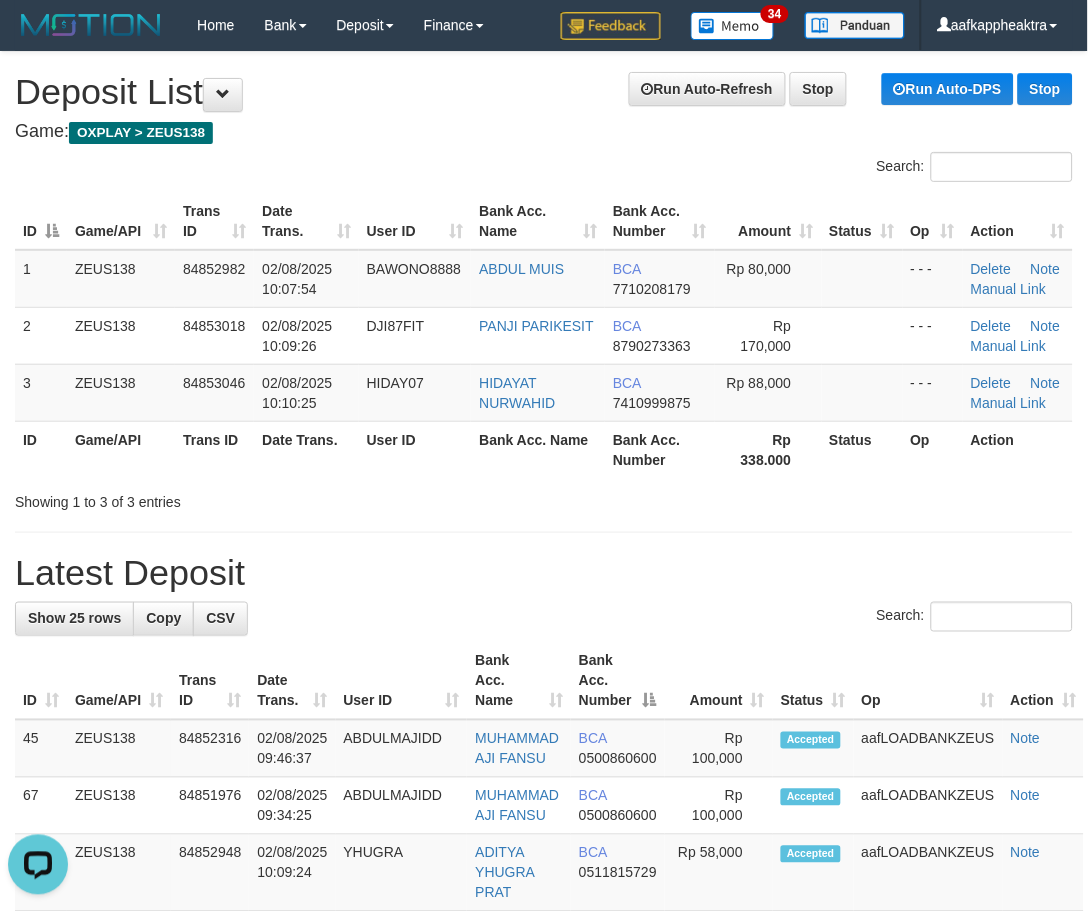 drag, startPoint x: 546, startPoint y: 601, endPoint x: 12, endPoint y: 561, distance: 535.49603 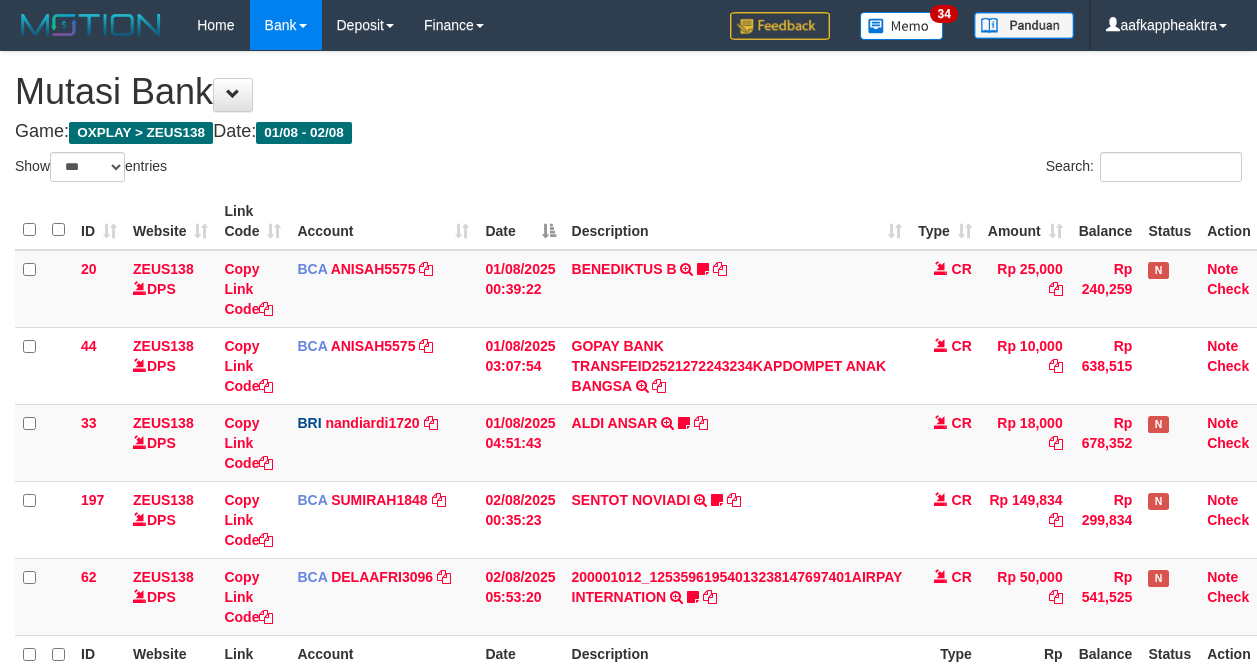 select on "***" 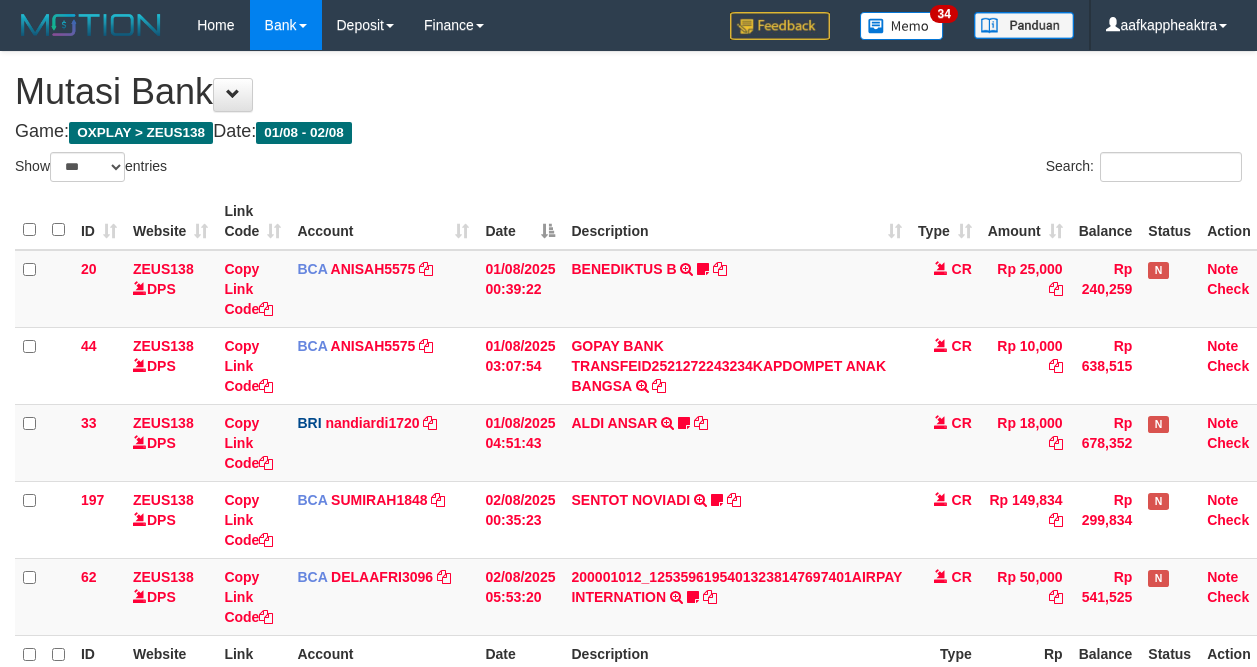 scroll, scrollTop: 150, scrollLeft: 0, axis: vertical 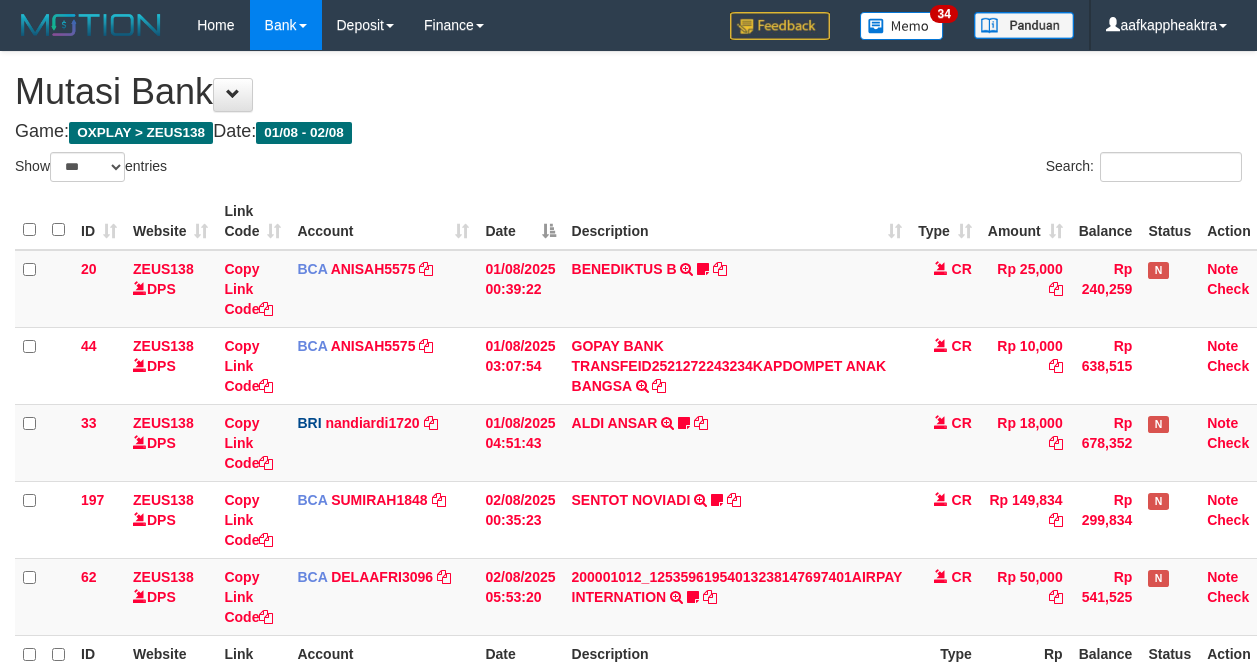 select on "***" 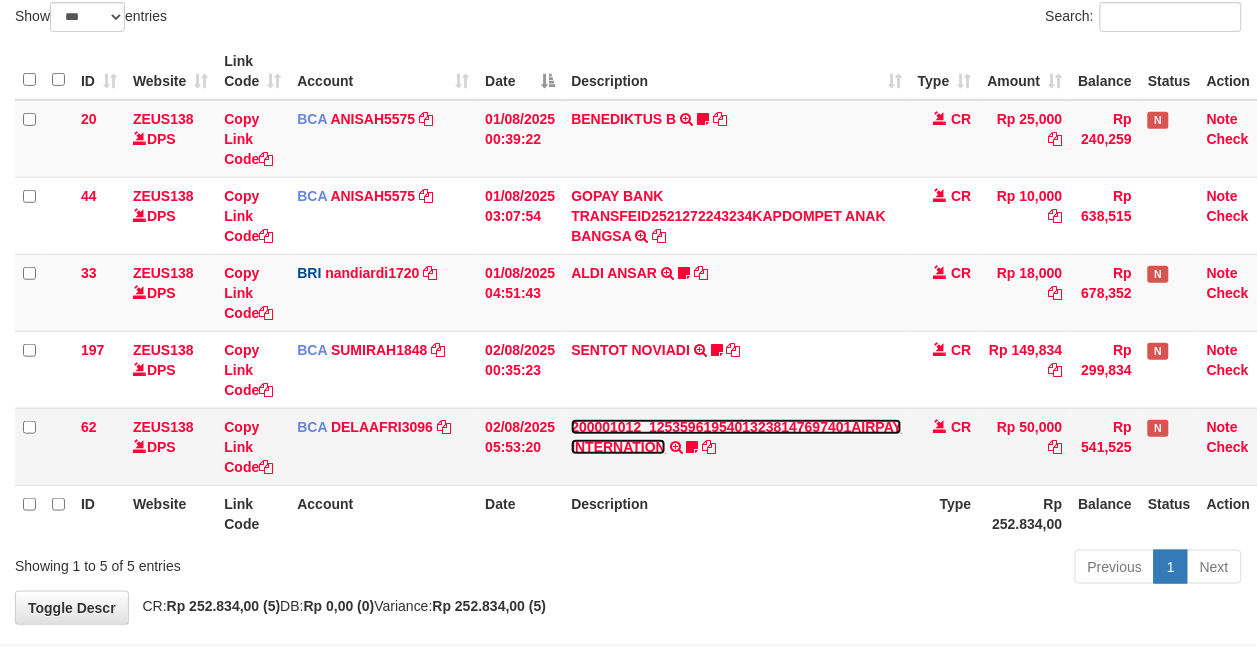 click on "200001012_12535961954013238147697401AIRPAY INTERNATION" at bounding box center [736, 437] 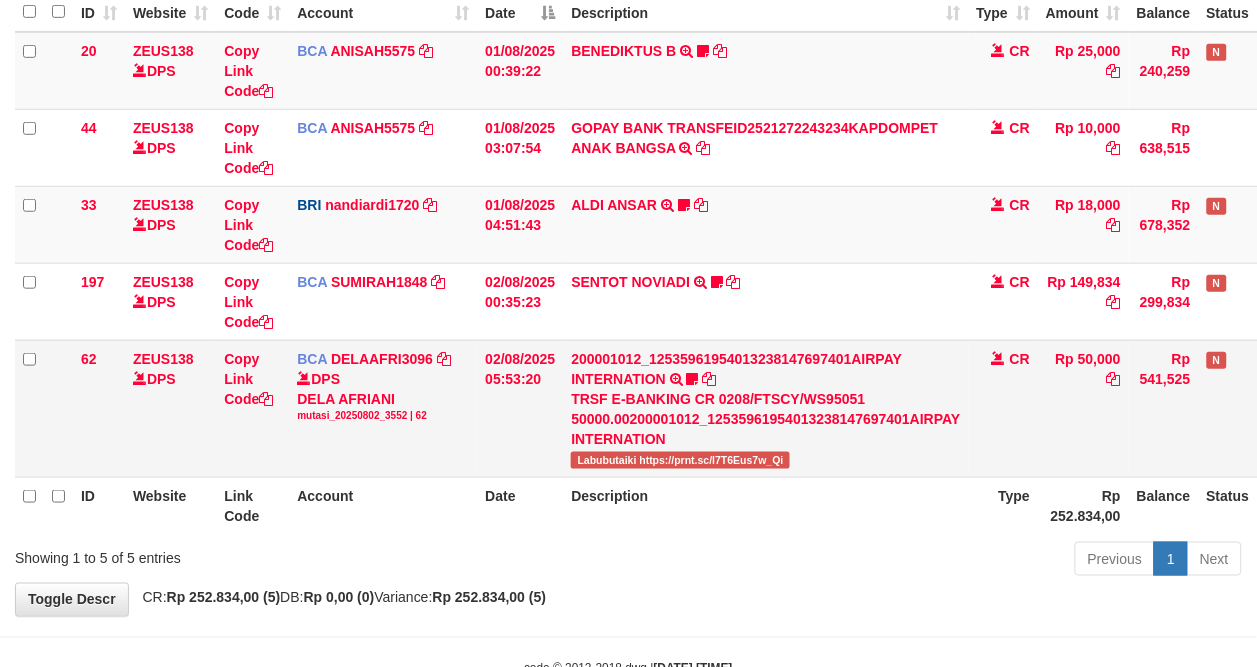 drag, startPoint x: 757, startPoint y: 415, endPoint x: 763, endPoint y: 431, distance: 17.088007 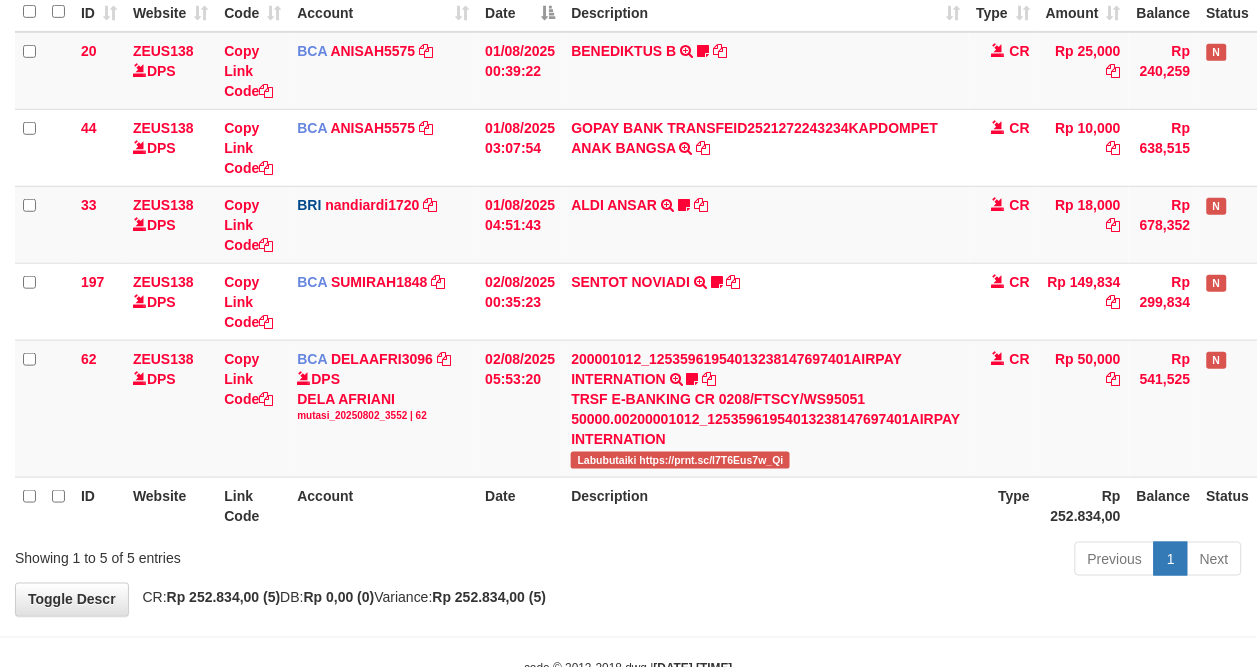 scroll, scrollTop: 278, scrollLeft: 0, axis: vertical 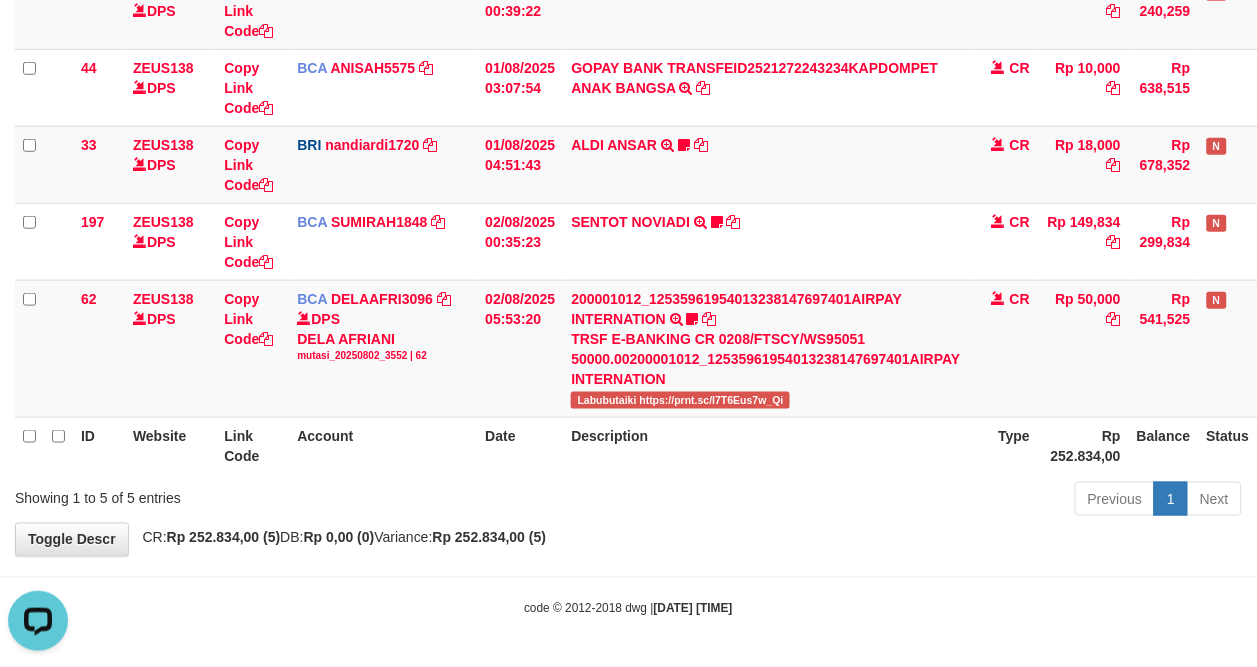 drag, startPoint x: 744, startPoint y: 444, endPoint x: 801, endPoint y: 451, distance: 57.428215 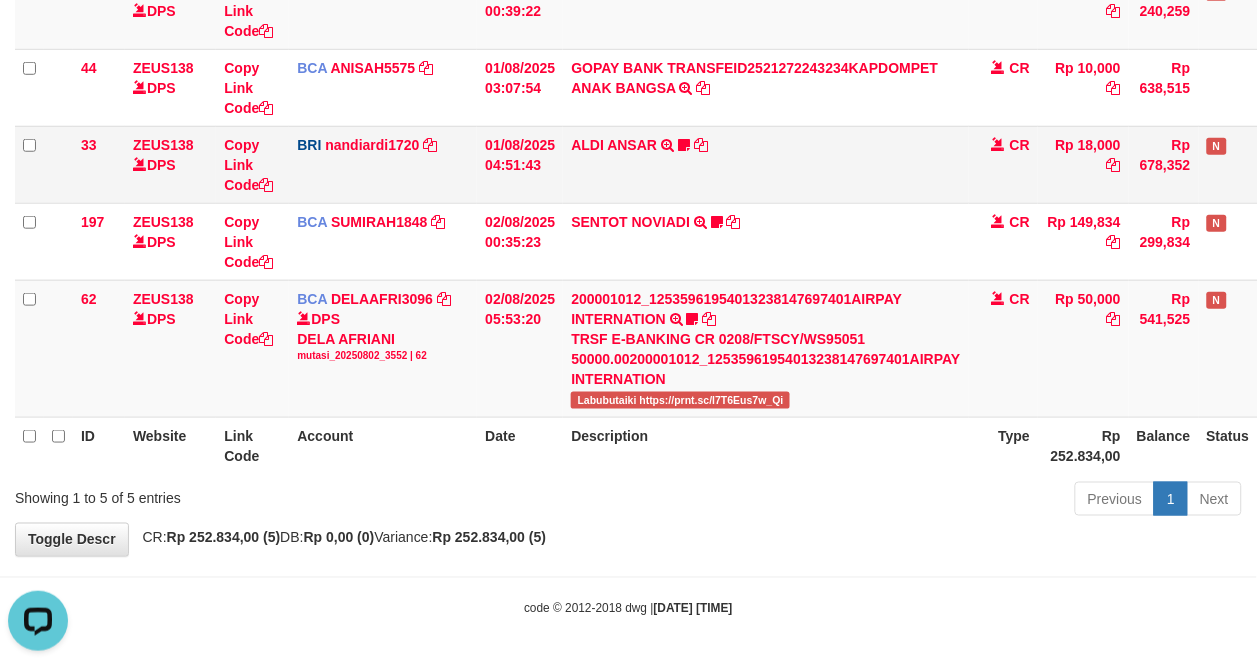 drag, startPoint x: 803, startPoint y: 456, endPoint x: 810, endPoint y: 198, distance: 258.09494 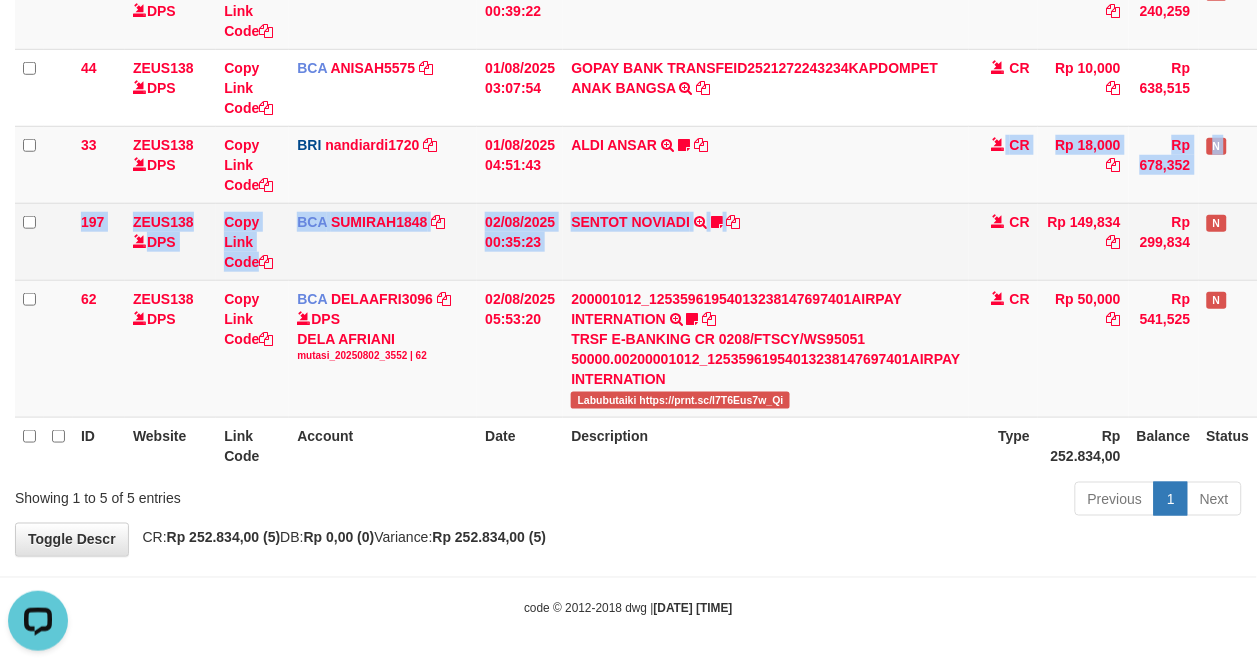 click on "20
ZEUS138    DPS
Copy Link Code
BCA
ANISAH5575
DPS
ANISAH
mutasi_20250801_3827 | 20
mutasi_20250801_3827 | 20
01/08/2025 00:39:22
BENEDIKTUS B            TRSF E-BANKING CR 0108/FTSCY/WS95051
25000.002025080185043947 TRFDN-BENEDIKTUS BESPAY DEBIT INDONE    Asuk86 bantu bukti tf
CR
Rp 25,000
Rp 240,259
N
Note
Check
44
ZEUS138    DPS
Copy Link Code
BCA
ANISAH5575
DPS
ANISAH
mutasi_20250801_3827 | 44" at bounding box center [677, 195] 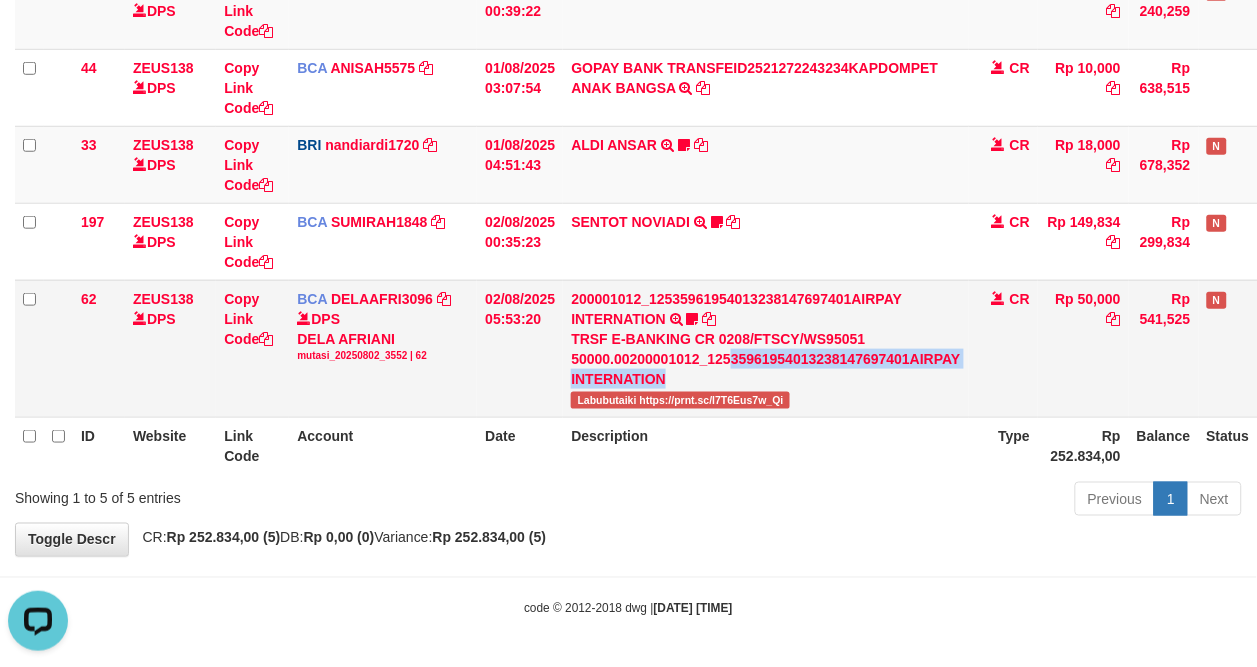 click on "TRSF E-BANKING CR 0208/FTSCY/WS95051
50000.00200001012_12535961954013238147697401AIRPAY INTERNATION" at bounding box center [765, 359] 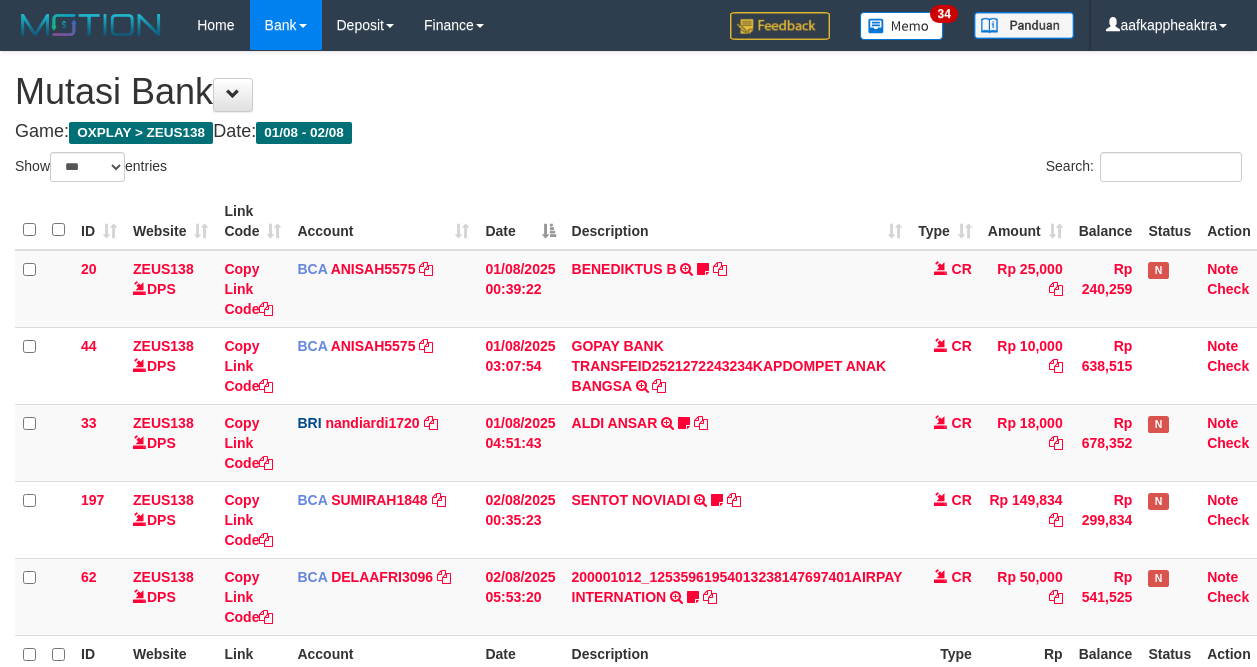 select on "***" 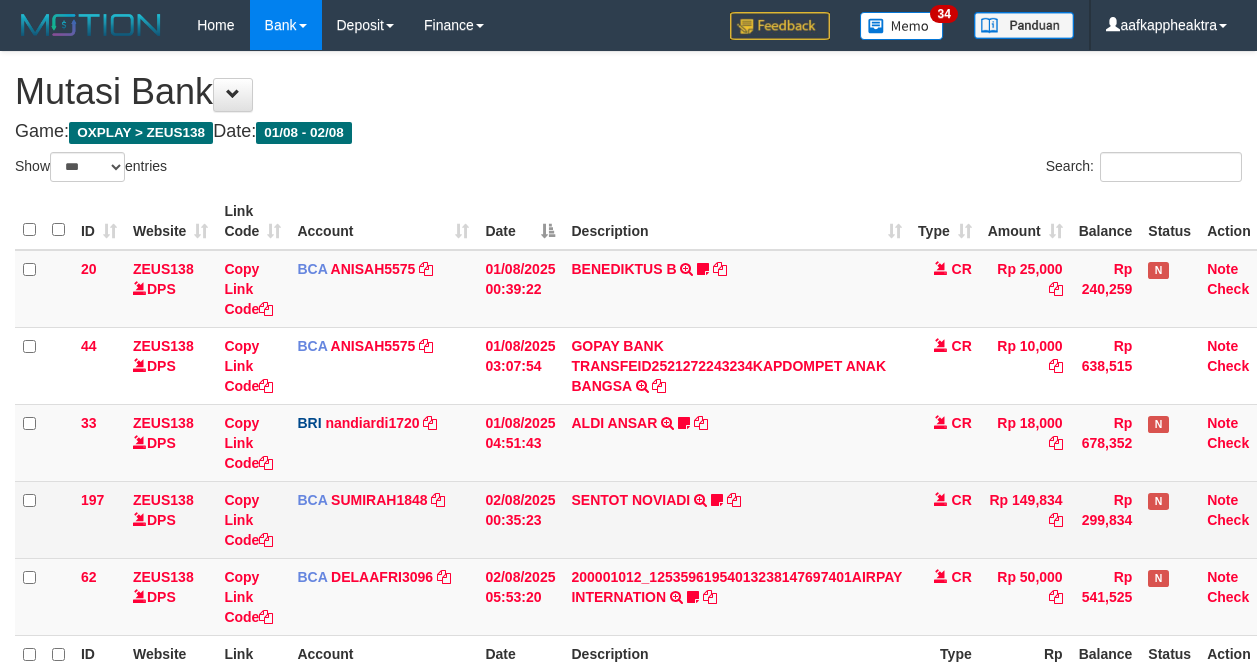 scroll, scrollTop: 74, scrollLeft: 0, axis: vertical 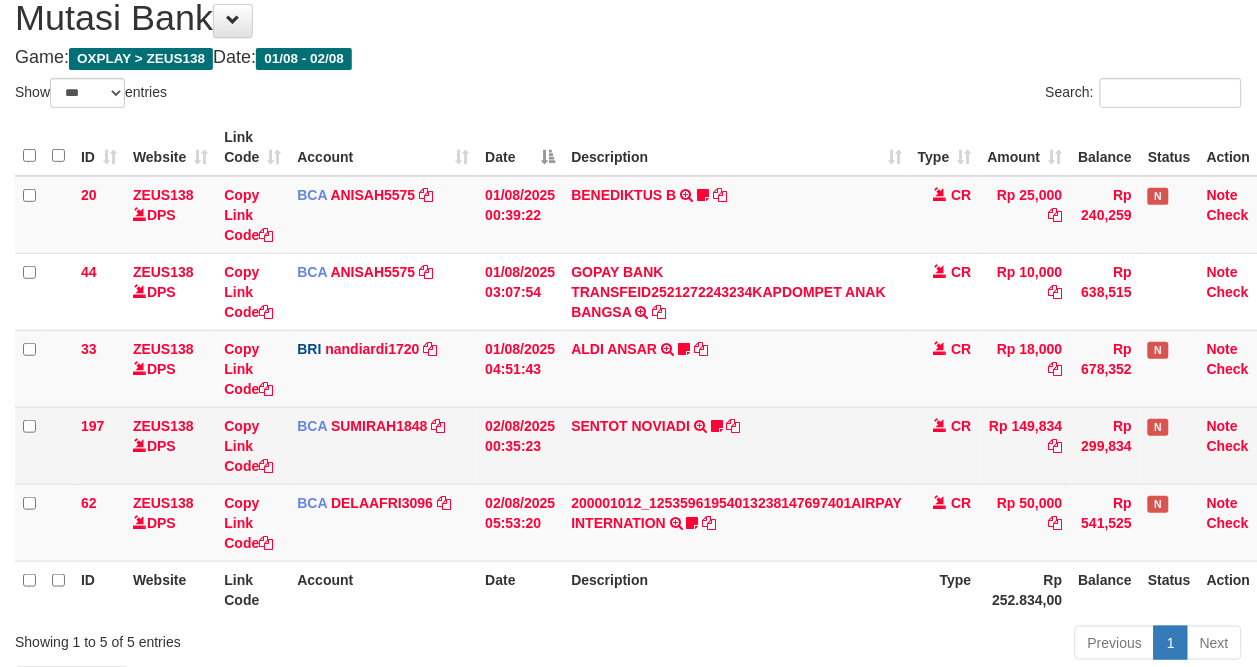 click on "SENTOT NOVIADI            TRSF E-BANKING CR 0208/FTSCY/WS95271
149834.00SENTOT NOVIADI    Seno2023" at bounding box center [736, 445] 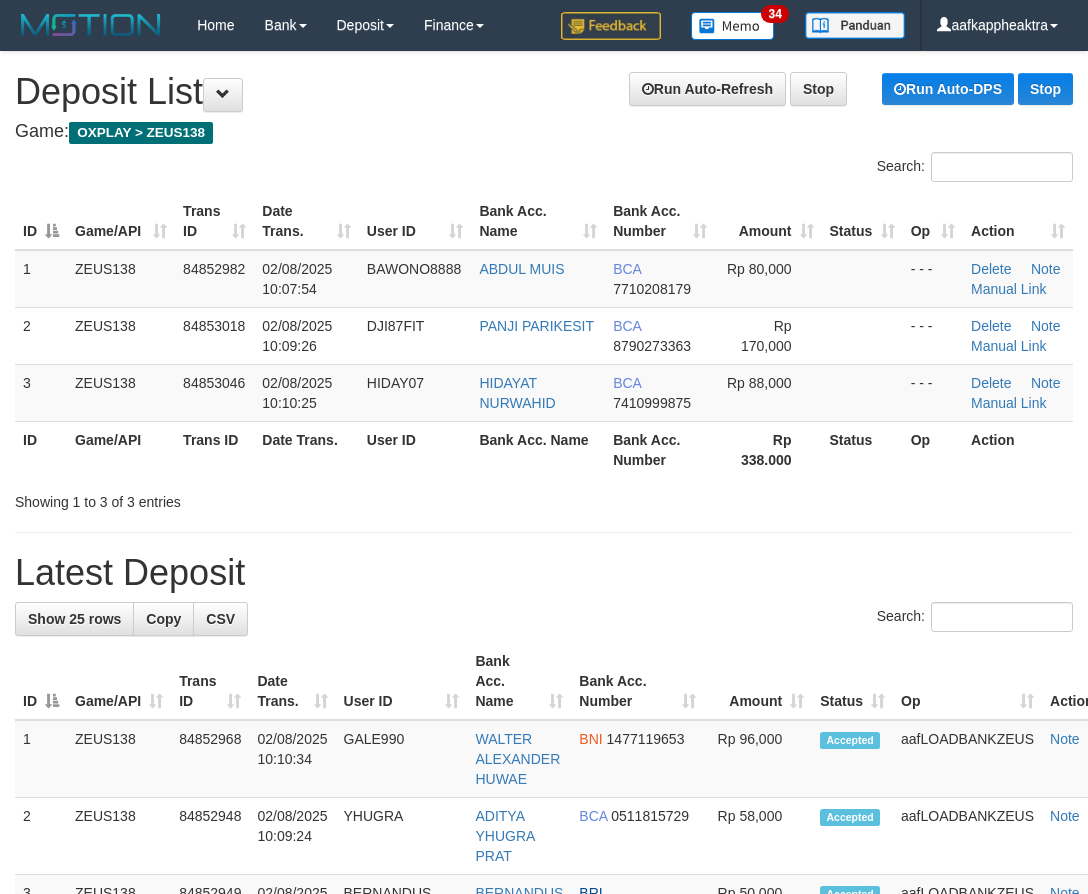 scroll, scrollTop: 0, scrollLeft: 0, axis: both 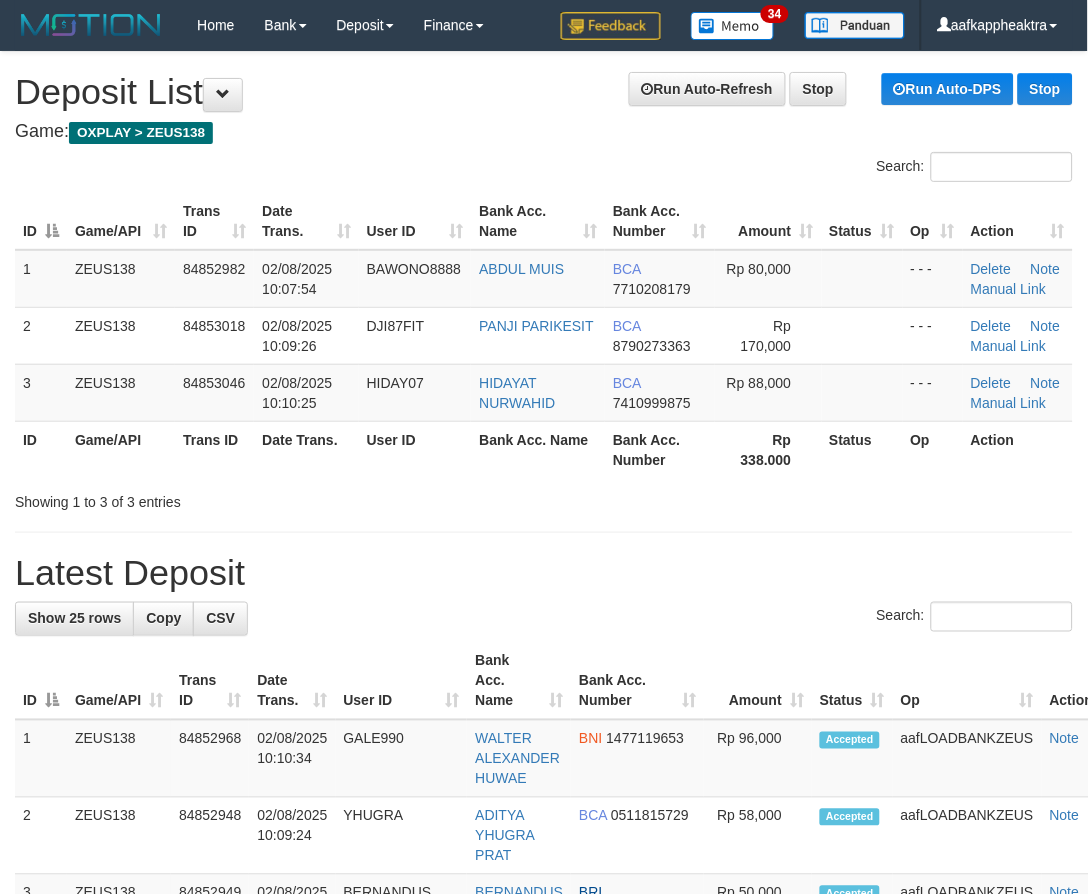 drag, startPoint x: 625, startPoint y: 514, endPoint x: 574, endPoint y: 540, distance: 57.245087 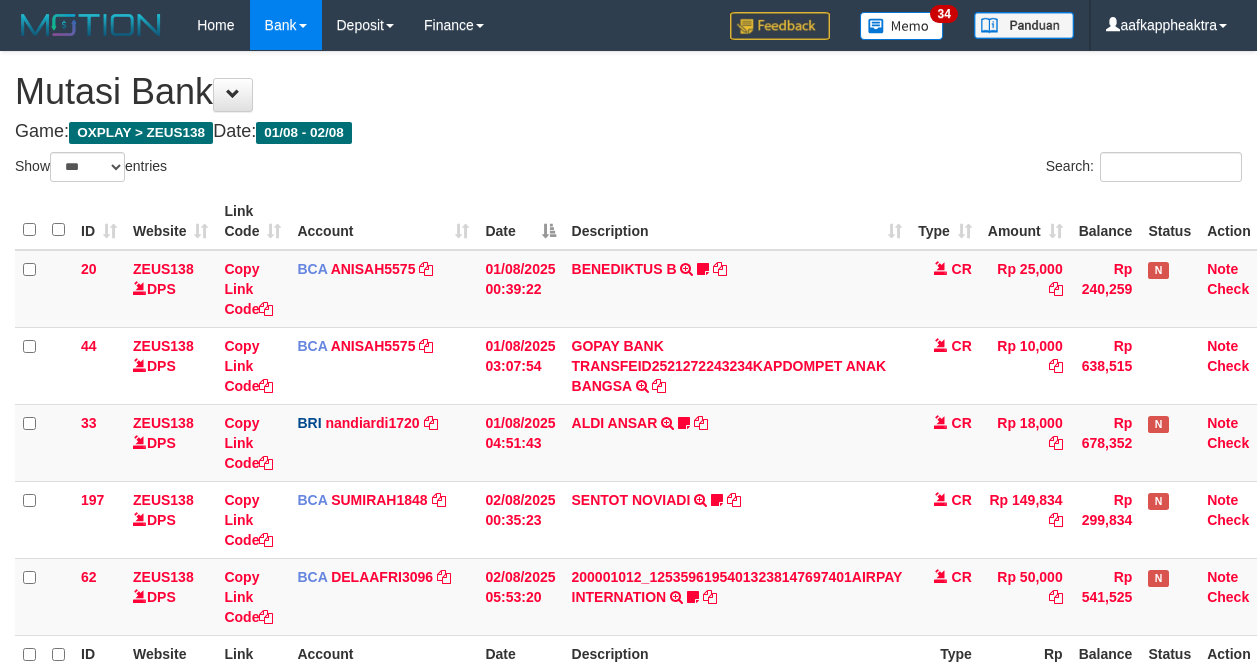 select on "***" 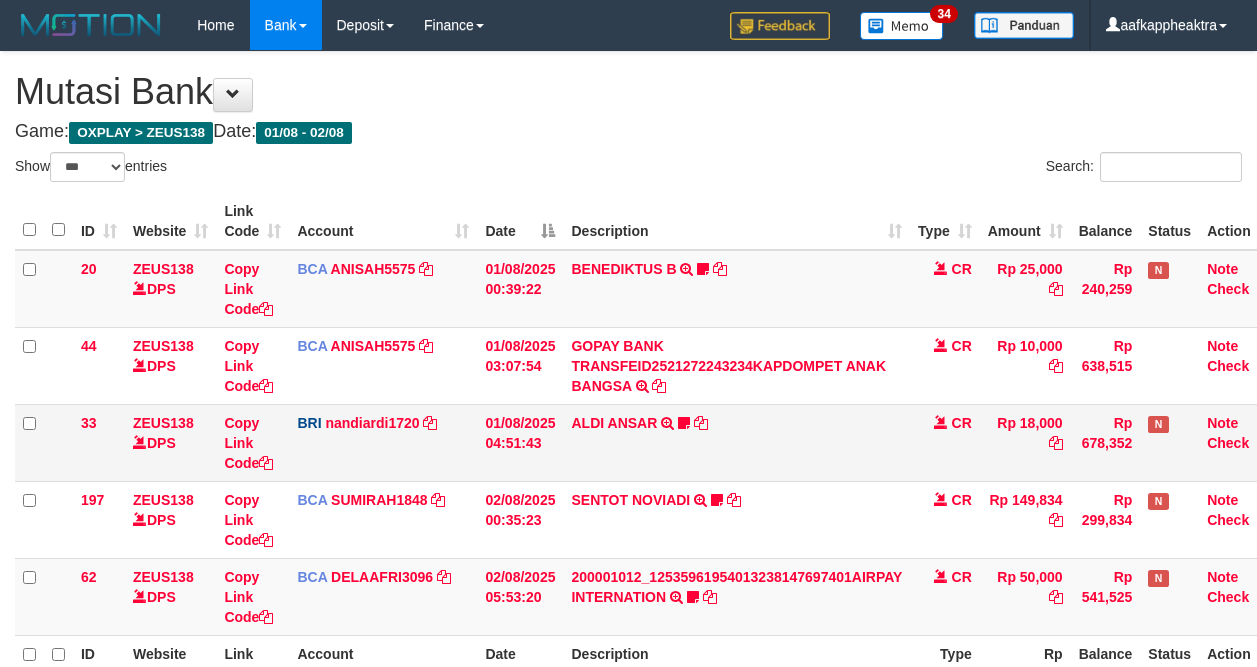 scroll, scrollTop: 75, scrollLeft: 0, axis: vertical 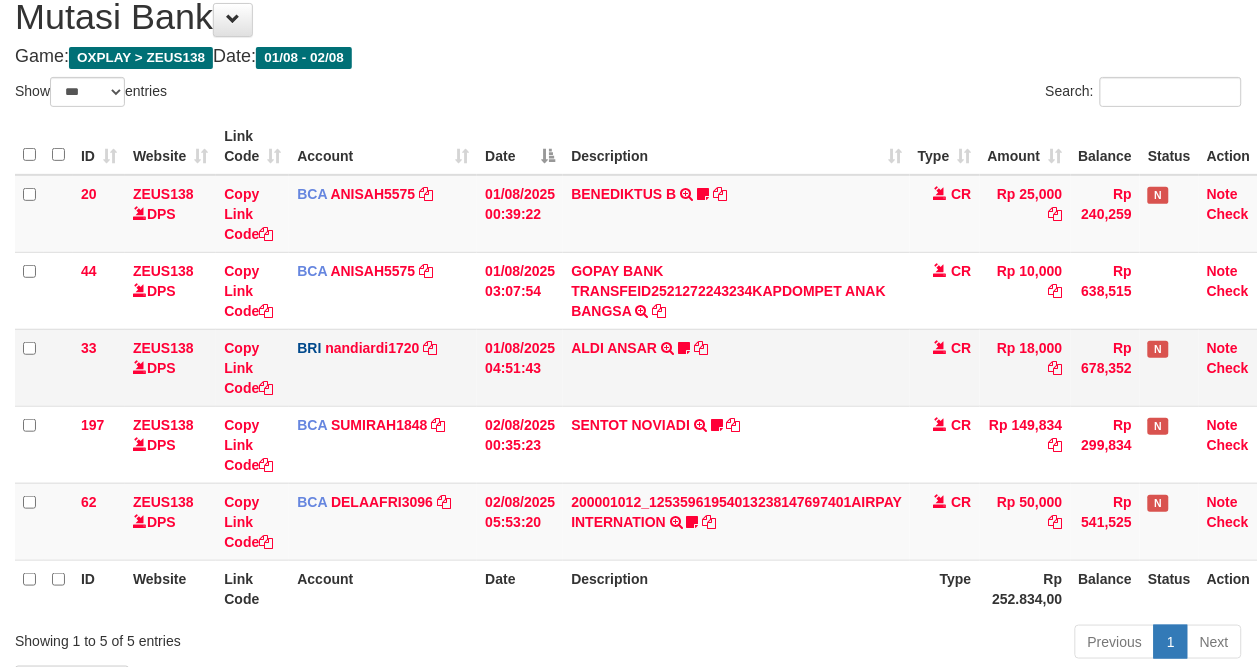 click on "ALDI ANSAR            TRANSFER NBMB ALDI ANSAR TO NANDI ARDIANSYAH    Aldiansar" at bounding box center [736, 367] 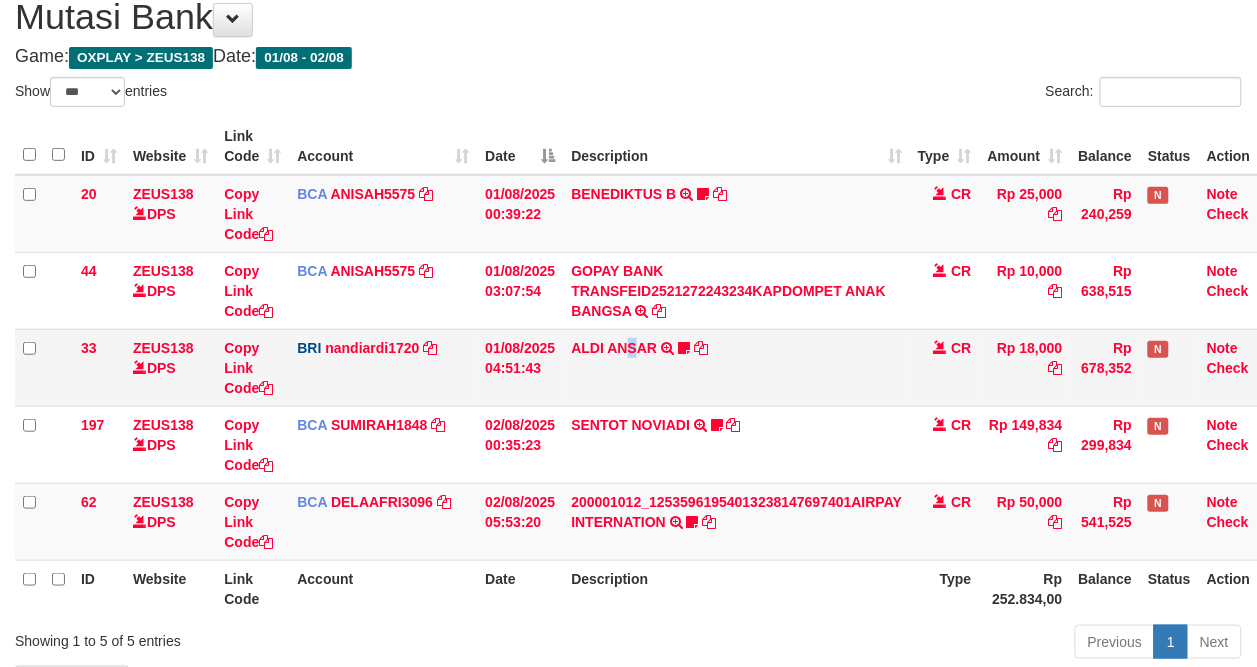 click on "ALDI ANSAR            TRANSFER NBMB ALDI ANSAR TO NANDI ARDIANSYAH    Aldiansar" at bounding box center [736, 367] 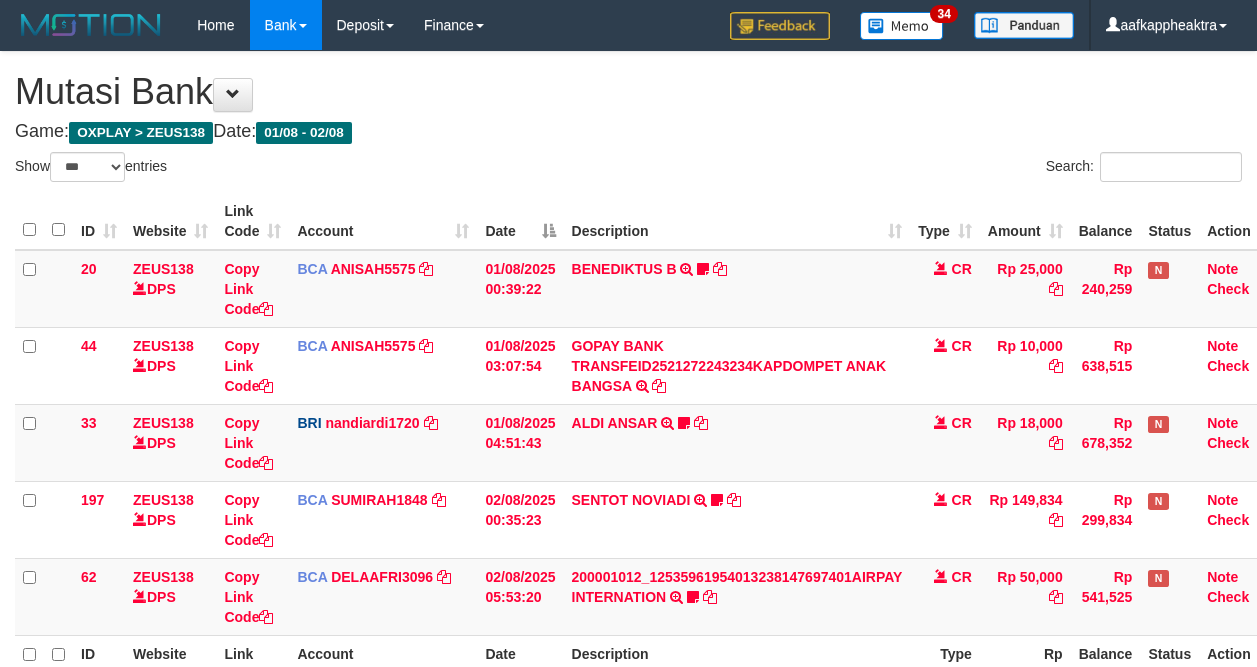 select on "***" 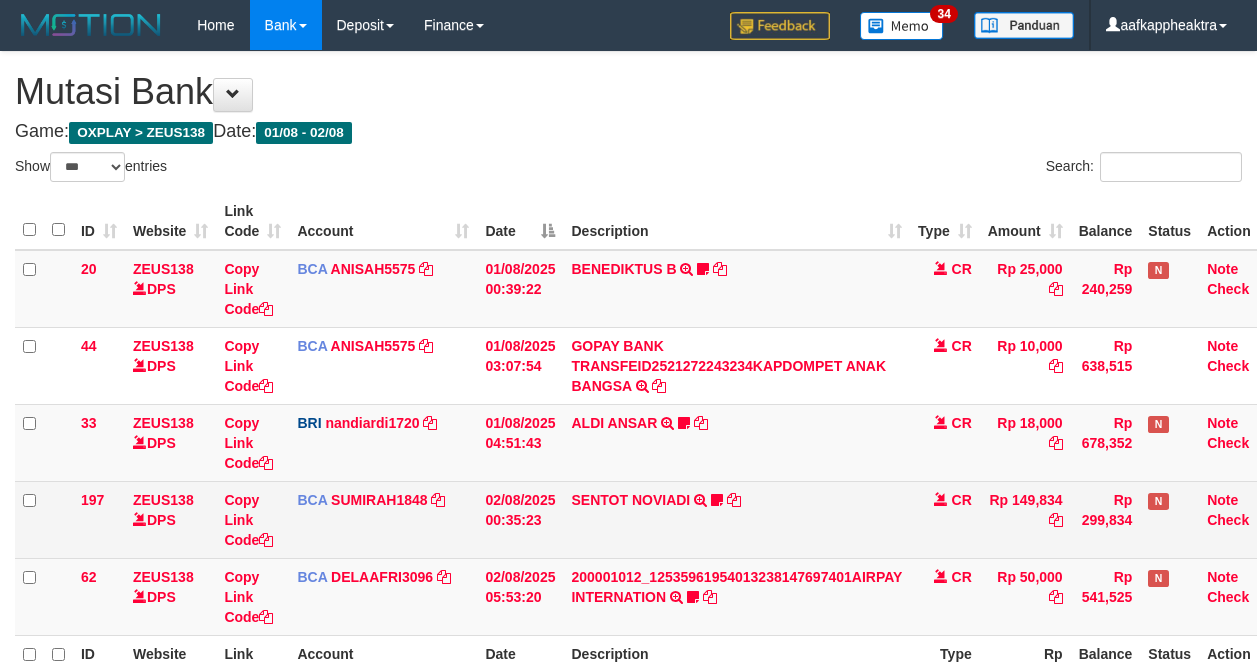 scroll, scrollTop: 76, scrollLeft: 0, axis: vertical 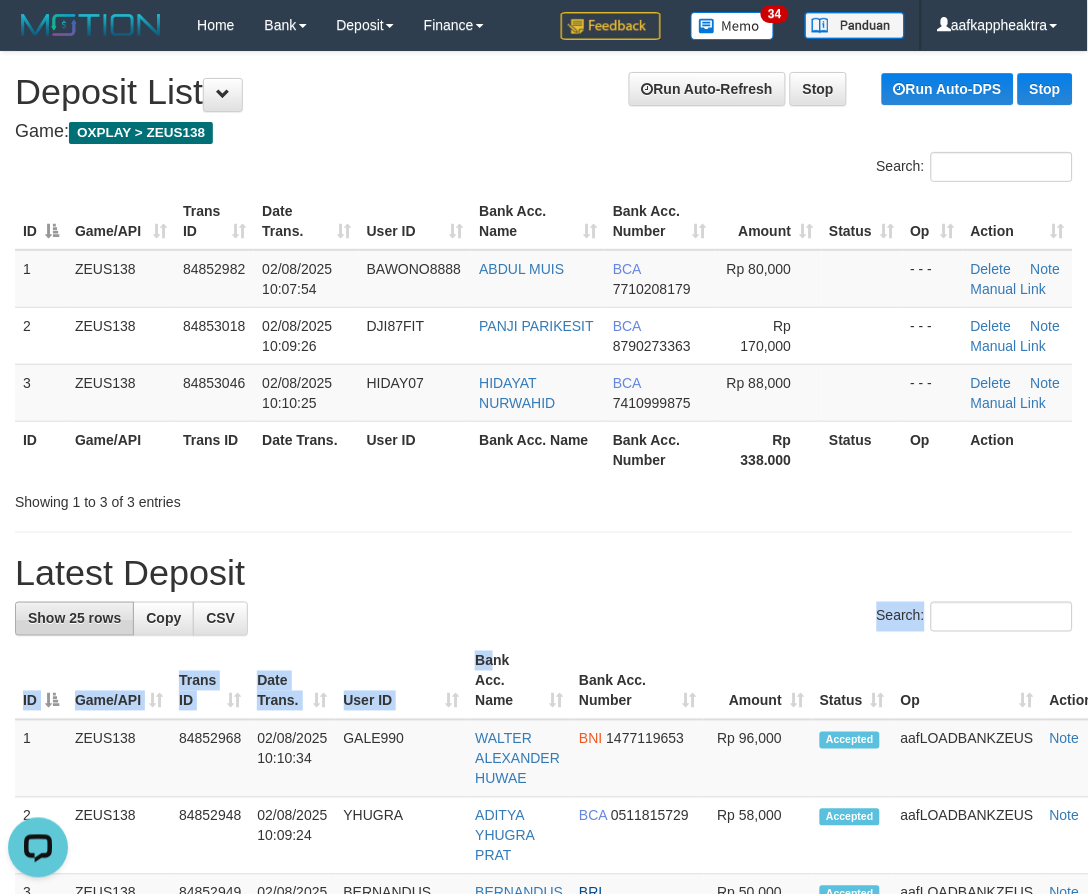 drag, startPoint x: 495, startPoint y: 645, endPoint x: 67, endPoint y: 621, distance: 428.67236 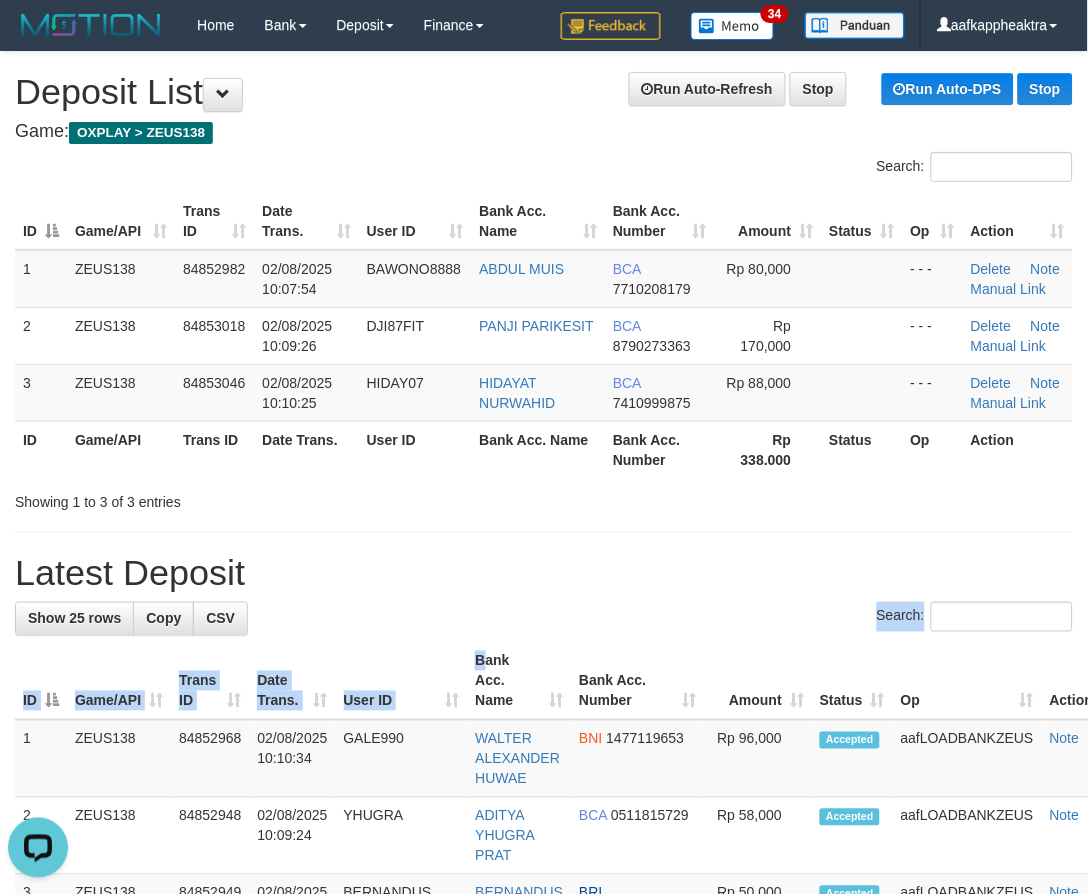 drag, startPoint x: 241, startPoint y: 538, endPoint x: 6, endPoint y: 575, distance: 237.89493 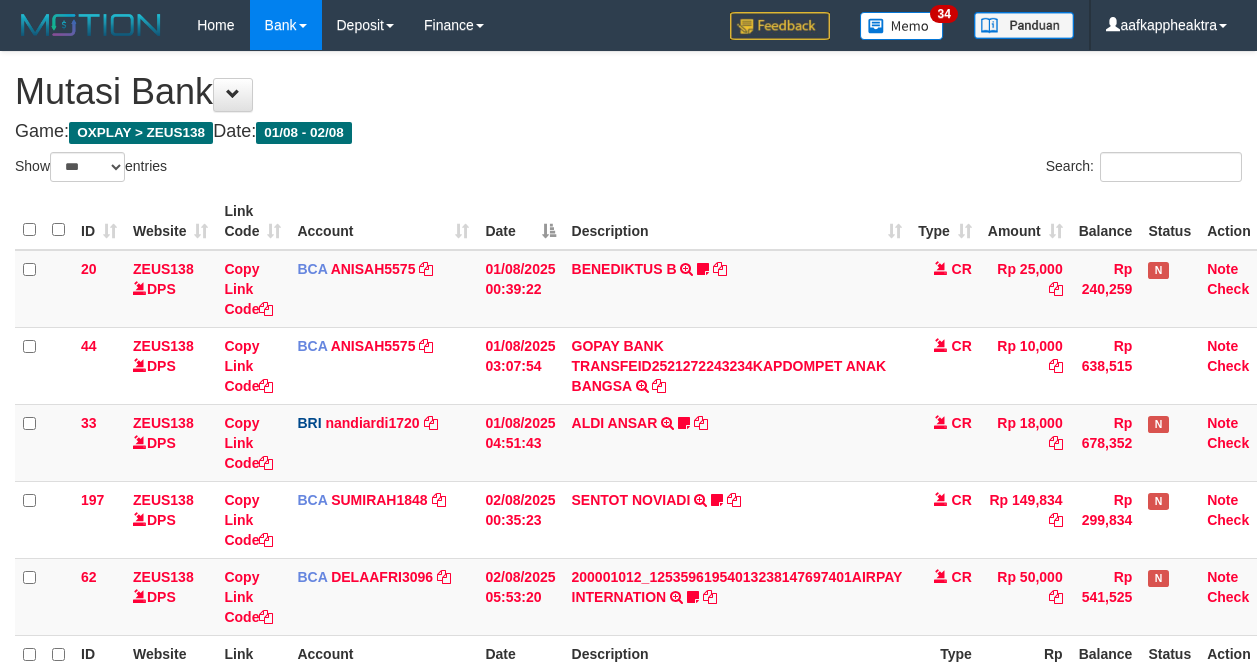 select on "***" 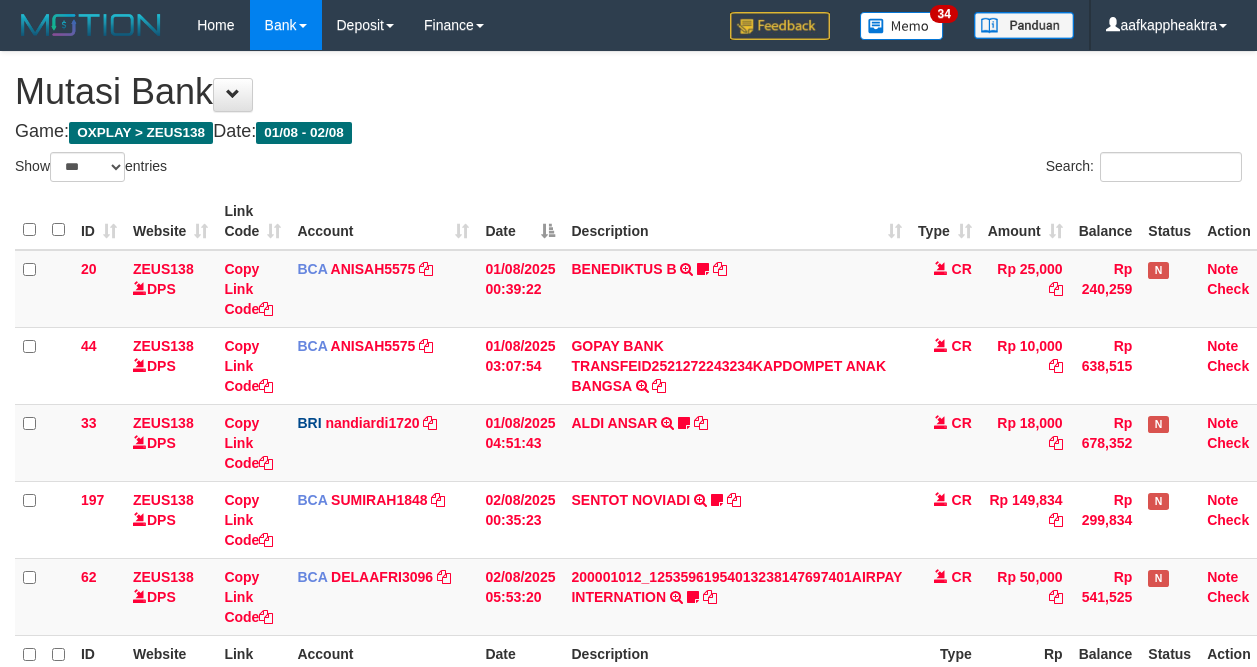 scroll, scrollTop: 76, scrollLeft: 0, axis: vertical 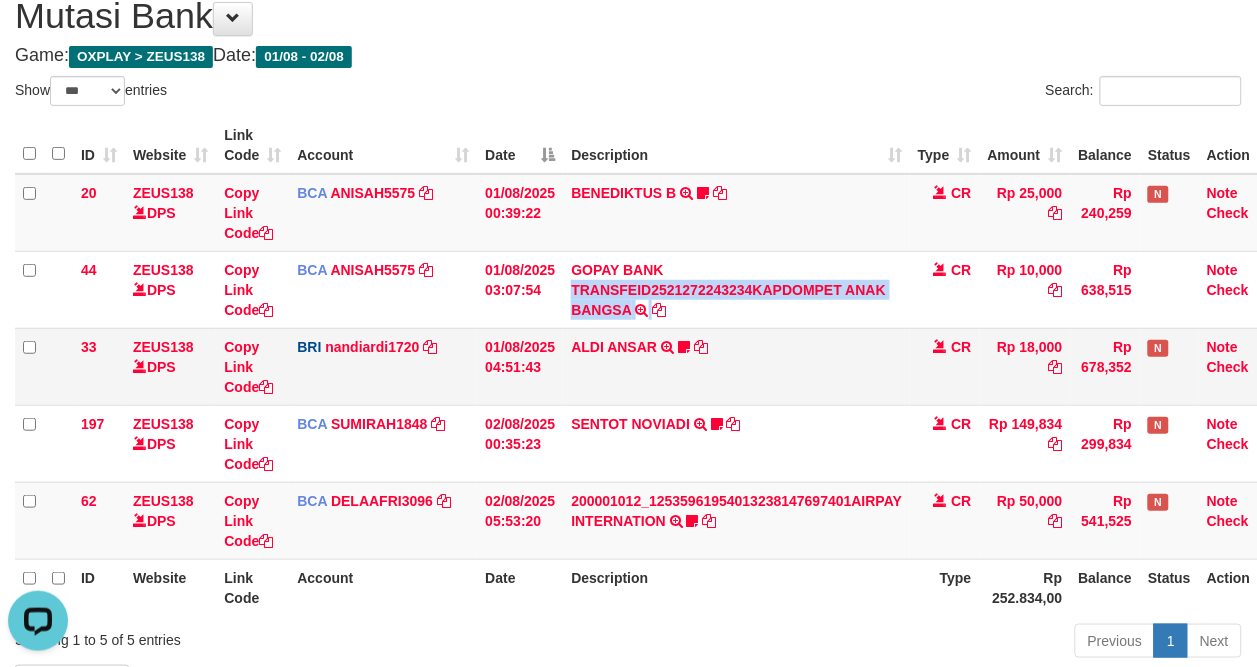 drag, startPoint x: 714, startPoint y: 320, endPoint x: 717, endPoint y: 330, distance: 10.440307 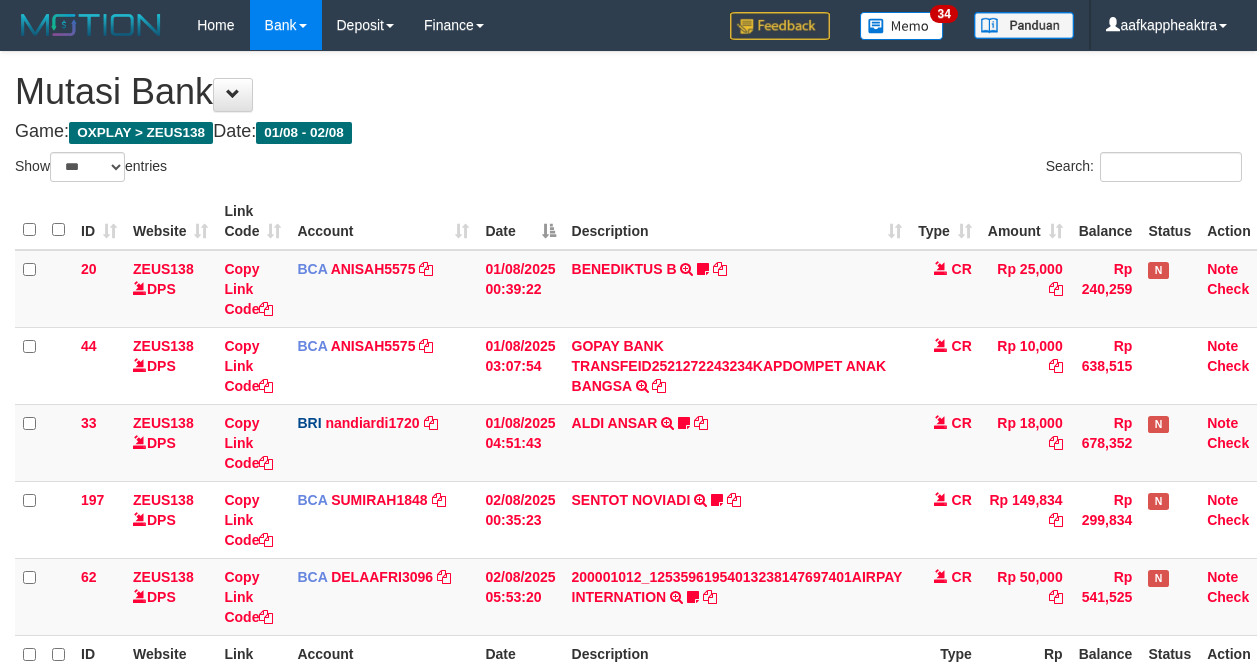 select on "***" 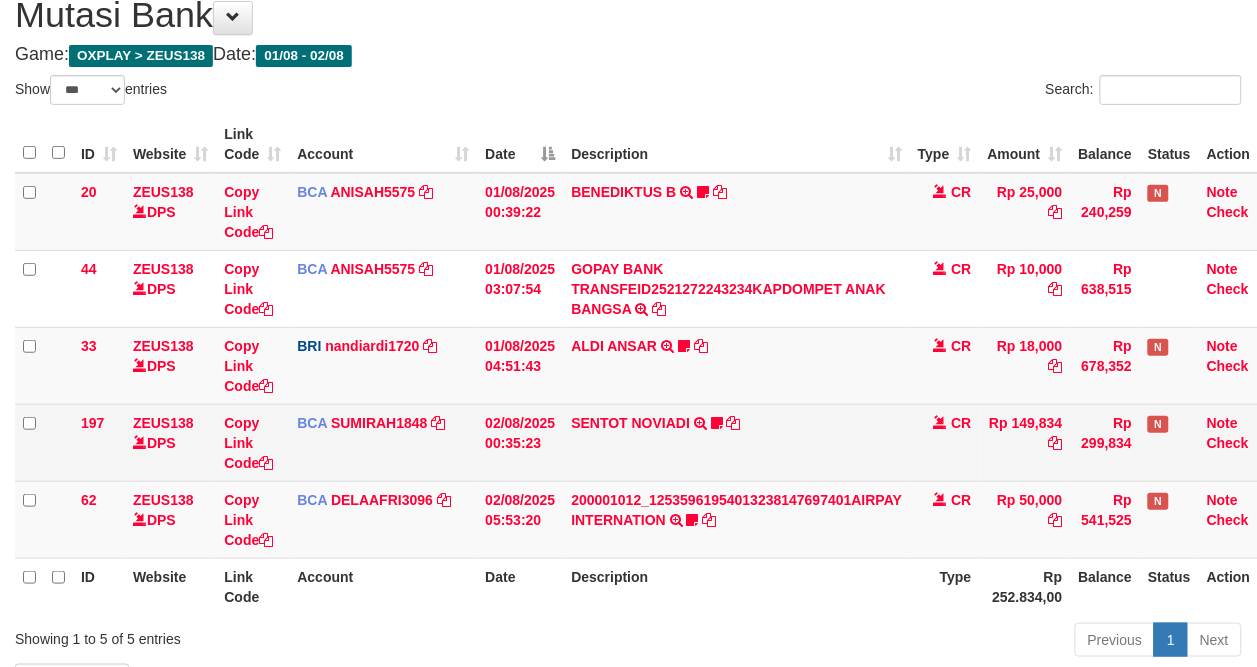 click on "SENTOT NOVIADI            TRSF E-BANKING CR 0208/FTSCY/WS95271
149834.00SENTOT NOVIADI    Seno2023" at bounding box center [736, 442] 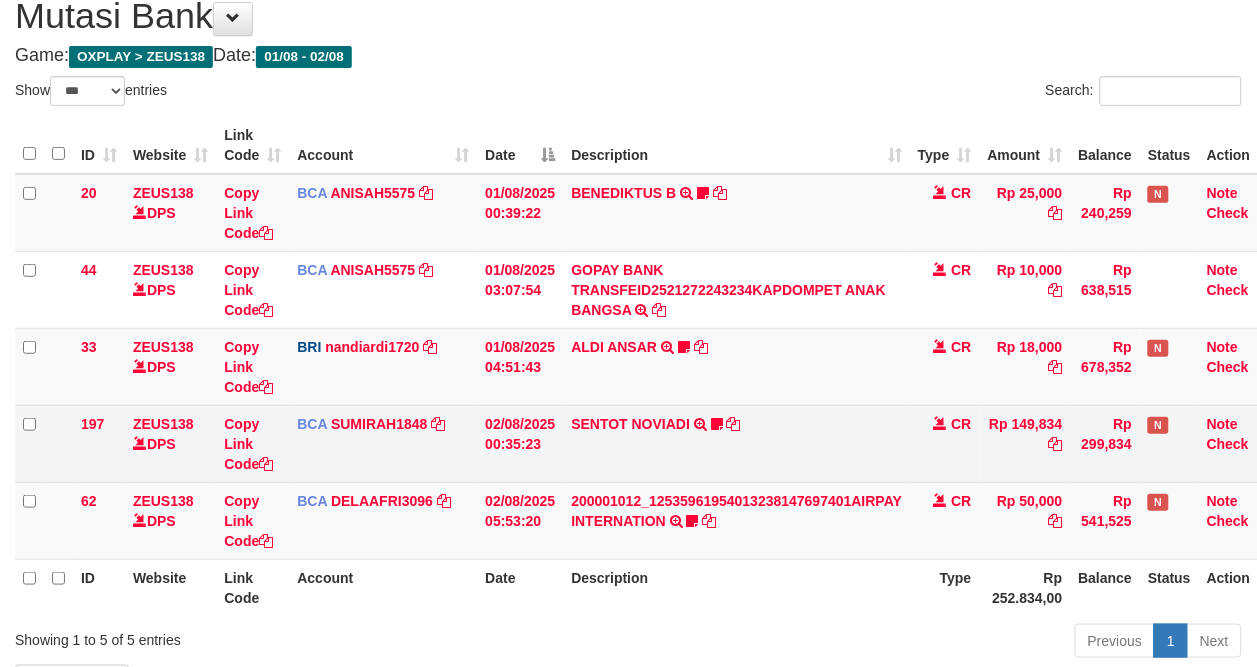 click on "SENTOT NOVIADI            TRSF E-BANKING CR 0208/FTSCY/WS95271
149834.00SENTOT NOVIADI    Seno2023" at bounding box center (736, 443) 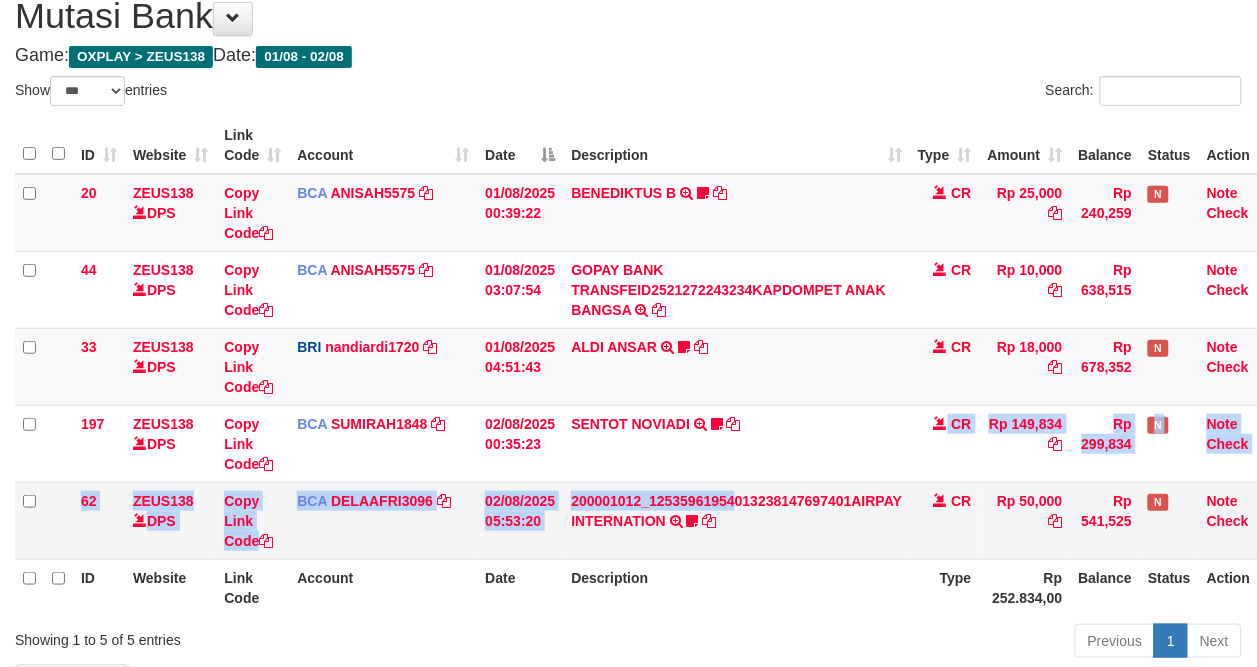drag, startPoint x: 732, startPoint y: 453, endPoint x: 737, endPoint y: 481, distance: 28.442924 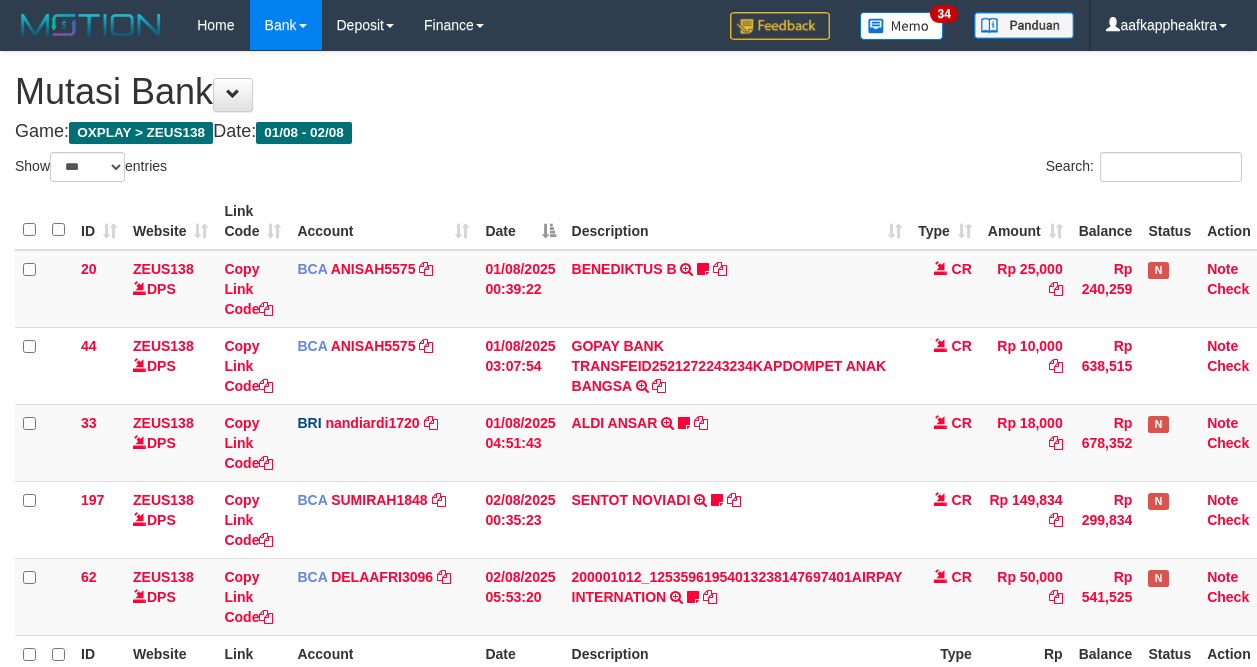 select on "***" 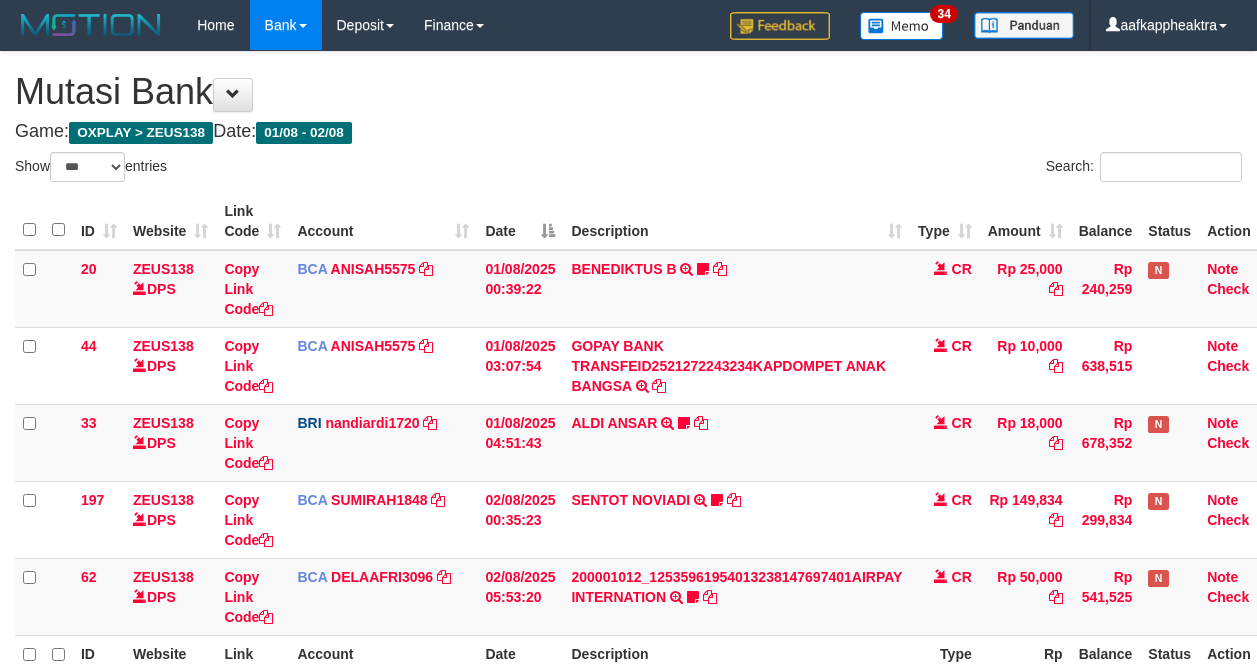 scroll, scrollTop: 77, scrollLeft: 0, axis: vertical 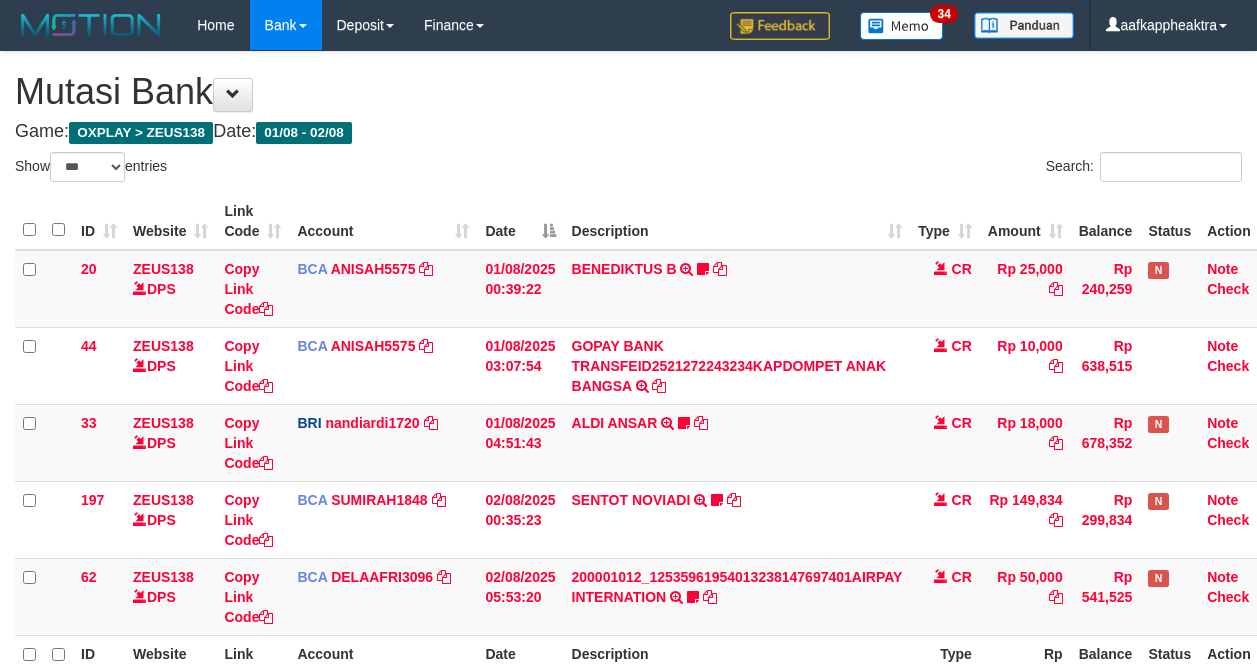 select on "***" 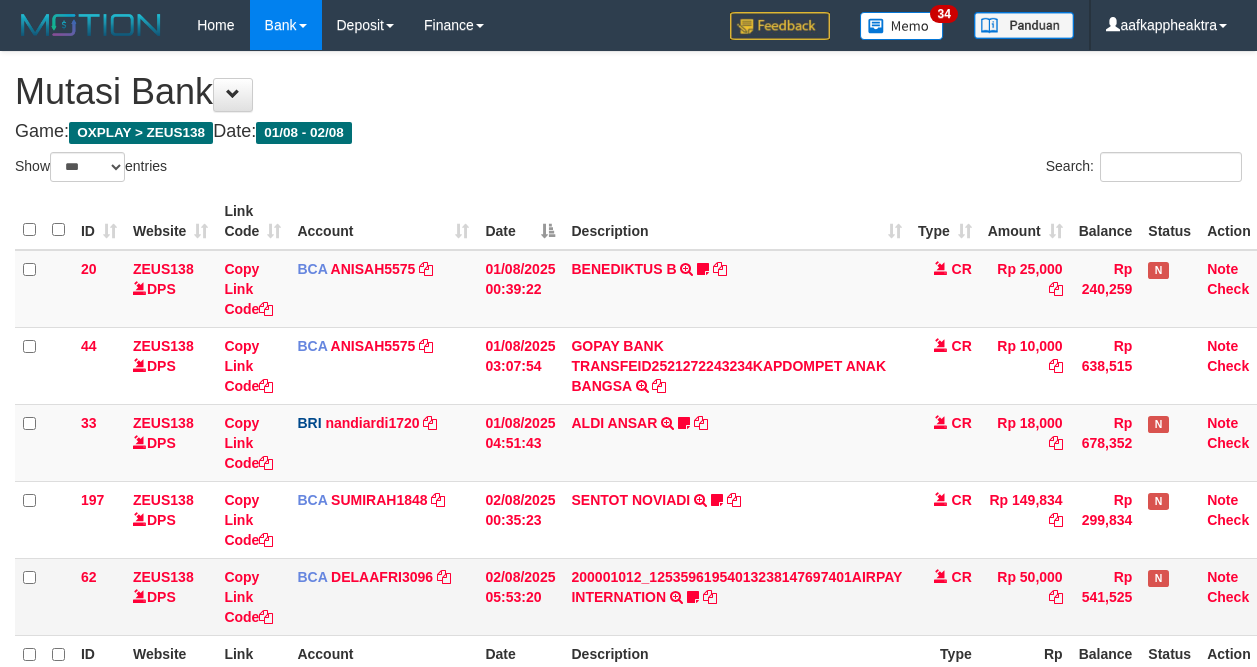 scroll, scrollTop: 77, scrollLeft: 0, axis: vertical 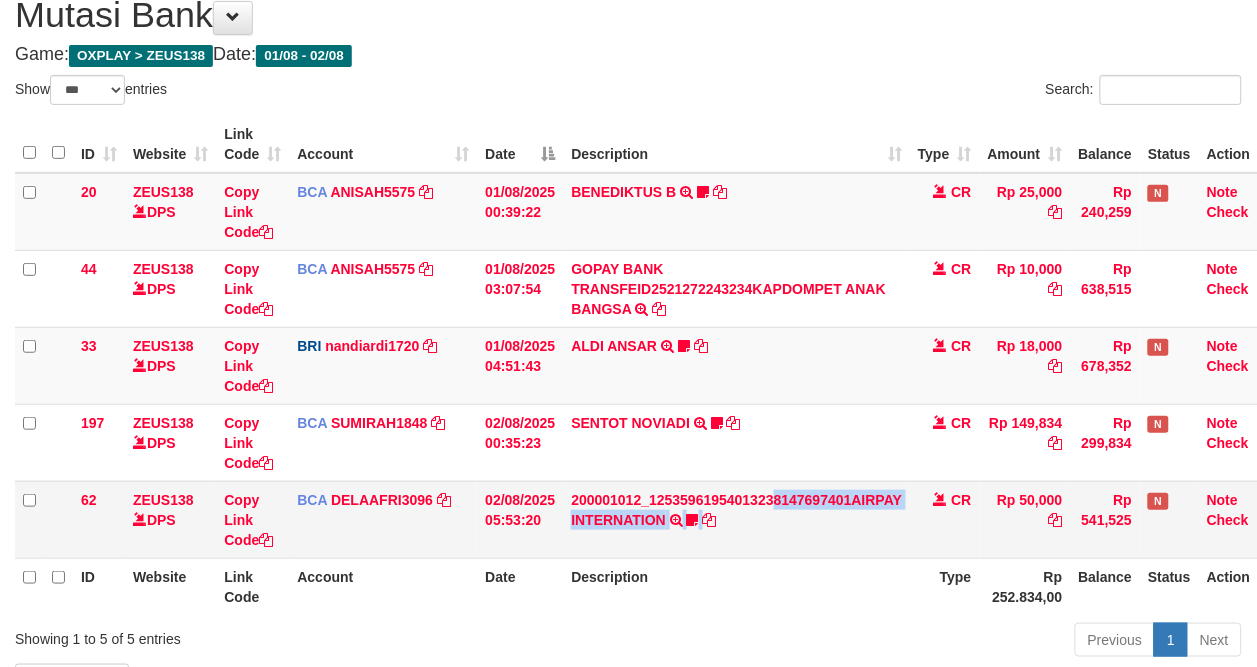click on "200001012_12535961954013238147697401AIRPAY INTERNATION            TRSF E-BANKING CR 0208/FTSCY/WS95051
50000.00200001012_12535961954013238147697401AIRPAY INTERNATION    Labubutaiki
https://prnt.sc/l7T6Eus7w_Qi" at bounding box center [736, 519] 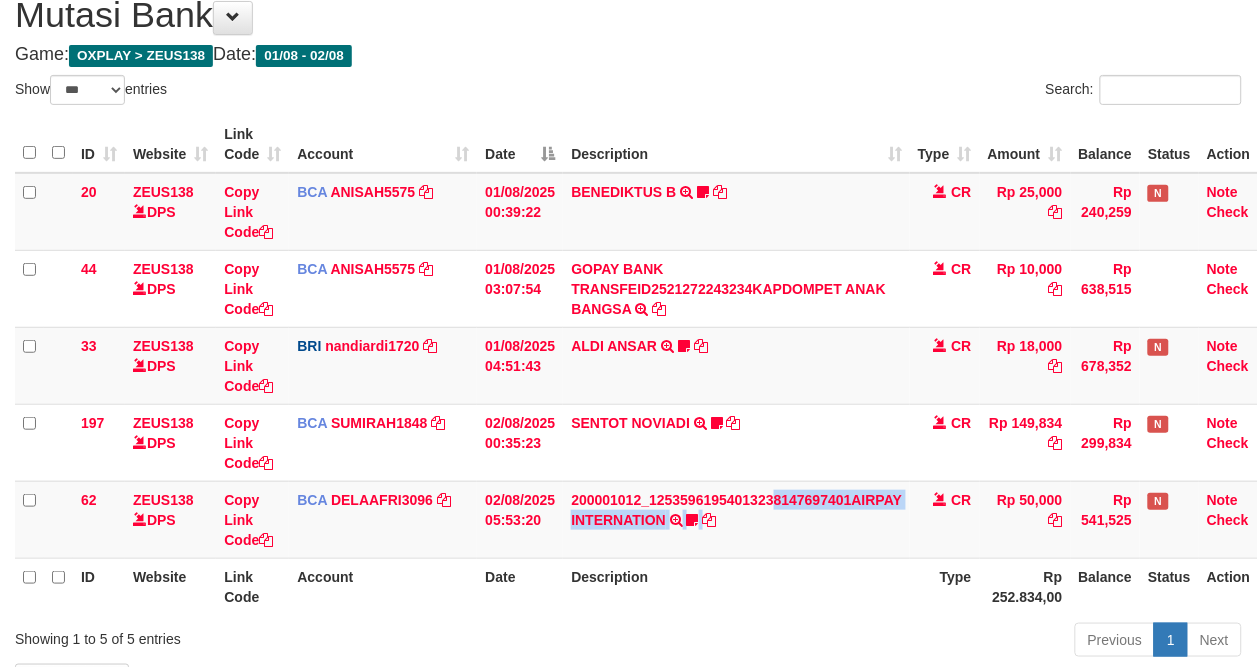 drag, startPoint x: 752, startPoint y: 542, endPoint x: 1261, endPoint y: 558, distance: 509.2514 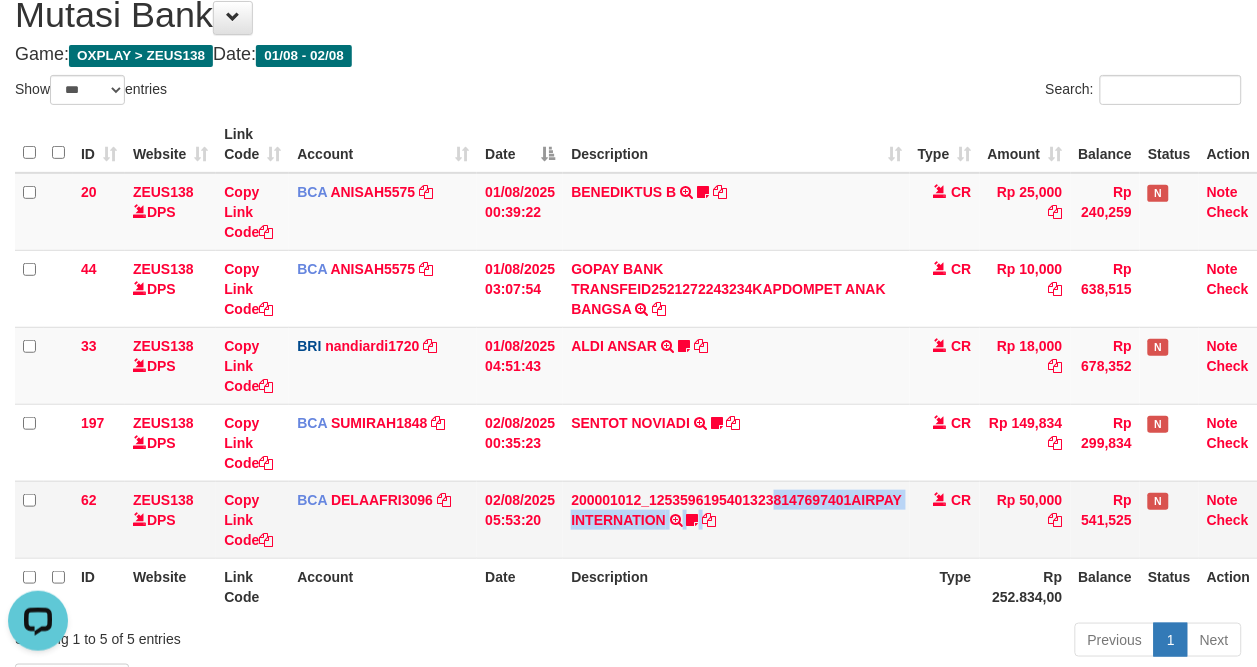 scroll, scrollTop: 0, scrollLeft: 0, axis: both 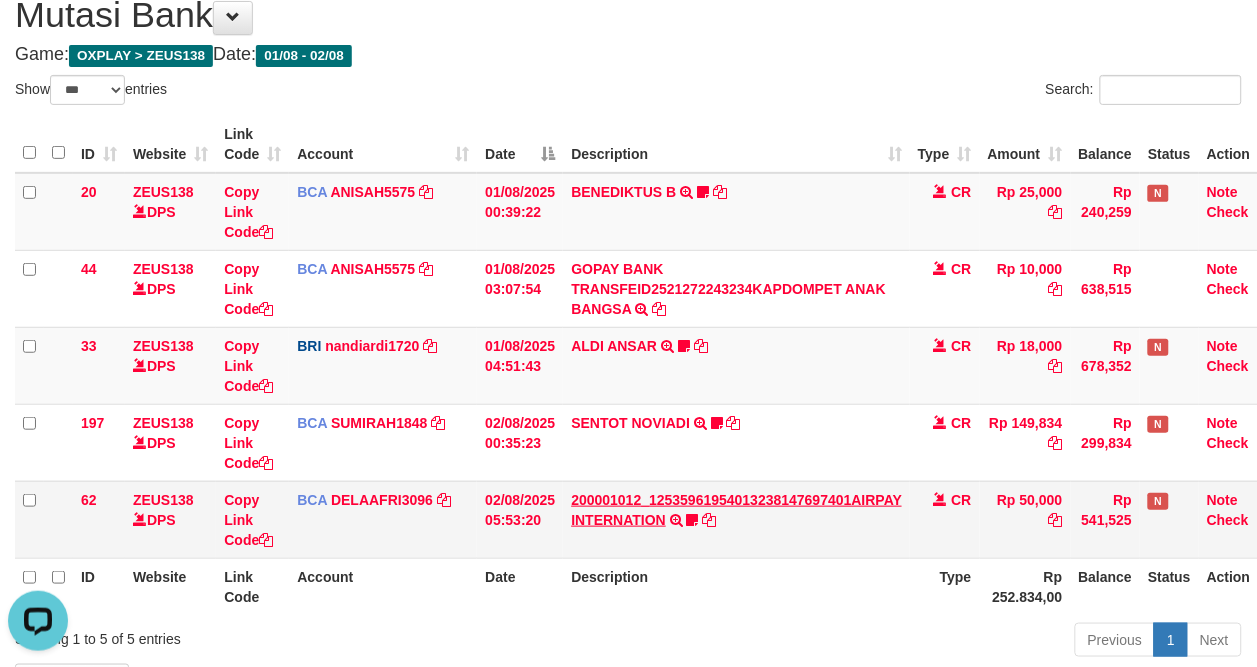 drag, startPoint x: 547, startPoint y: 495, endPoint x: 584, endPoint y: 490, distance: 37.336308 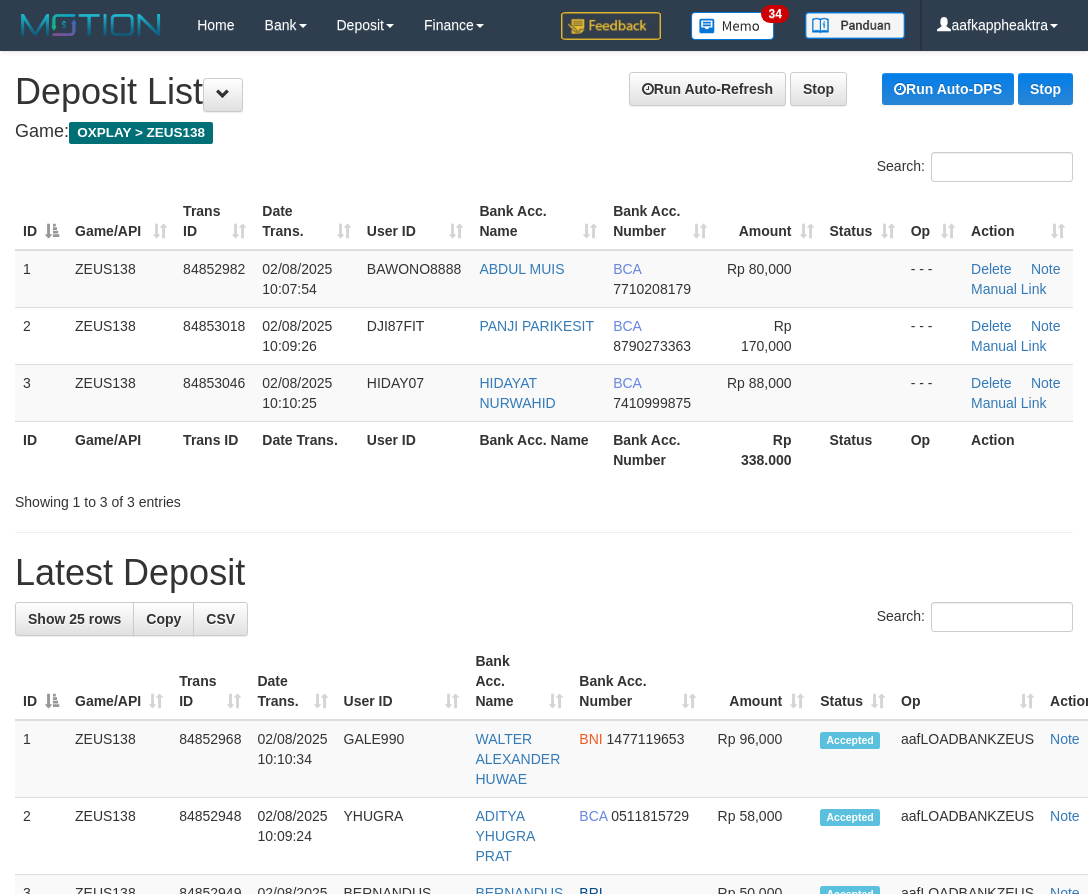 scroll, scrollTop: 0, scrollLeft: 0, axis: both 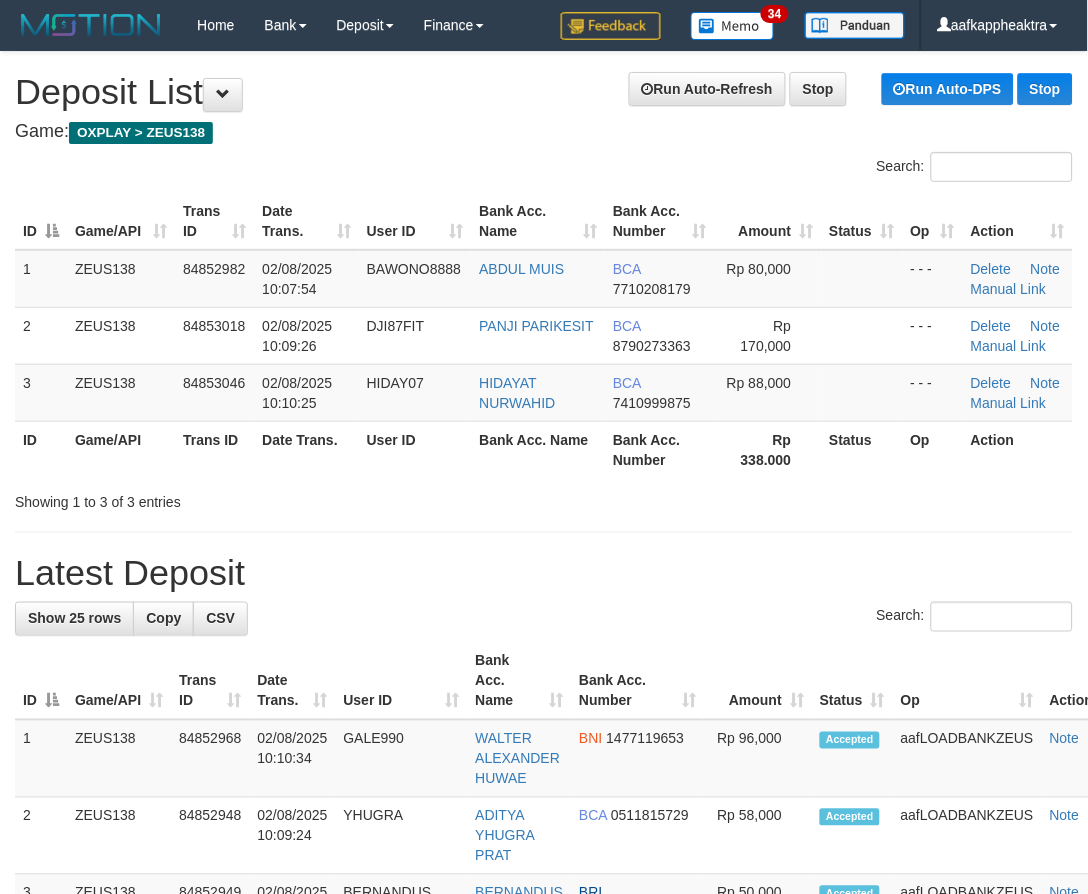 drag, startPoint x: 334, startPoint y: 558, endPoint x: 3, endPoint y: 598, distance: 333.40817 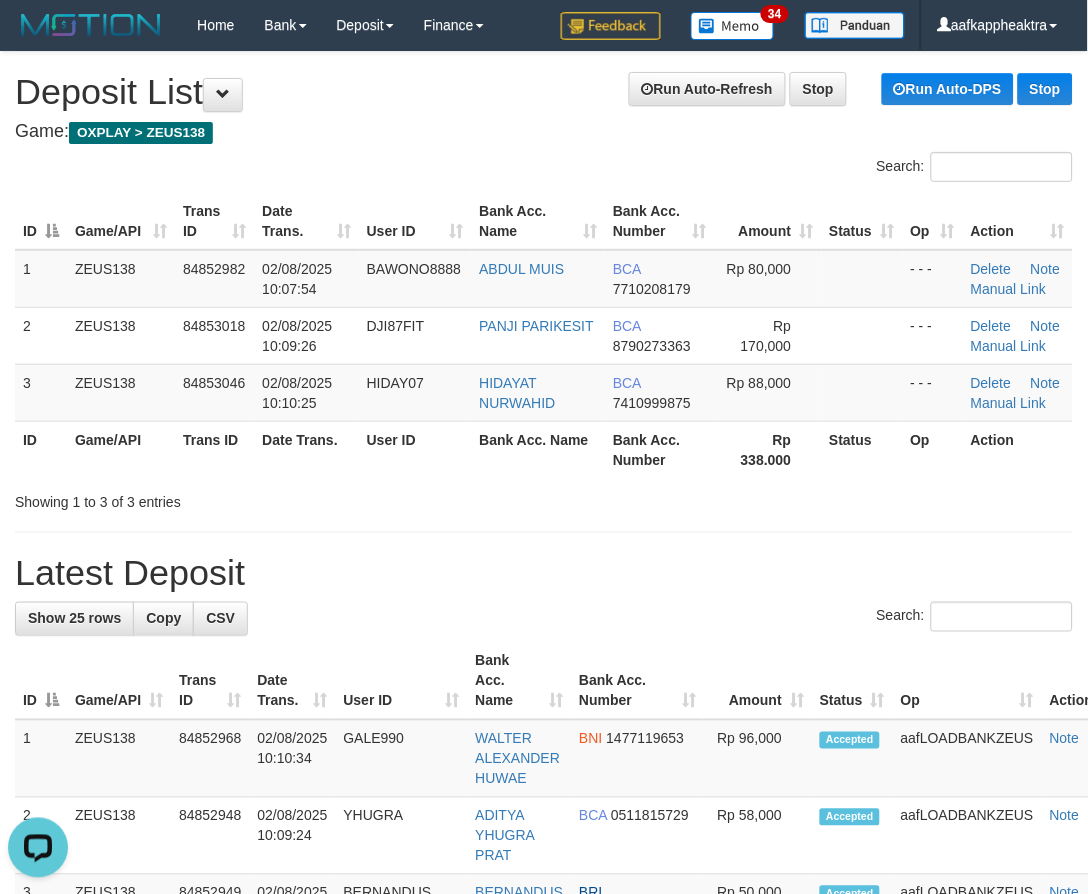 scroll, scrollTop: 0, scrollLeft: 0, axis: both 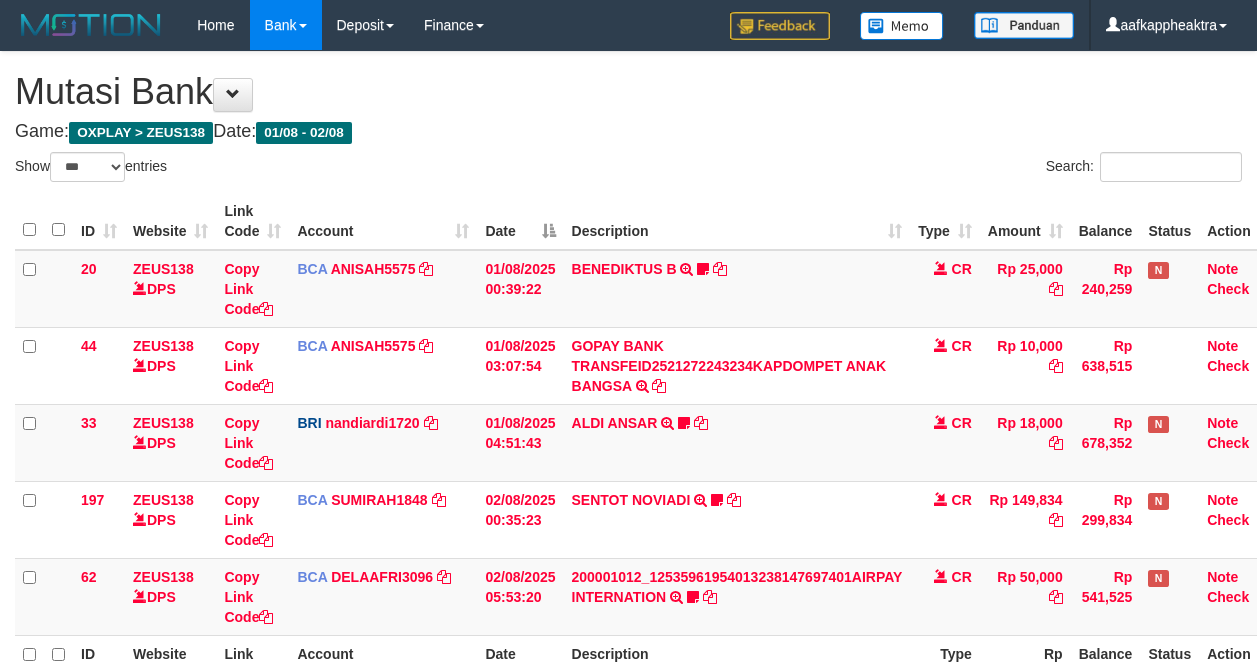 select on "***" 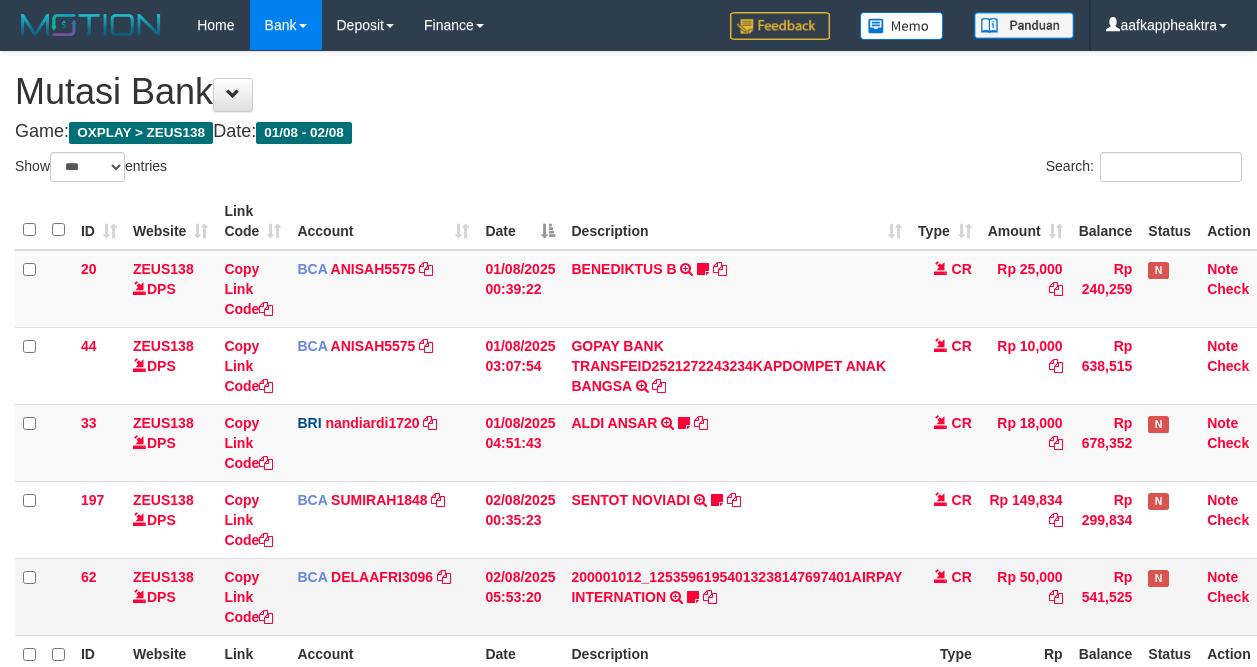 scroll, scrollTop: 78, scrollLeft: 0, axis: vertical 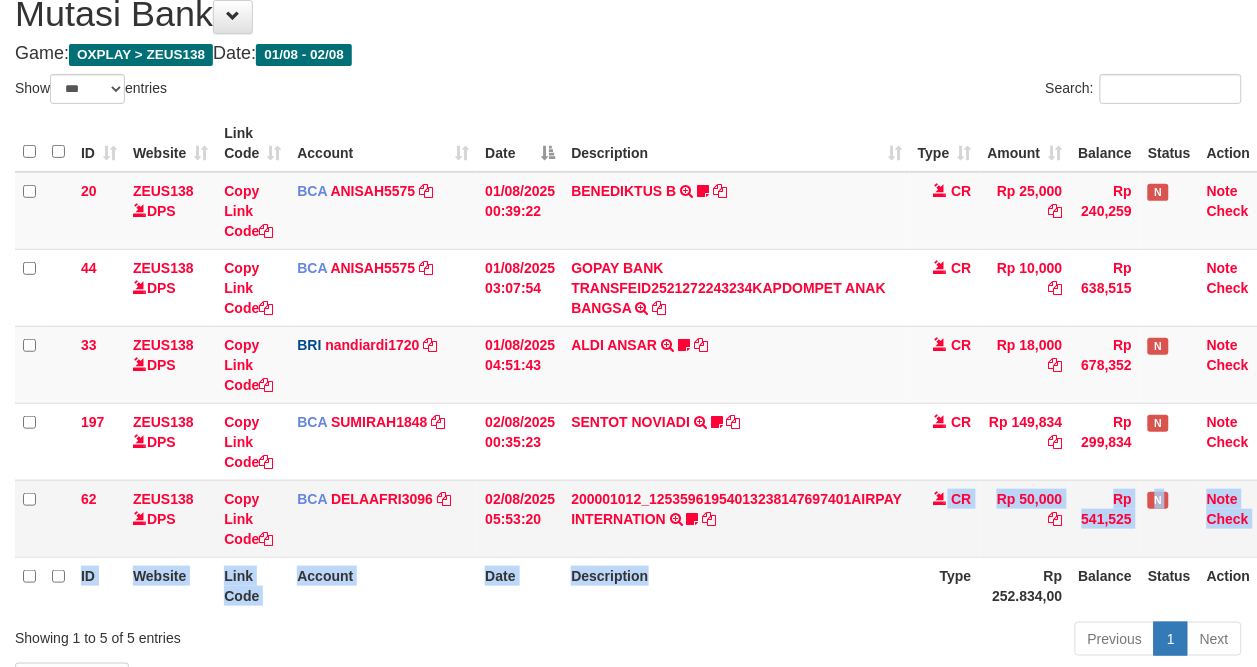 click on "ID Website Link Code Account Date Description Type Amount Balance Status Action
20
ZEUS138    DPS
Copy Link Code
BCA
[USERNAME]
DPS
[USERNAME]
mutasi_20250801_3827 | 20
mutasi_20250801_3827 | 20
01/08/2025 00:39:22
BENEDIKTUS B            TRSF E-BANKING CR 0108/FTSCY/WS95051
25000.002025080185043947 TRFDN-[FULLNAME]PAY DEBIT INDONE    Asuk86 bantu bukti tf
CR
Rp 25,000
Rp 240,259
N
Note
Check
44
ZEUS138    DPS
Copy Link Code
BCA
[USERNAME]" at bounding box center [648, 364] 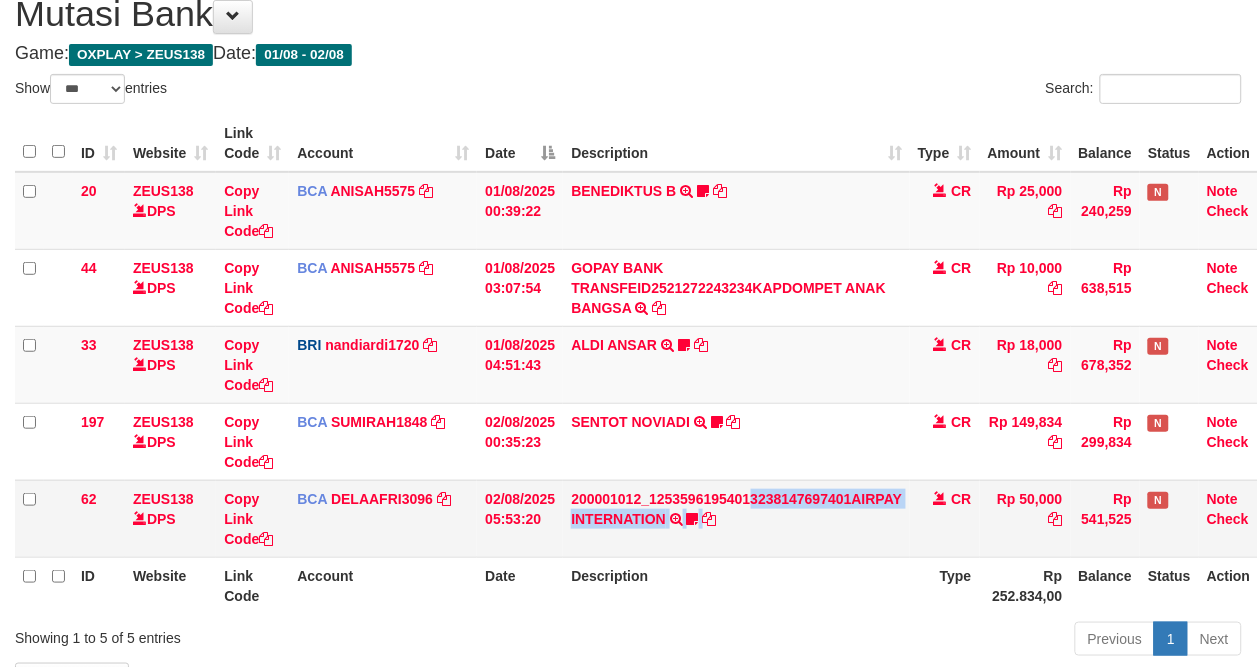 drag, startPoint x: 753, startPoint y: 504, endPoint x: 822, endPoint y: 523, distance: 71.568146 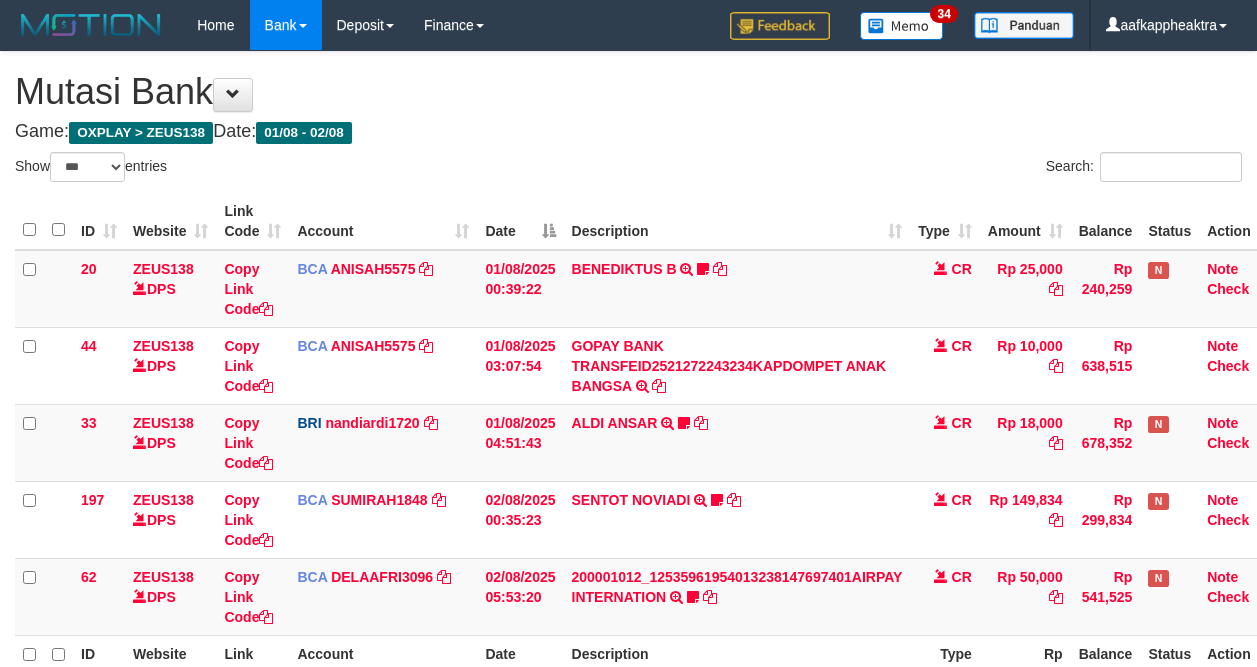 select on "***" 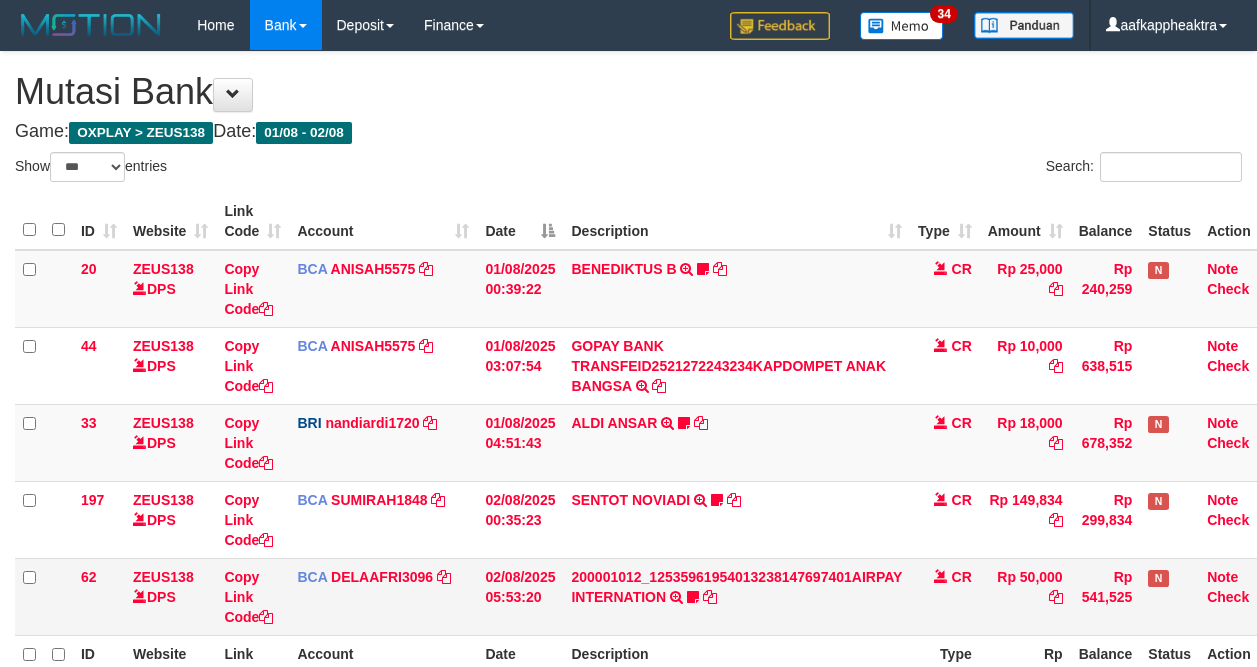 click on "200001012_12535961954013238147697401AIRPAY INTERNATION            TRSF E-BANKING CR 0208/FTSCY/WS95051
50000.00200001012_12535961954013238147697401AIRPAY INTERNATION    Labubutaiki
https://prnt.sc/l7T6Eus7w_Qi" at bounding box center [736, 596] 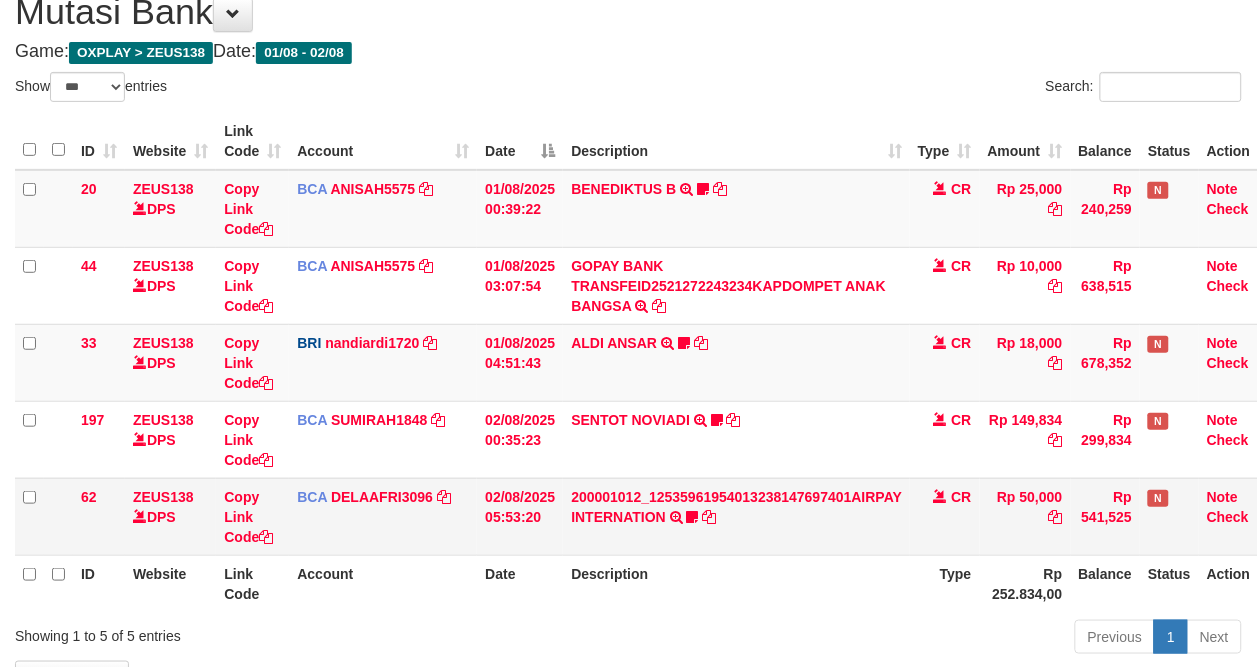 click on "200001012_12535961954013238147697401AIRPAY INTERNATION            TRSF E-BANKING CR 0208/FTSCY/WS95051
50000.00200001012_12535961954013238147697401AIRPAY INTERNATION    Labubutaiki
https://prnt.sc/l7T6Eus7w_Qi" at bounding box center [736, 516] 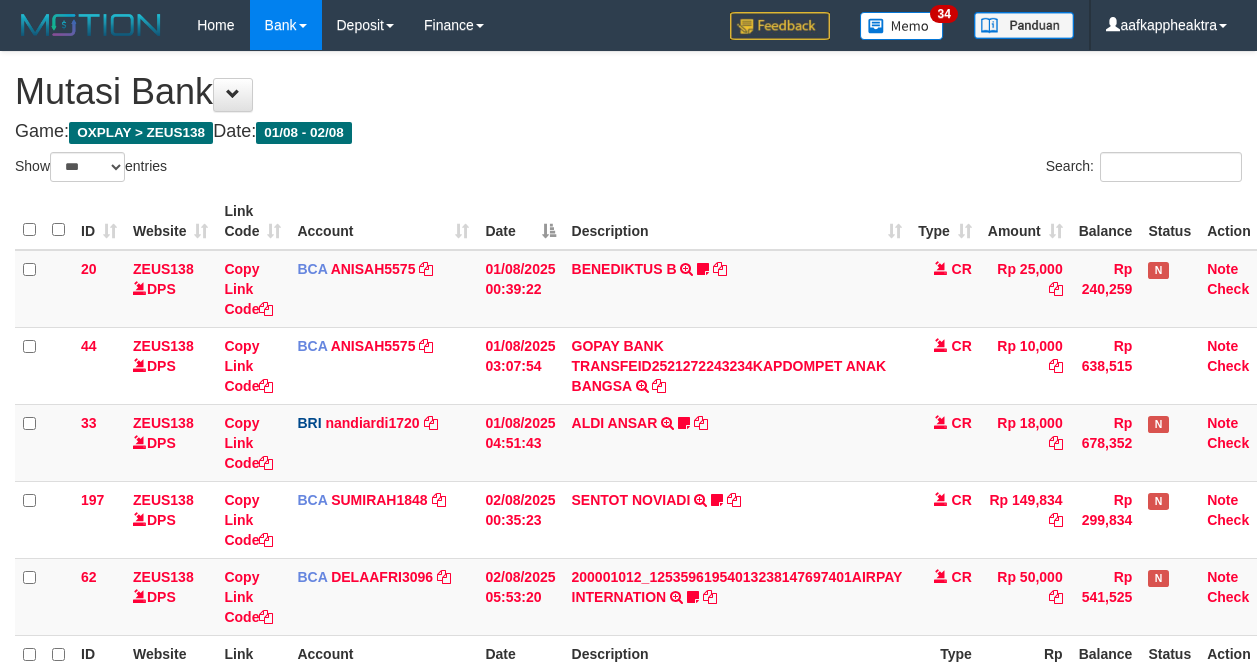 select on "***" 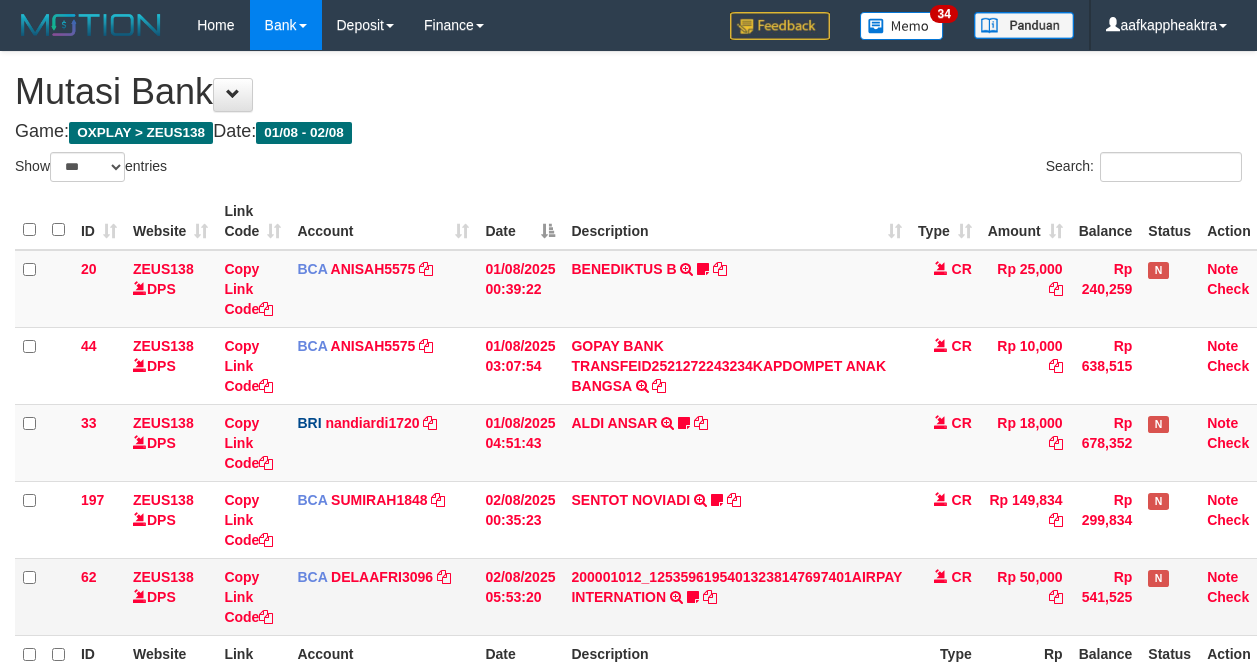 scroll, scrollTop: 81, scrollLeft: 0, axis: vertical 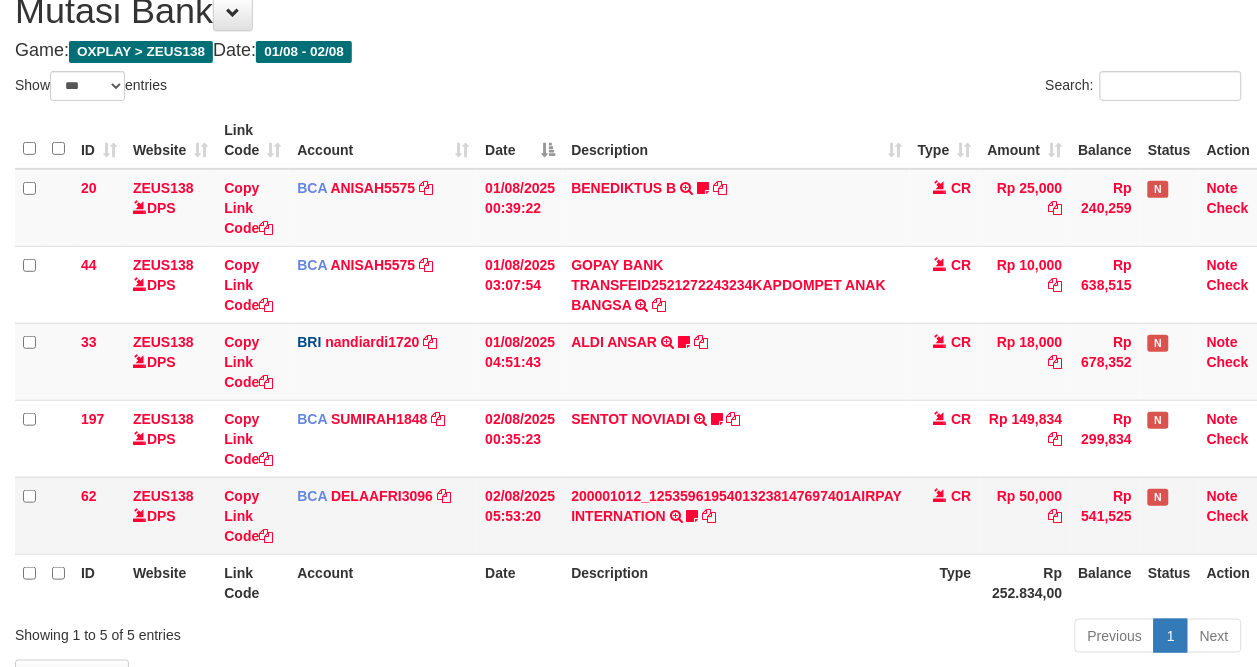 click on "200001012_12535961954013238147697401AIRPAY INTERNATION            TRSF E-BANKING CR 0208/FTSCY/WS95051
50000.00200001012_12535961954013238147697401AIRPAY INTERNATION    Labubutaiki
https://prnt.sc/l7T6Eus7w_Qi" at bounding box center [736, 515] 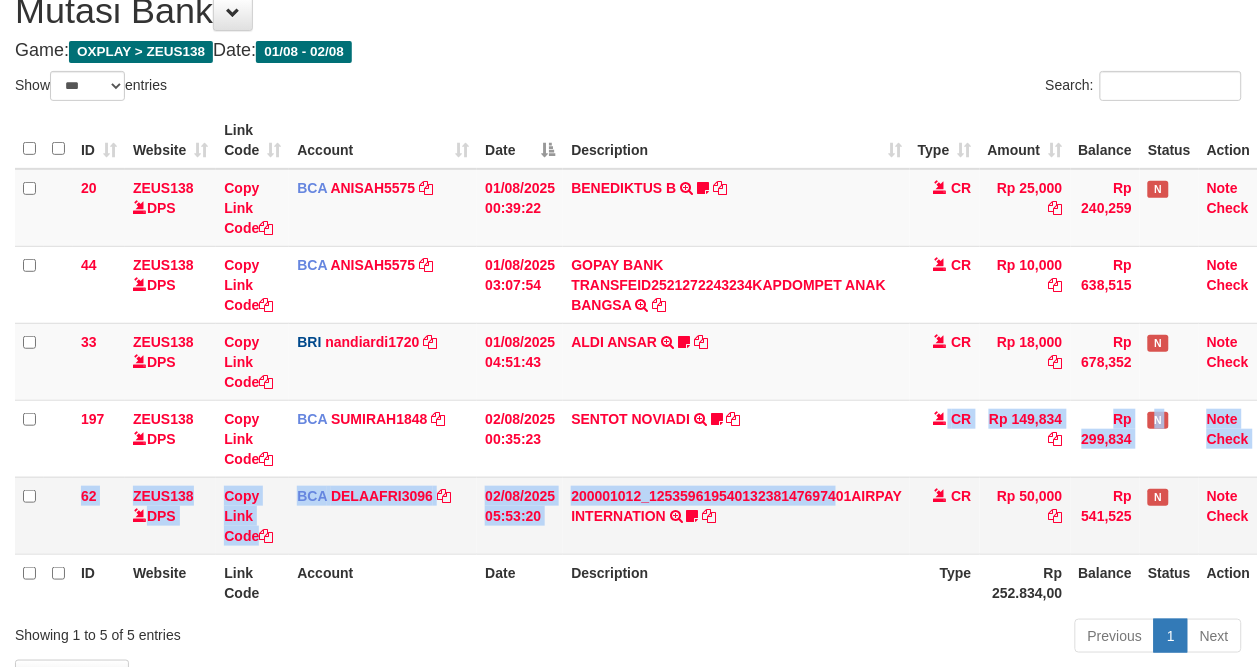 click on "20
ZEUS138    DPS
Copy Link Code
BCA
ANISAH5575
DPS
ANISAH
mutasi_20250801_3827 | 20
mutasi_20250801_3827 | 20
01/08/2025 00:39:22
BENEDIKTUS B            TRSF E-BANKING CR 0108/FTSCY/WS95051
25000.002025080185043947 TRFDN-[NAME] BESPAY DEBIT INDONE    Asuk86 bantu bukti tf
CR
Rp 25,000
Rp 240,259
N
Note
Check
44
ZEUS138    DPS
Copy Link Code
BCA
ANISAH5575
DPS
ANISAH
mutasi_20250801_3827 | 44" at bounding box center (648, 362) 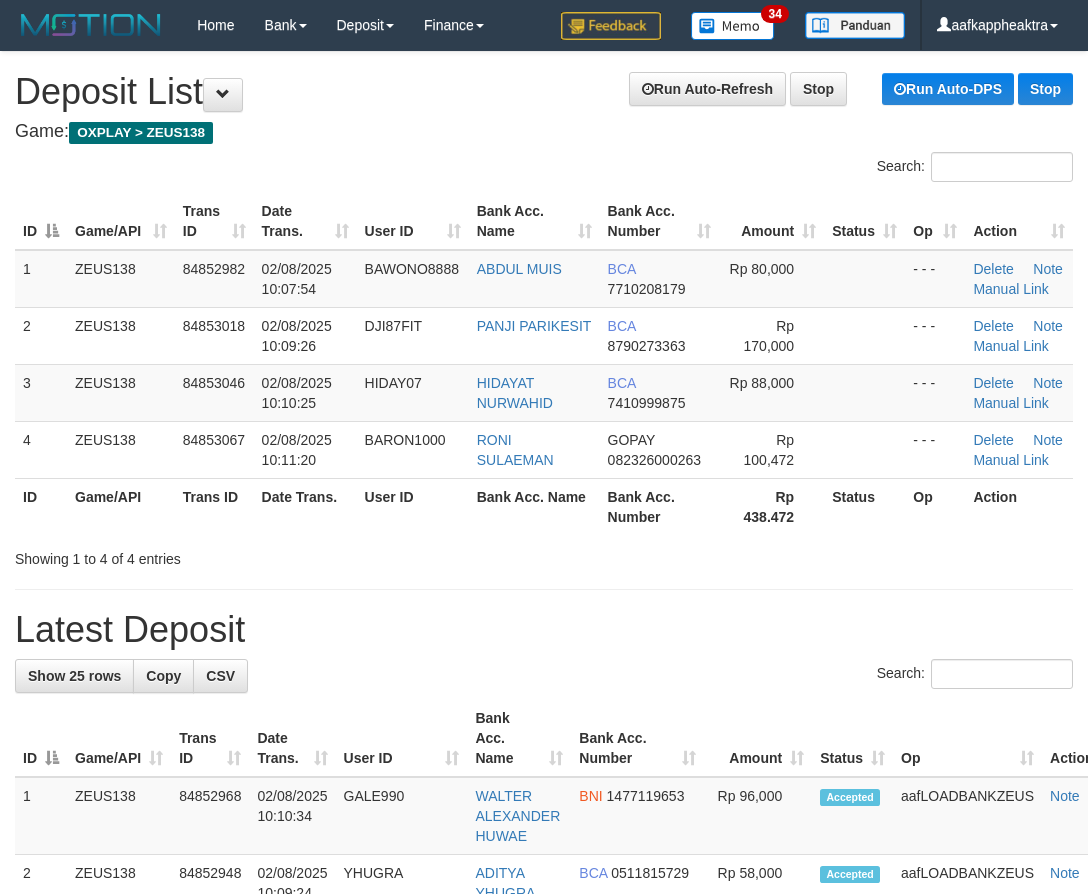 scroll, scrollTop: 0, scrollLeft: 0, axis: both 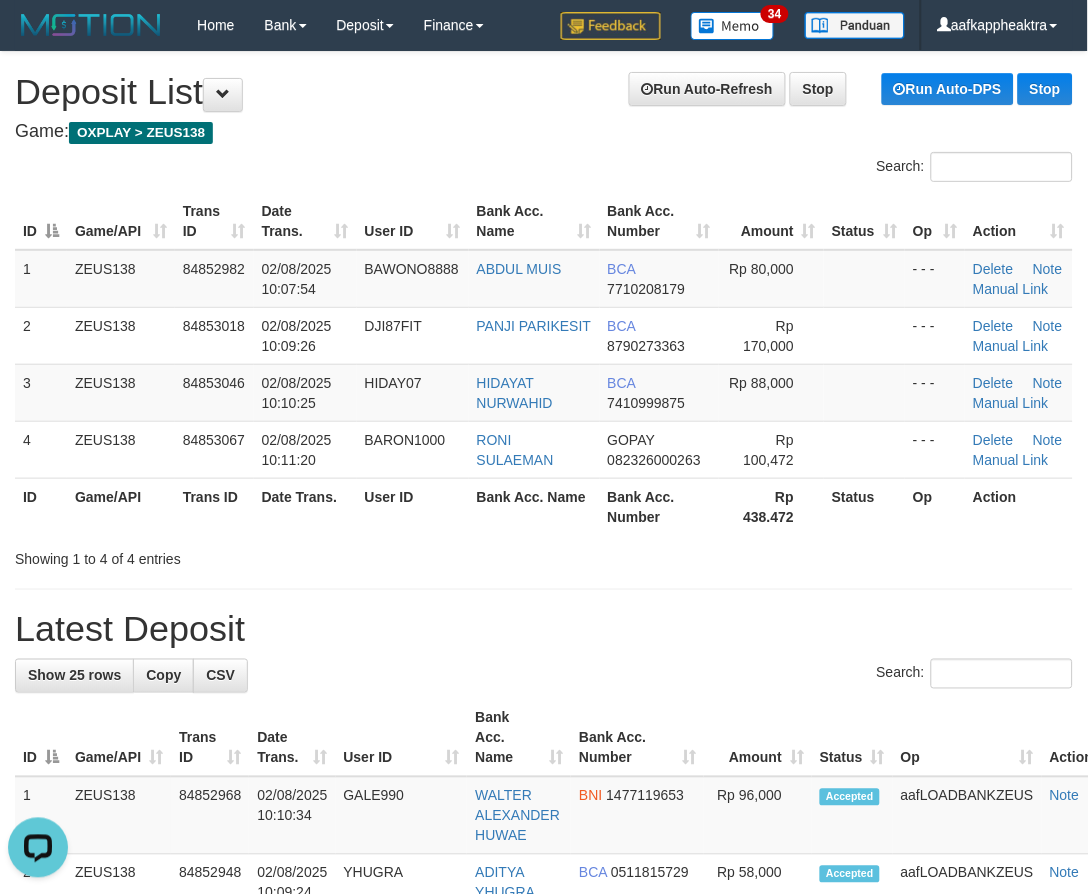 drag, startPoint x: 425, startPoint y: 574, endPoint x: 8, endPoint y: 534, distance: 418.91406 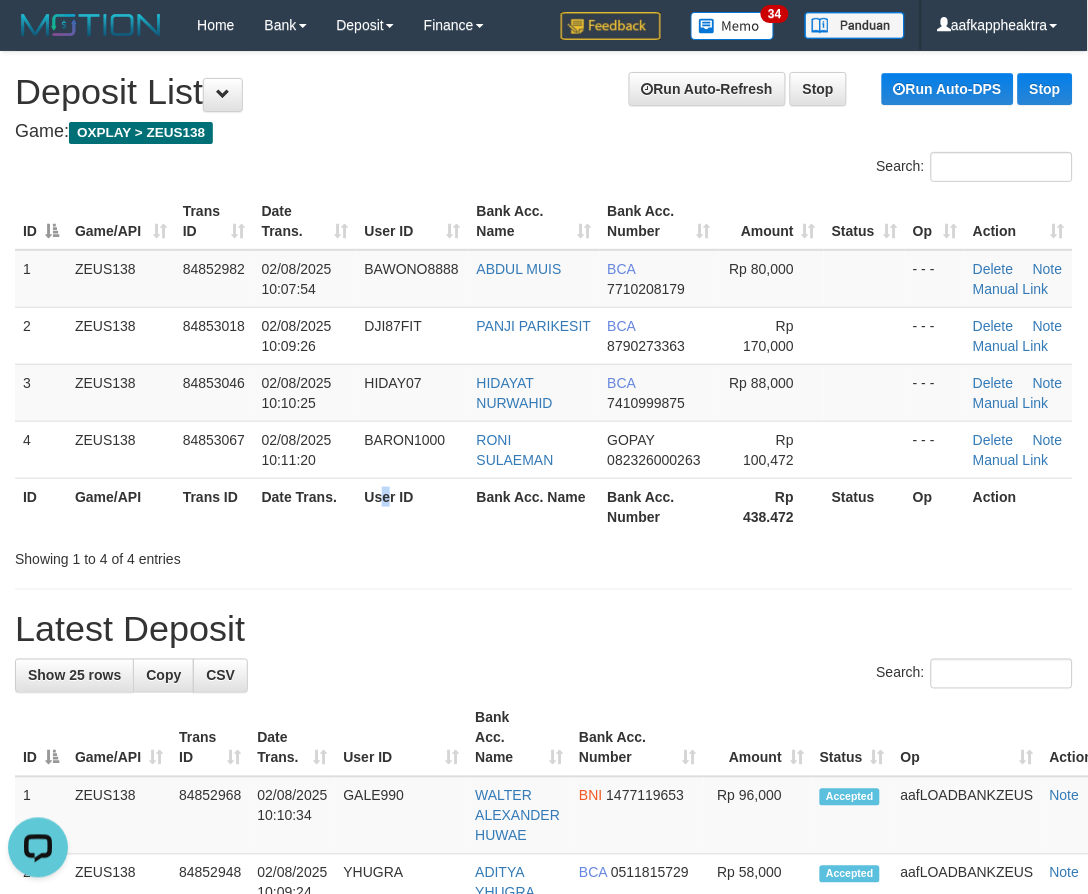 drag, startPoint x: 386, startPoint y: 505, endPoint x: 32, endPoint y: 512, distance: 354.0692 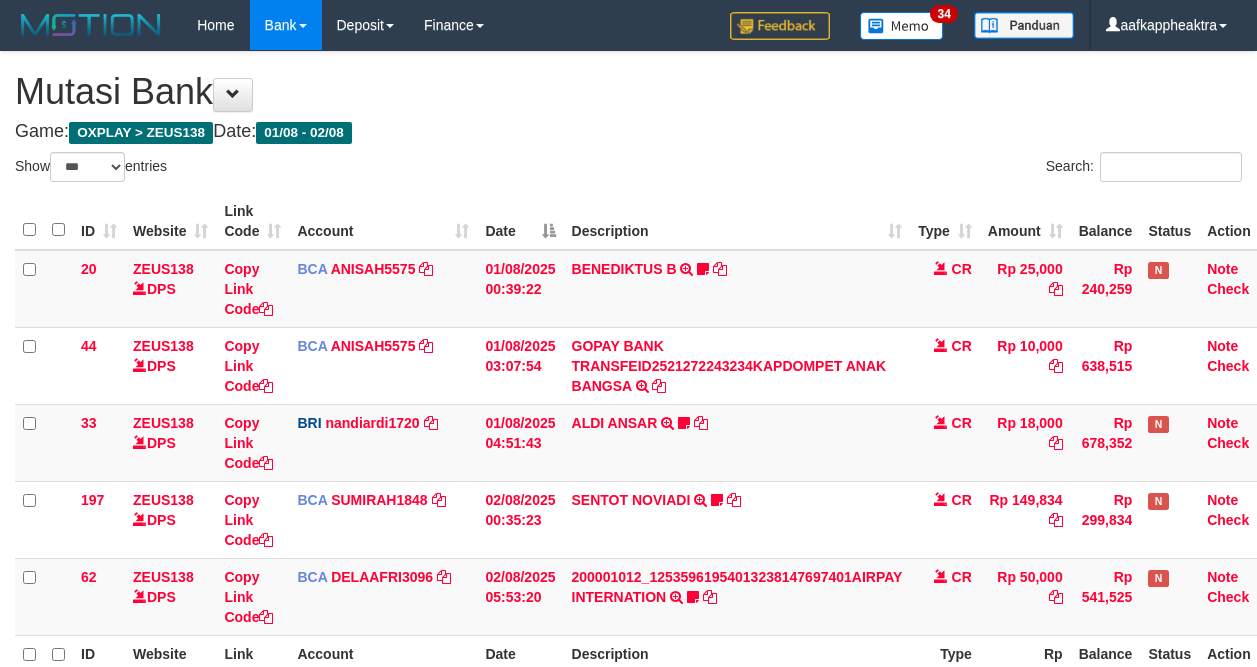 select on "***" 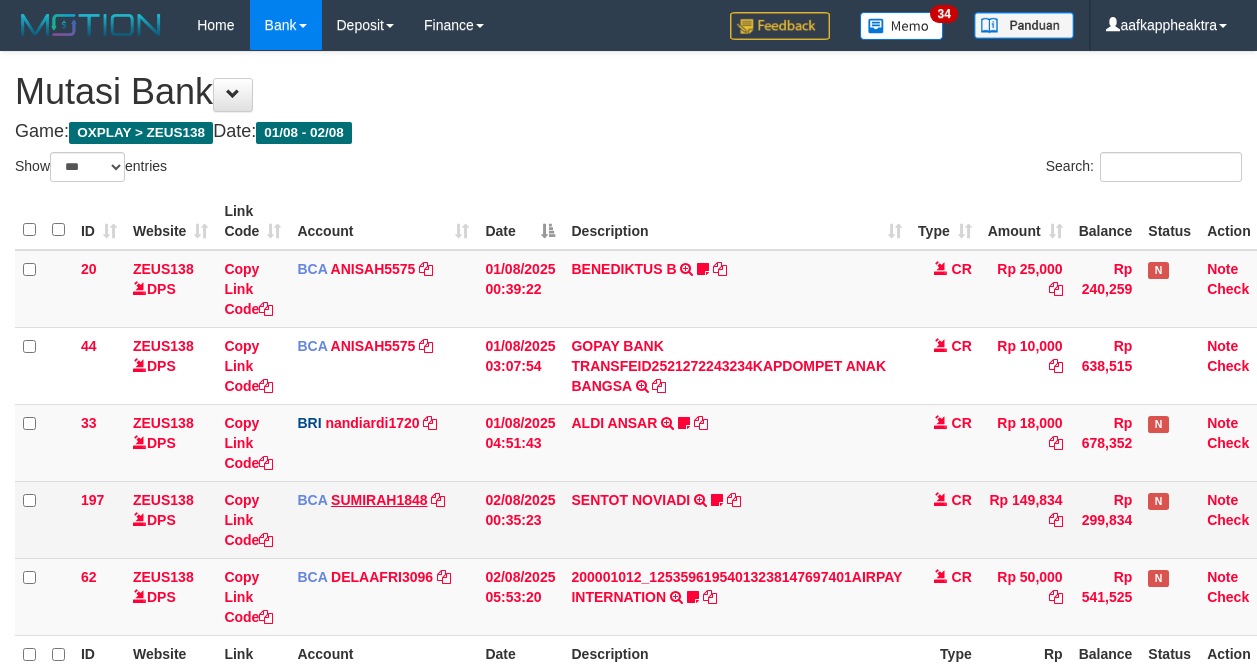 scroll, scrollTop: 81, scrollLeft: 0, axis: vertical 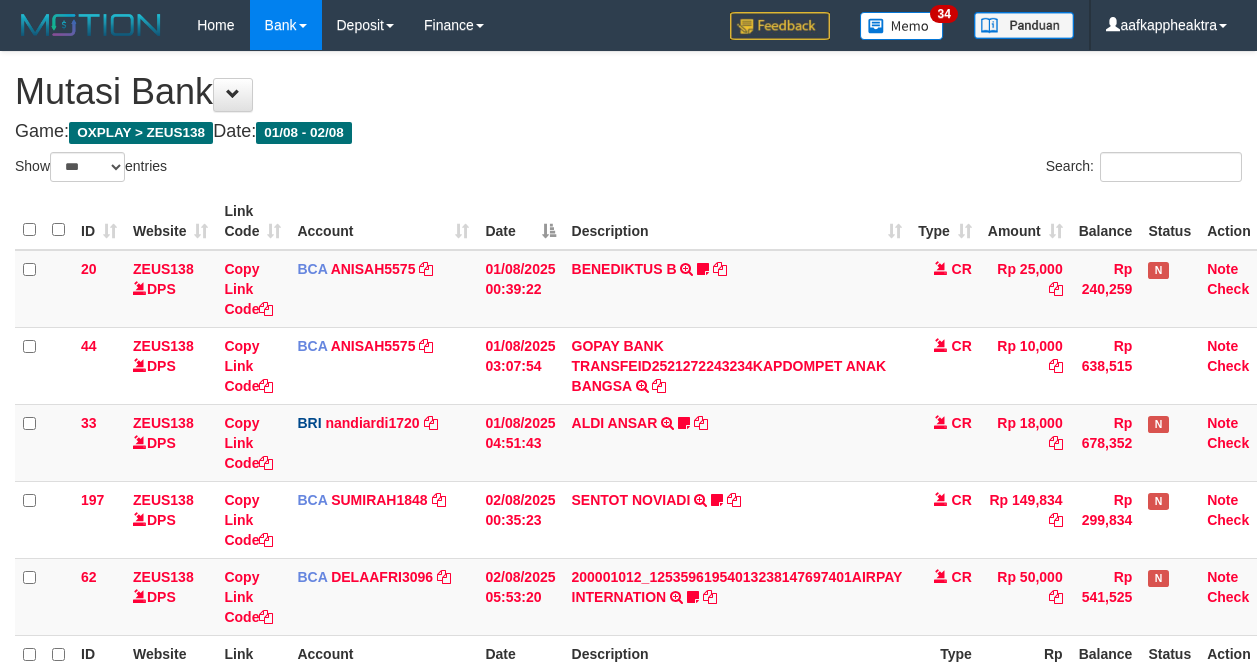 select on "***" 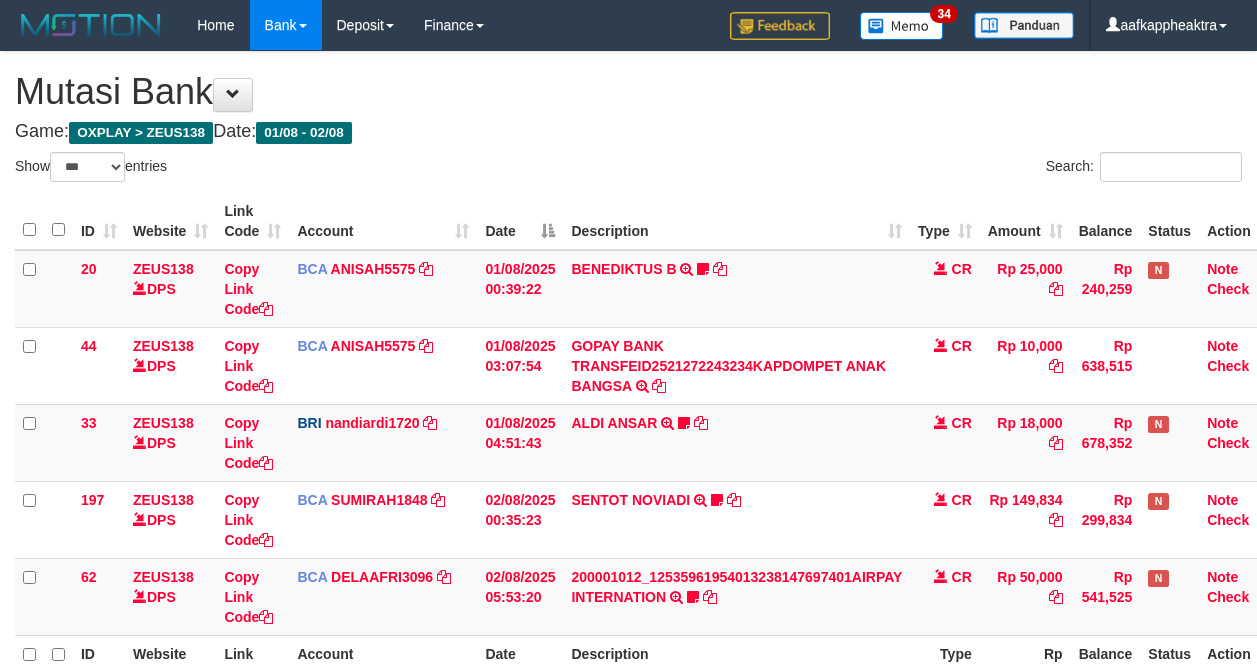scroll, scrollTop: 150, scrollLeft: 0, axis: vertical 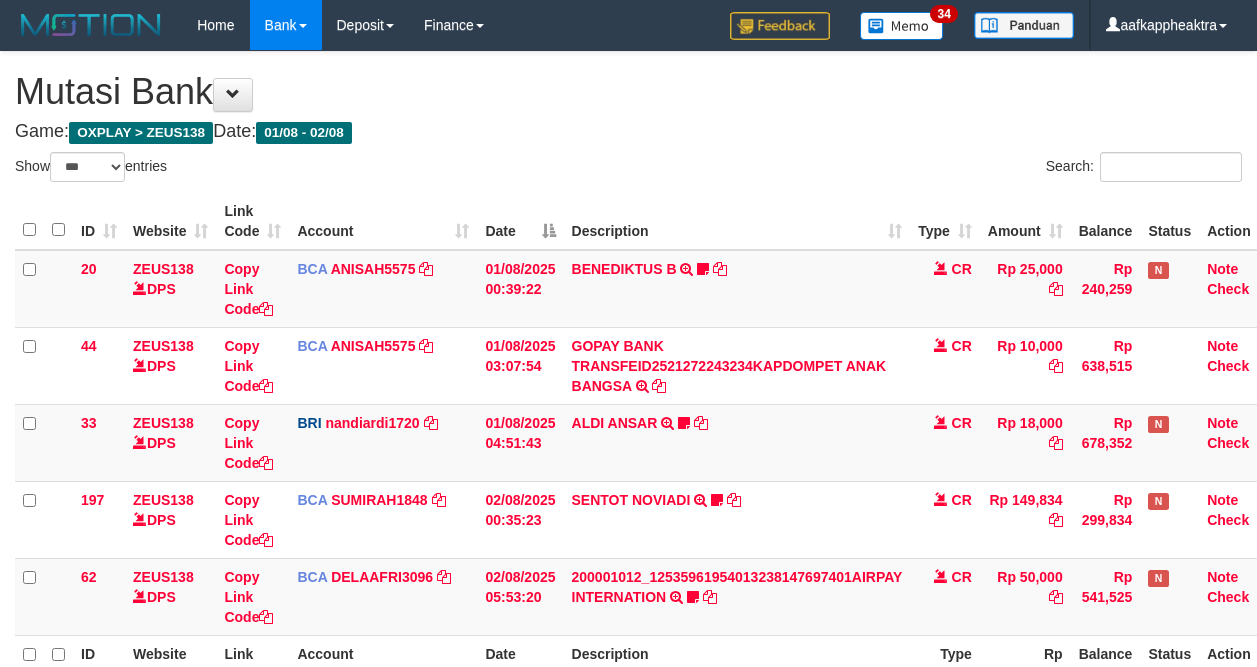 select on "***" 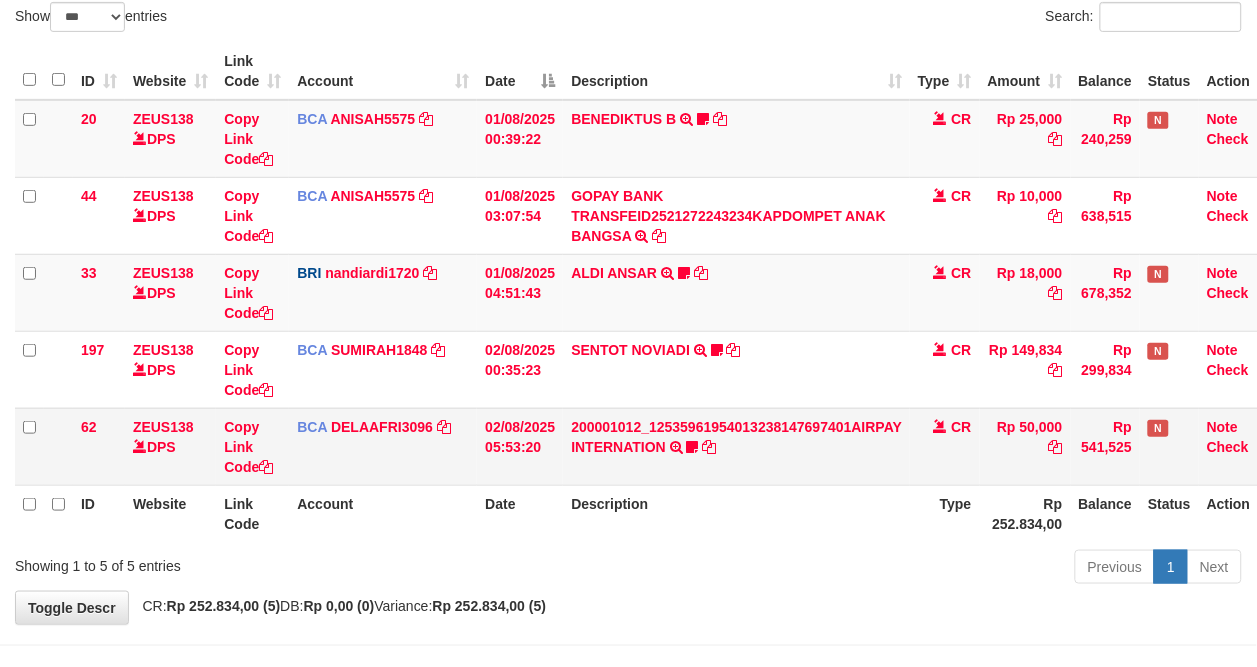 click on "200001012_12535961954013238147697401AIRPAY INTERNATION            TRSF E-BANKING CR 0208/FTSCY/WS95051
50000.00200001012_12535961954013238147697401AIRPAY INTERNATION    Labubutaiki
https://prnt.sc/l7T6Eus7w_Qi" at bounding box center [736, 446] 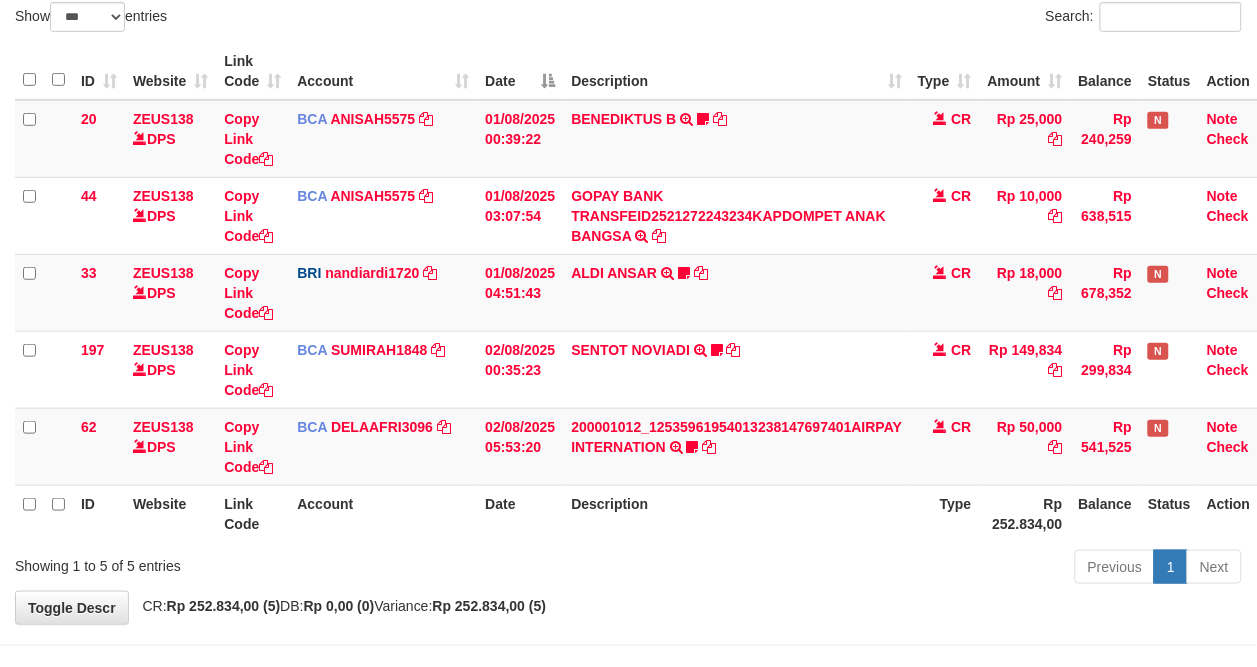 drag, startPoint x: 778, startPoint y: 468, endPoint x: 1230, endPoint y: 484, distance: 452.2831 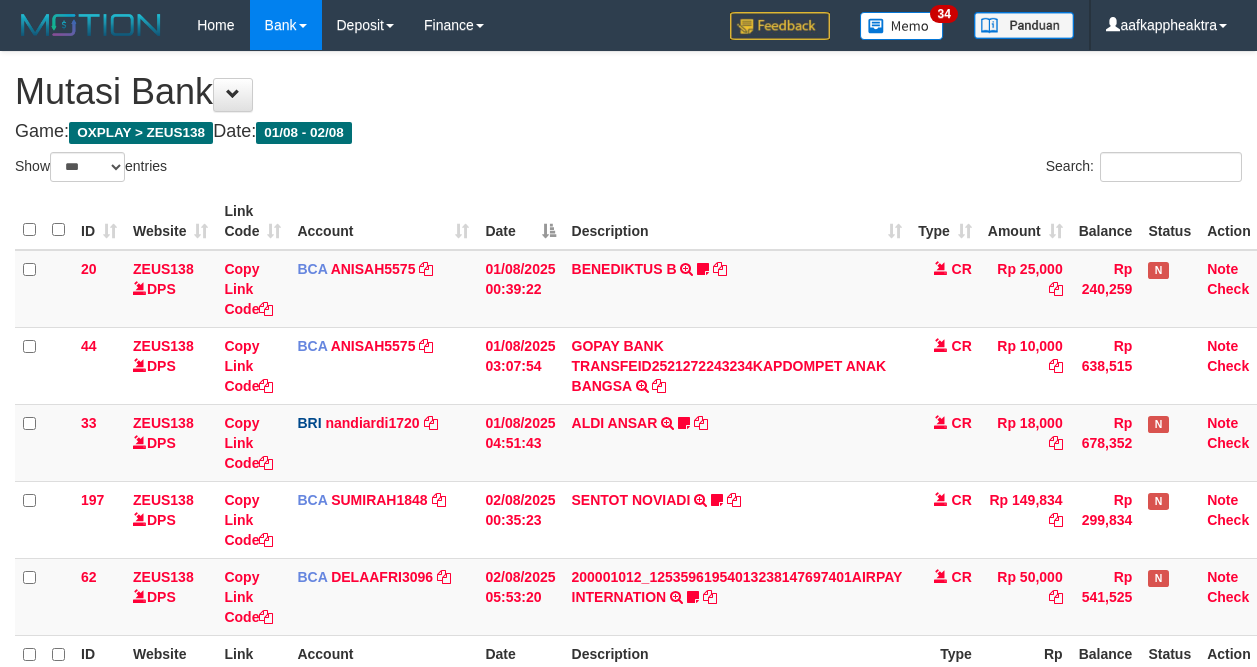 select on "***" 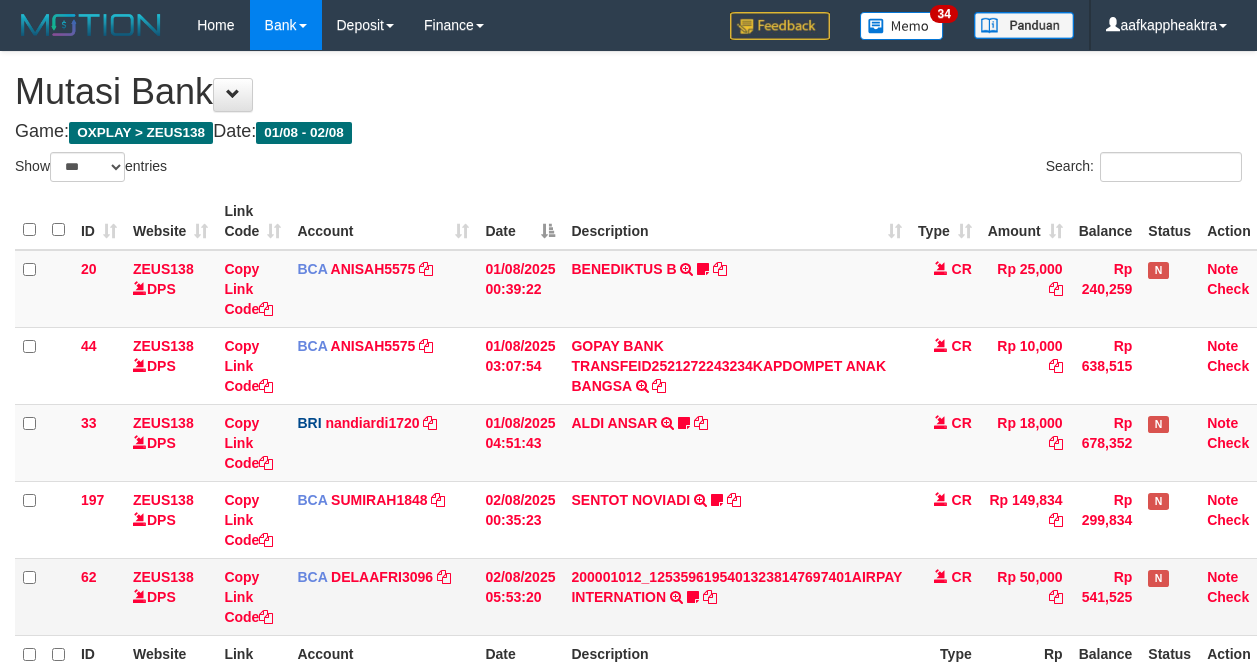 scroll, scrollTop: 150, scrollLeft: 0, axis: vertical 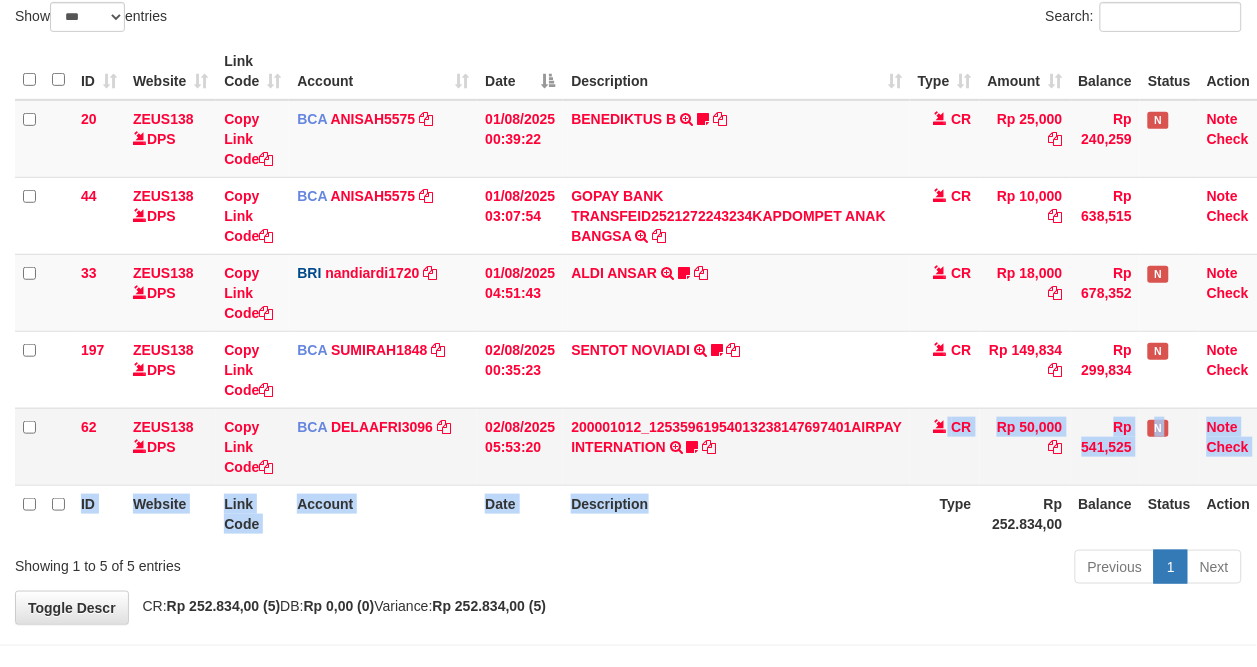 click on "ID Website Link Code Account Date Description Type Amount Balance Status Action
20
ZEUS138    DPS
Copy Link Code
BCA
ANISAH5575
DPS
[NAME]
mutasi_[DATE]_[NUMBER] | 20
mutasi_[DATE]_[NUMBER] | 20
[DATE] [TIME]
BENEDIKTUS B            TRSF E-BANKING CR 0108/FTSCY/WS95051
25000.002025080185043947 TRFDN-[NAME] BESPAY DEBIT INDONE    Asuk86 bantu bukti tf
CR
Rp 25,000
Rp 240,259
N
Note
Check
44
ZEUS138    DPS
Copy Link Code
BCA
ANISAH5575" at bounding box center [648, 292] 